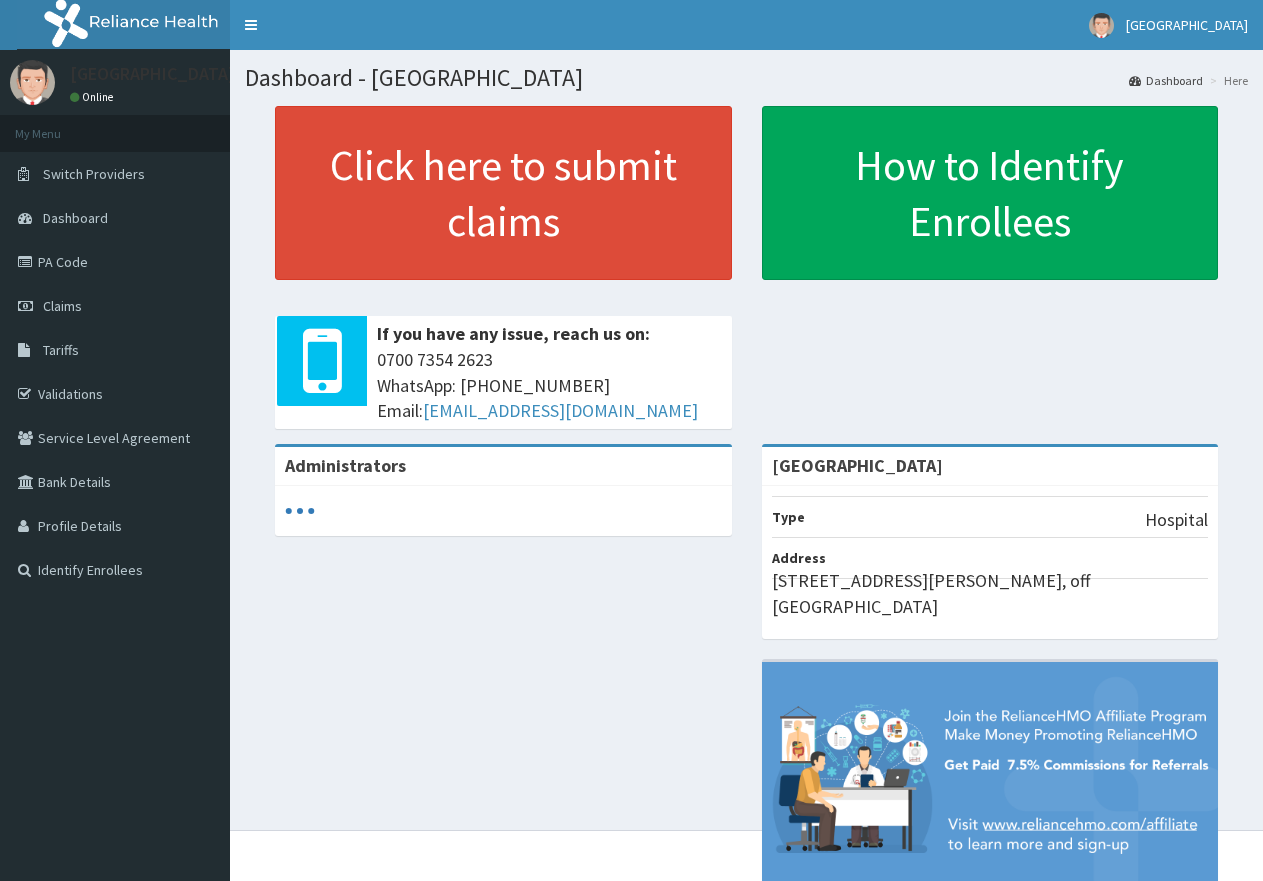 scroll, scrollTop: 0, scrollLeft: 0, axis: both 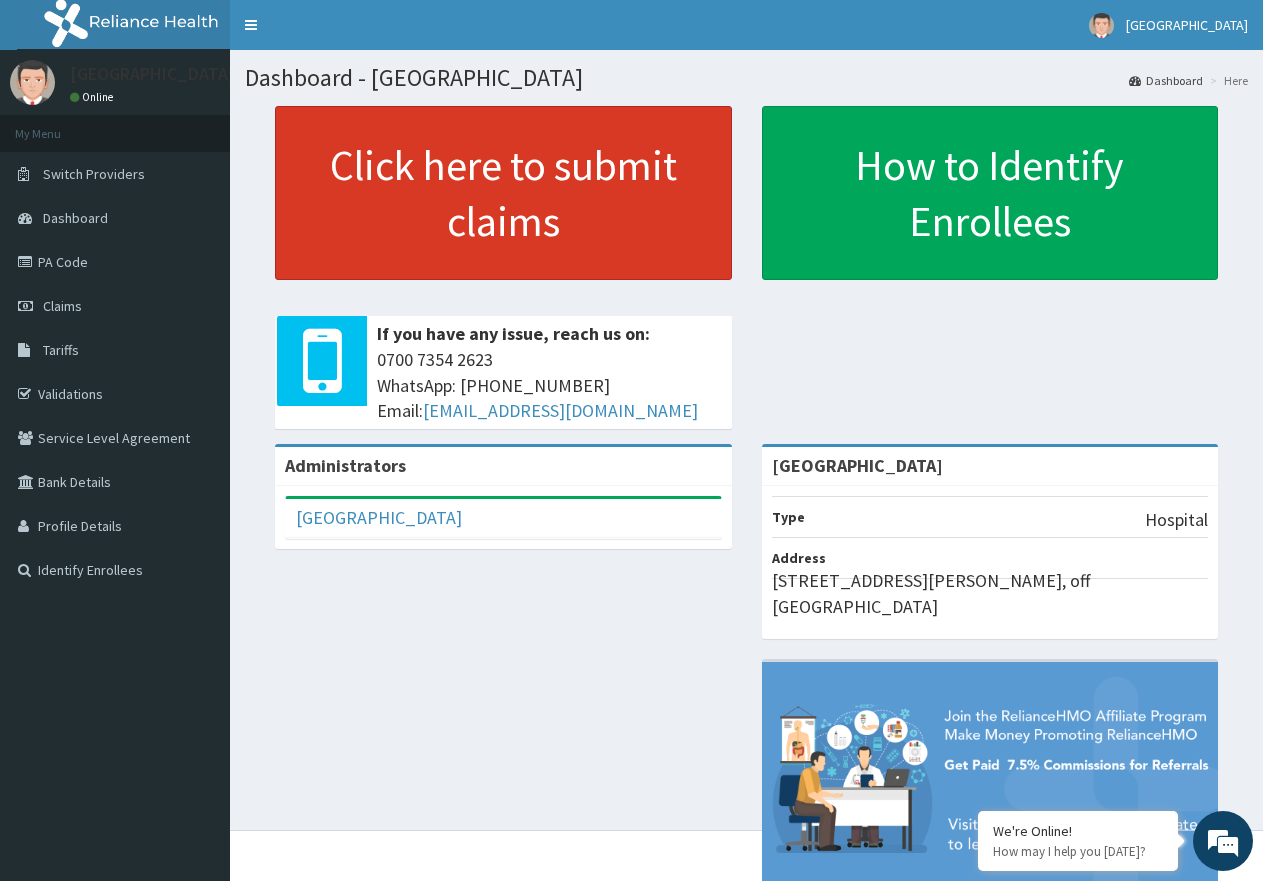 click on "Click here to submit claims" at bounding box center (503, 193) 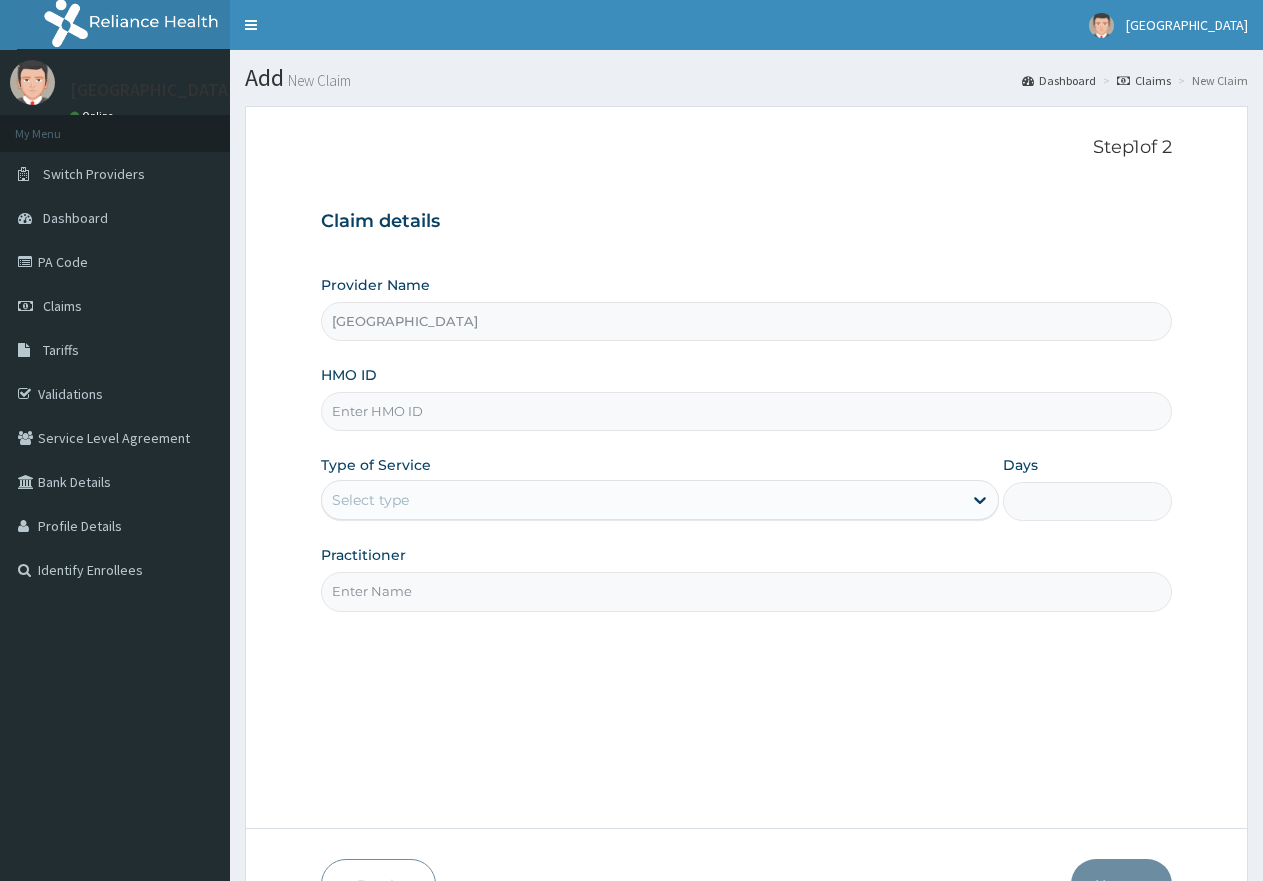 scroll, scrollTop: 0, scrollLeft: 0, axis: both 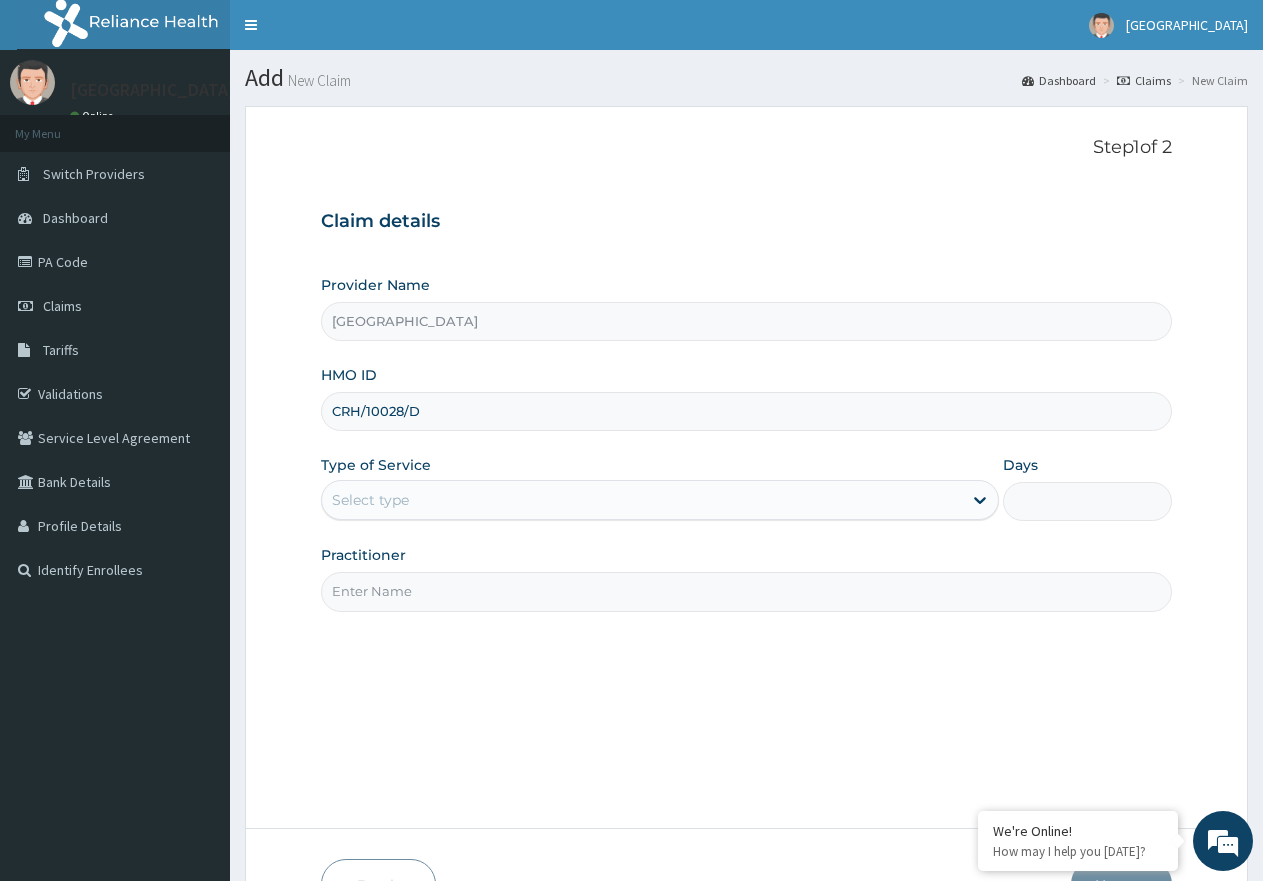 type on "CRH/10028/D" 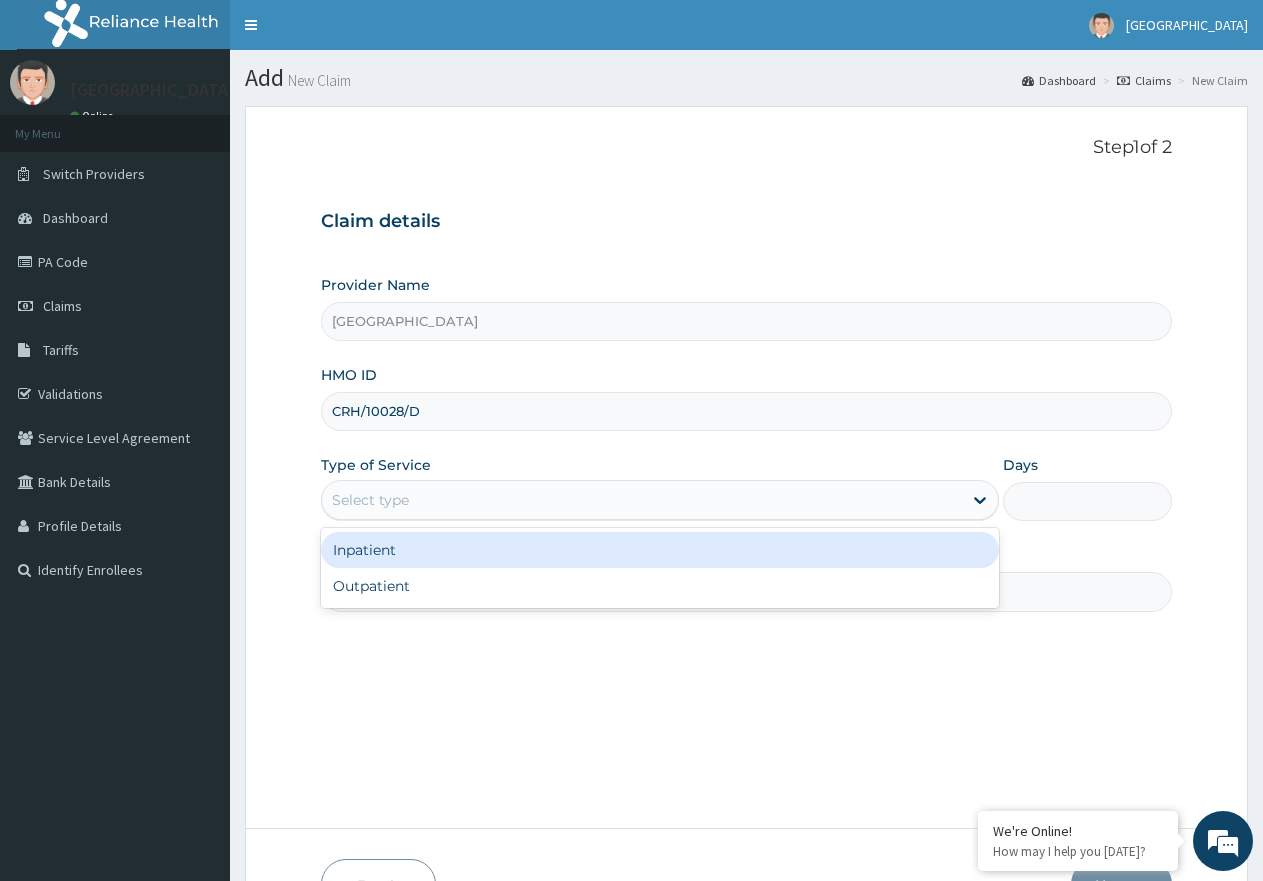 click on "Select type" at bounding box center [641, 500] 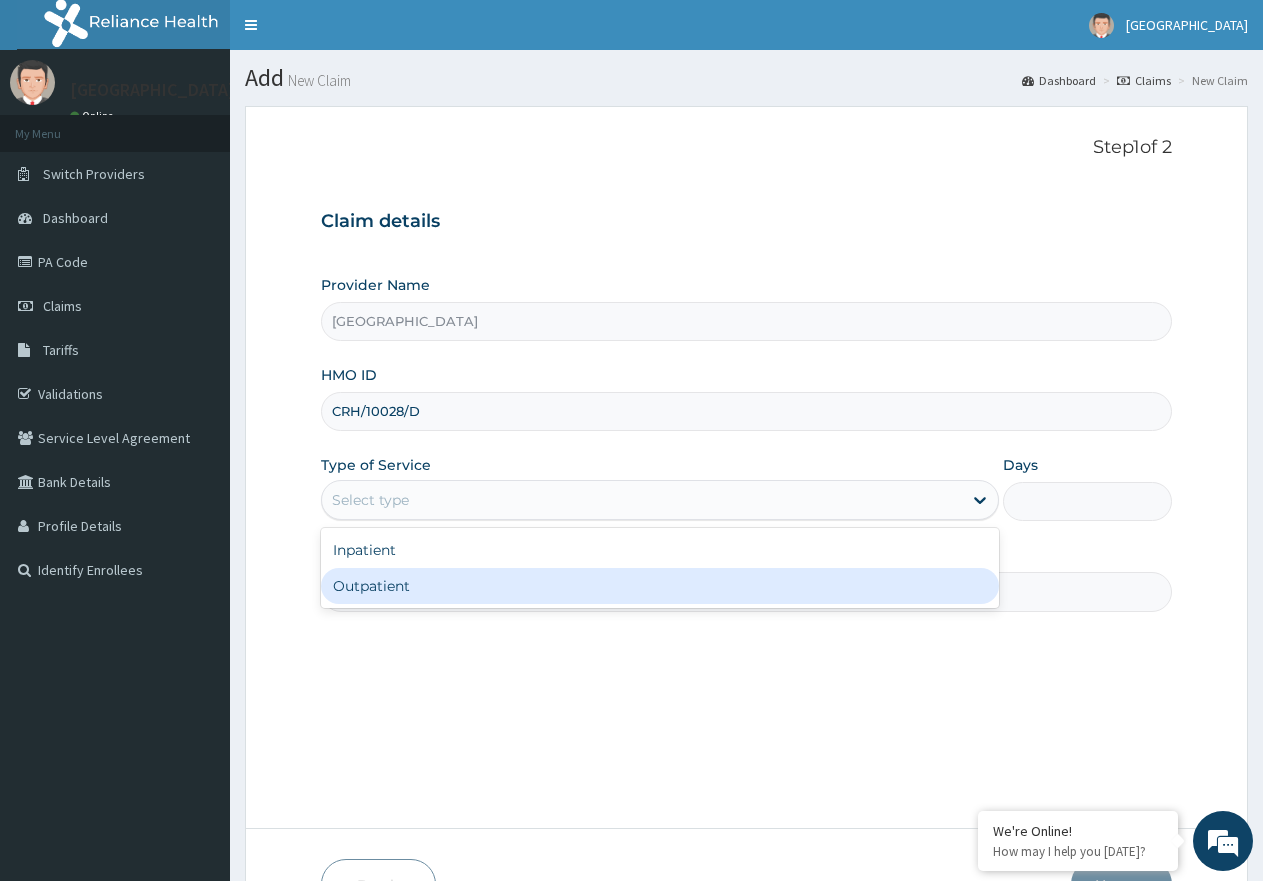 click on "Outpatient" at bounding box center [659, 586] 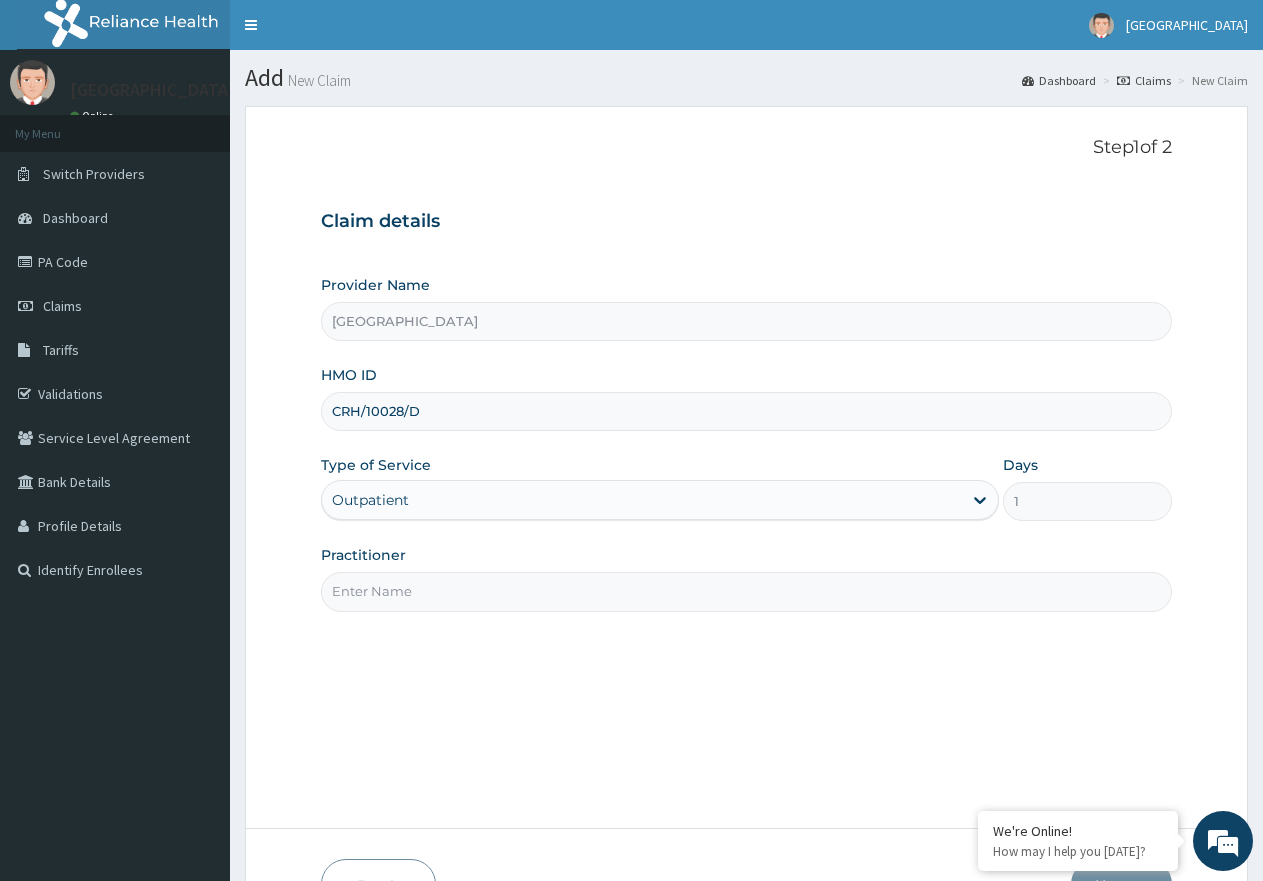 click on "Step  1  of 2 Claim details Provider Name Mount Pisgah Hospital HMO ID CRH/10028/D Type of Service option Outpatient, selected.   Select is focused ,type to refine list, press Down to open the menu,  Outpatient Days 1 Practitioner" at bounding box center [746, 467] 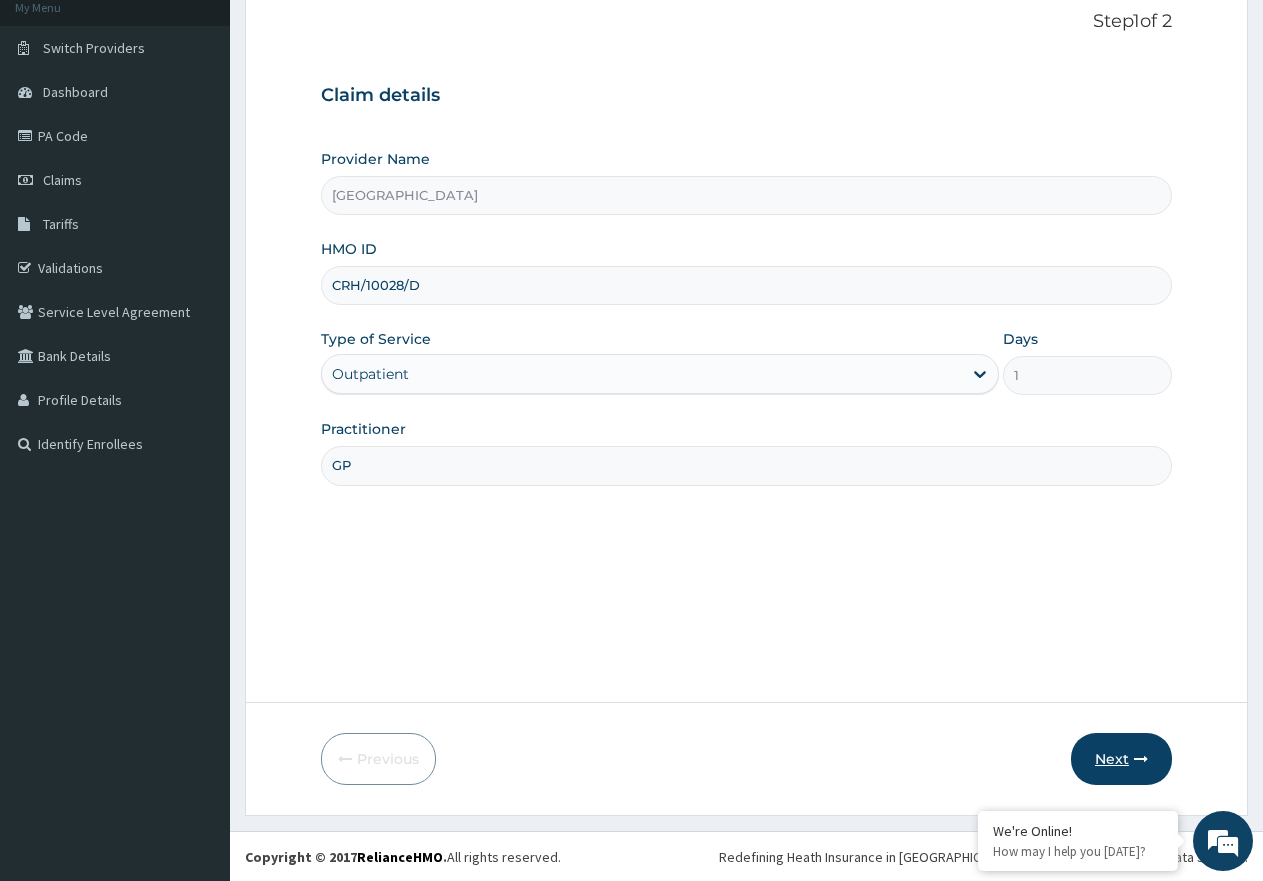 scroll, scrollTop: 127, scrollLeft: 0, axis: vertical 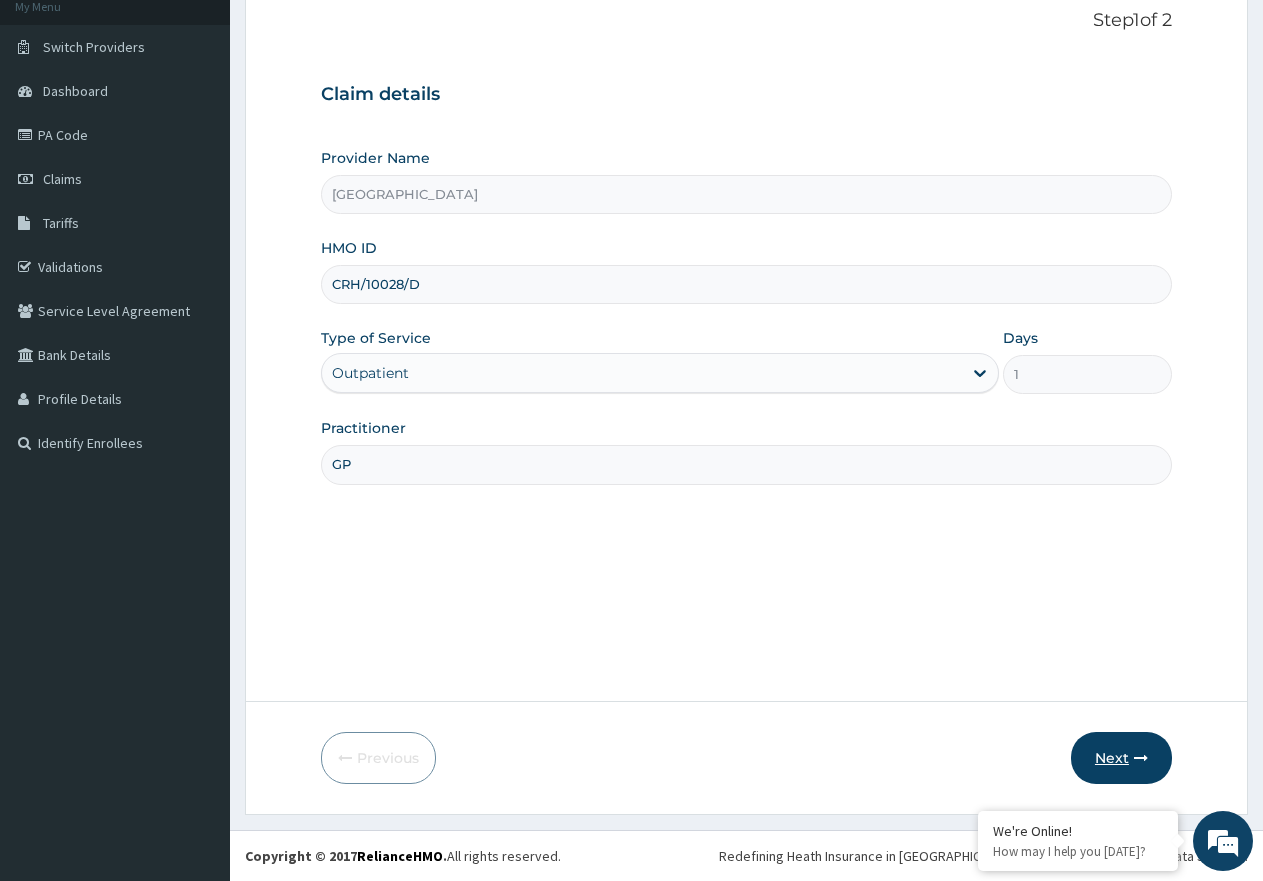 type on "GP" 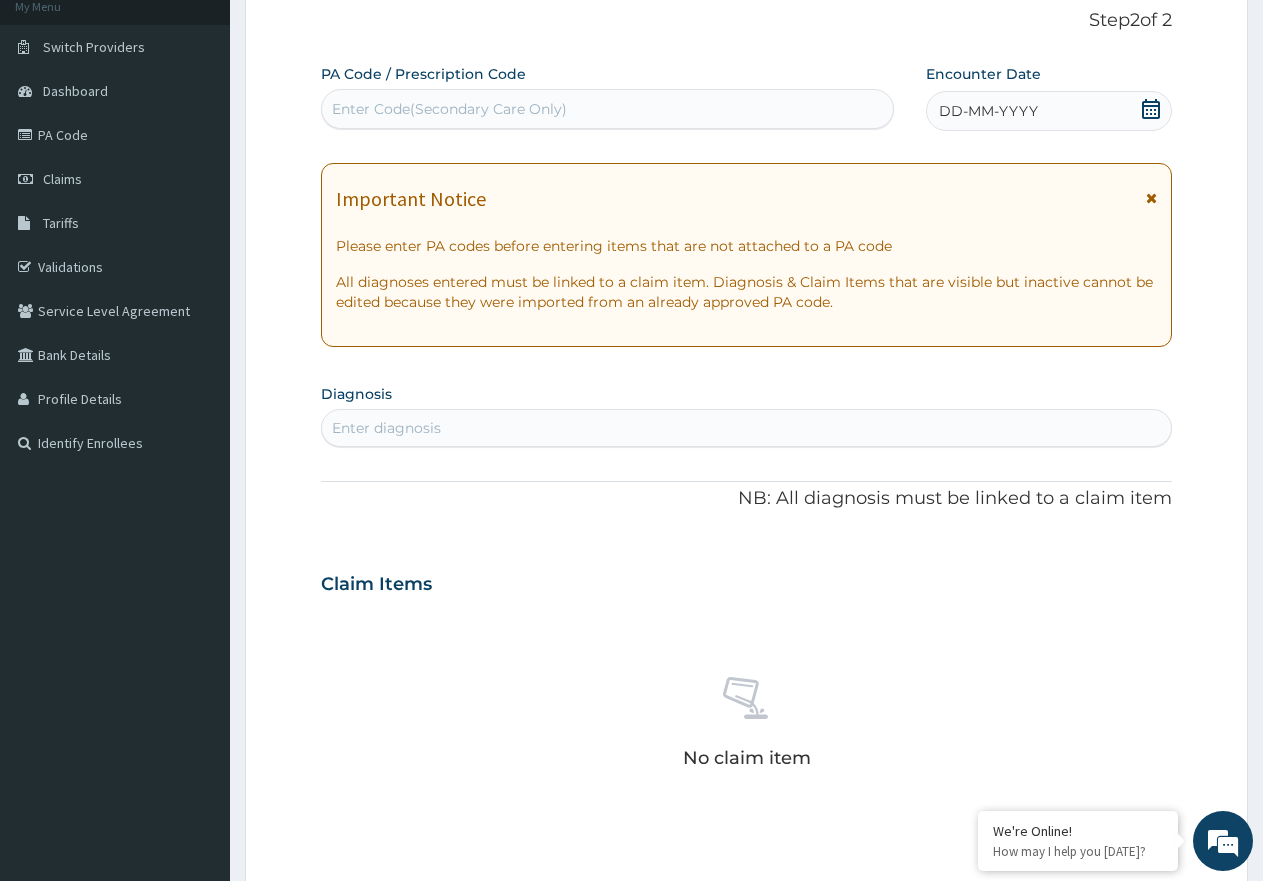 click 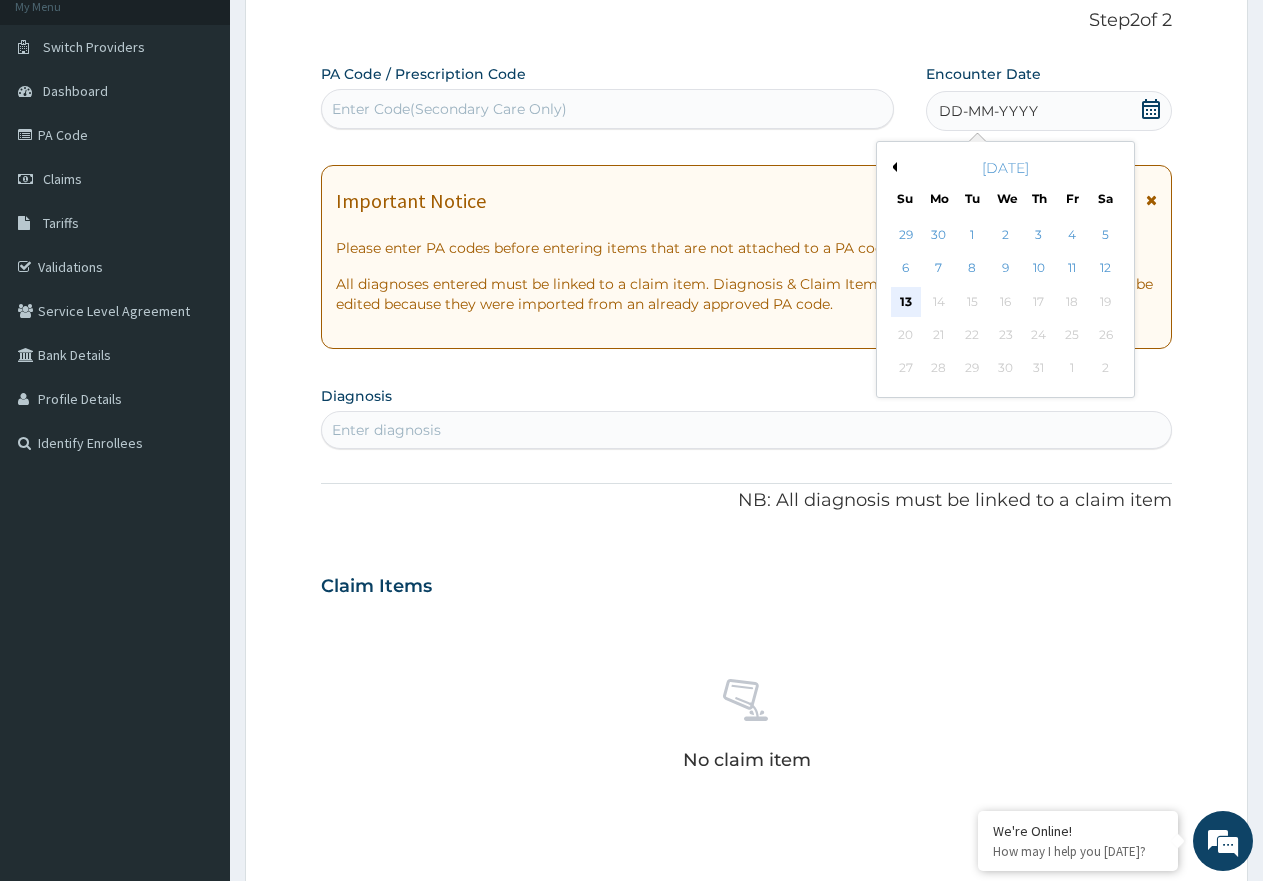 click on "13" at bounding box center (906, 302) 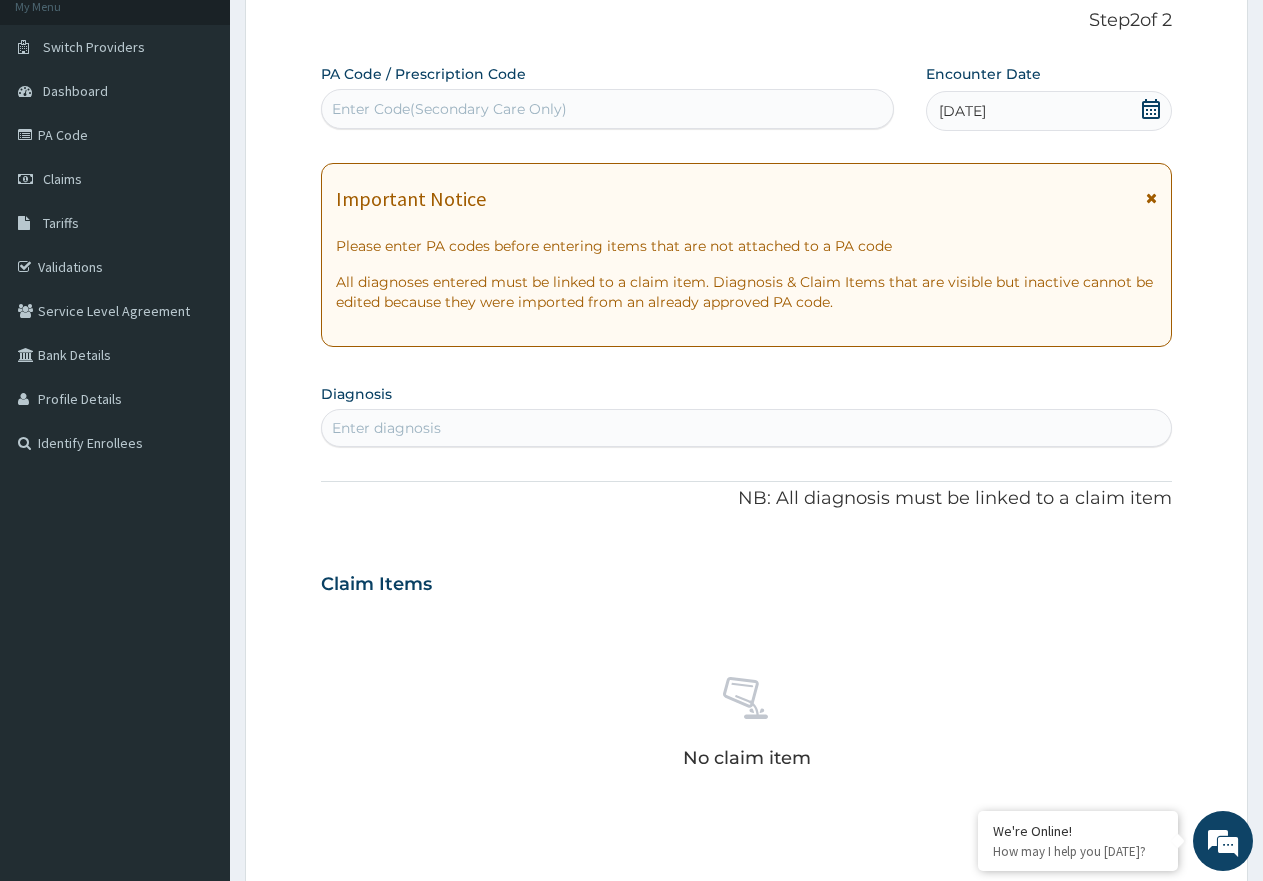 click on "Enter diagnosis" at bounding box center [746, 428] 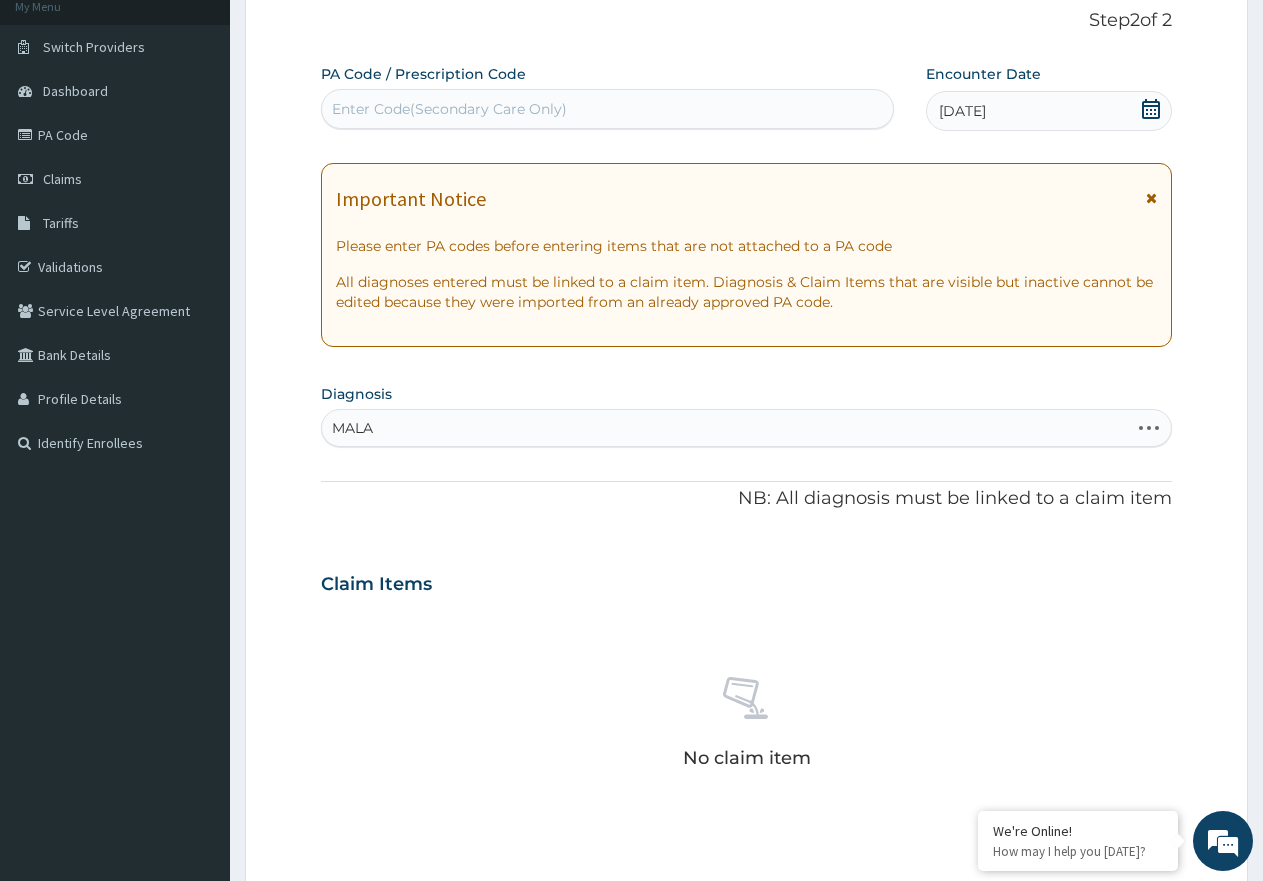type on "MALAR" 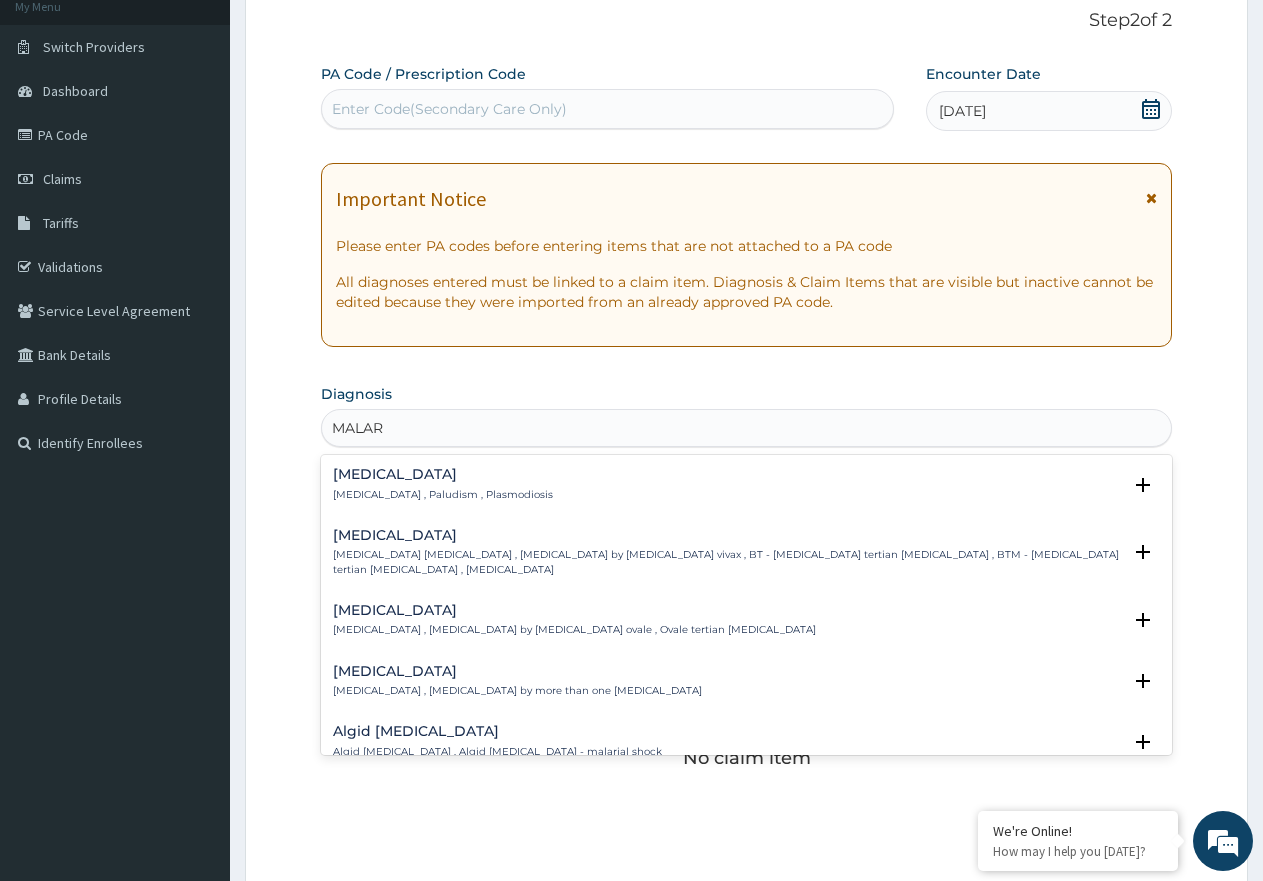 click on "Malaria" at bounding box center (443, 474) 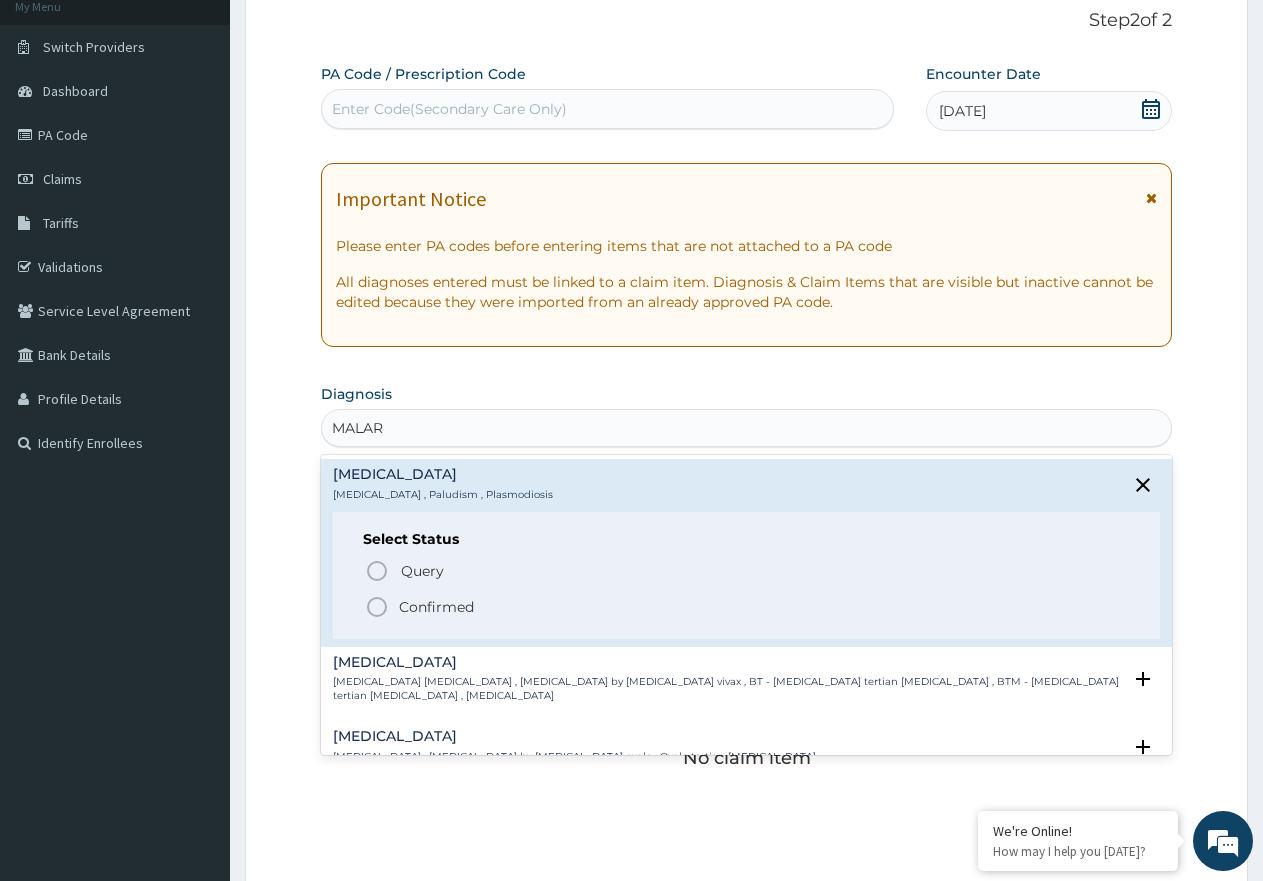 click 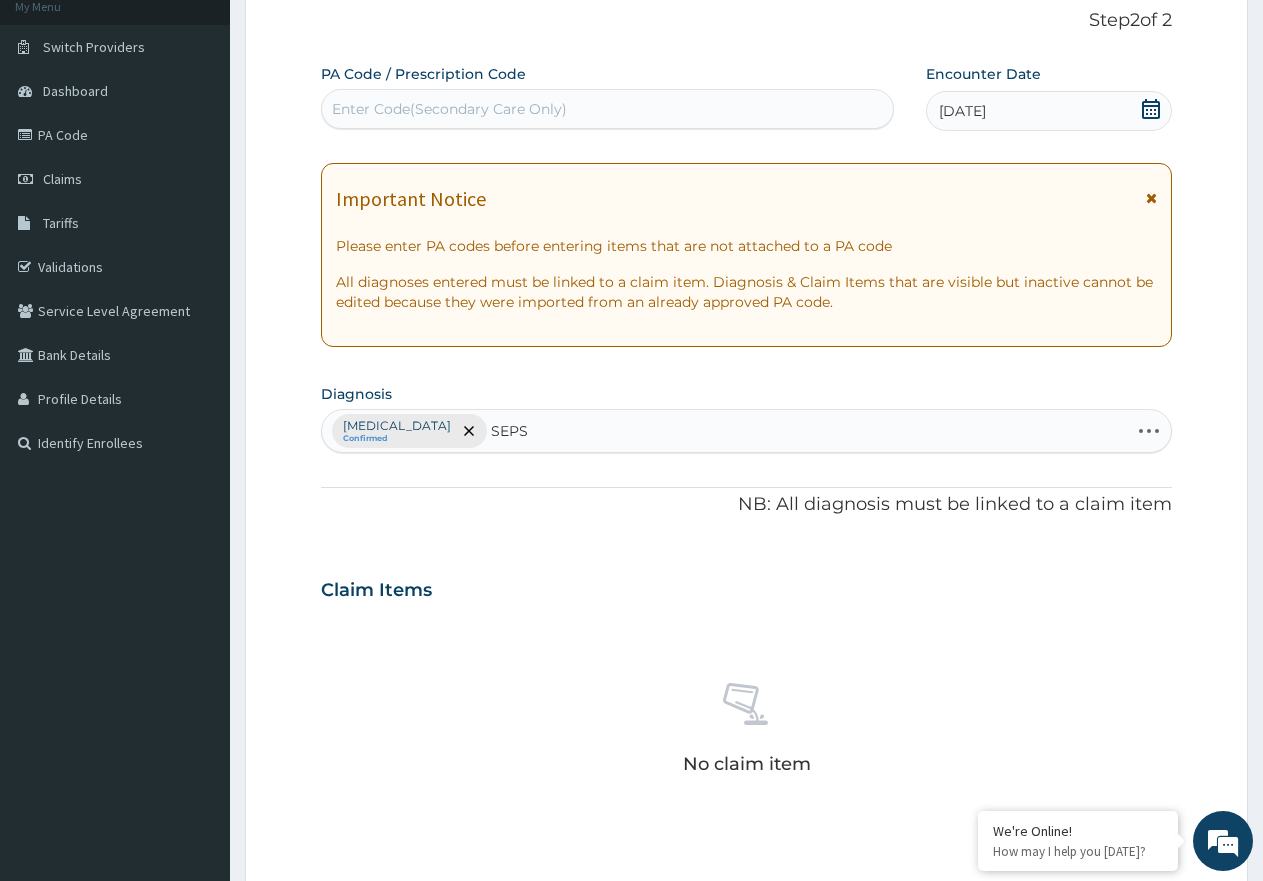 type on "SEPSI" 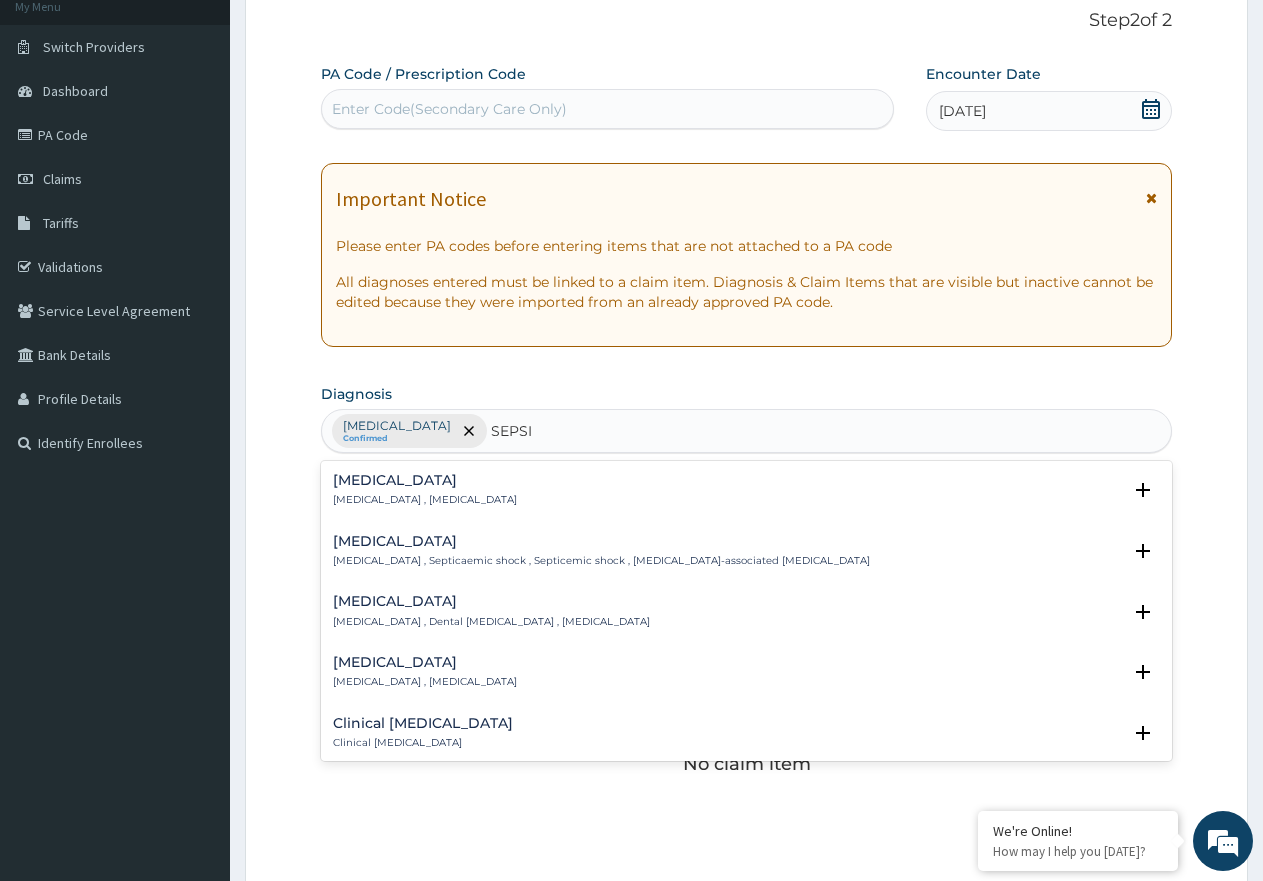 click on "Sepsis Systemic infection , Sepsis" at bounding box center [746, 490] 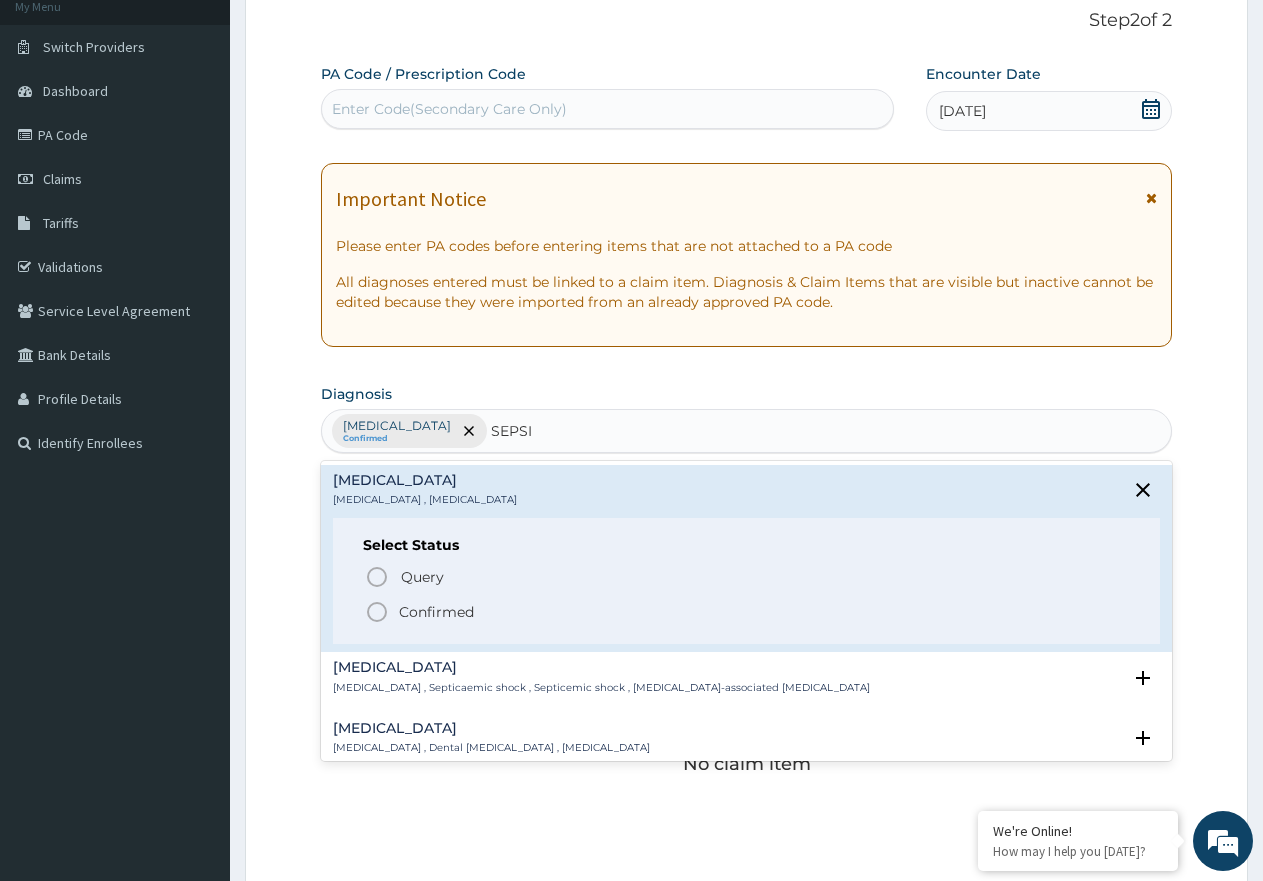 click 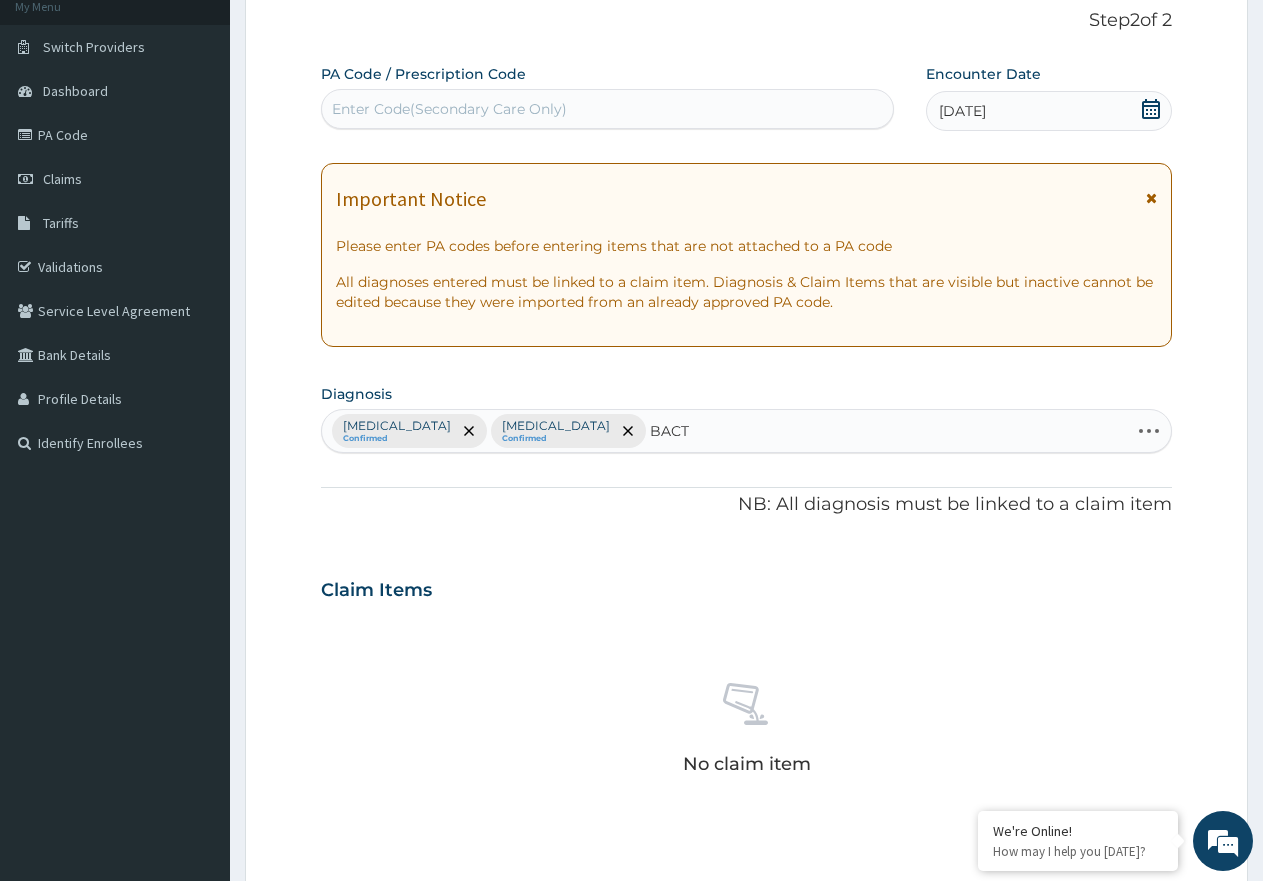 type on "BACTE" 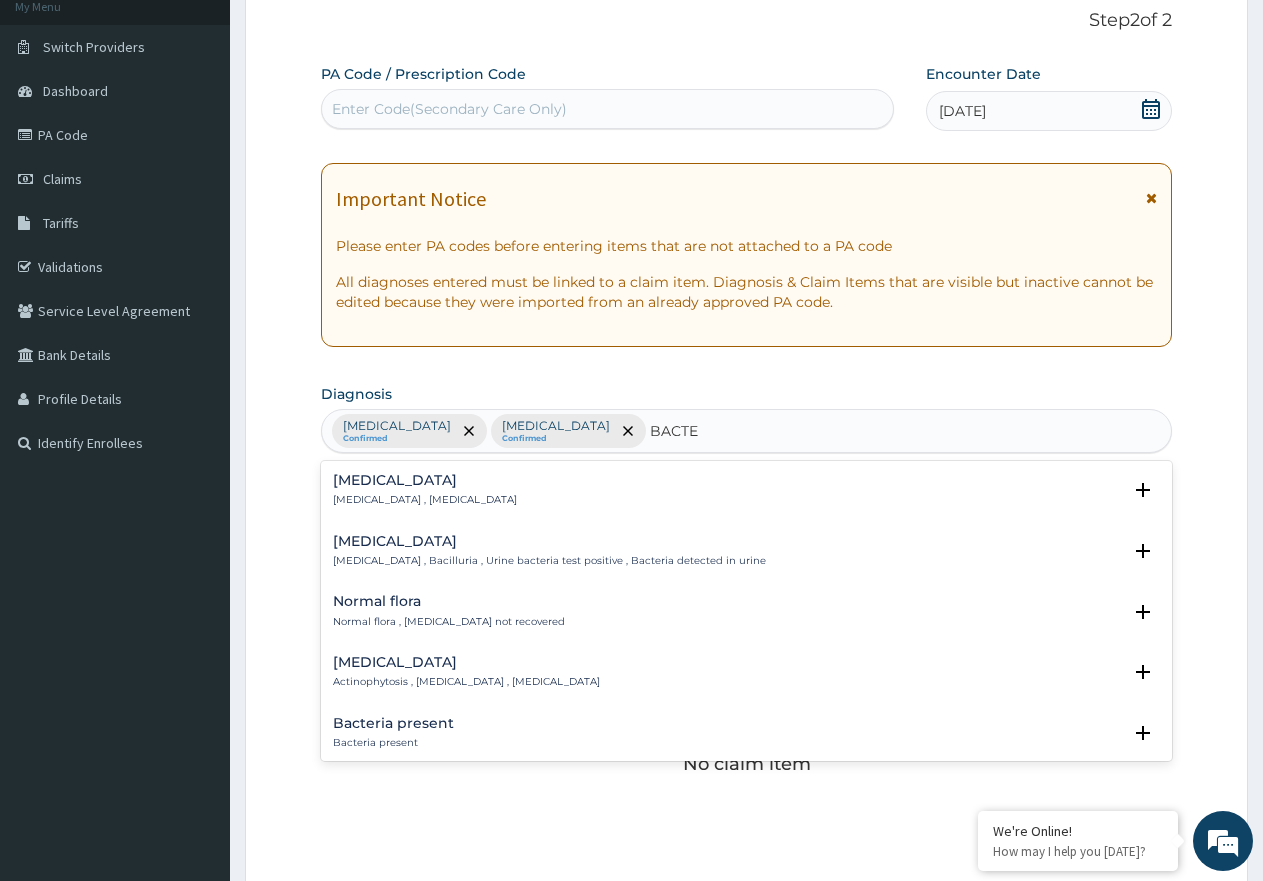 click on "Bacteremia Bacteremia , Bacteraemia Select Status Query Query covers suspected (?), Keep in view (kiv), Ruled out (r/o) Confirmed" at bounding box center [746, 495] 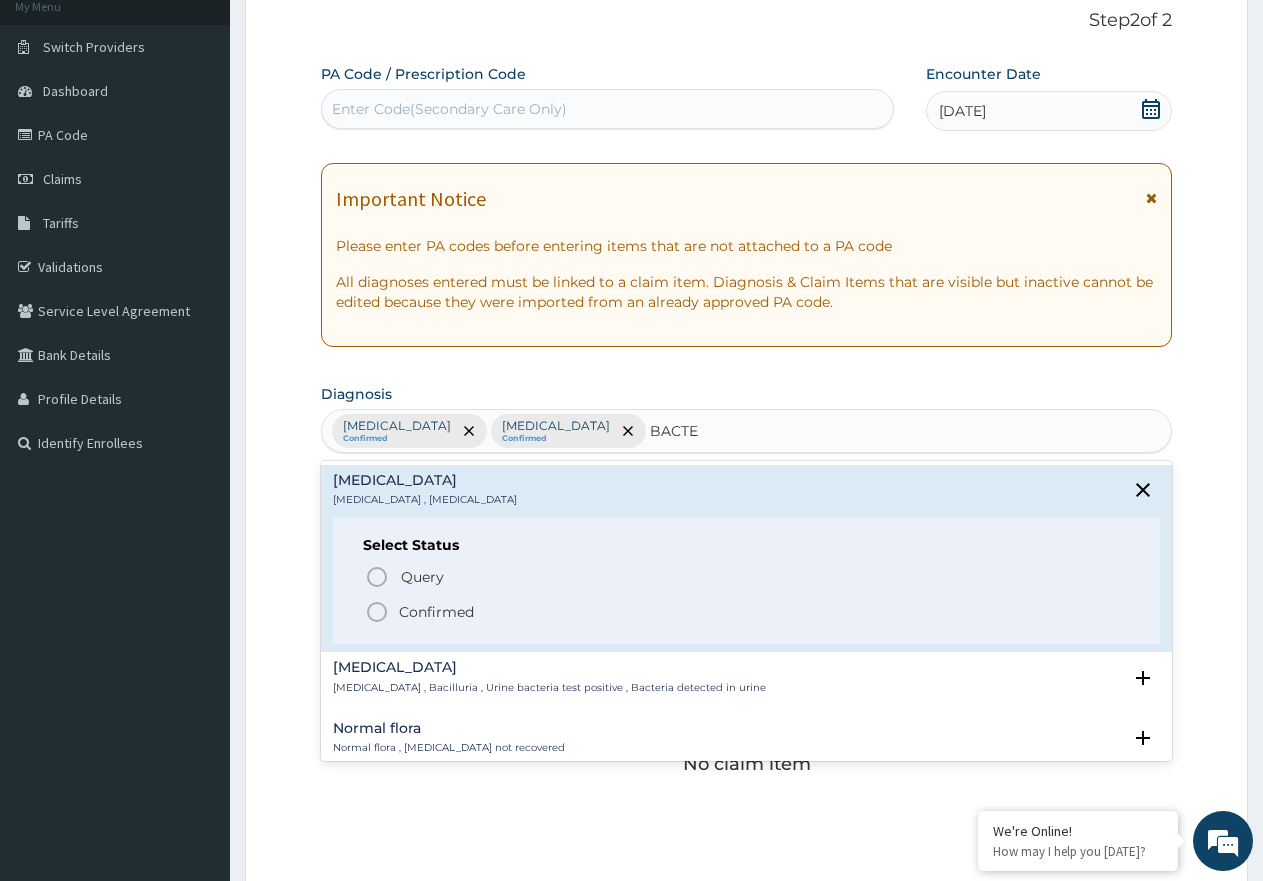 click 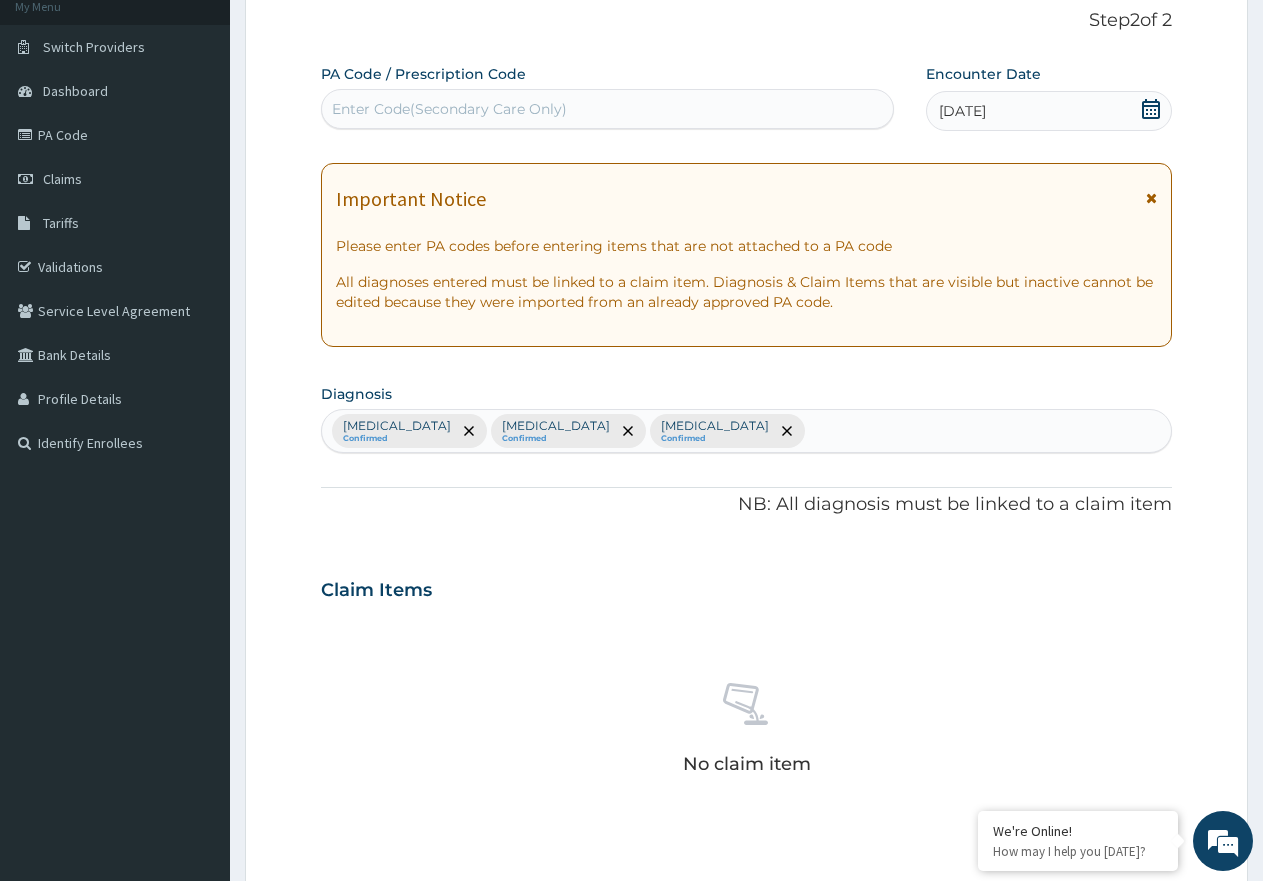click on "Malaria Confirmed Sepsis Confirmed Bacteremia Confirmed" at bounding box center (746, 431) 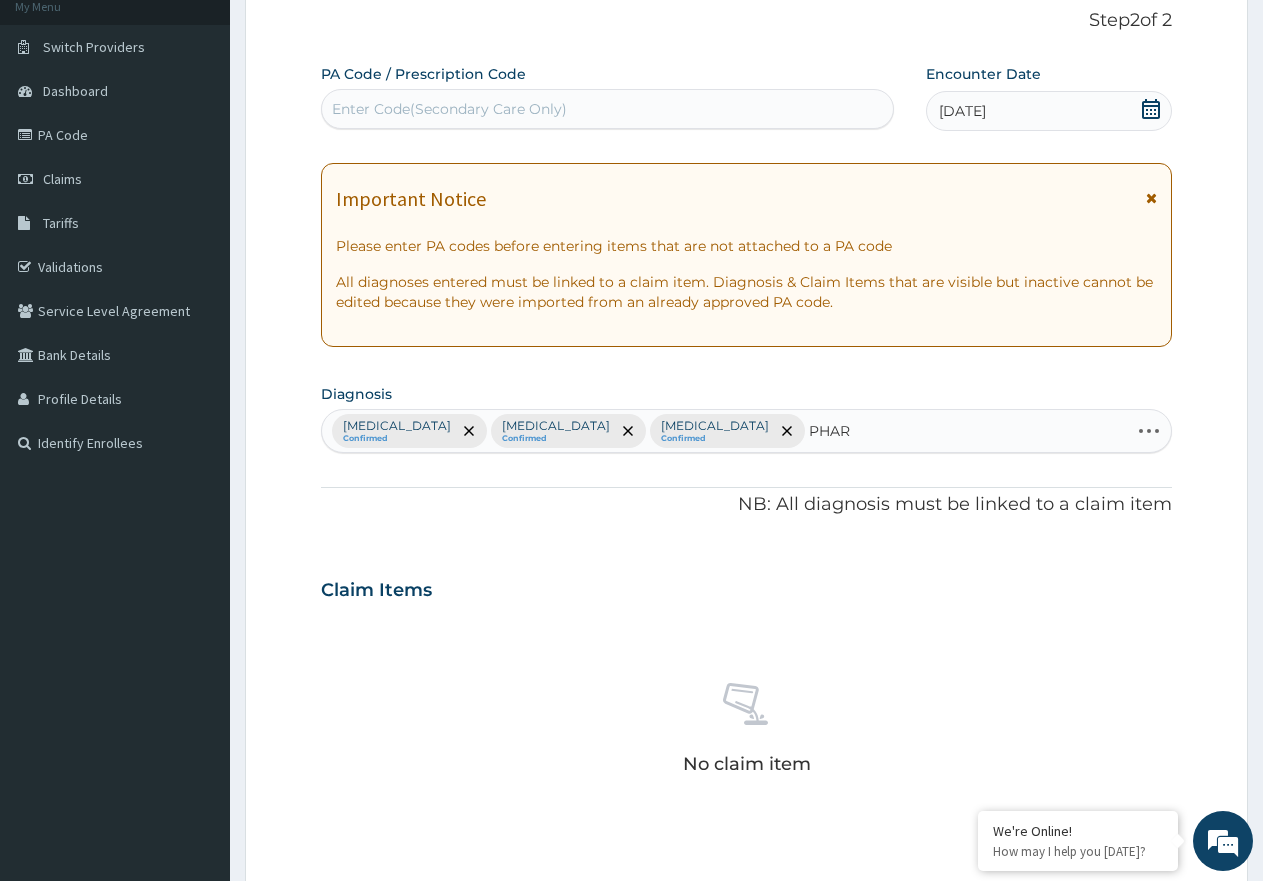 type on "PHARY" 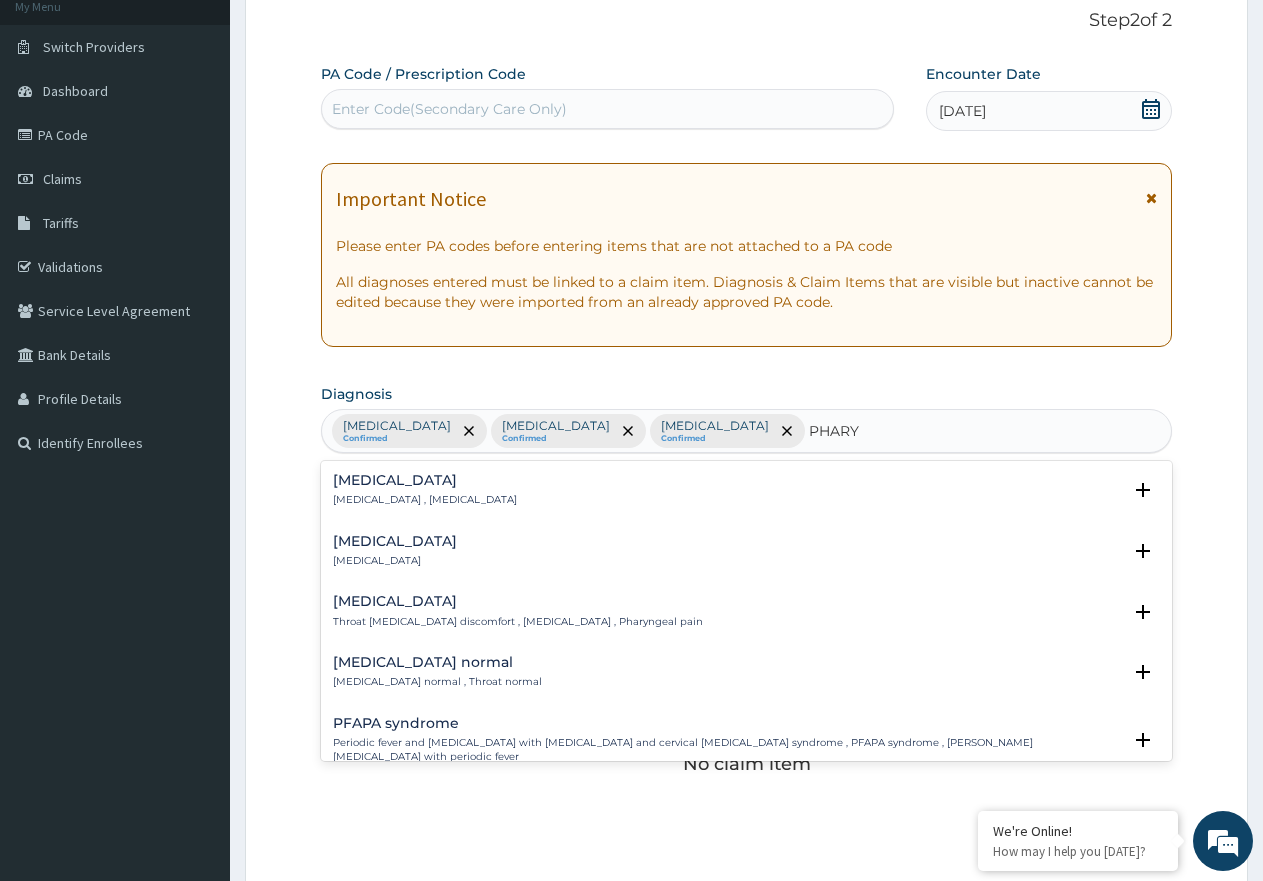click on "Pharyngitis Pharyngitis" at bounding box center (746, 551) 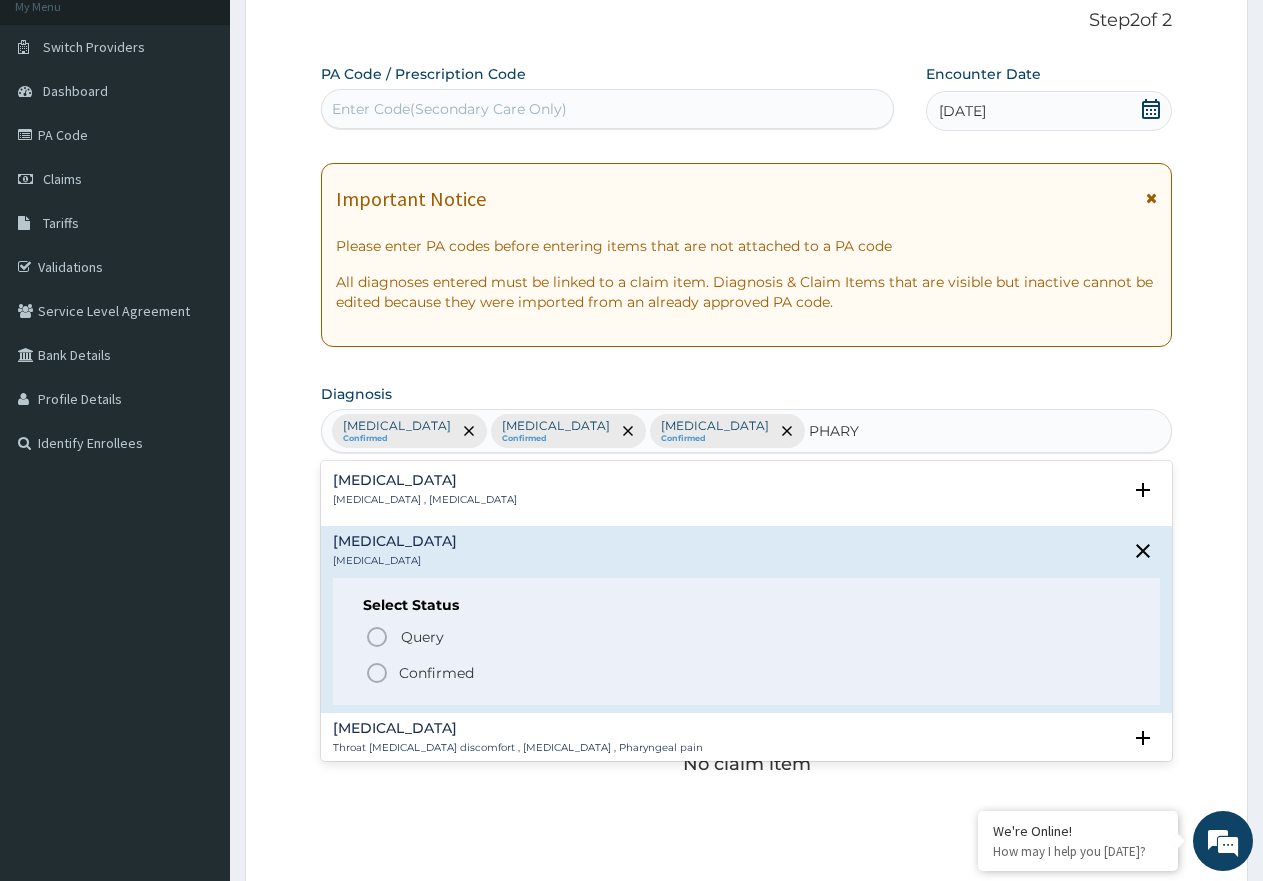 click 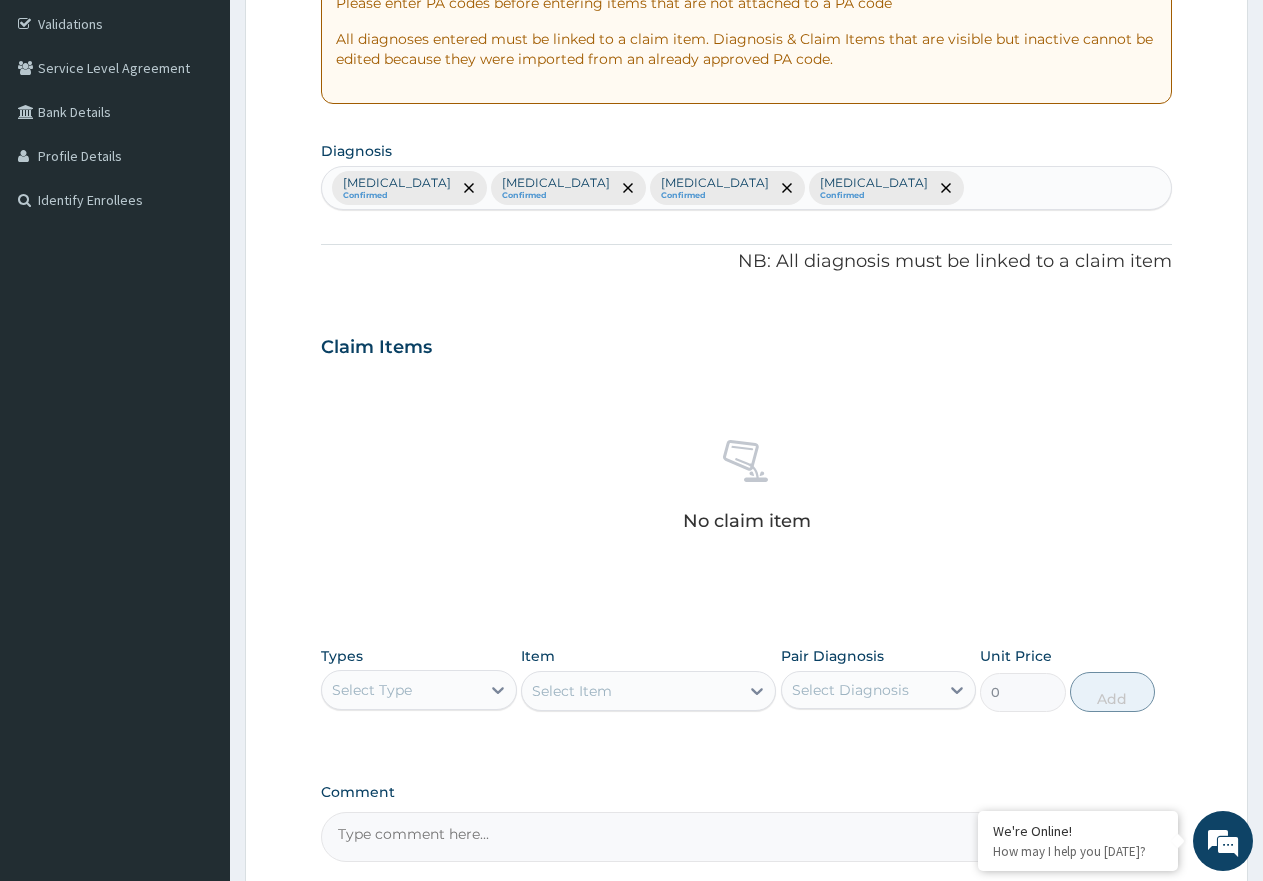 scroll, scrollTop: 427, scrollLeft: 0, axis: vertical 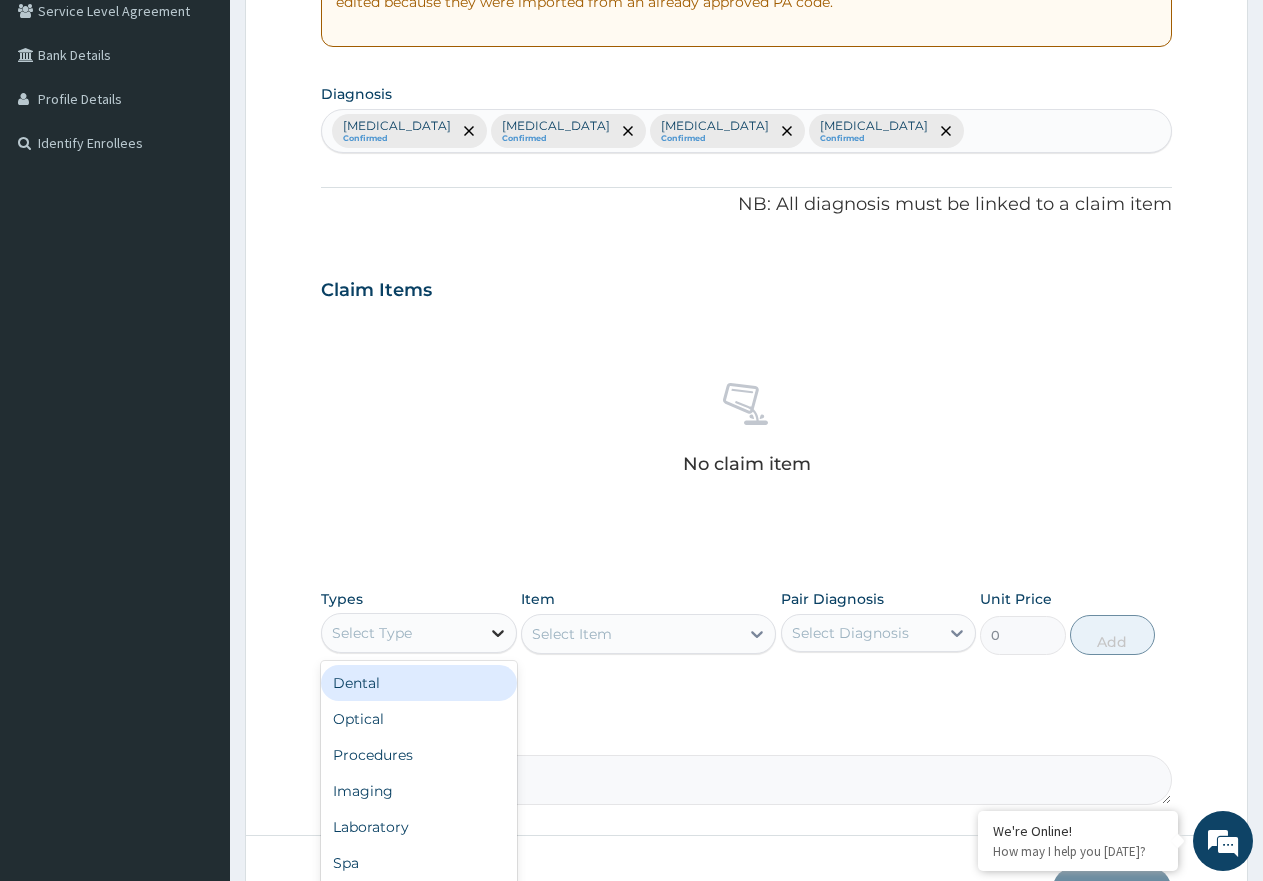 click at bounding box center (498, 633) 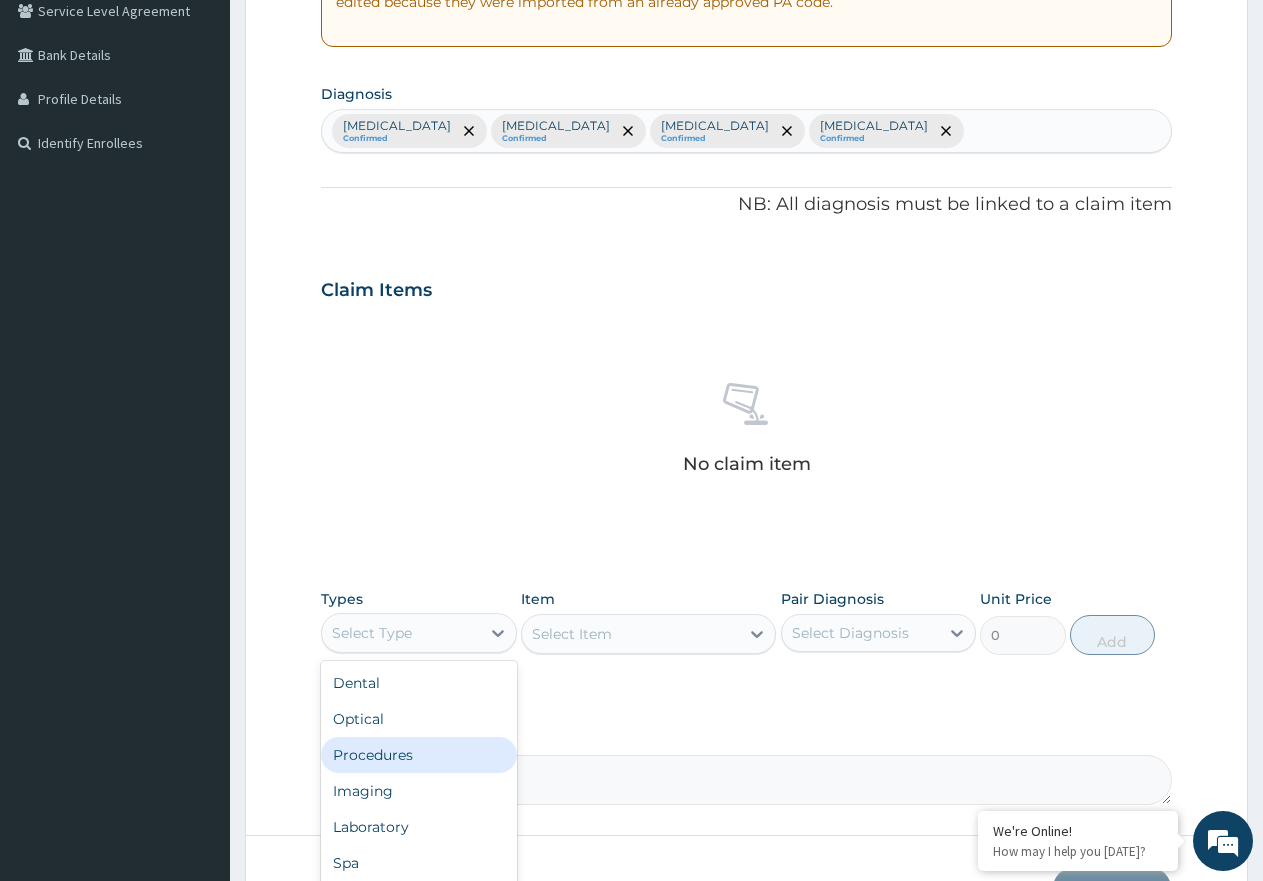 click on "Procedures" at bounding box center (419, 755) 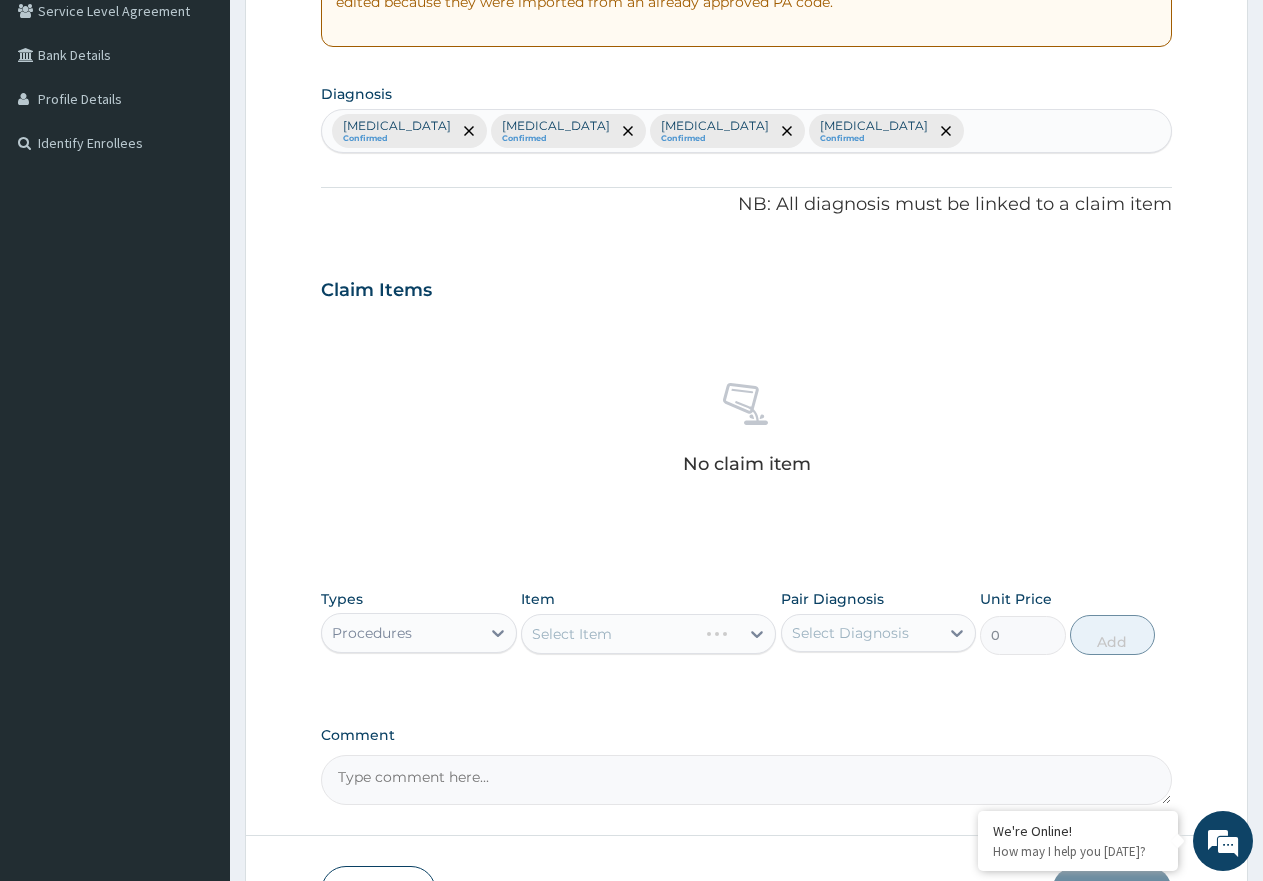 click on "Select Item" at bounding box center [648, 634] 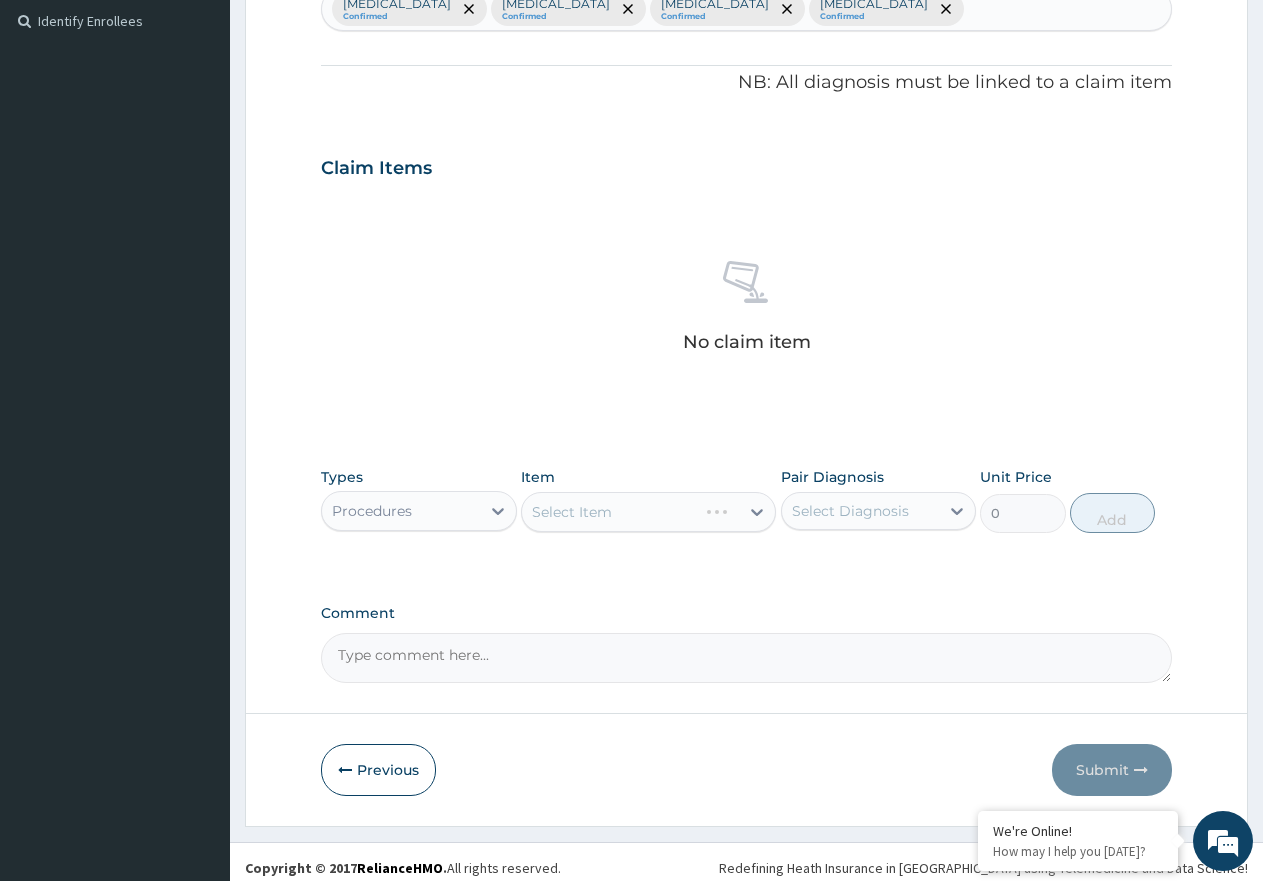 scroll, scrollTop: 561, scrollLeft: 0, axis: vertical 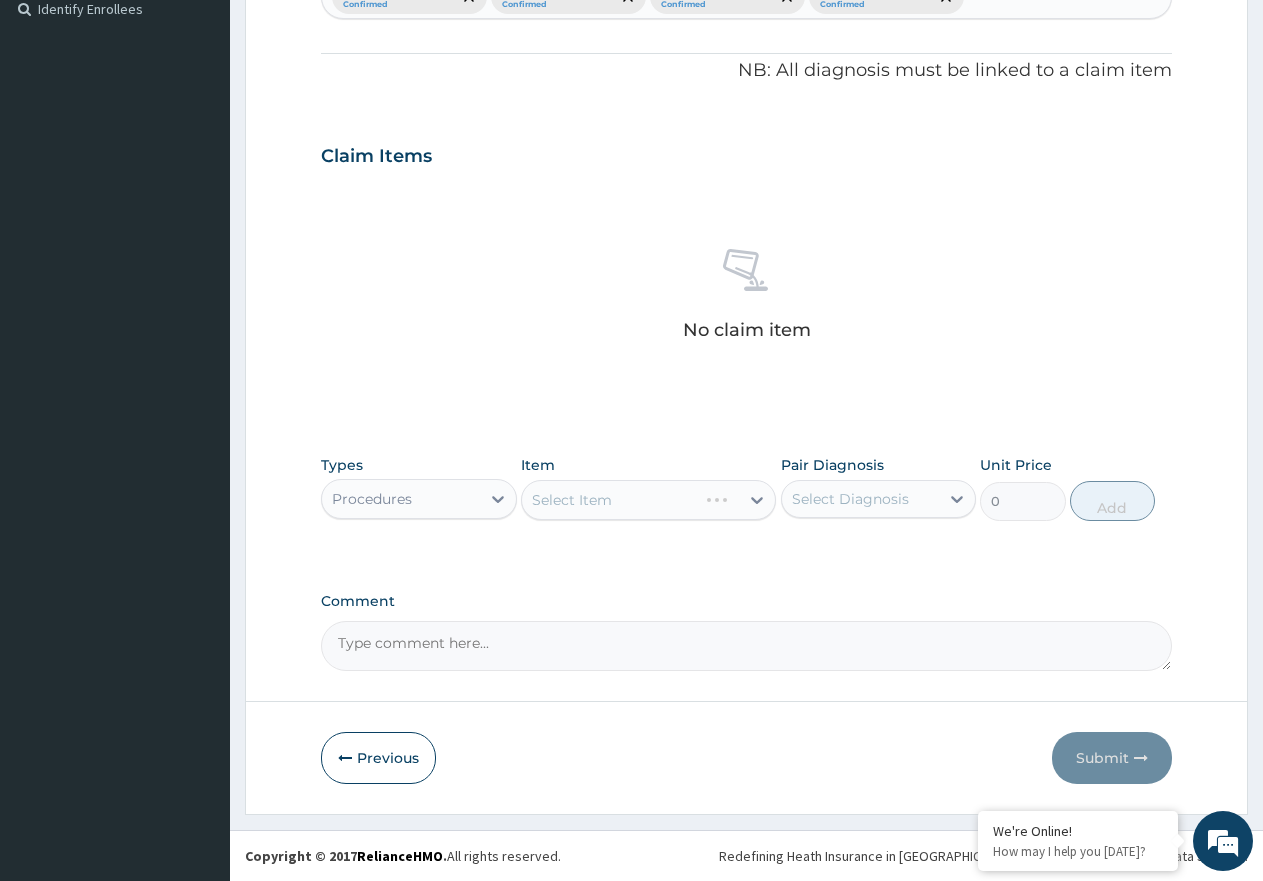 click on "Select Item" at bounding box center [648, 500] 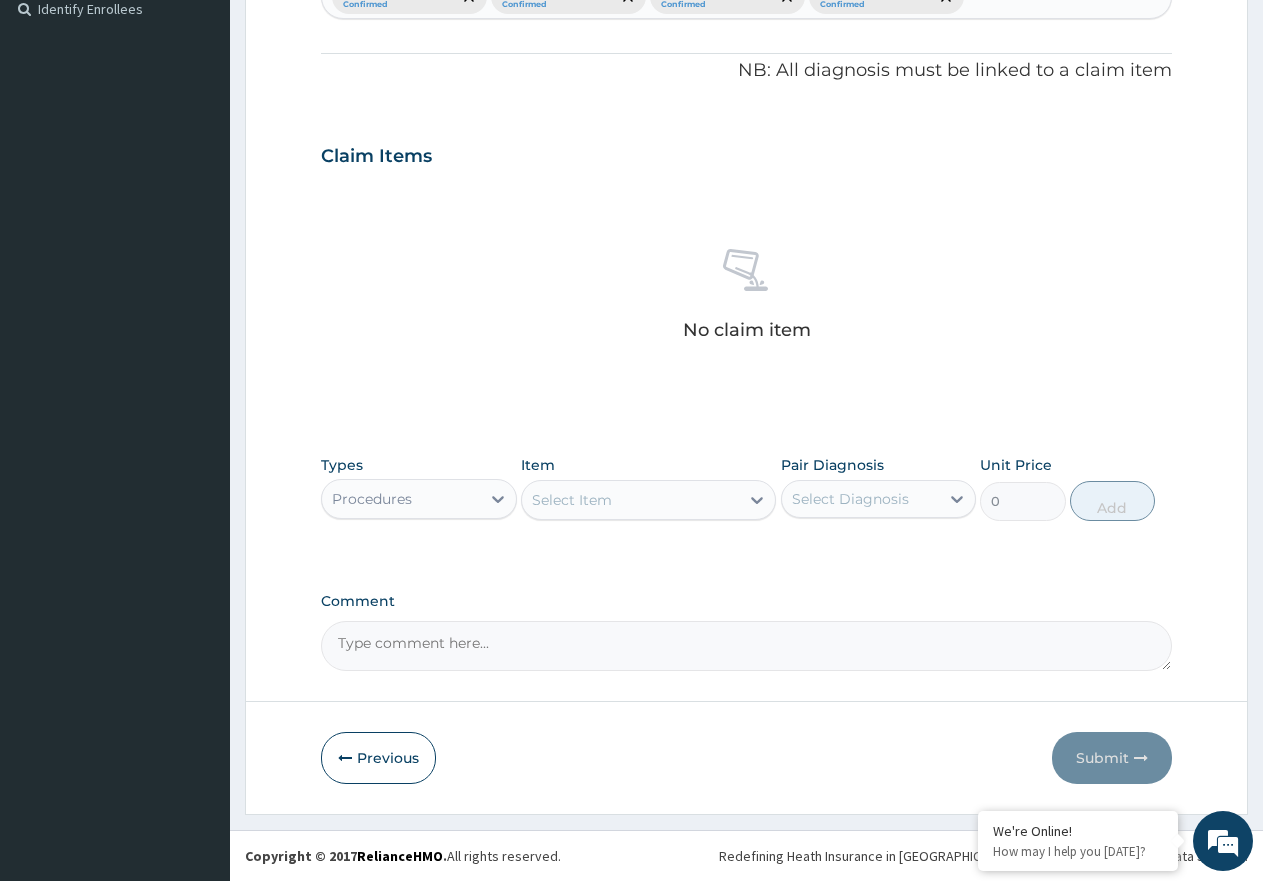 click on "Select Item" at bounding box center [572, 500] 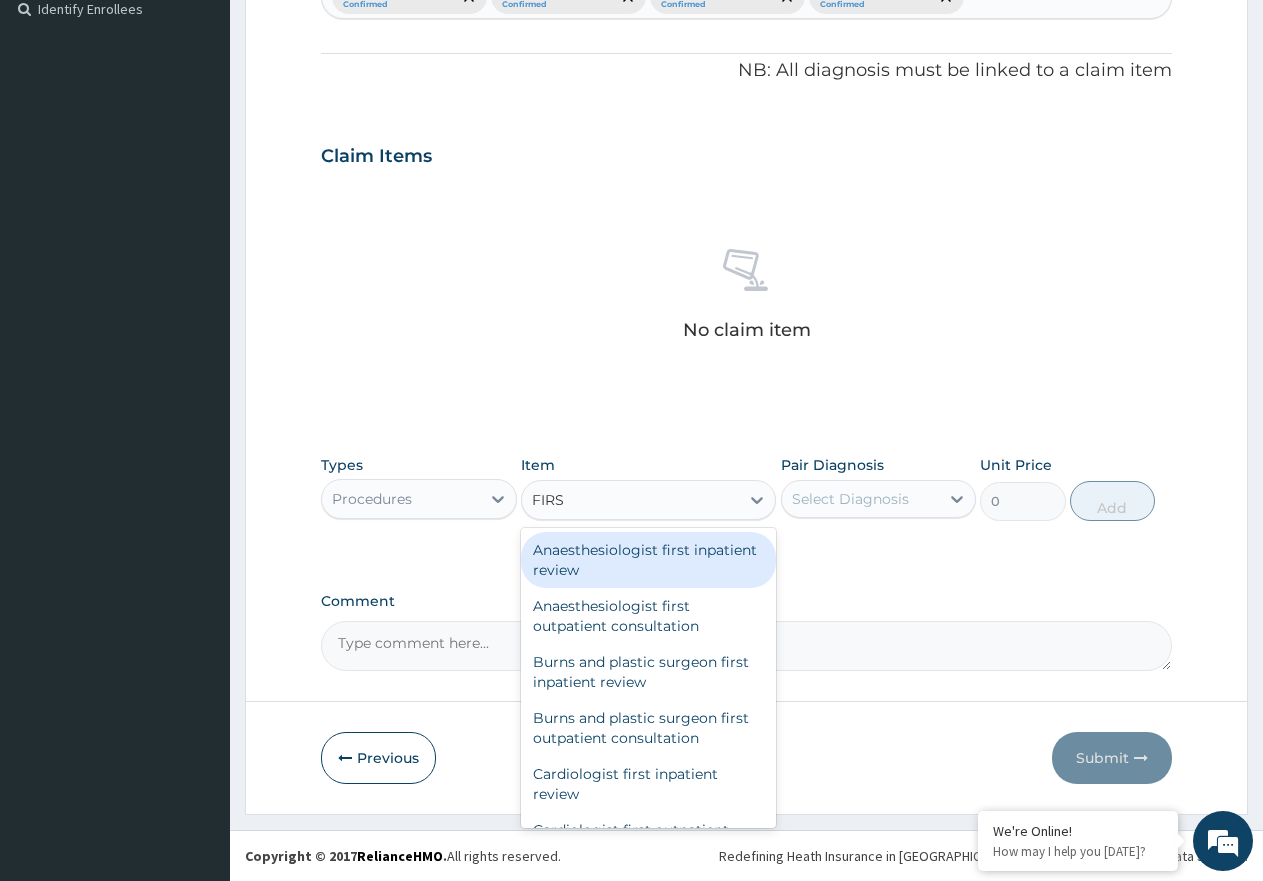 type on "FIRST" 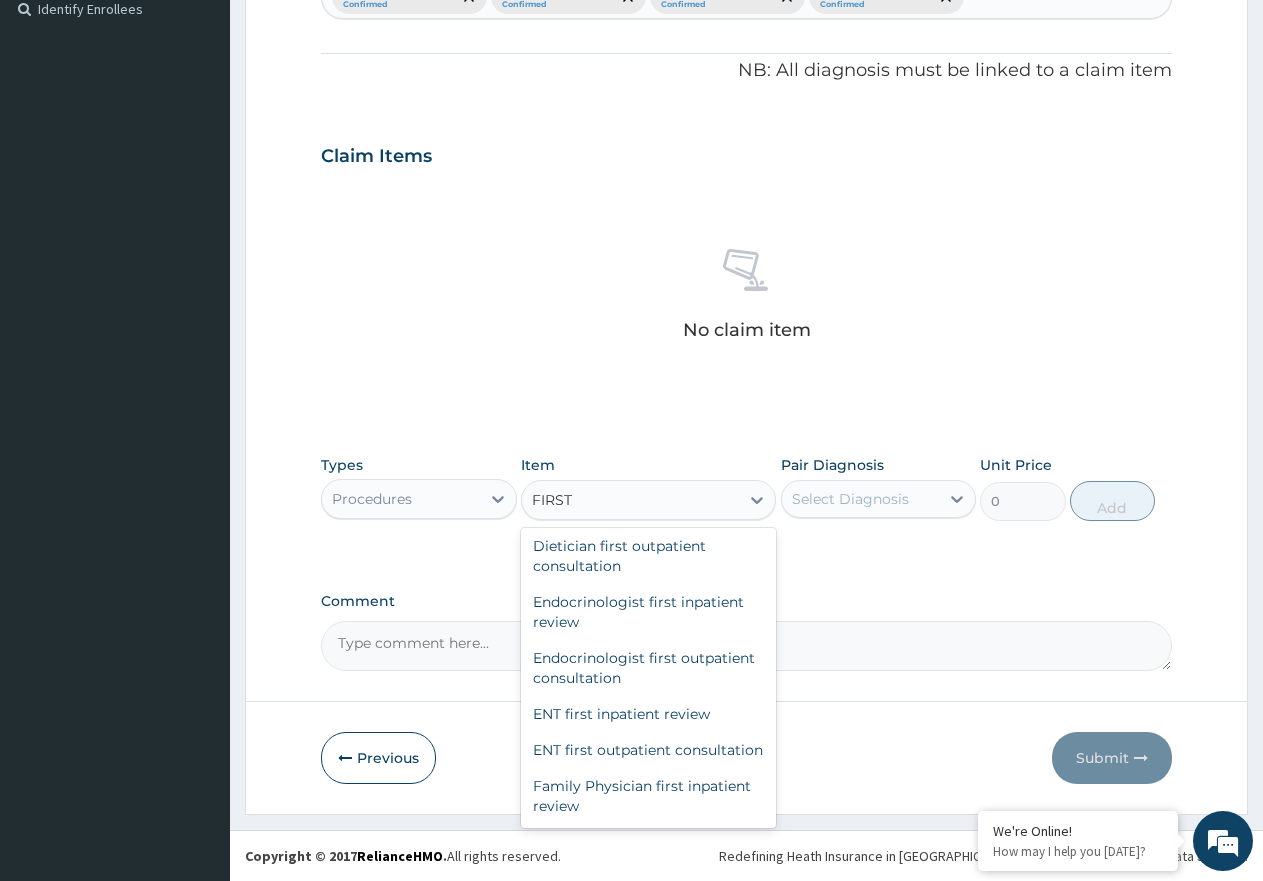 scroll, scrollTop: 1000, scrollLeft: 0, axis: vertical 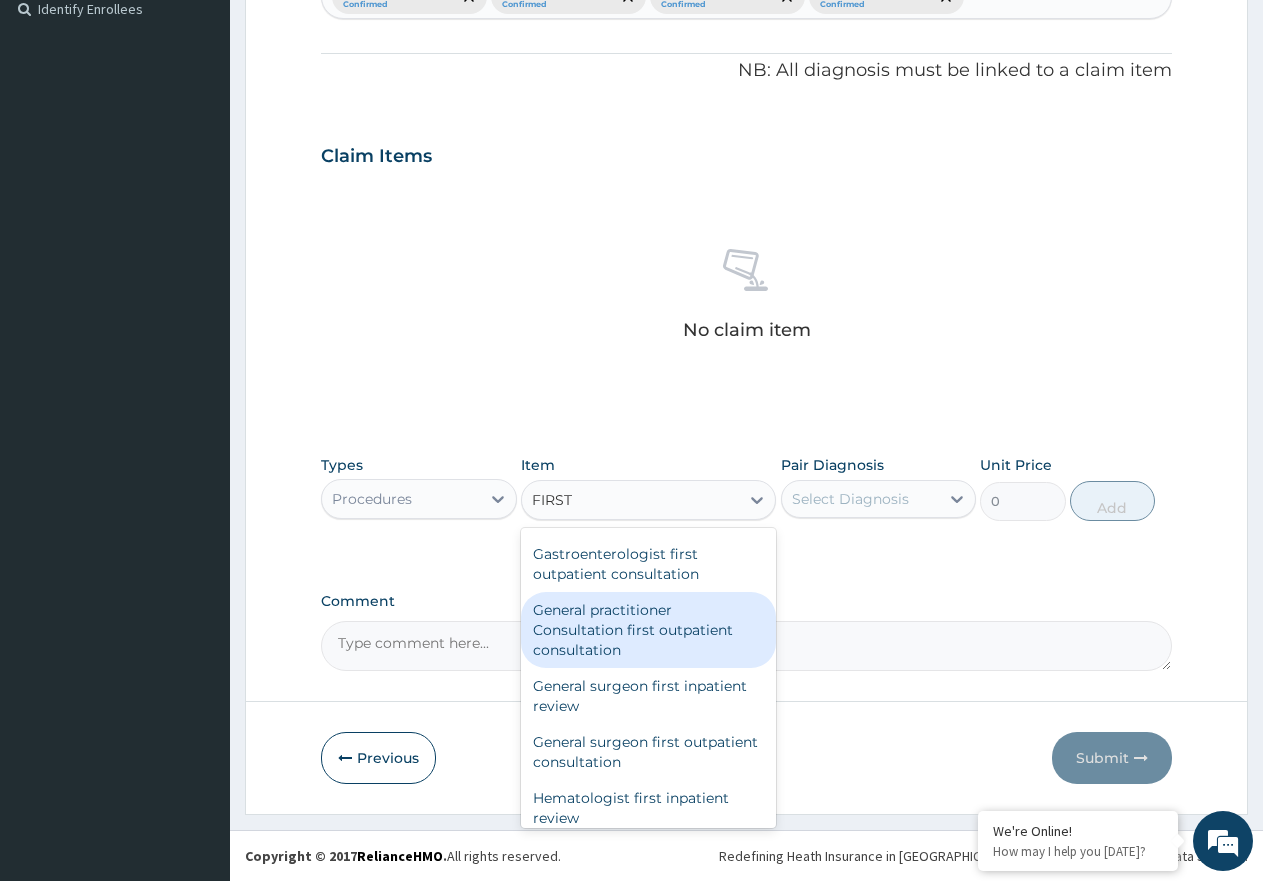 click on "General practitioner Consultation first outpatient consultation" at bounding box center [648, 630] 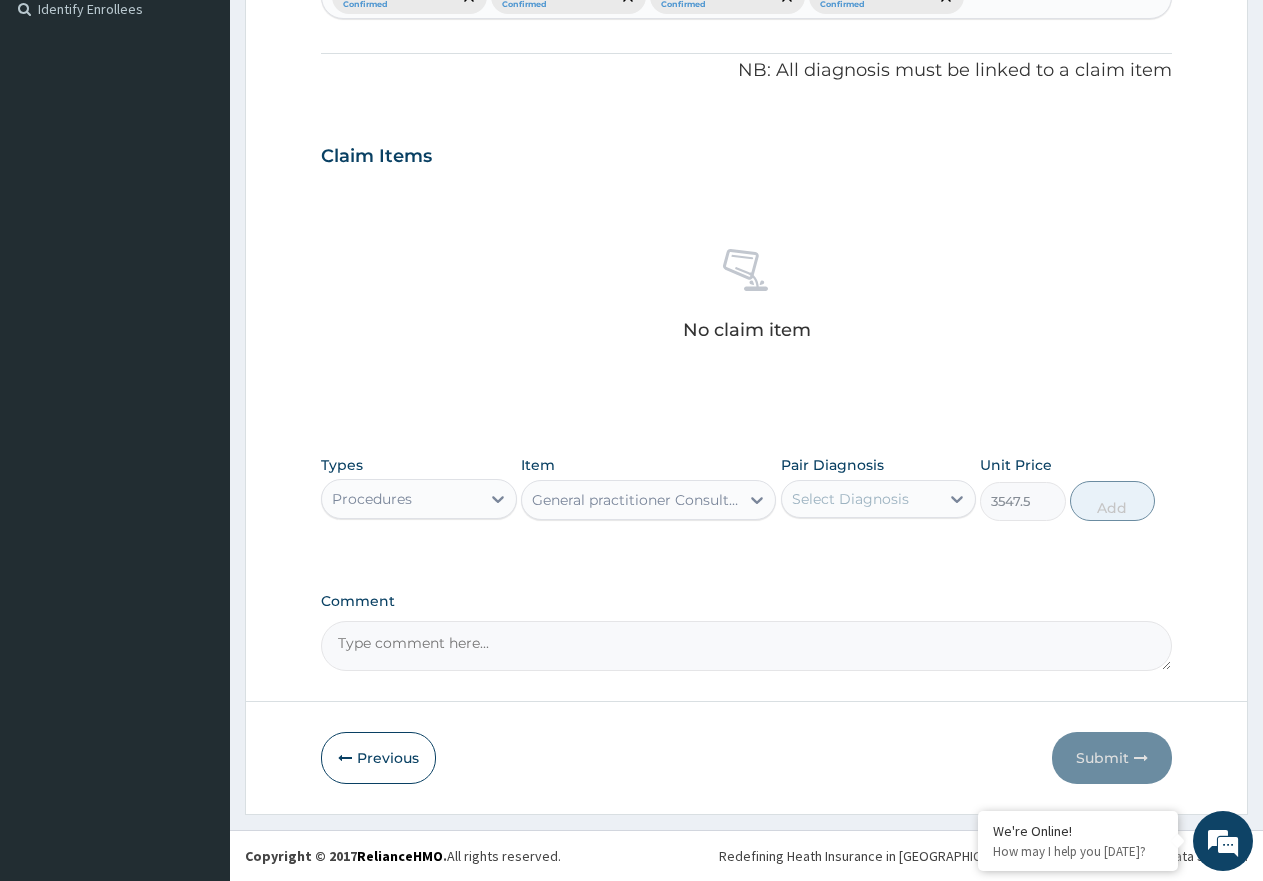 click on "Select Diagnosis" at bounding box center [861, 499] 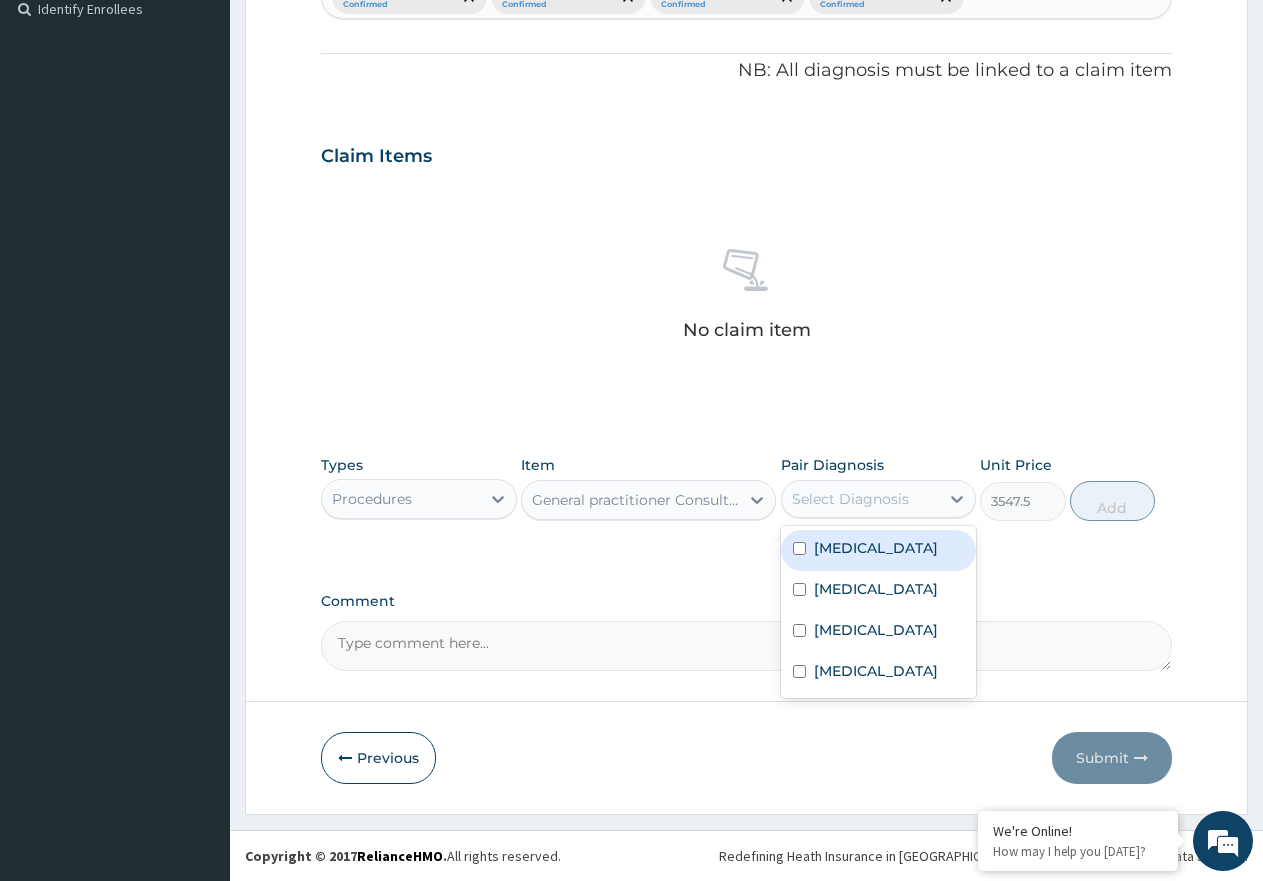 click on "[MEDICAL_DATA]" at bounding box center (879, 550) 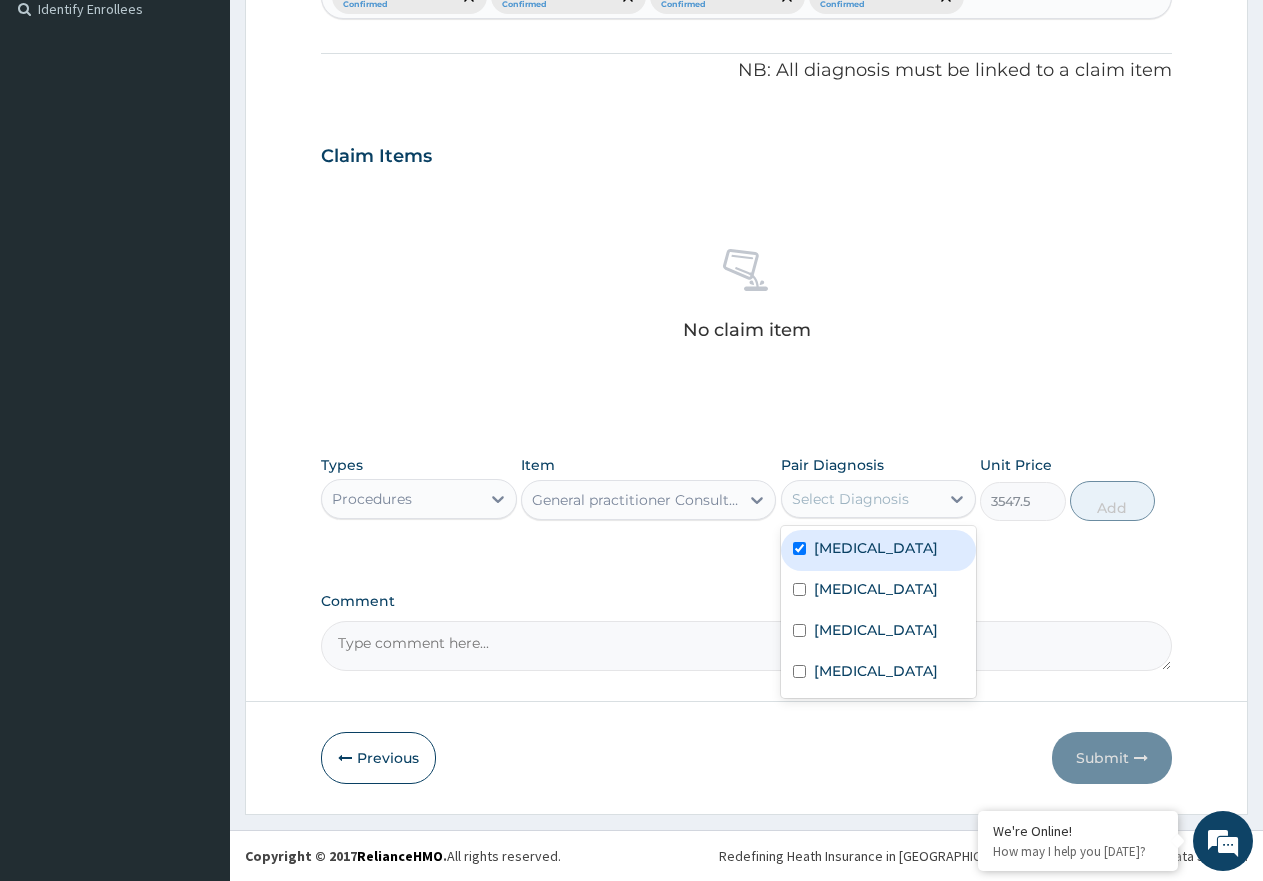 checkbox on "true" 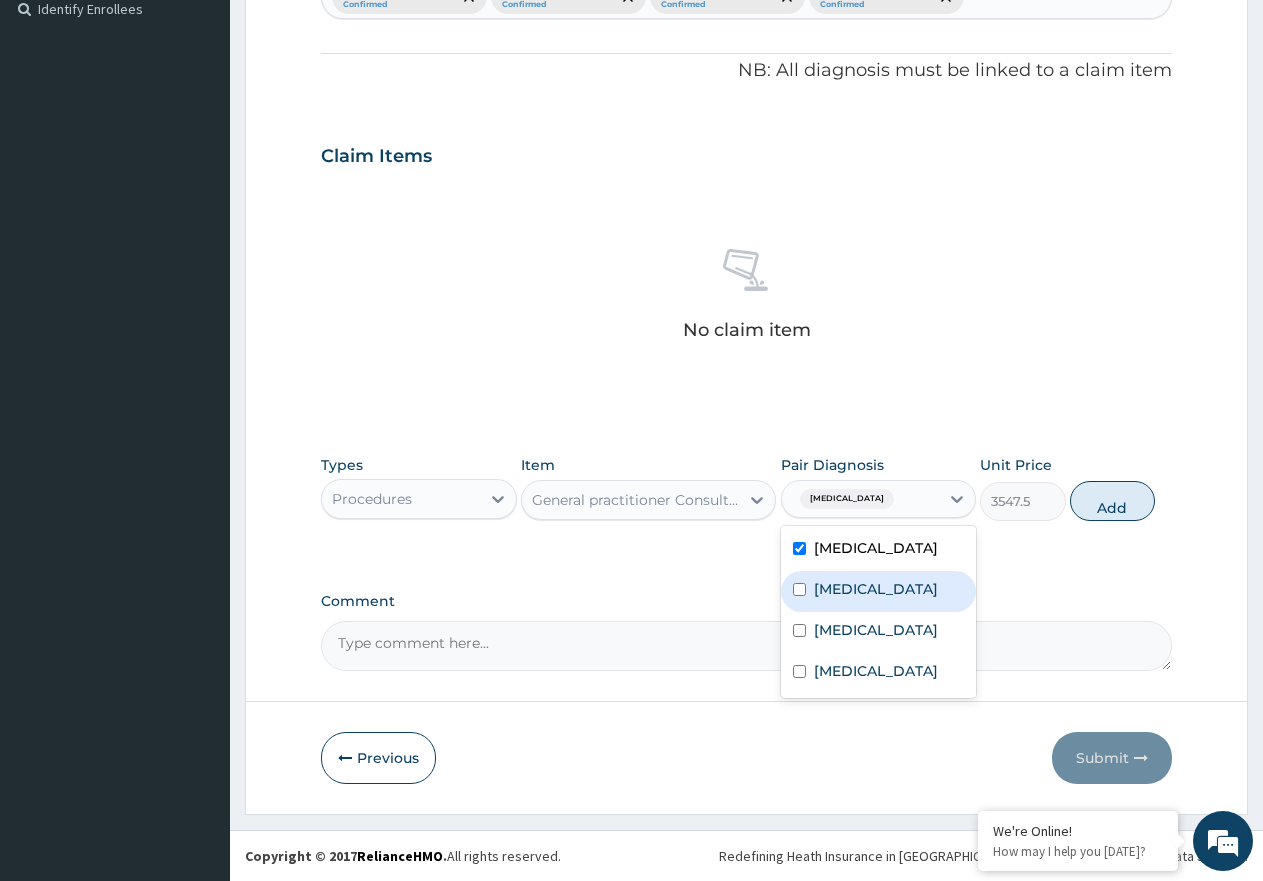 click at bounding box center (799, 589) 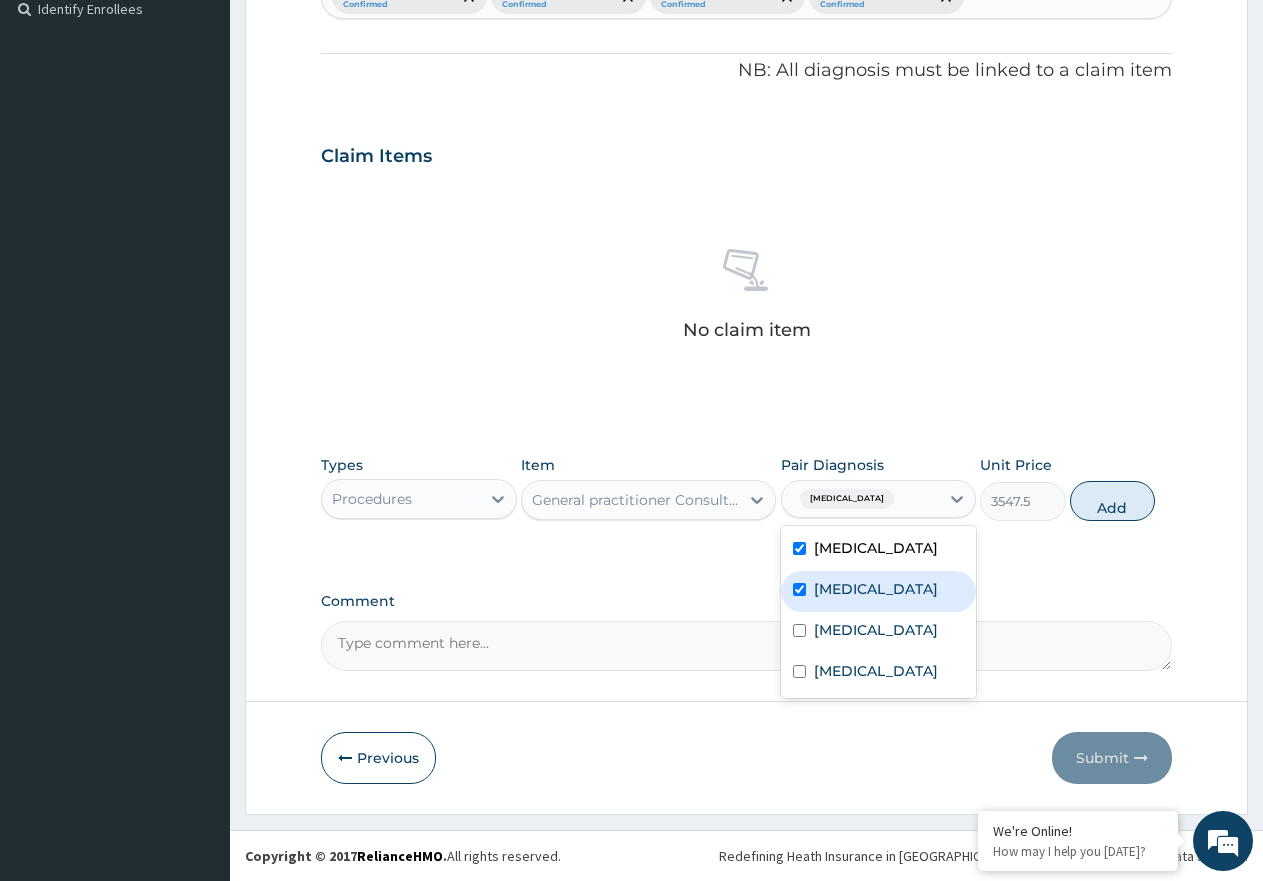 checkbox on "true" 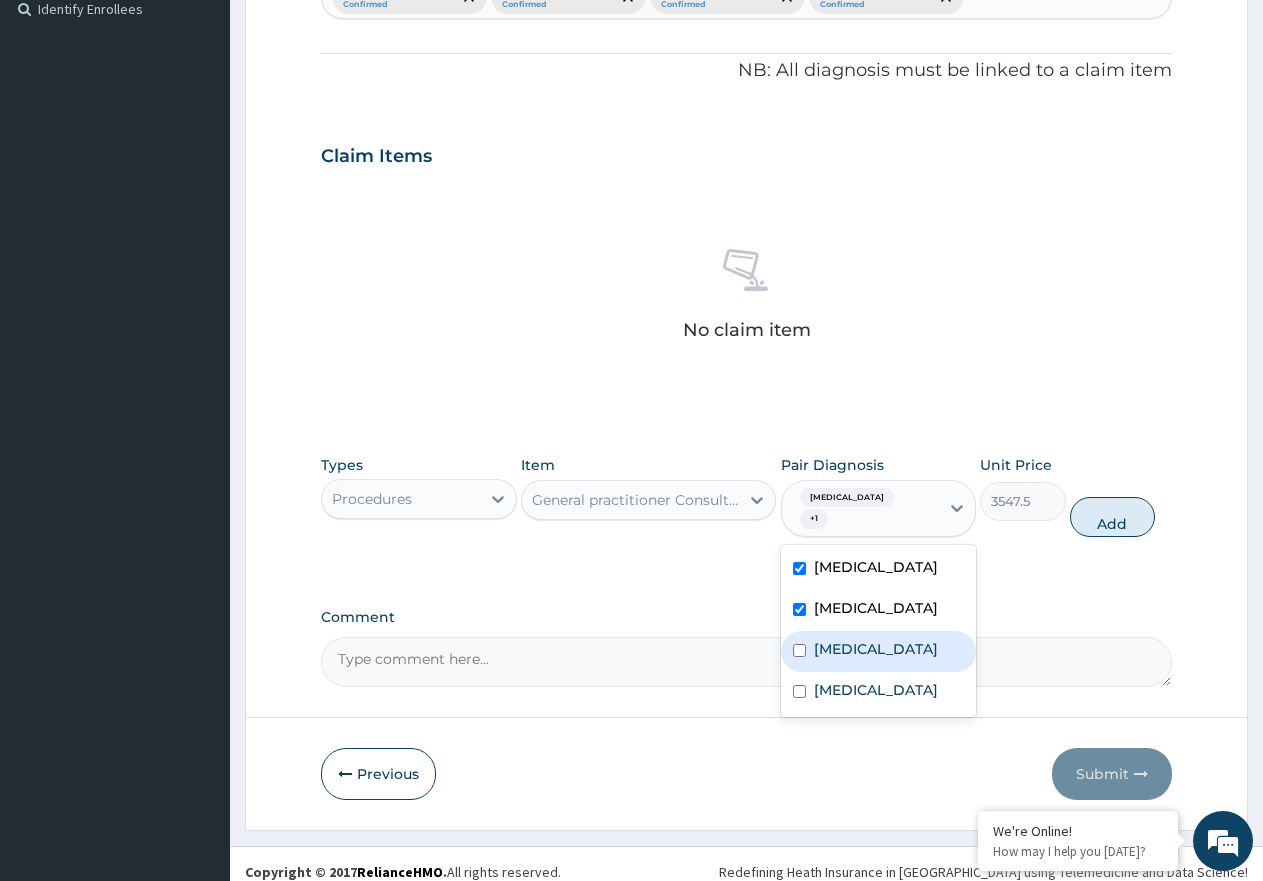 click on "[MEDICAL_DATA]" at bounding box center (879, 651) 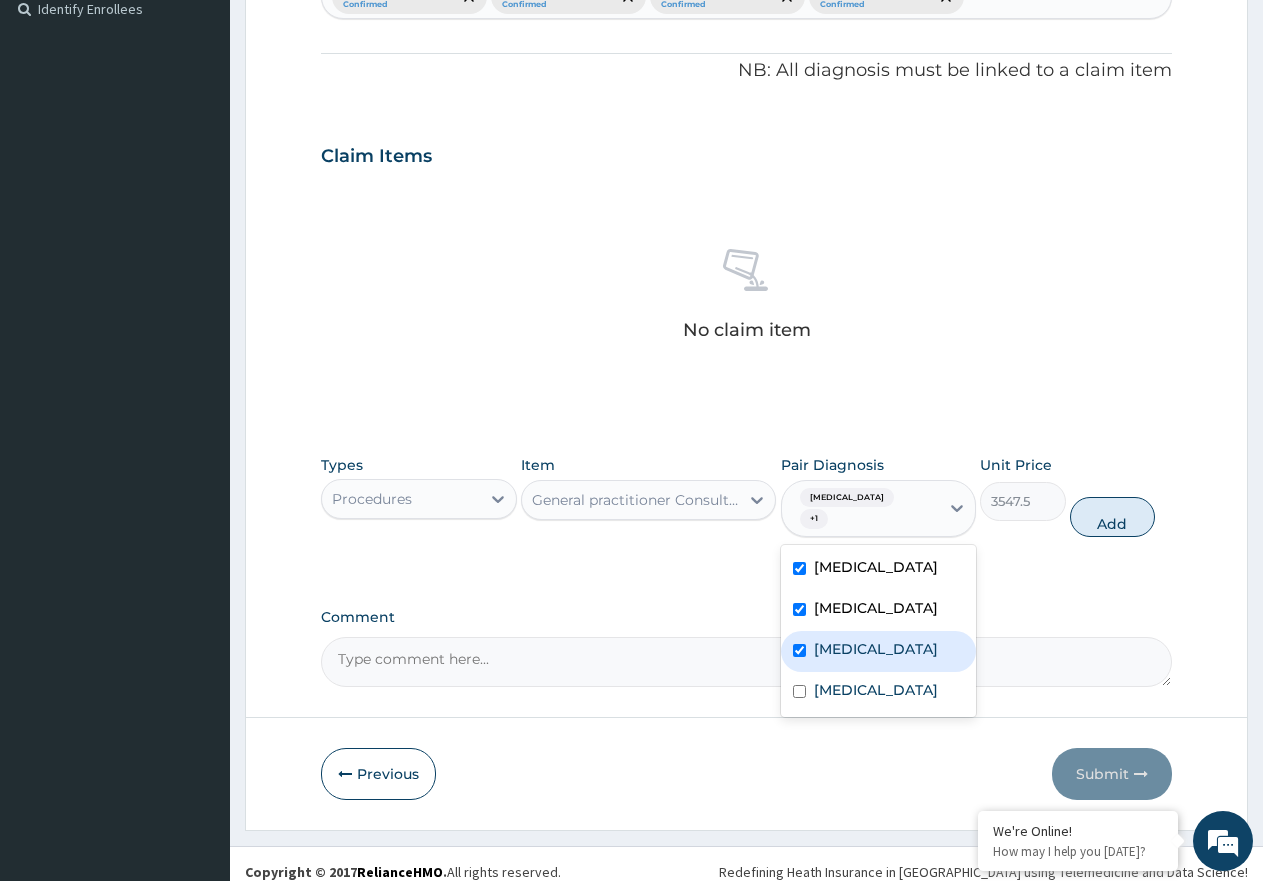 checkbox on "true" 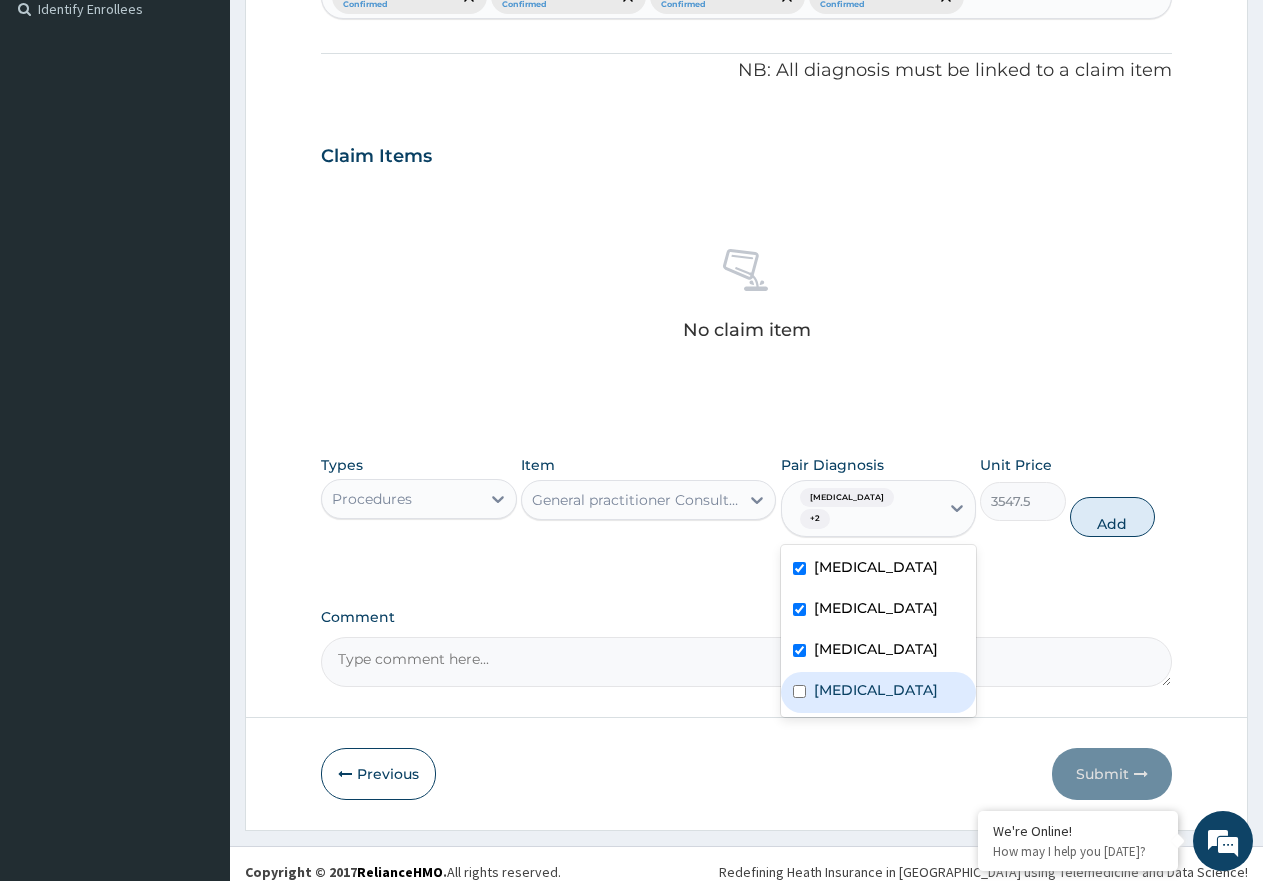 click at bounding box center (799, 691) 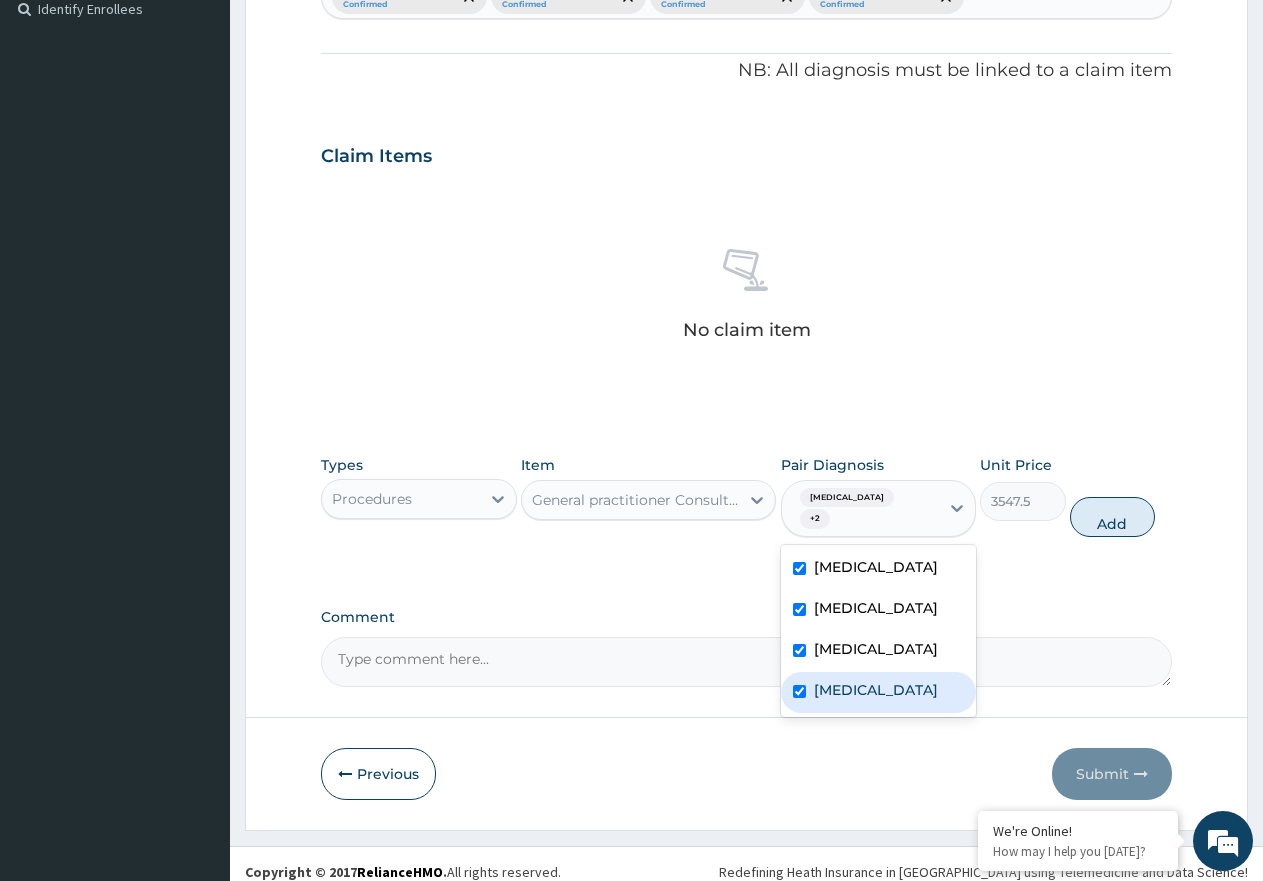 checkbox on "true" 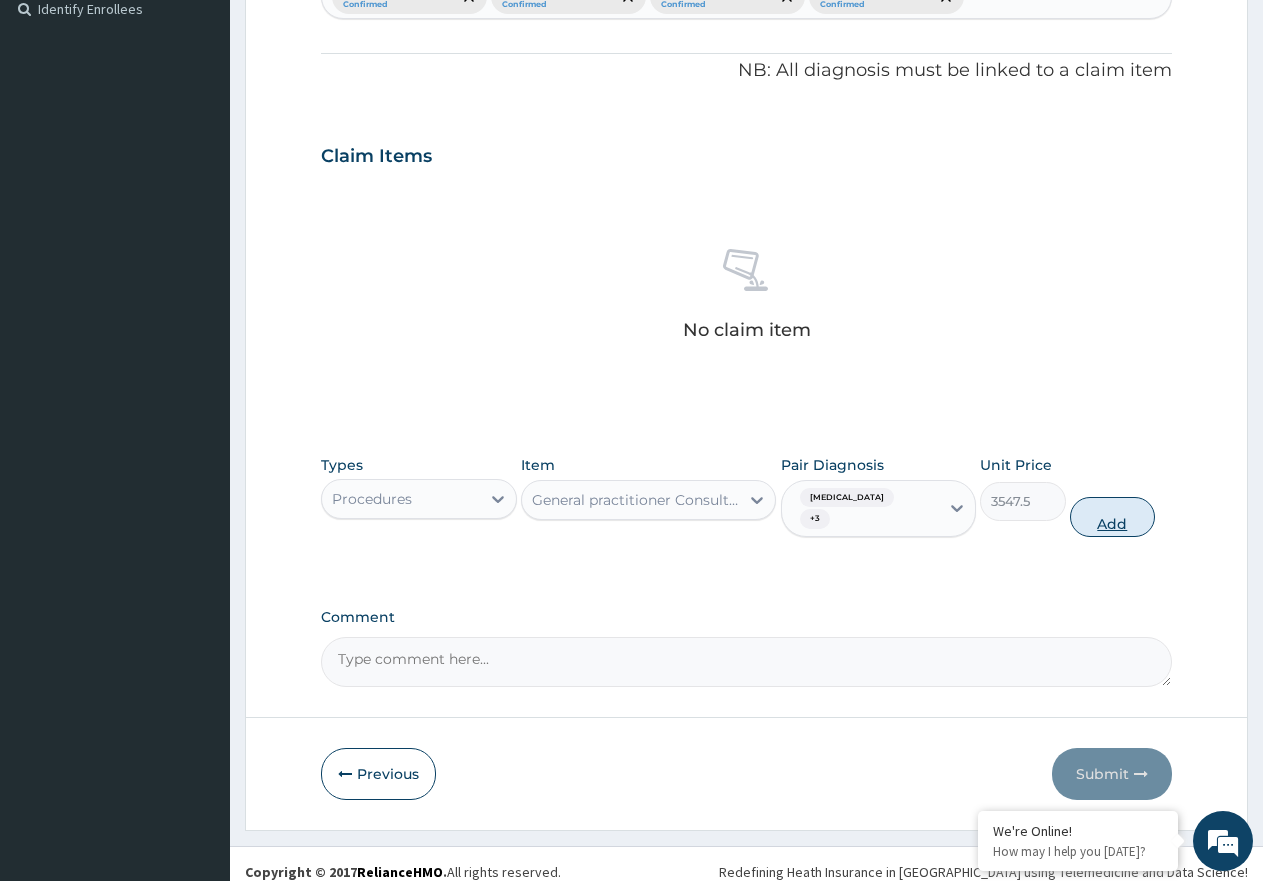 click on "Add" at bounding box center [1112, 517] 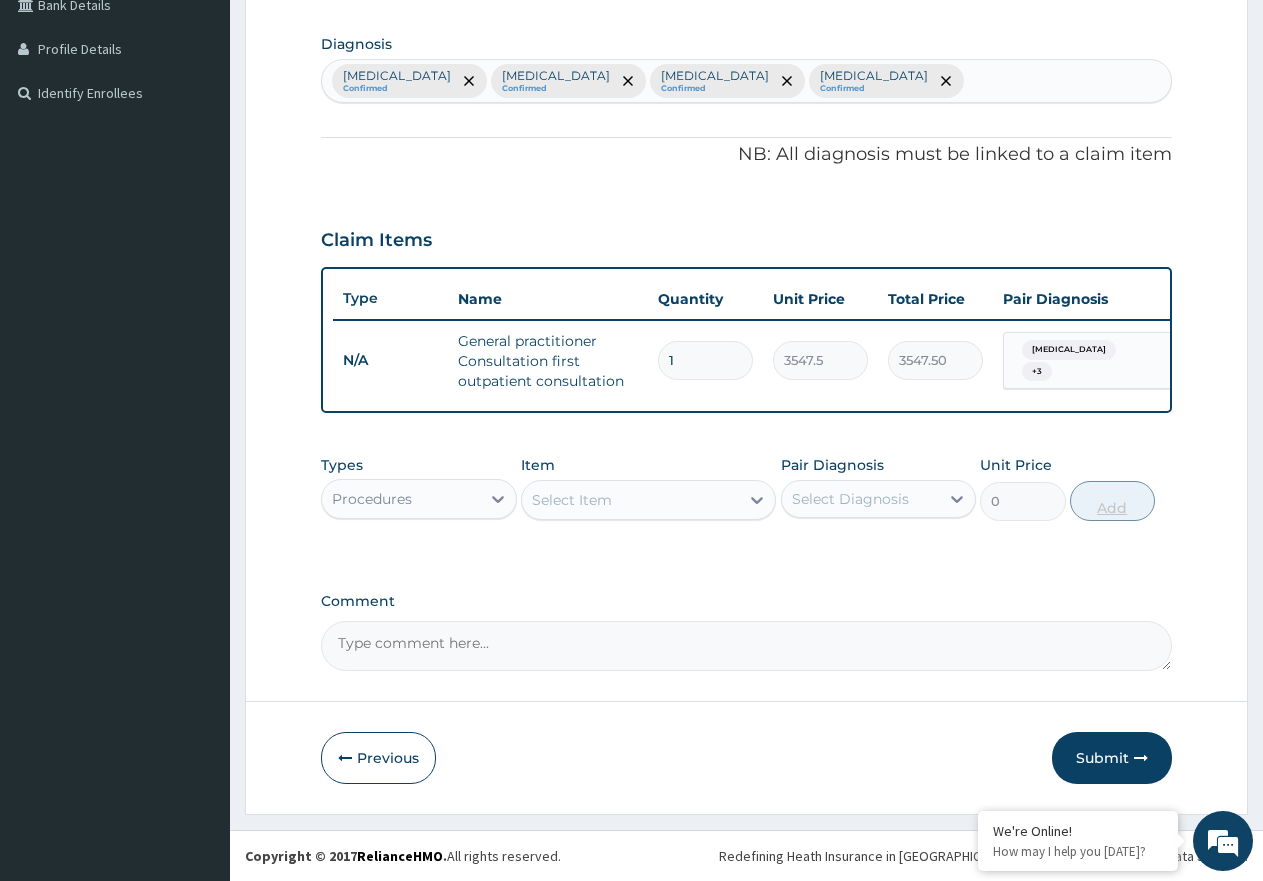 scroll, scrollTop: 494, scrollLeft: 0, axis: vertical 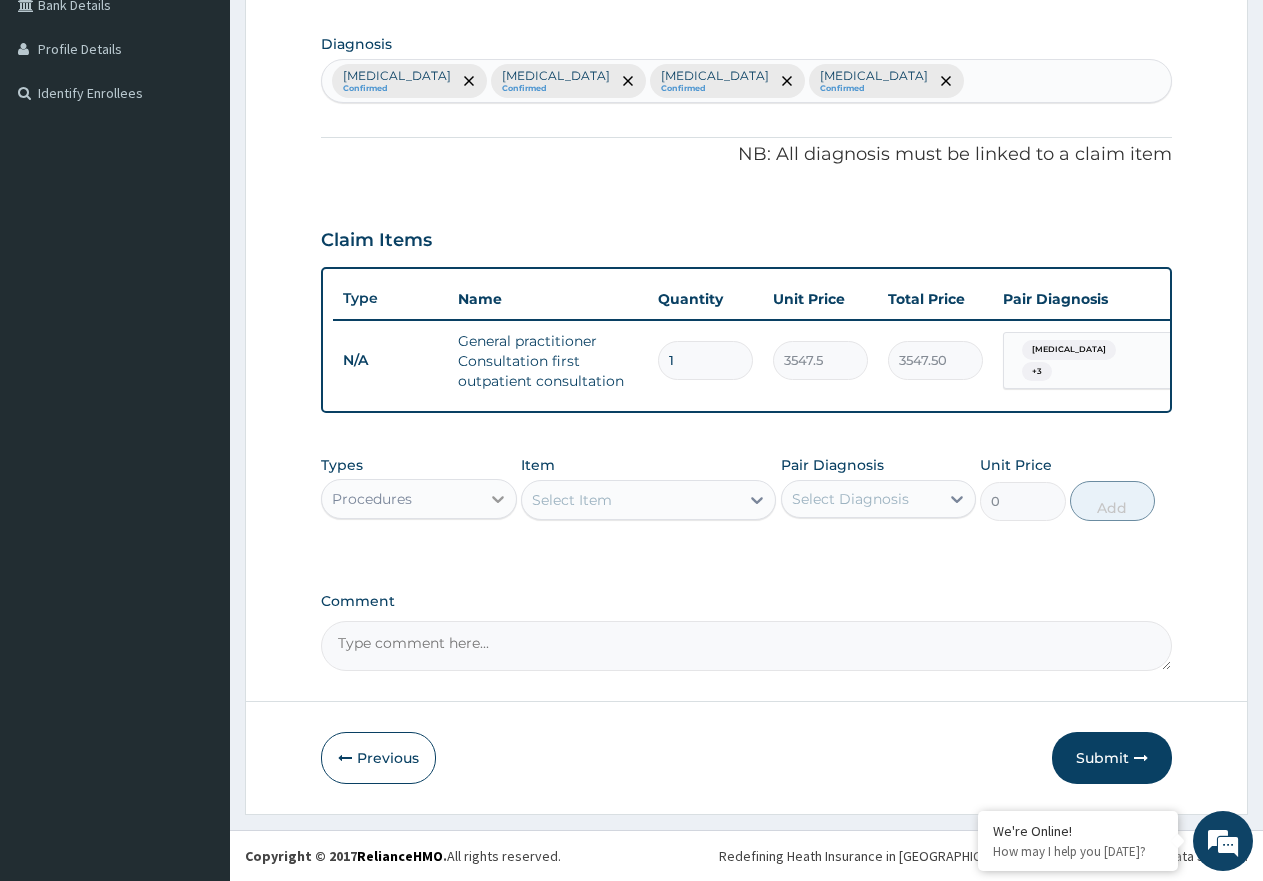 click 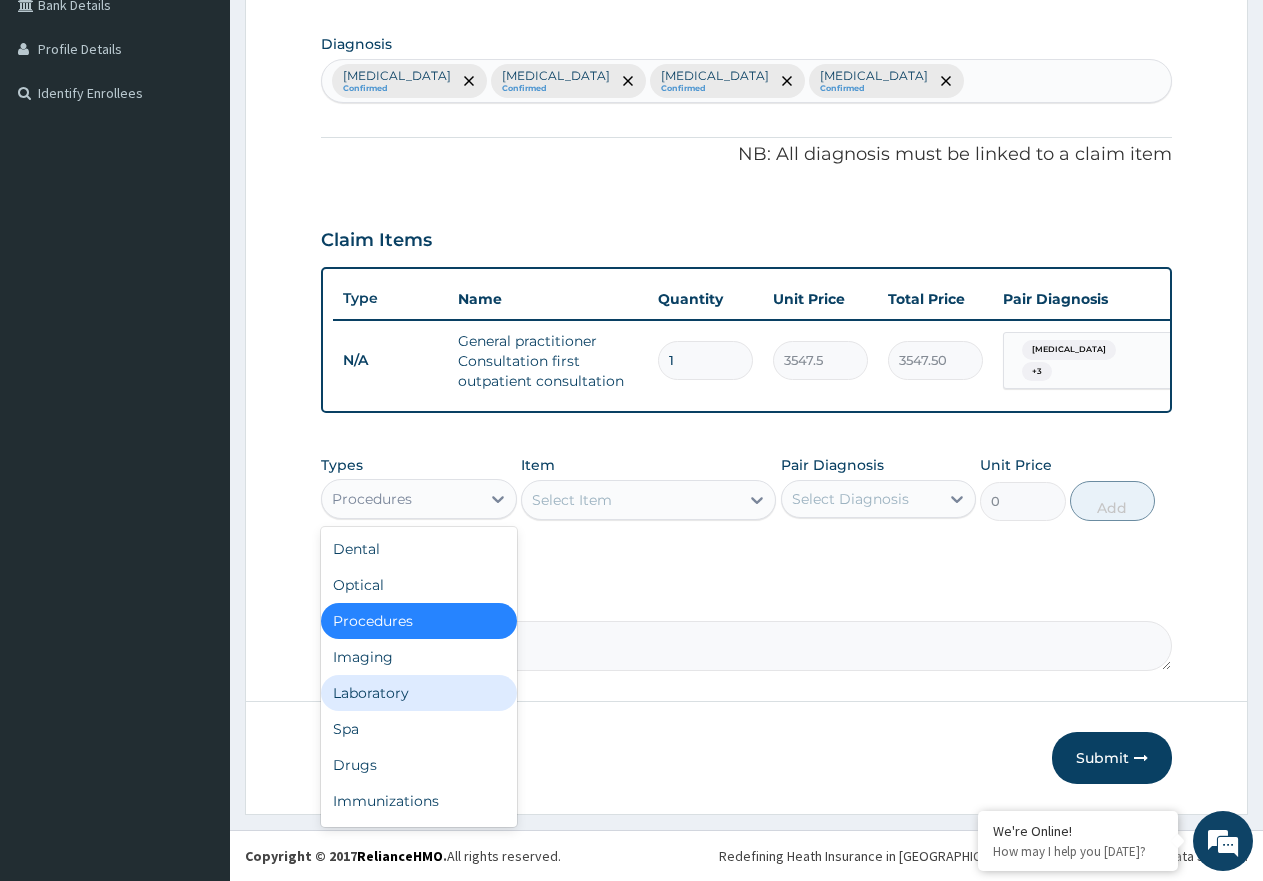 click on "Laboratory" at bounding box center (419, 693) 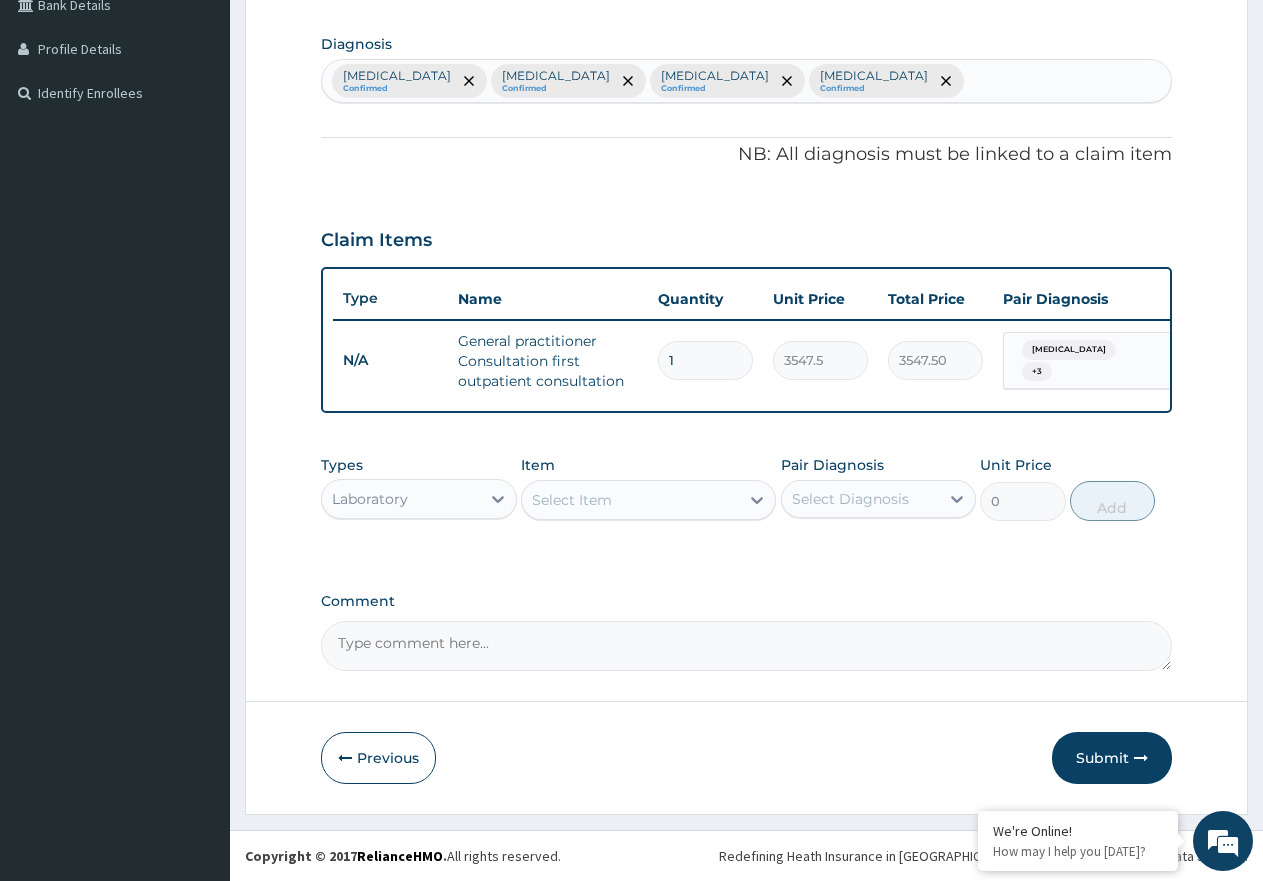 click on "Select Item" at bounding box center [630, 500] 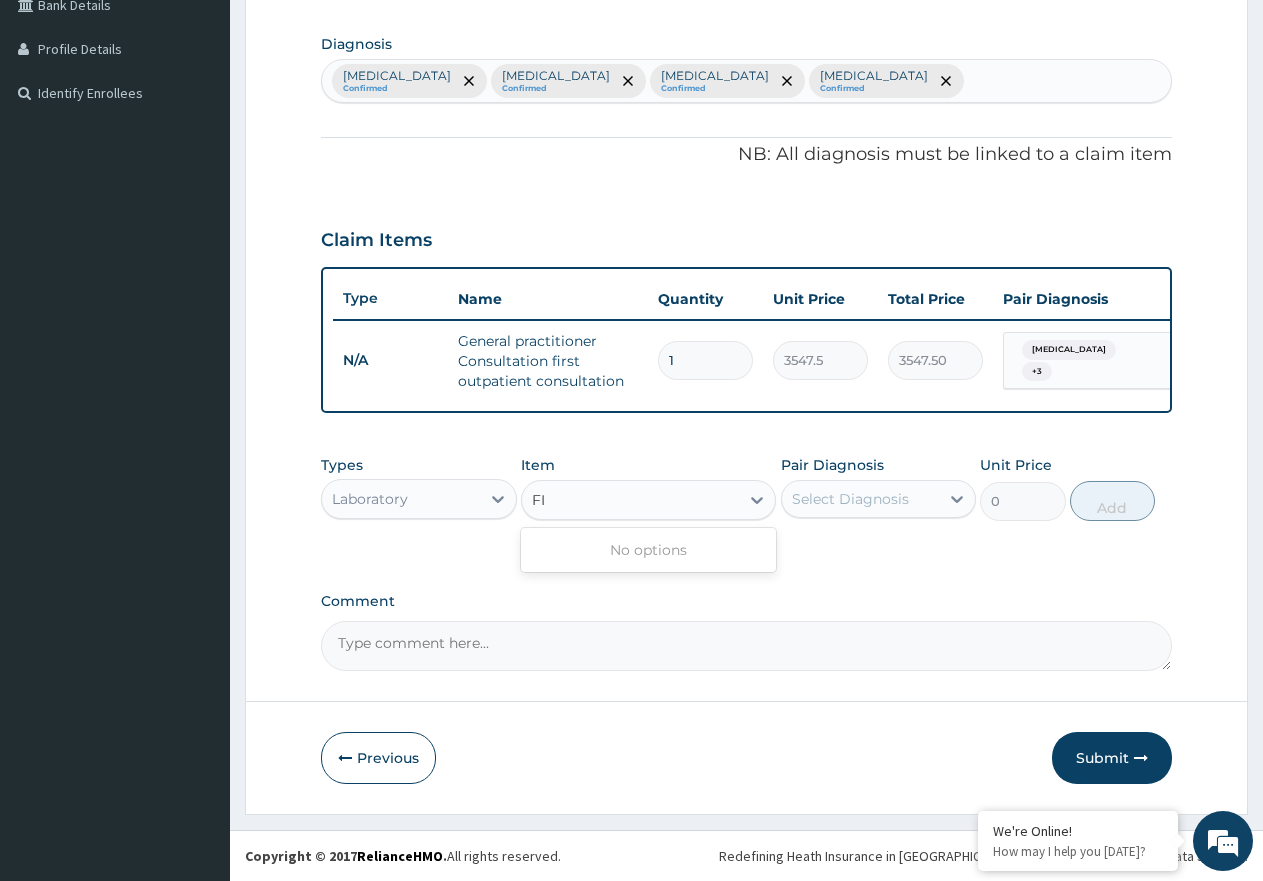 type on "F" 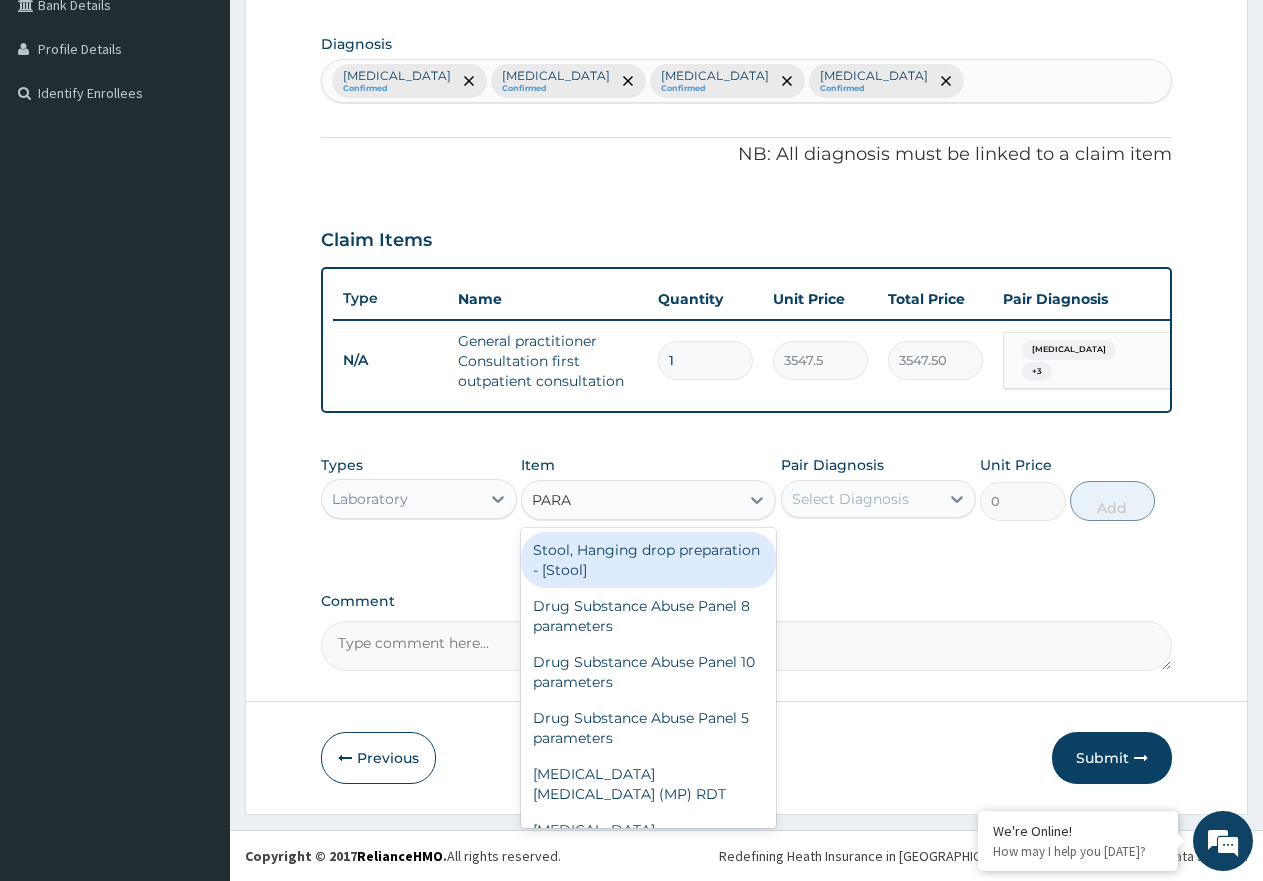 type on "PARAS" 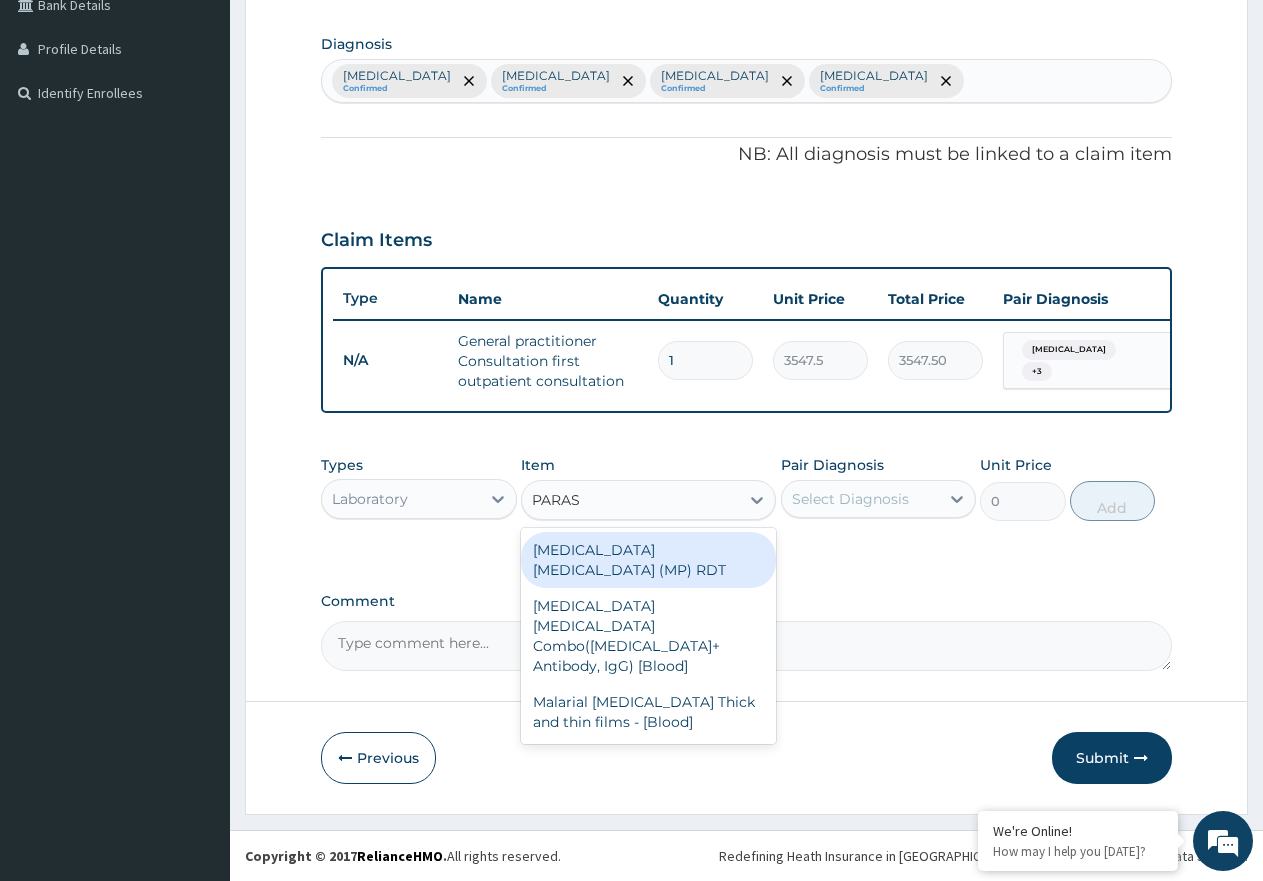 click on "MALARIA PARASITE (MP) RDT" at bounding box center (648, 560) 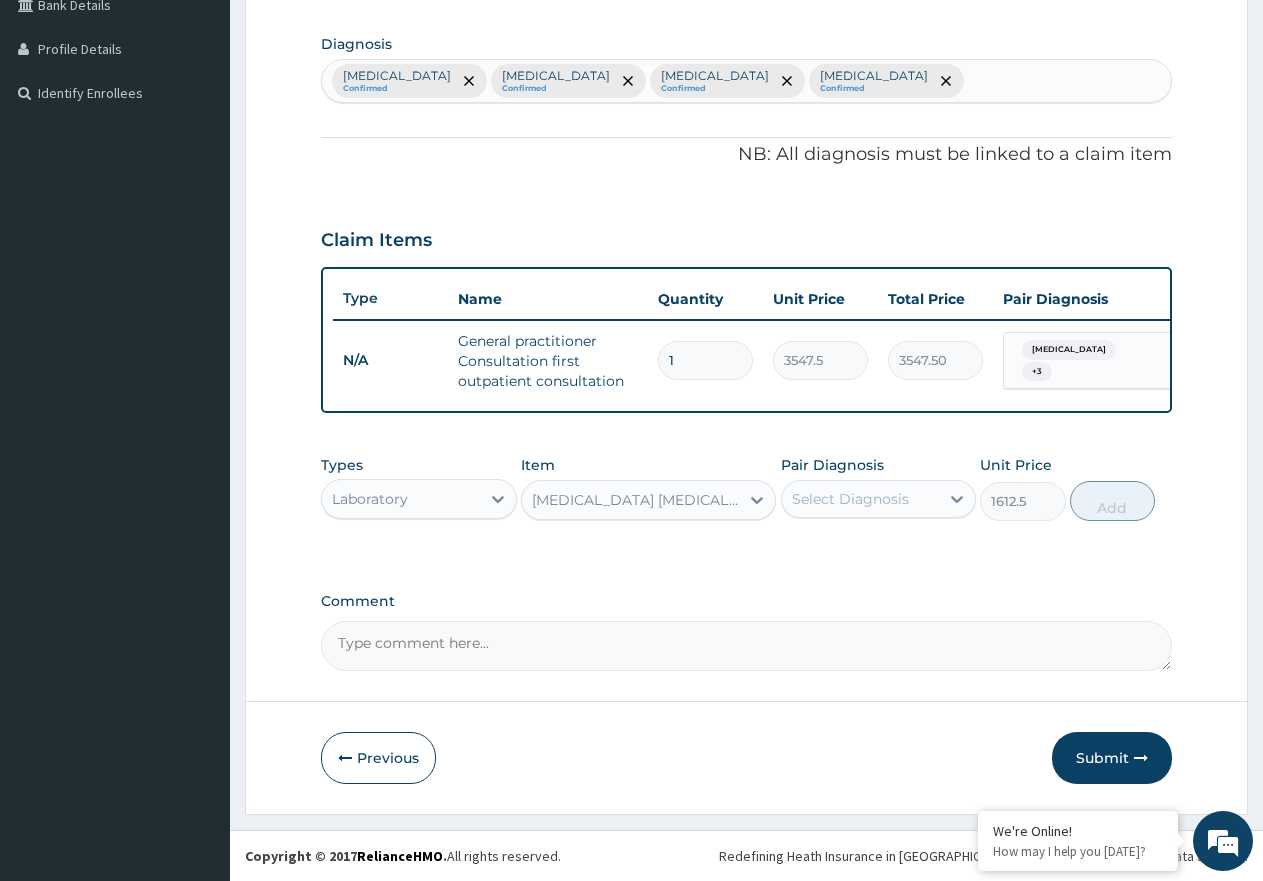 click on "Select Diagnosis" at bounding box center (861, 499) 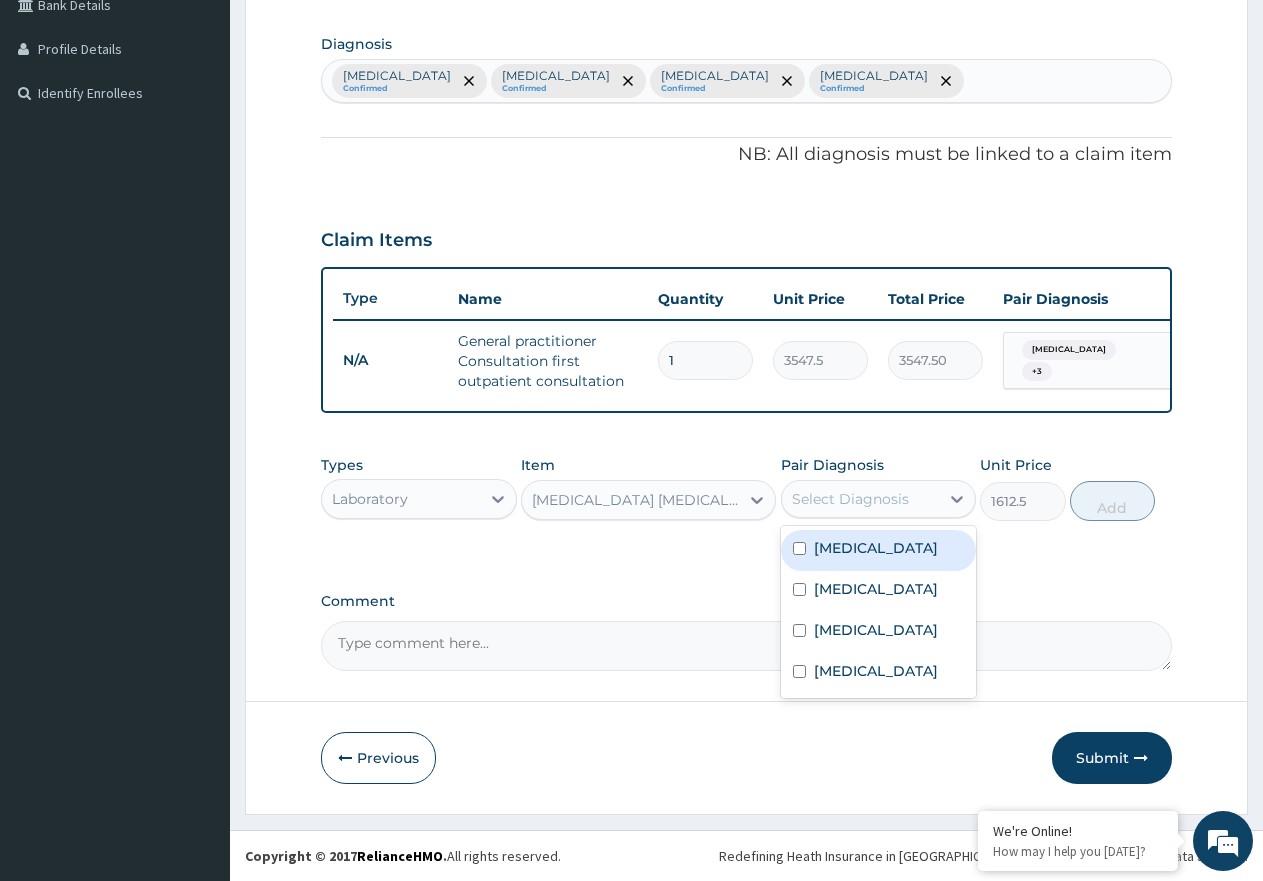 click at bounding box center (799, 548) 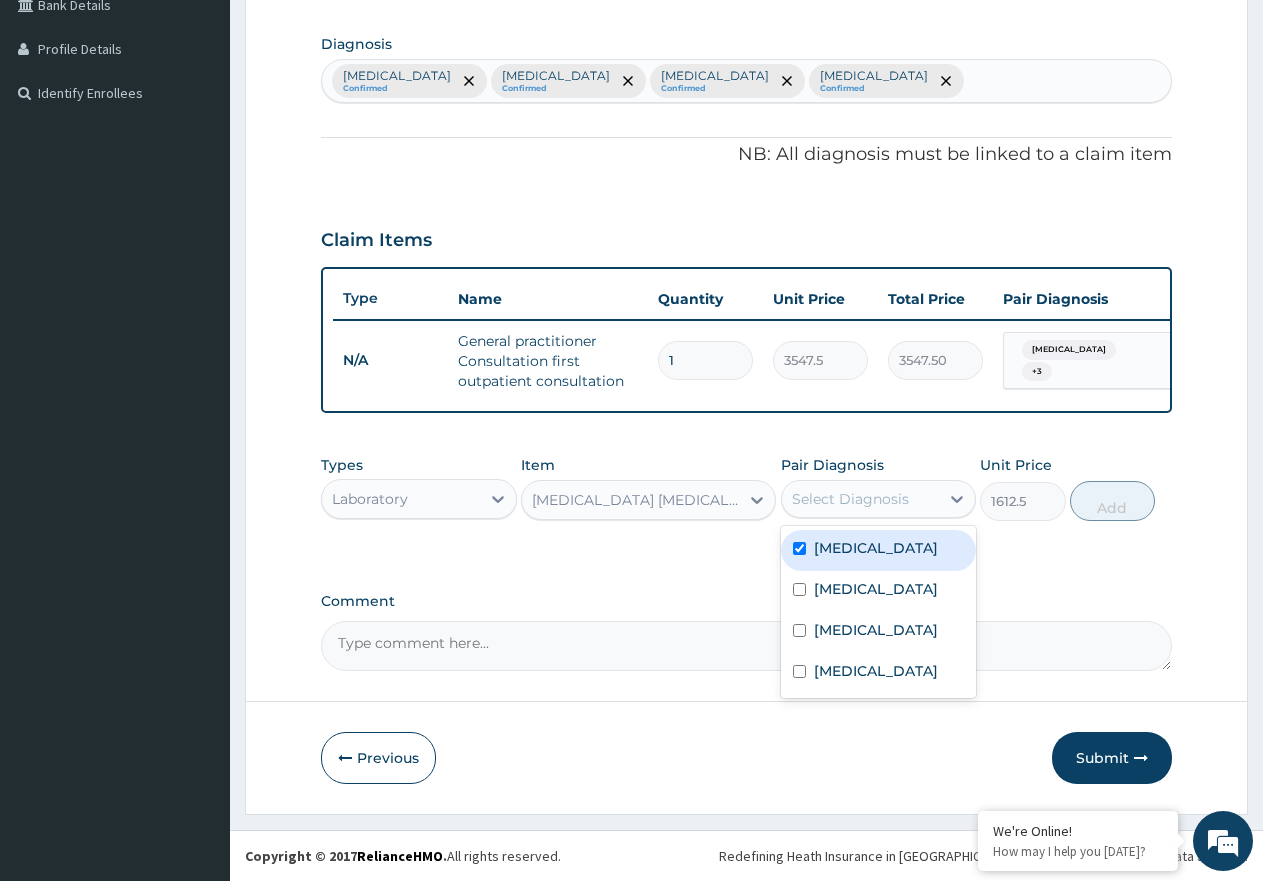 checkbox on "true" 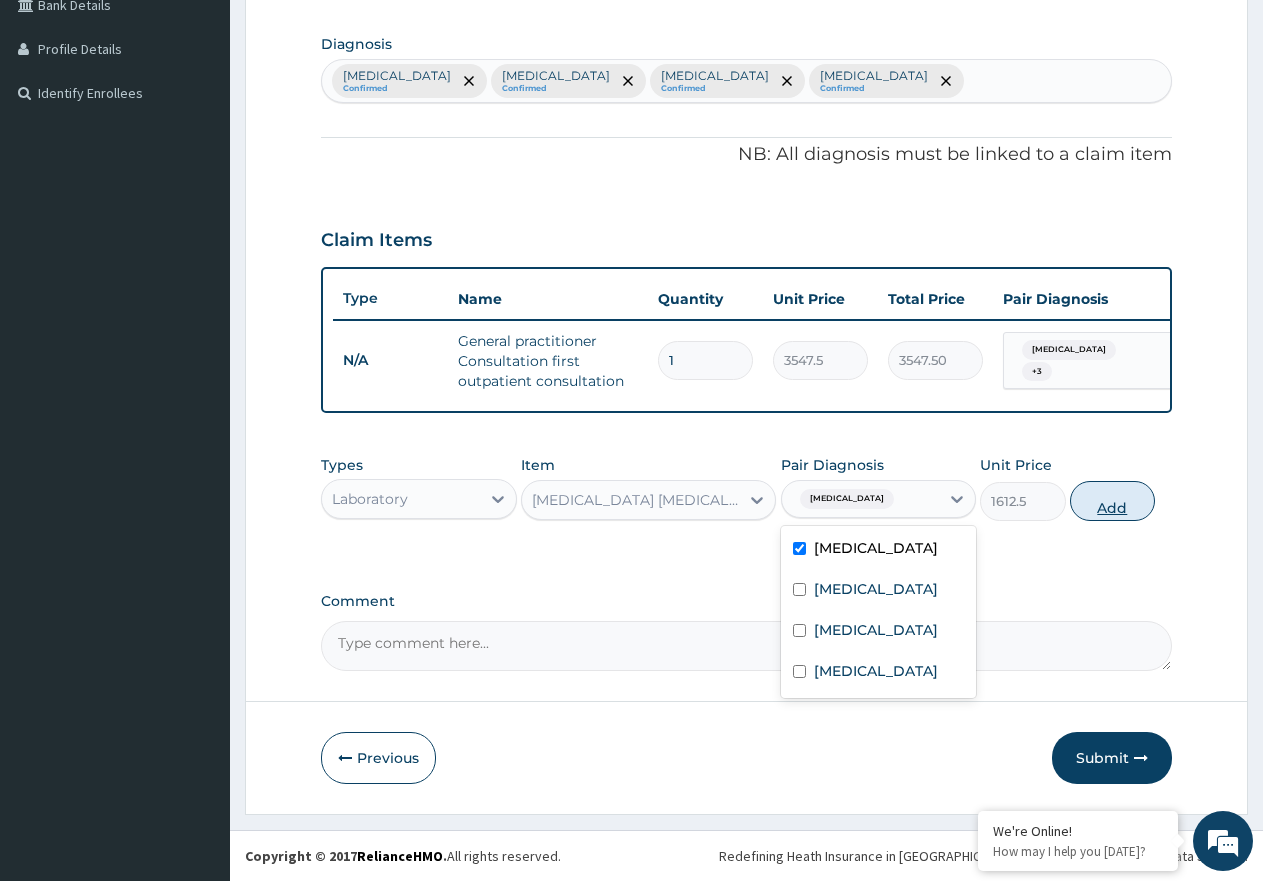 click on "Add" at bounding box center [1112, 501] 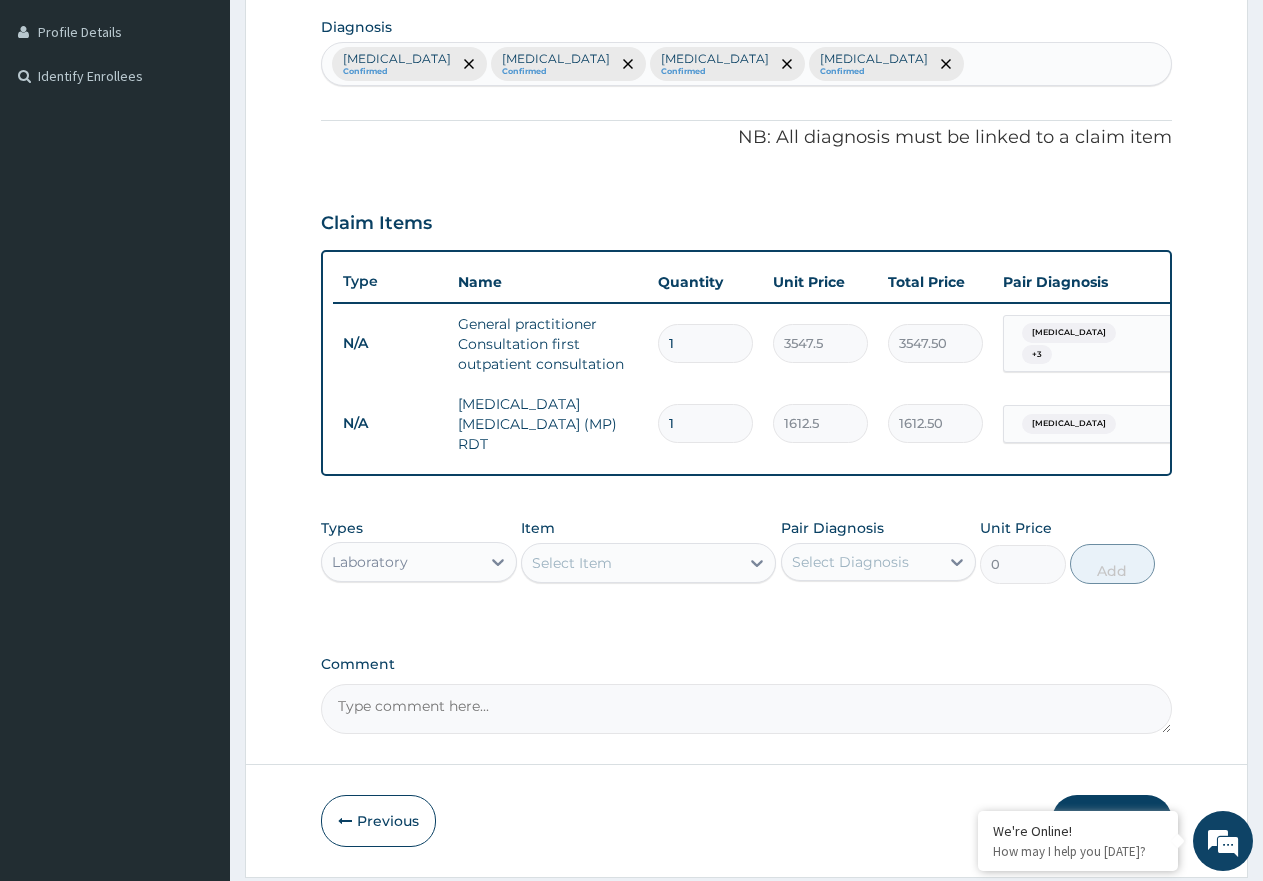 click on "Item Select Item" at bounding box center (648, 551) 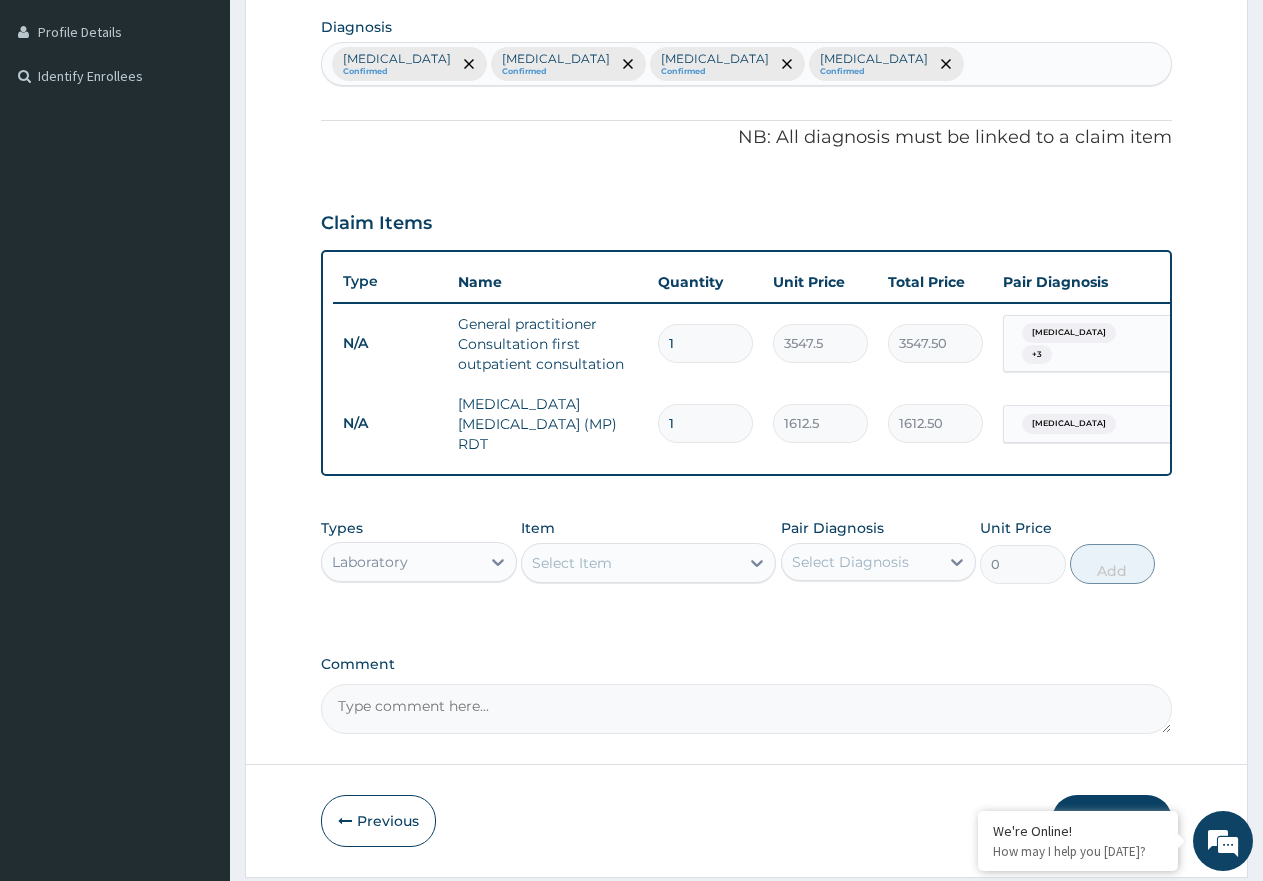 click on "Select Item" at bounding box center (630, 563) 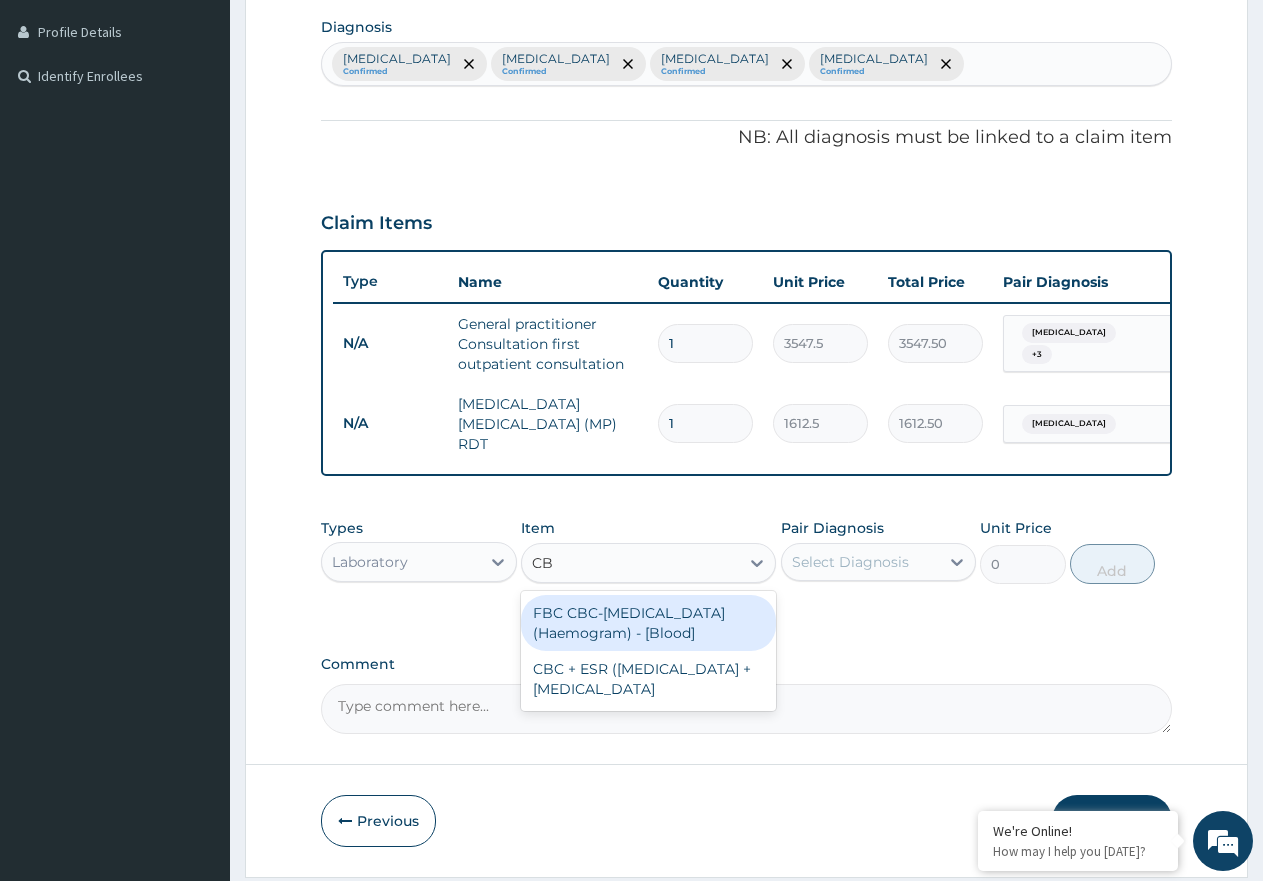 type on "CBC" 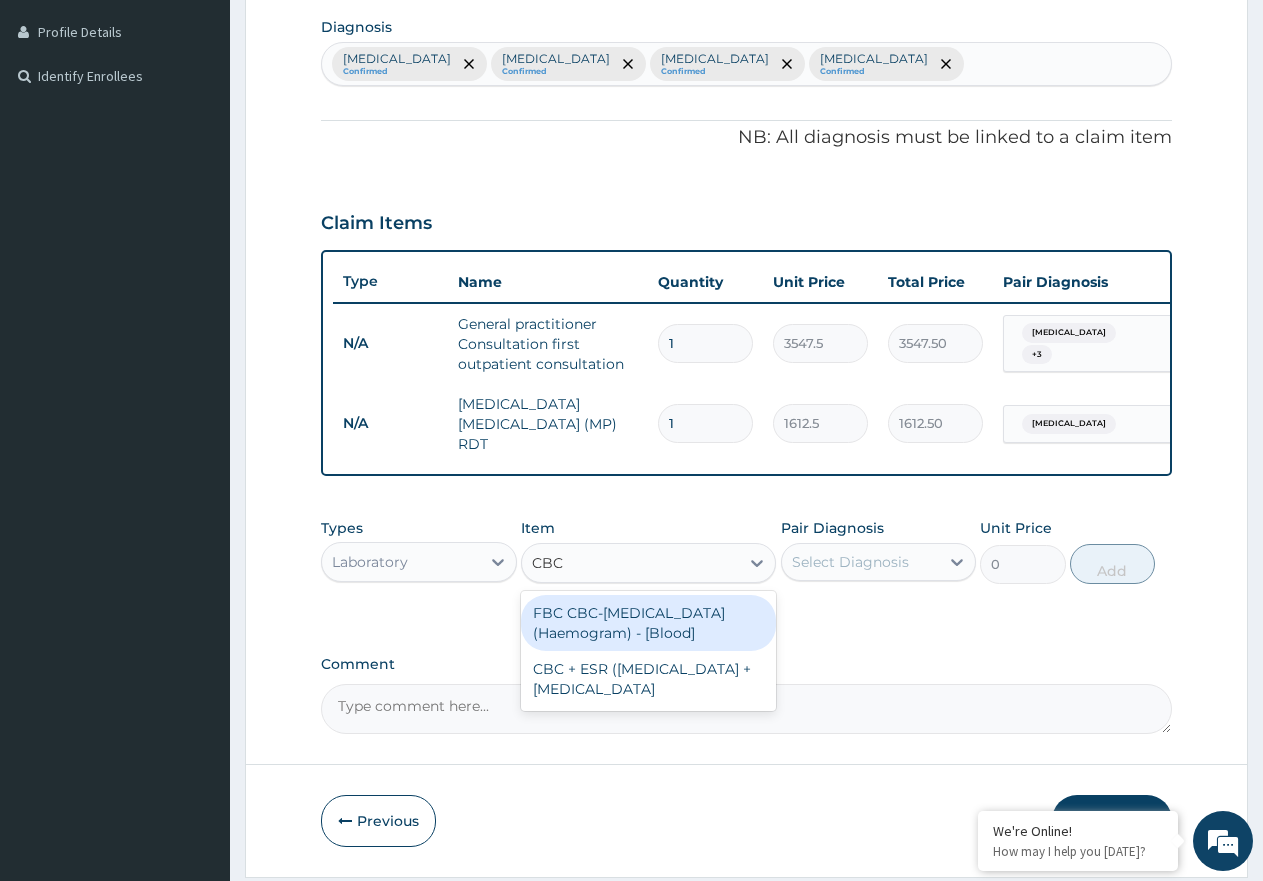 click on "FBC CBC-Complete Blood Count (Haemogram) - [Blood]" at bounding box center [648, 623] 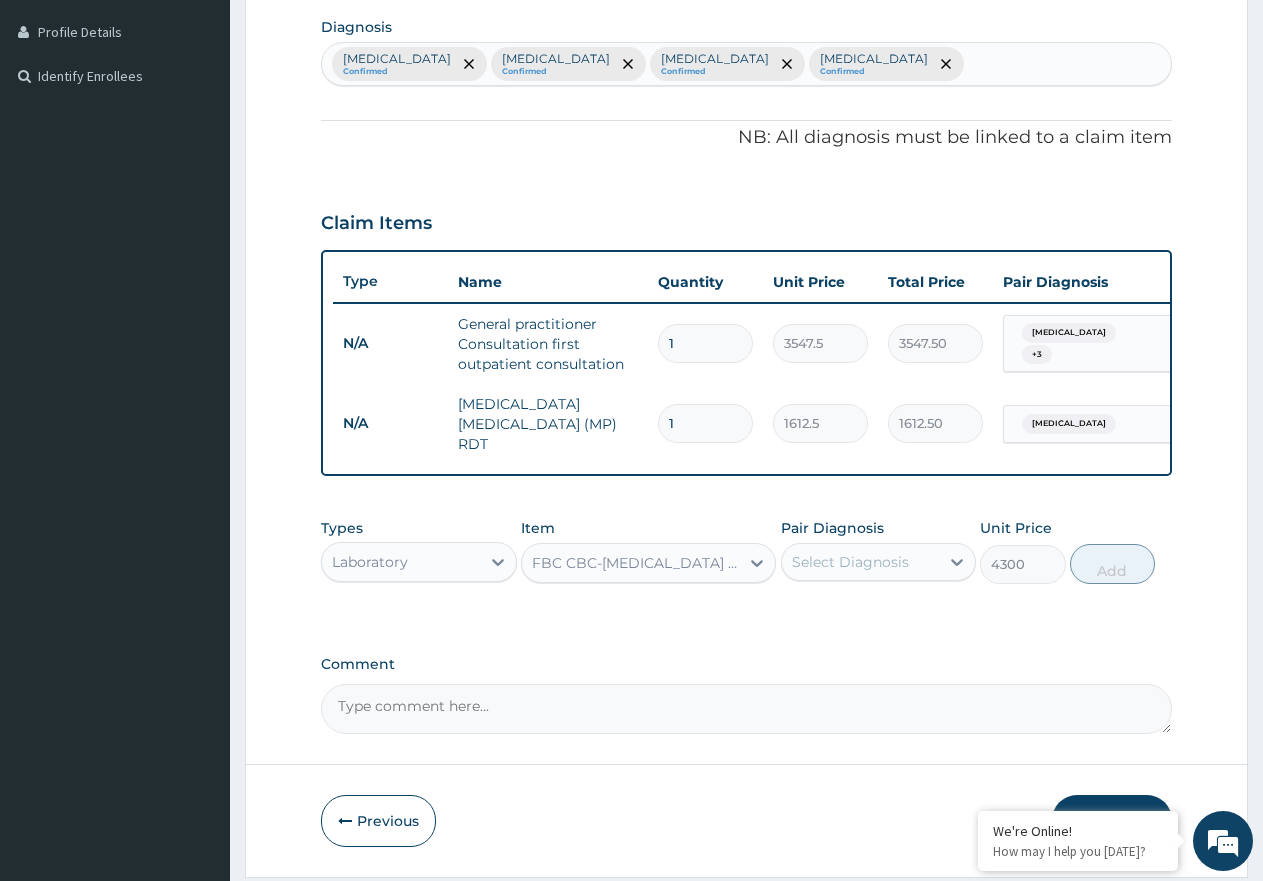 click on "Select Diagnosis" at bounding box center [850, 562] 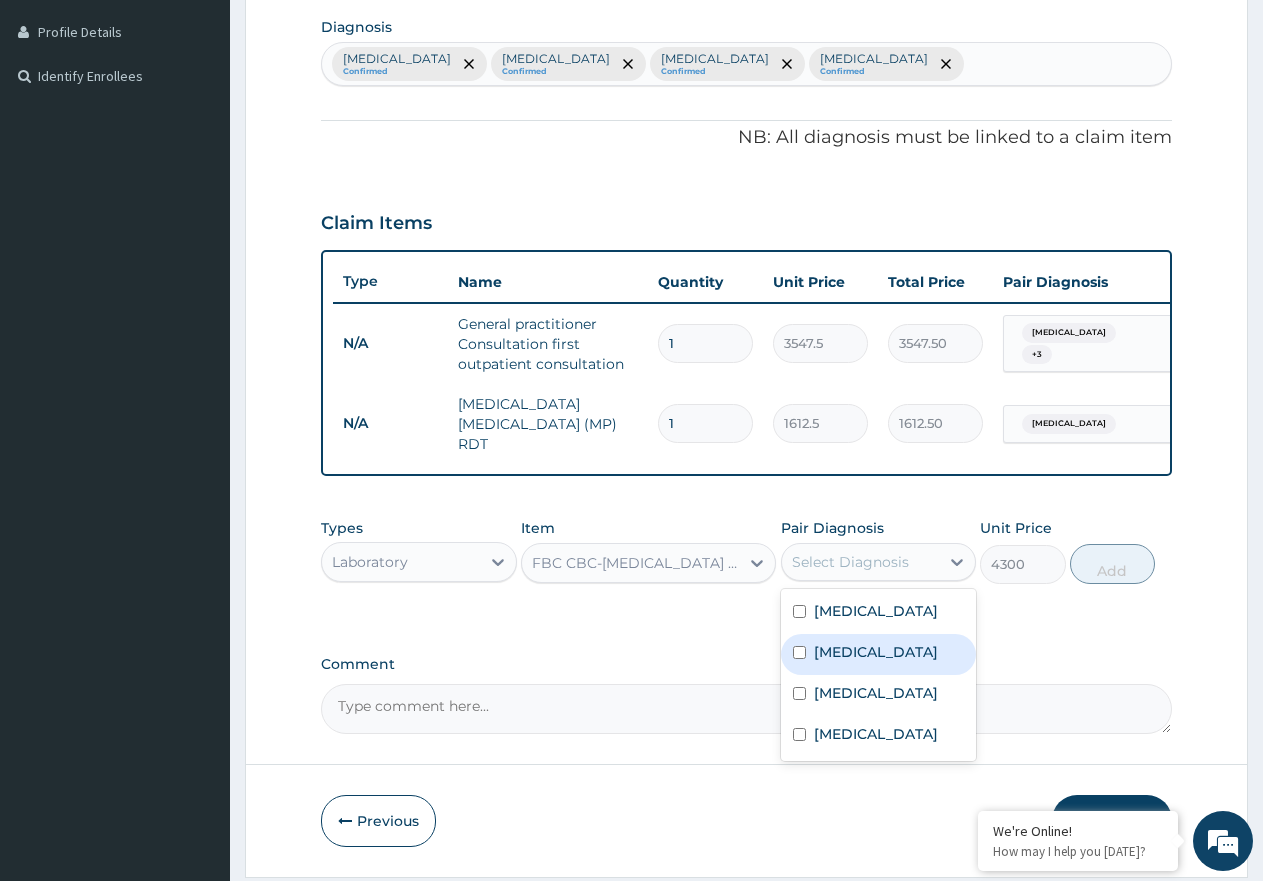 click on "[MEDICAL_DATA]" at bounding box center (879, 654) 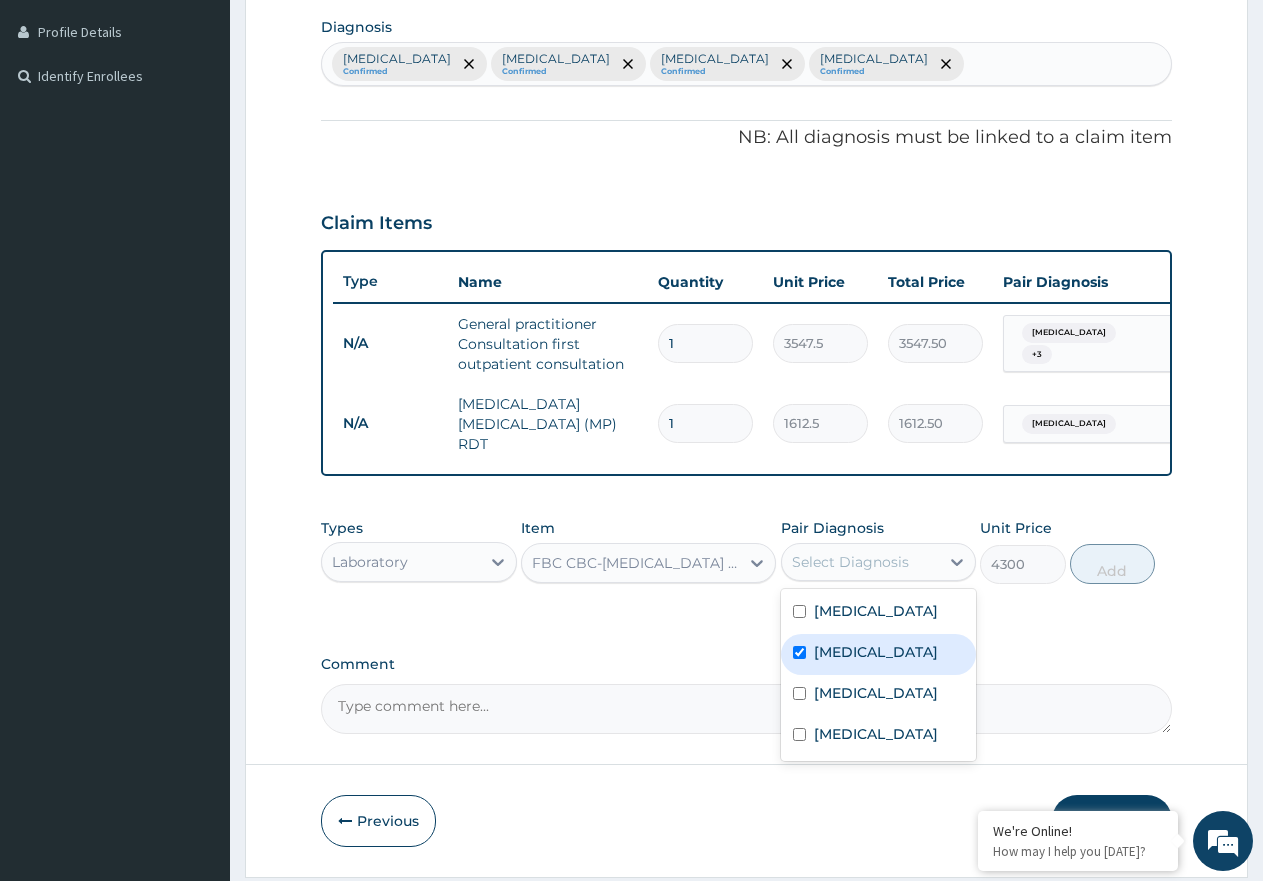 checkbox on "true" 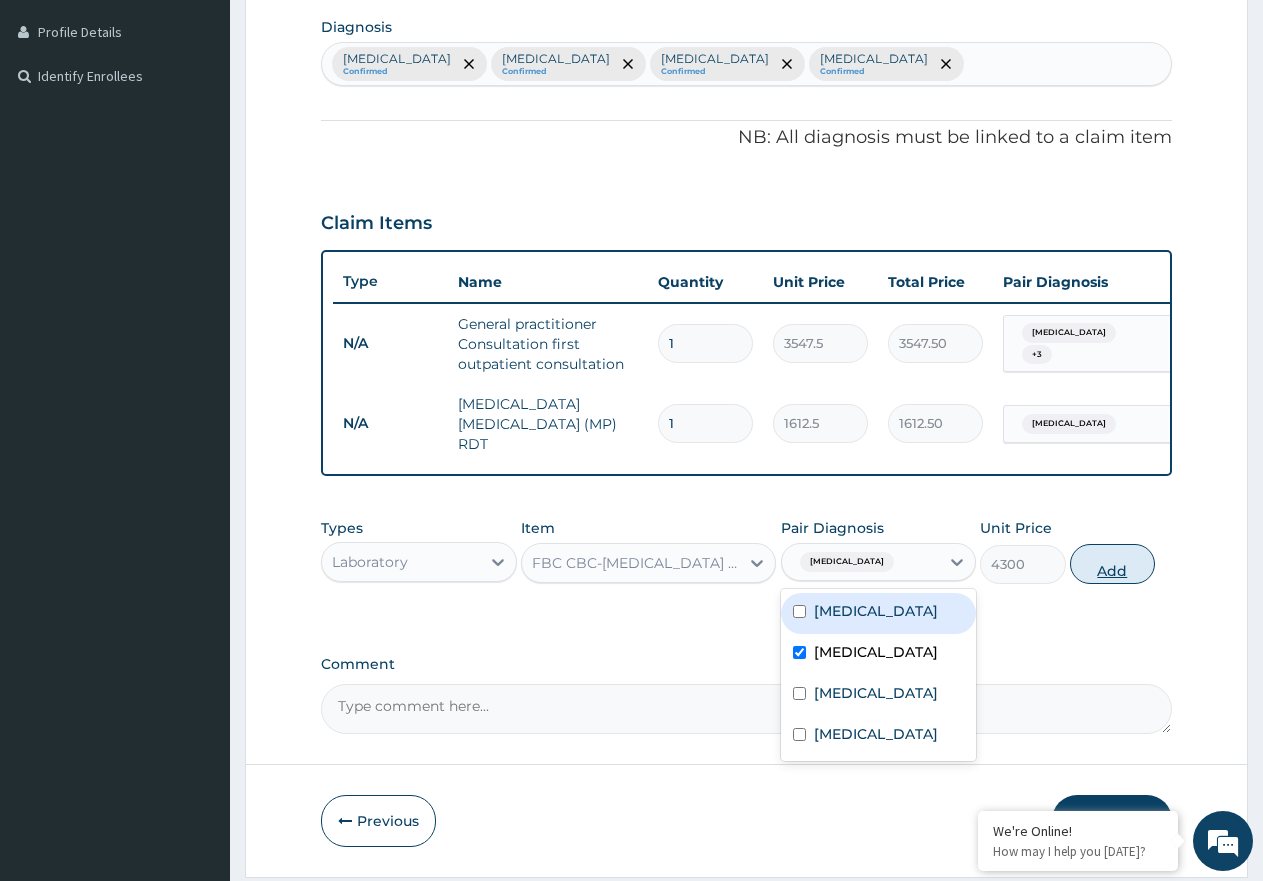 click on "Add" at bounding box center (1112, 564) 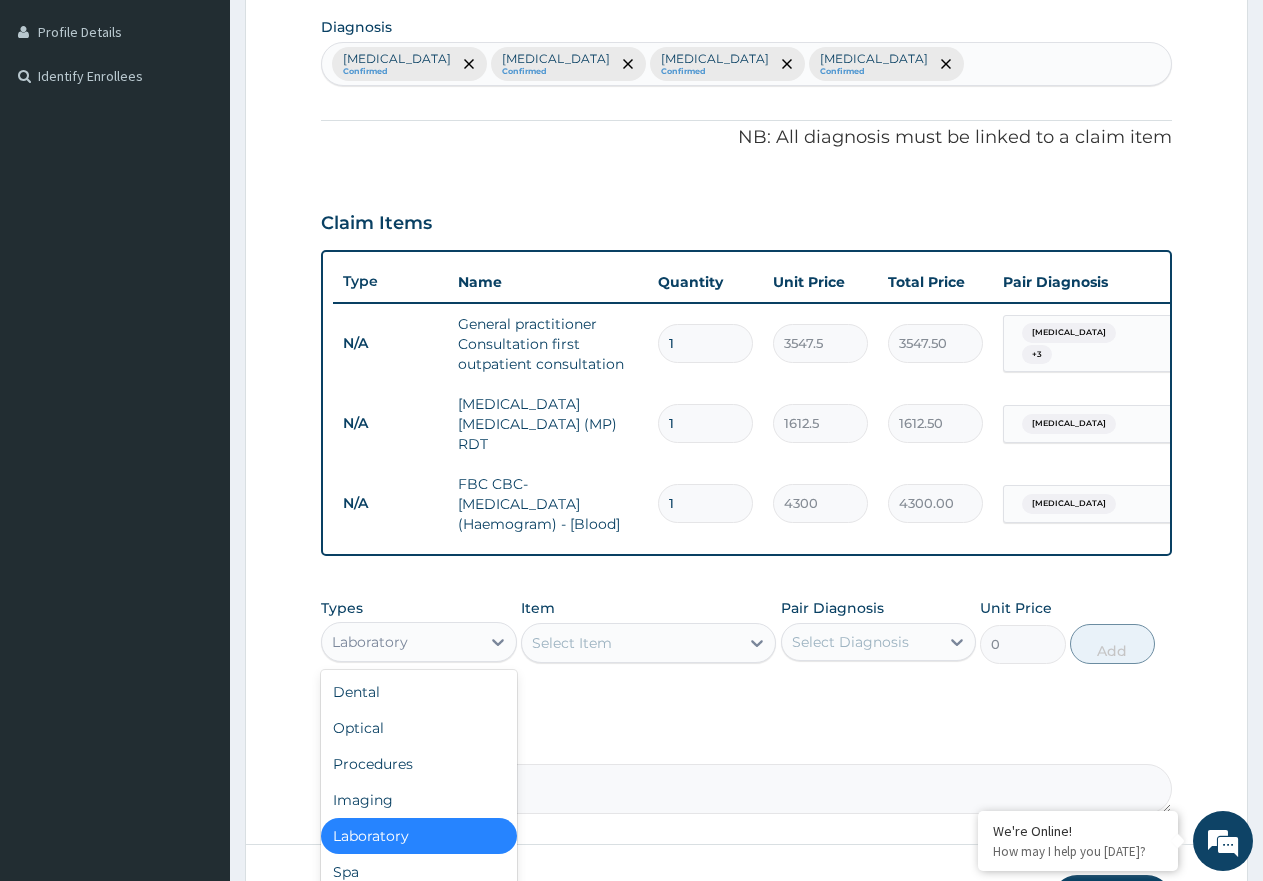 click on "Laboratory" at bounding box center [401, 642] 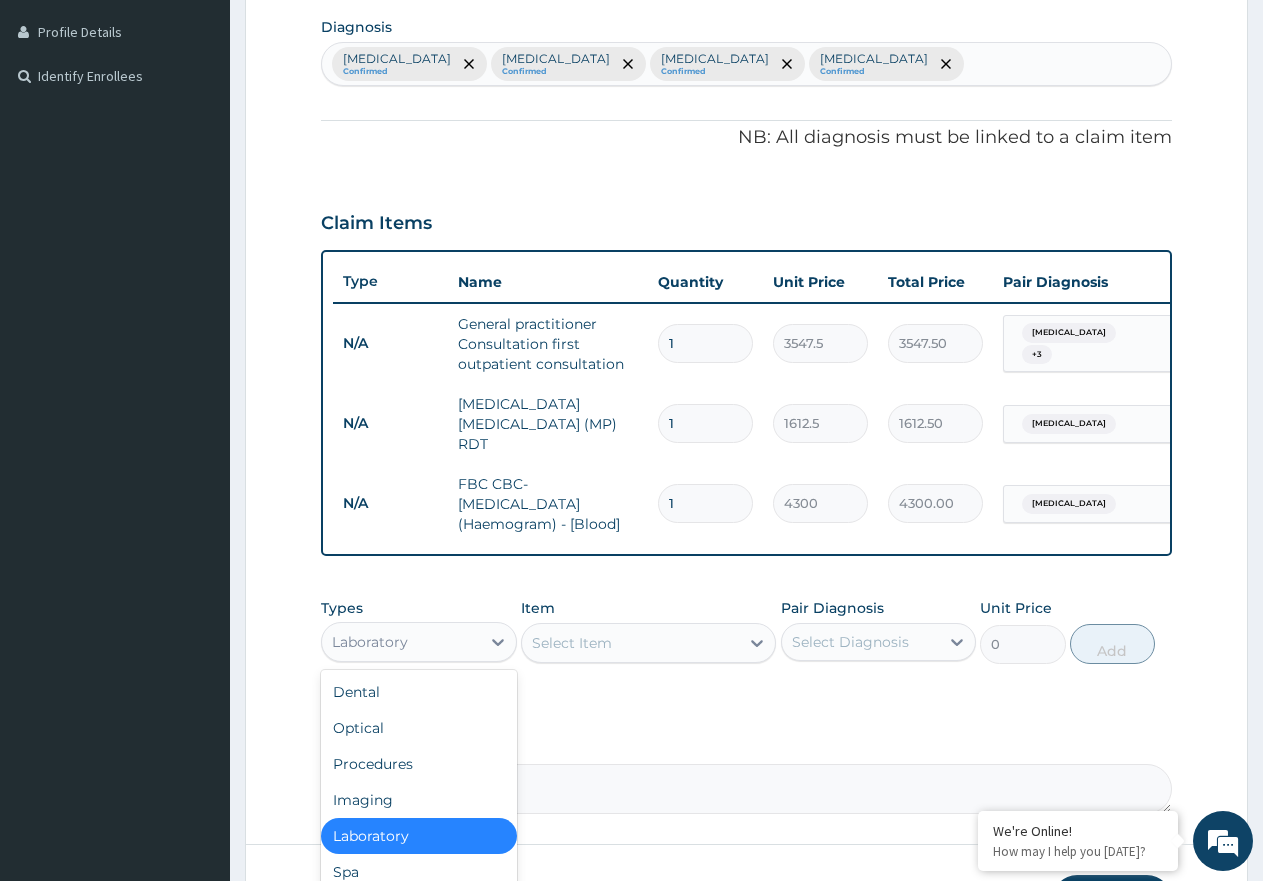 scroll, scrollTop: 68, scrollLeft: 0, axis: vertical 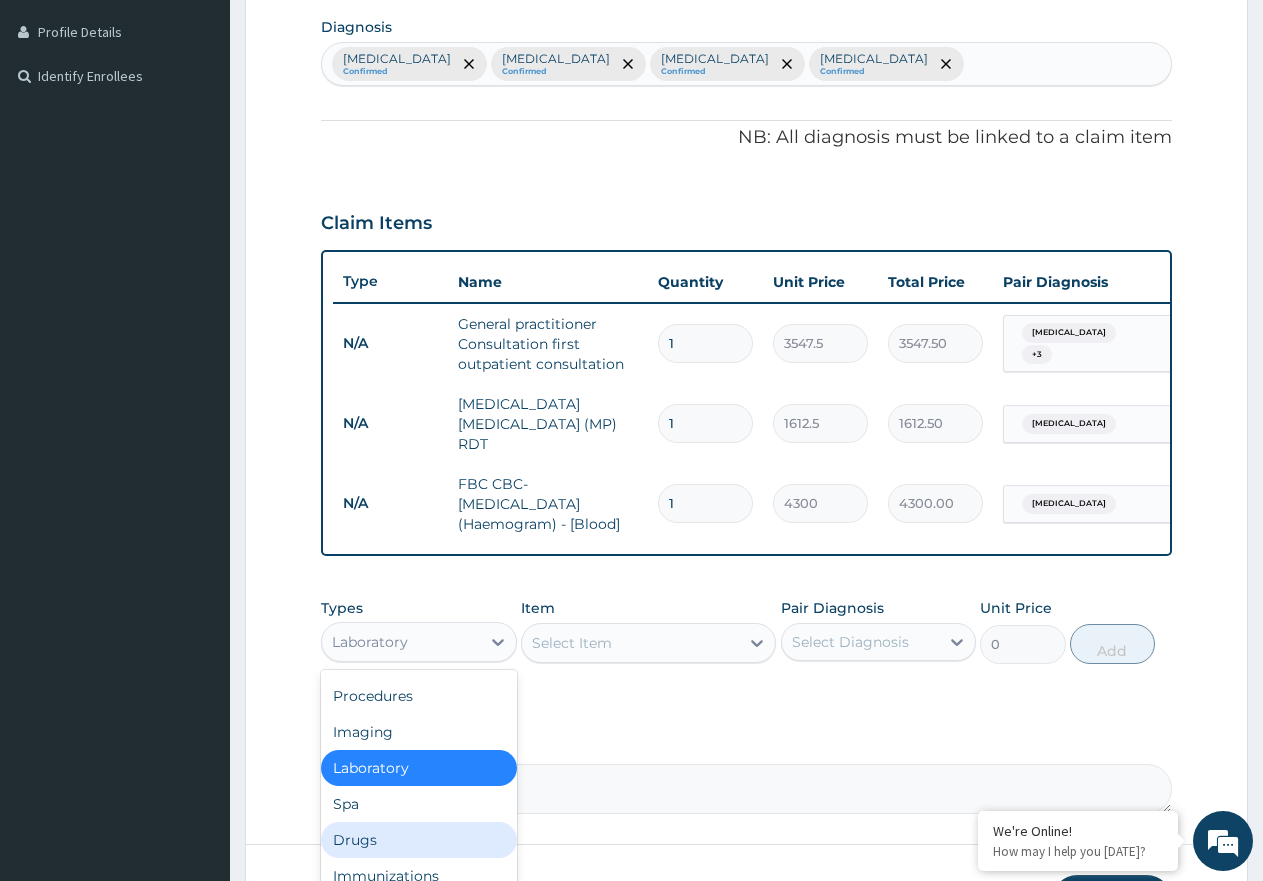 click on "Drugs" at bounding box center (419, 840) 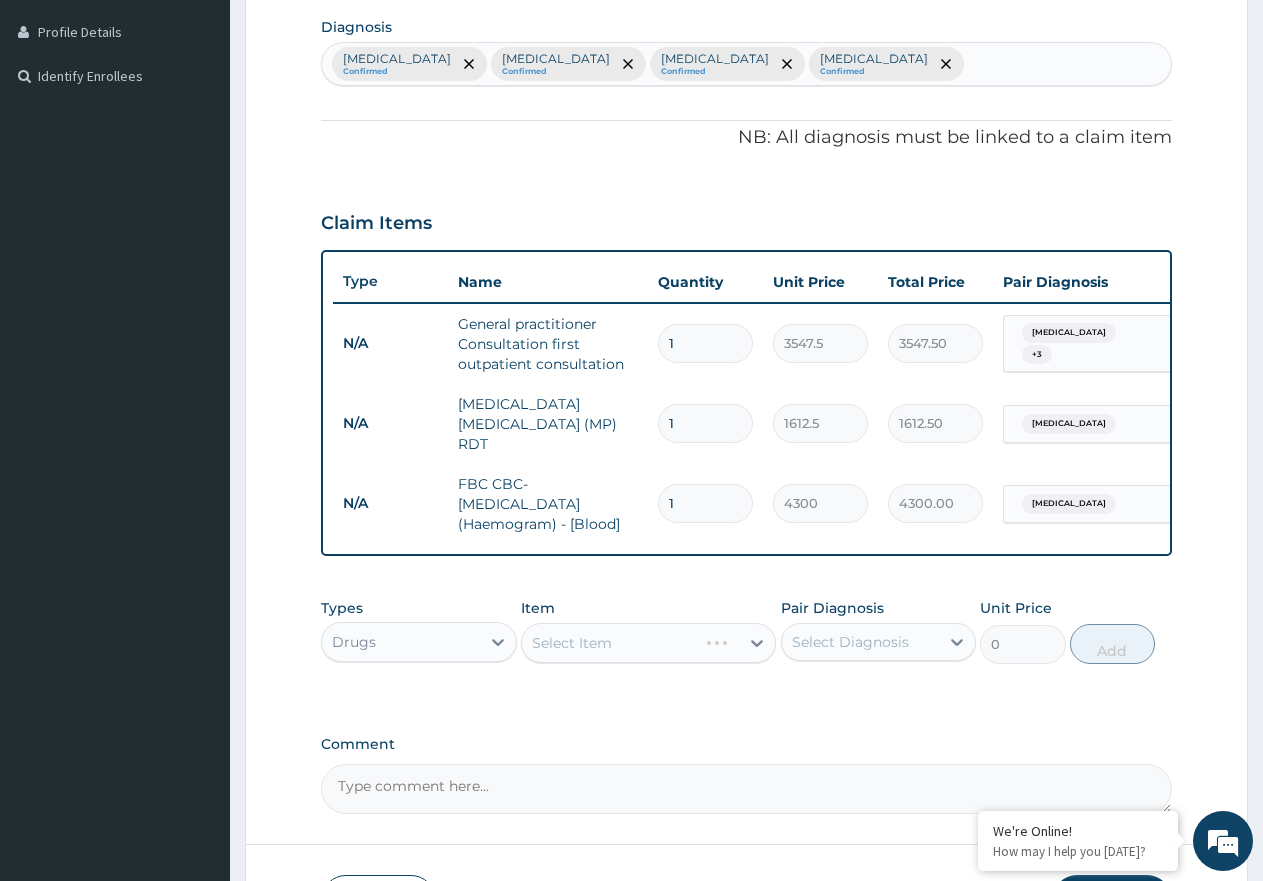 click on "Select Item" at bounding box center (648, 643) 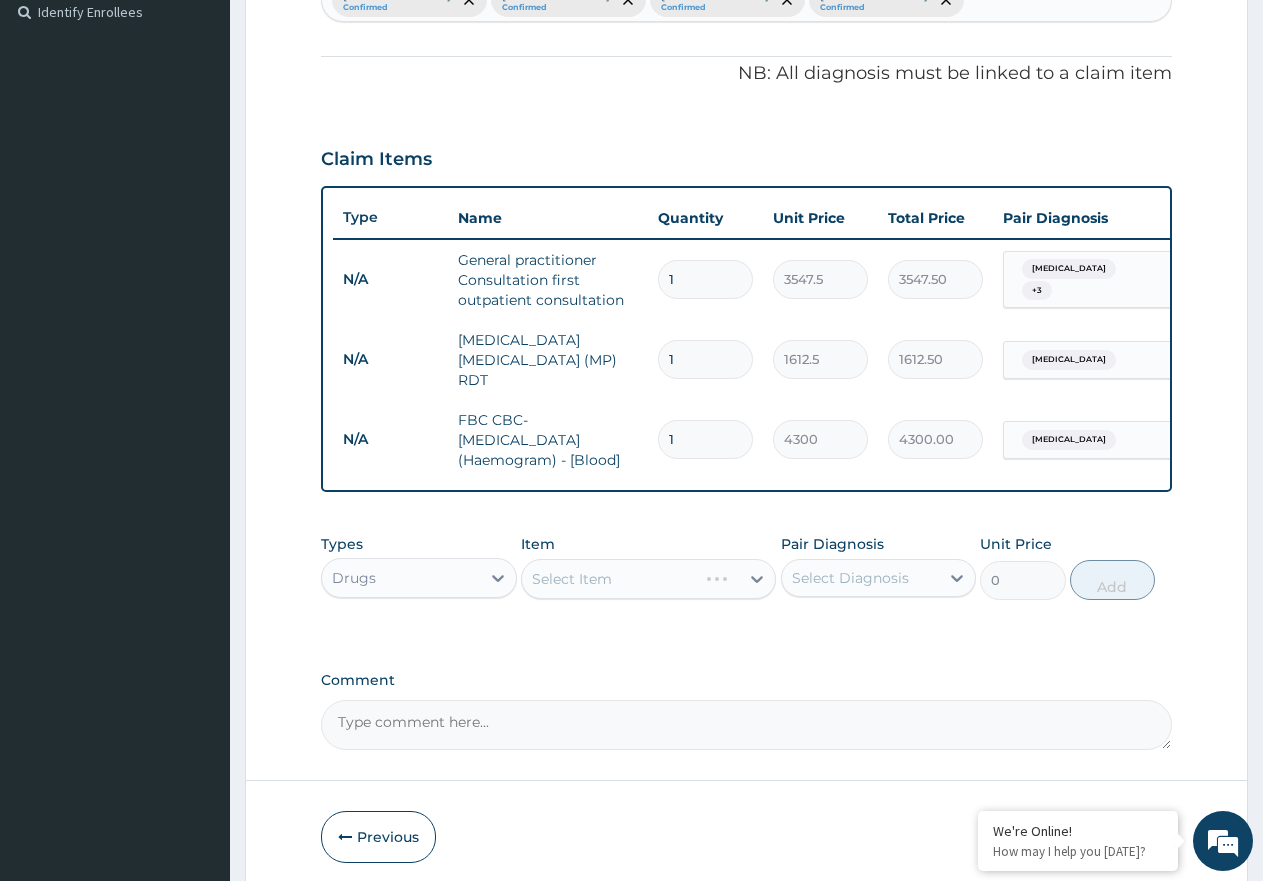 scroll, scrollTop: 594, scrollLeft: 0, axis: vertical 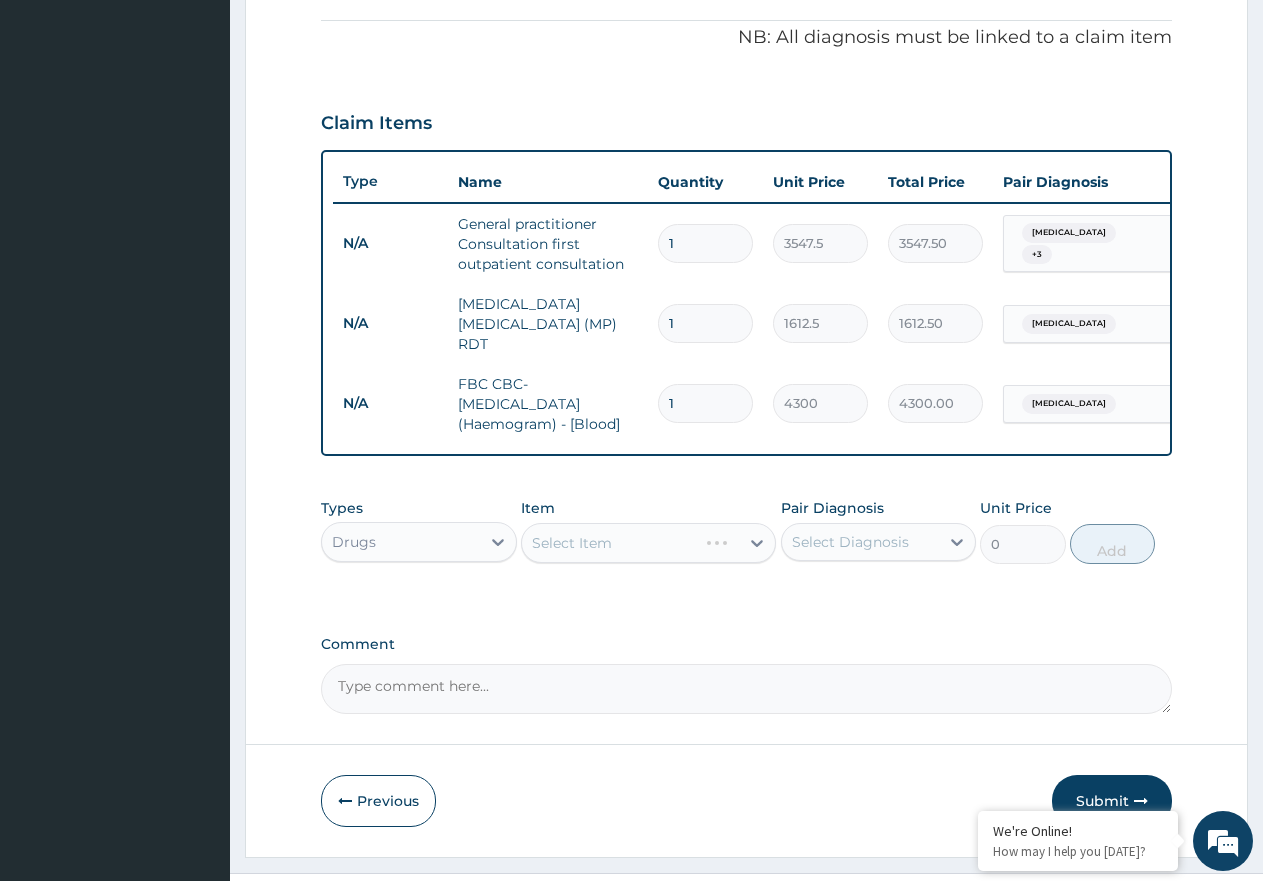 click on "Select Item" at bounding box center (648, 543) 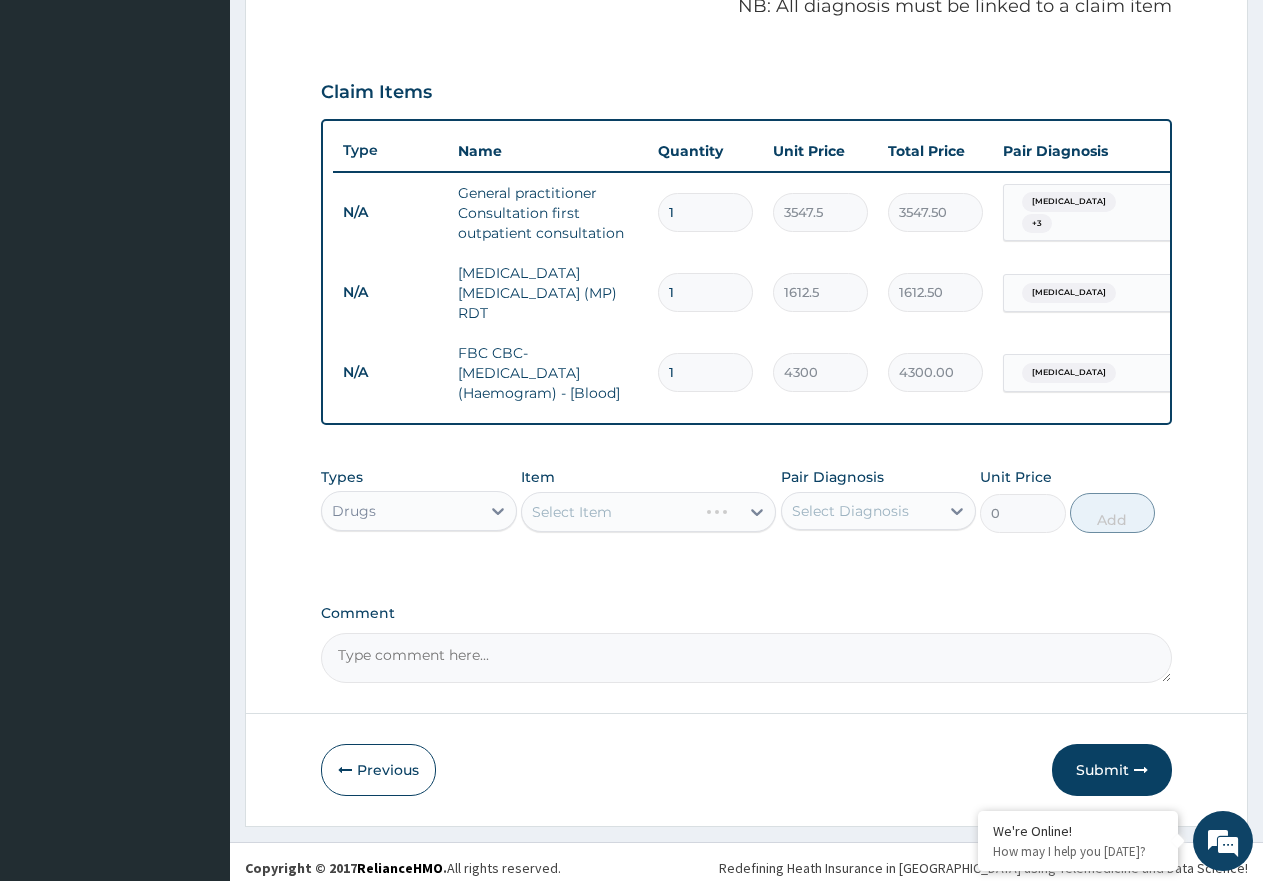 scroll, scrollTop: 643, scrollLeft: 0, axis: vertical 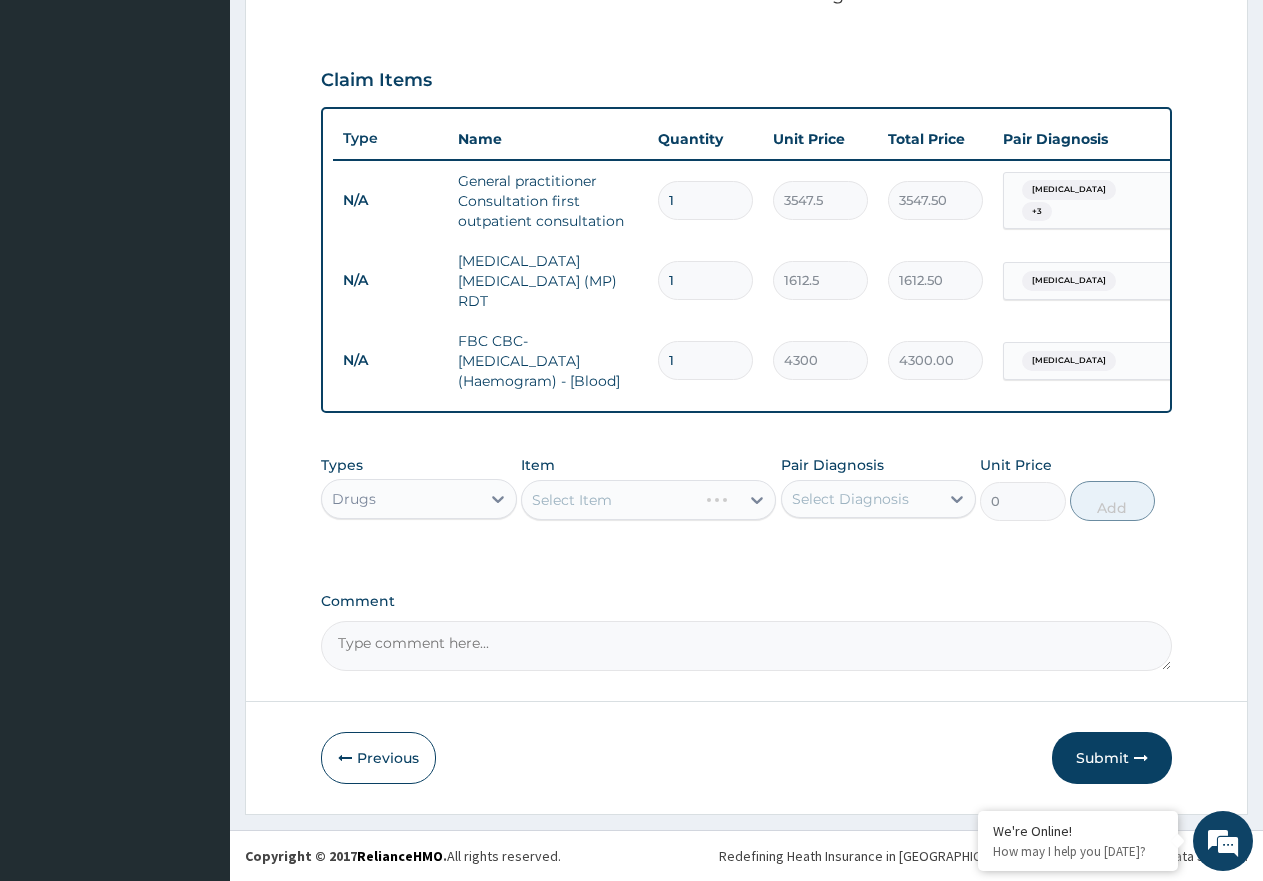 click on "Select Item" at bounding box center [648, 500] 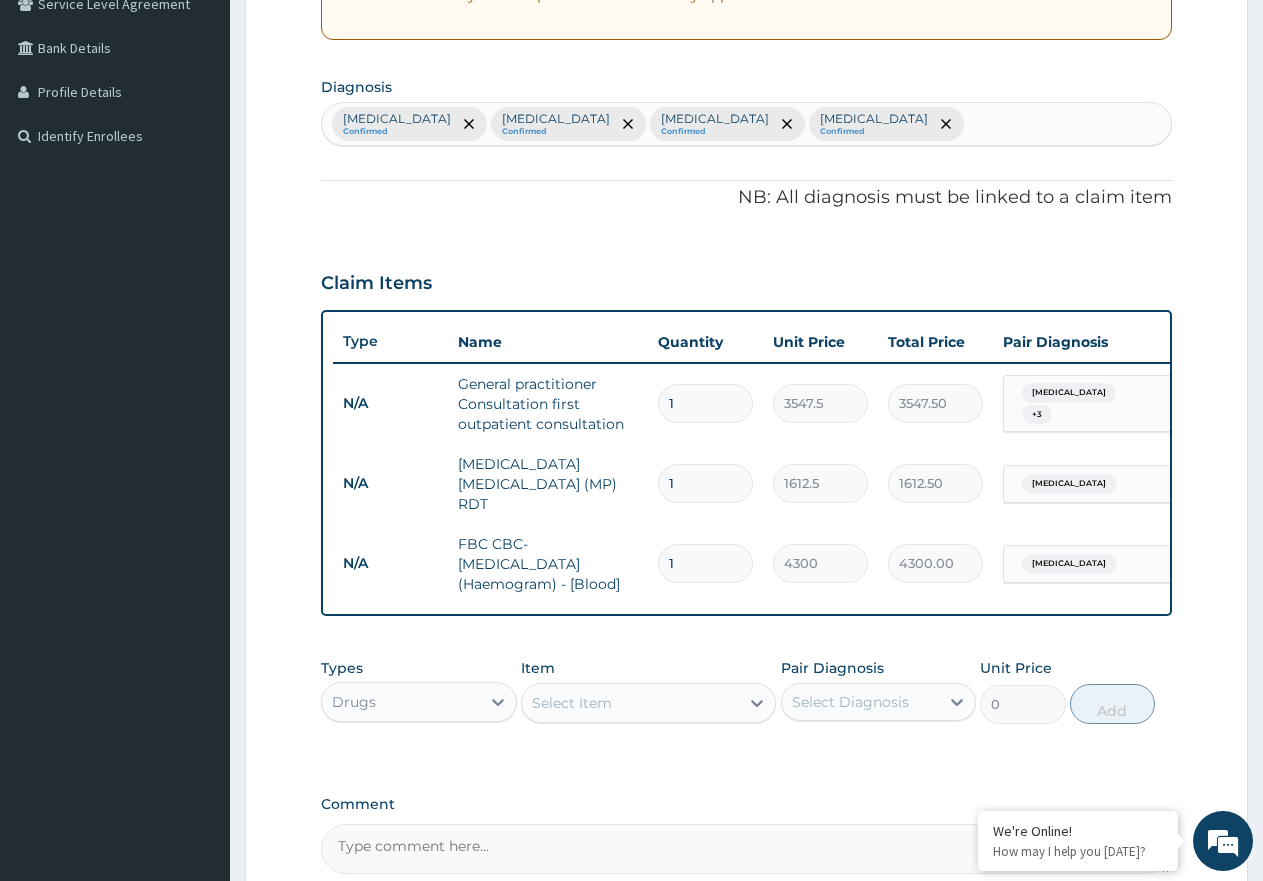 scroll, scrollTop: 443, scrollLeft: 0, axis: vertical 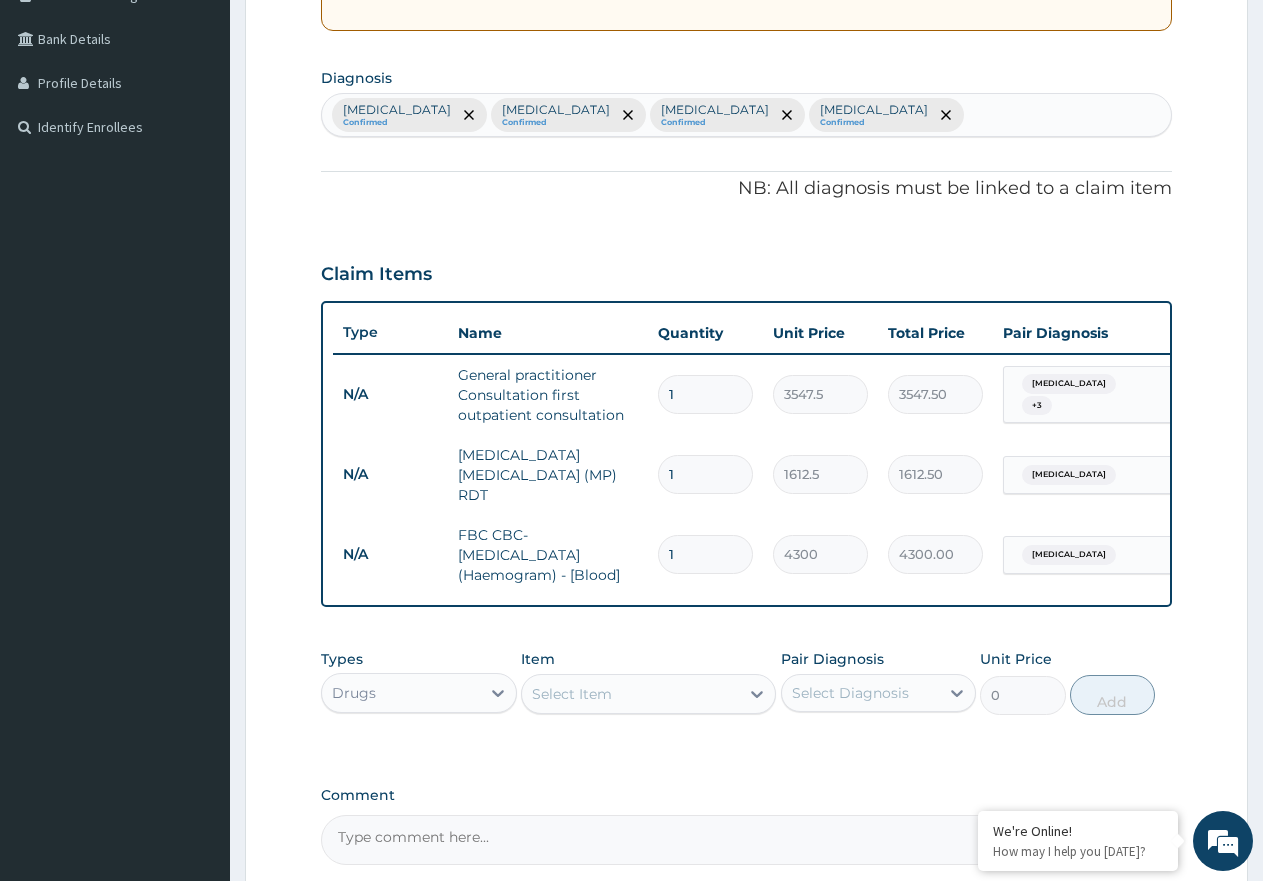 click on "Select Item" at bounding box center (572, 694) 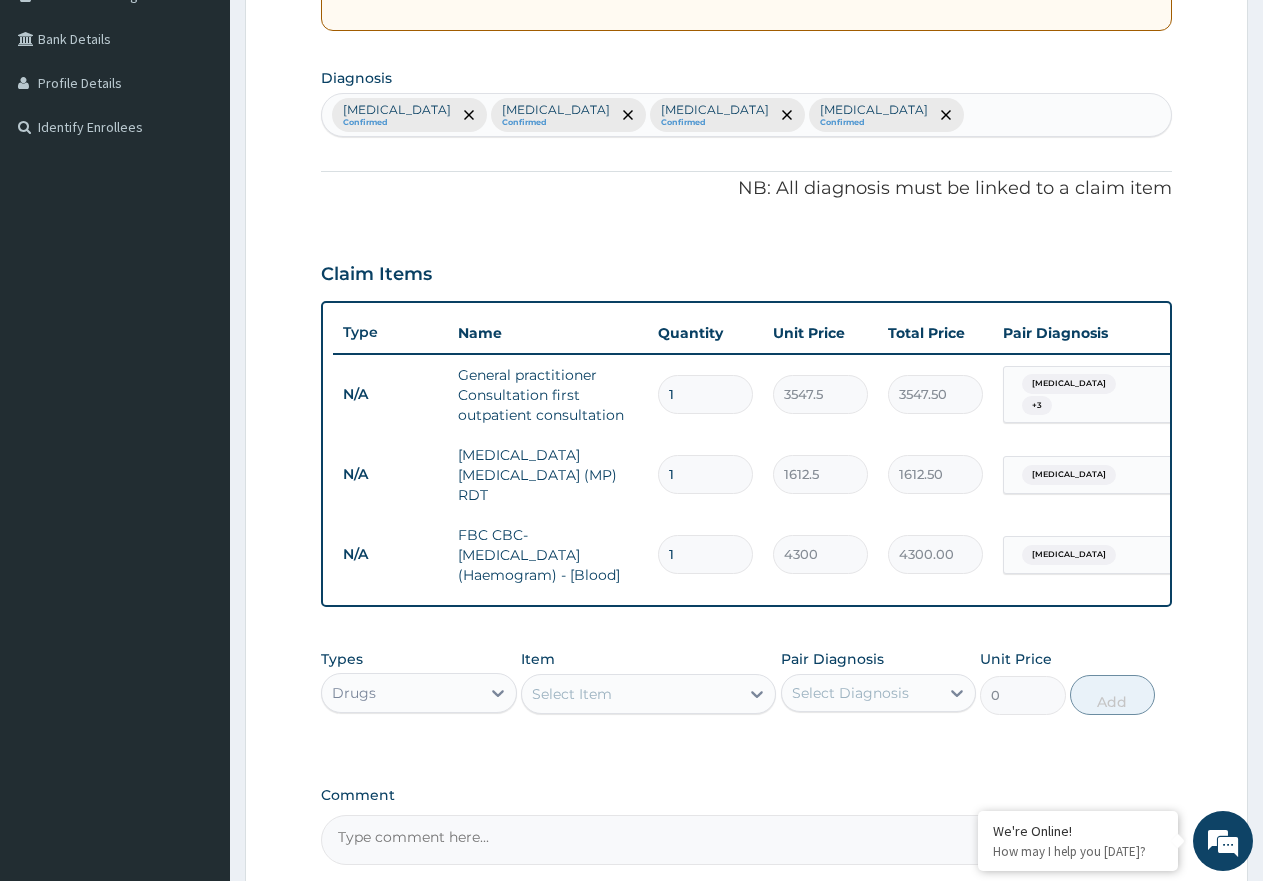 click on "Select Item" at bounding box center (572, 694) 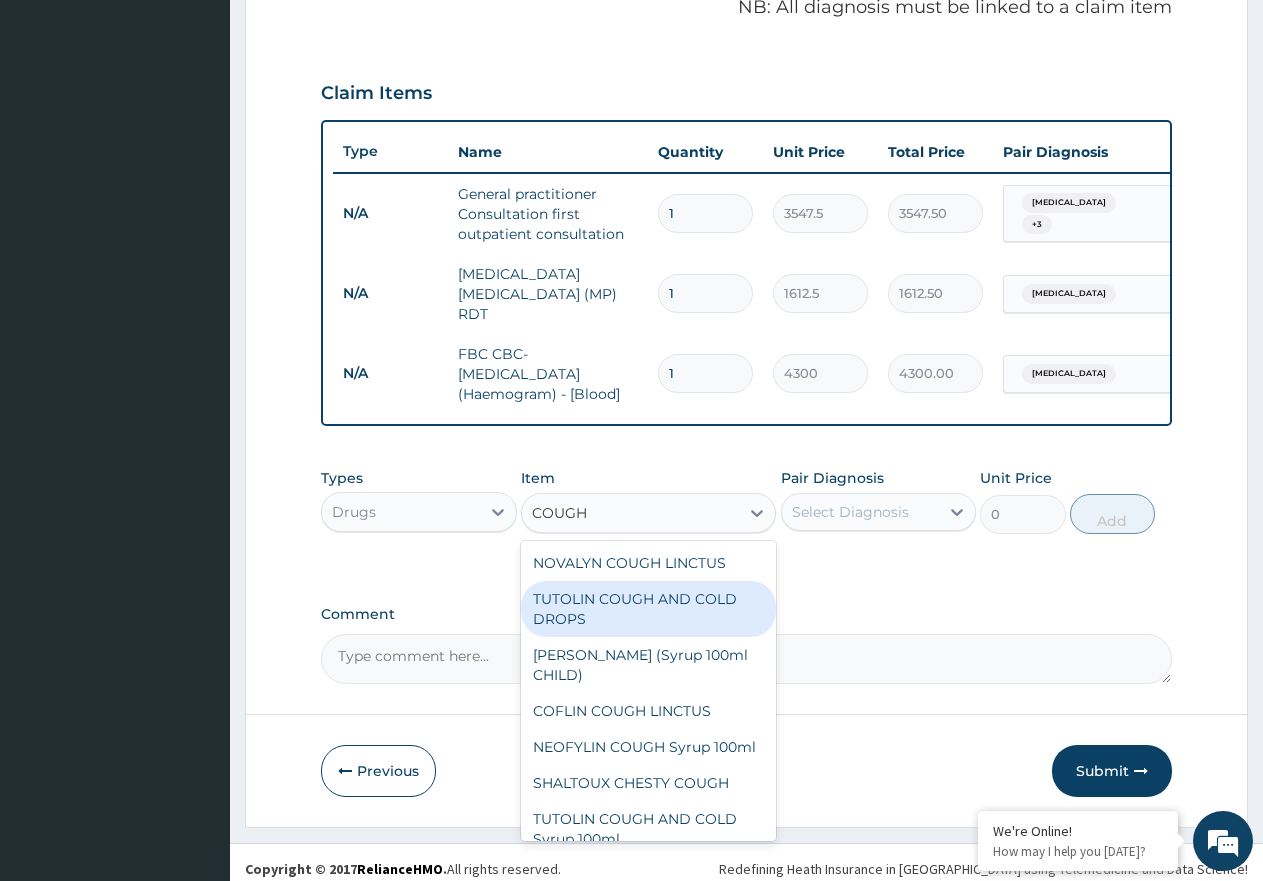 type on "COUGH" 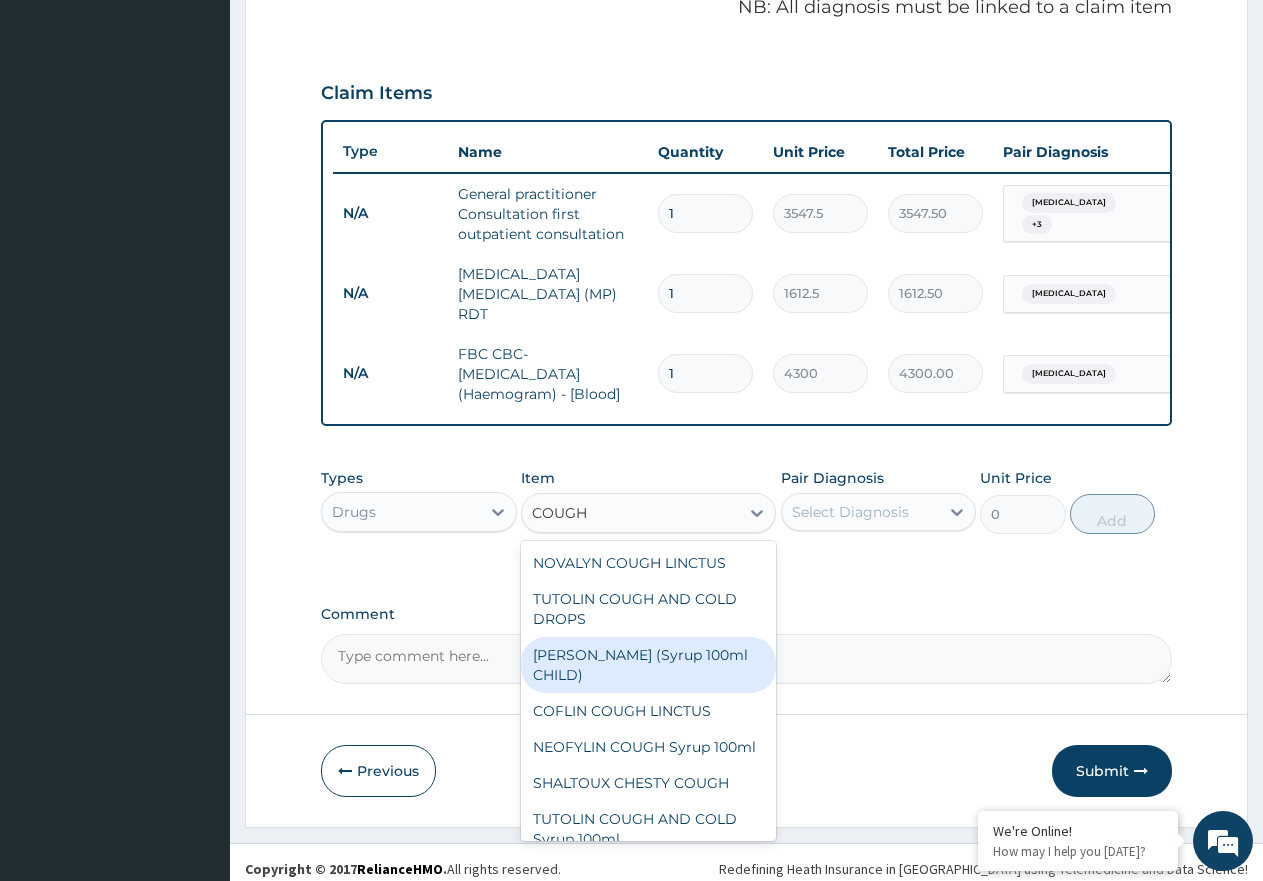 scroll, scrollTop: 643, scrollLeft: 0, axis: vertical 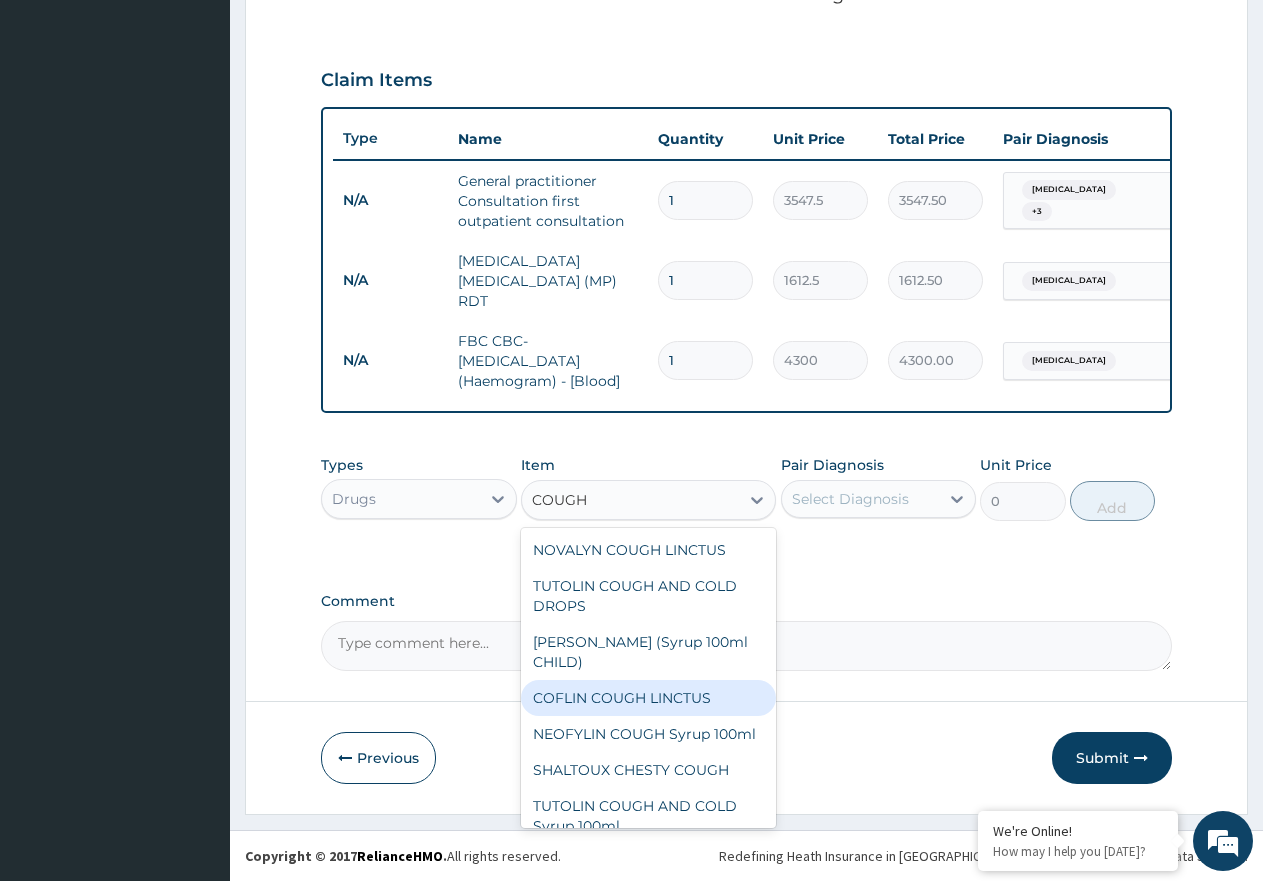 click on "COFLIN COUGH LINCTUS" at bounding box center [648, 698] 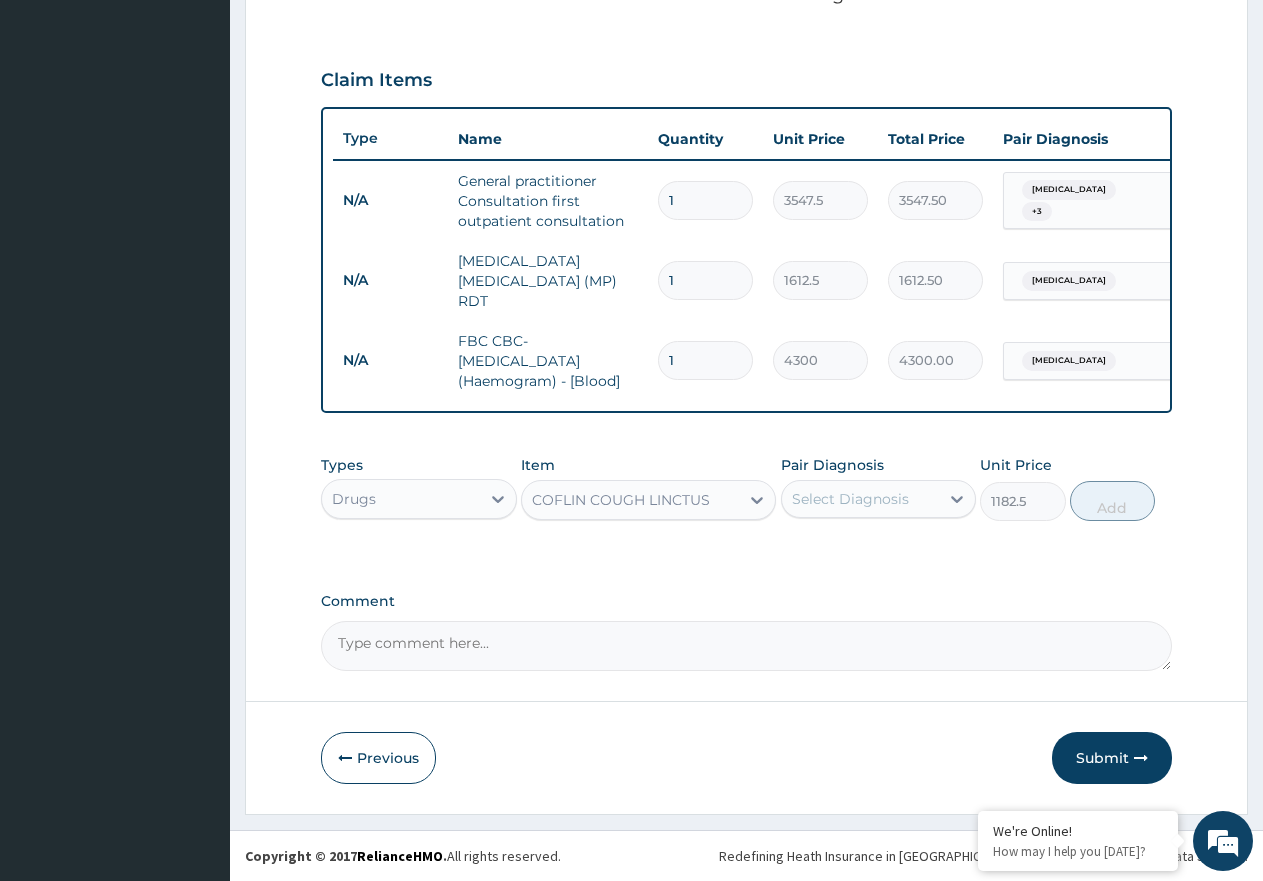 click on "Select Diagnosis" at bounding box center (850, 499) 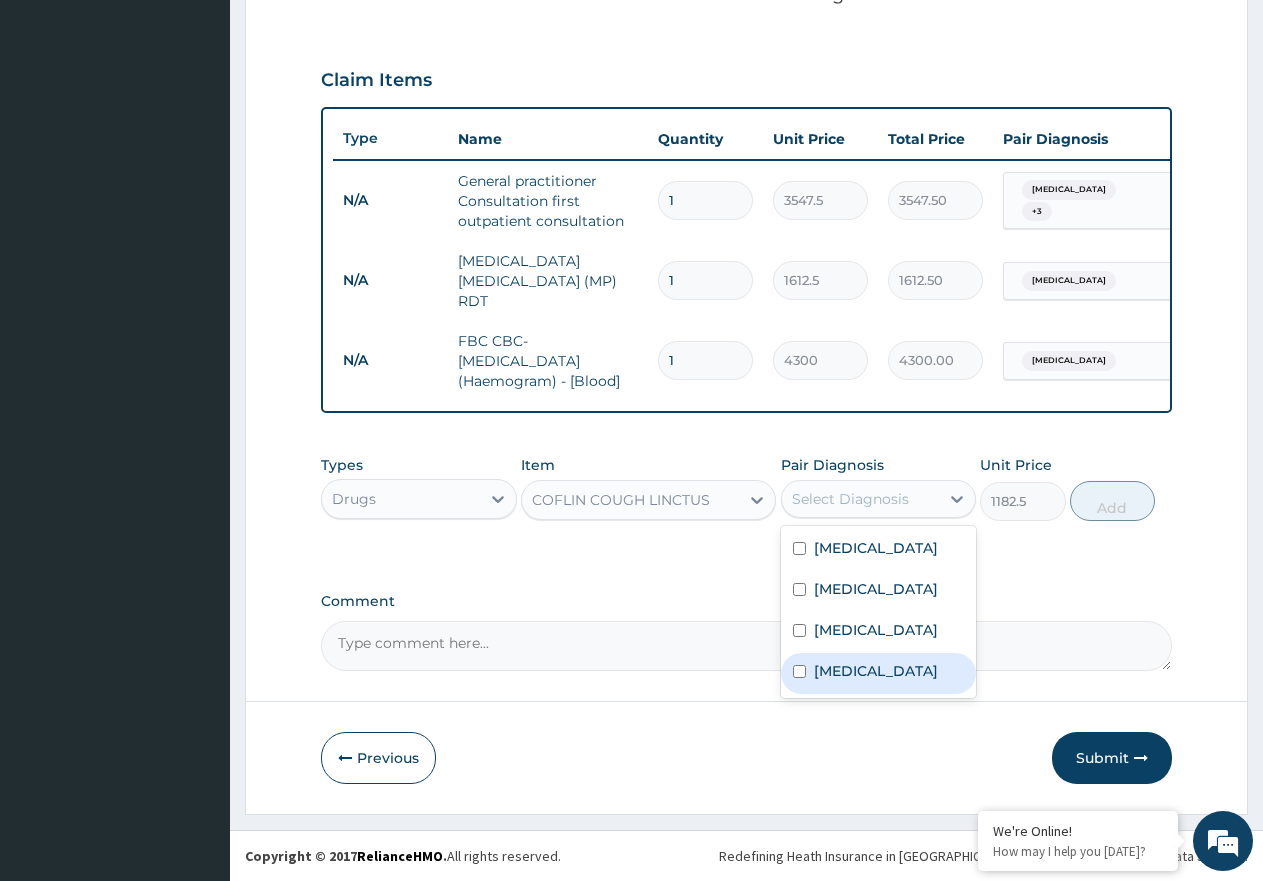 click at bounding box center [799, 671] 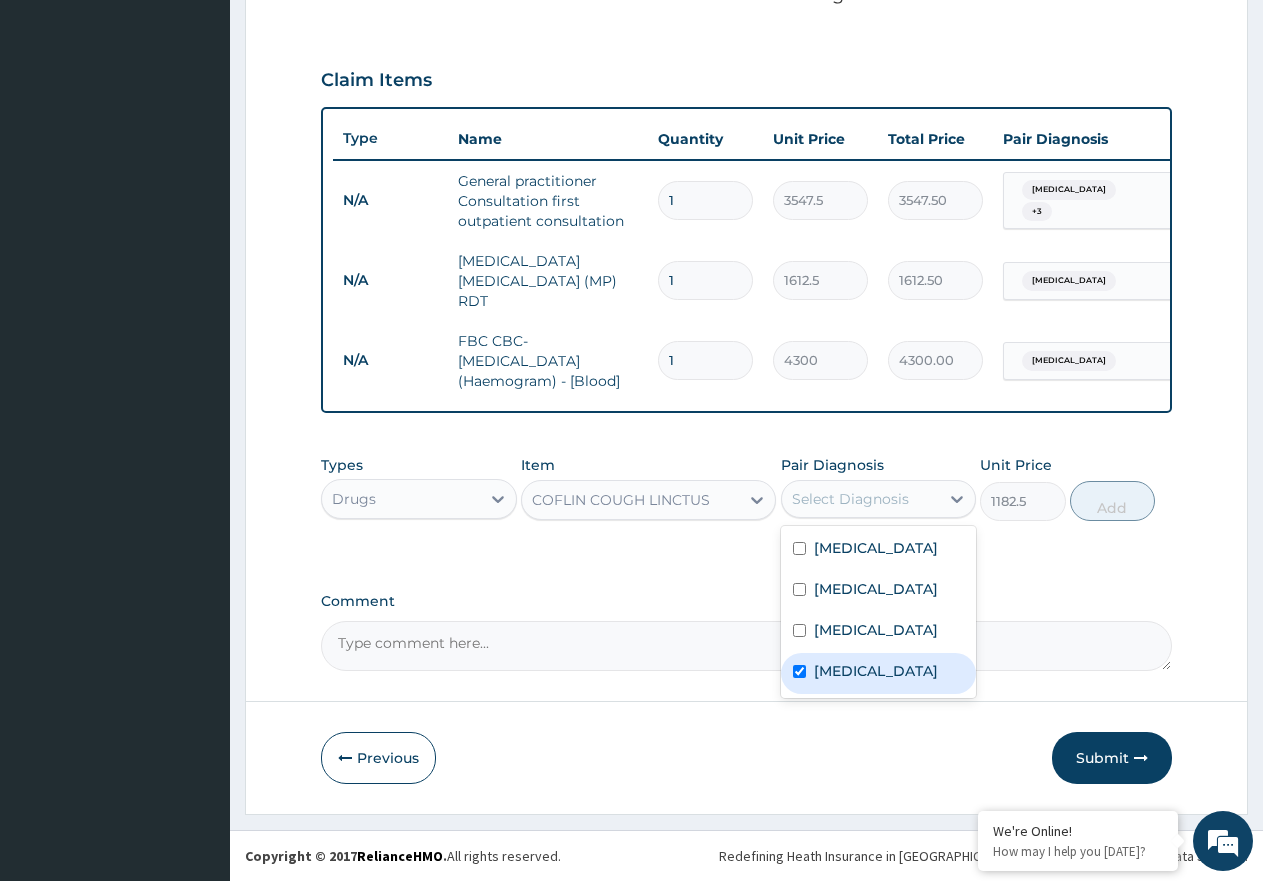 checkbox on "true" 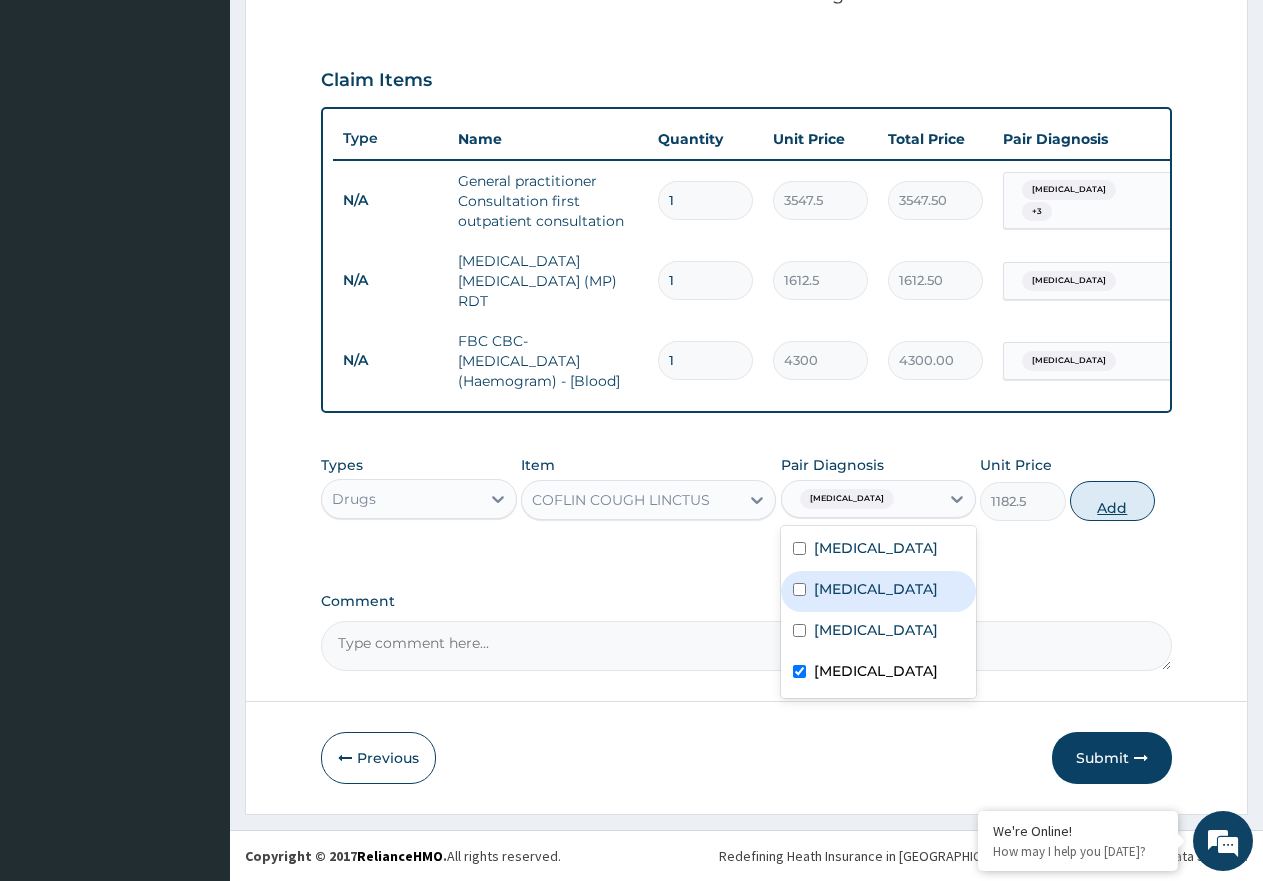 click on "Add" at bounding box center [1112, 501] 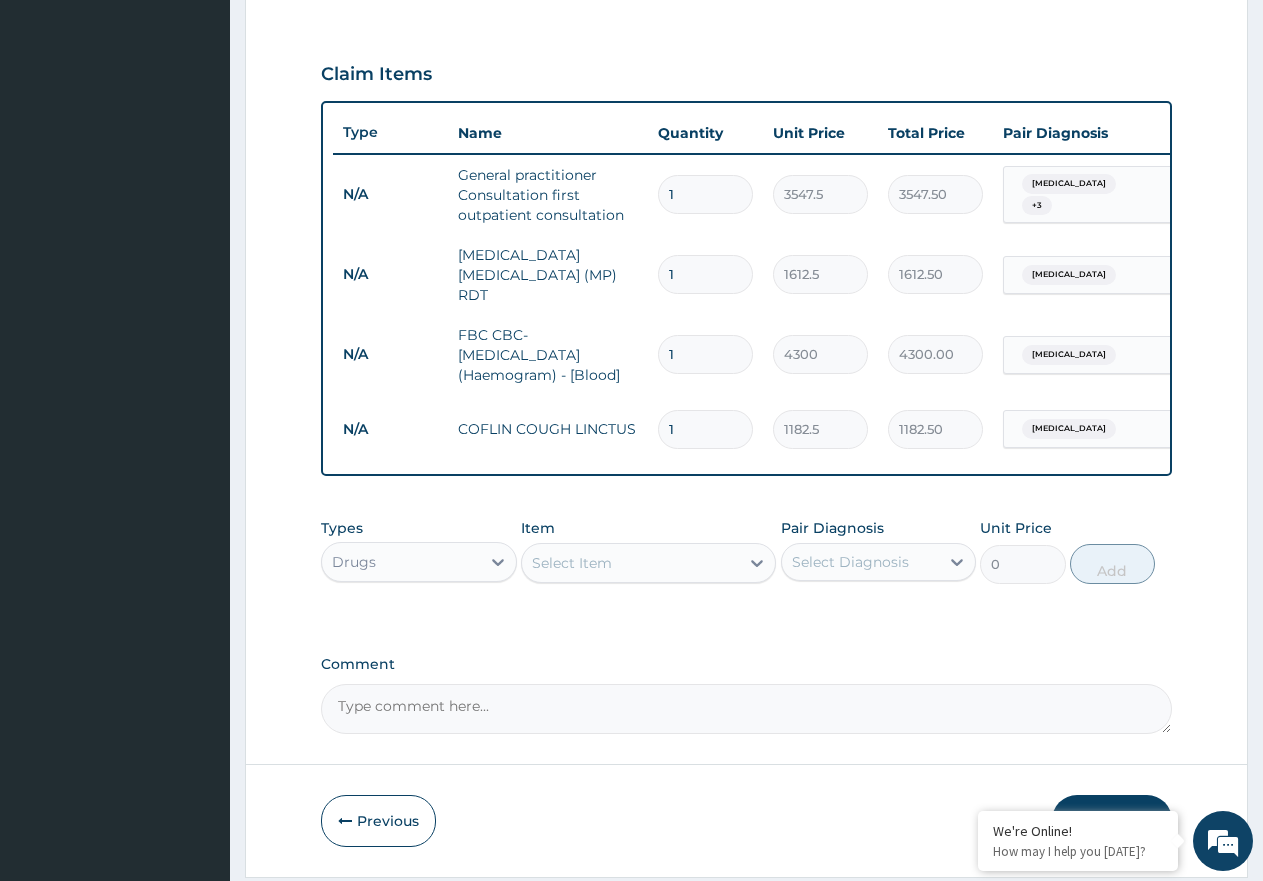 click on "Select Item" at bounding box center [648, 563] 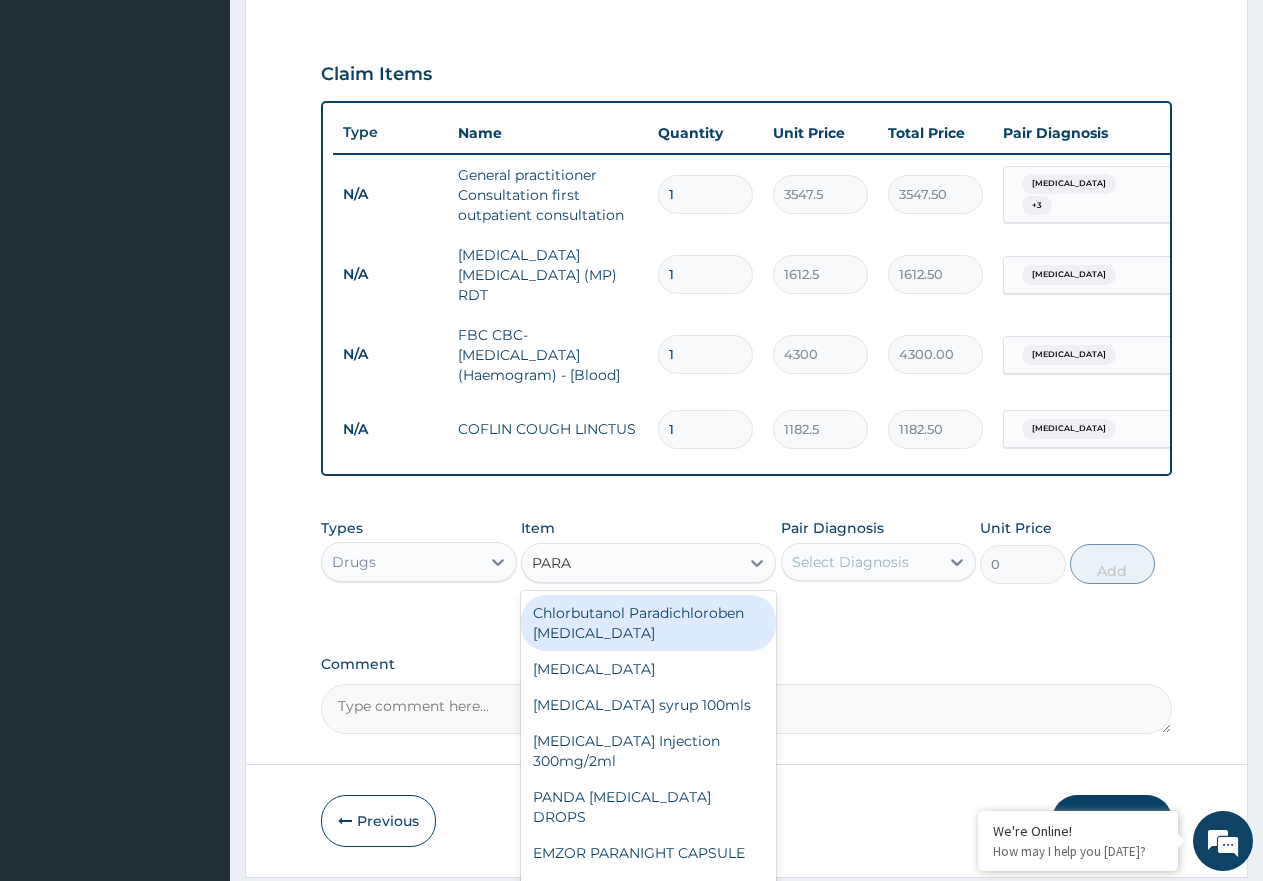 type on "PARAC" 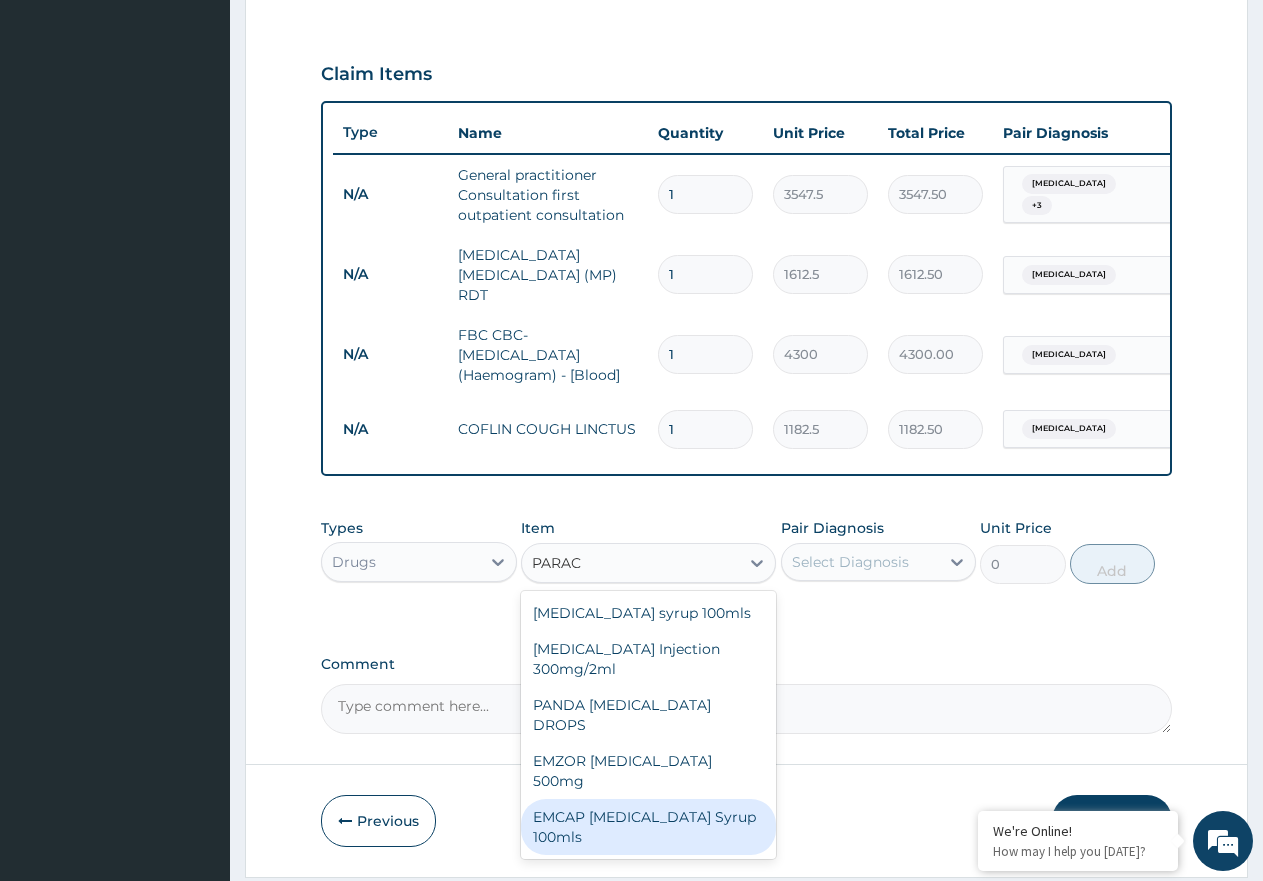 click on "EMCAP PARACETAMOL Syrup 100mls" at bounding box center (648, 827) 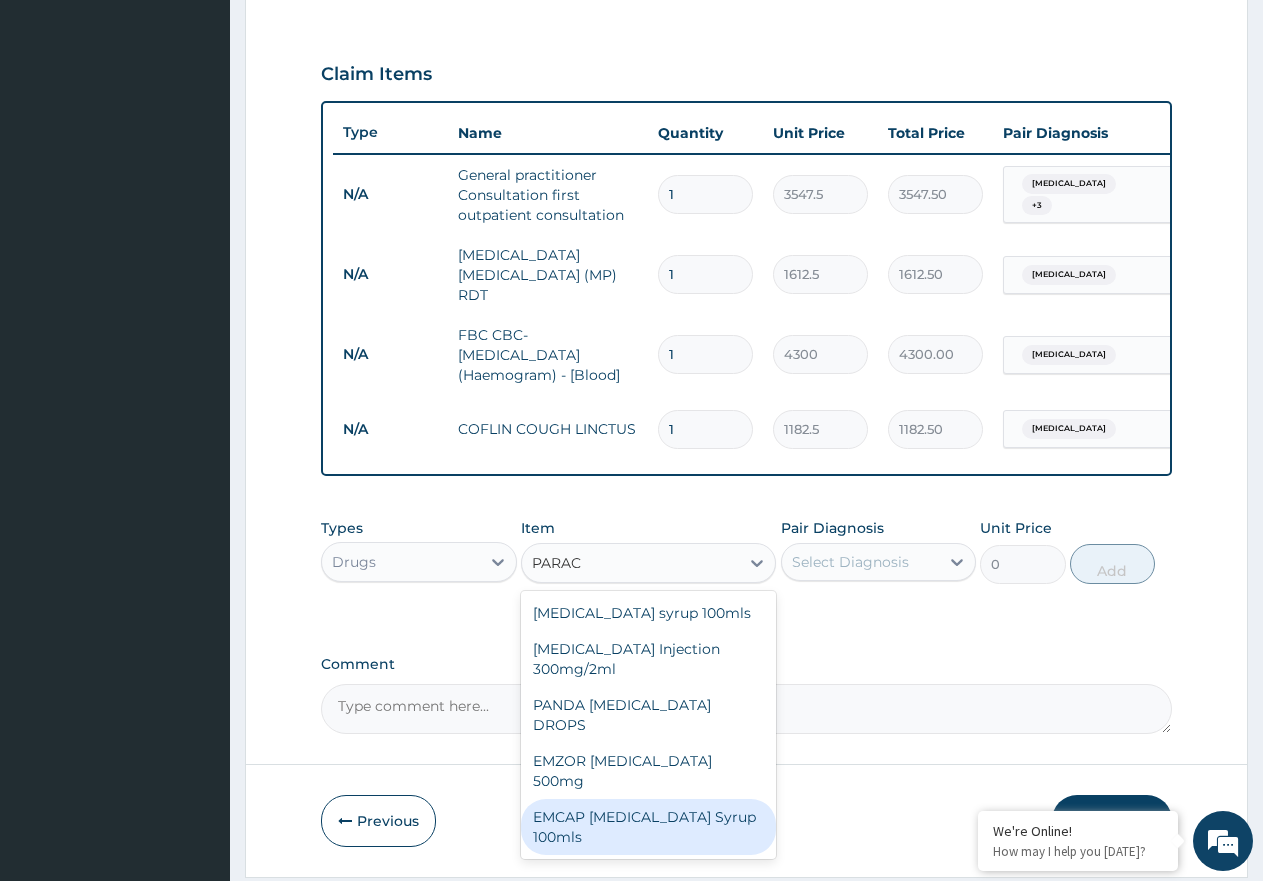type 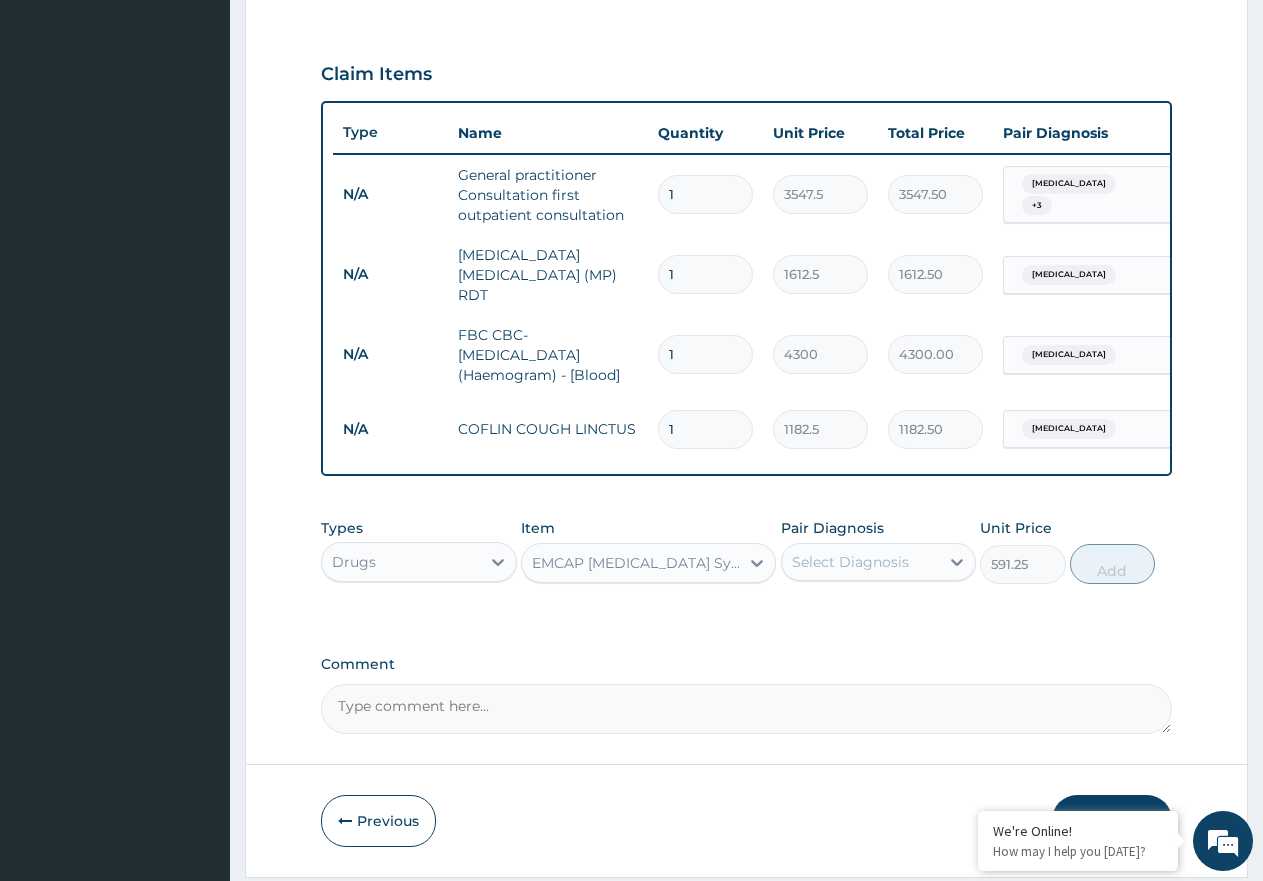 click on "Select Diagnosis" at bounding box center (850, 562) 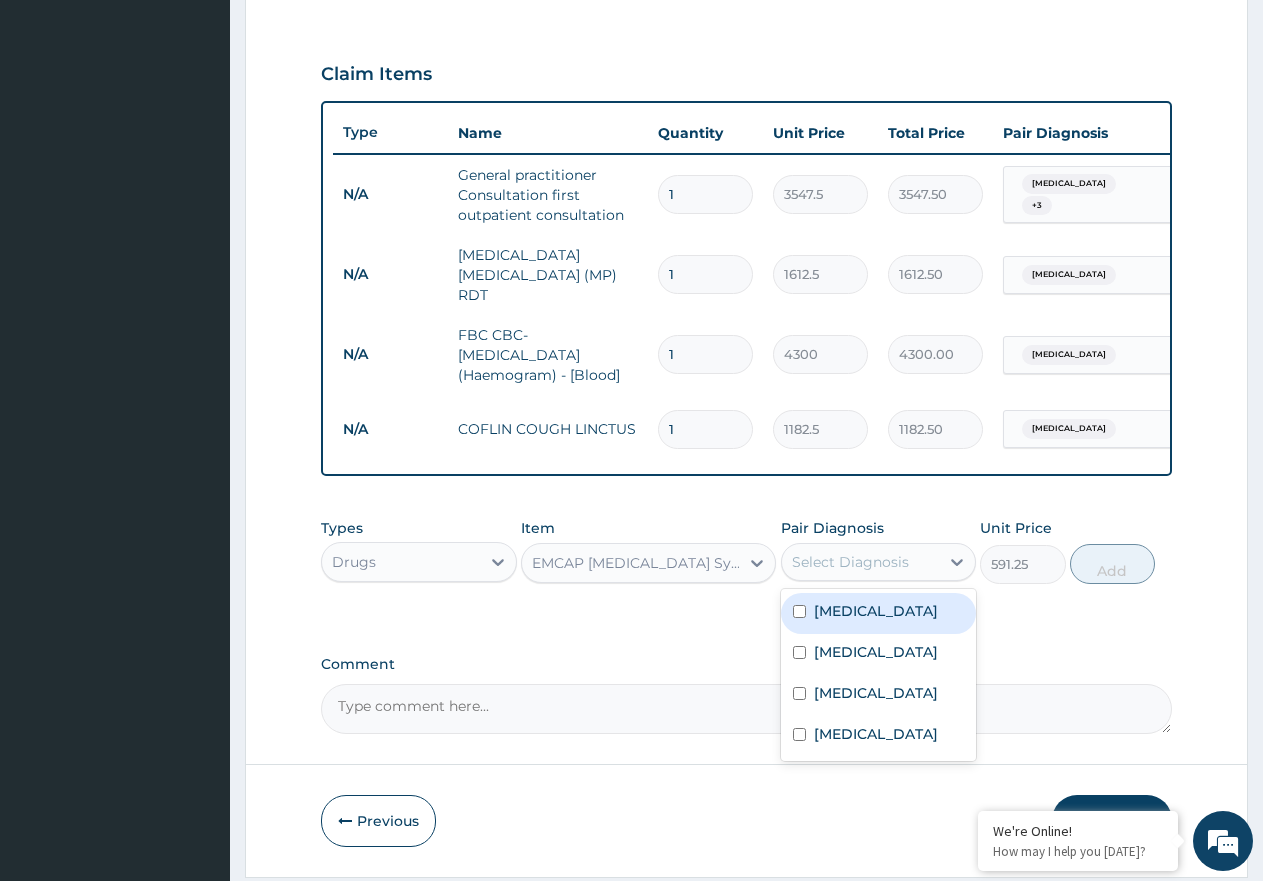click on "Malaria" at bounding box center (879, 613) 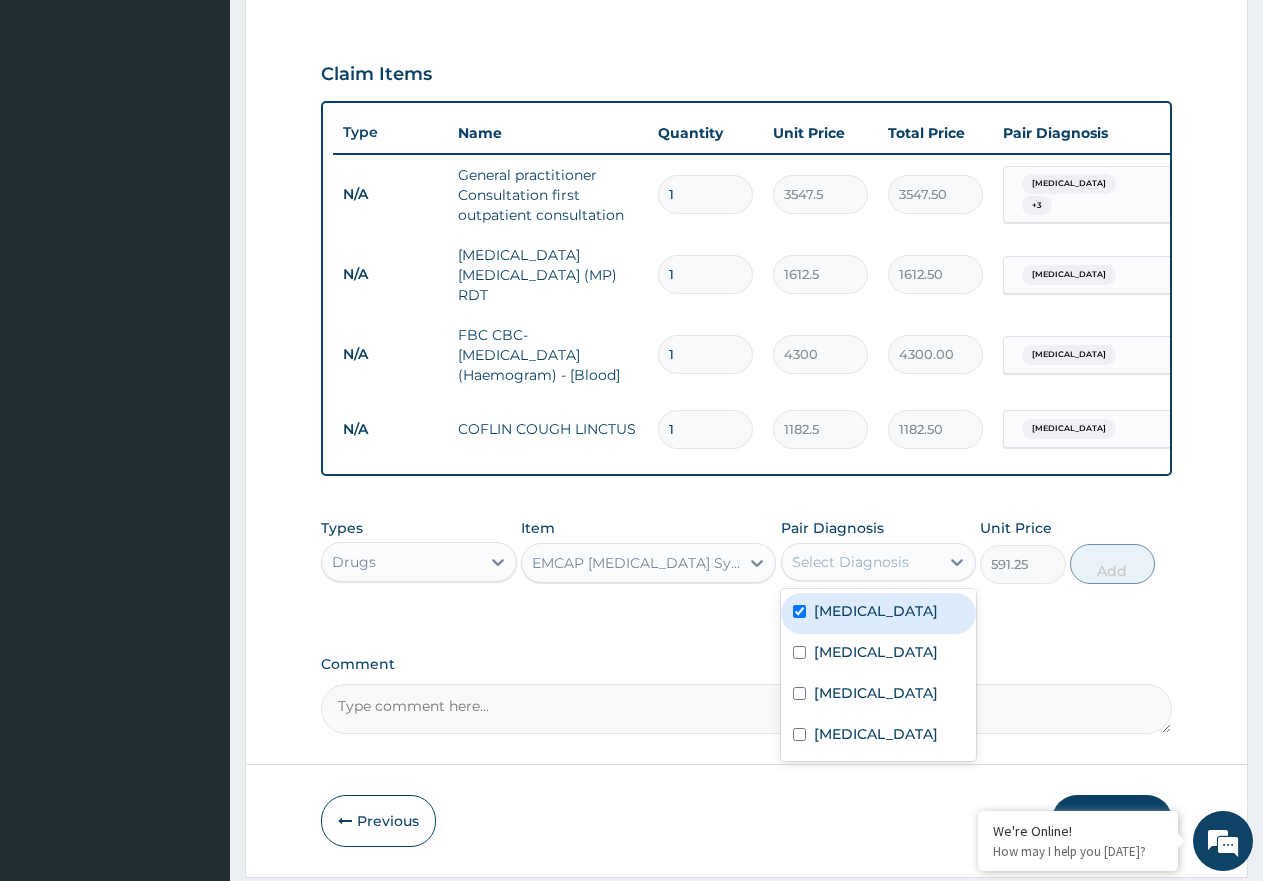 checkbox on "true" 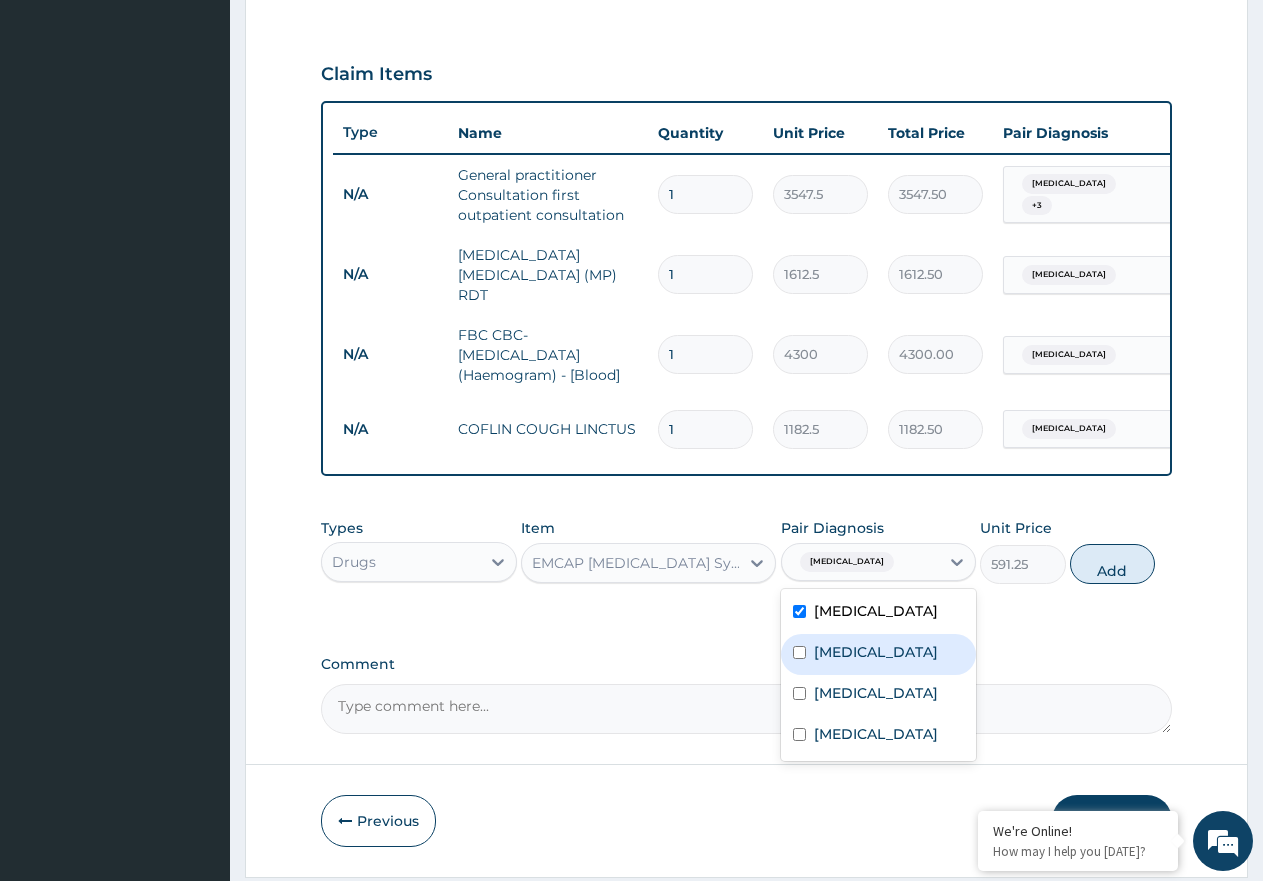 click on "Sepsis" at bounding box center [879, 654] 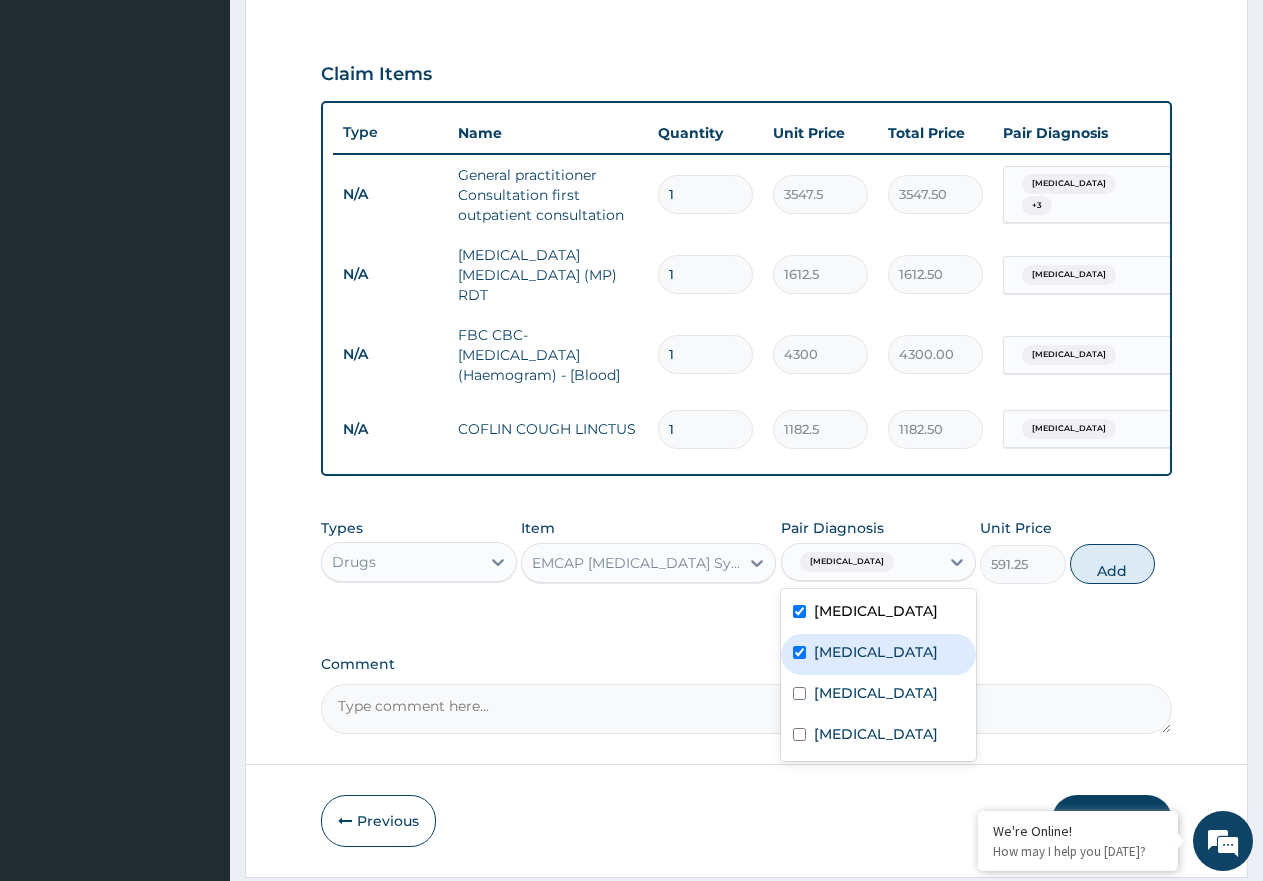 checkbox on "true" 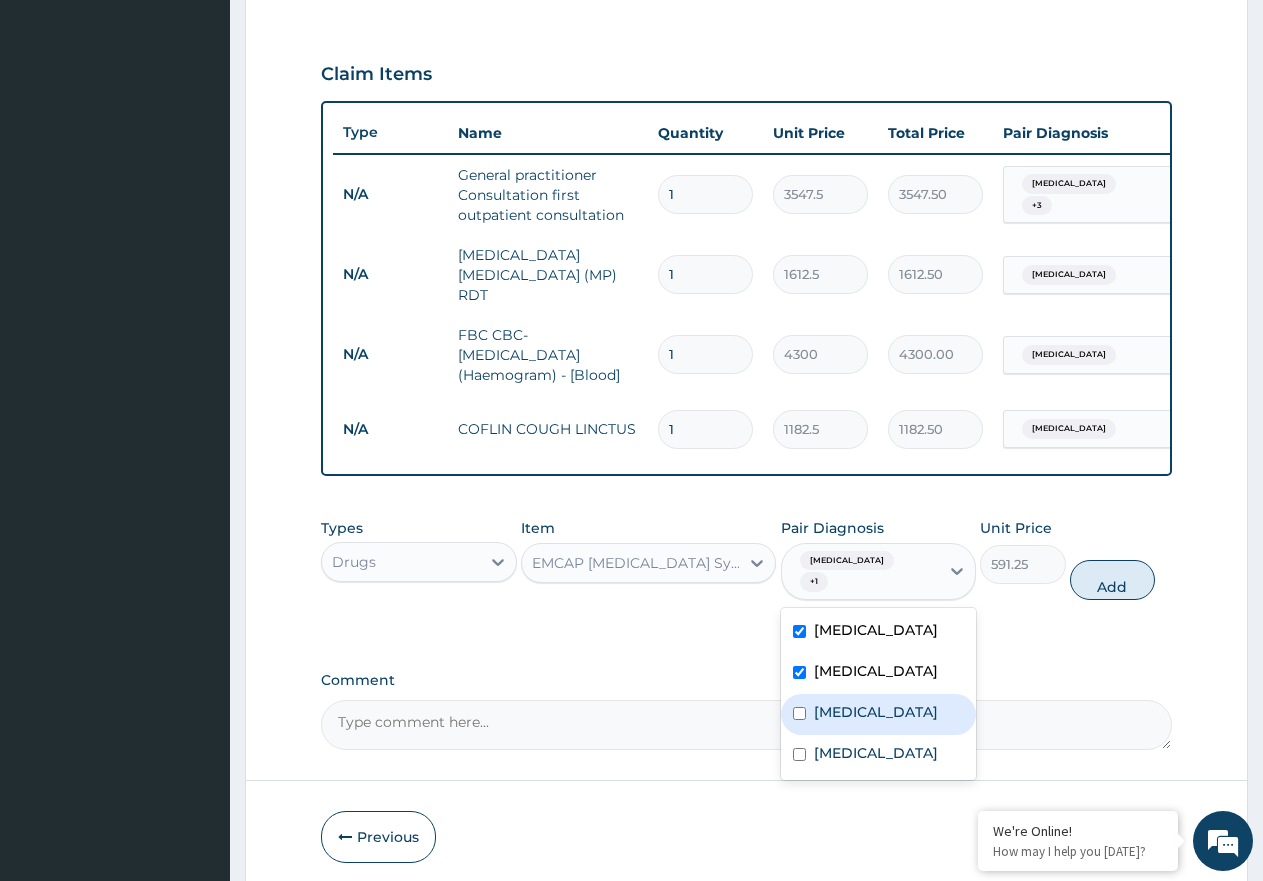 click on "Bacteremia" at bounding box center (879, 714) 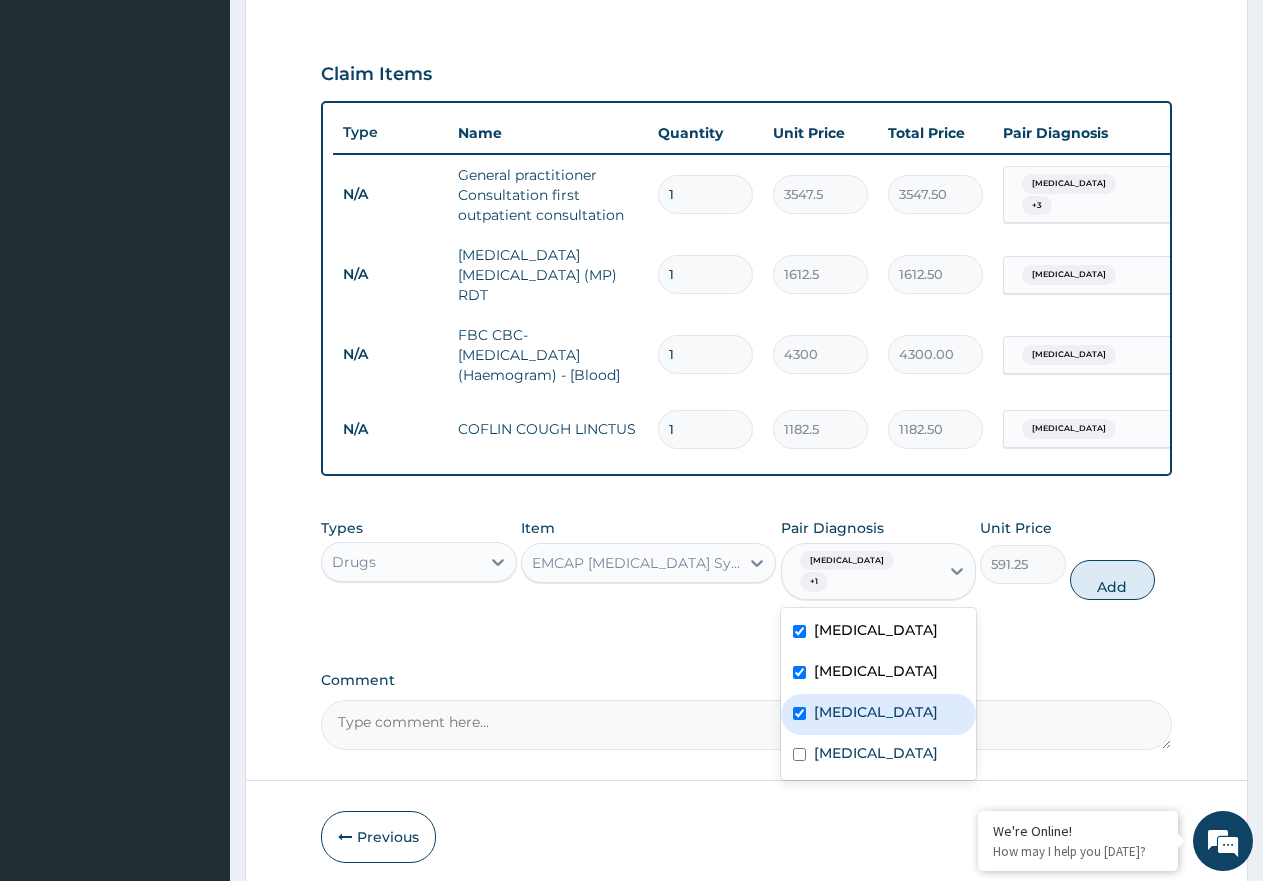 checkbox on "true" 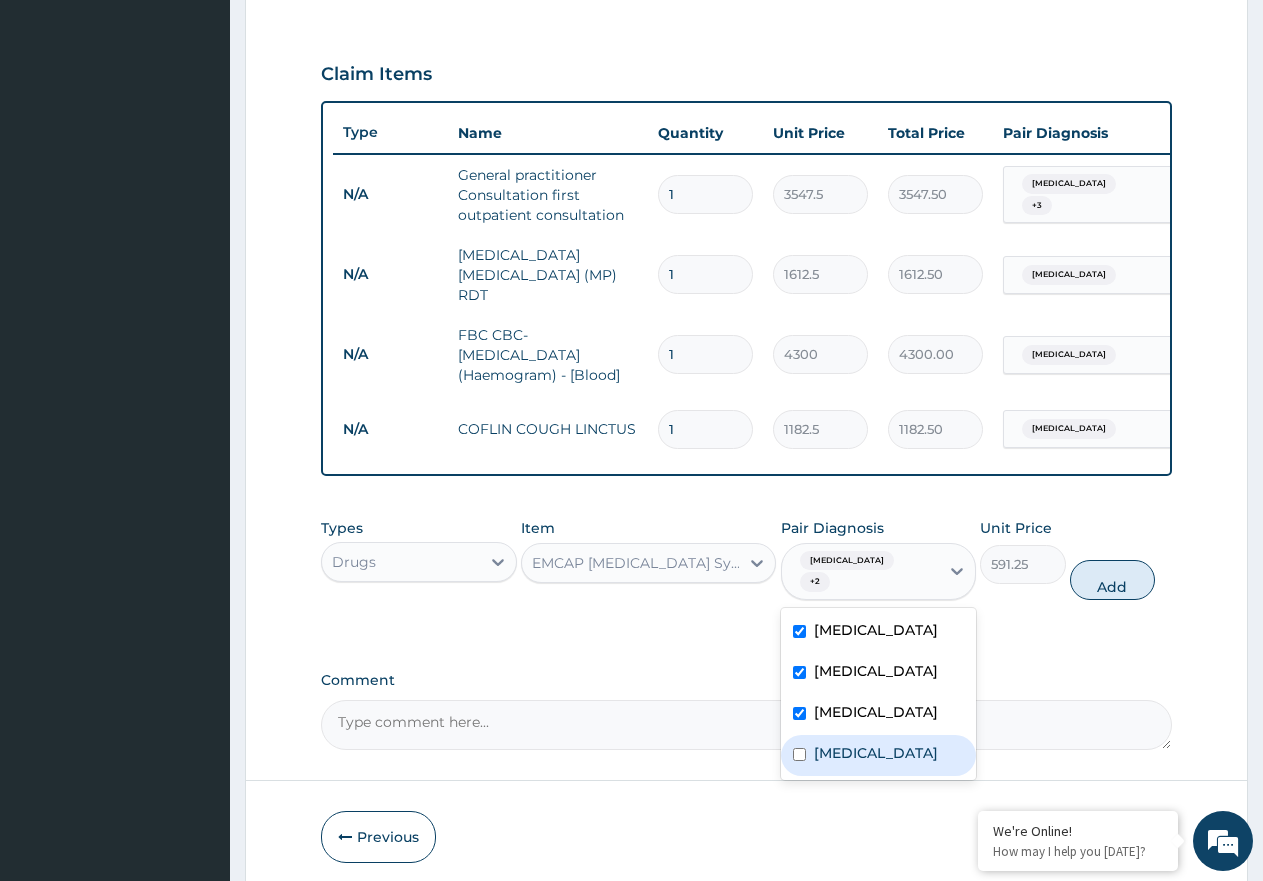 click on "Pharyngitis" at bounding box center [879, 755] 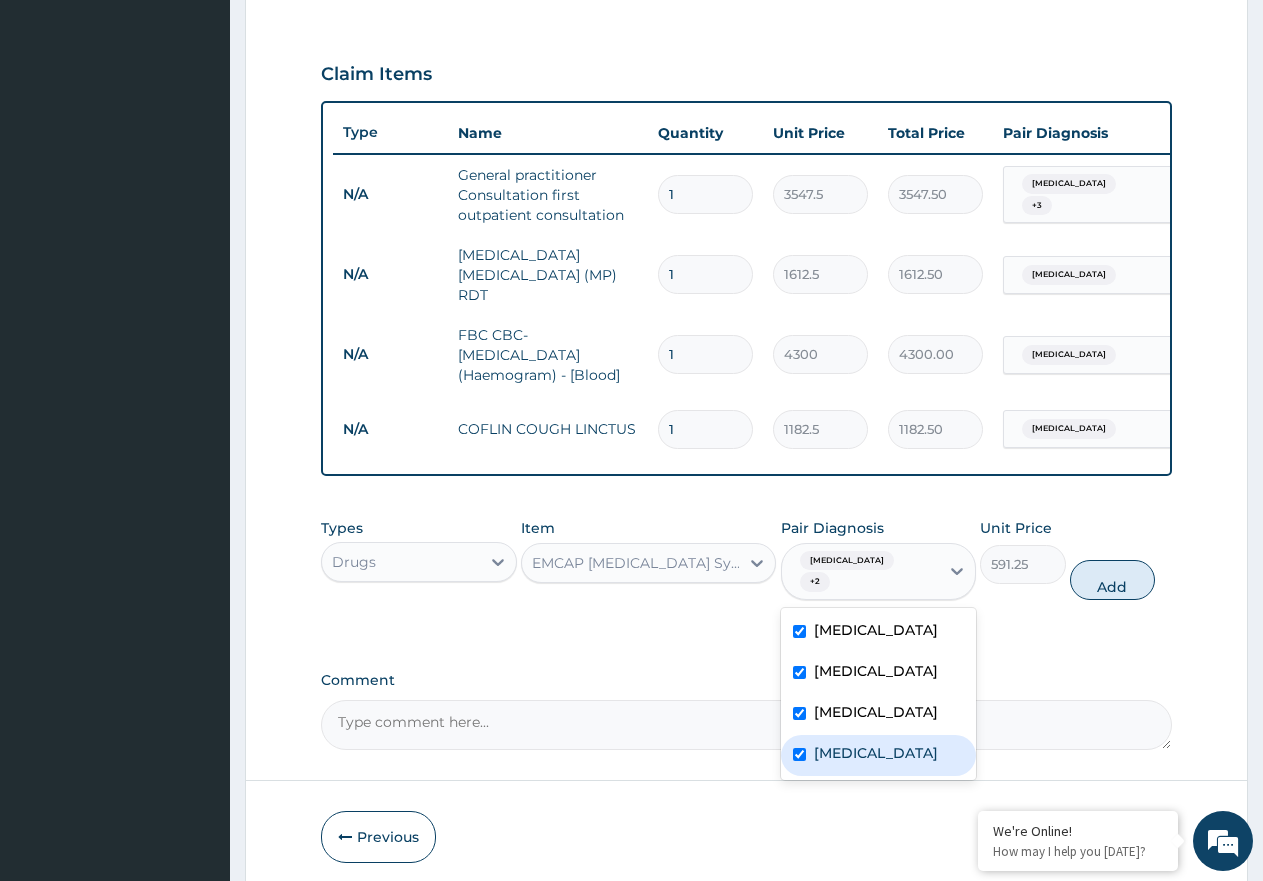 checkbox on "true" 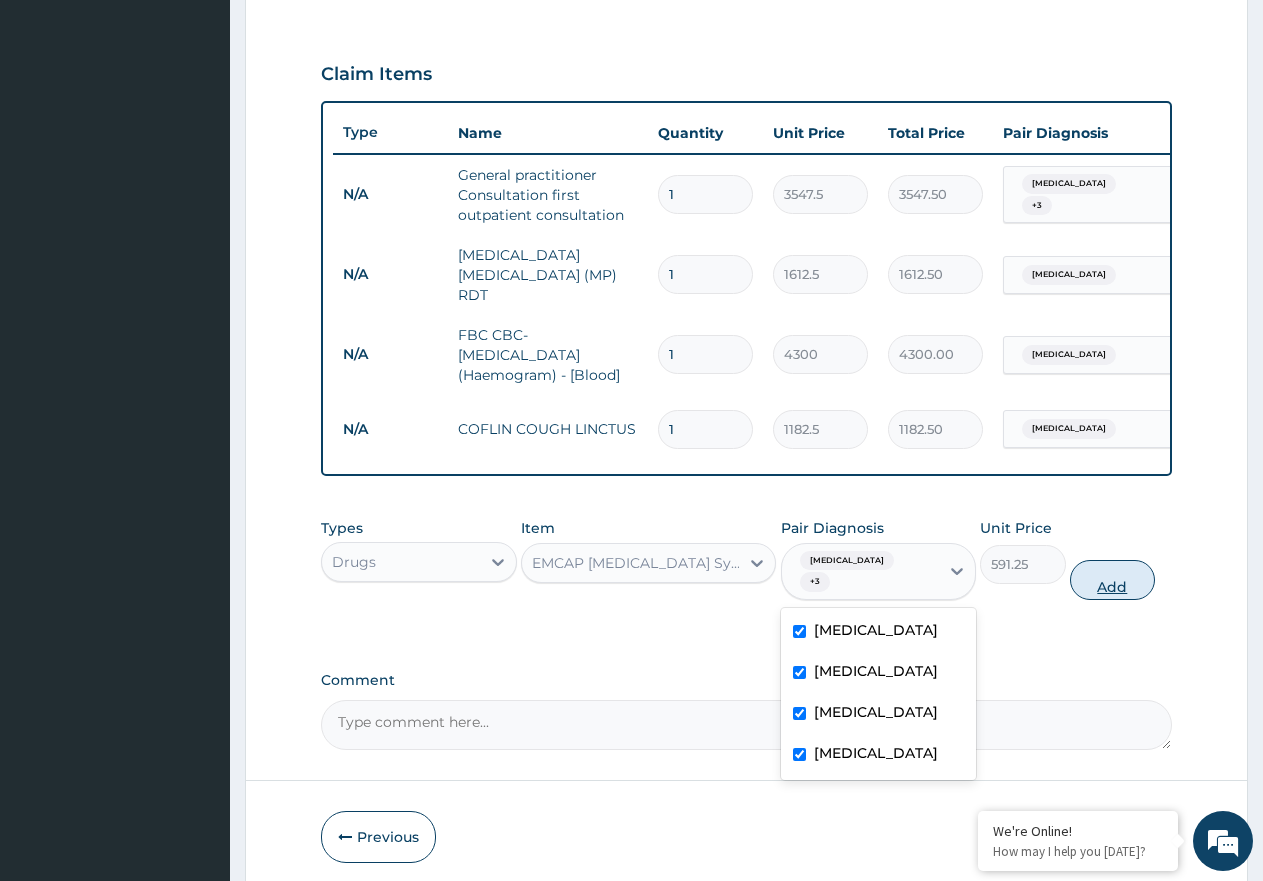 click on "Add" at bounding box center [1112, 580] 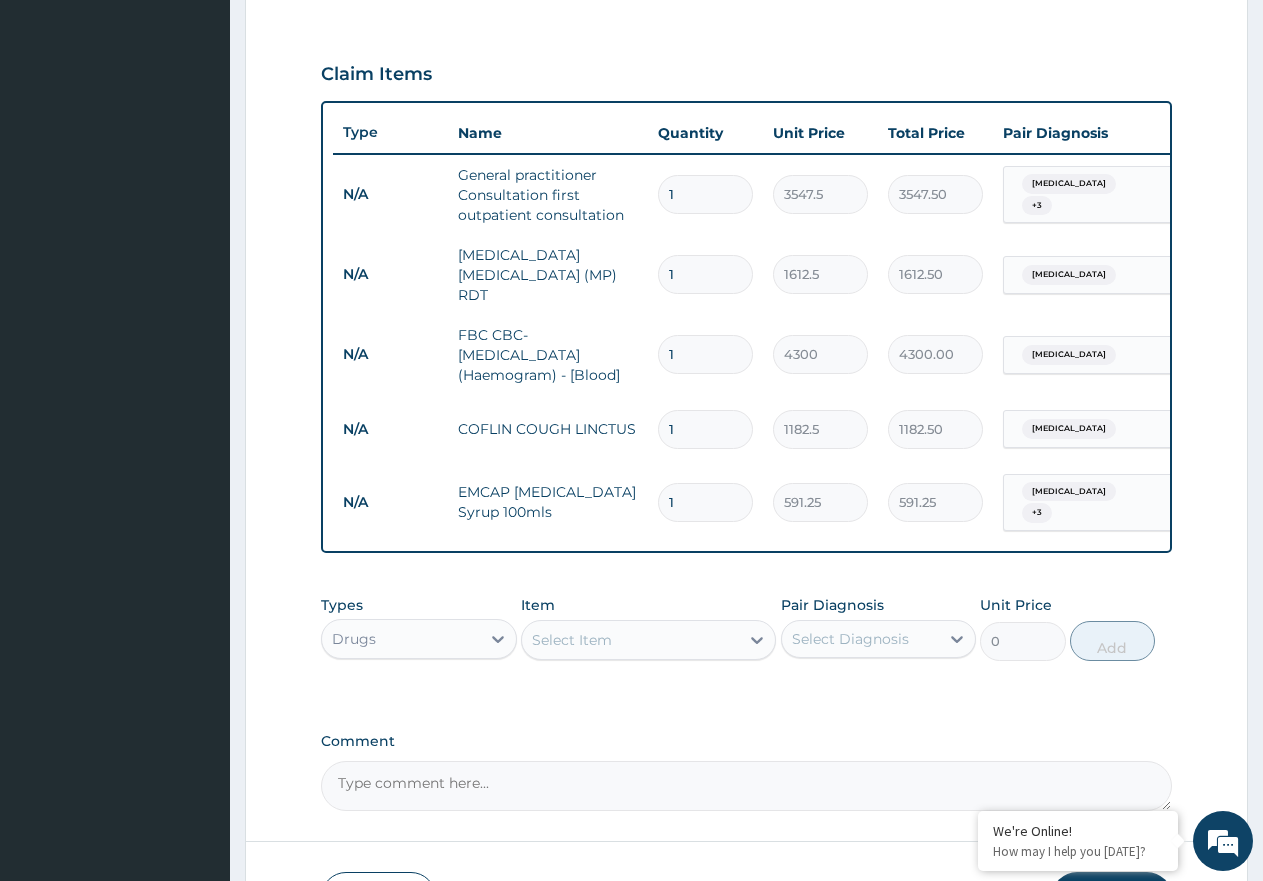 click on "Select Item" at bounding box center [630, 640] 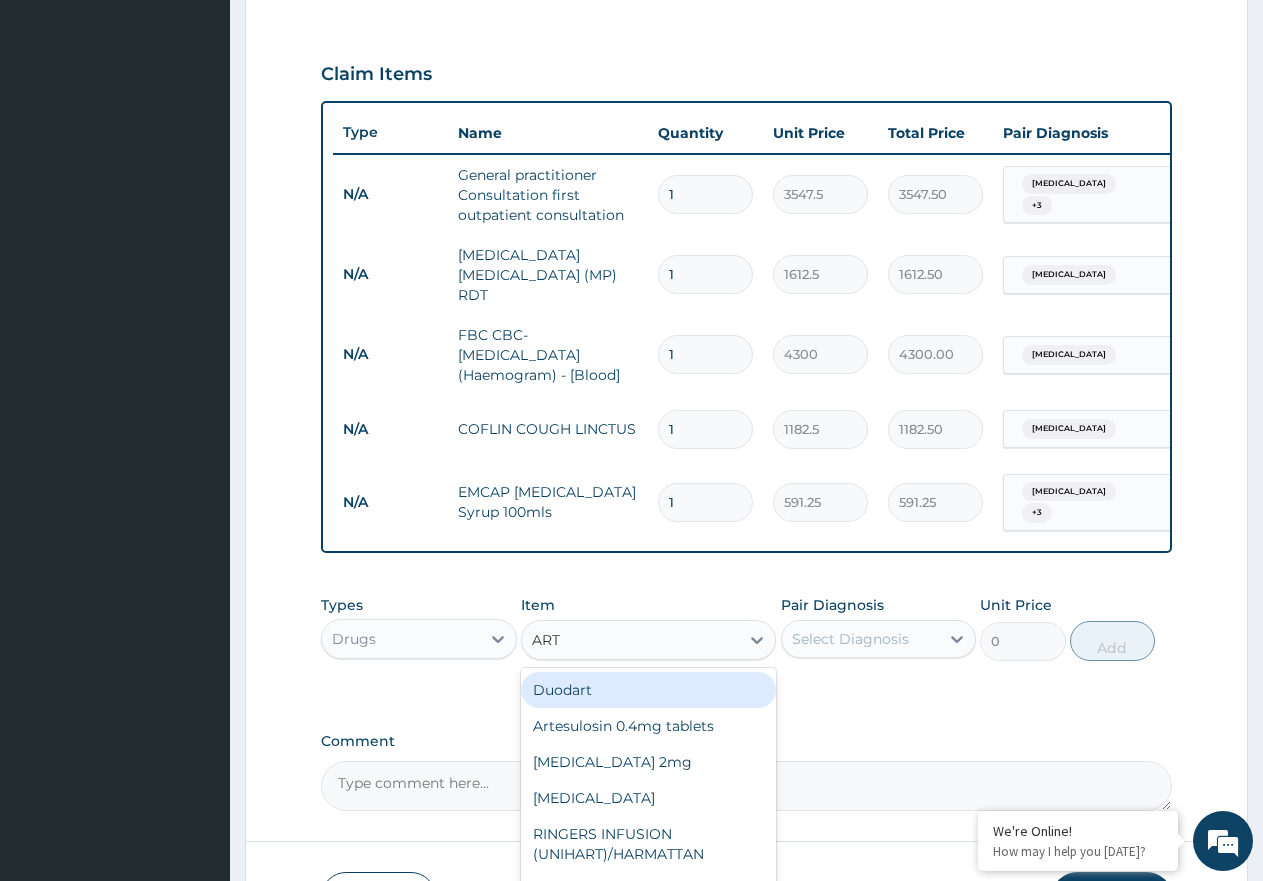 type on "ARTE" 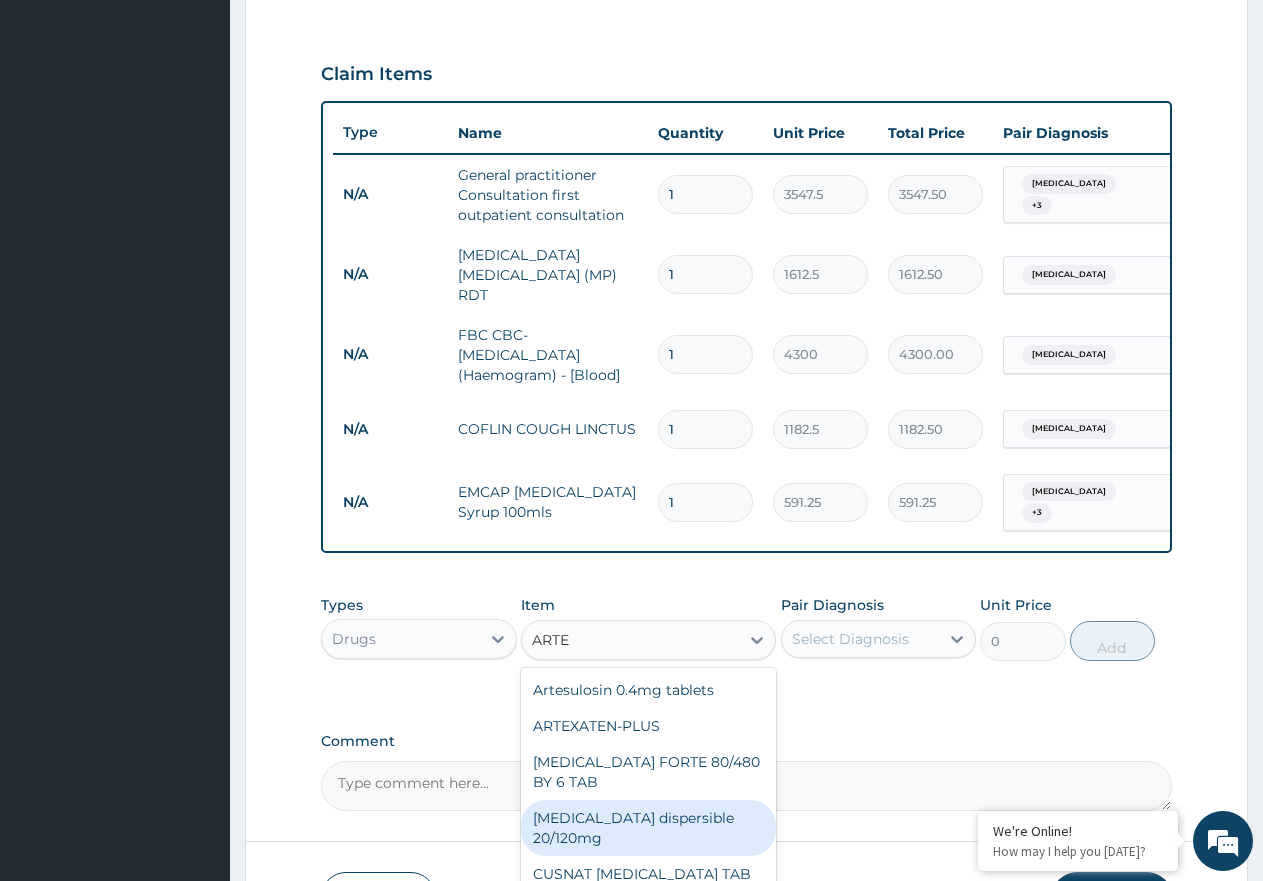 click on "Coartem dispersible 20/120mg" at bounding box center (648, 828) 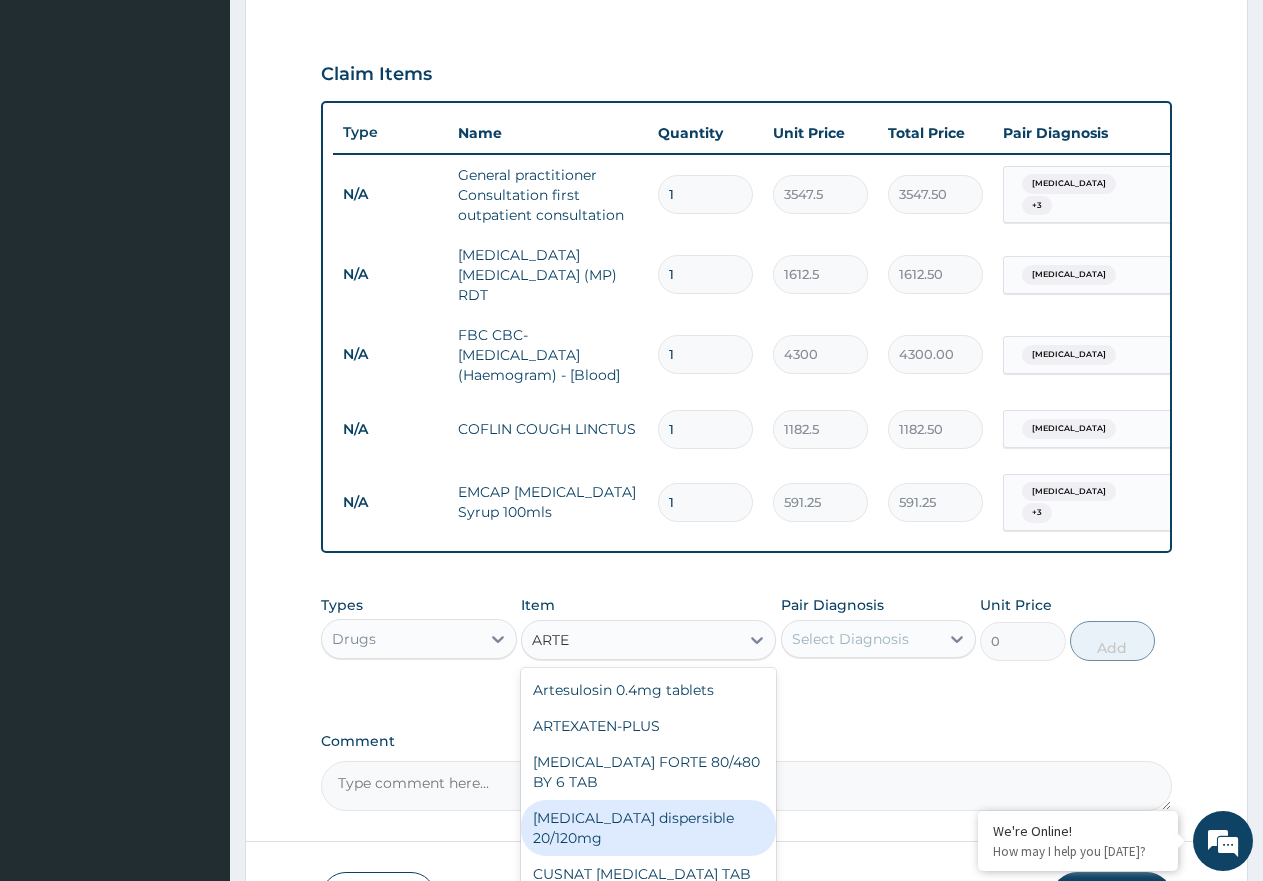 type 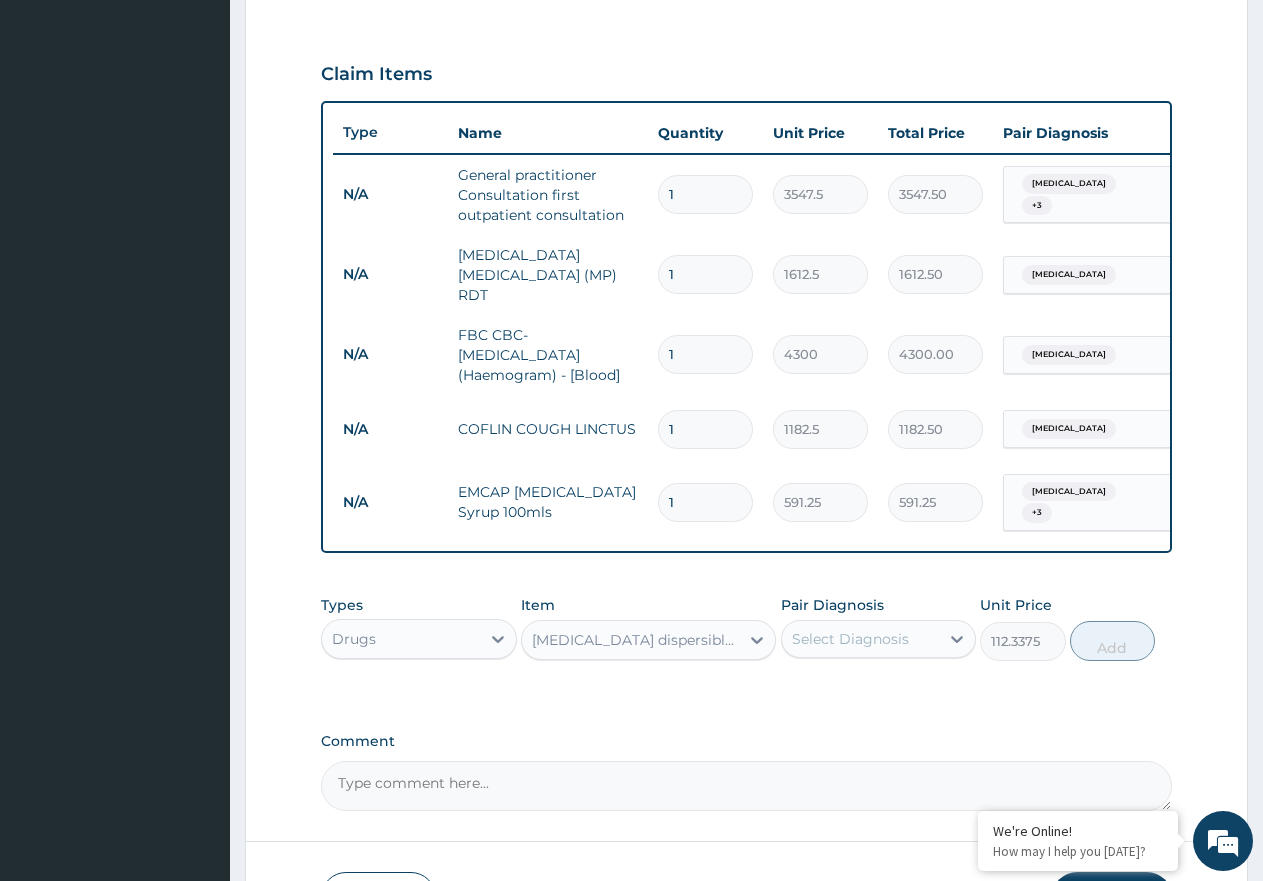 click on "Select Diagnosis" at bounding box center [850, 639] 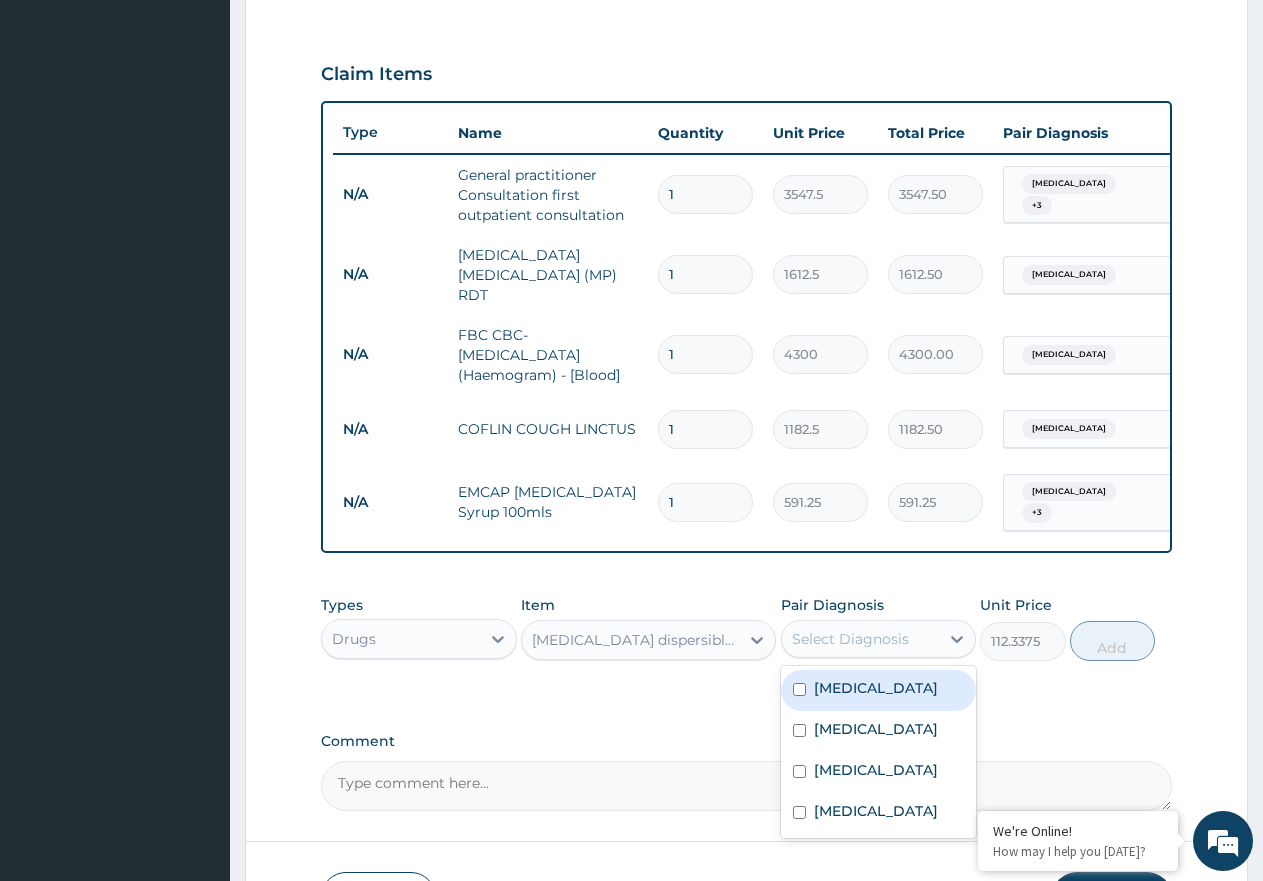 click on "Malaria" at bounding box center (879, 690) 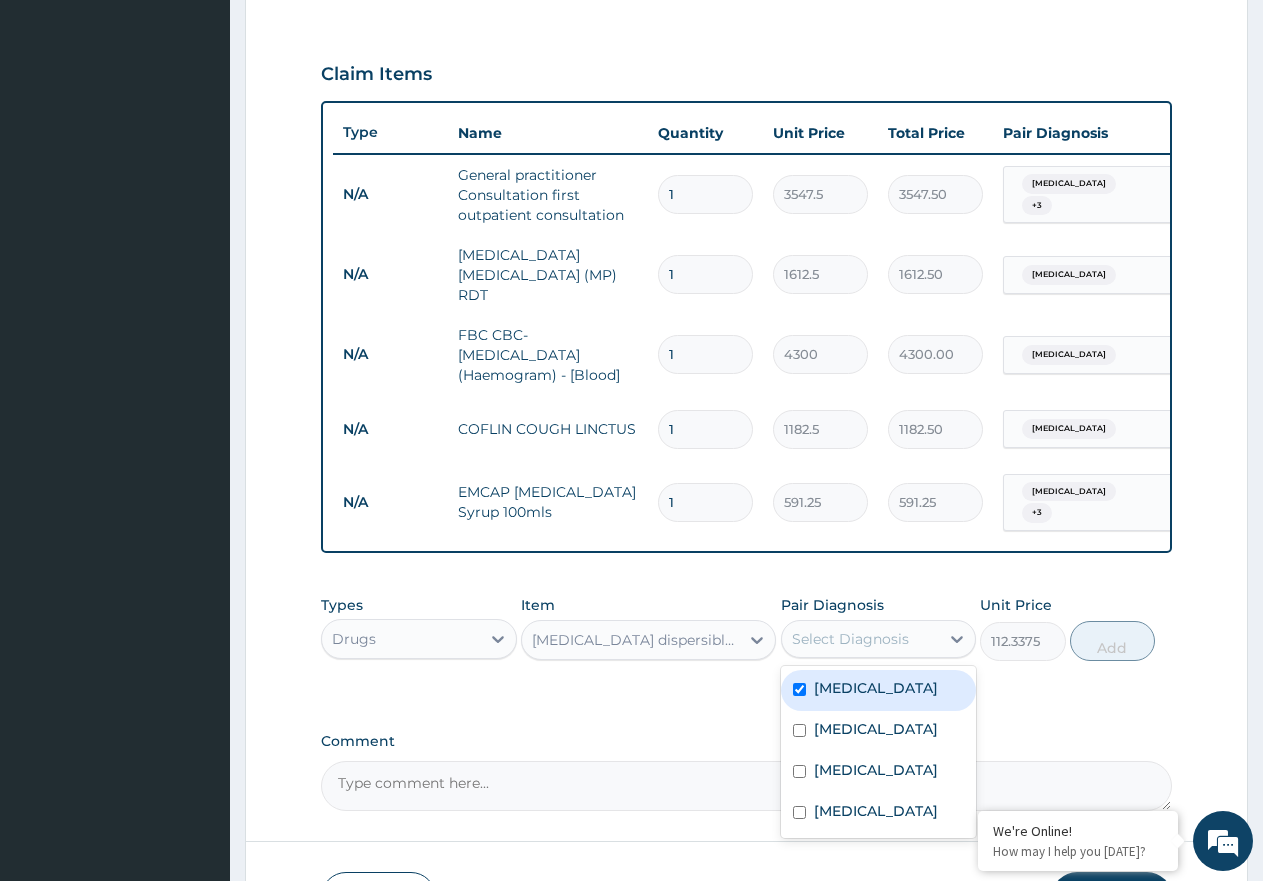 checkbox on "true" 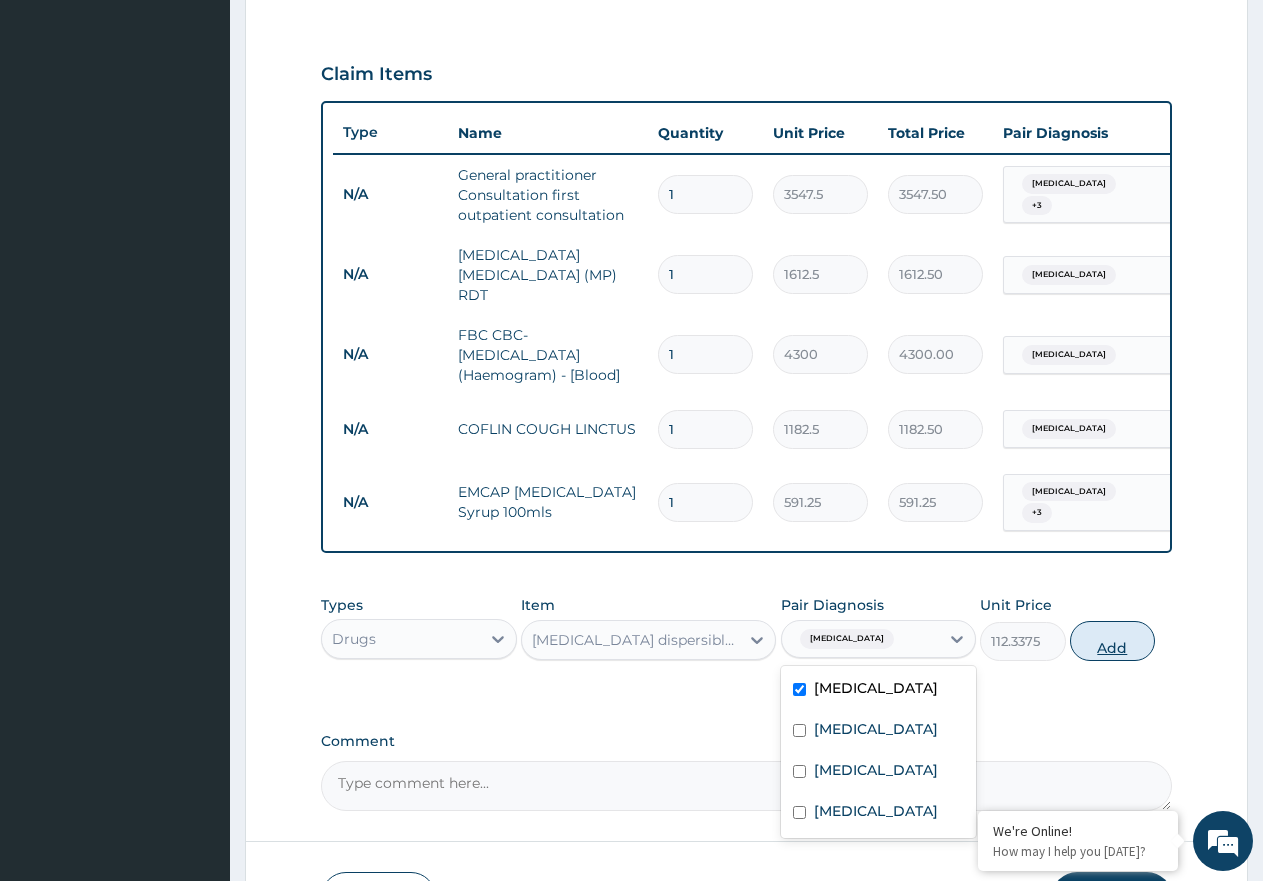 click on "Add" at bounding box center [1112, 641] 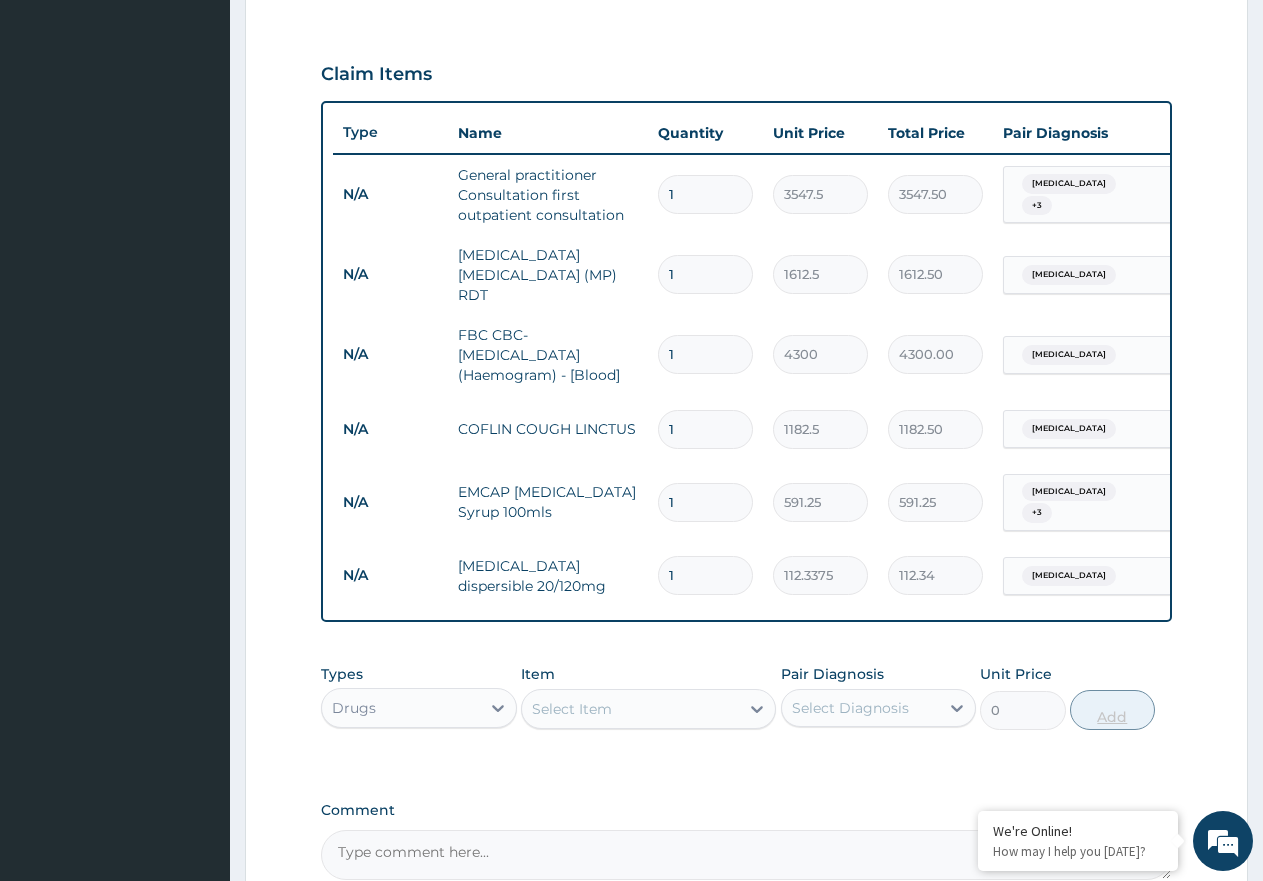 type on "12" 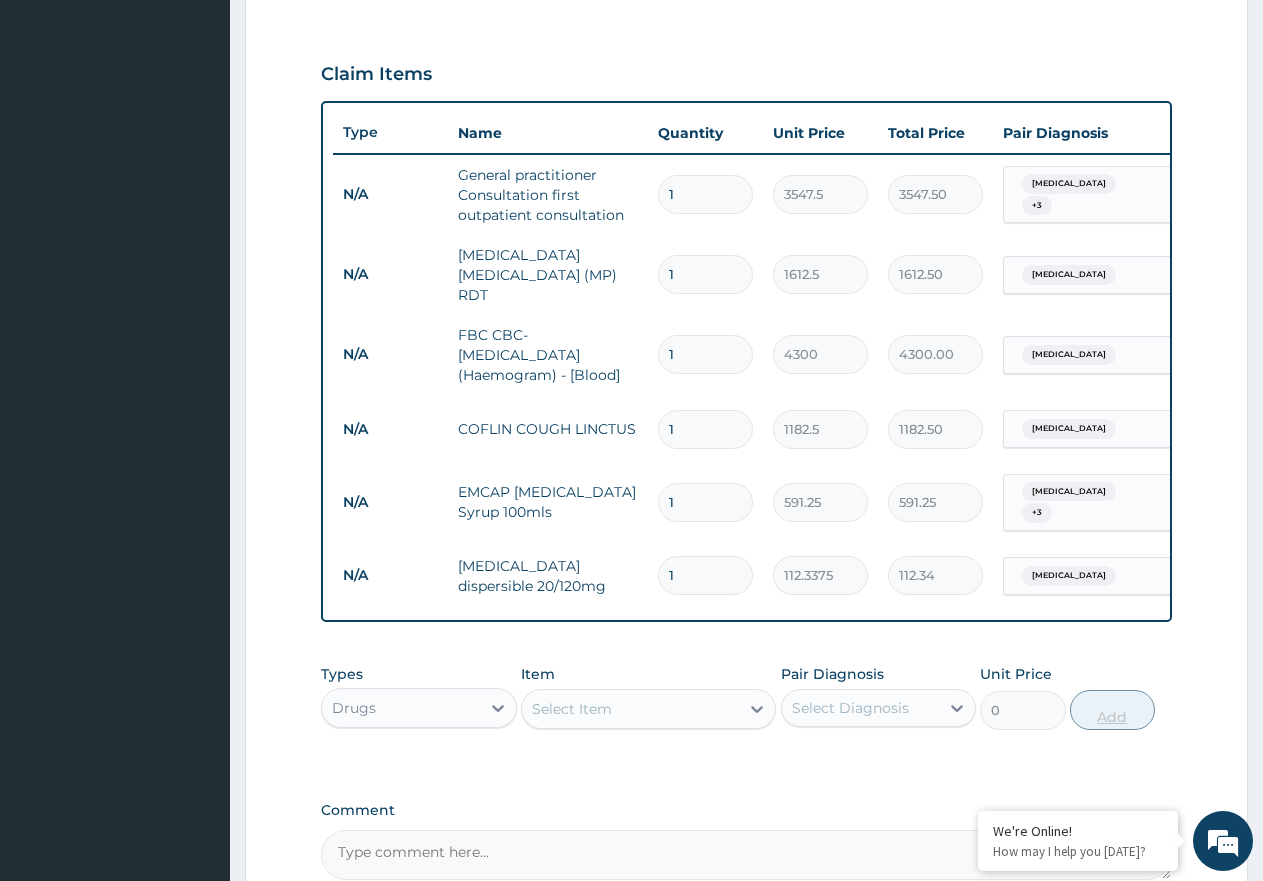 type on "1348.05" 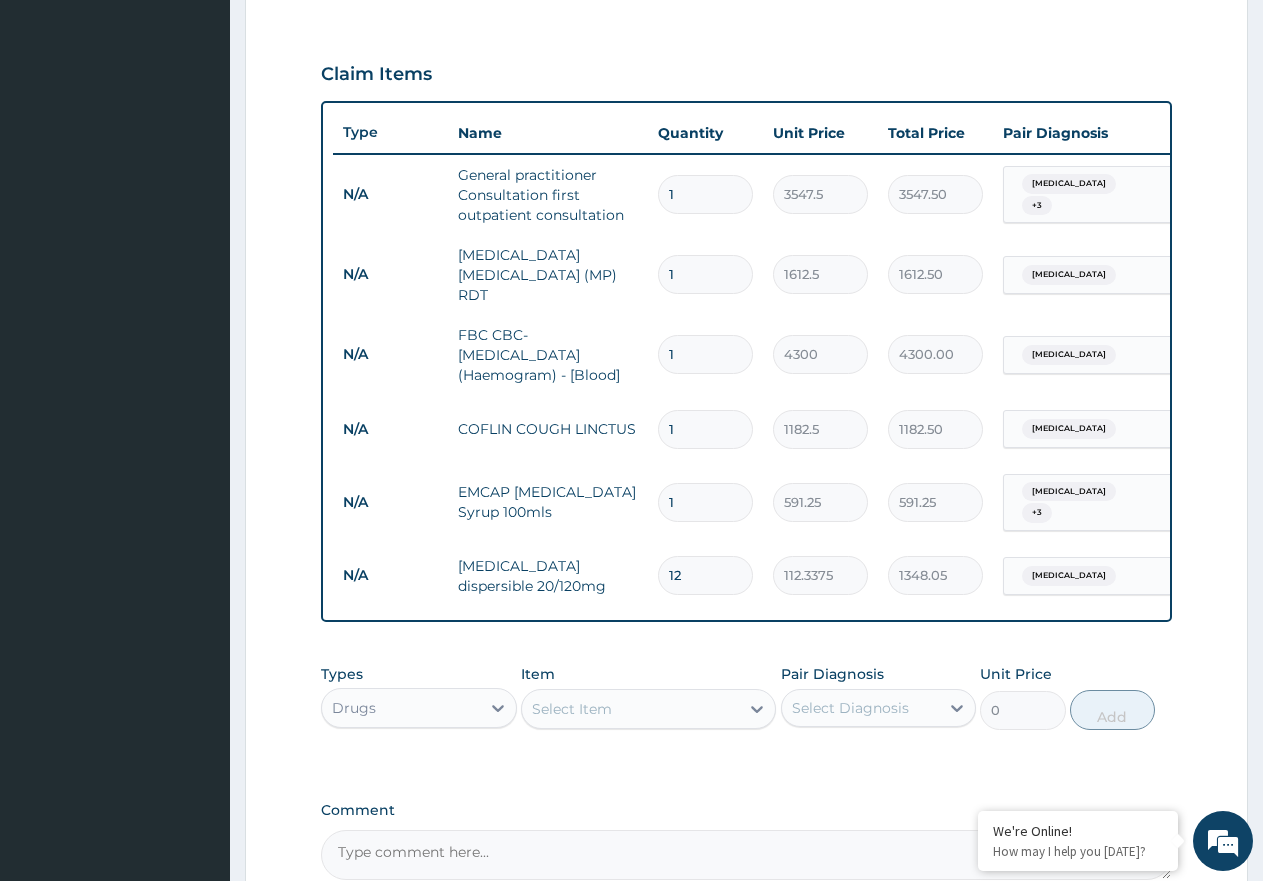 type on "12" 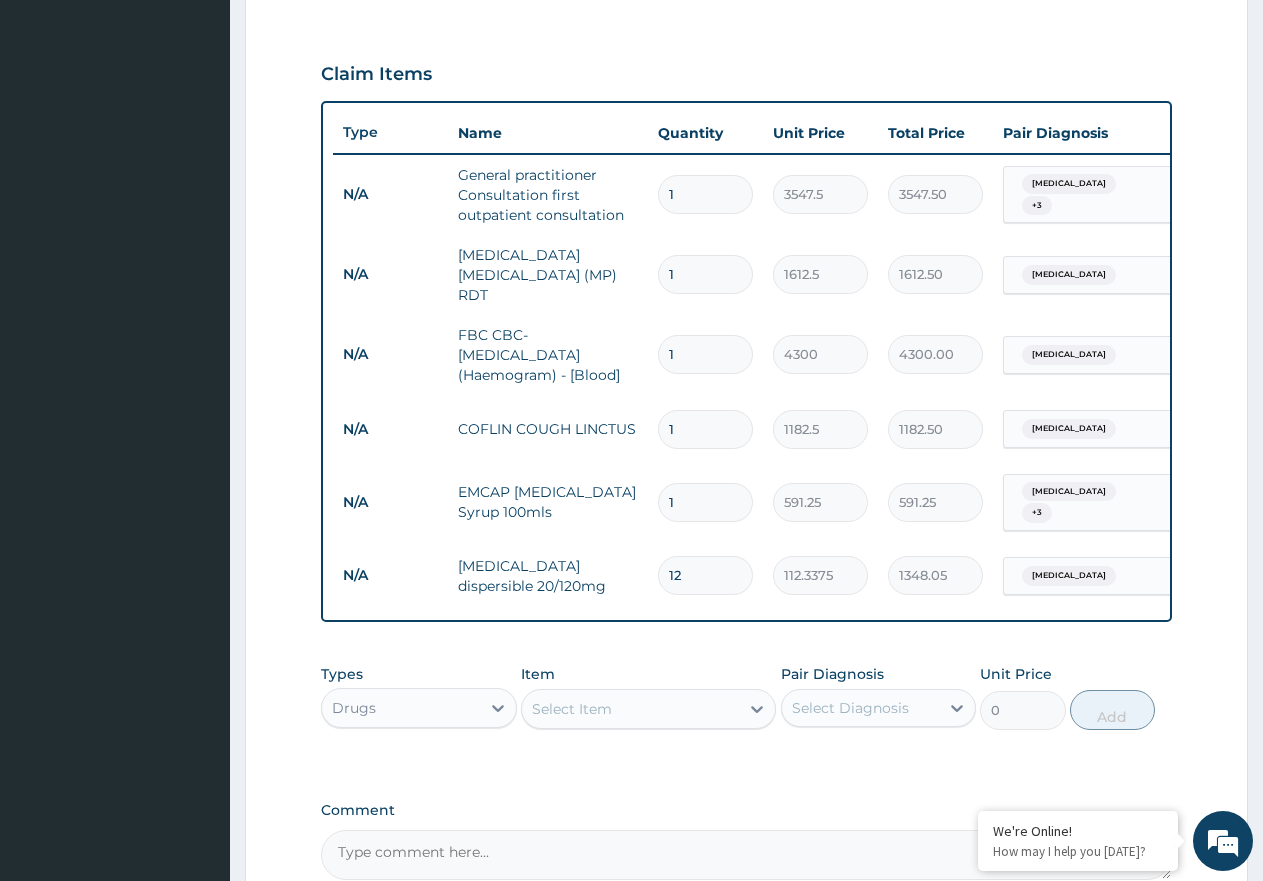 click on "Select Item" at bounding box center [572, 709] 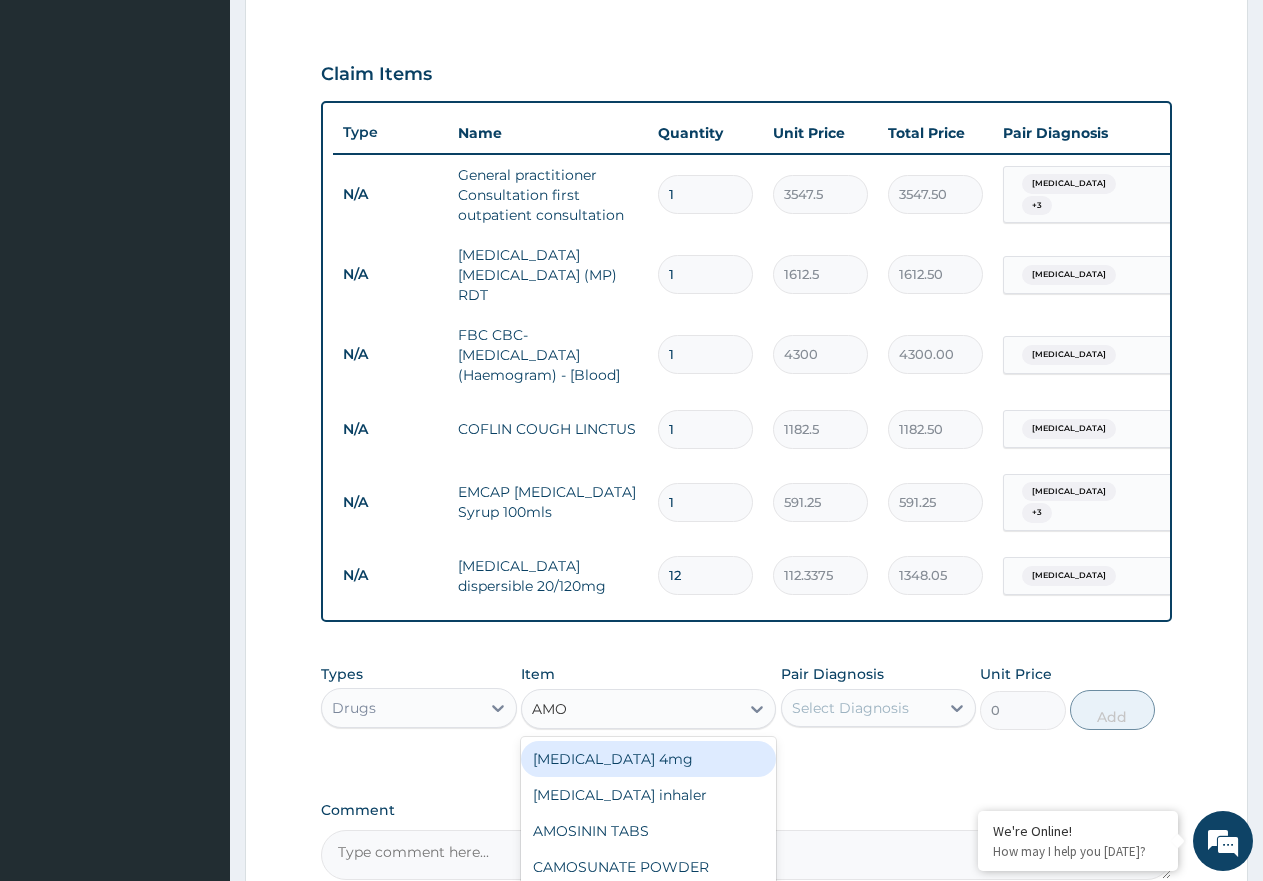 scroll, scrollTop: 850, scrollLeft: 0, axis: vertical 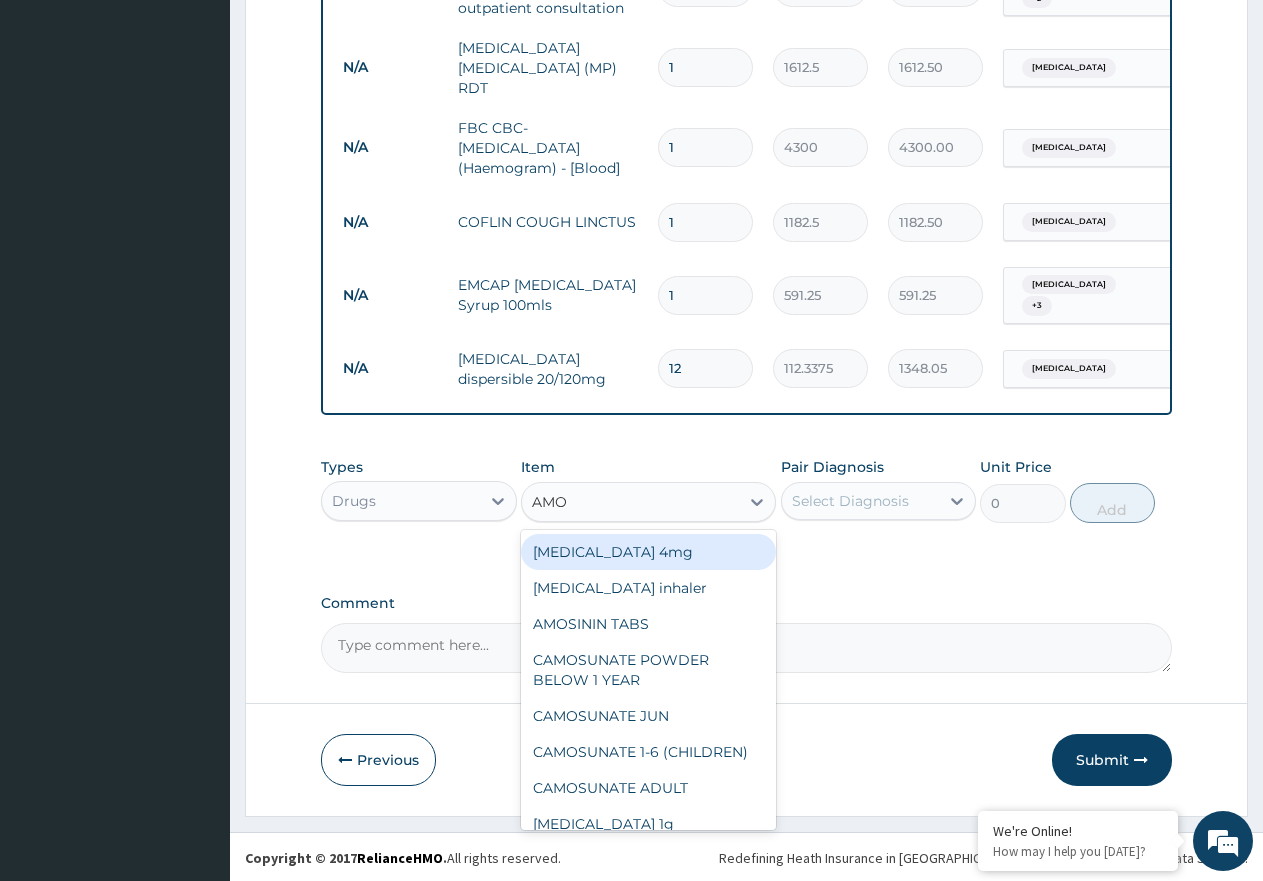 type on "AMOX" 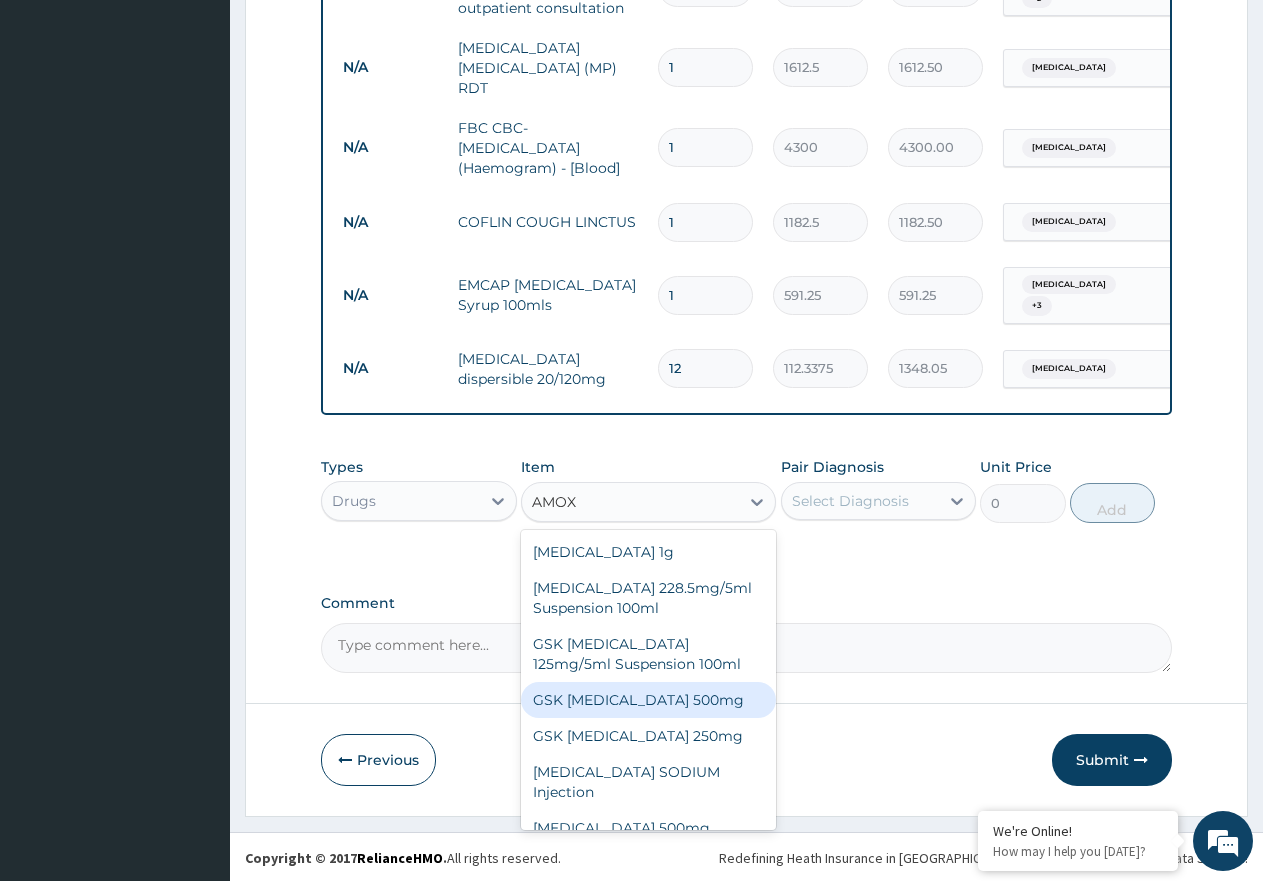 scroll, scrollTop: 56, scrollLeft: 0, axis: vertical 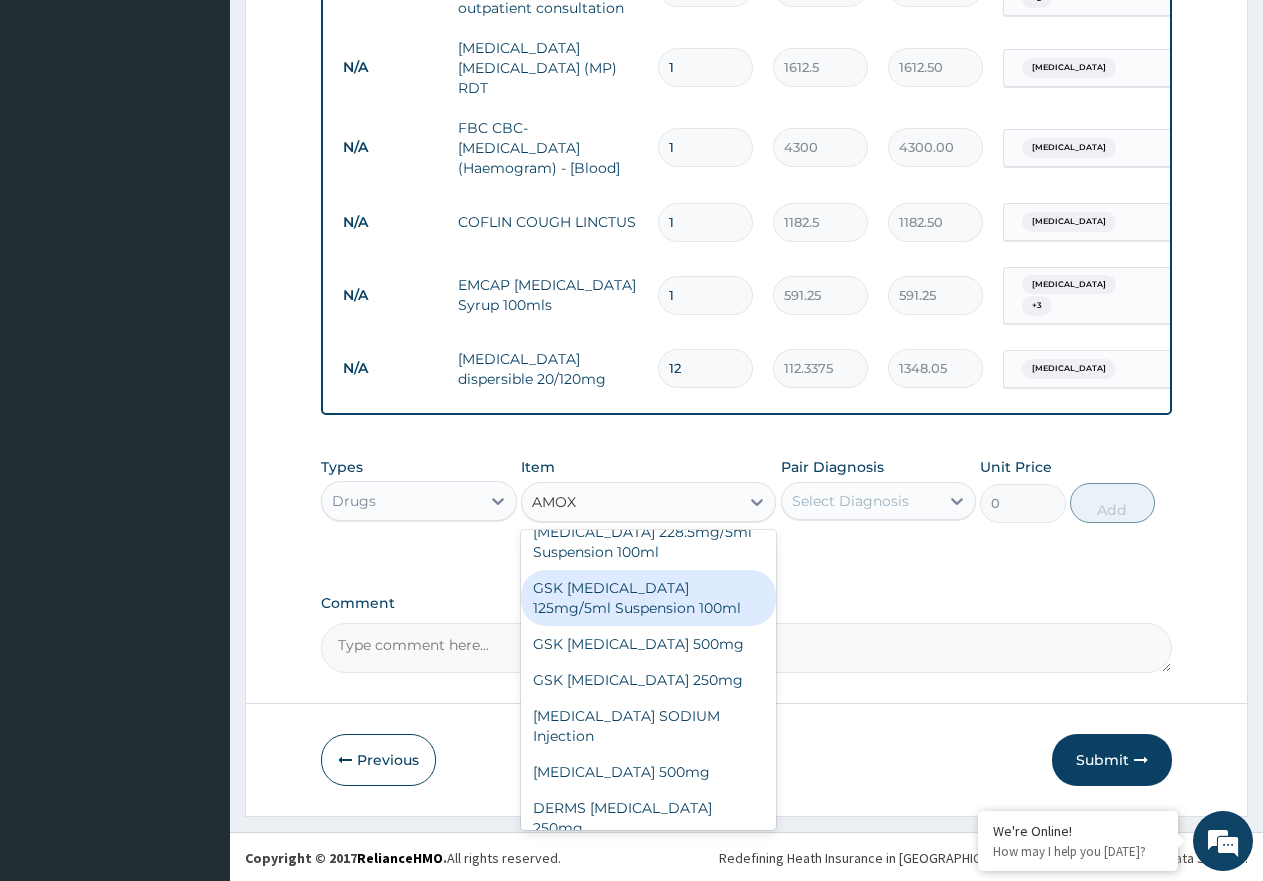 click on "GSK AMOXIL 125mg/5ml Suspension 100ml" at bounding box center [648, 598] 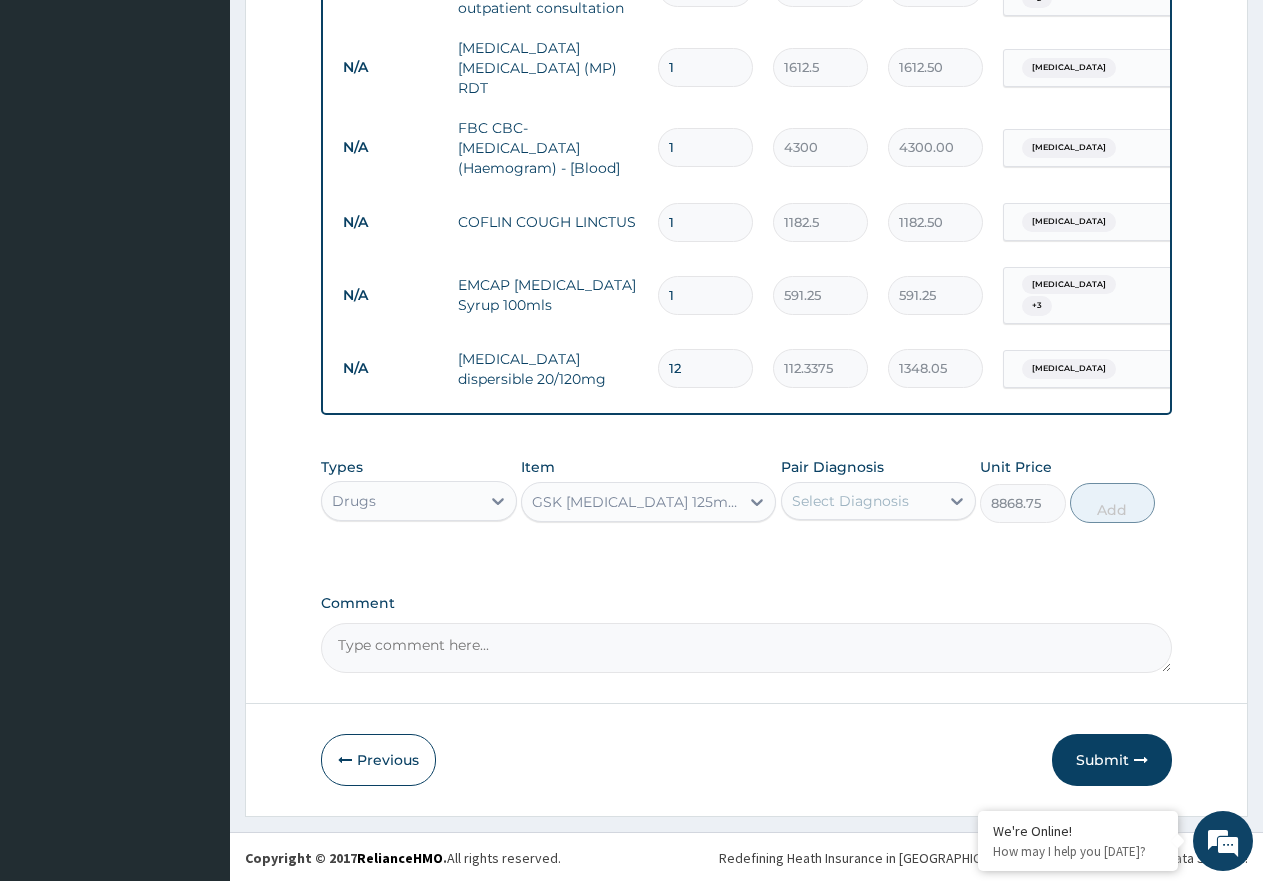 click on "Select Diagnosis" at bounding box center (861, 501) 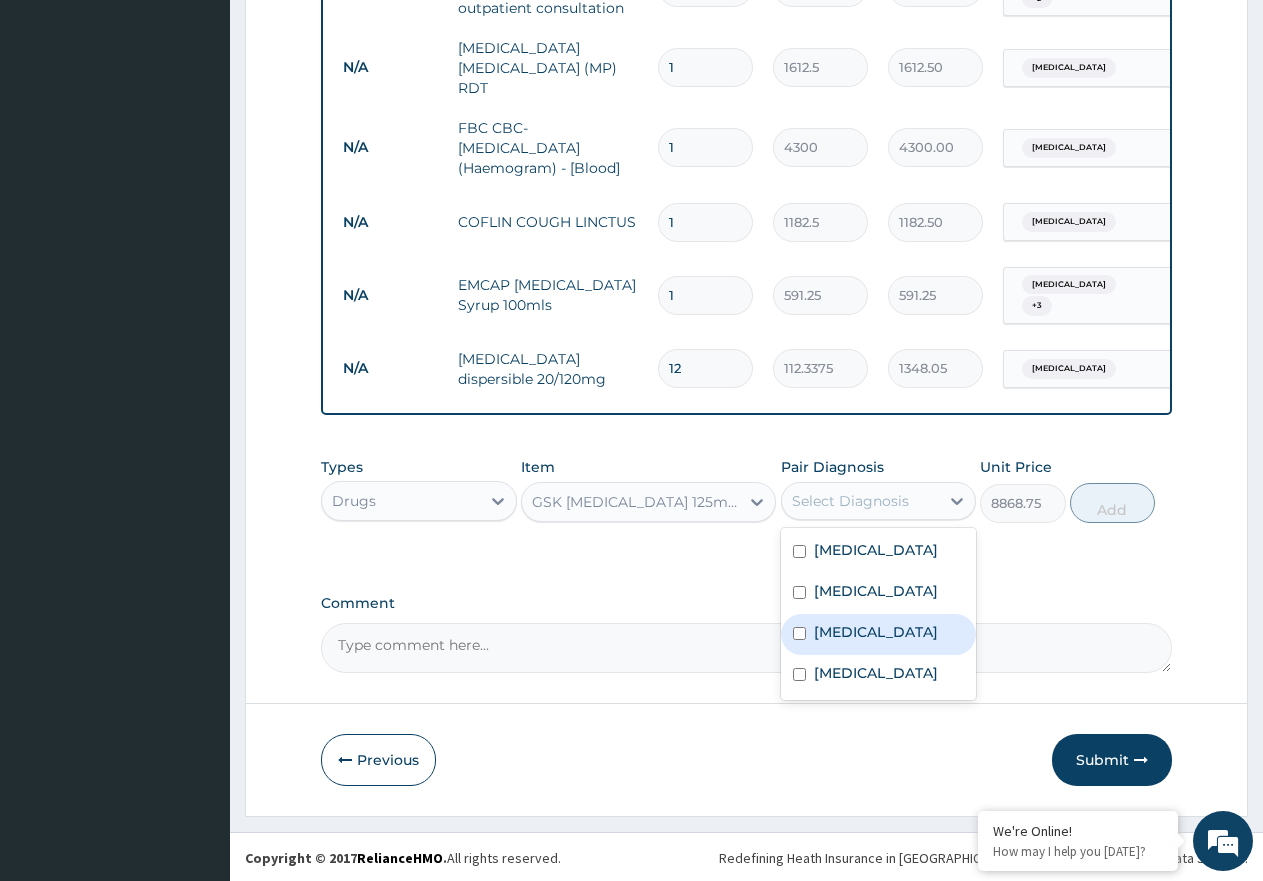 click on "Bacteremia" at bounding box center (879, 634) 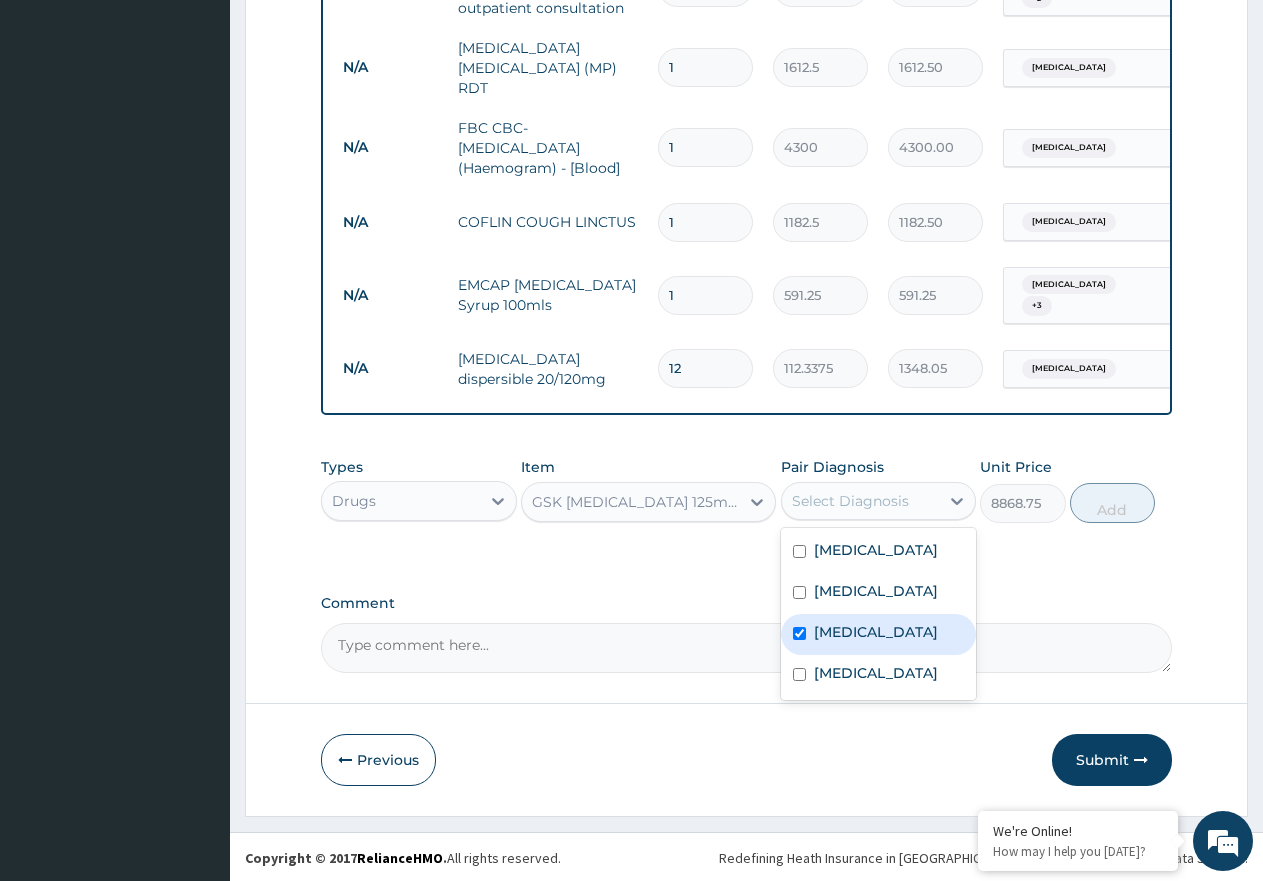 checkbox on "true" 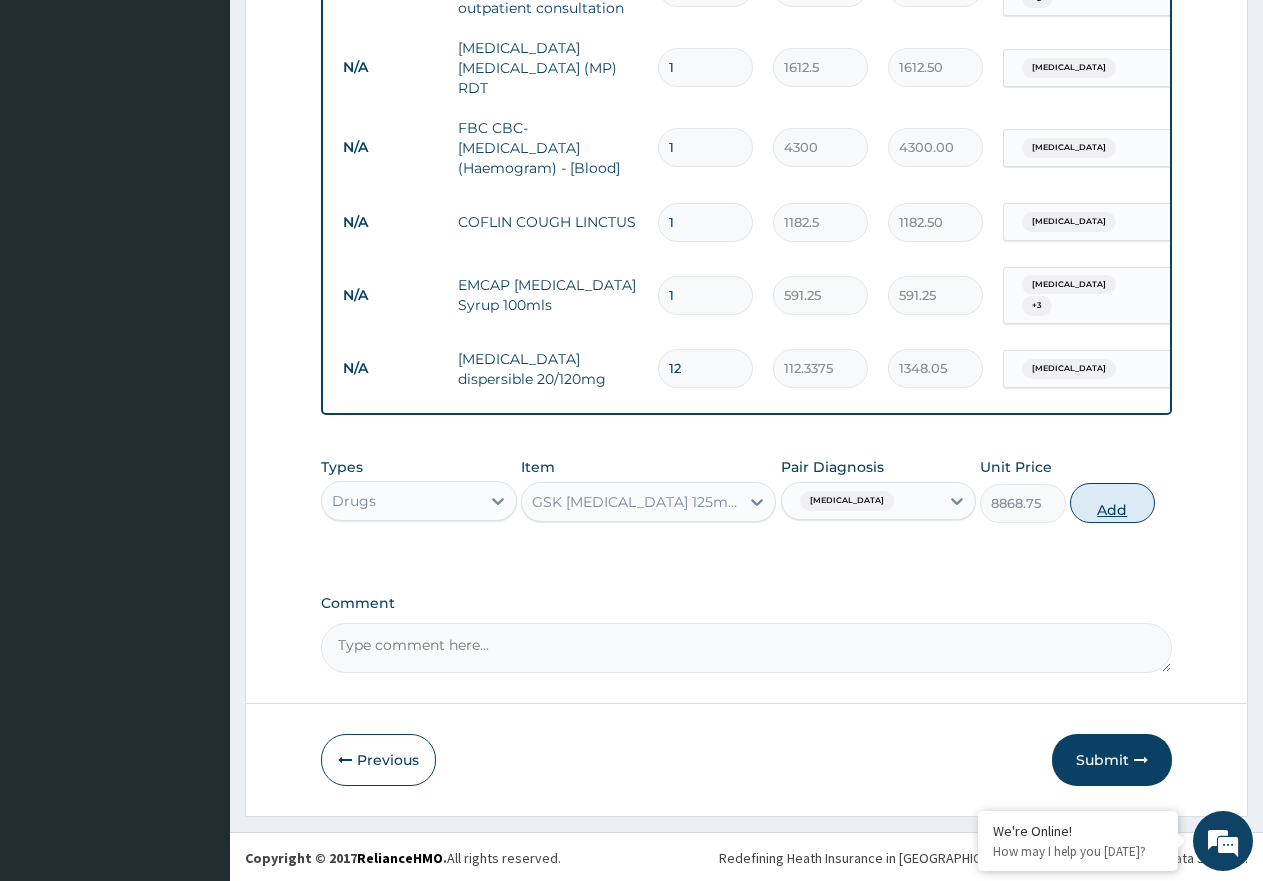 click on "Add" at bounding box center [1112, 503] 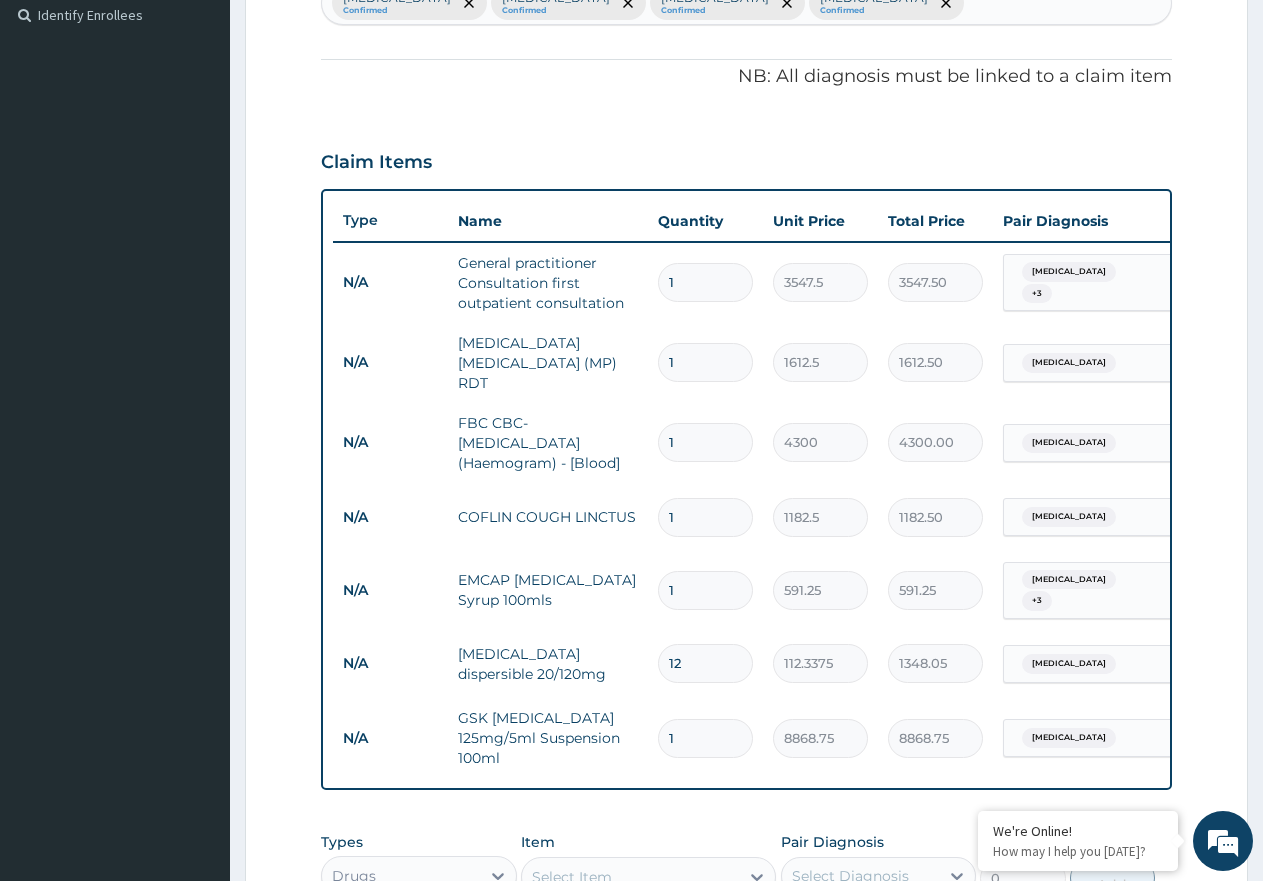 scroll, scrollTop: 550, scrollLeft: 0, axis: vertical 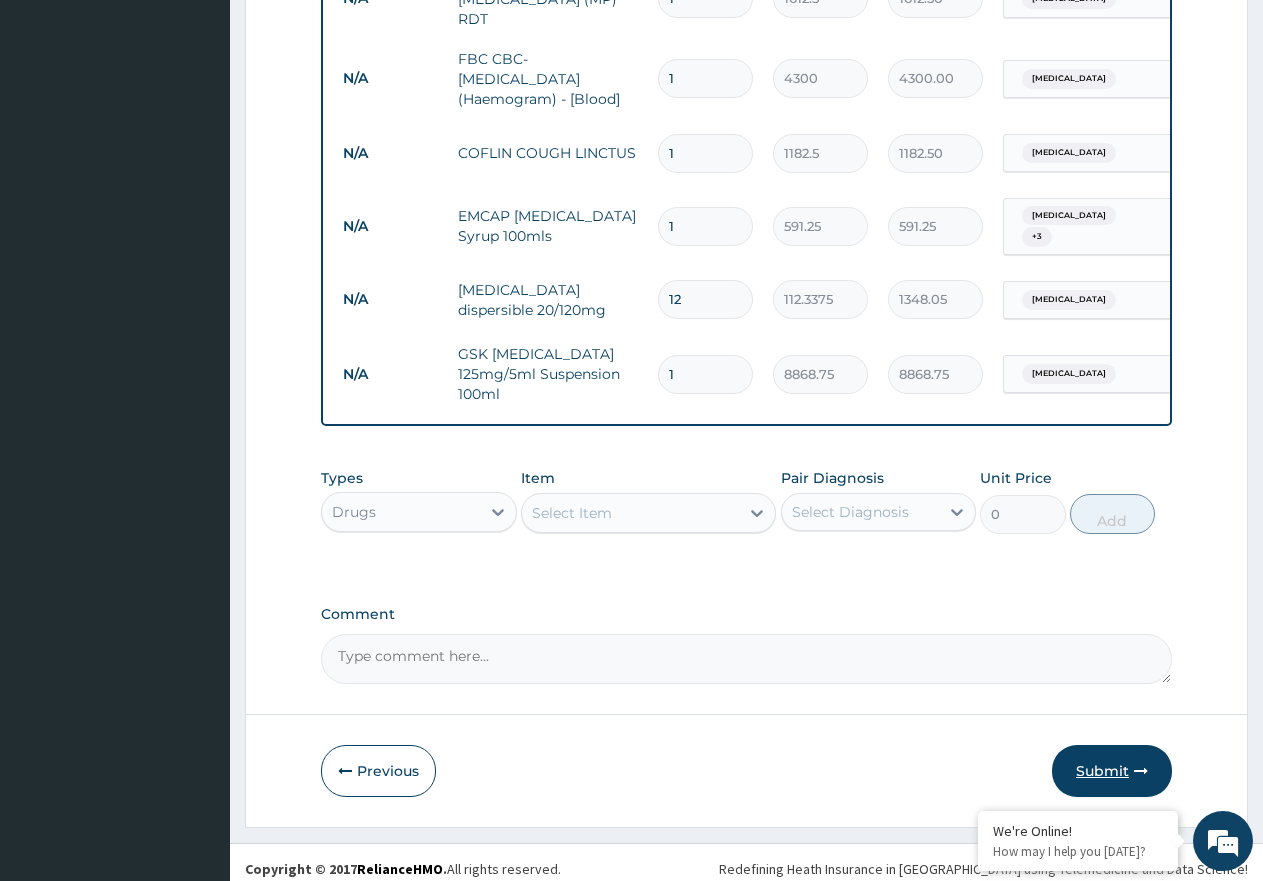 click on "Submit" at bounding box center (1112, 771) 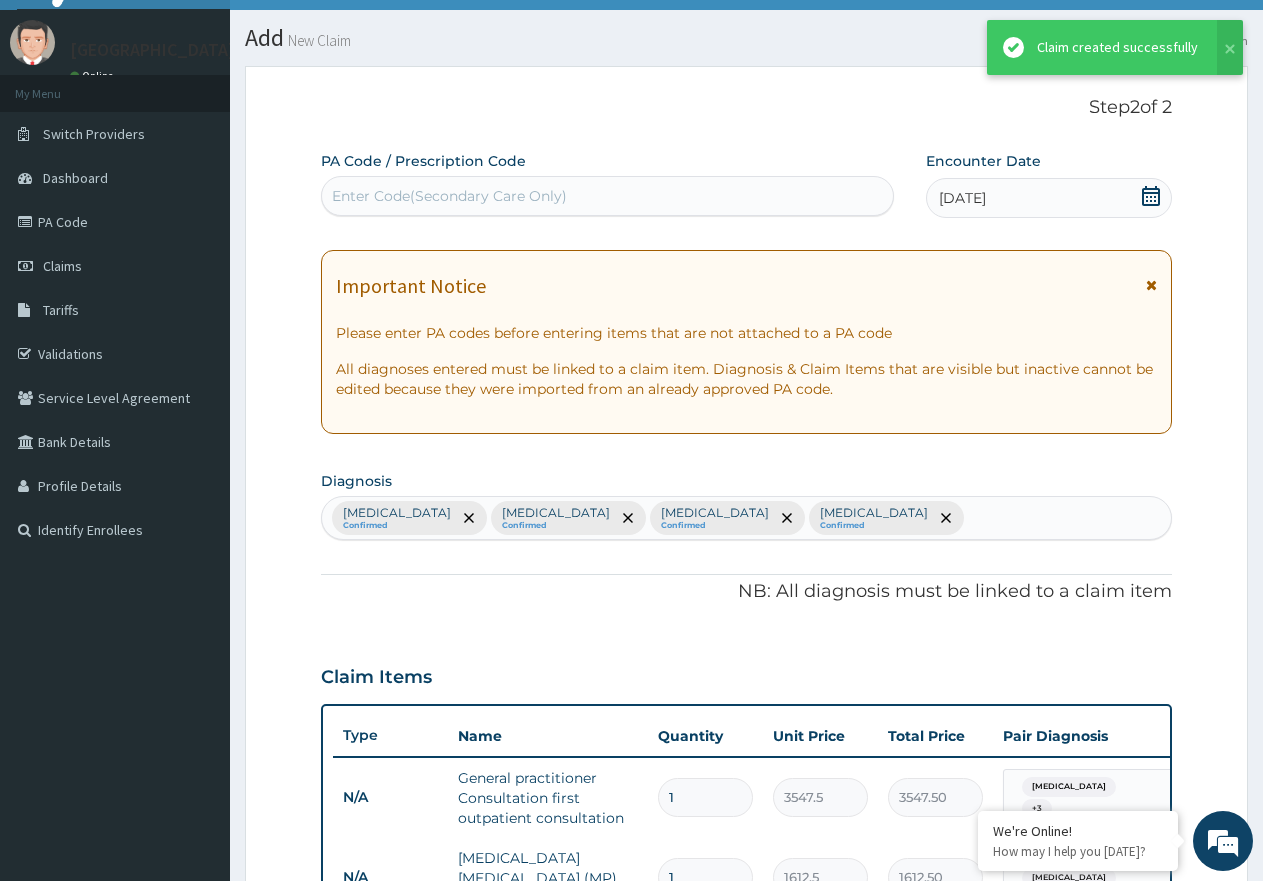 scroll, scrollTop: 919, scrollLeft: 0, axis: vertical 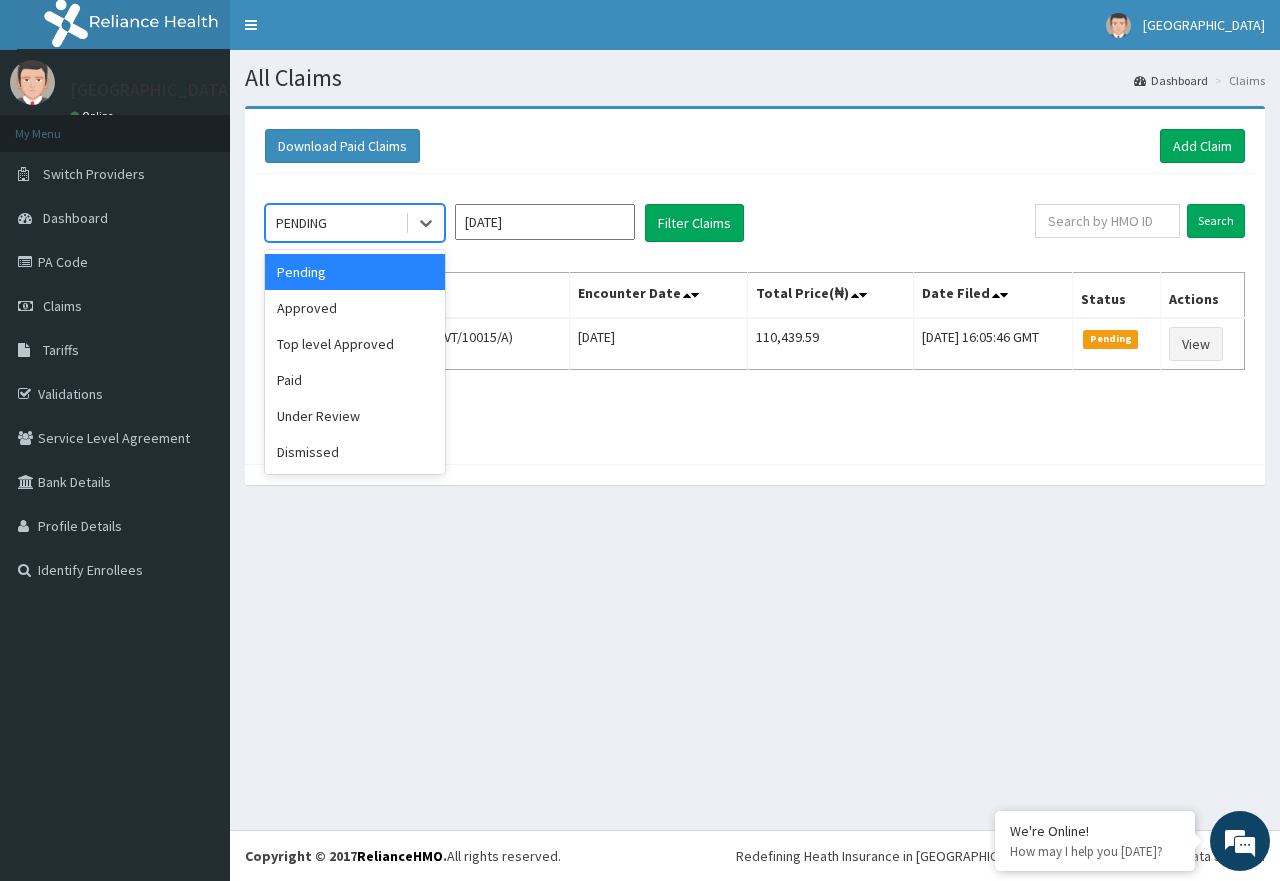 click on "PENDING" at bounding box center (335, 223) 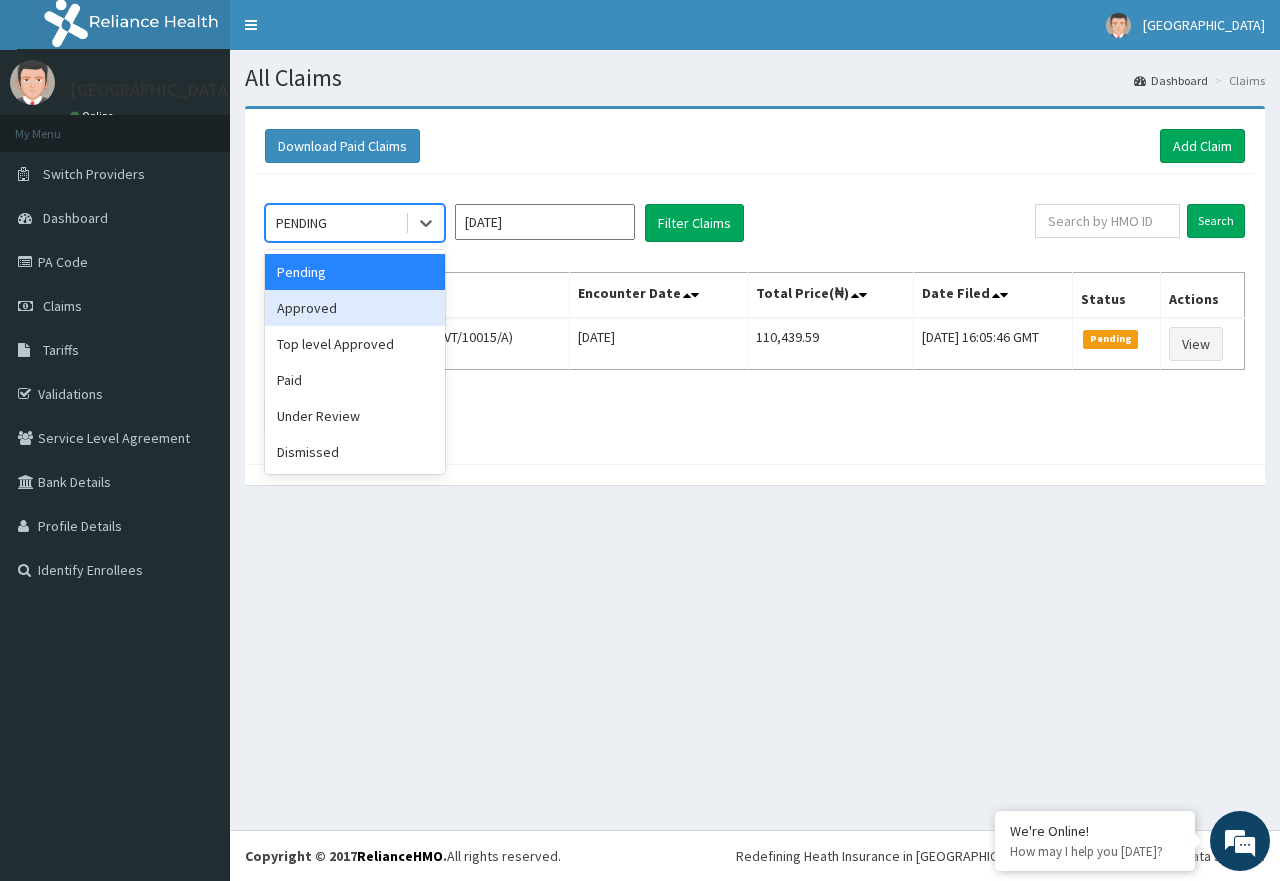 click on "Approved" at bounding box center [355, 308] 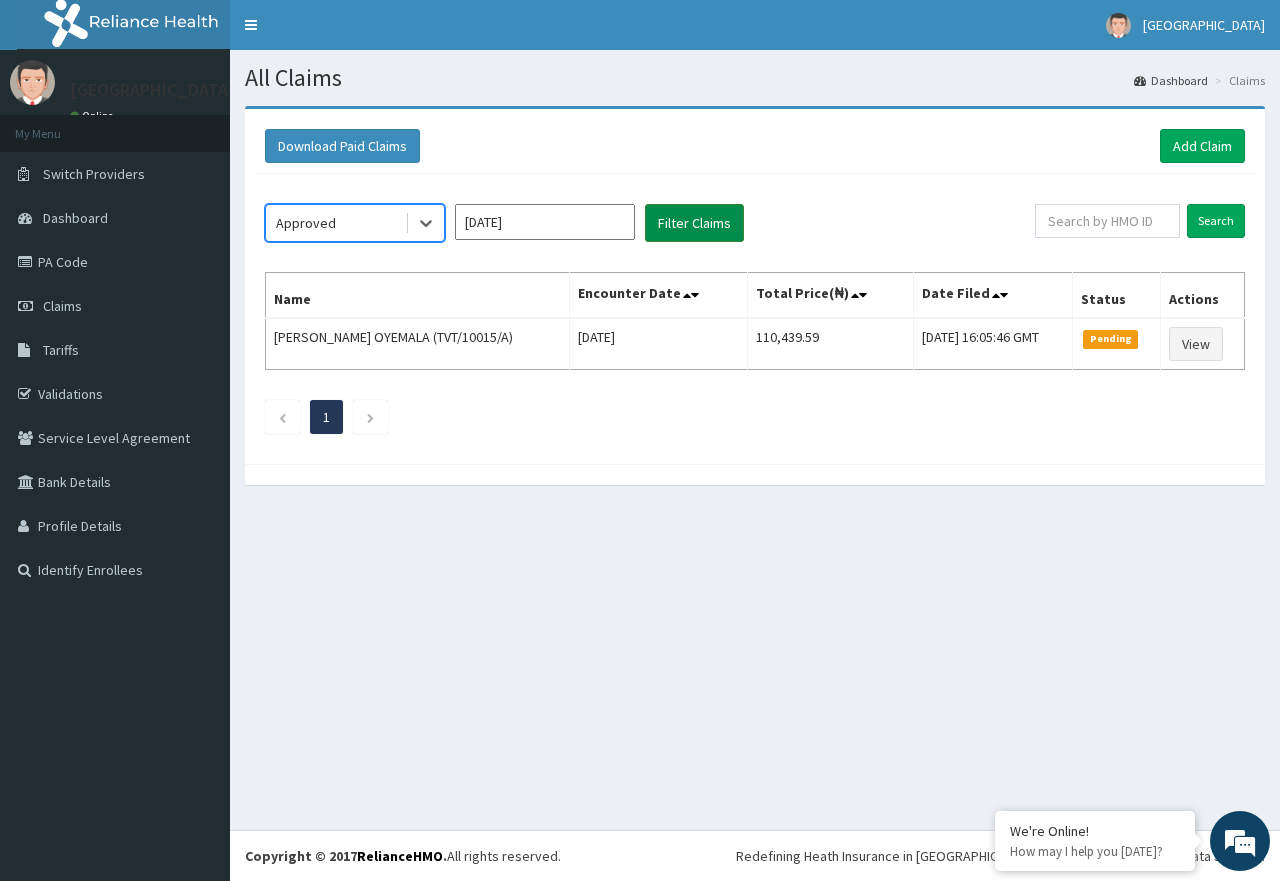 click on "Filter Claims" at bounding box center [694, 223] 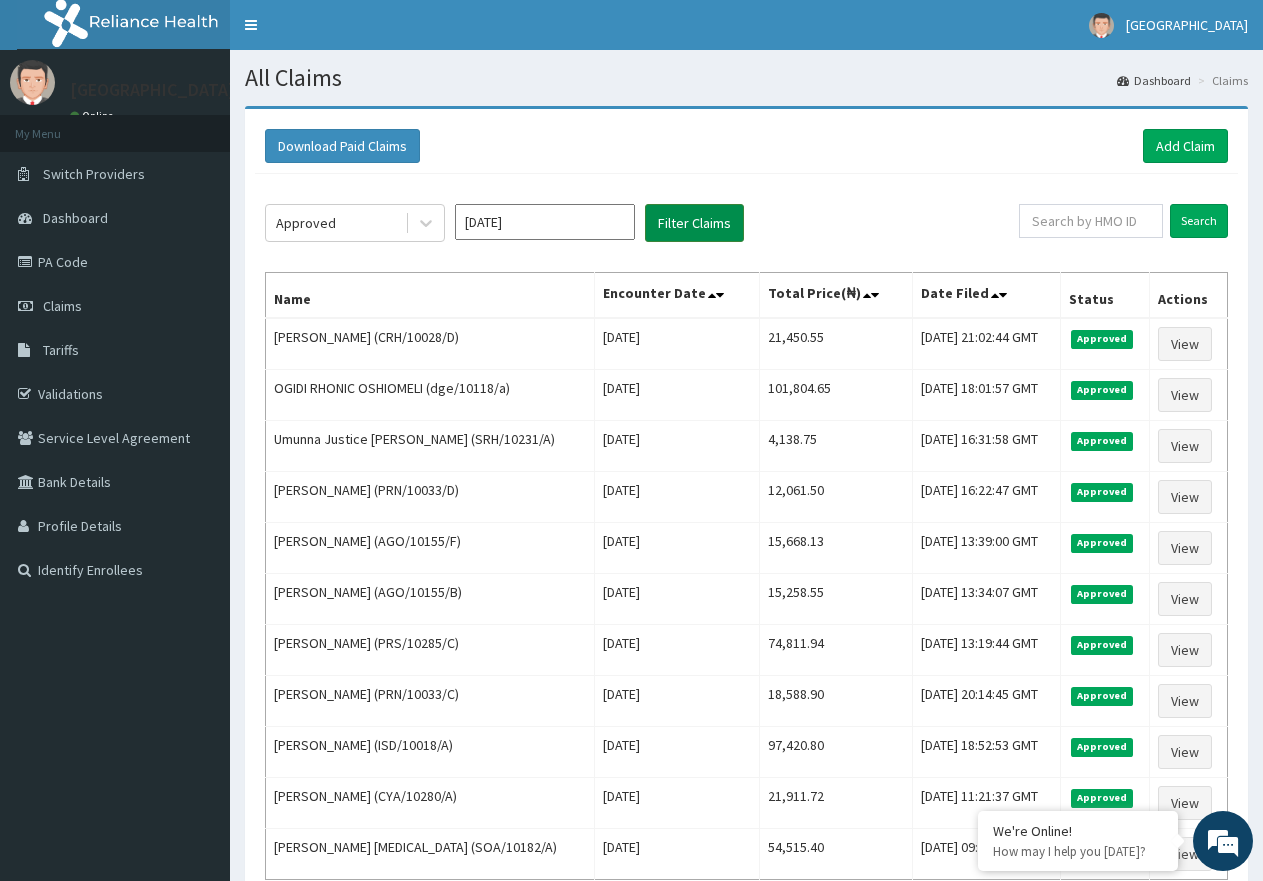 scroll, scrollTop: 0, scrollLeft: 0, axis: both 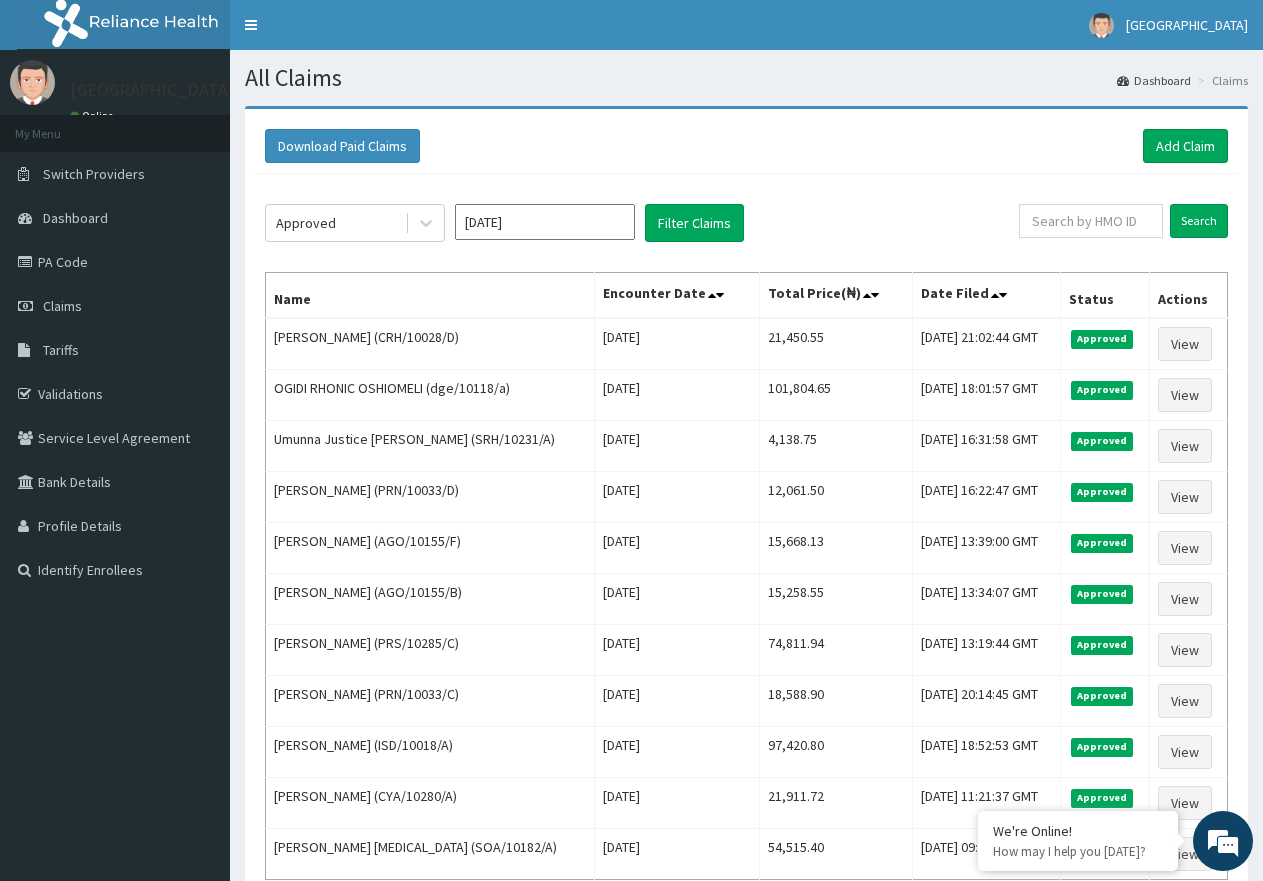 click on "Download Paid Claims Add Claim" at bounding box center [746, 146] 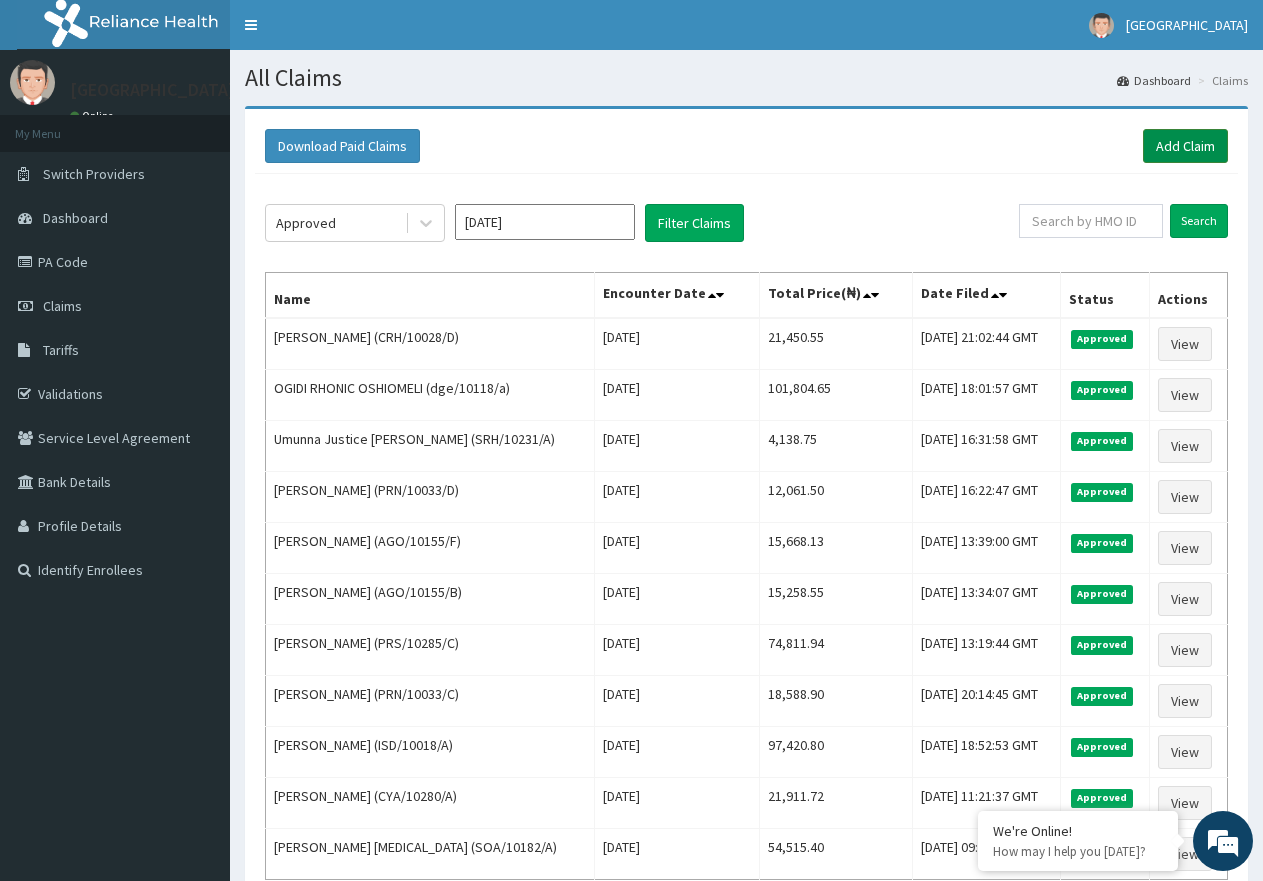 click on "Add Claim" at bounding box center [1185, 146] 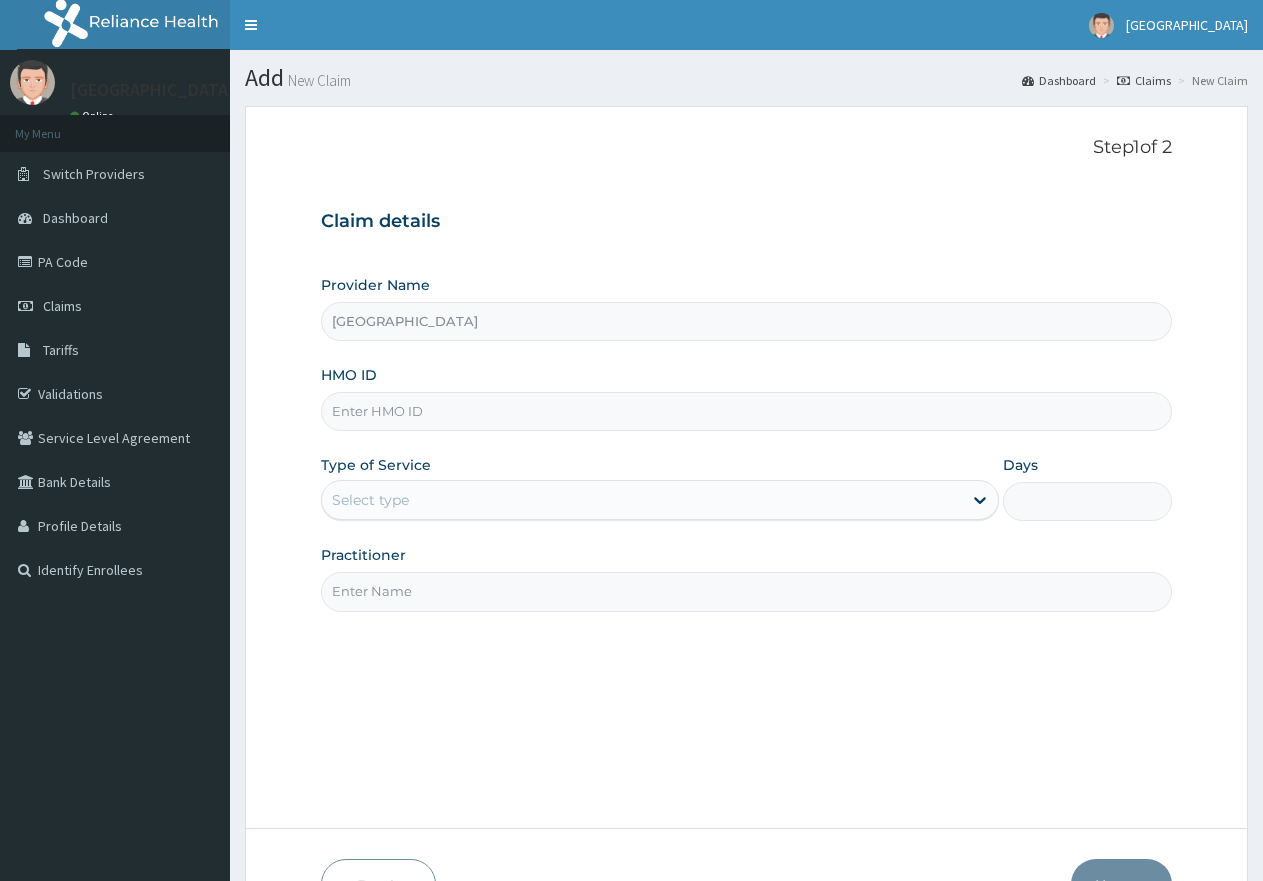 scroll, scrollTop: 0, scrollLeft: 0, axis: both 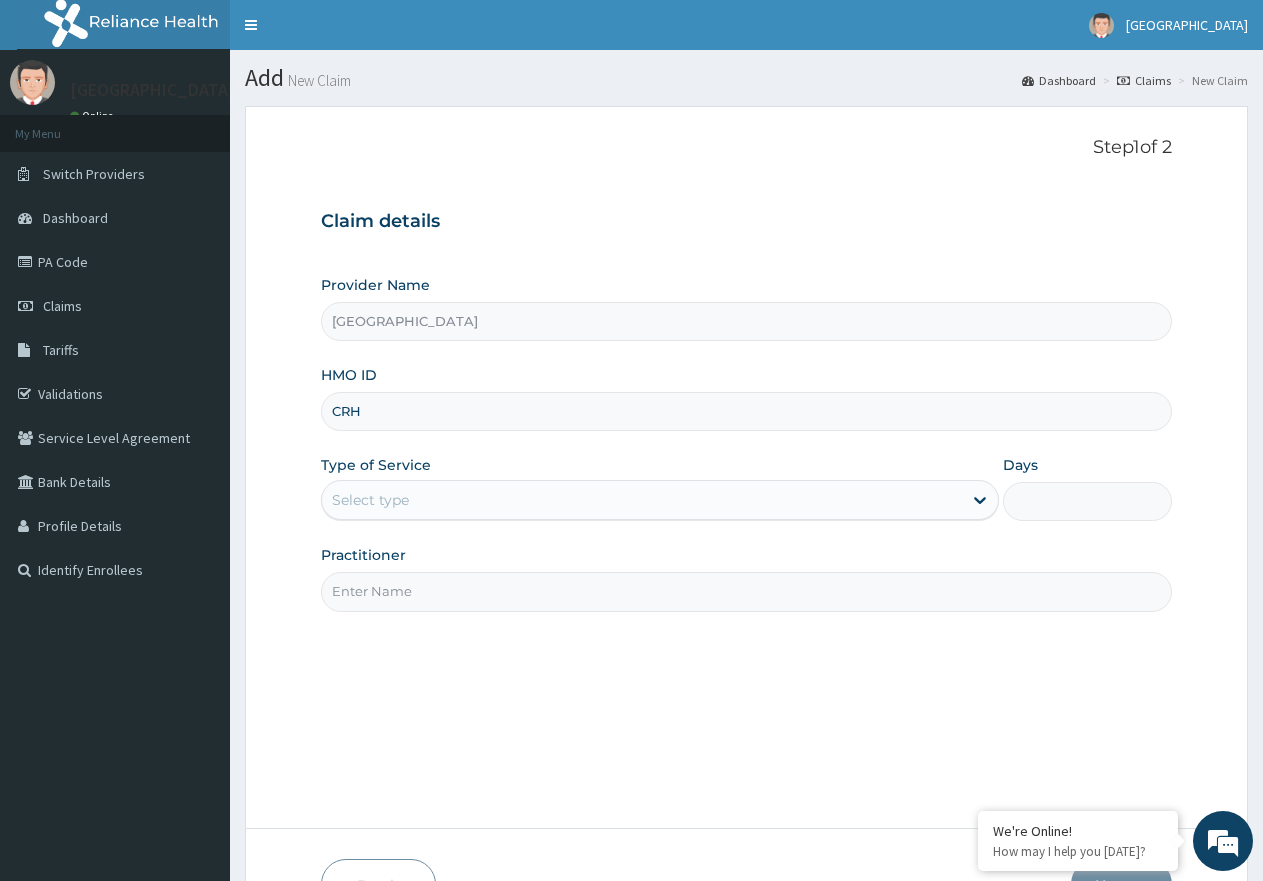 type on "crh/10028/B" 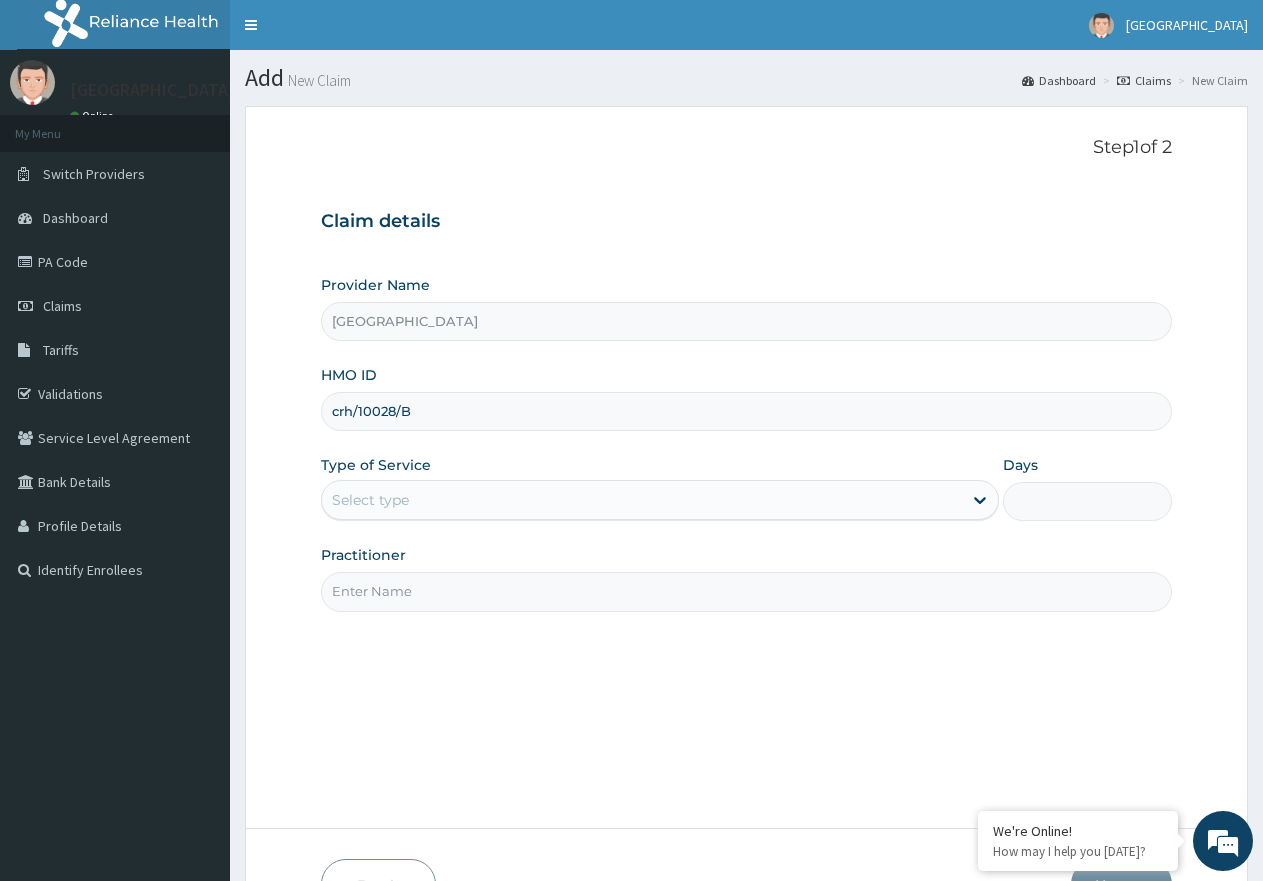 click on "Select type" at bounding box center (641, 500) 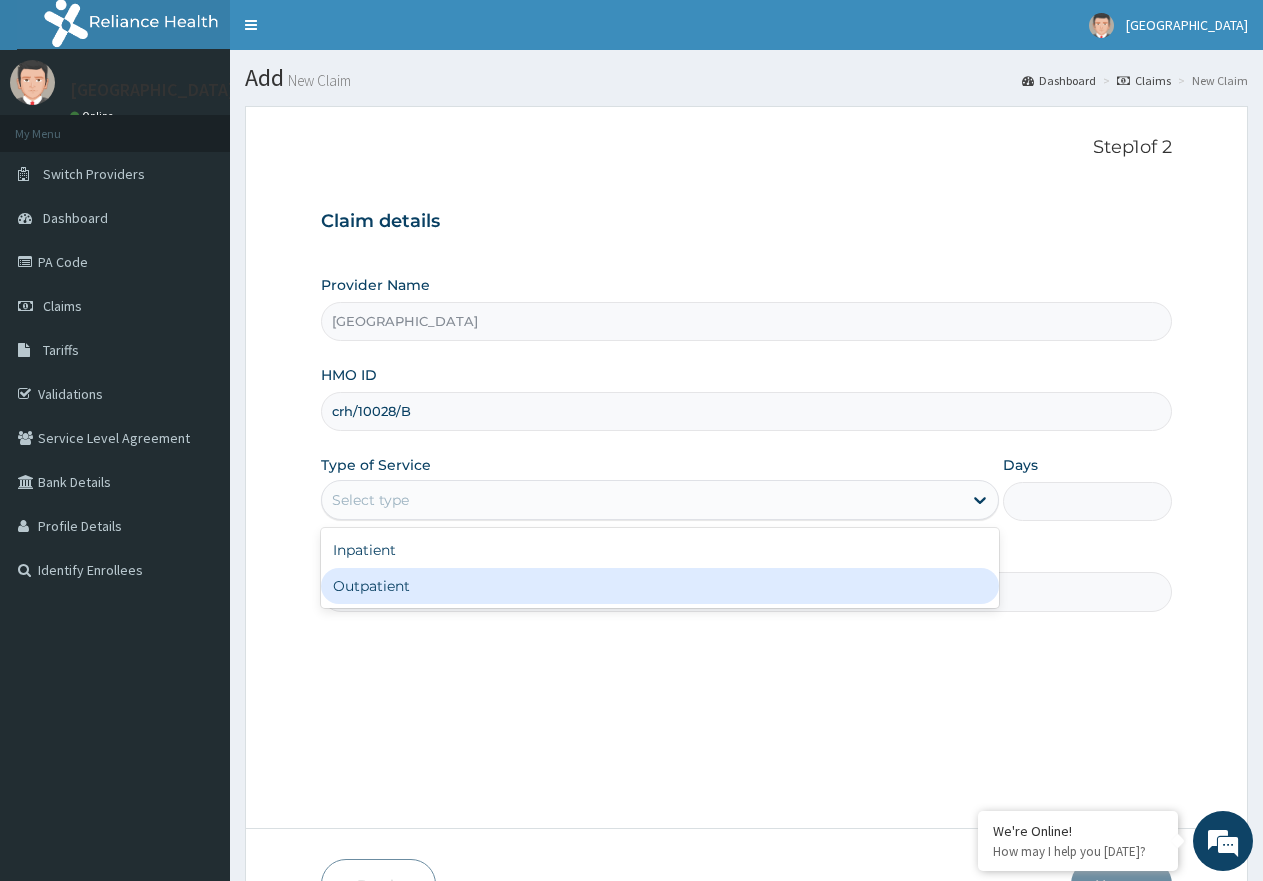 drag, startPoint x: 441, startPoint y: 567, endPoint x: 446, endPoint y: 579, distance: 13 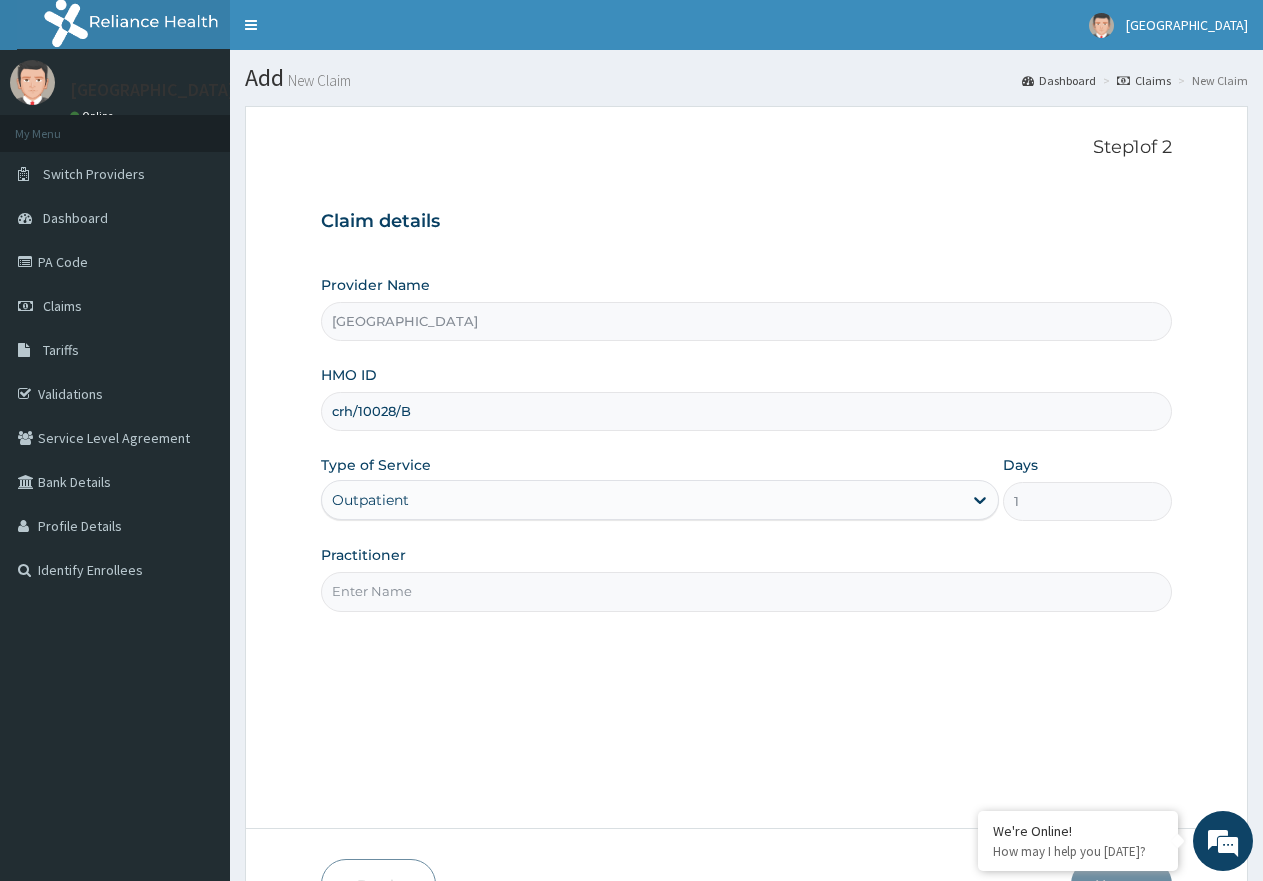 click on "Practitioner" at bounding box center (746, 591) 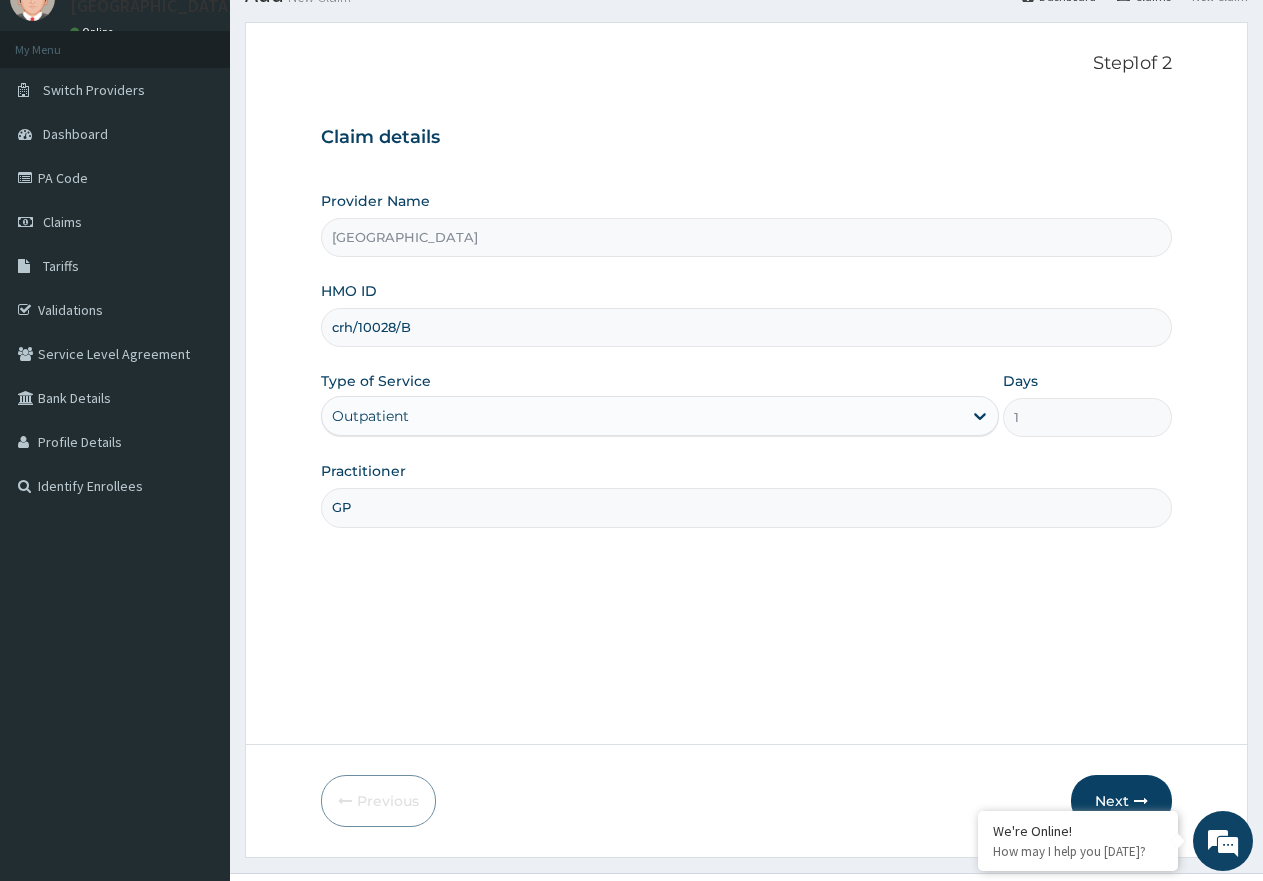 scroll, scrollTop: 127, scrollLeft: 0, axis: vertical 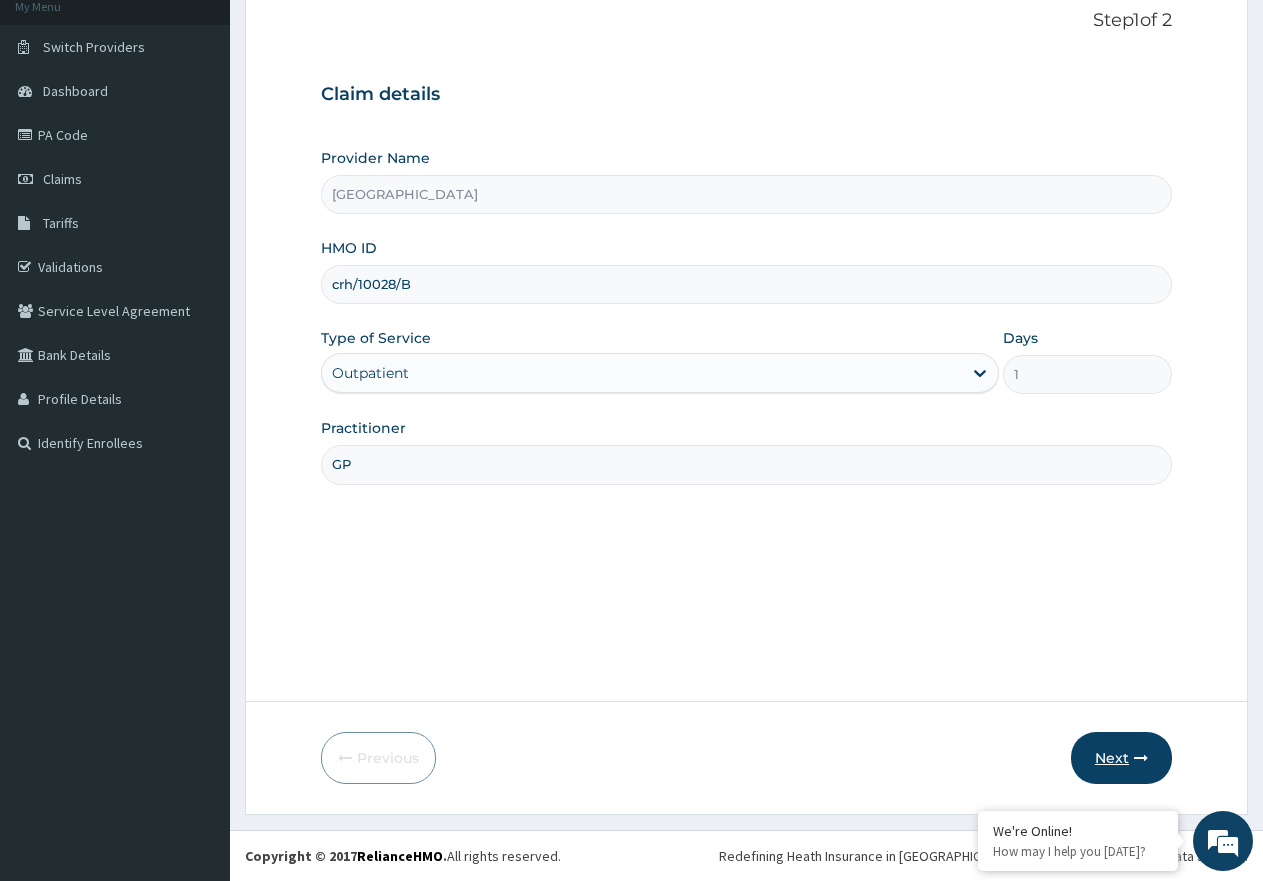 type on "GP" 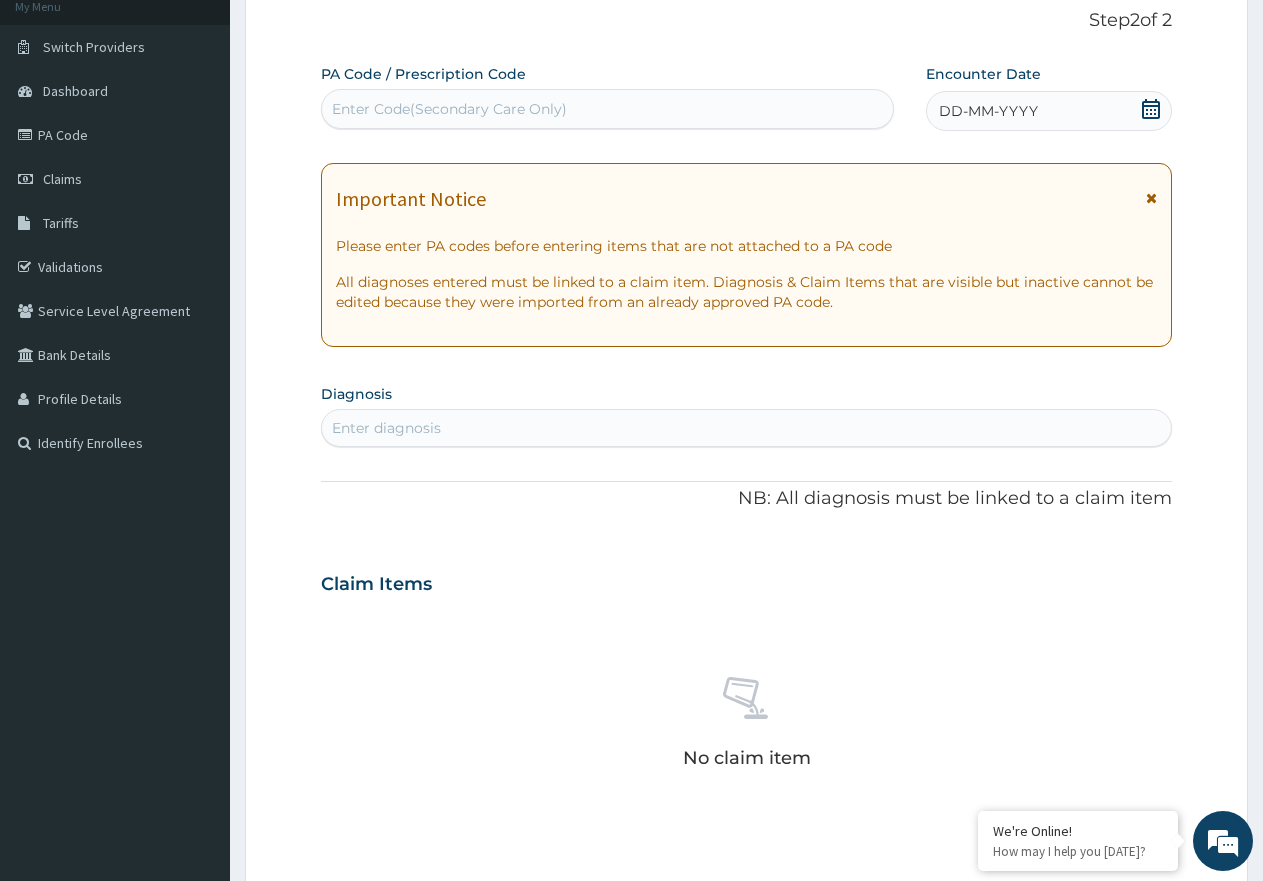 click 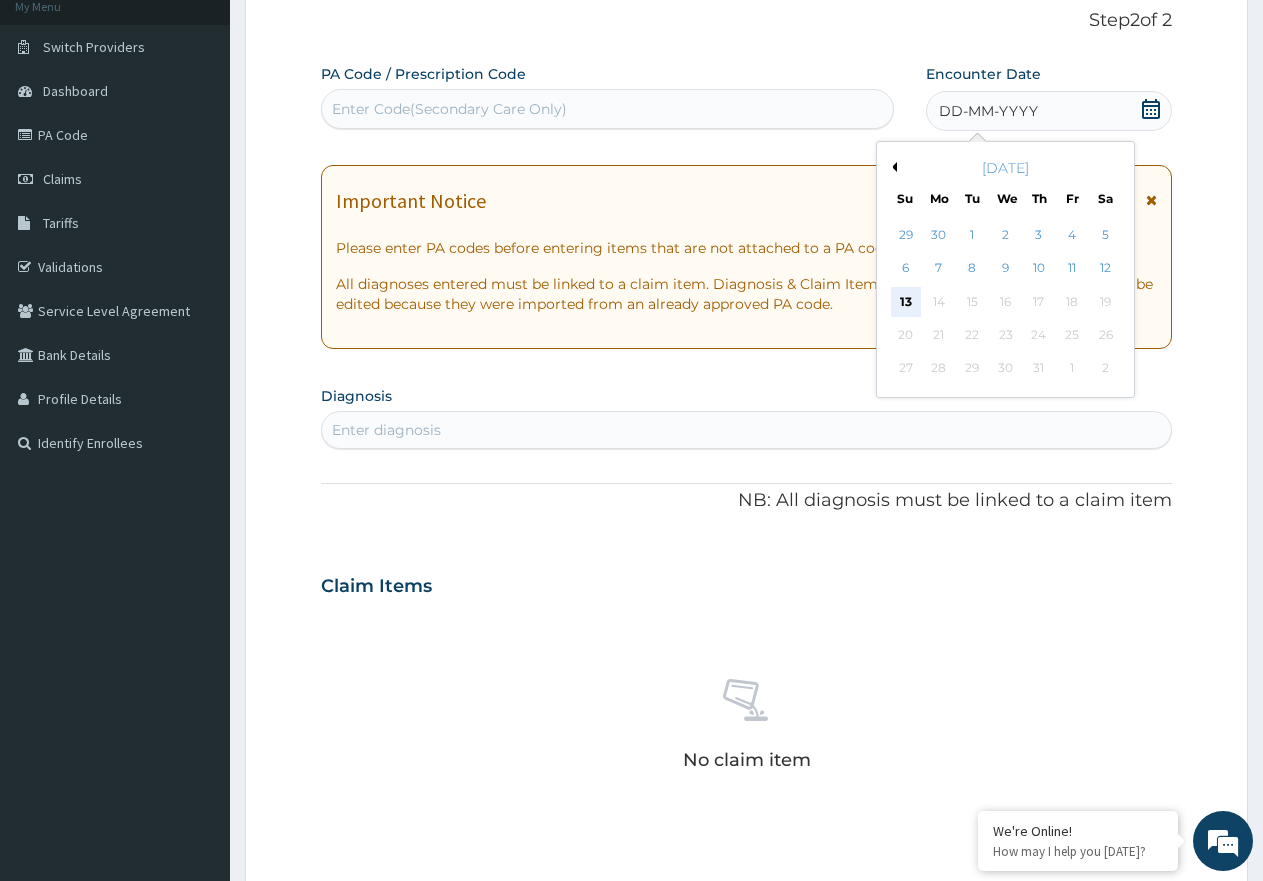 click on "13" at bounding box center [906, 302] 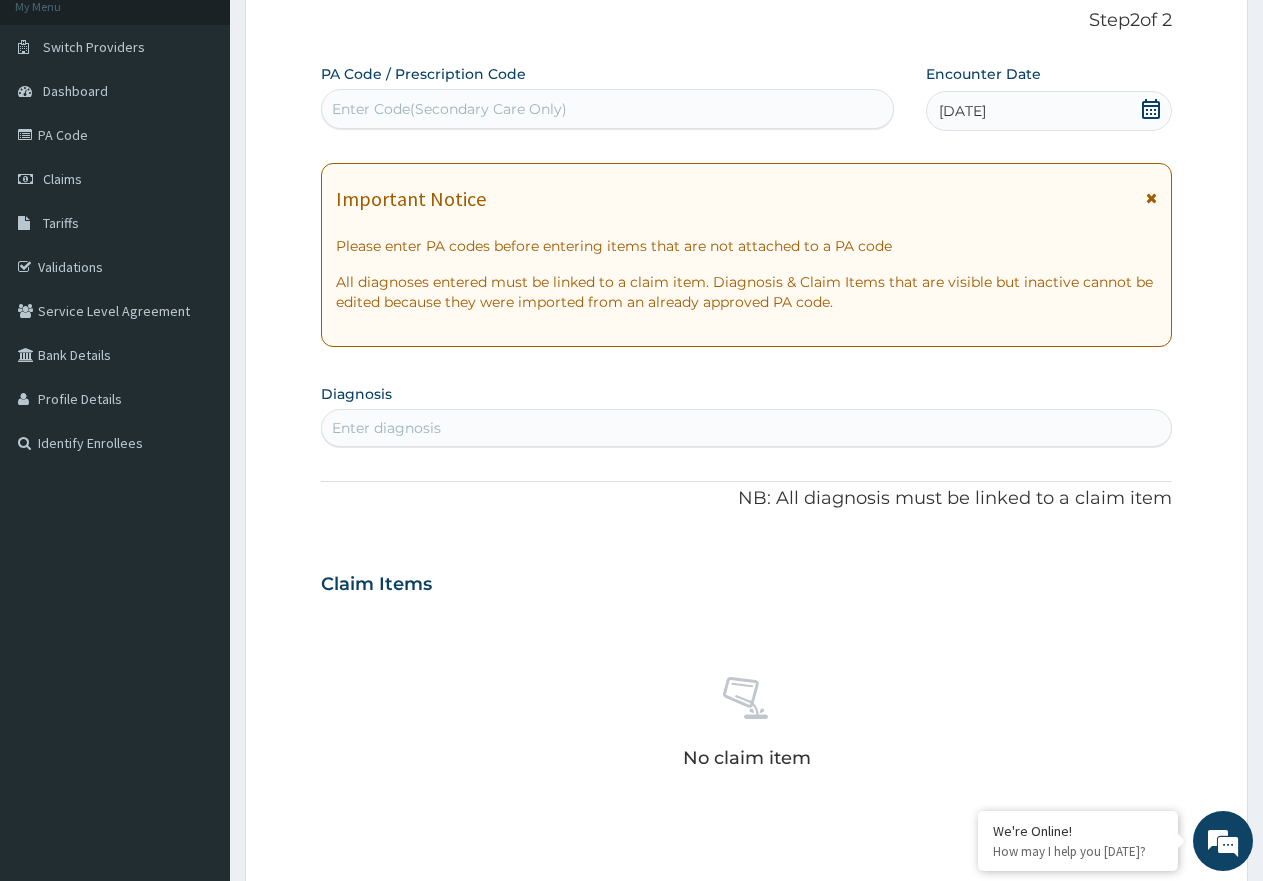 click on "Enter diagnosis" at bounding box center (746, 428) 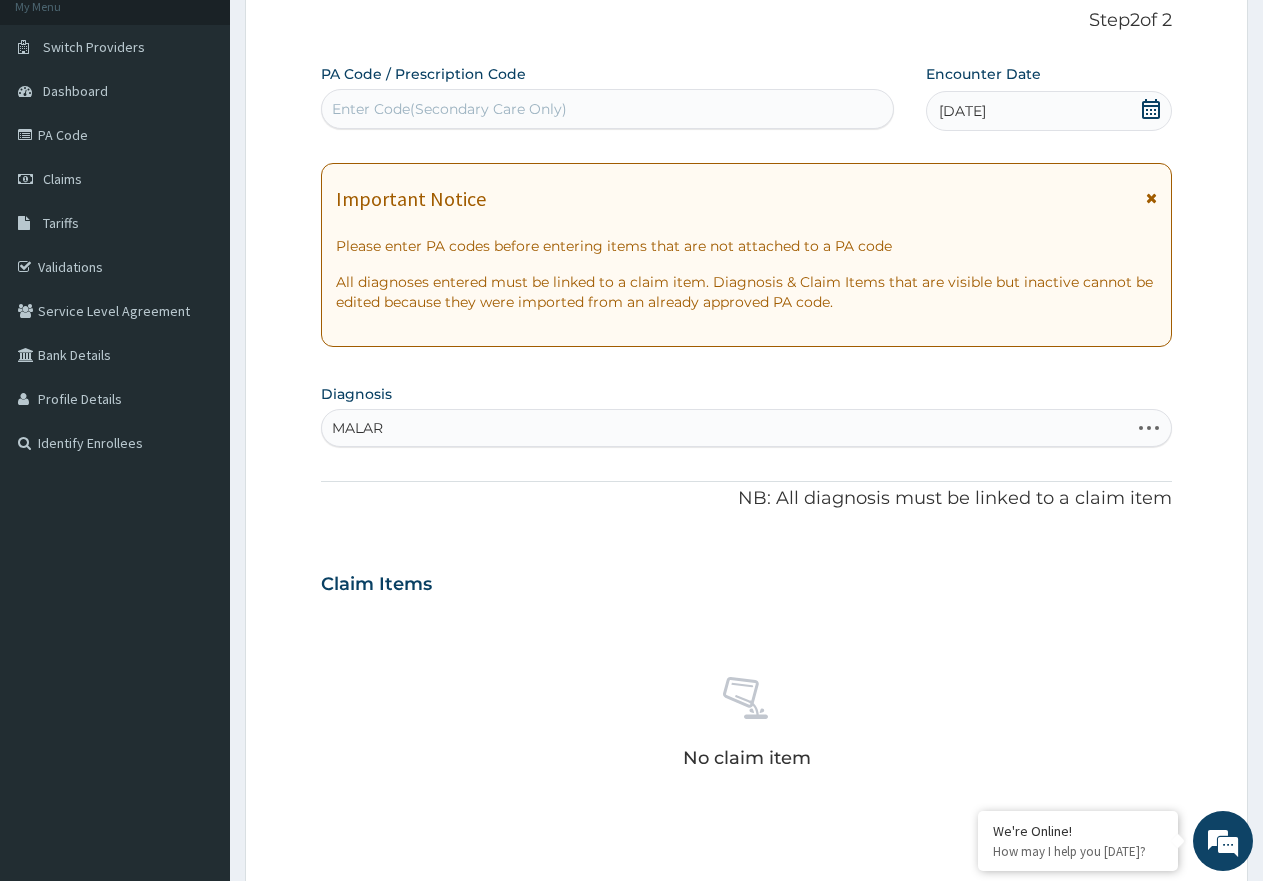 type on "MALARI" 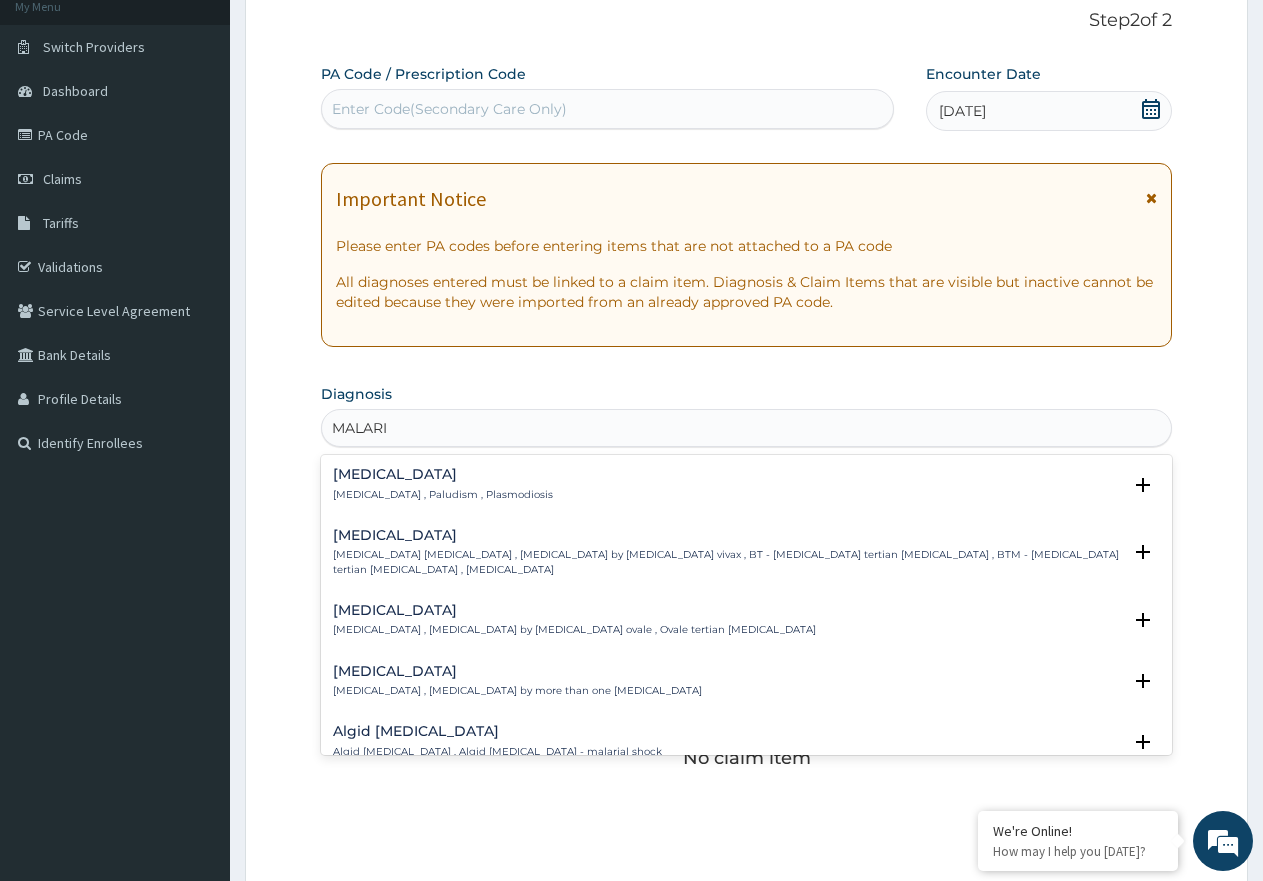 click on "Malaria" at bounding box center (443, 474) 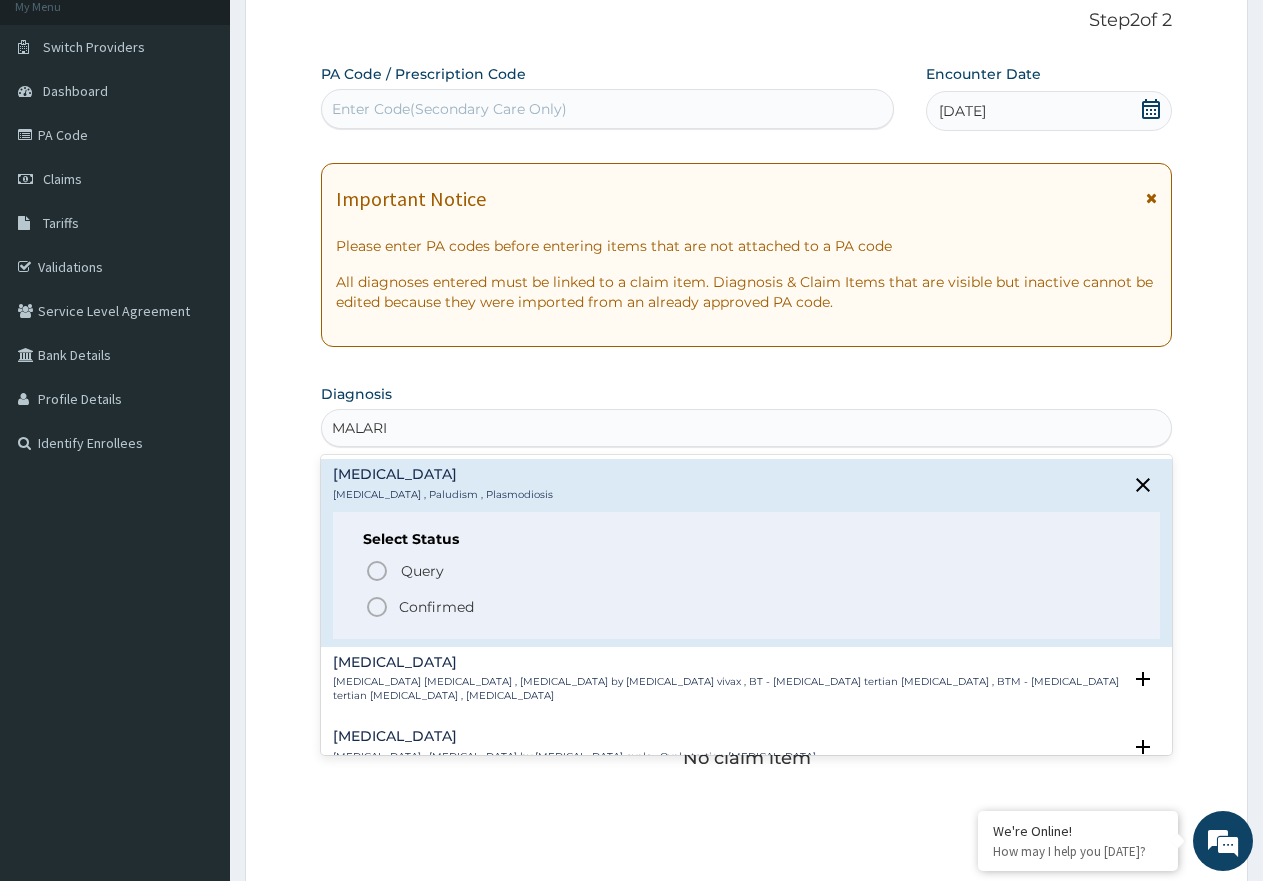 click 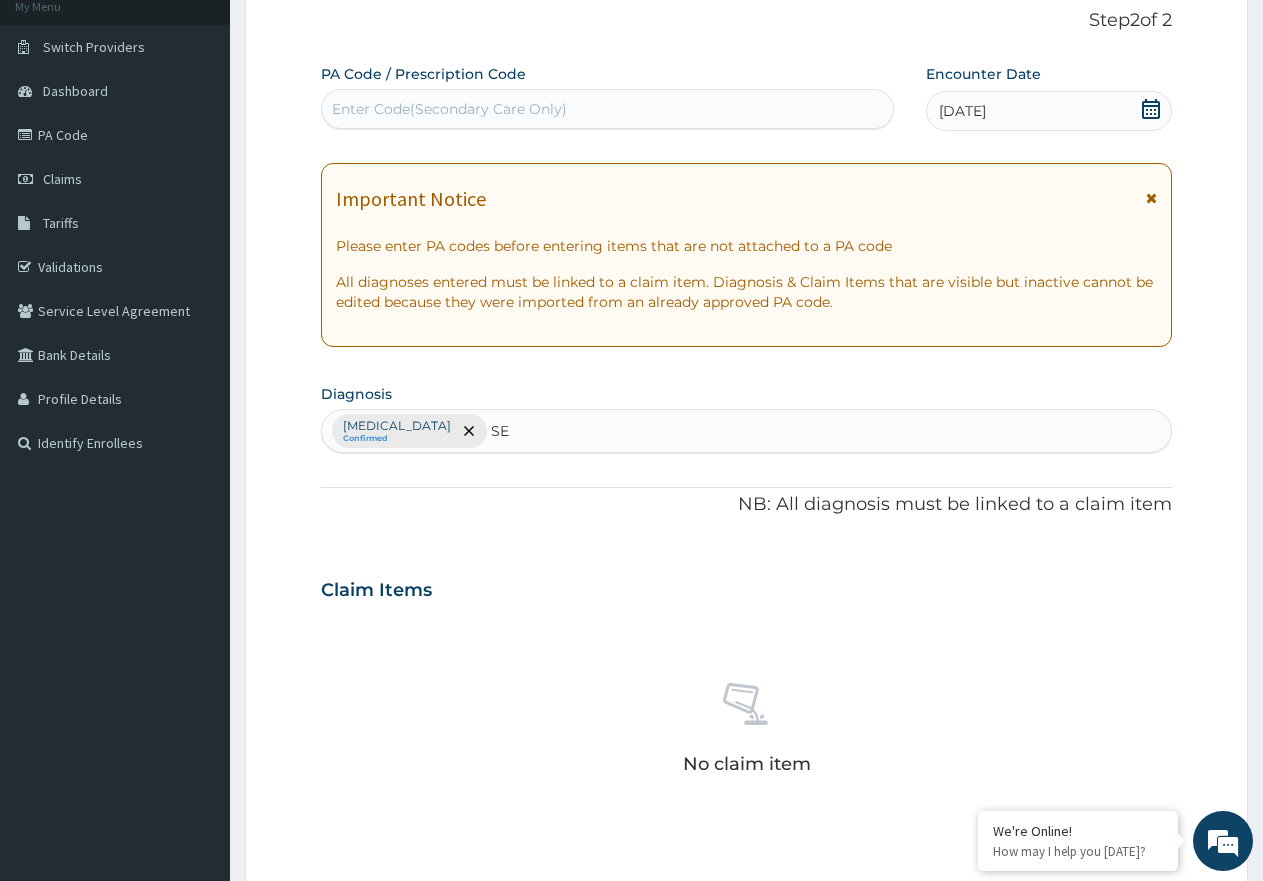 type on "SEP" 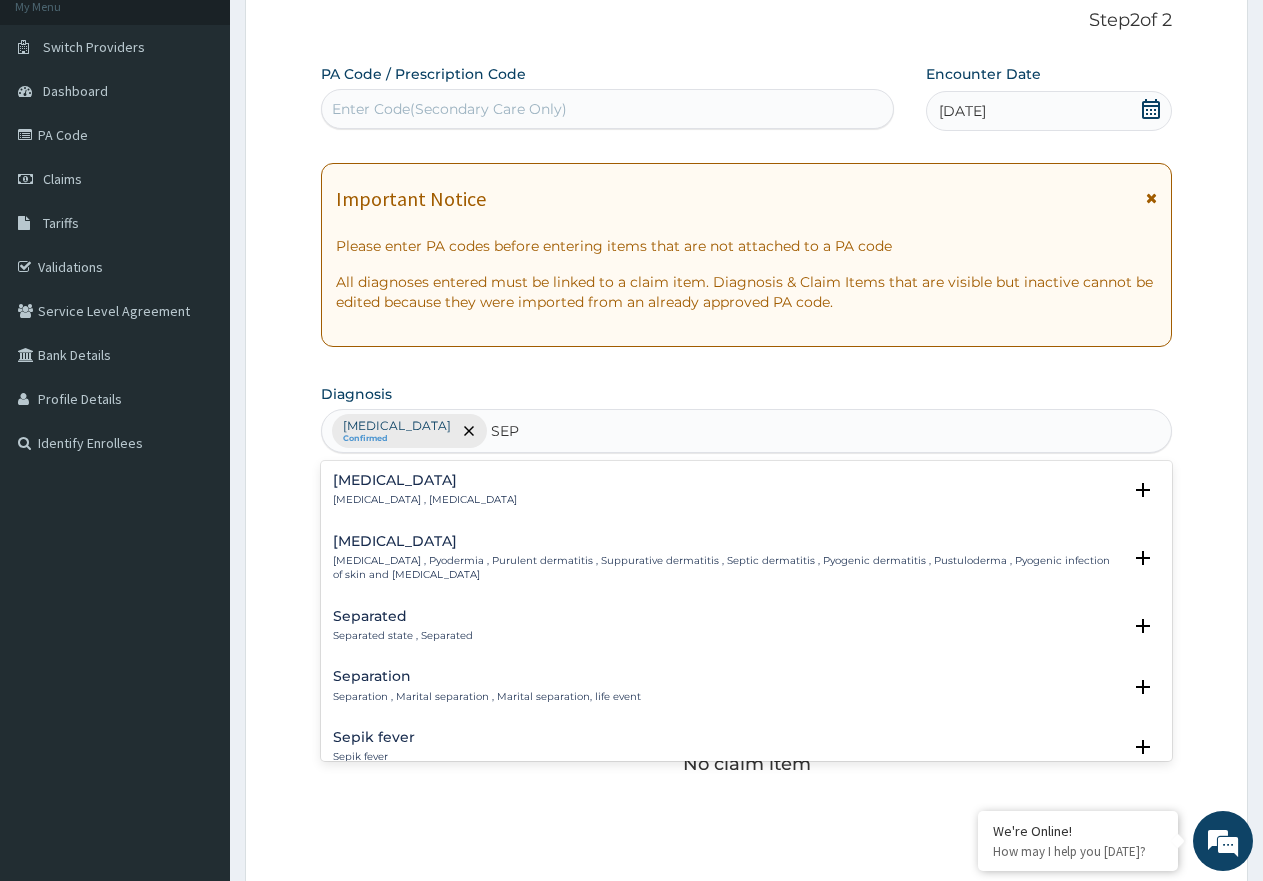 click on "Sepsis" at bounding box center (425, 480) 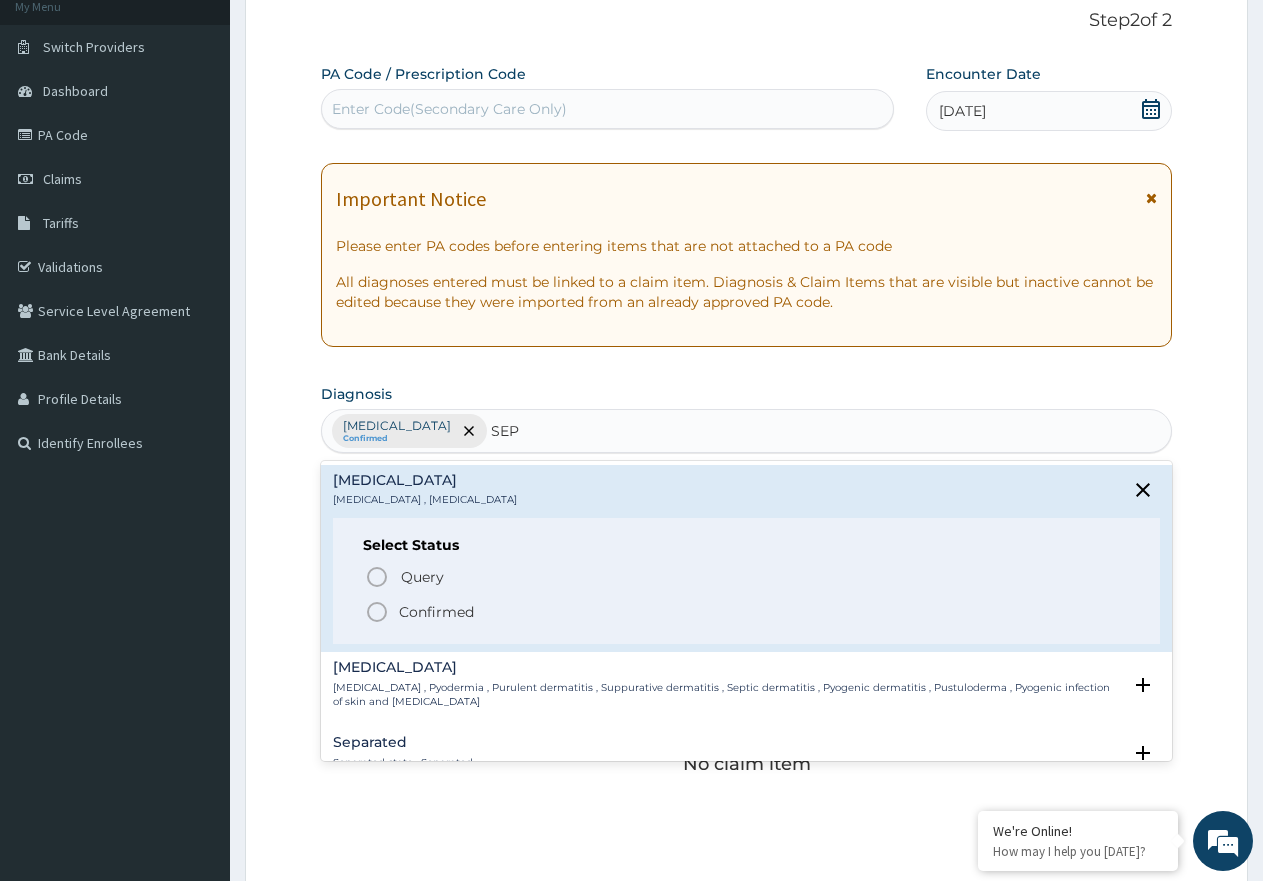 click 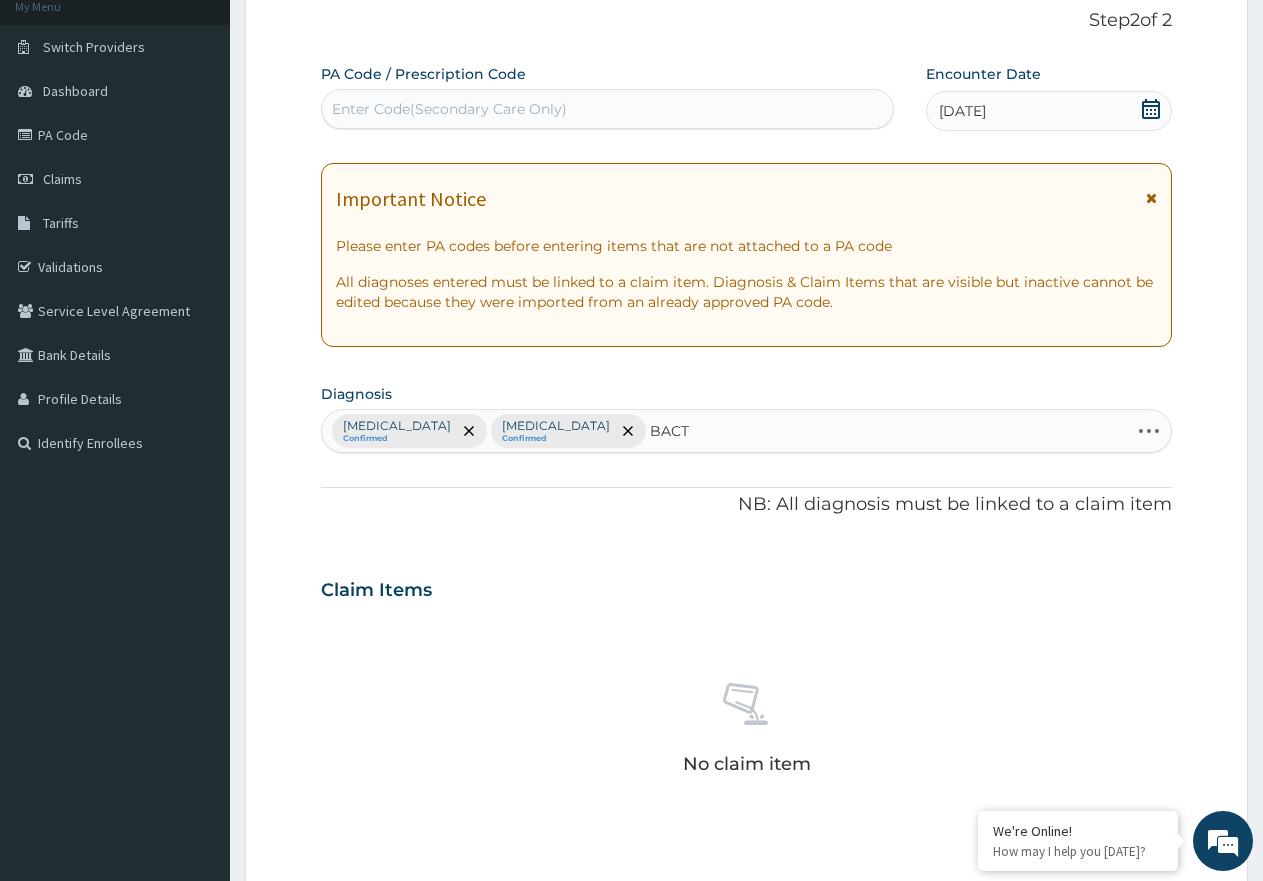 type on "BACTE" 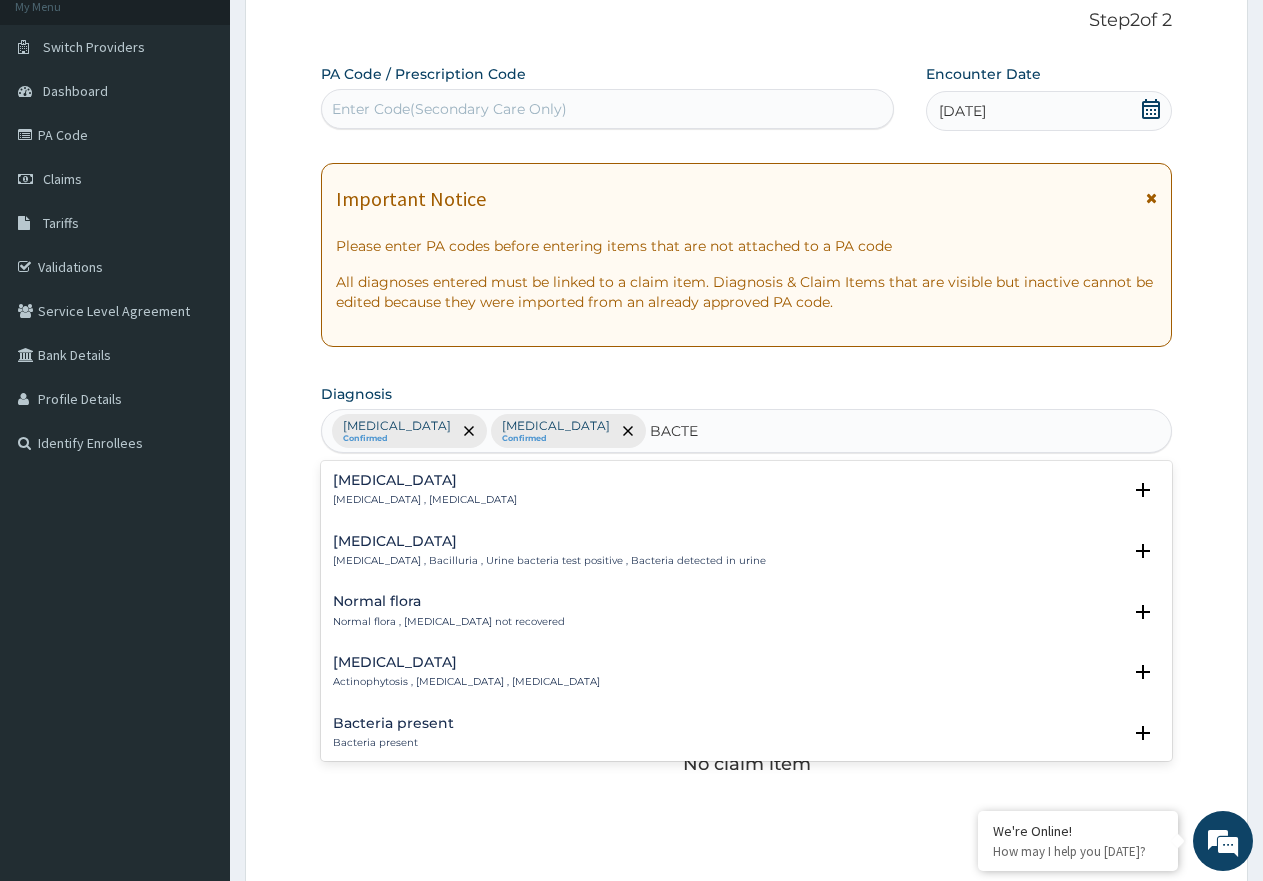 click on "Bacteremia , Bacteraemia" at bounding box center (425, 500) 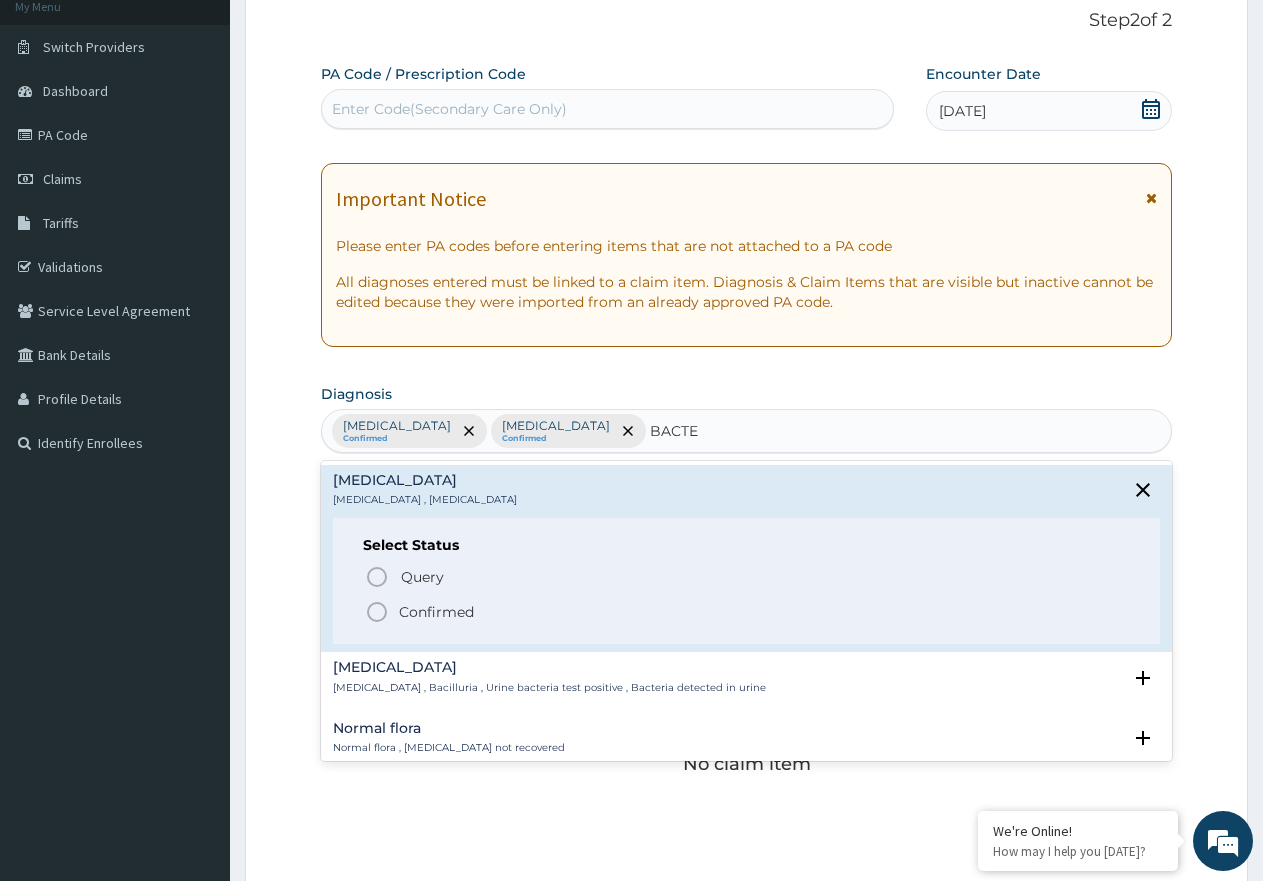 click 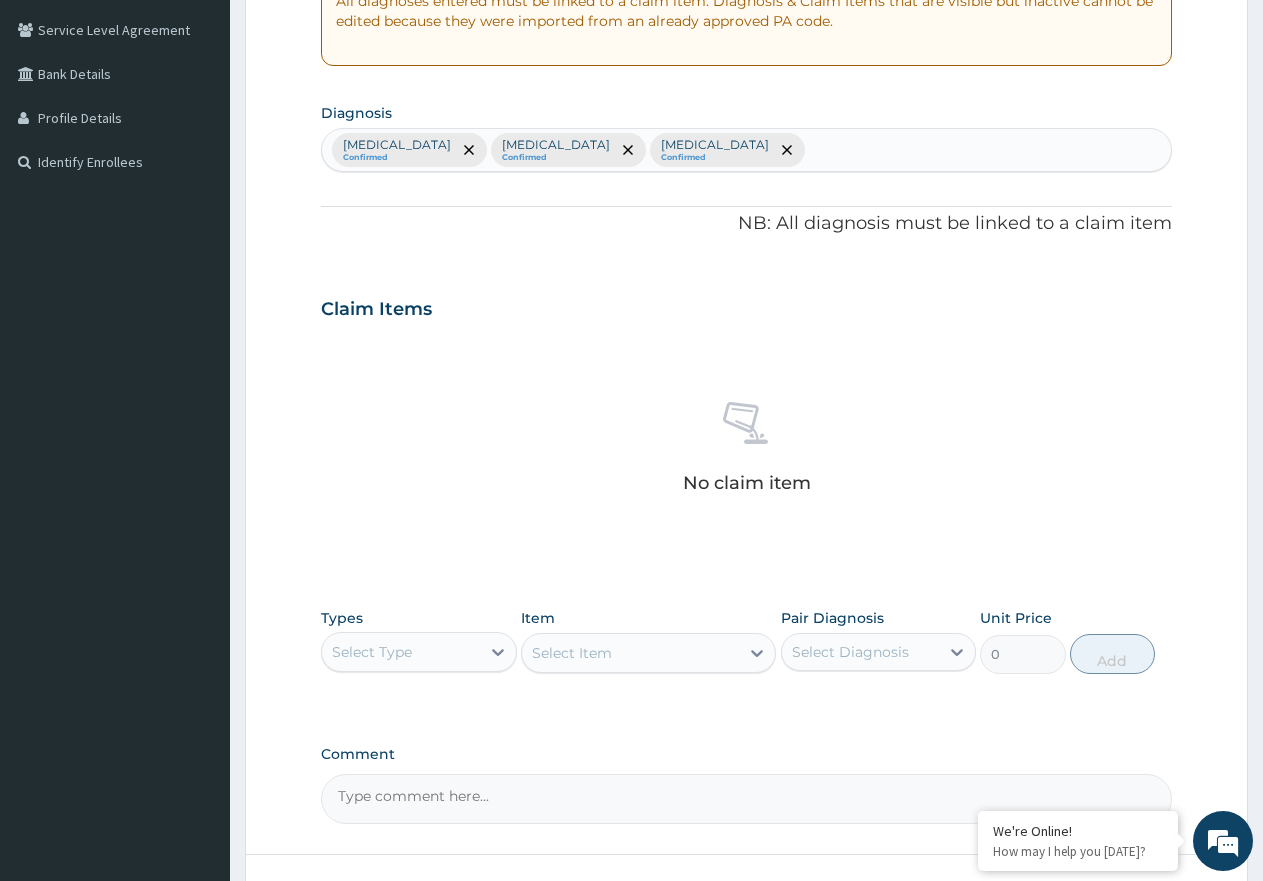 scroll, scrollTop: 561, scrollLeft: 0, axis: vertical 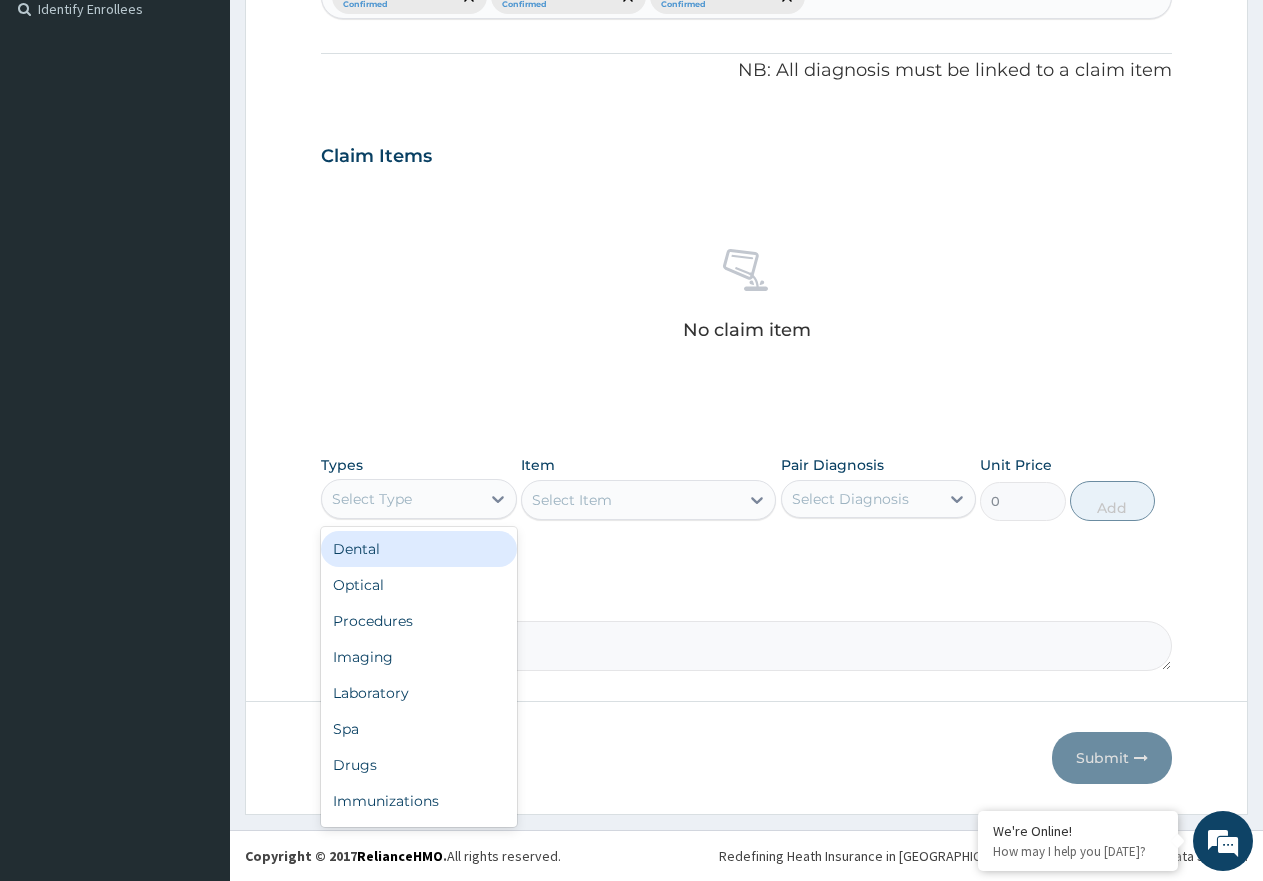 click on "Select Type" at bounding box center (372, 499) 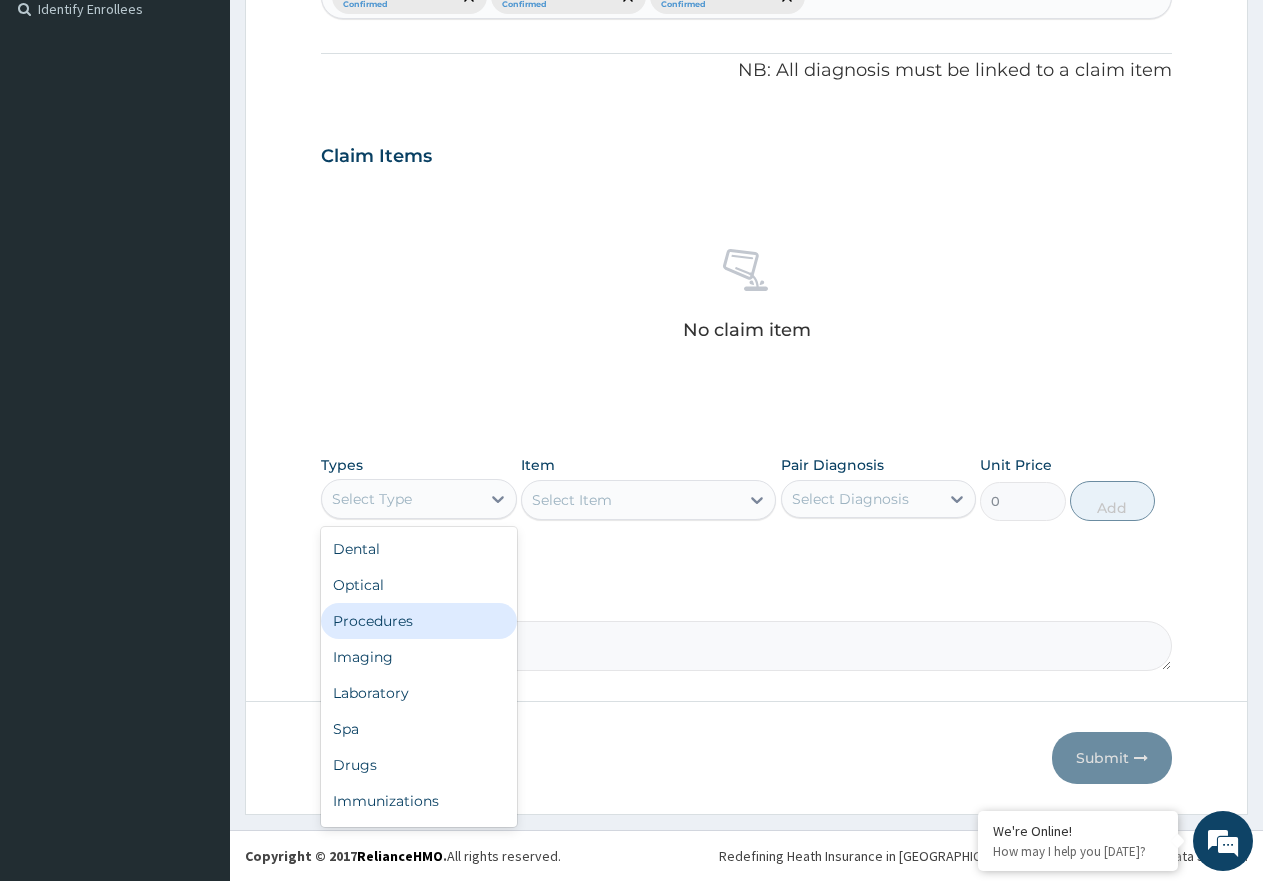 drag, startPoint x: 405, startPoint y: 601, endPoint x: 410, endPoint y: 617, distance: 16.763054 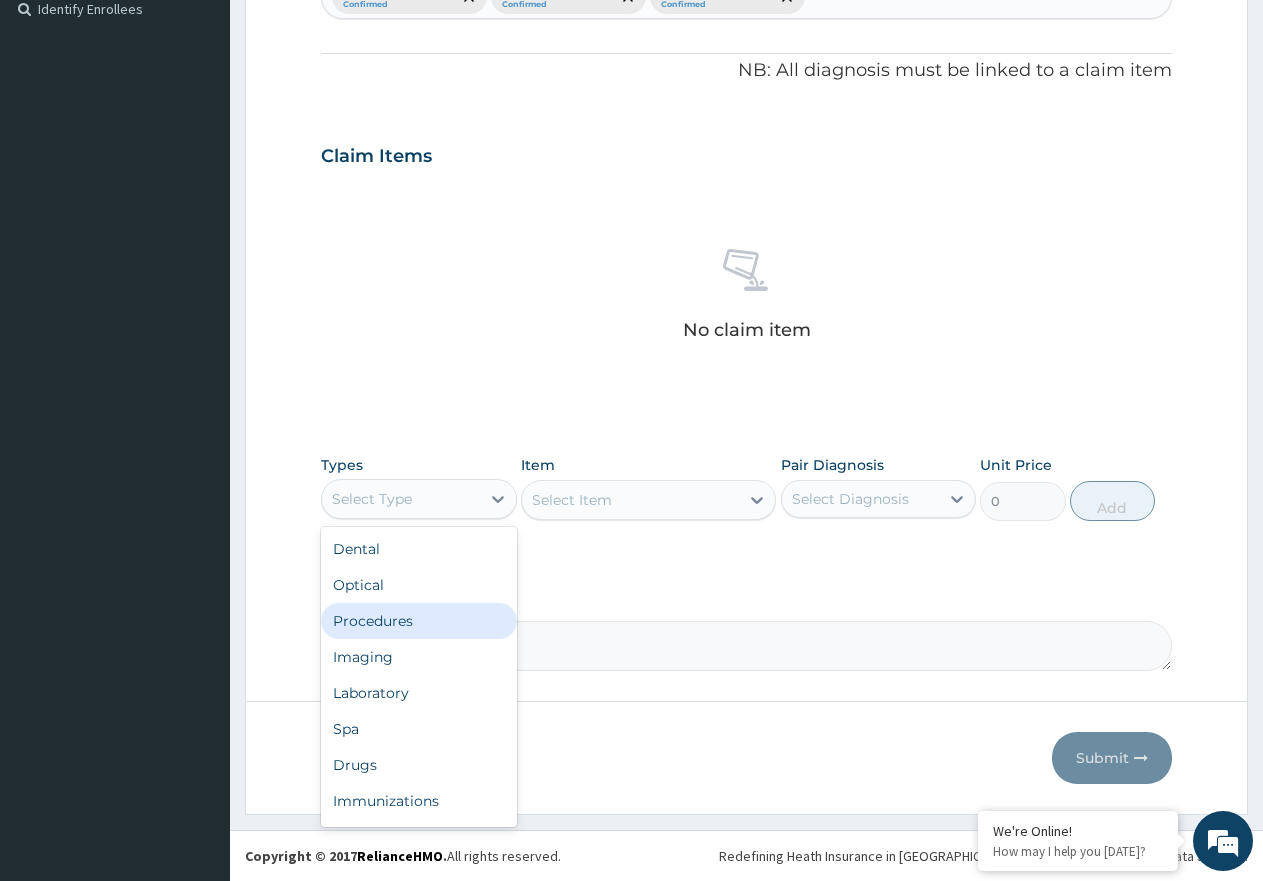 click on "Dental Optical Procedures Imaging Laboratory Spa Drugs Immunizations Others Gym" at bounding box center (419, 677) 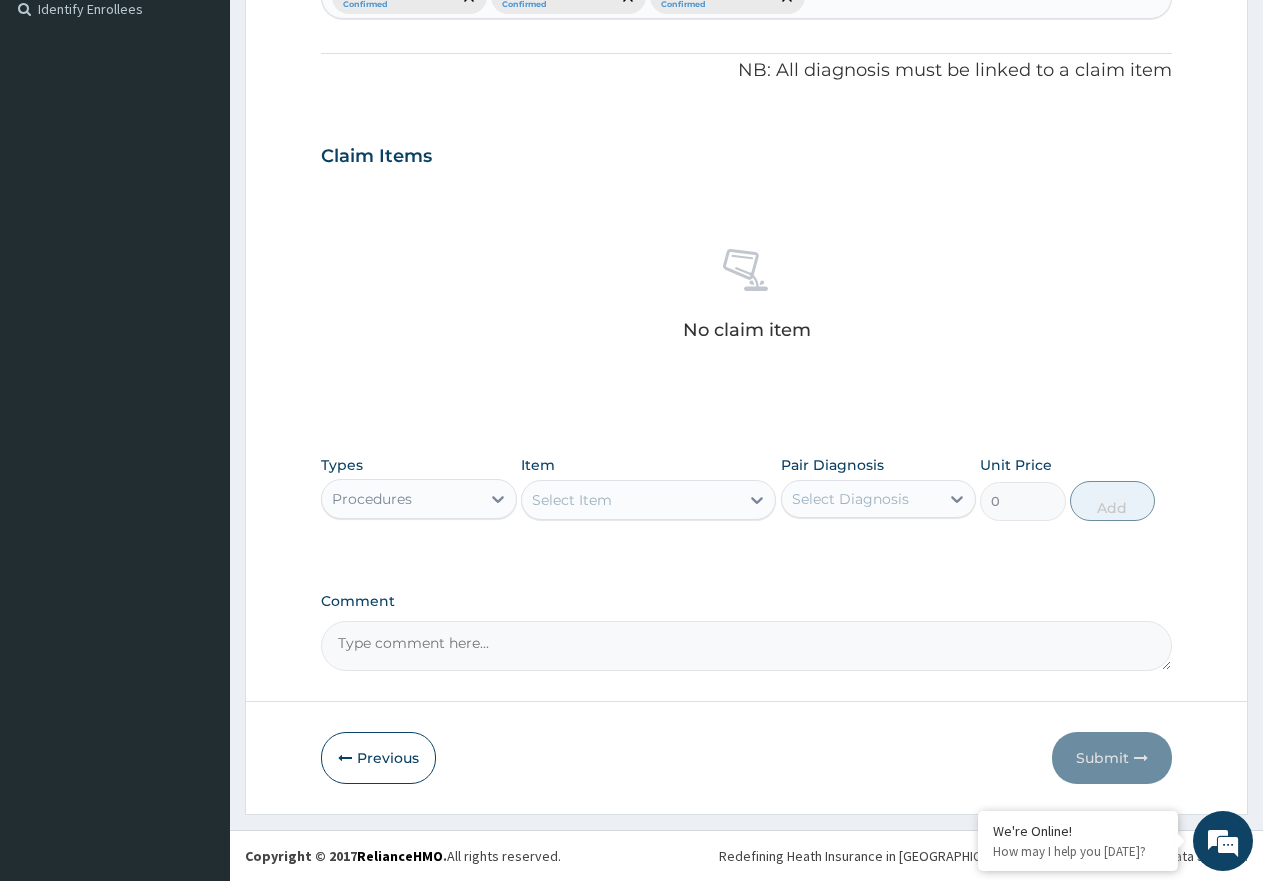 click on "Select Item" at bounding box center [630, 500] 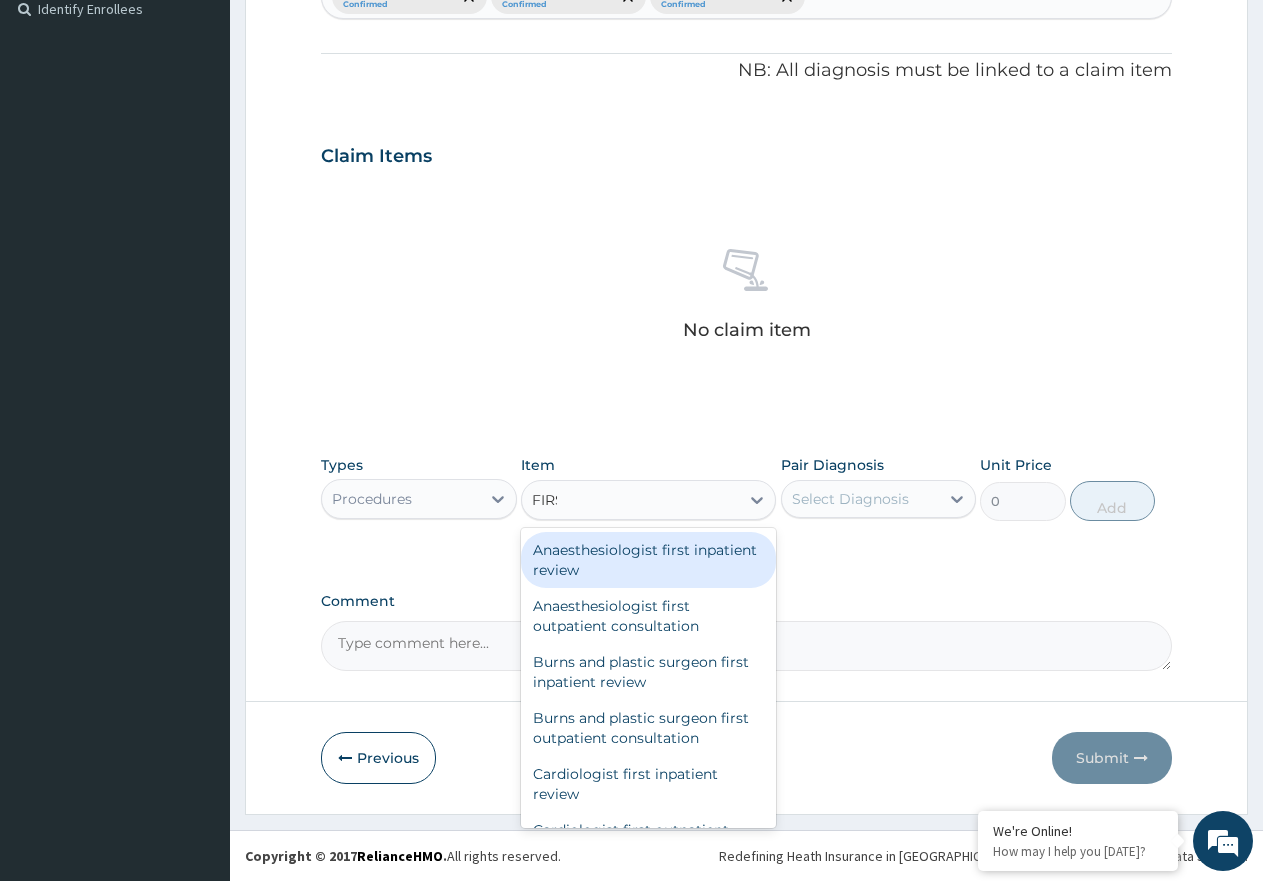type on "FIRST" 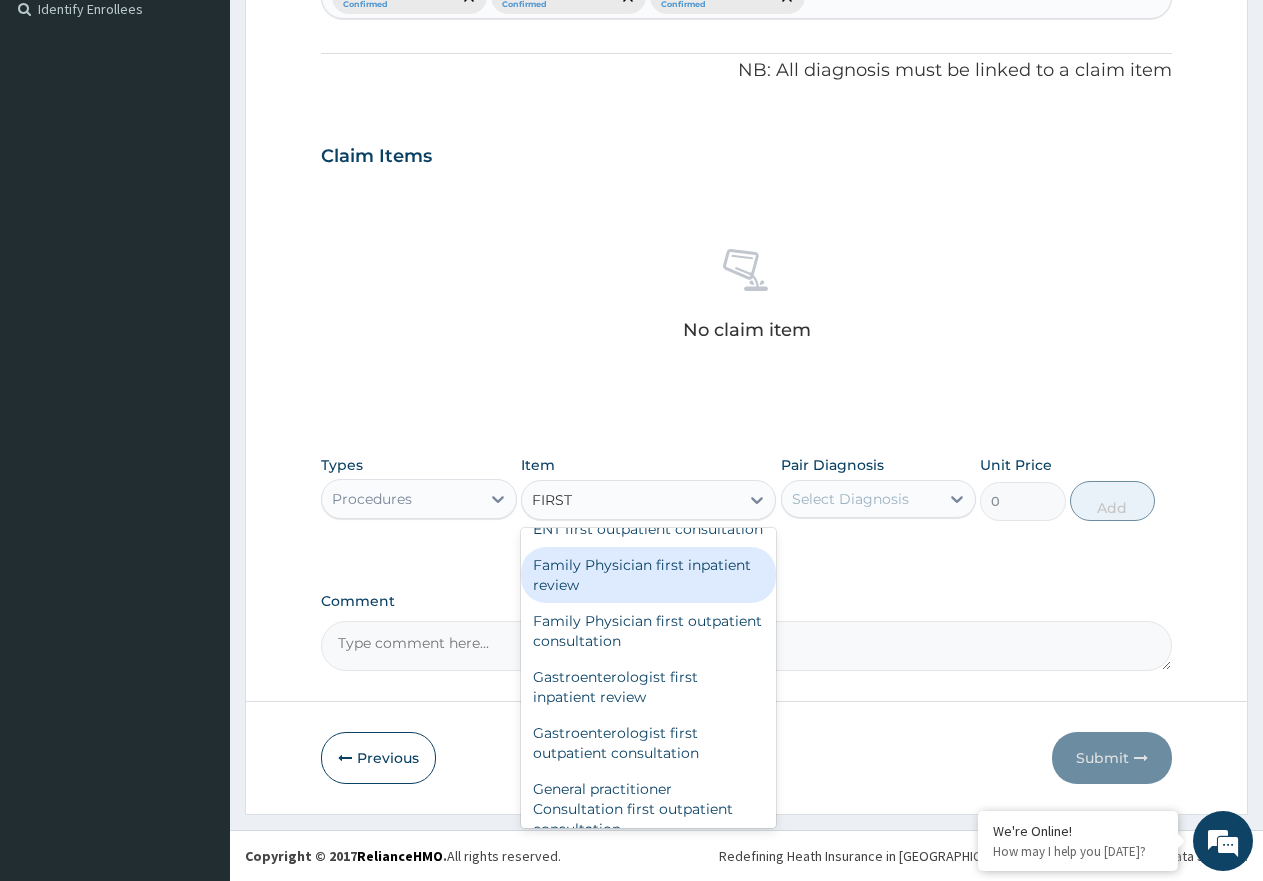 scroll, scrollTop: 900, scrollLeft: 0, axis: vertical 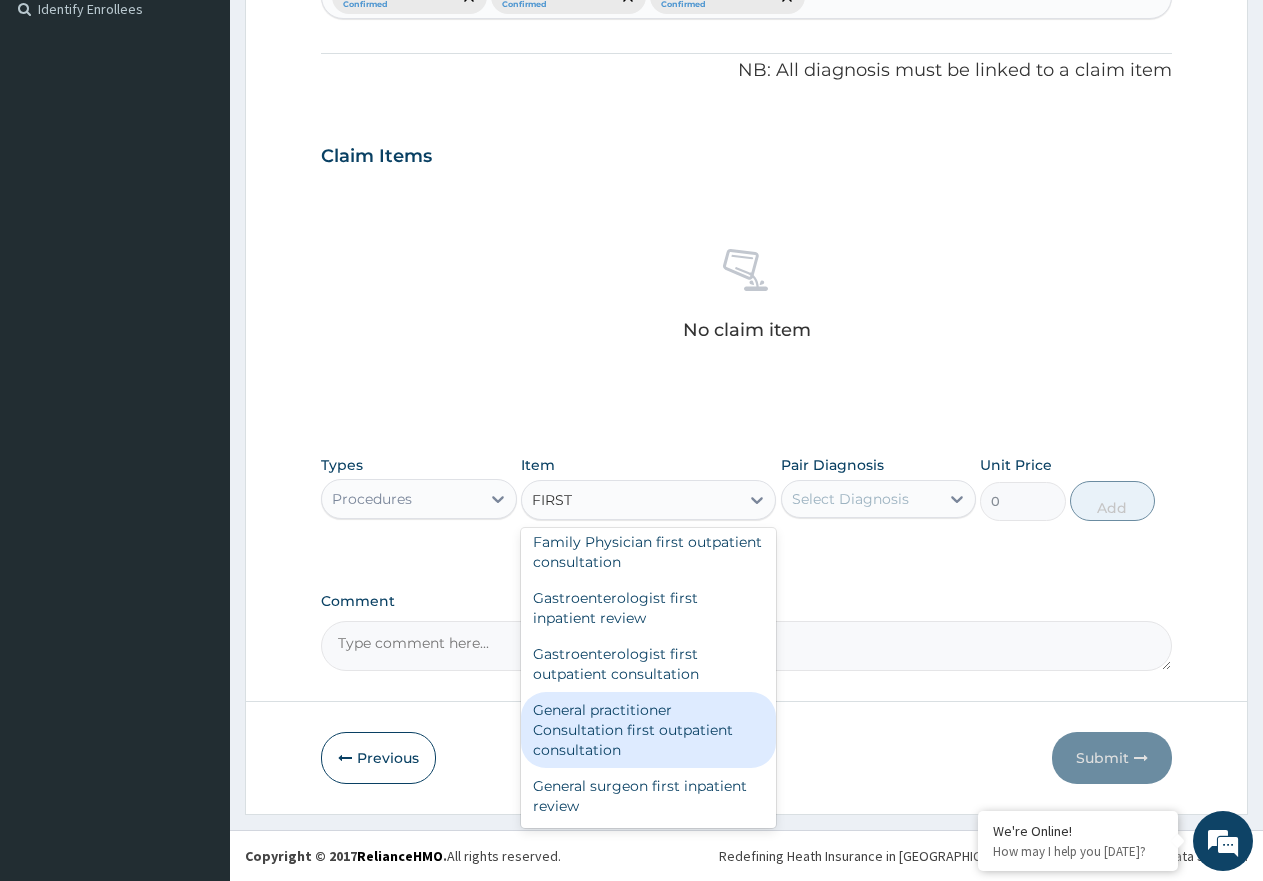 click on "General practitioner Consultation first outpatient consultation" at bounding box center (648, 730) 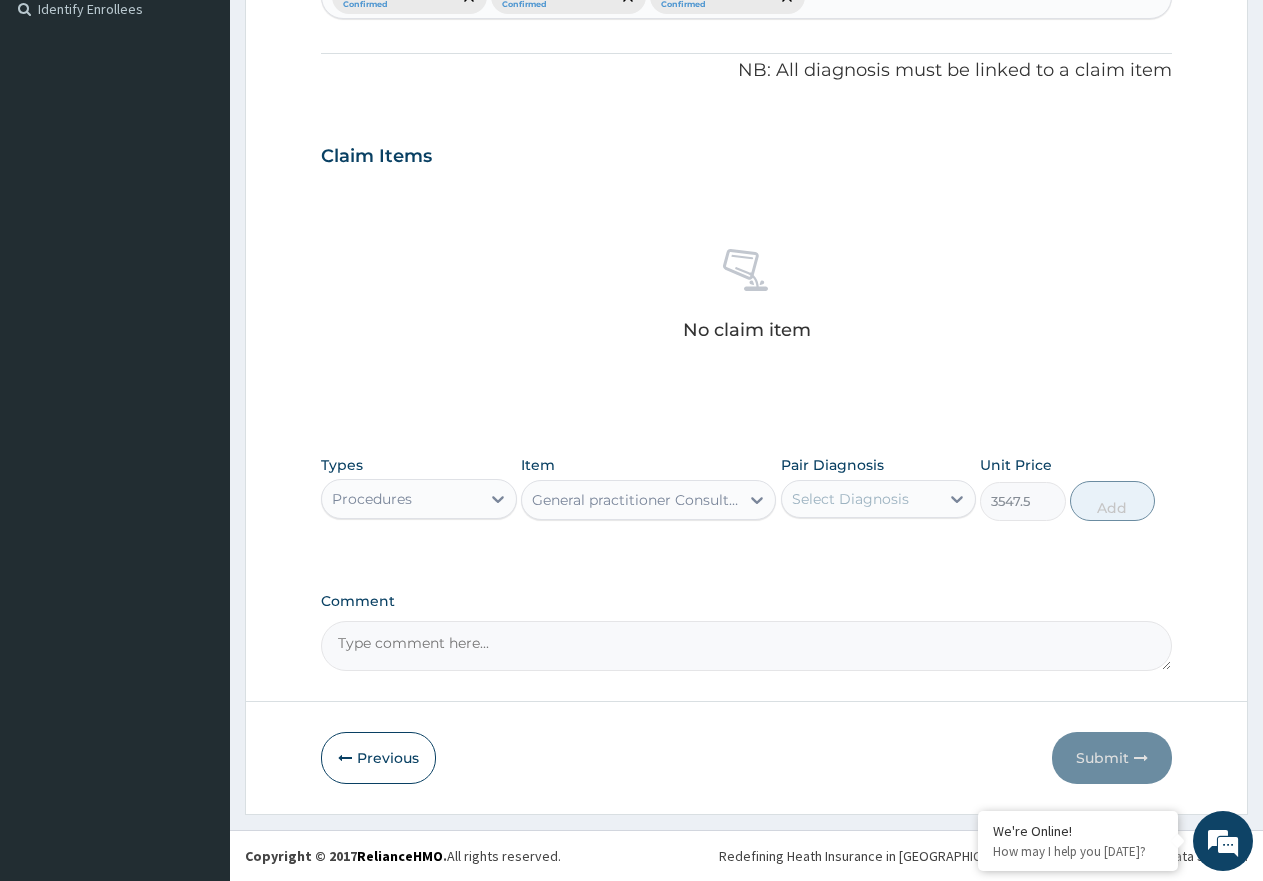 click on "Select Diagnosis" at bounding box center [879, 499] 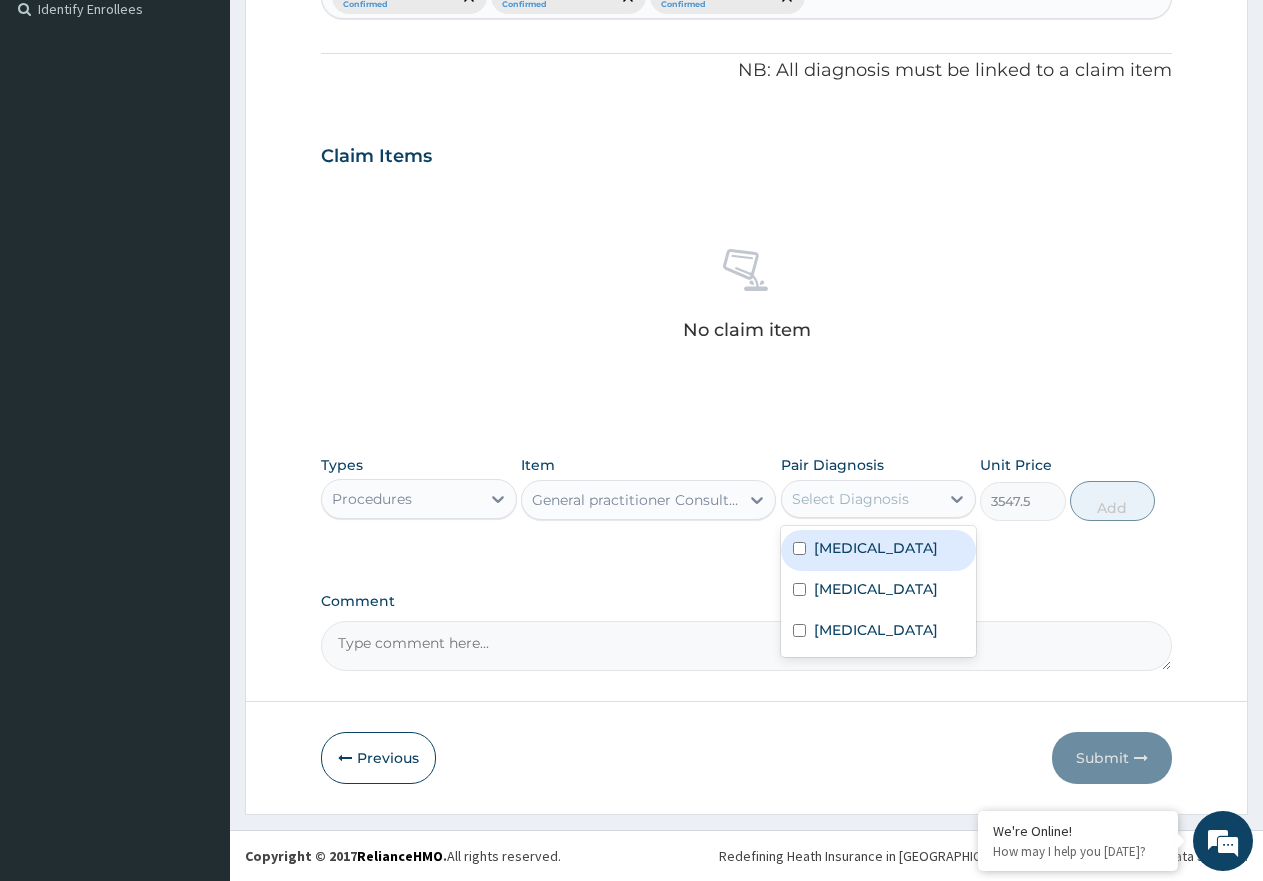 drag, startPoint x: 838, startPoint y: 549, endPoint x: 801, endPoint y: 580, distance: 48.270073 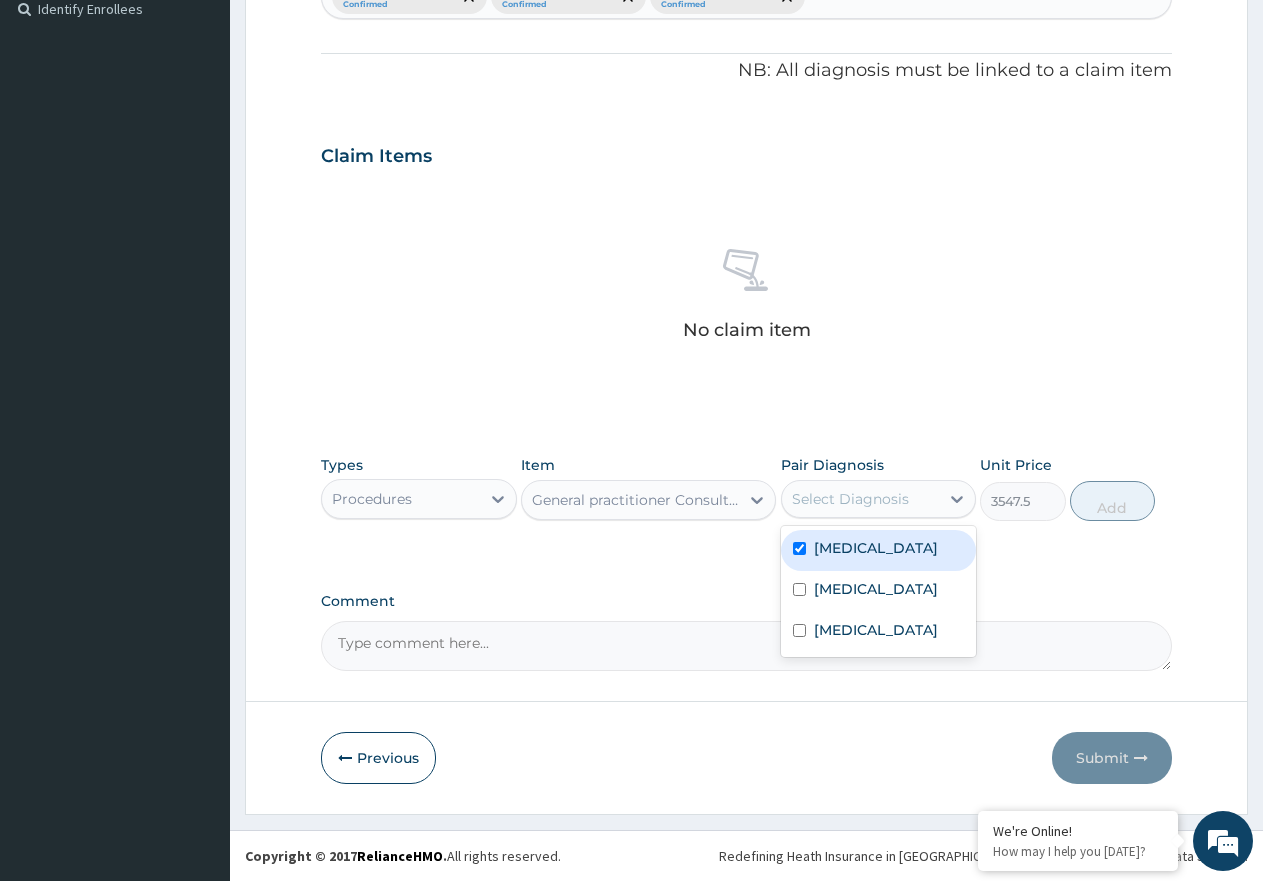 checkbox on "true" 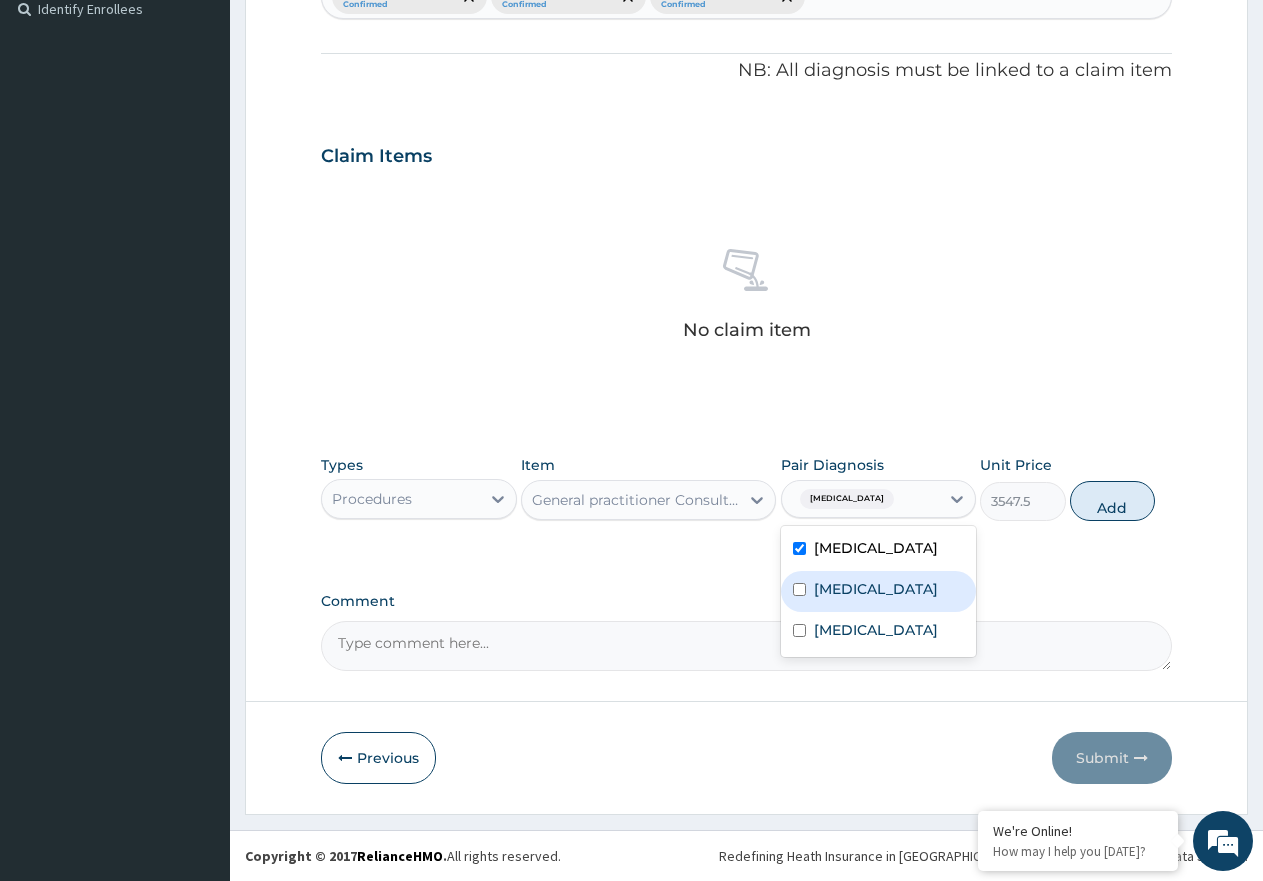 click at bounding box center (799, 589) 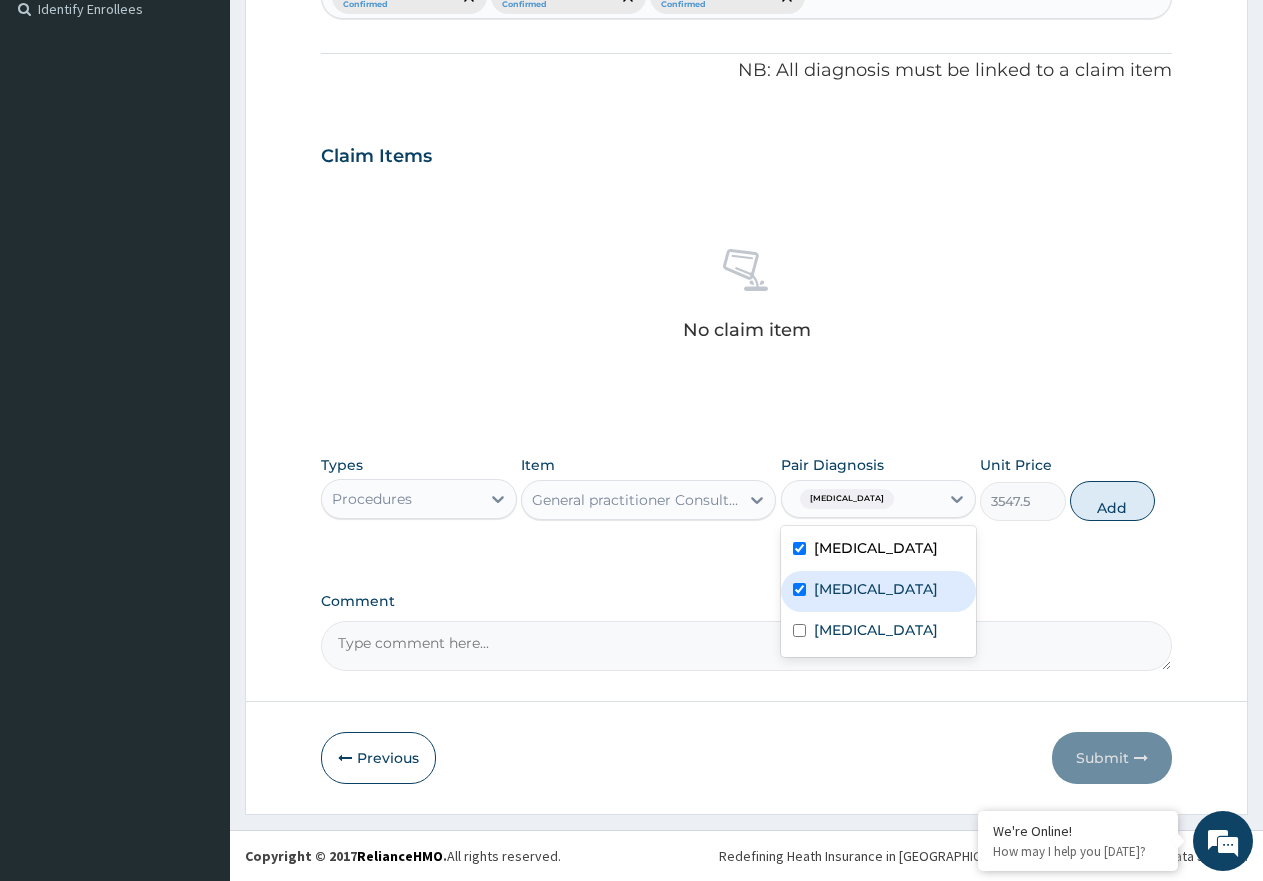 checkbox on "true" 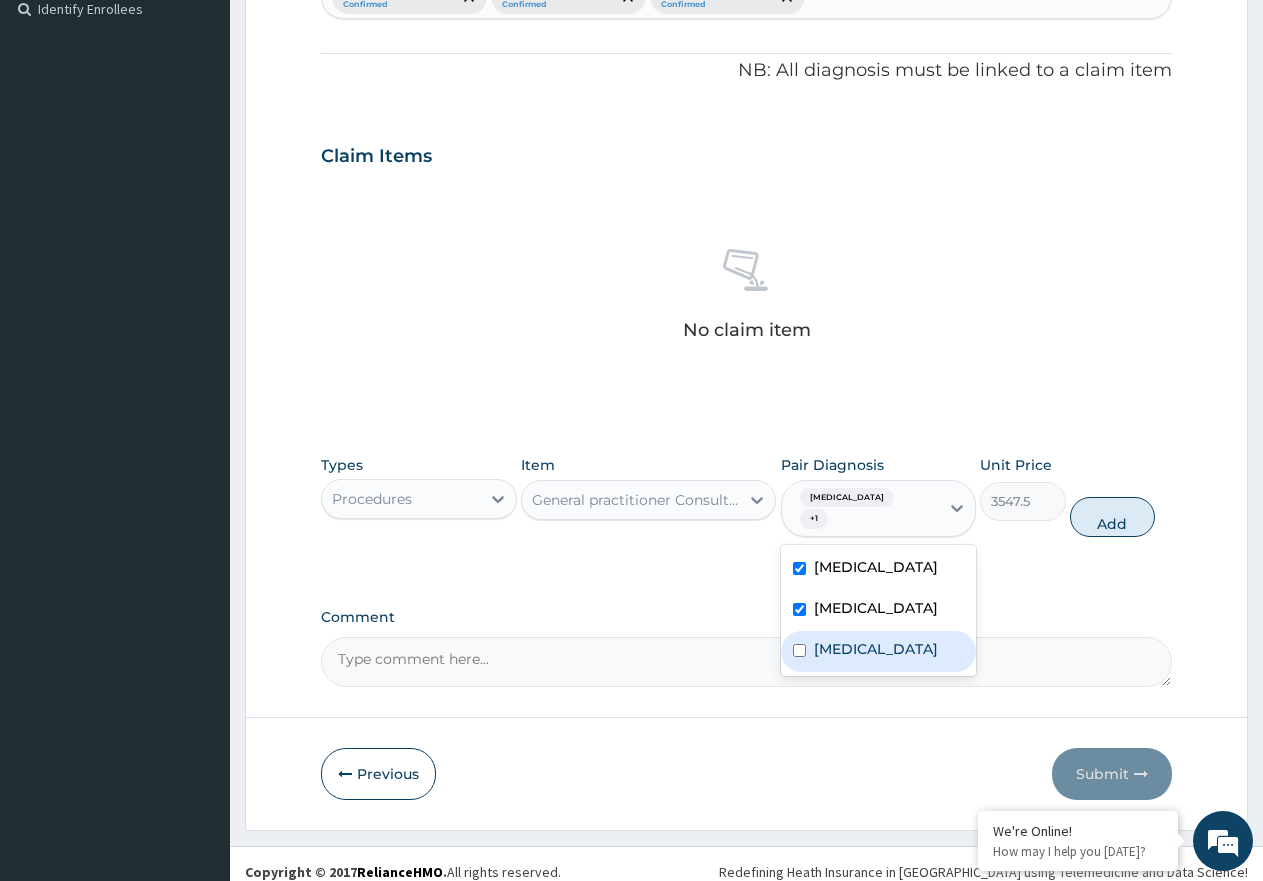 click on "[MEDICAL_DATA]" at bounding box center [879, 651] 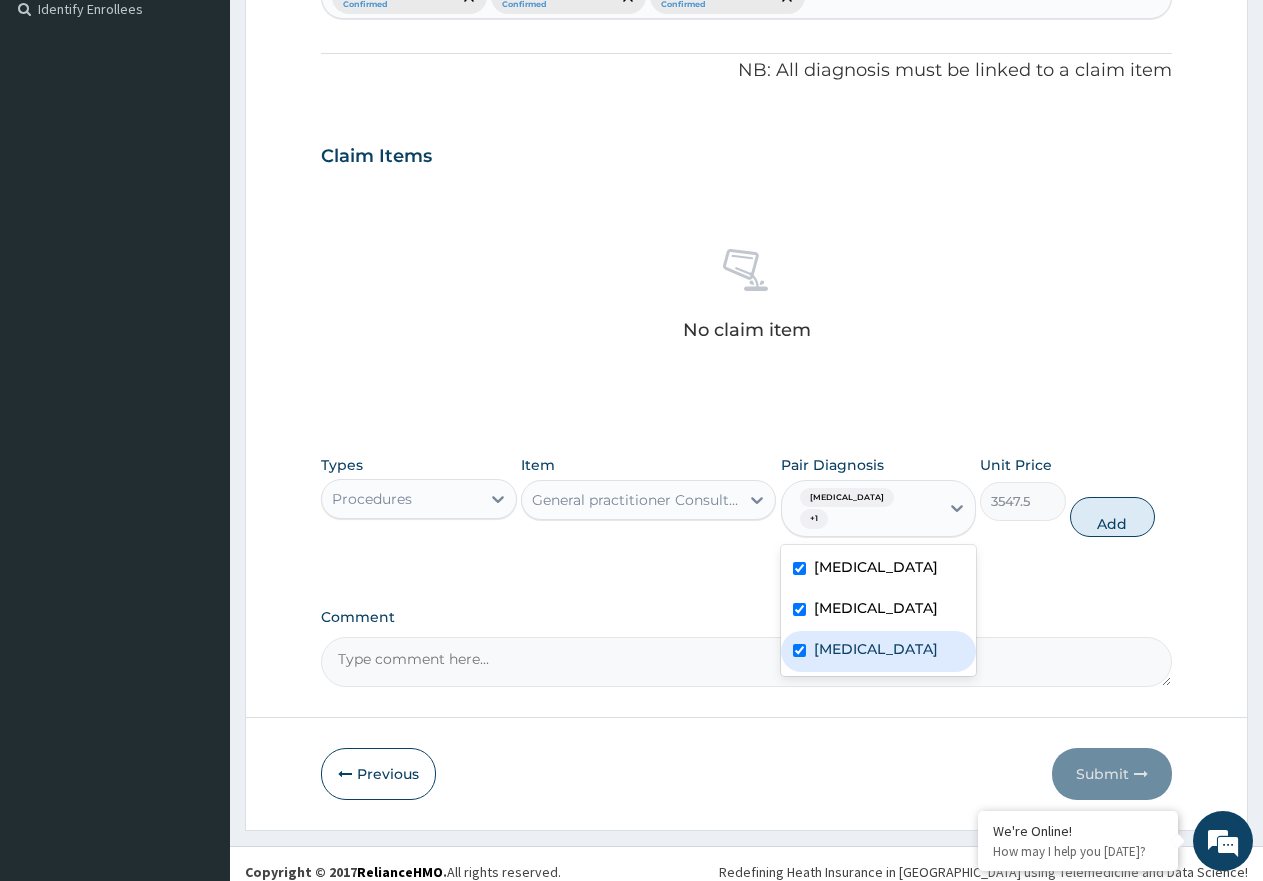 checkbox on "true" 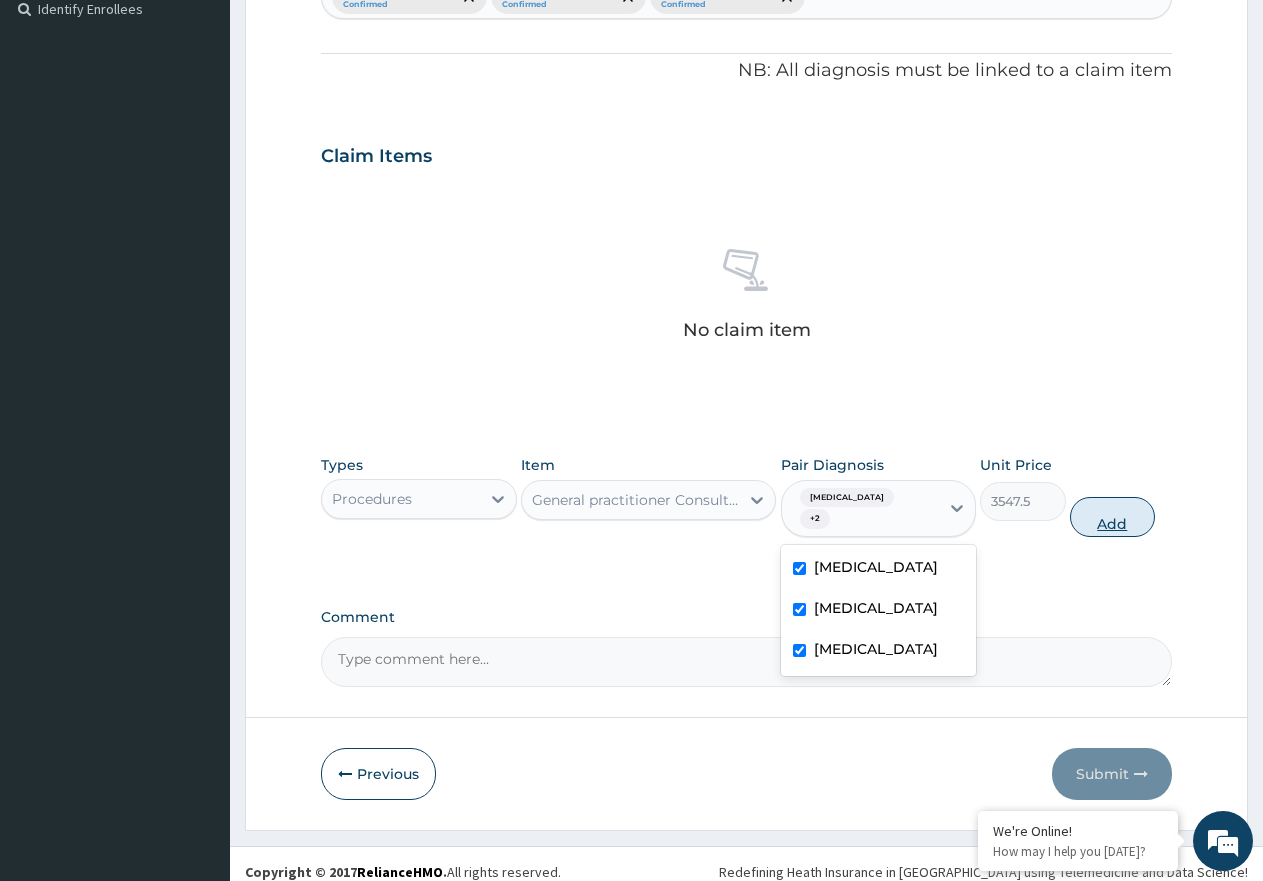click on "Add" at bounding box center (1112, 517) 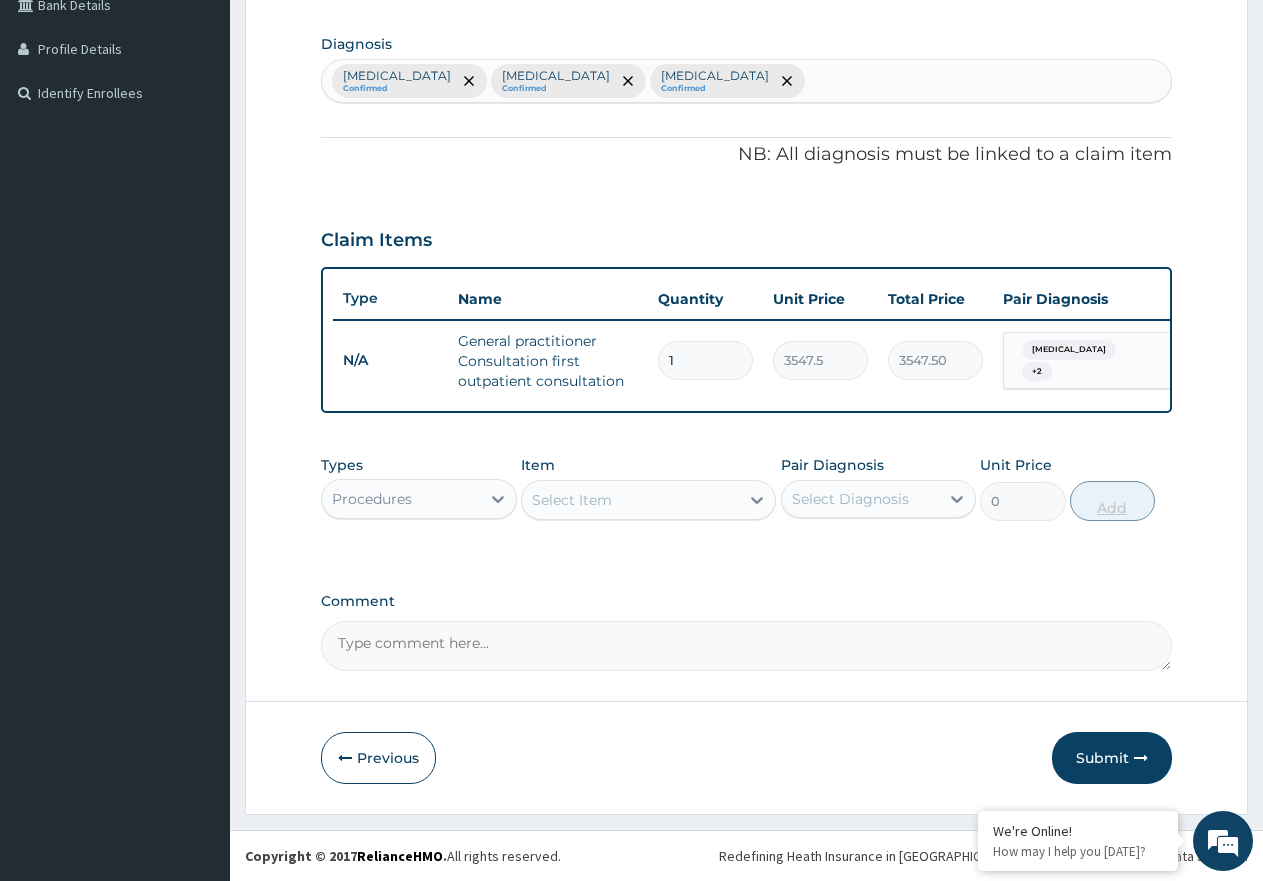 scroll, scrollTop: 494, scrollLeft: 0, axis: vertical 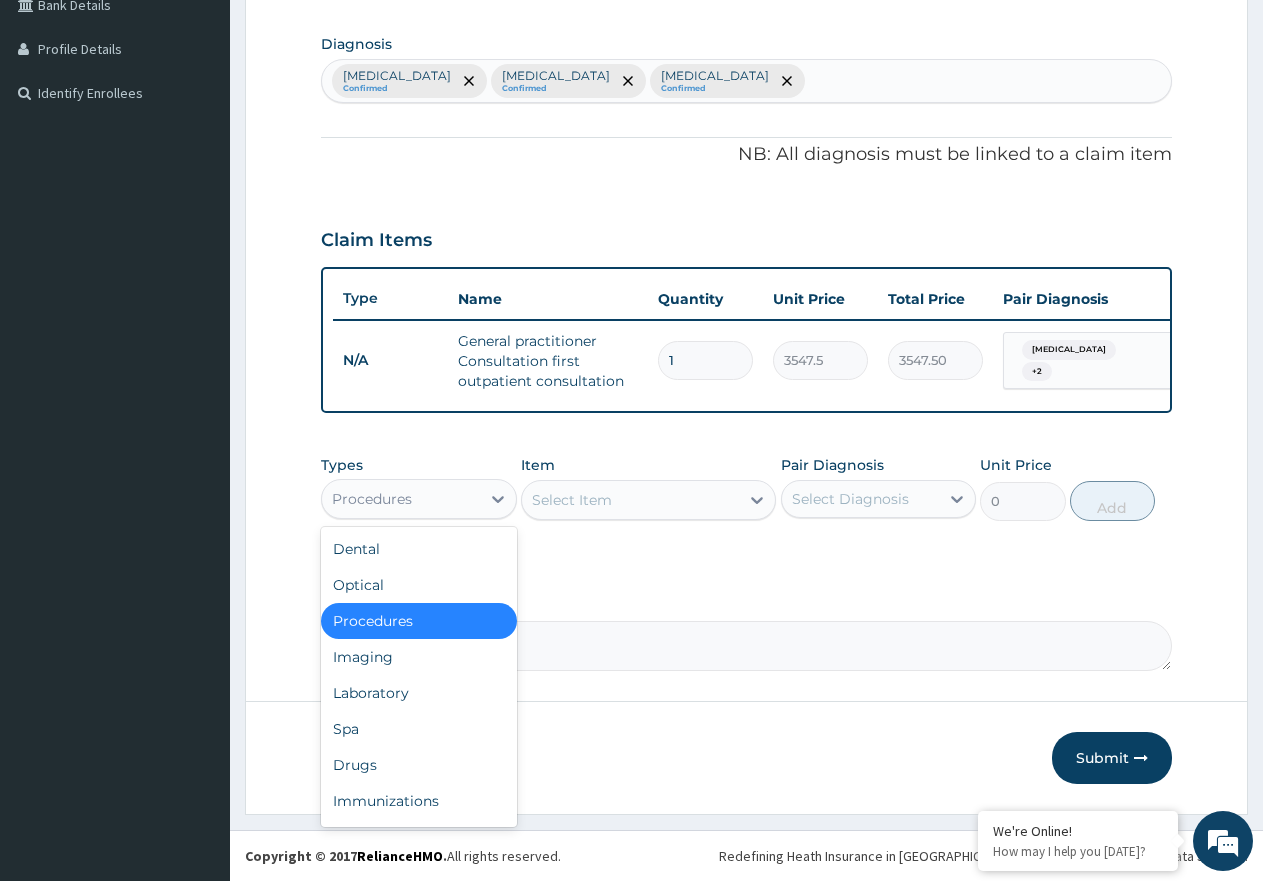 click on "Procedures" at bounding box center (372, 499) 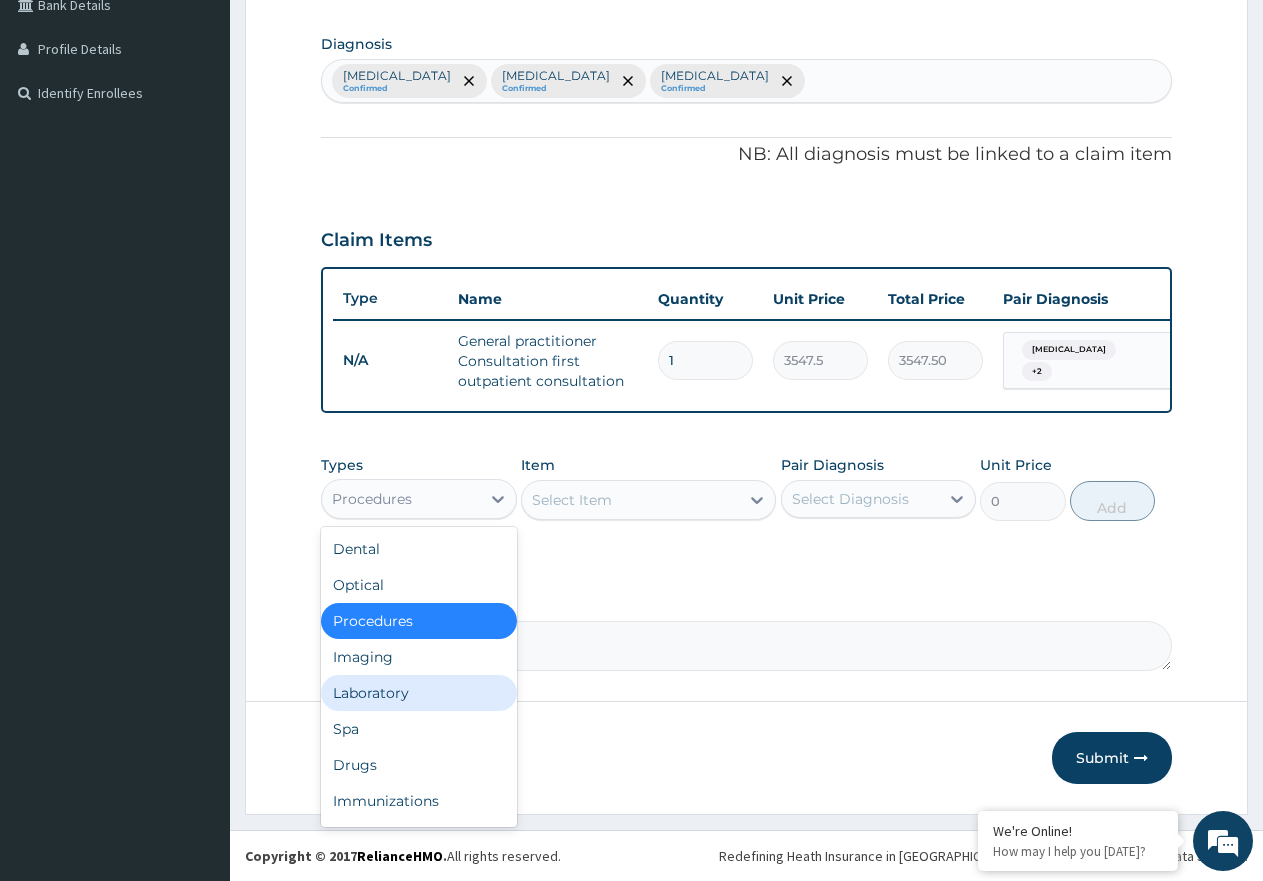 click on "Laboratory" at bounding box center [419, 693] 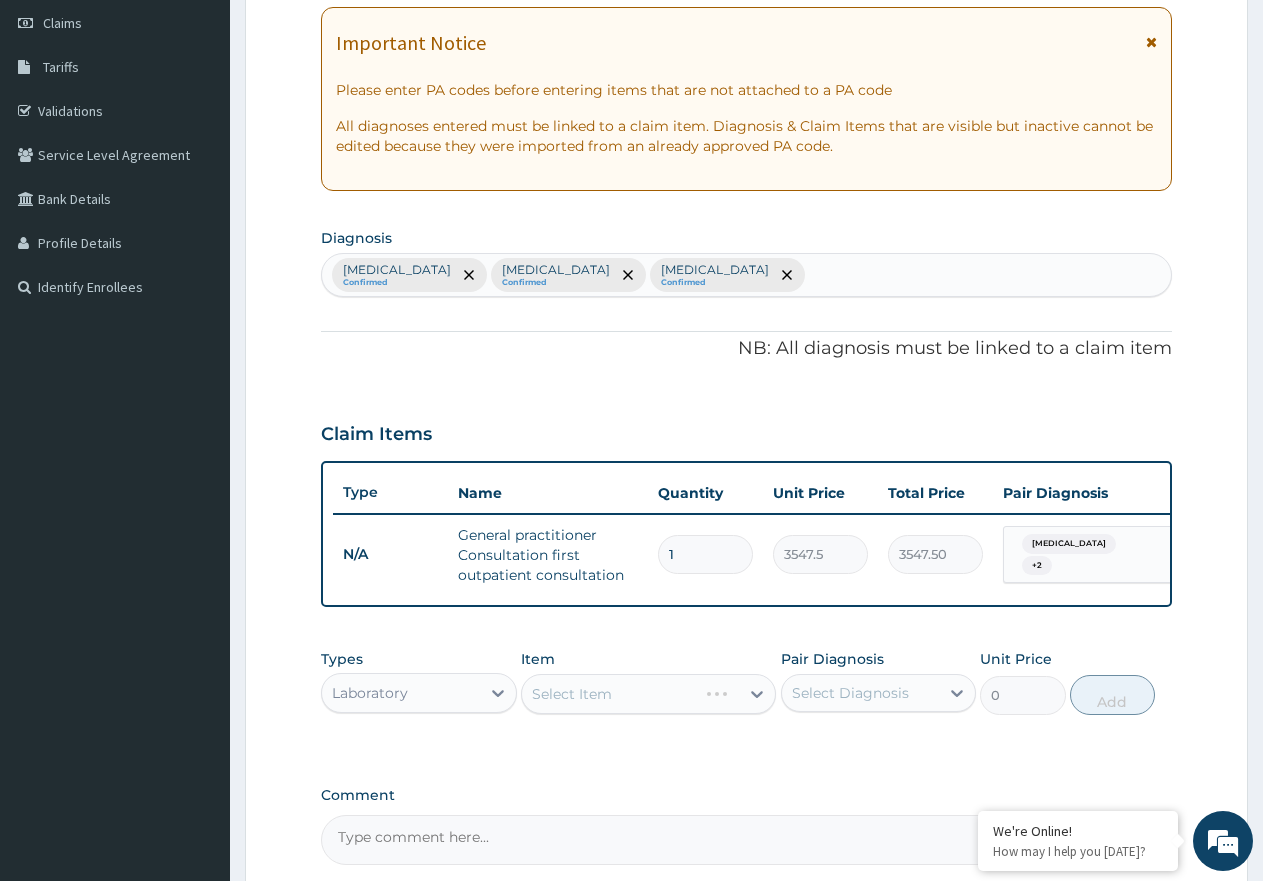 scroll, scrollTop: 494, scrollLeft: 0, axis: vertical 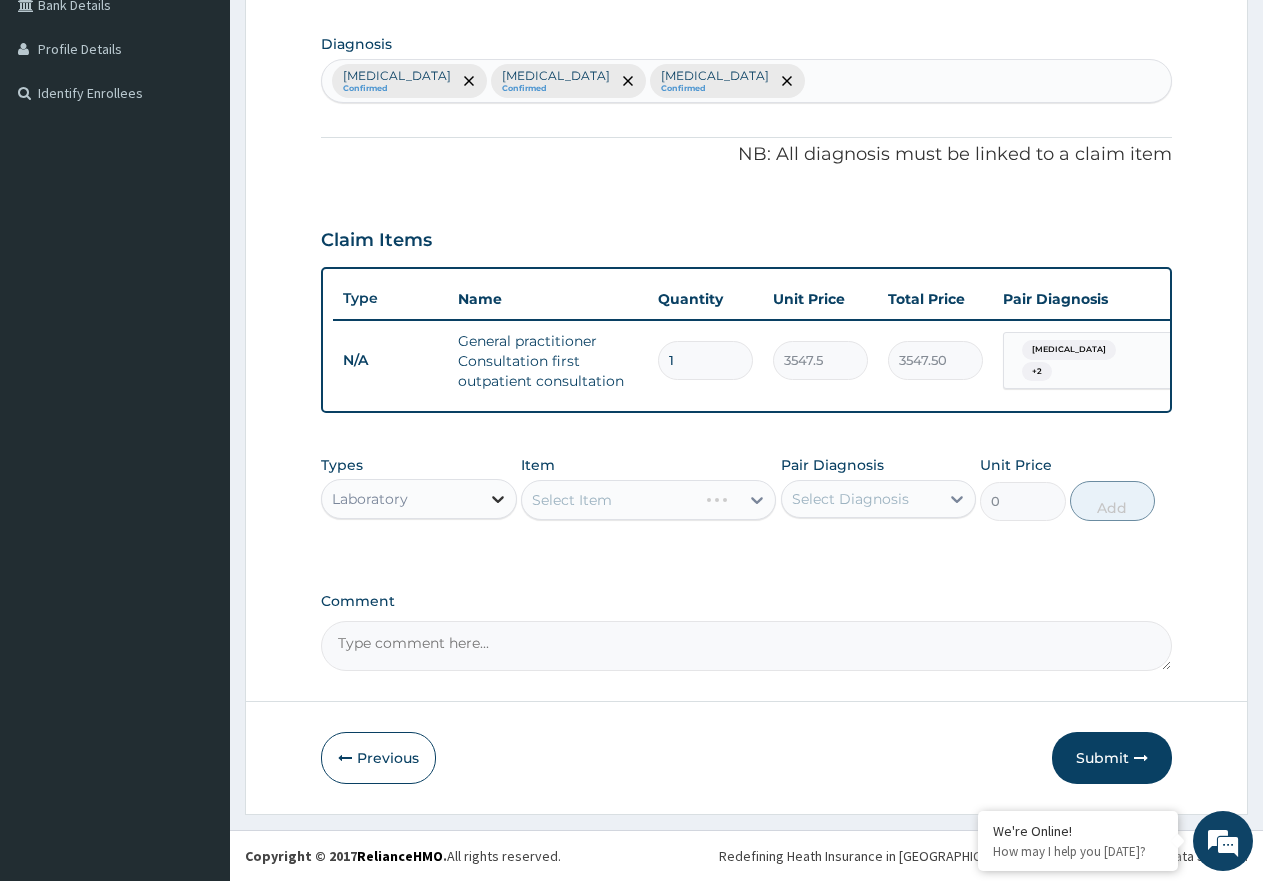 click 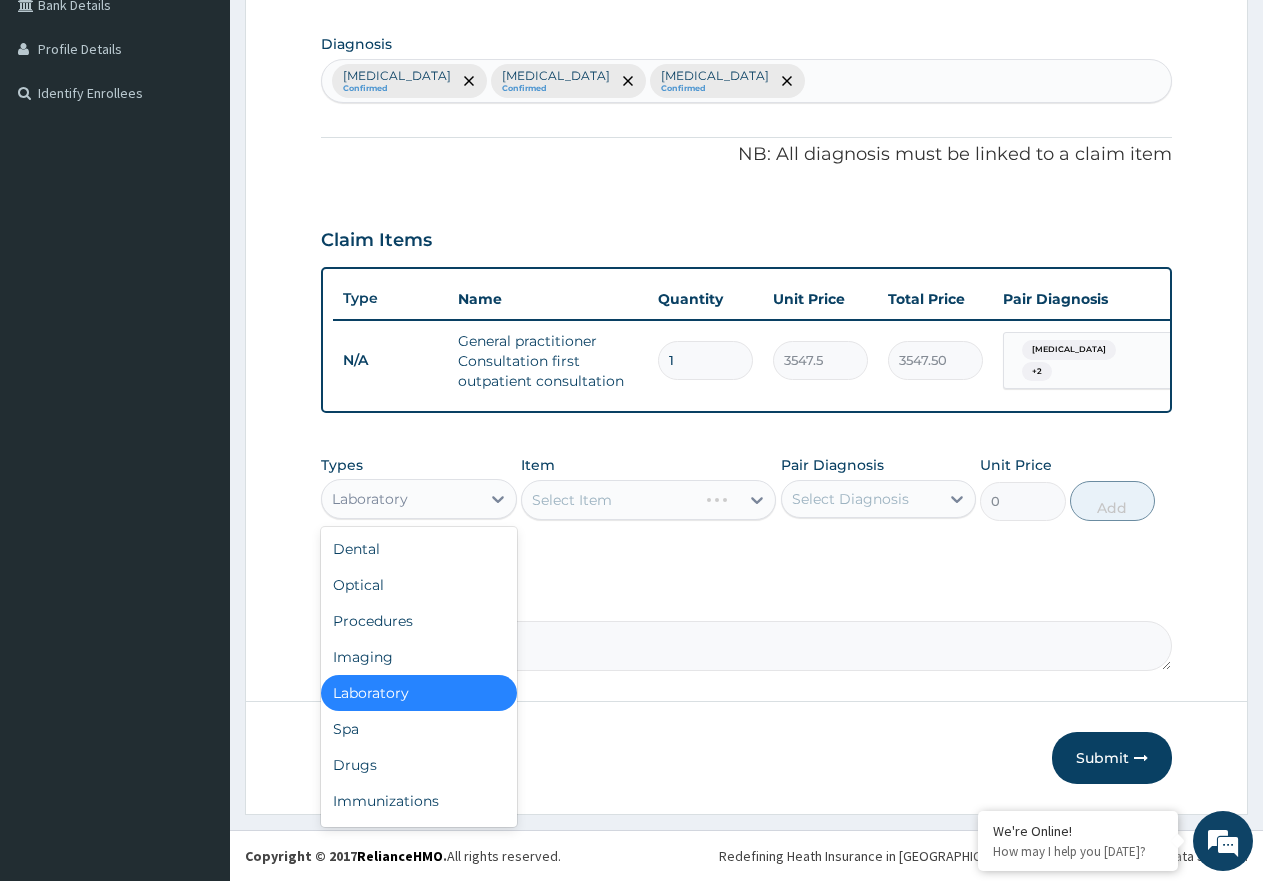click on "Select Item" at bounding box center (648, 500) 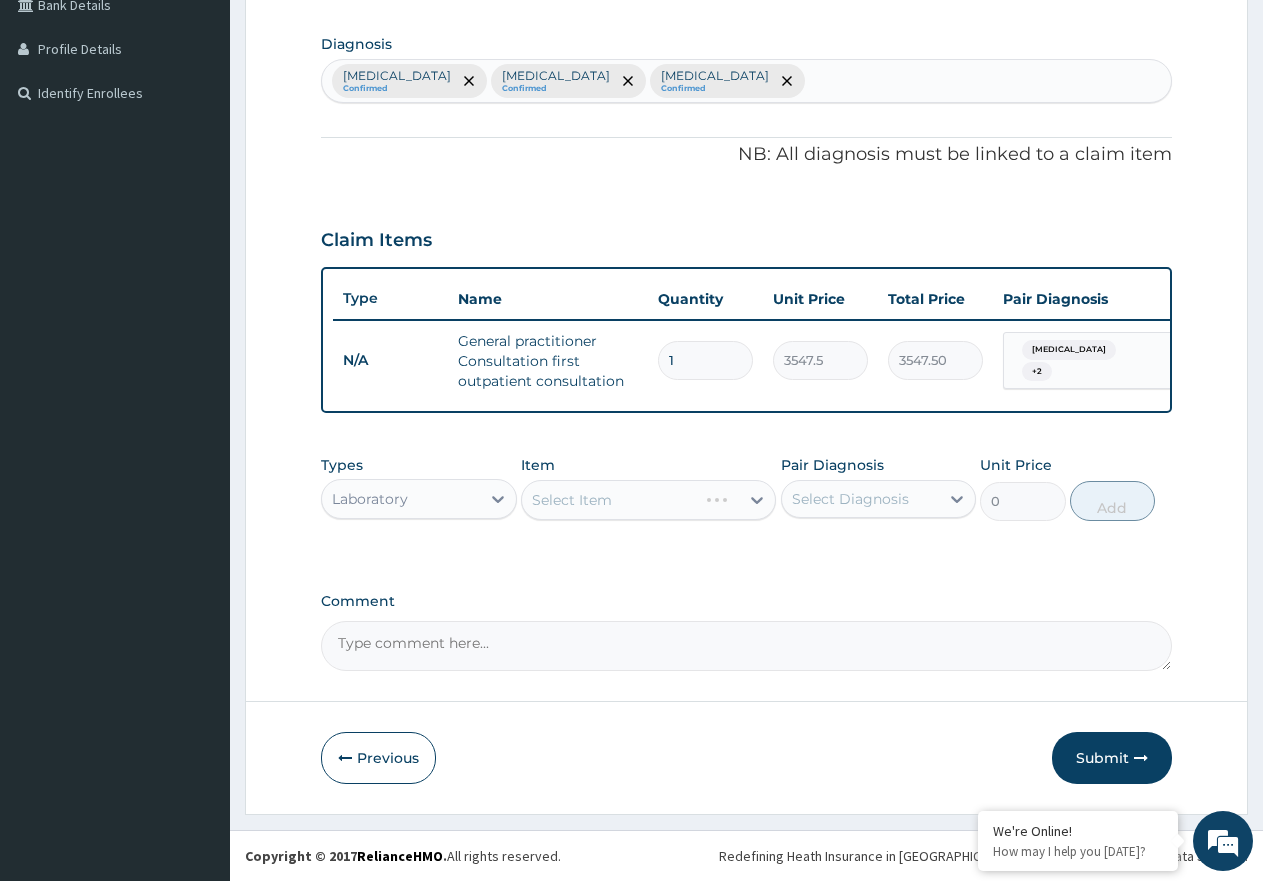 click on "Select Item" at bounding box center (648, 500) 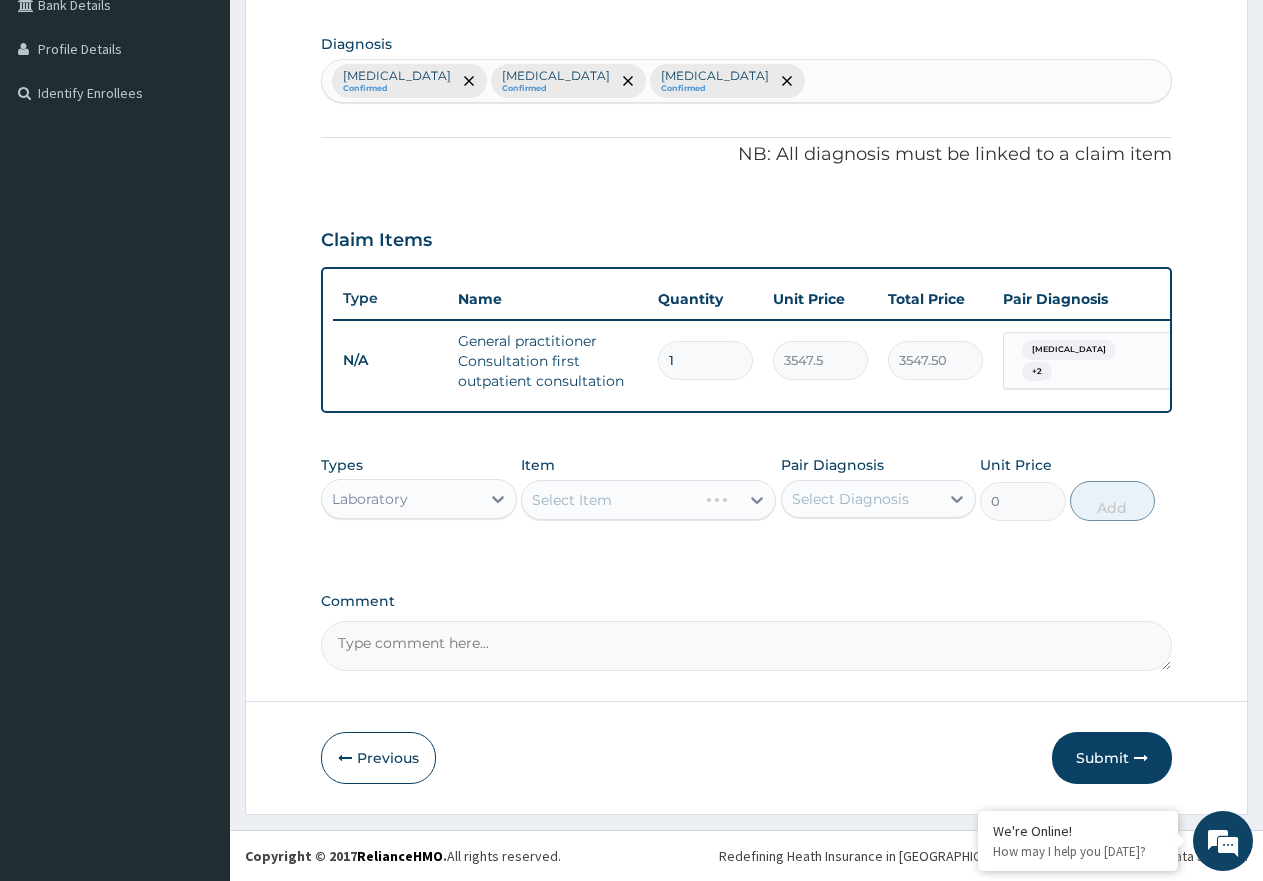 click on "Select Item" at bounding box center (648, 500) 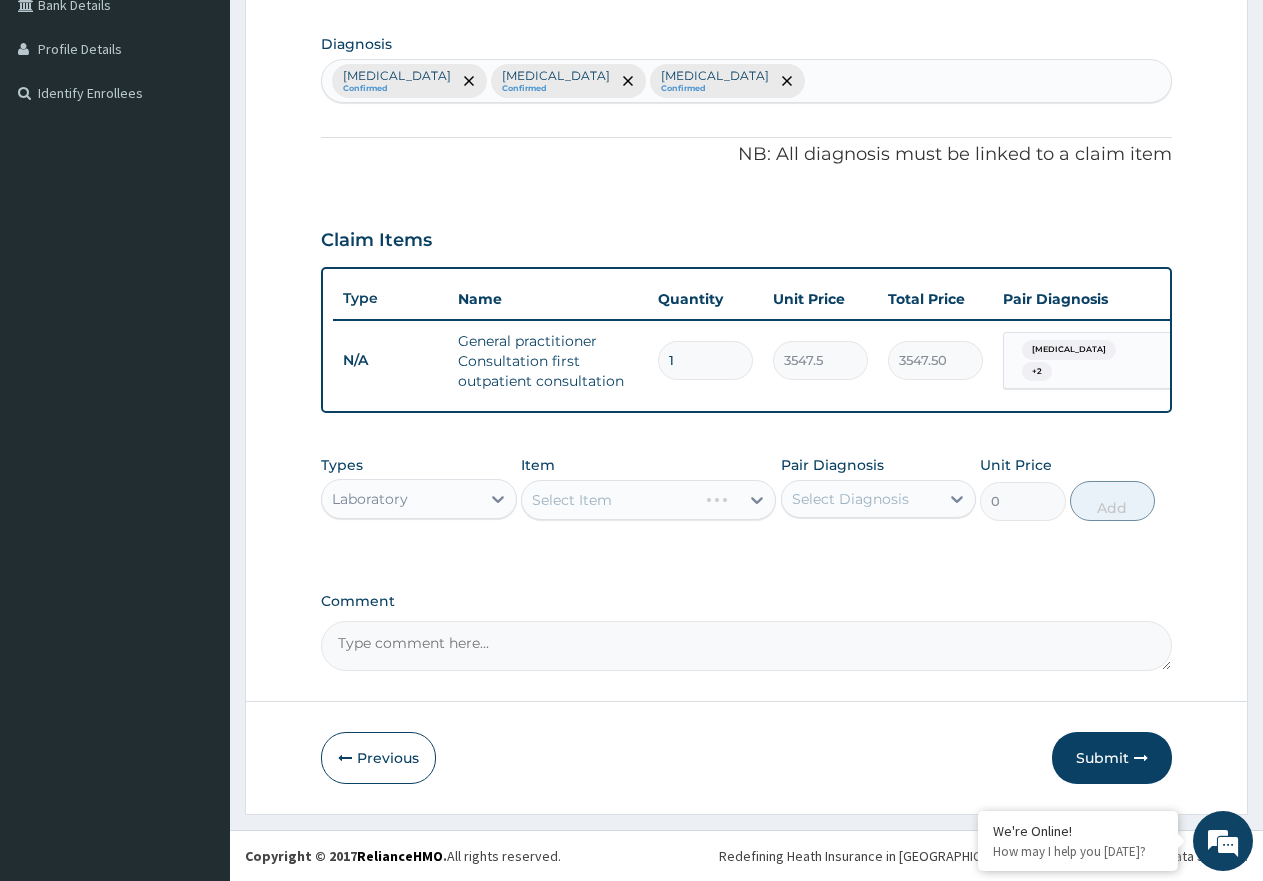 click on "Select Item" at bounding box center (648, 500) 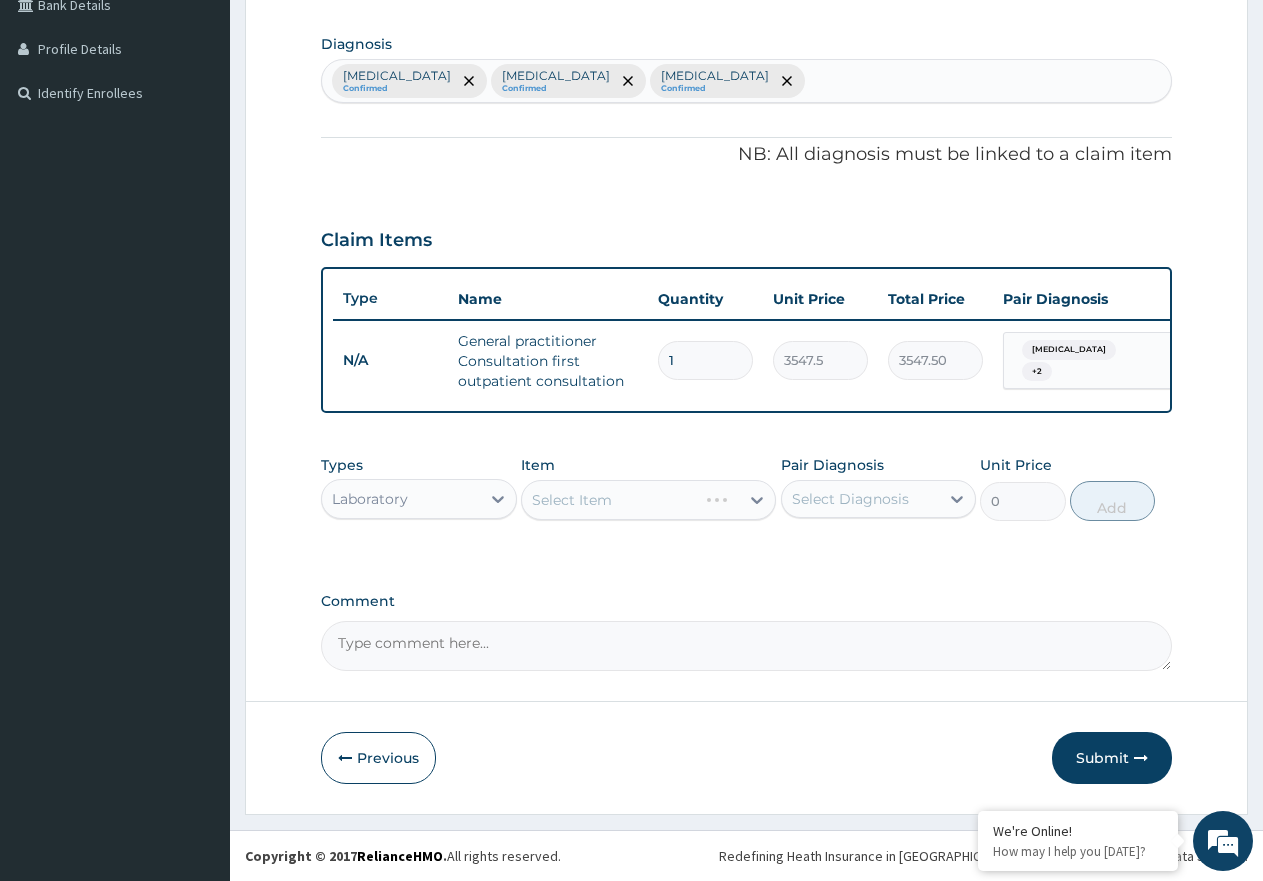 click on "Select Item" at bounding box center [648, 500] 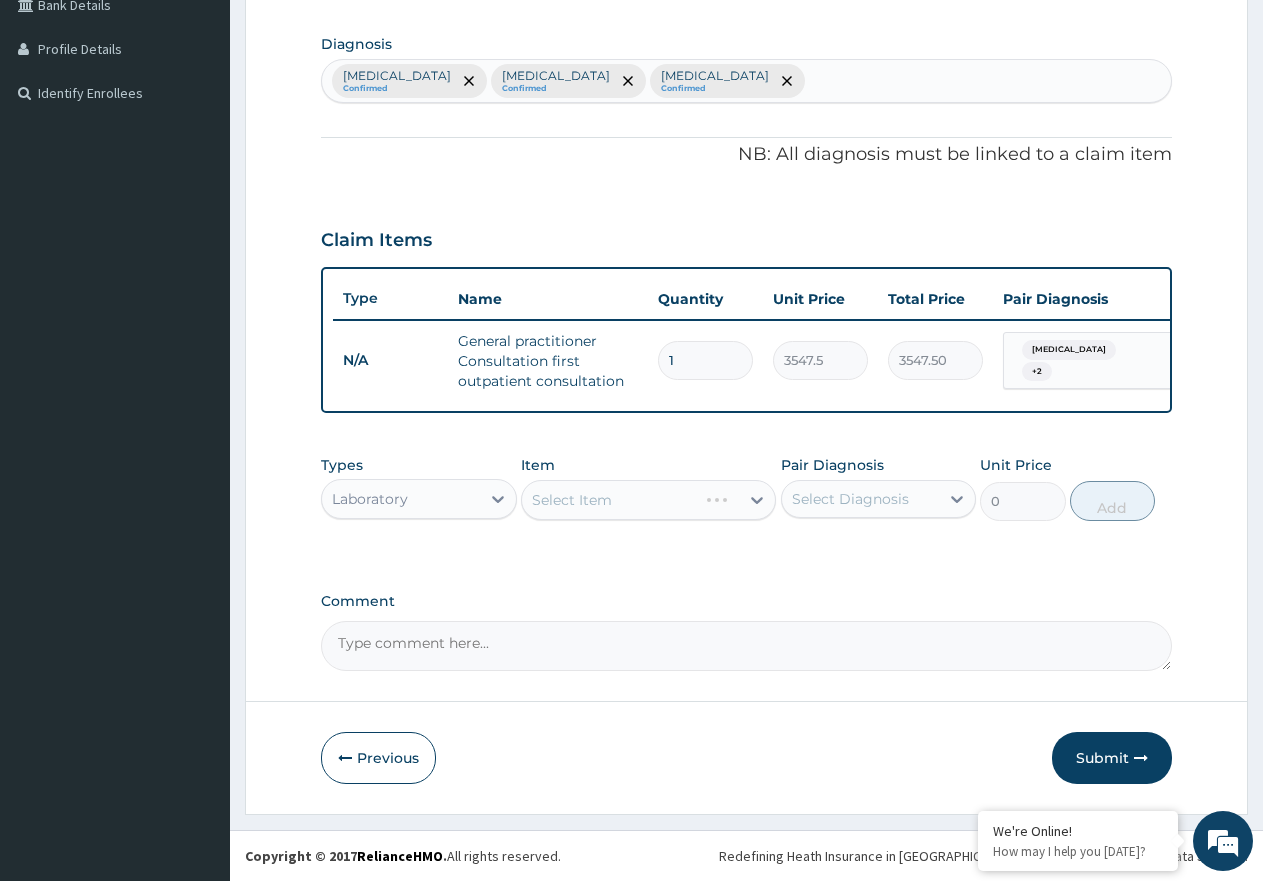 click on "Select Item" at bounding box center [648, 500] 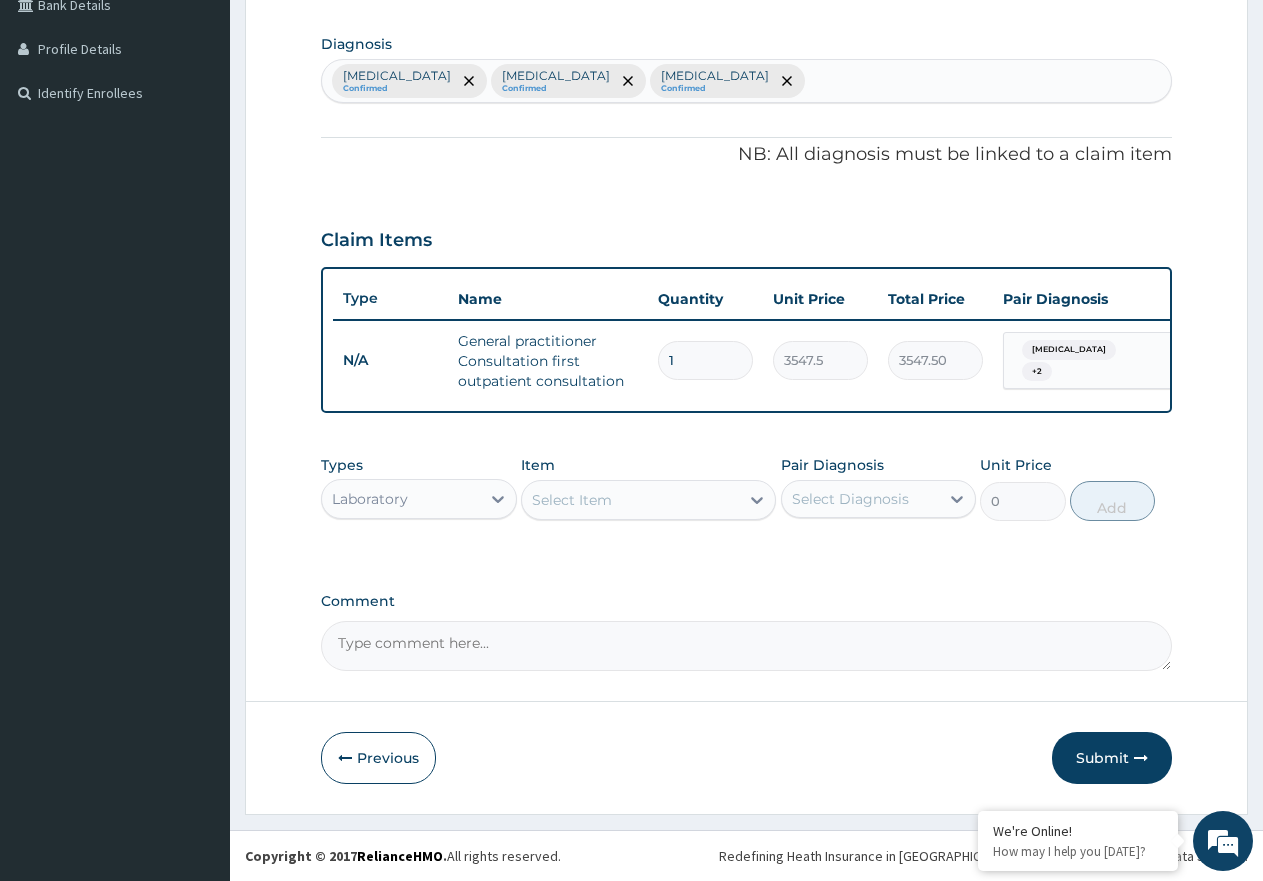 click on "Select Item" at bounding box center (630, 500) 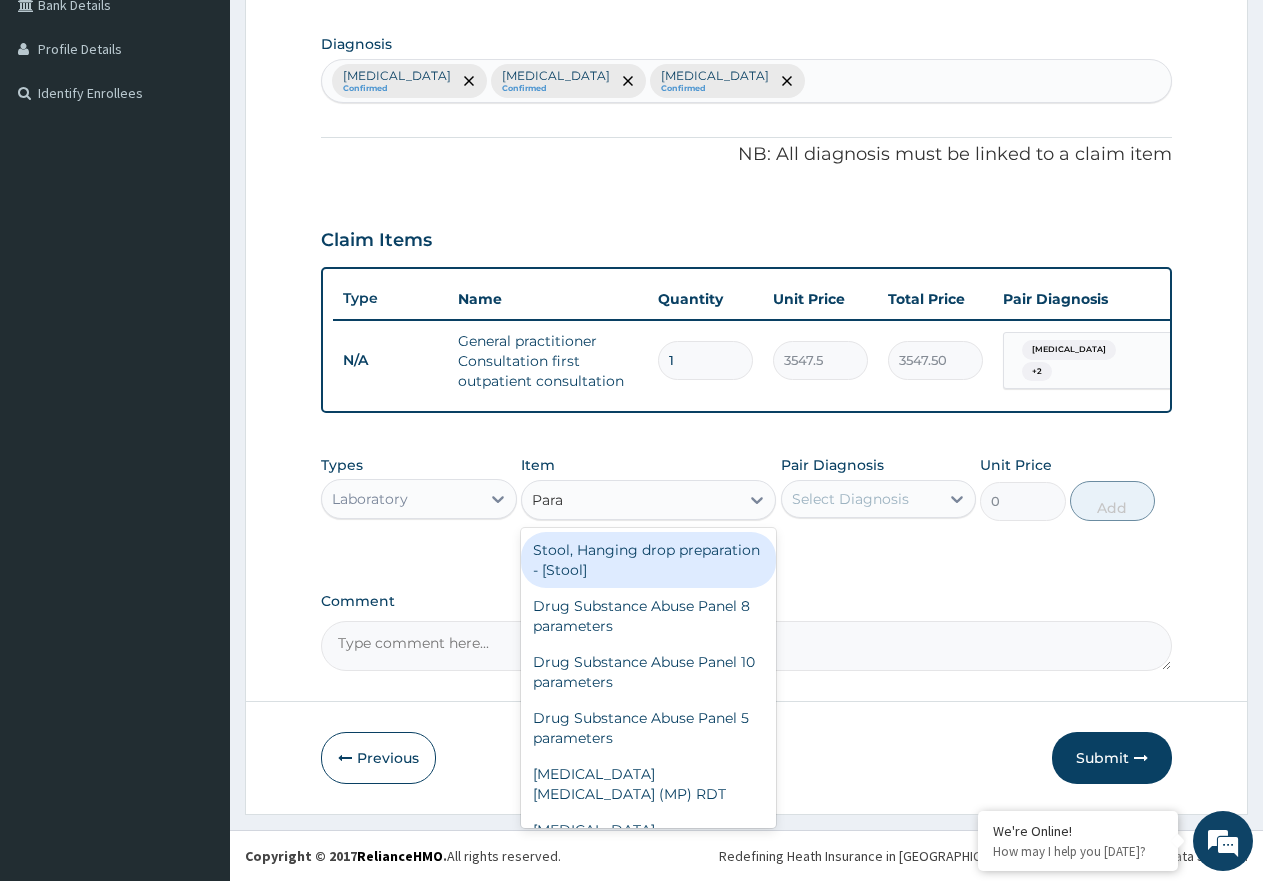 type on "Paras" 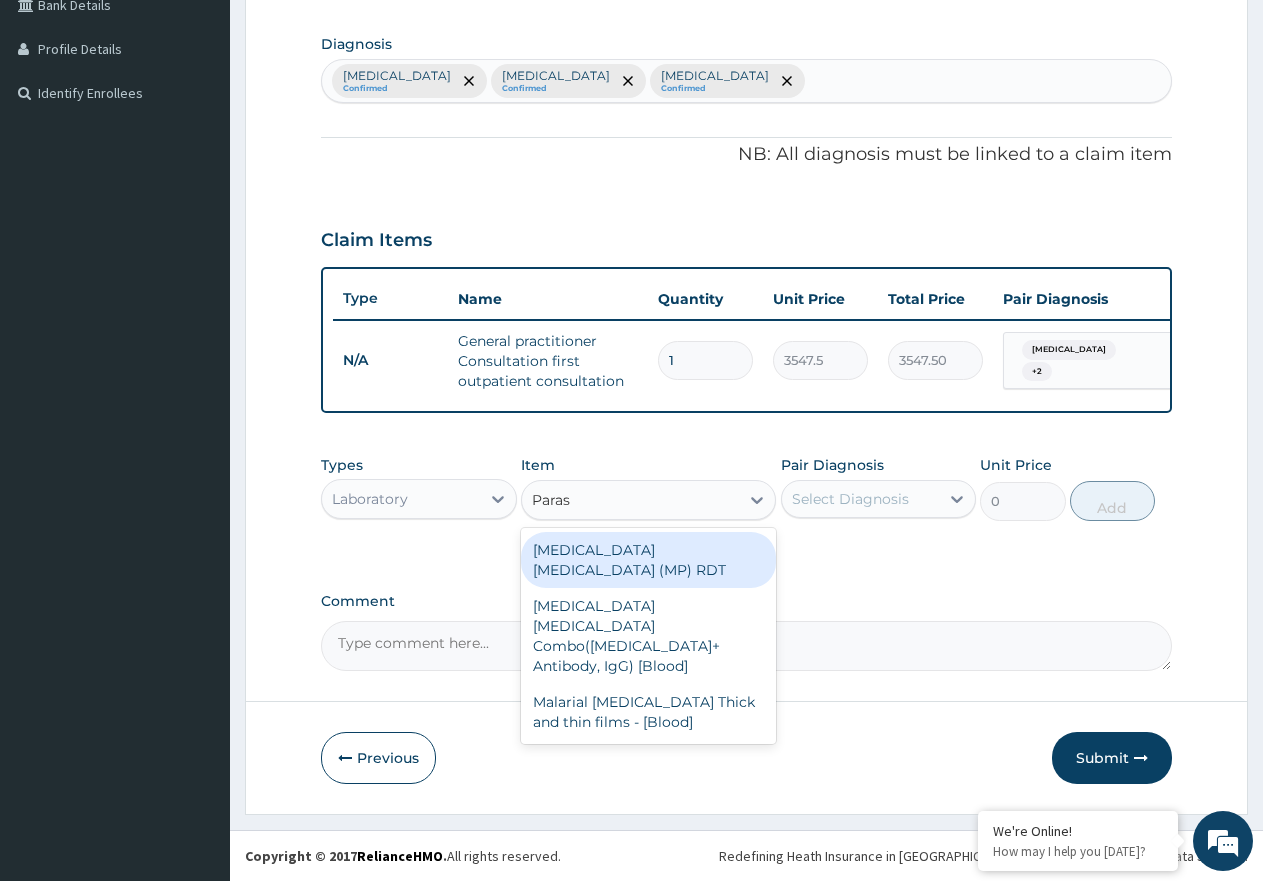 click on "MALARIA PARASITE (MP) RDT" at bounding box center [648, 560] 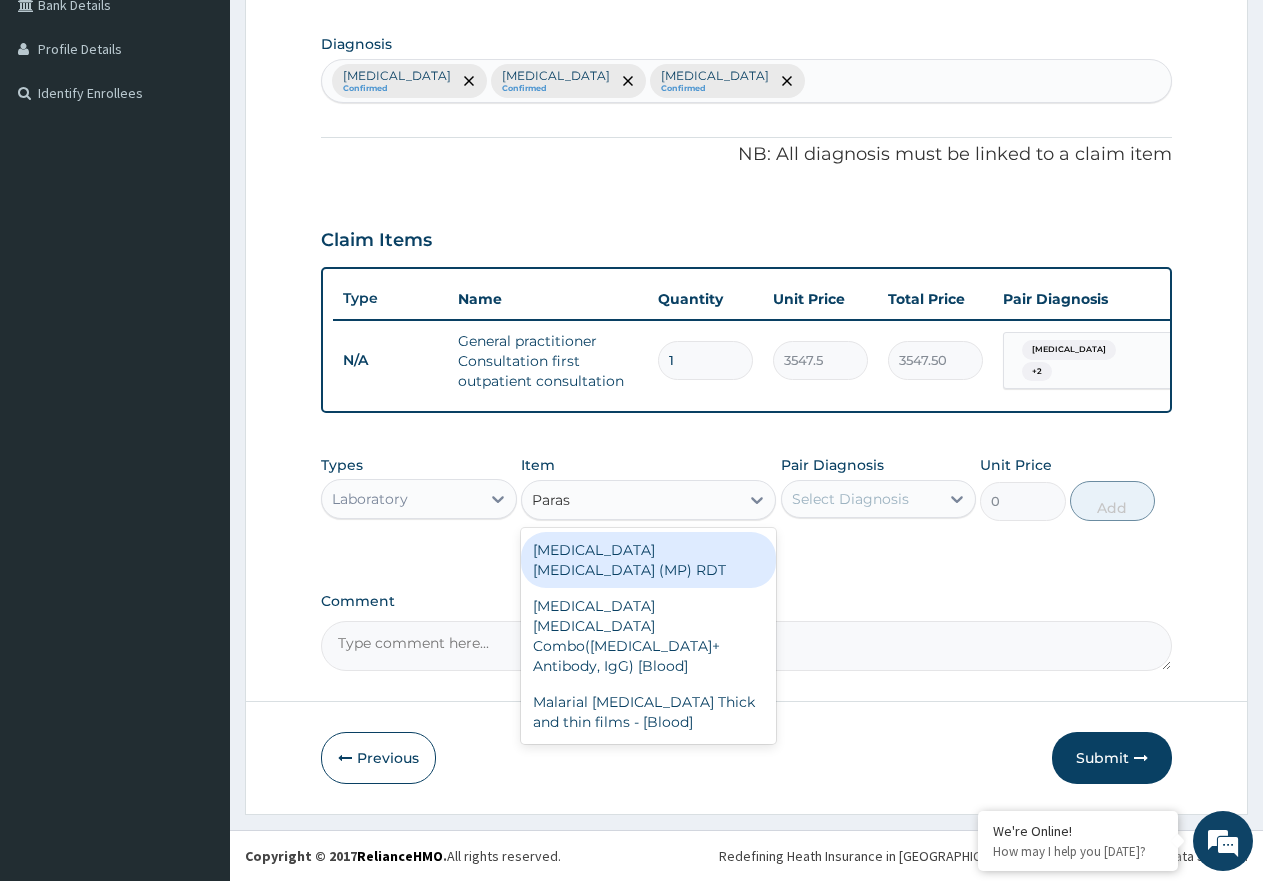 type 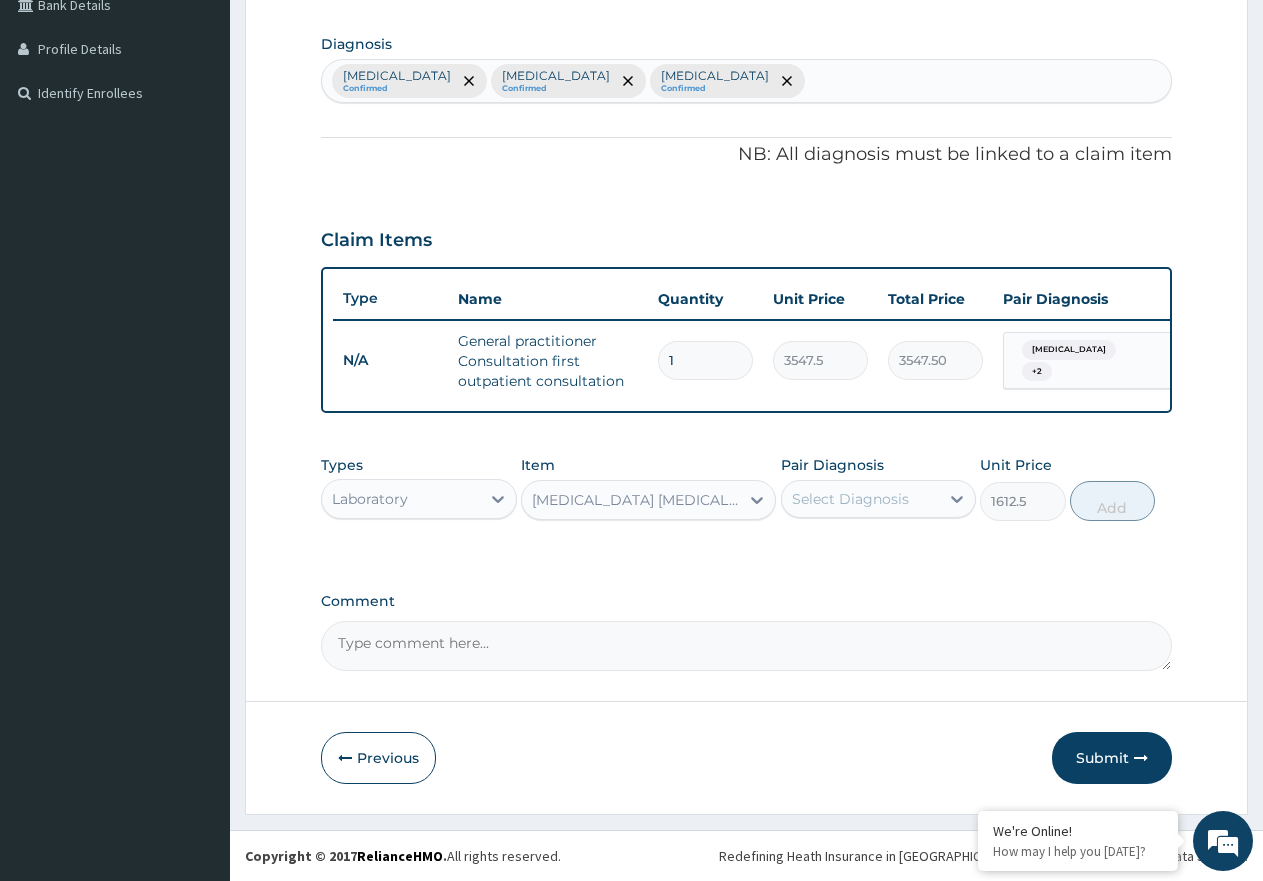 click on "Select Diagnosis" at bounding box center [850, 499] 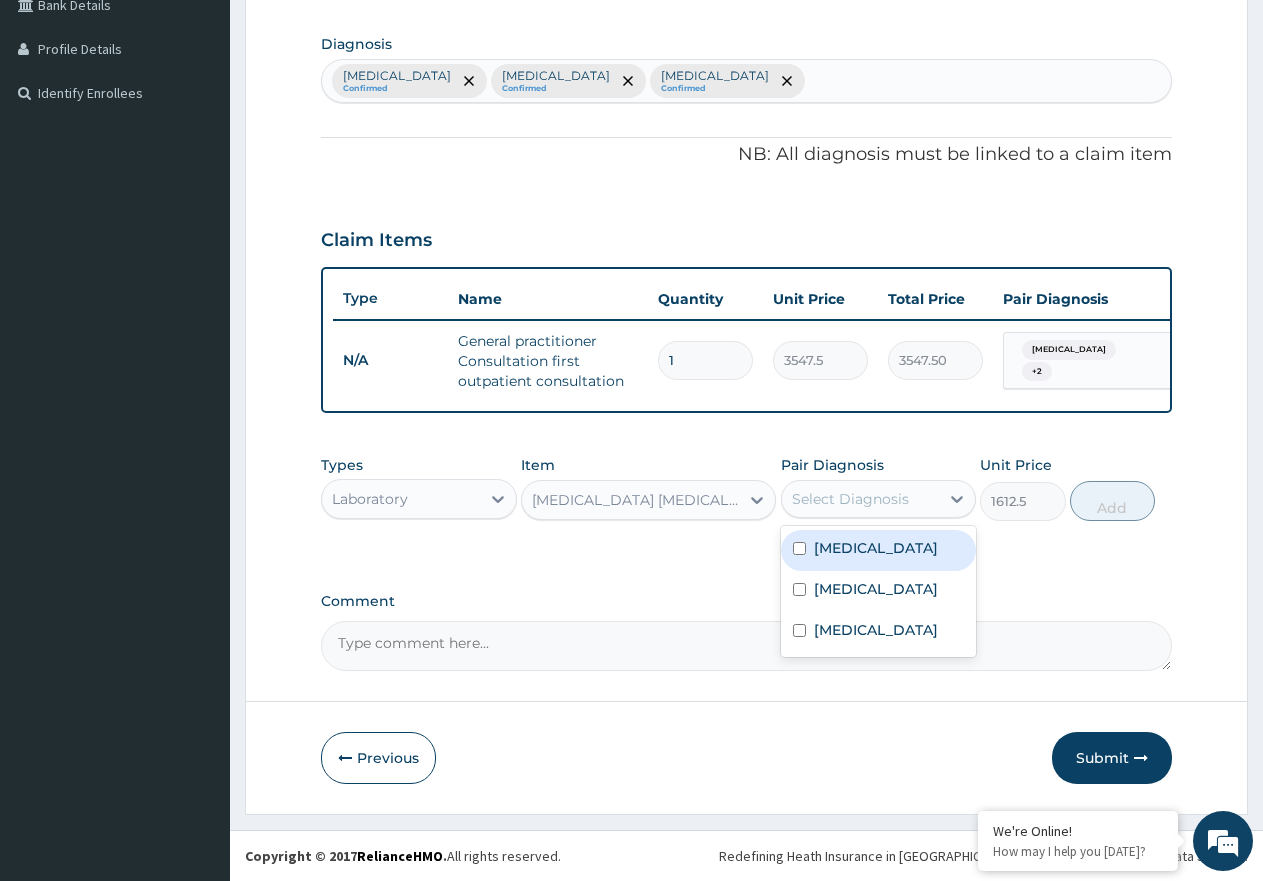 click at bounding box center [799, 548] 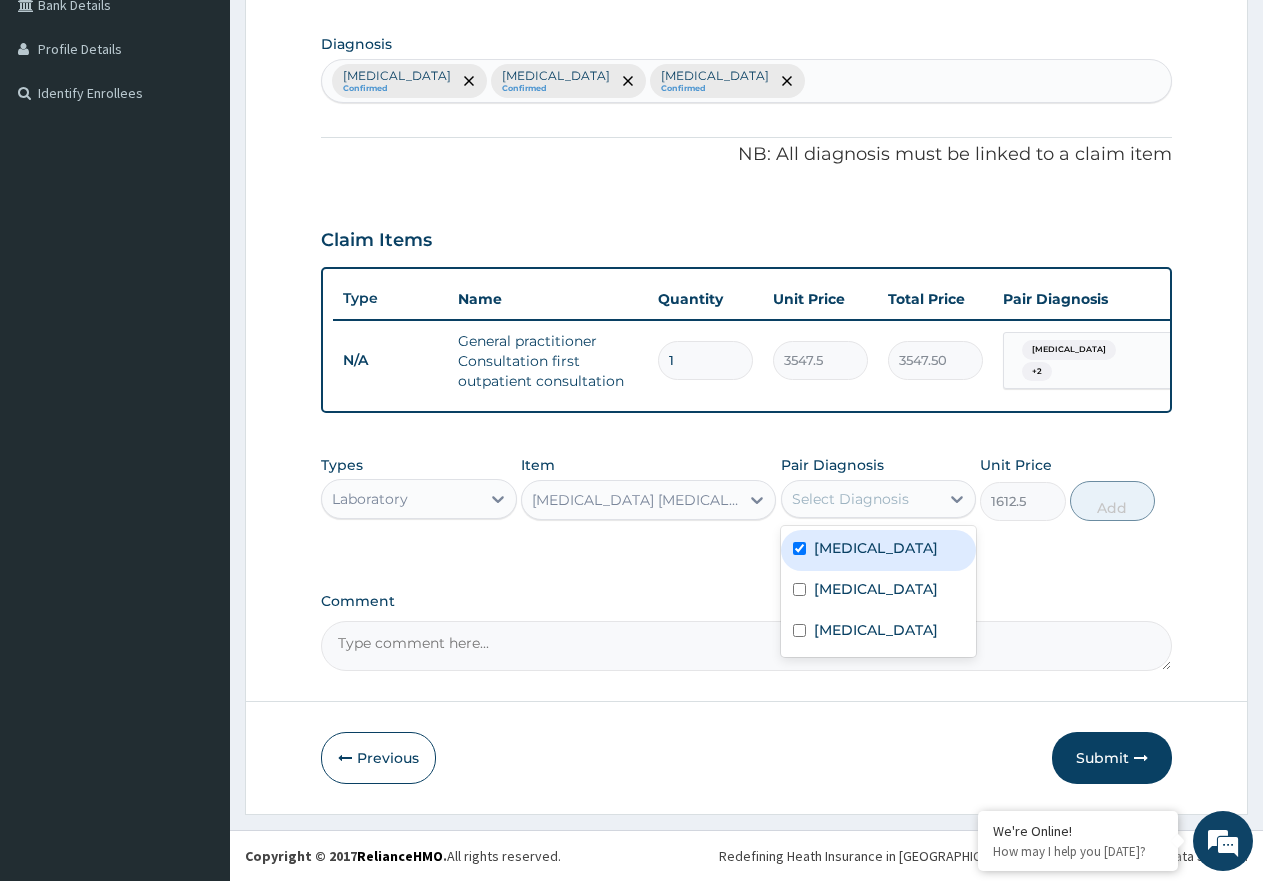 checkbox on "true" 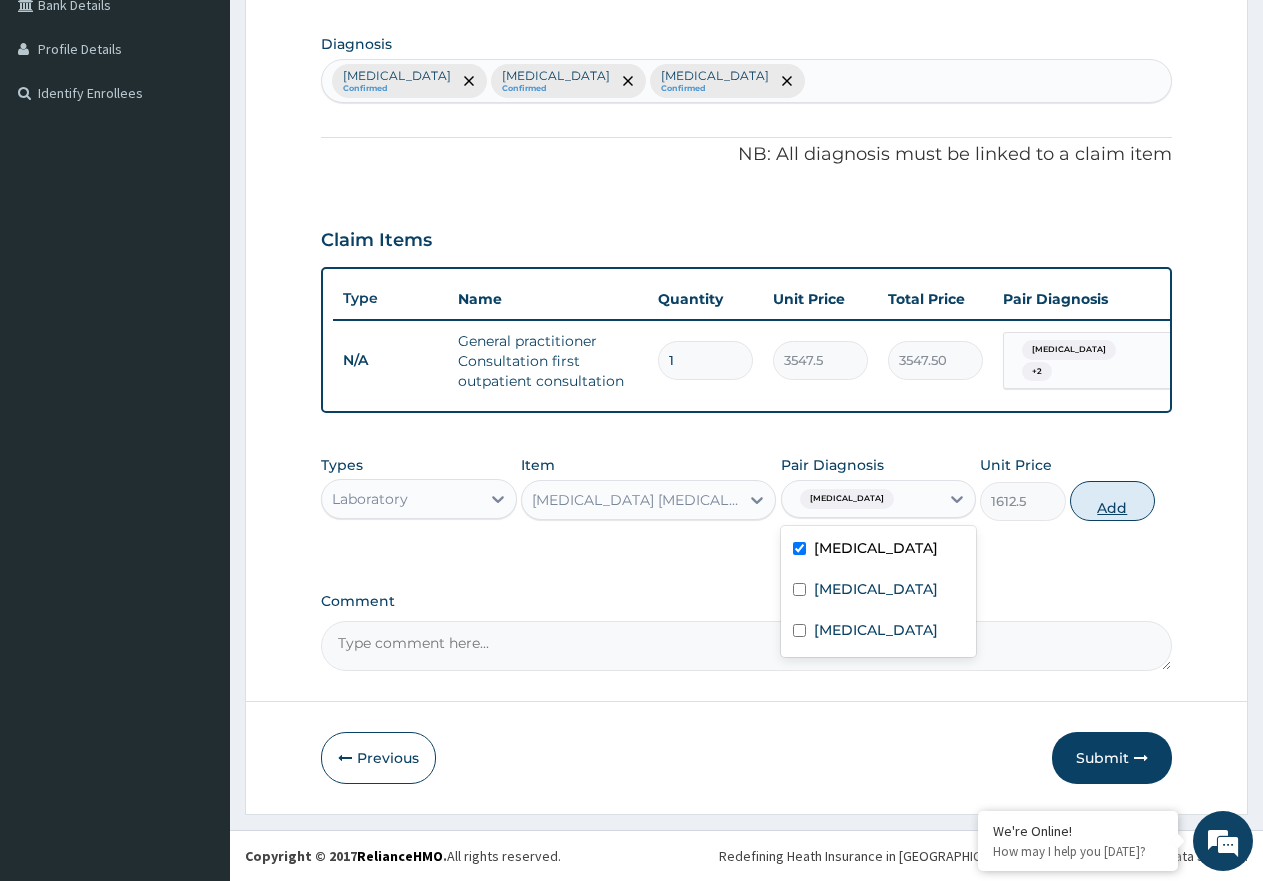 click on "Add" at bounding box center (1112, 501) 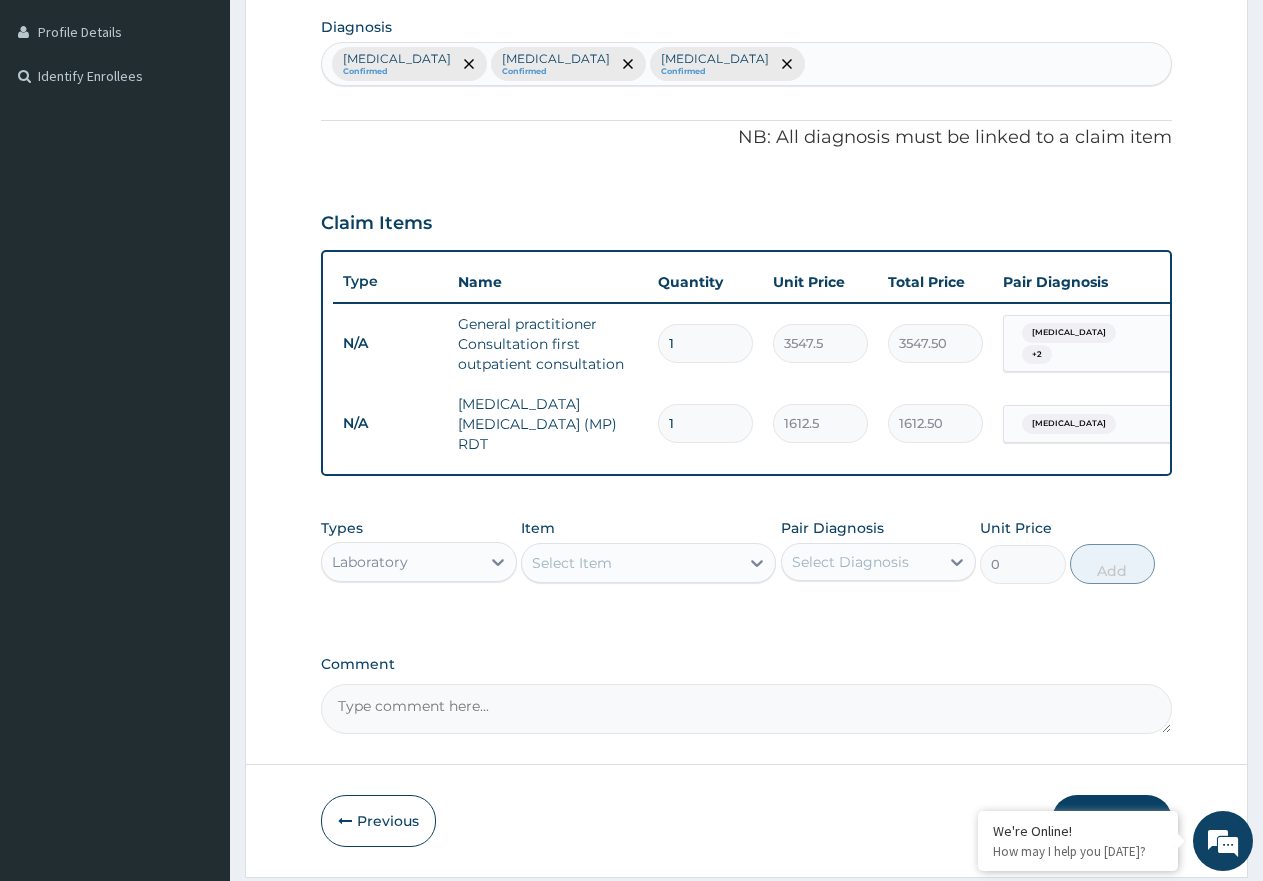 click on "Select Item" at bounding box center (630, 563) 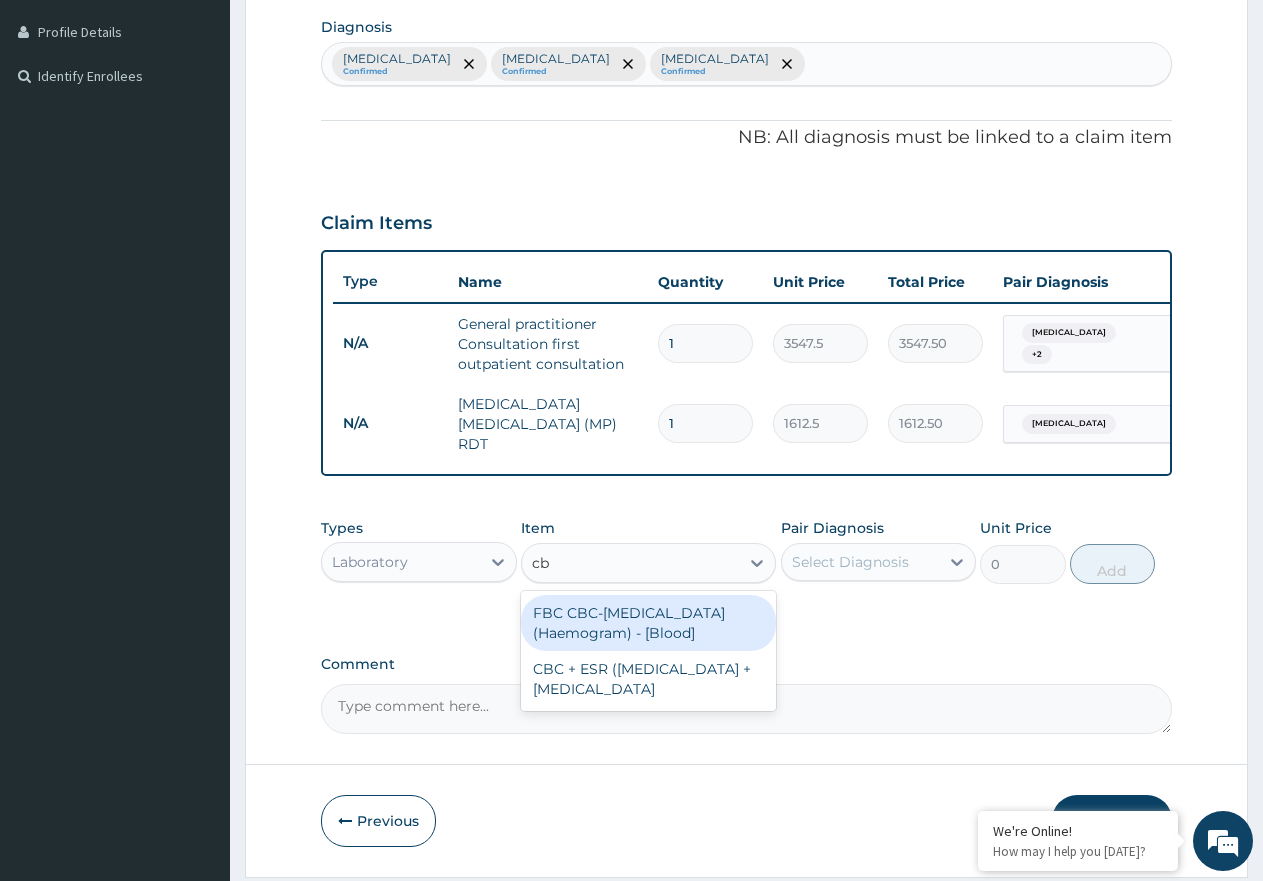 type on "cbc" 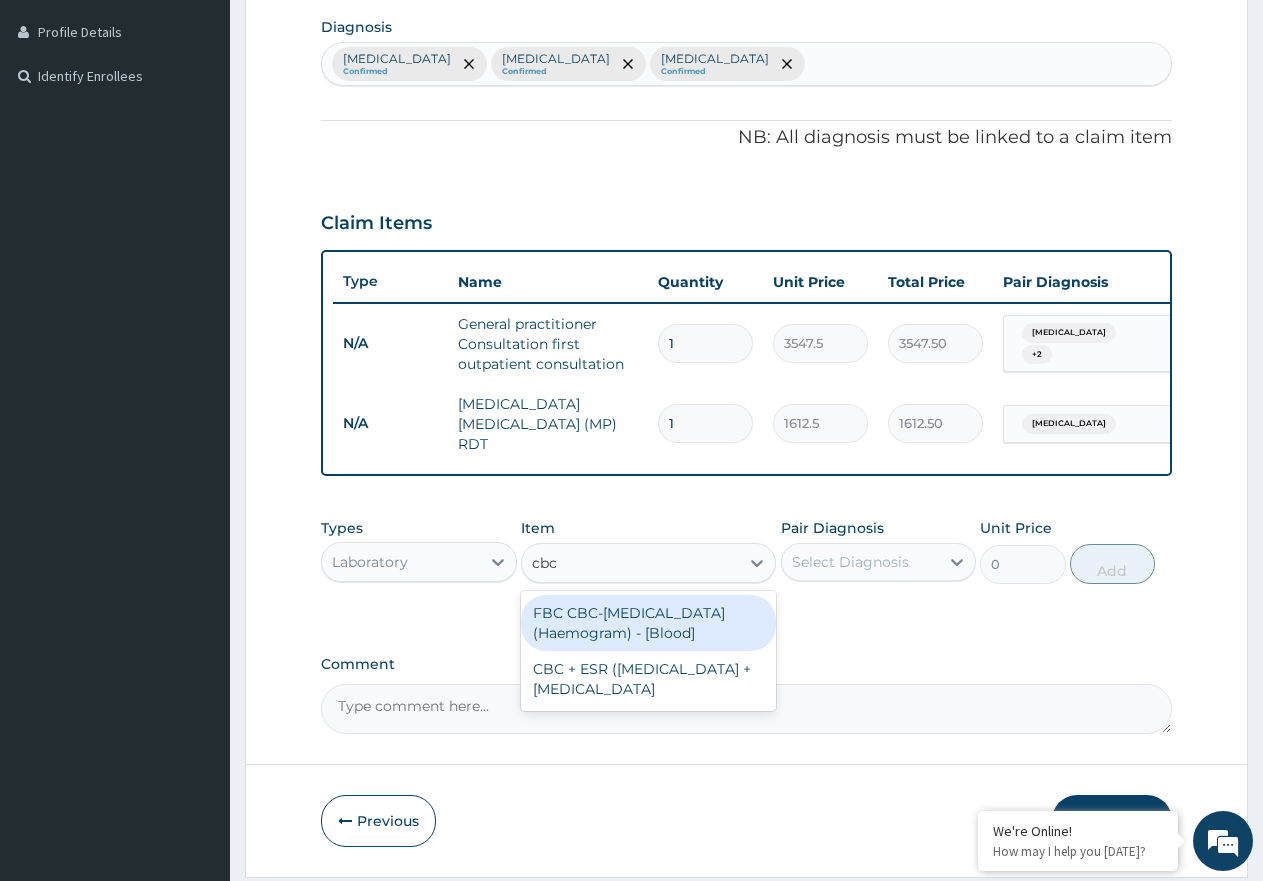 click on "FBC CBC-Complete Blood Count (Haemogram) - [Blood]" at bounding box center [648, 623] 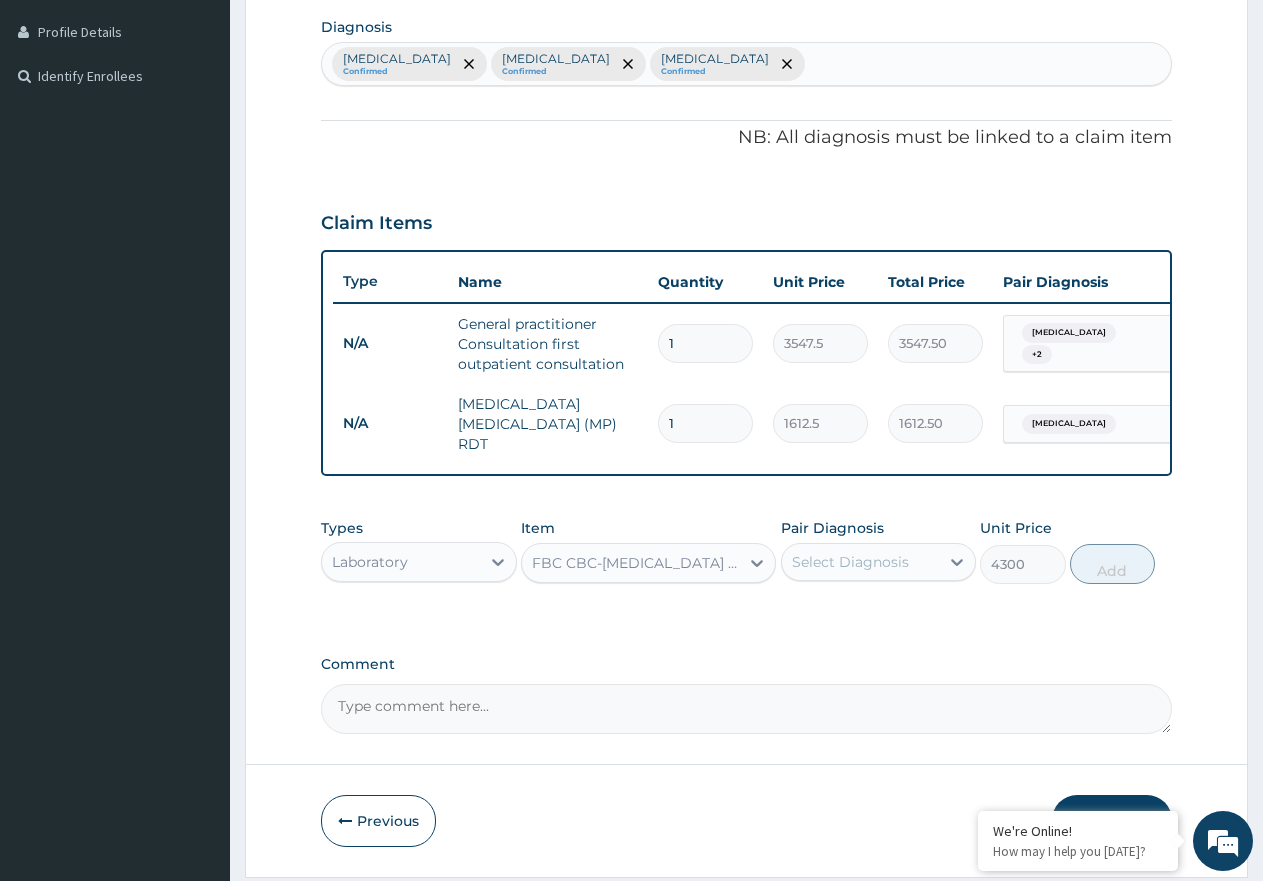 click on "Select Diagnosis" at bounding box center (850, 562) 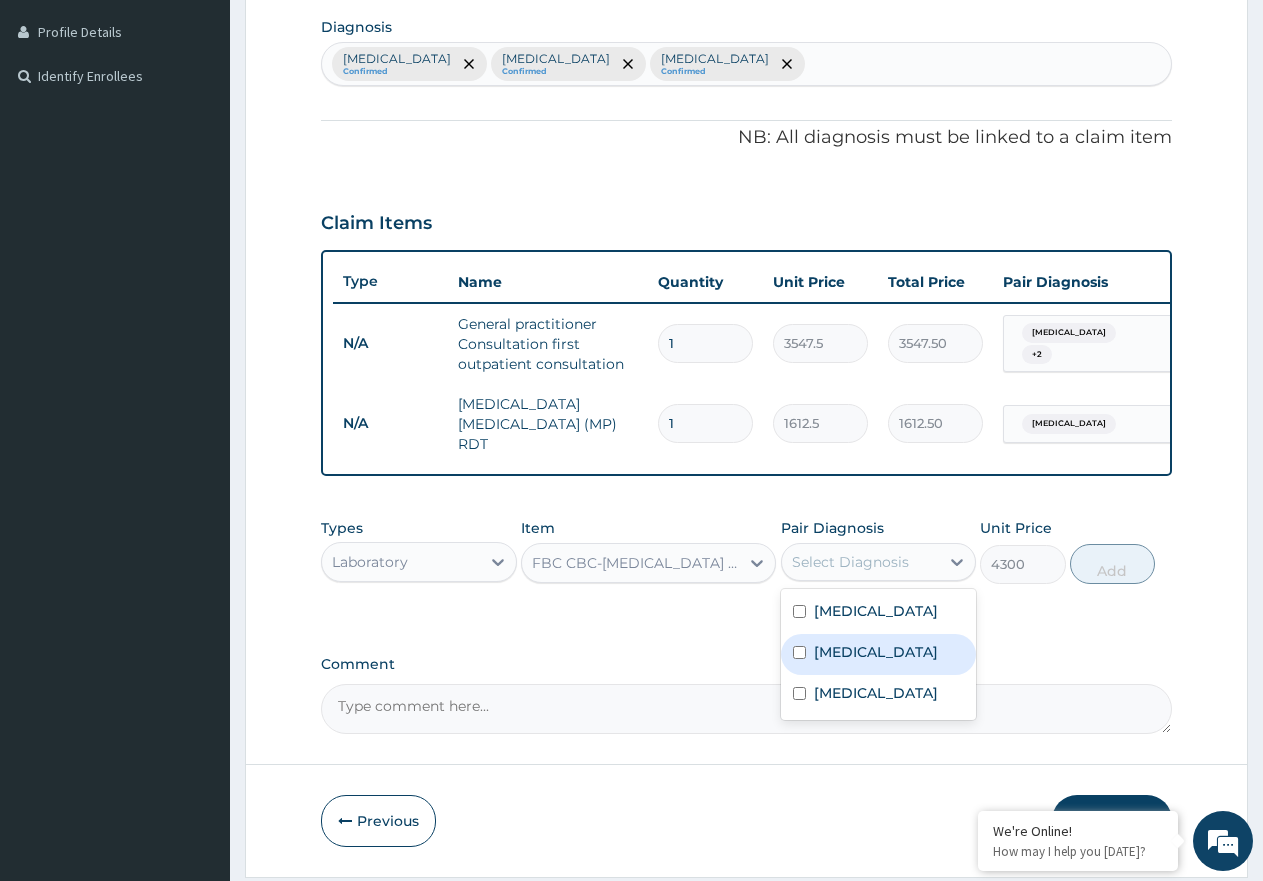 click on "Sepsis" at bounding box center [879, 654] 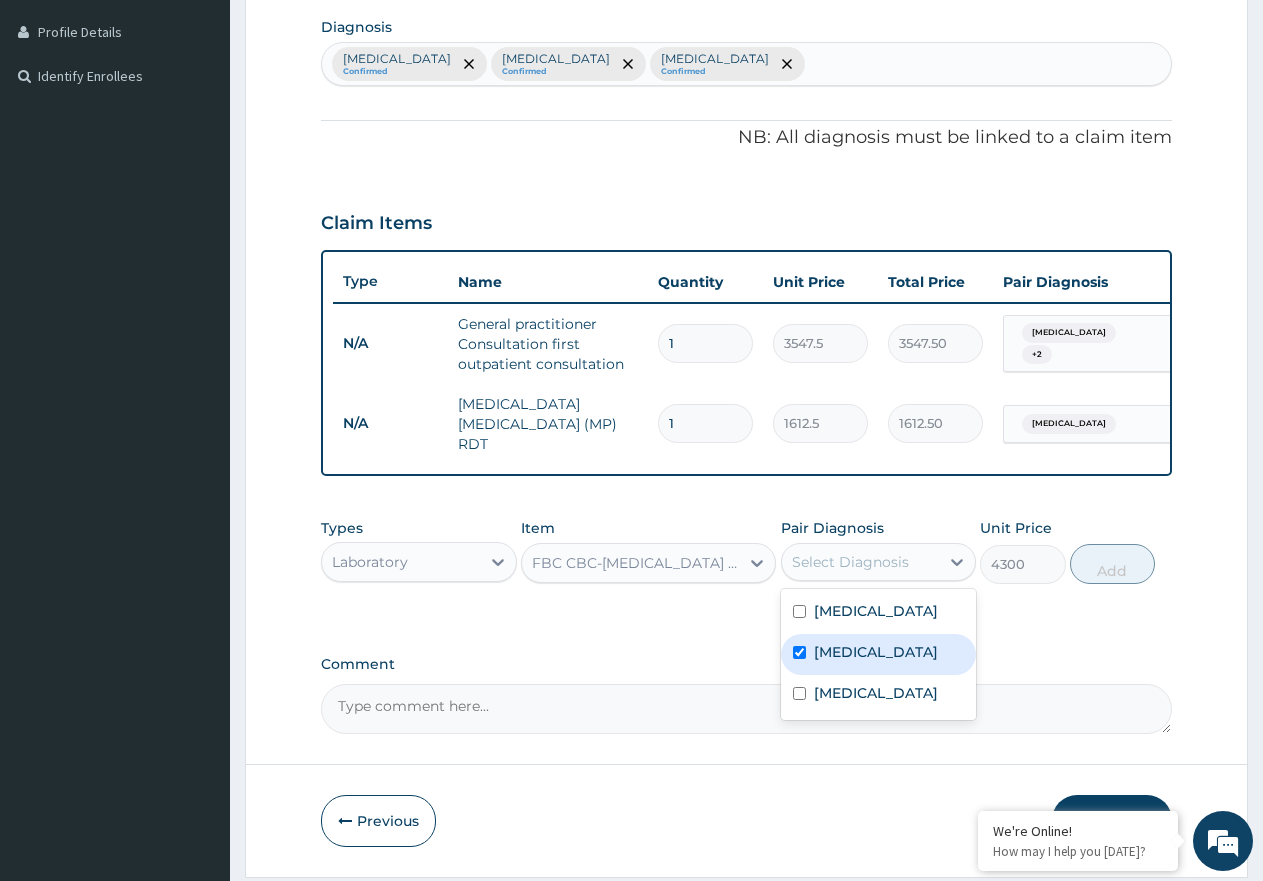 checkbox on "true" 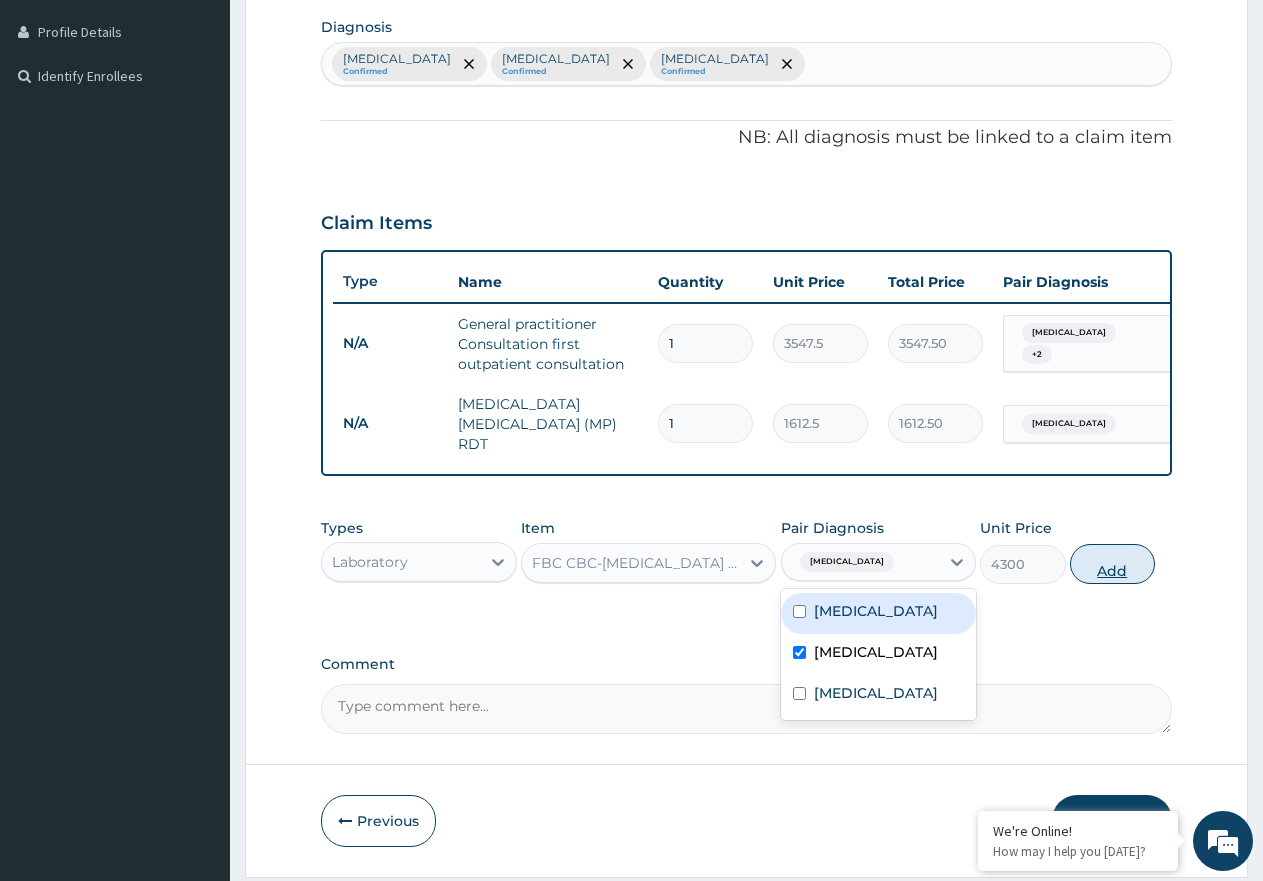 click on "Add" at bounding box center [1112, 564] 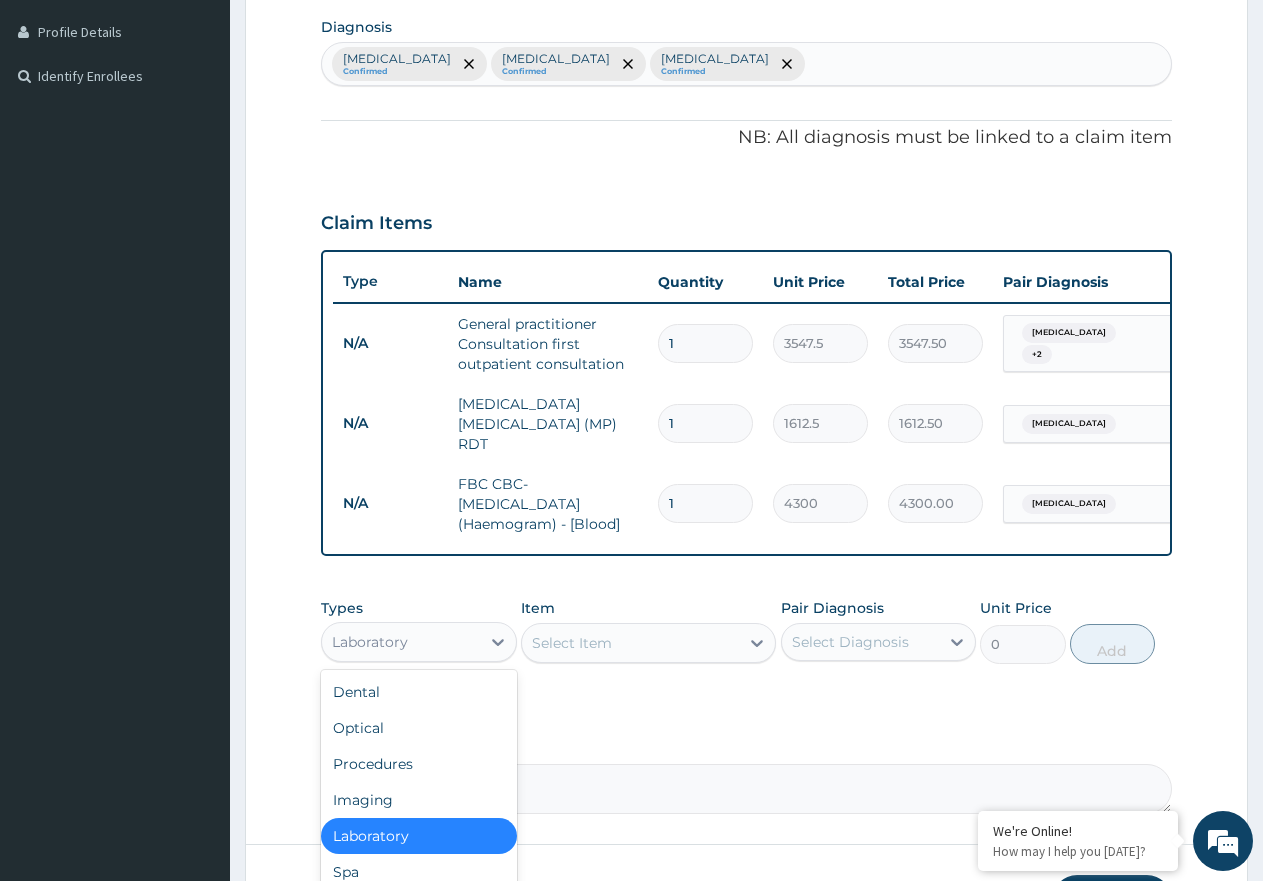 click on "Laboratory" at bounding box center [401, 642] 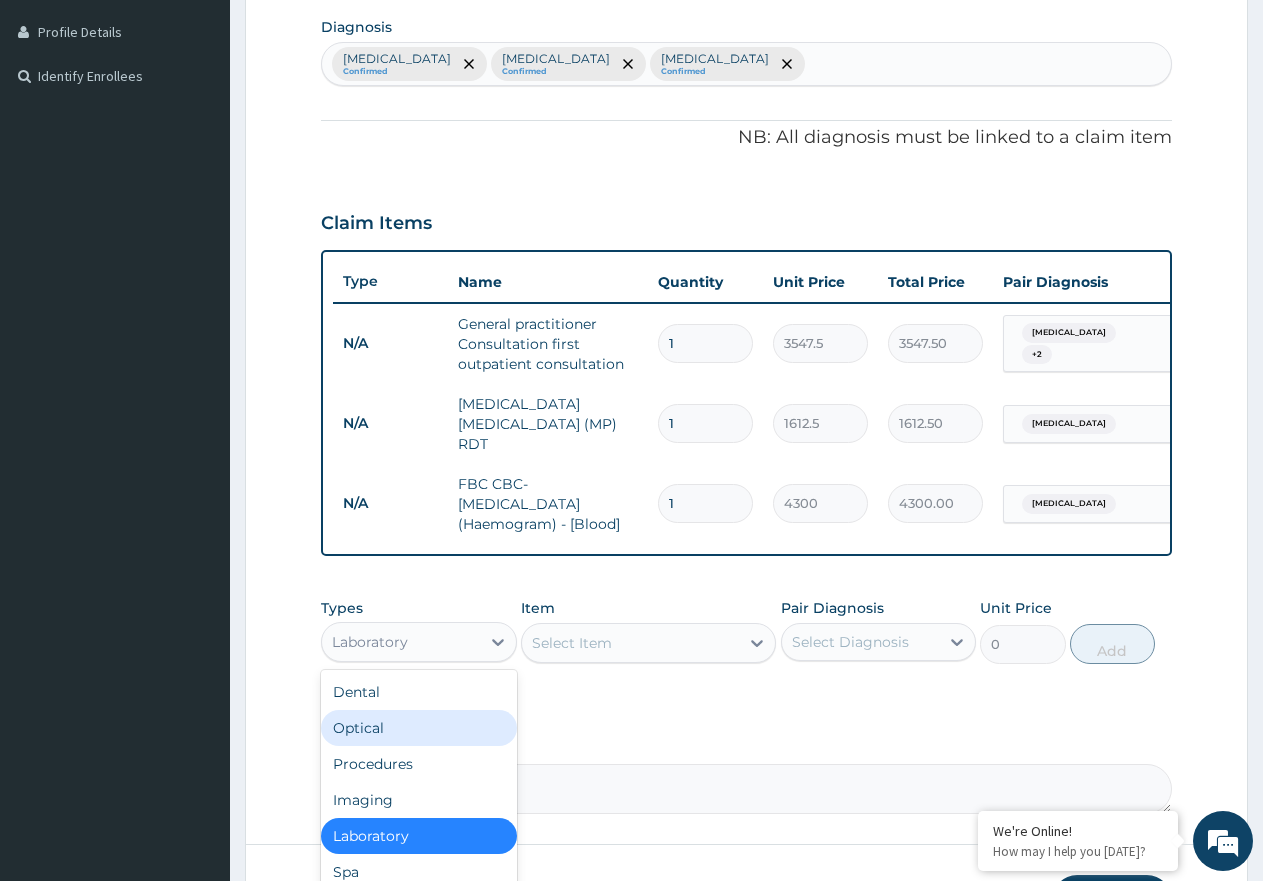 scroll, scrollTop: 68, scrollLeft: 0, axis: vertical 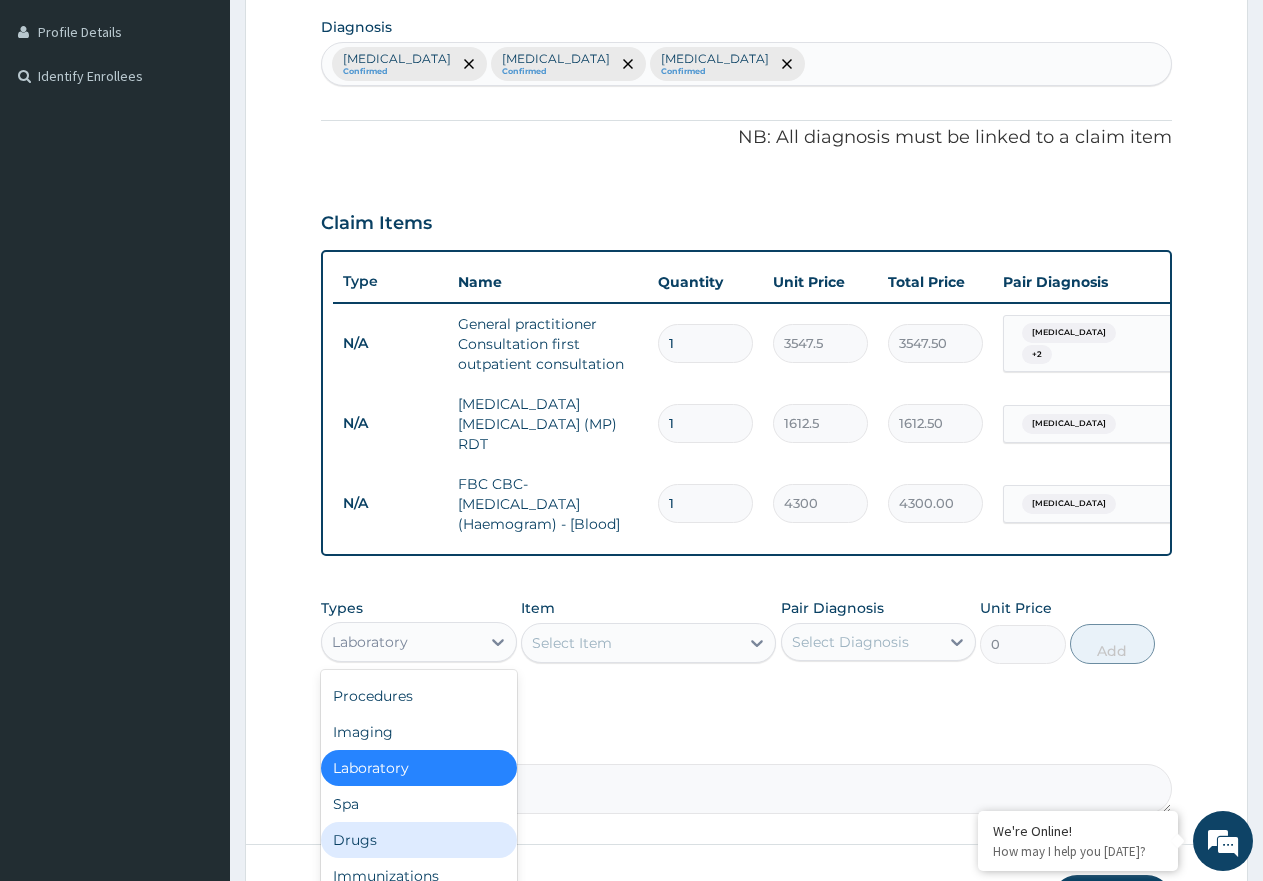 click on "Drugs" at bounding box center [419, 840] 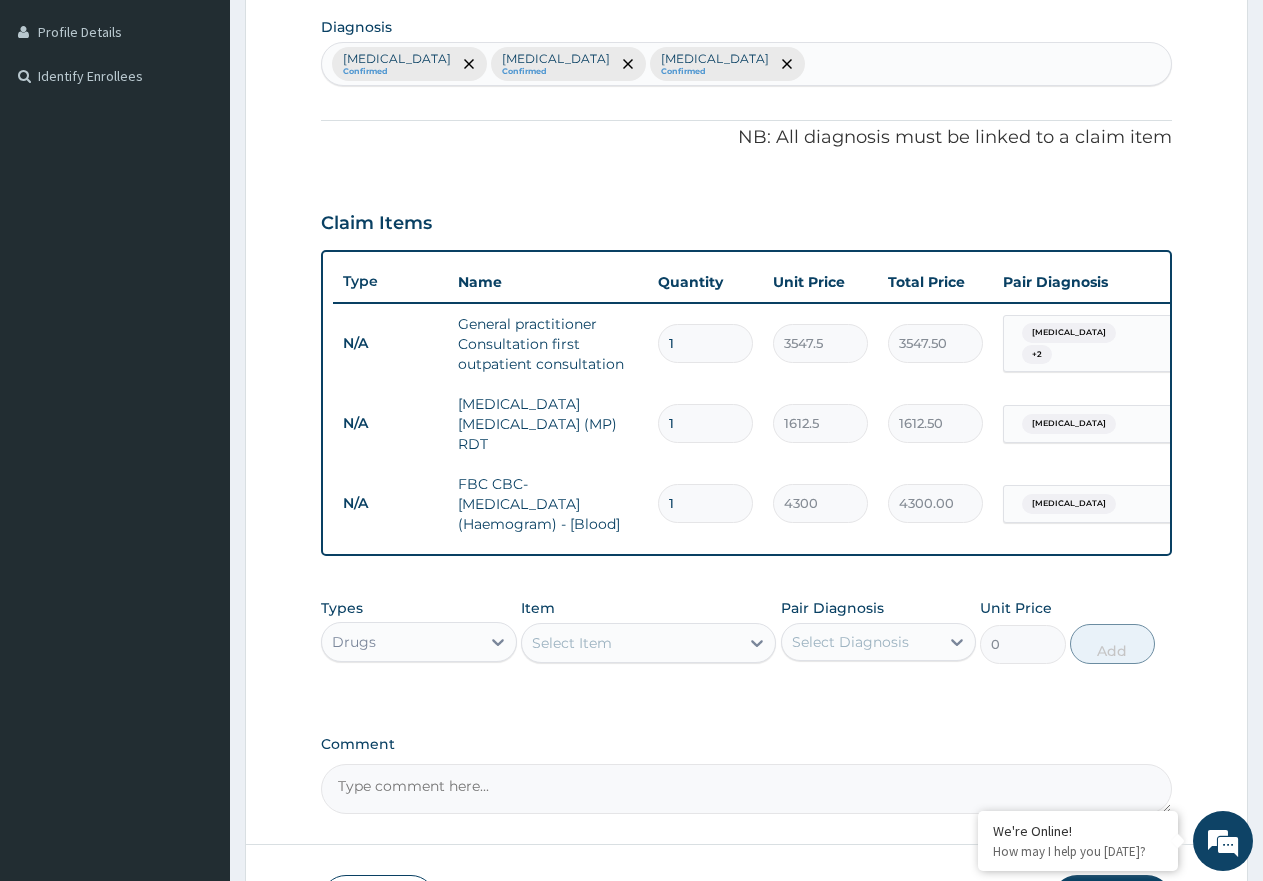 click on "Types Drugs Item Select Item Pair Diagnosis Select Diagnosis Unit Price 0 Add" at bounding box center (746, 631) 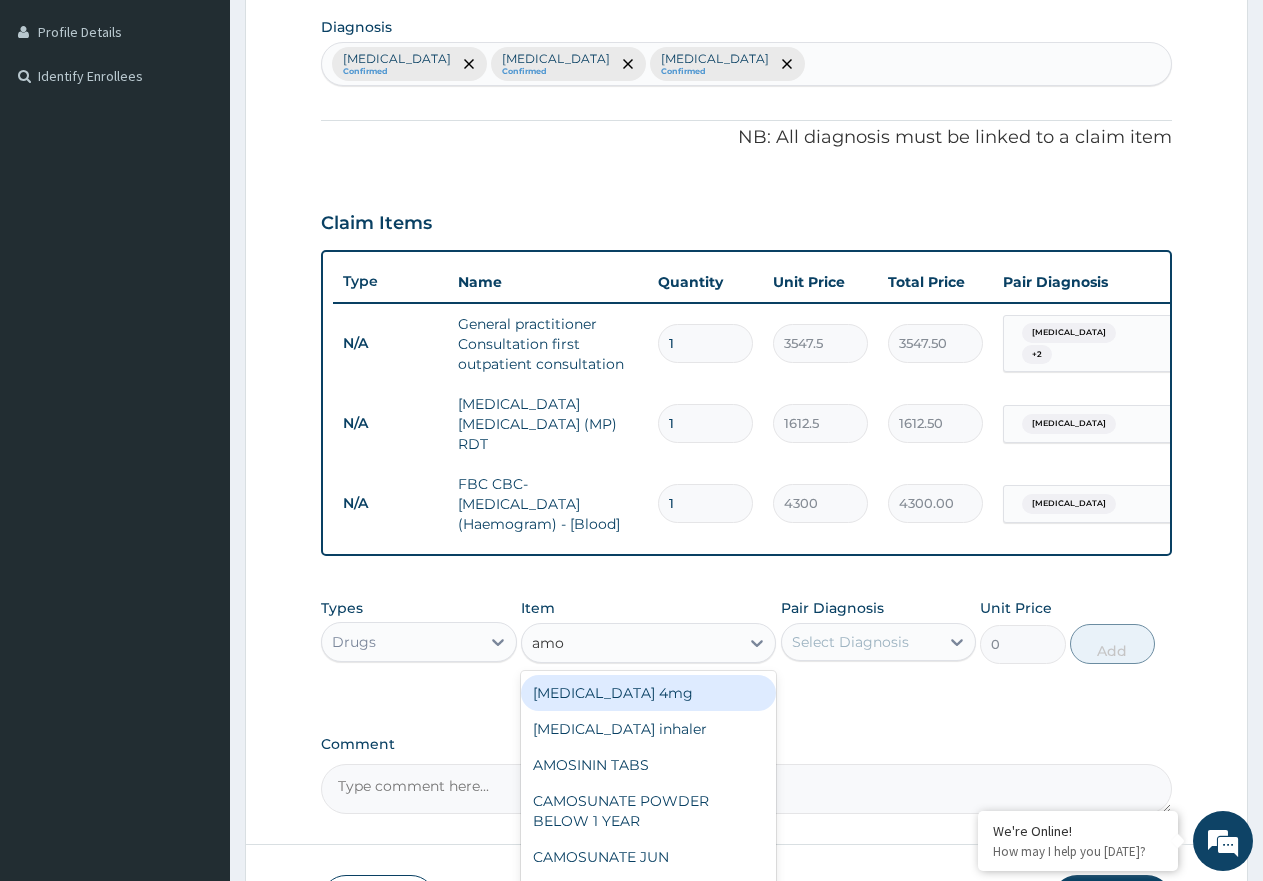 type on "amox" 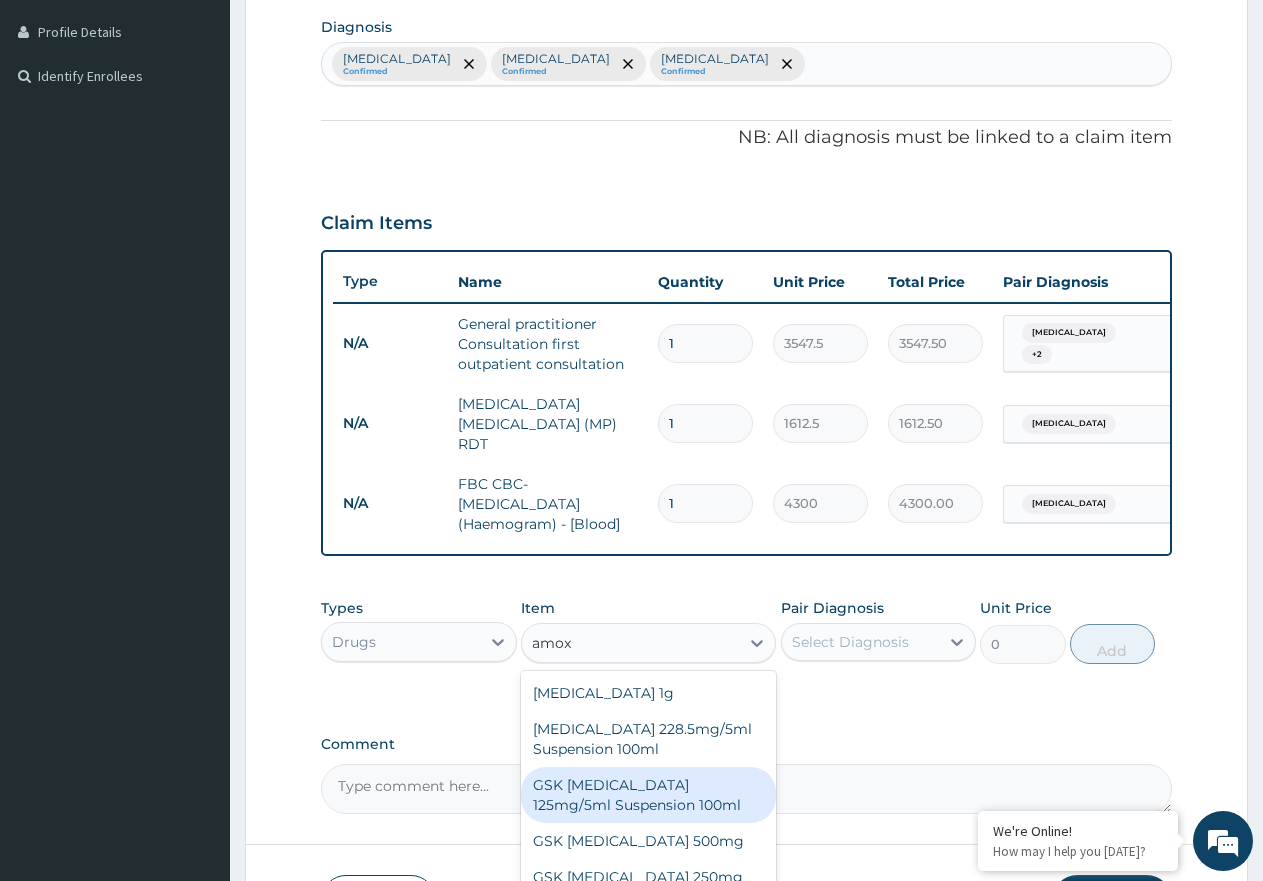 click on "GSK AMOXIL 125mg/5ml Suspension 100ml" at bounding box center (648, 795) 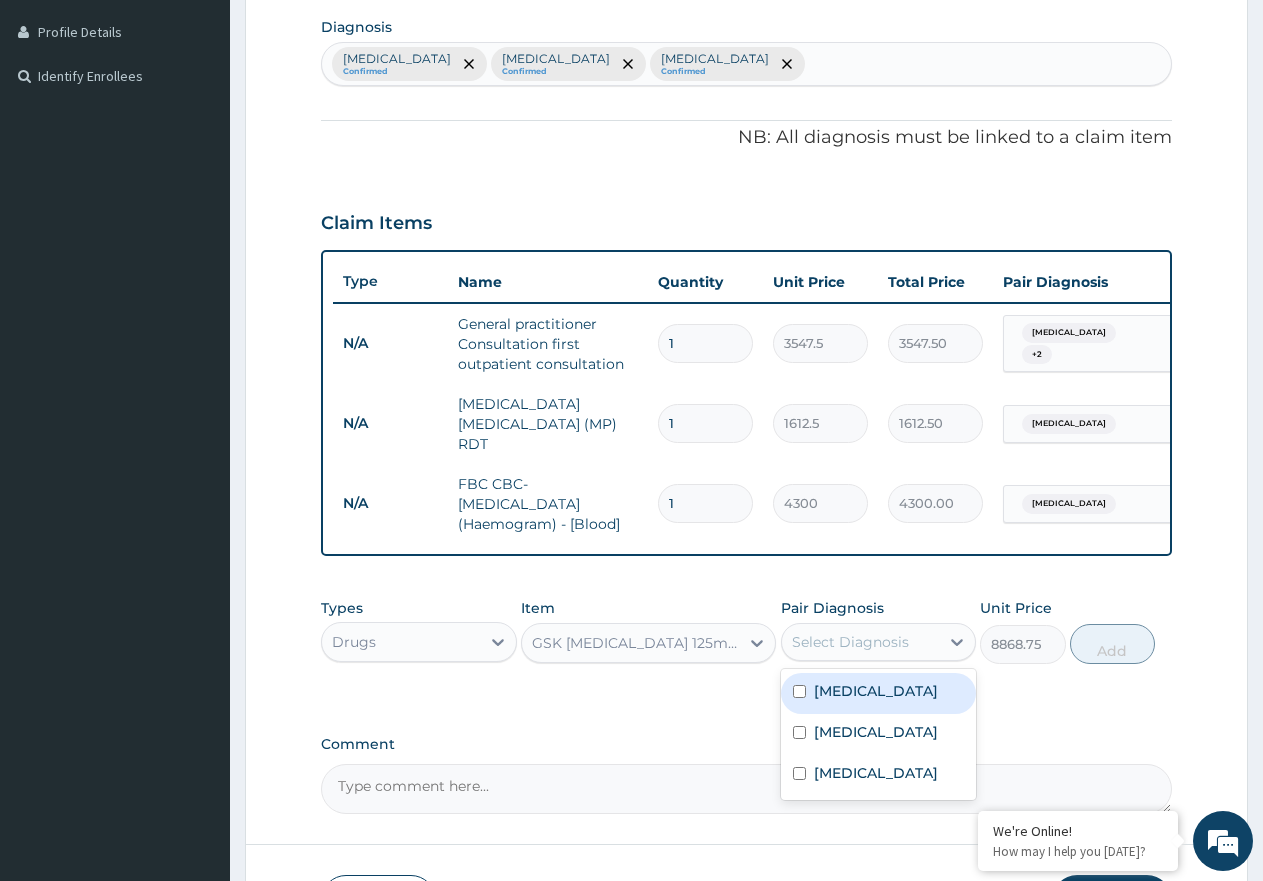 click on "Select Diagnosis" at bounding box center (850, 642) 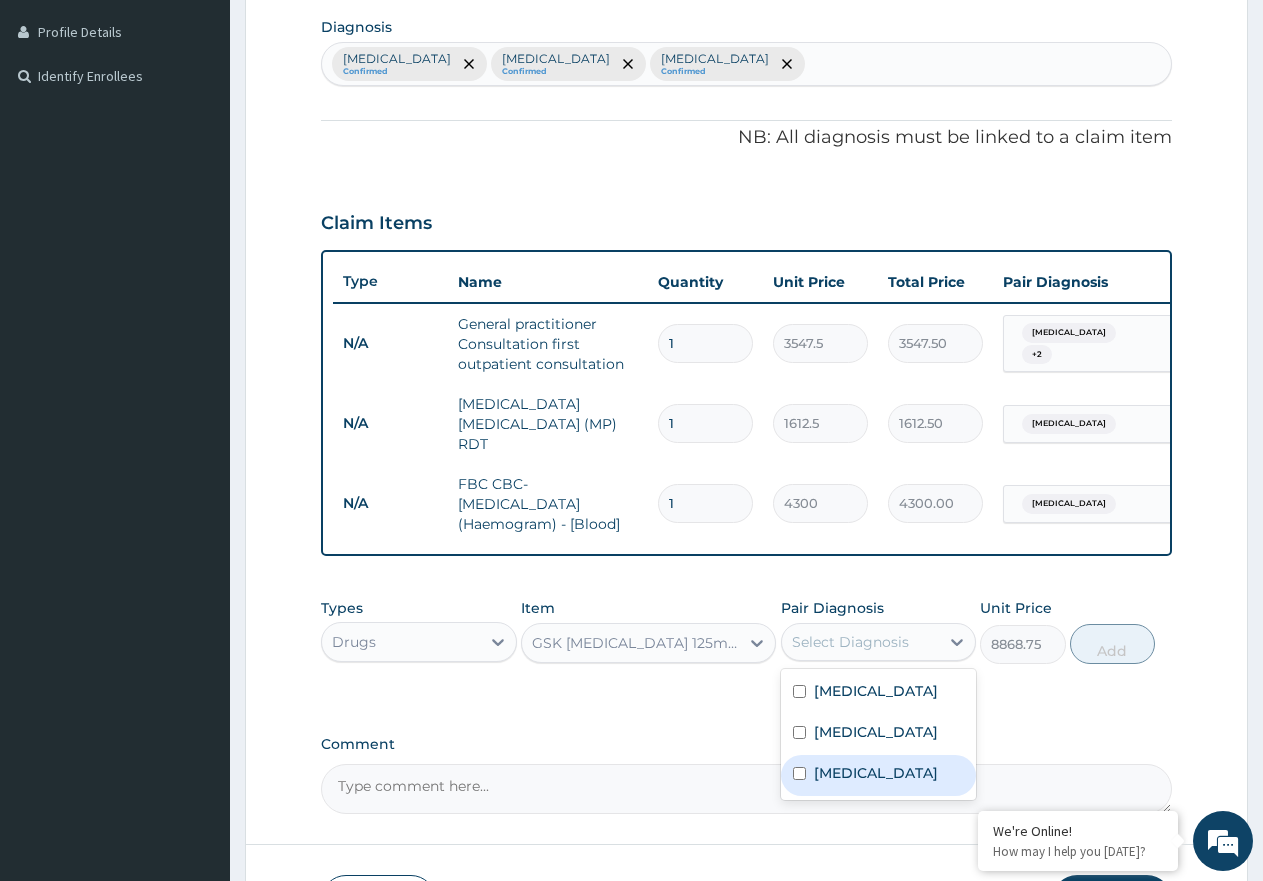 click on "Bacteremia" at bounding box center [879, 775] 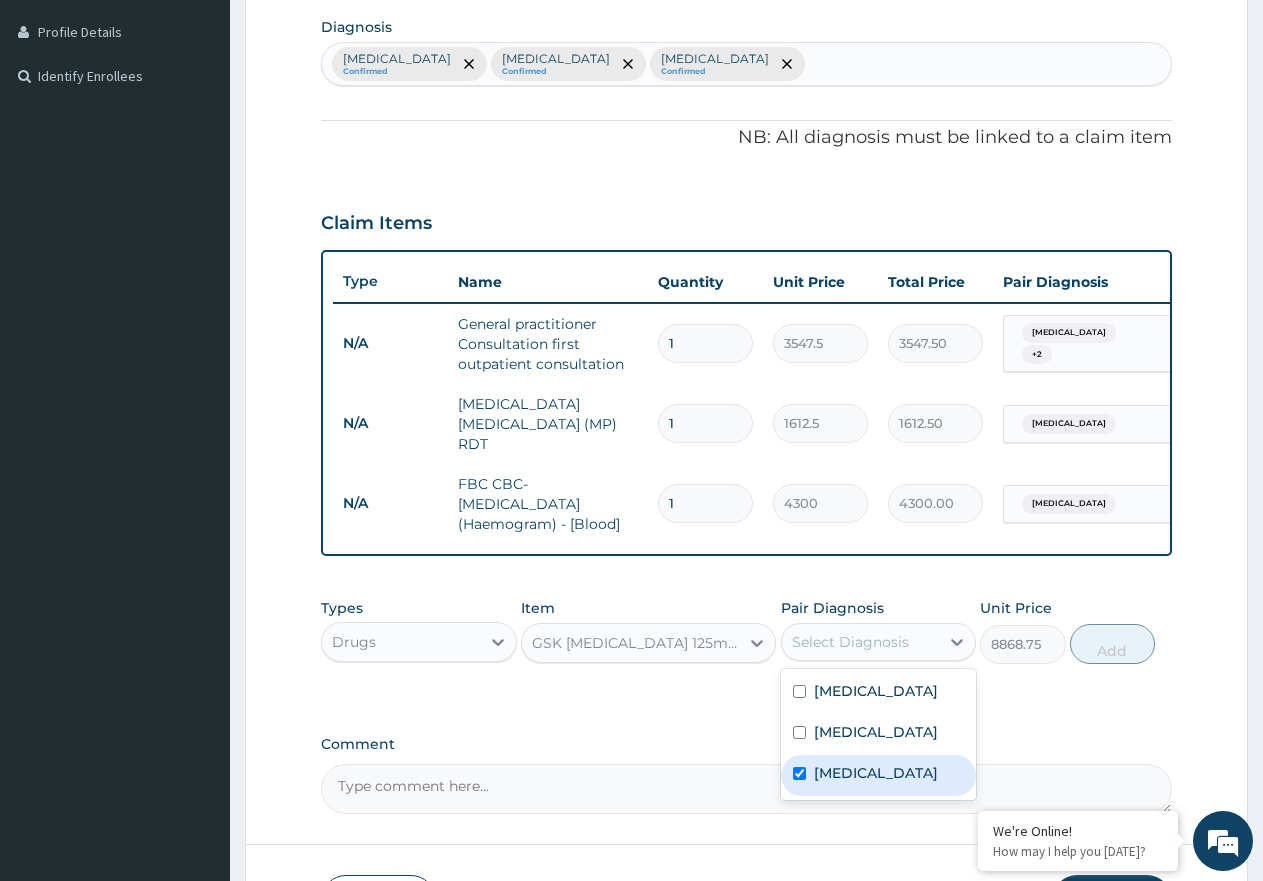 checkbox on "true" 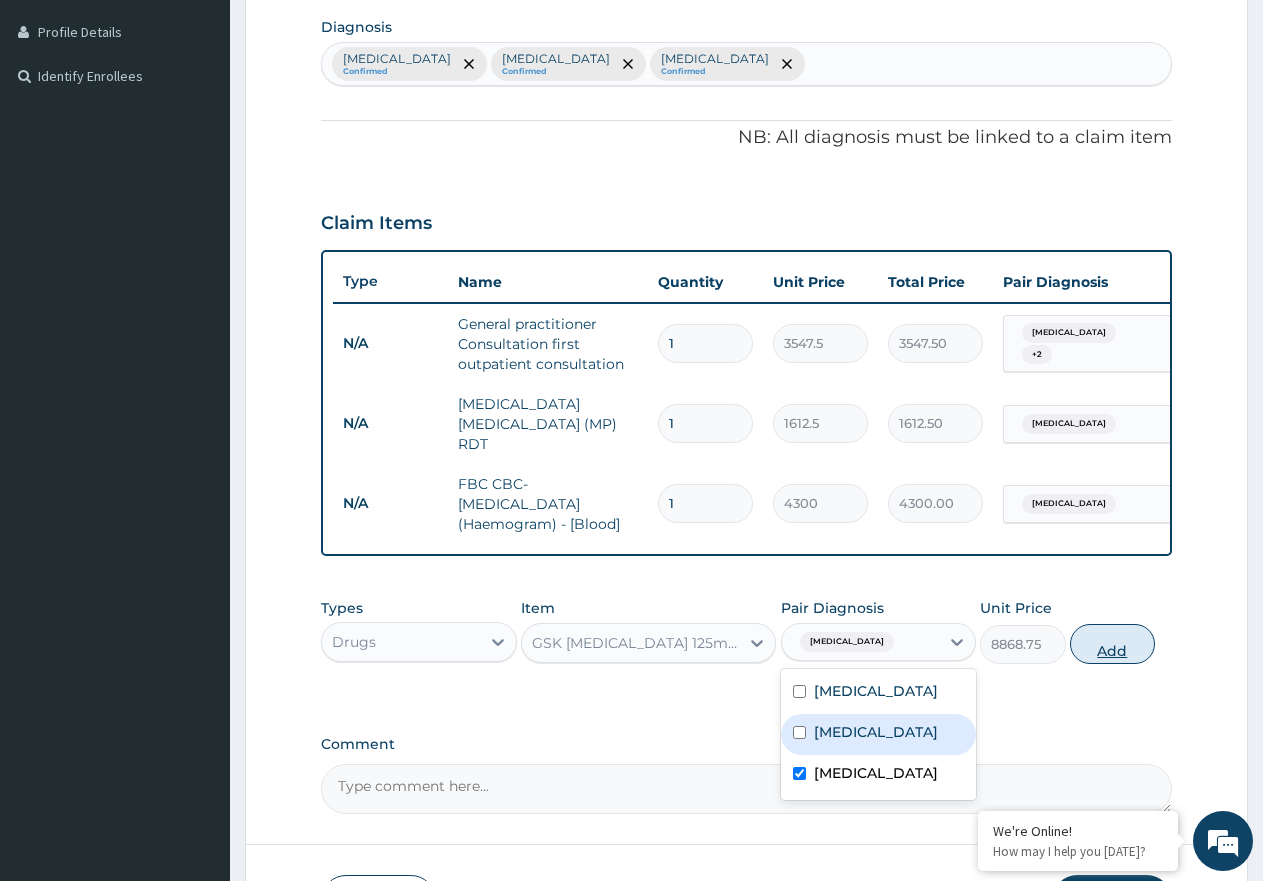 click on "Add" at bounding box center (1112, 644) 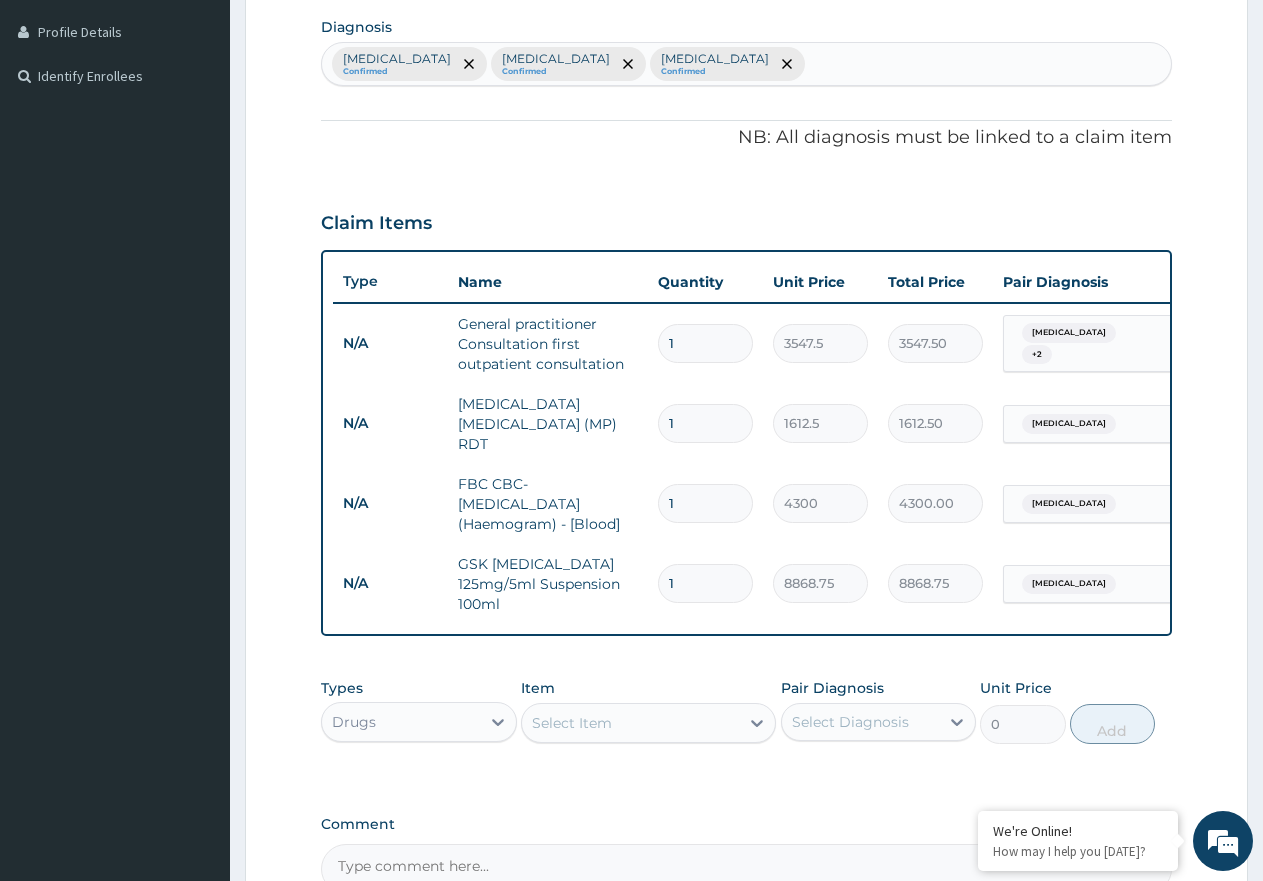 click on "Select Item" at bounding box center [572, 723] 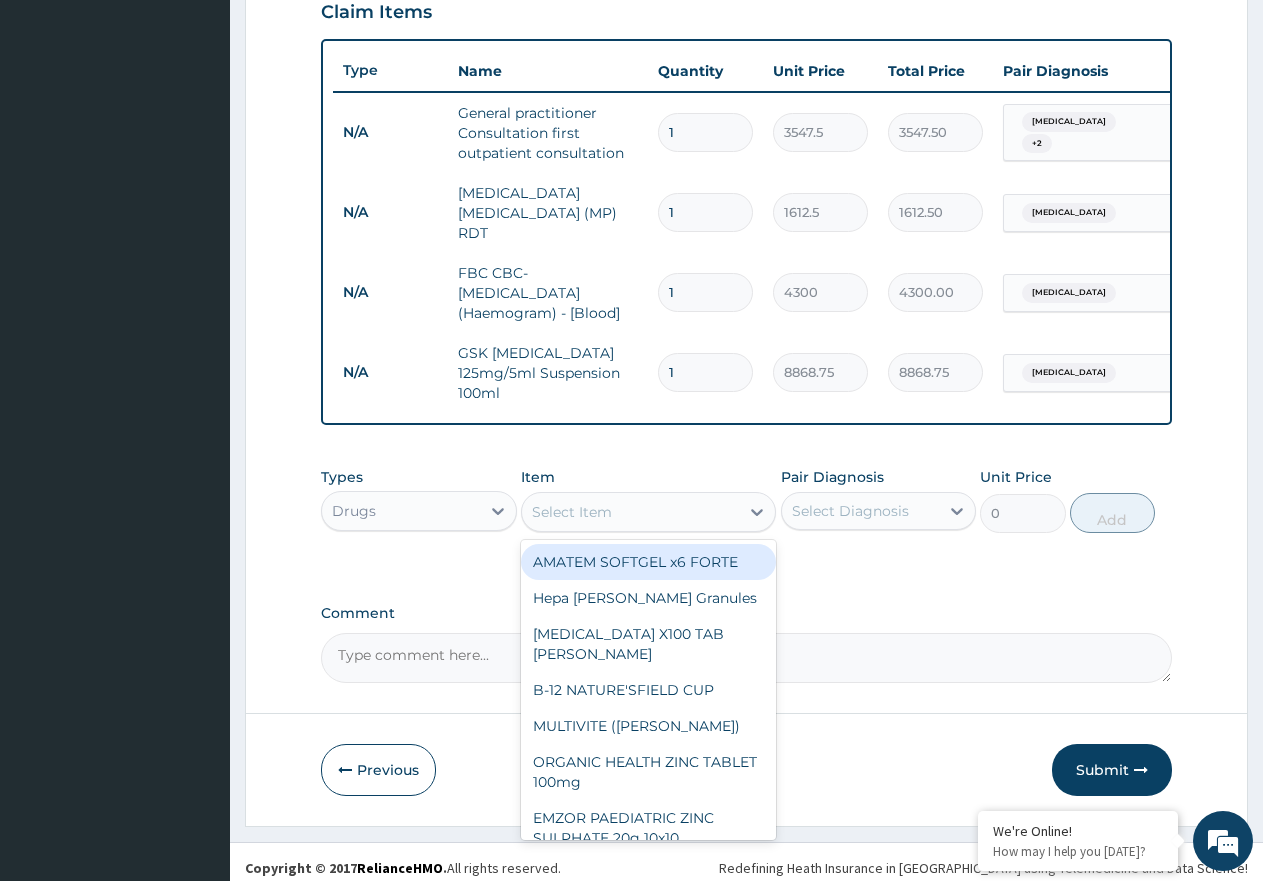 scroll, scrollTop: 712, scrollLeft: 0, axis: vertical 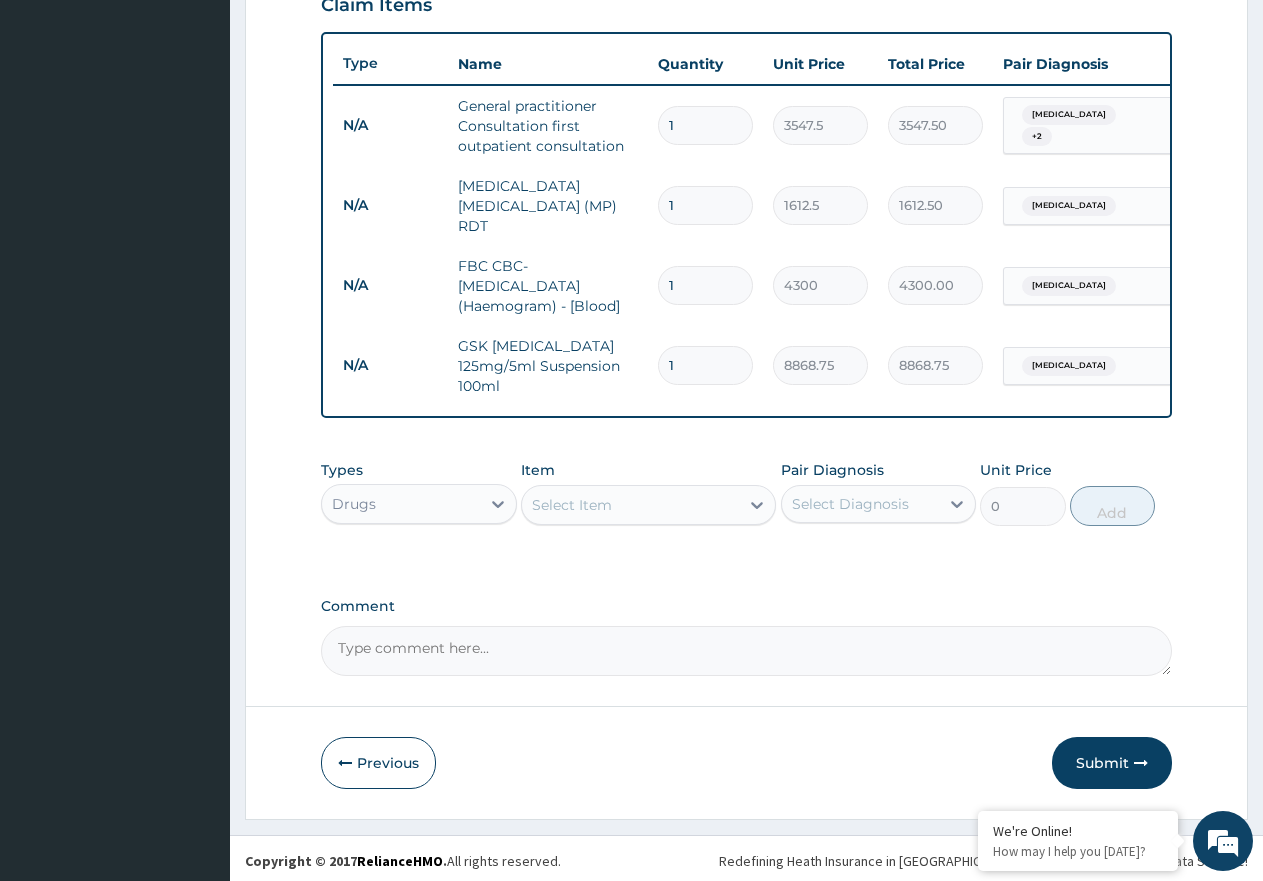 click on "Select Item" at bounding box center (572, 505) 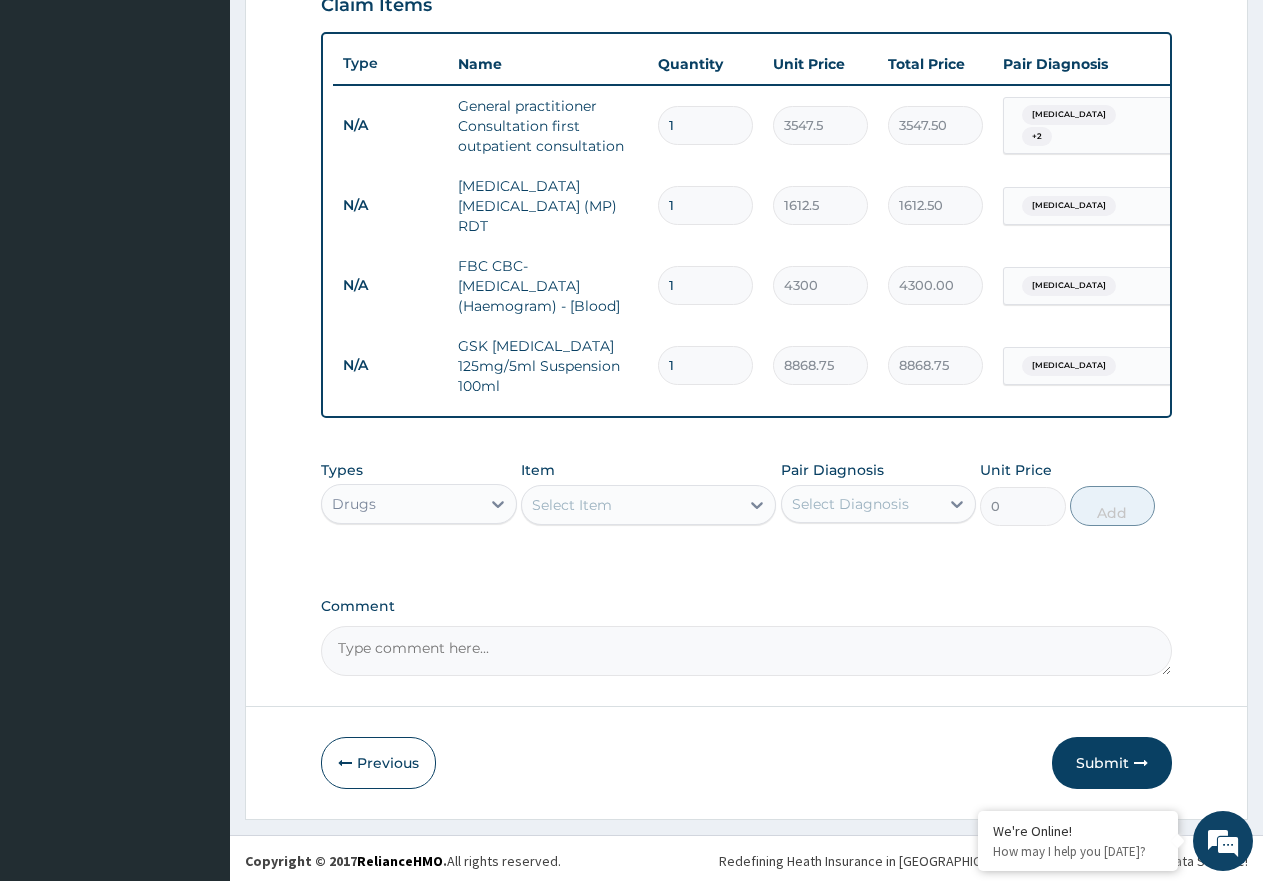 click on "Select Item" at bounding box center [572, 505] 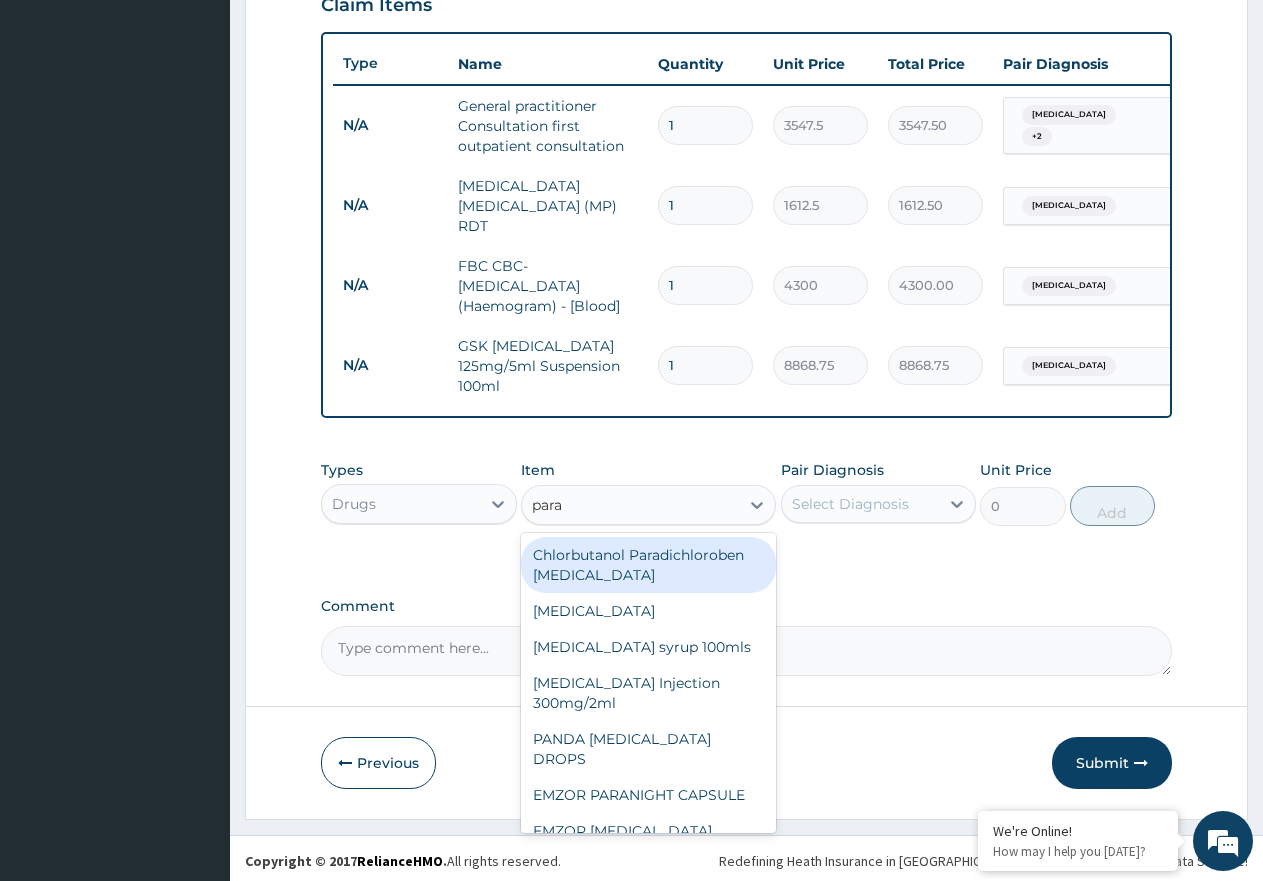type on "parac" 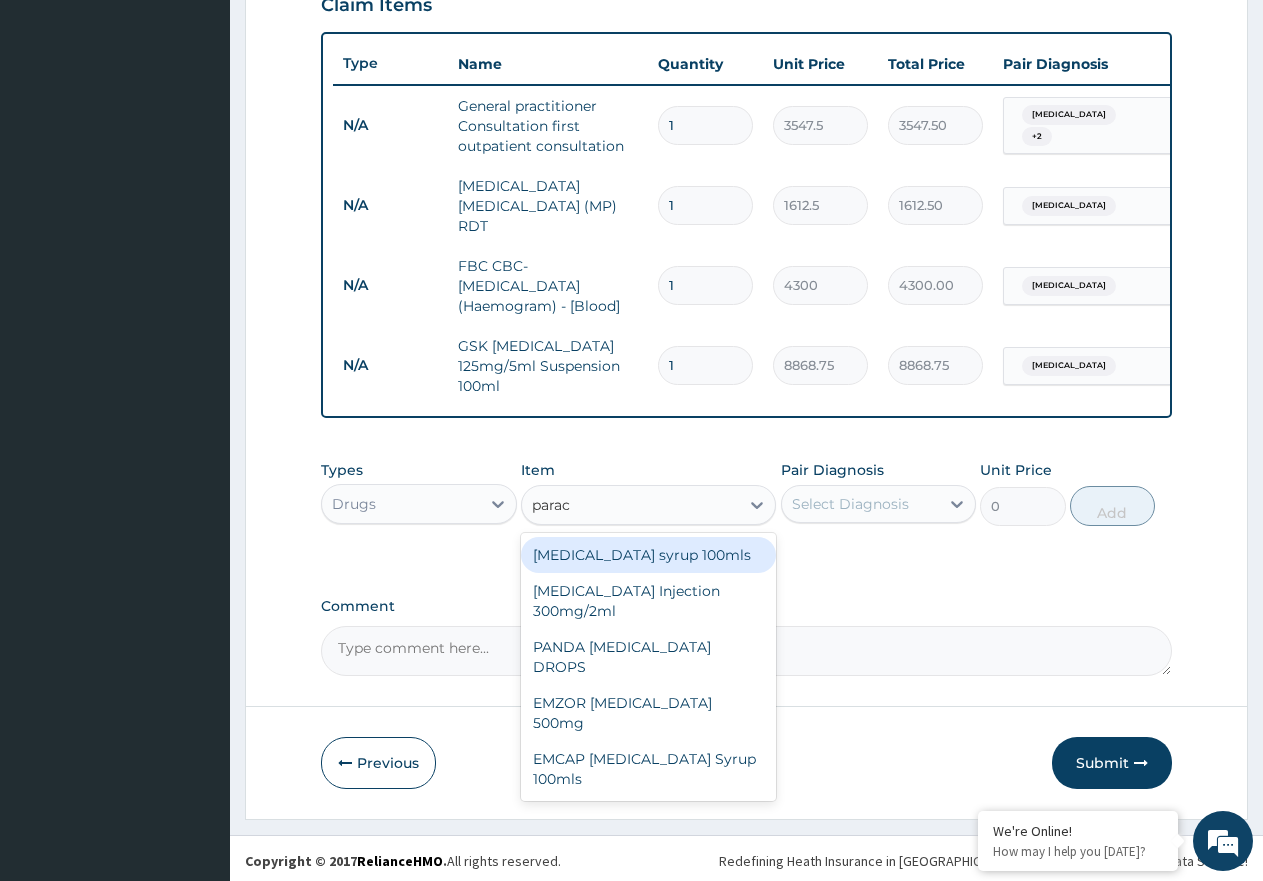 click on "Paracetamol syrup 100mls" at bounding box center [648, 555] 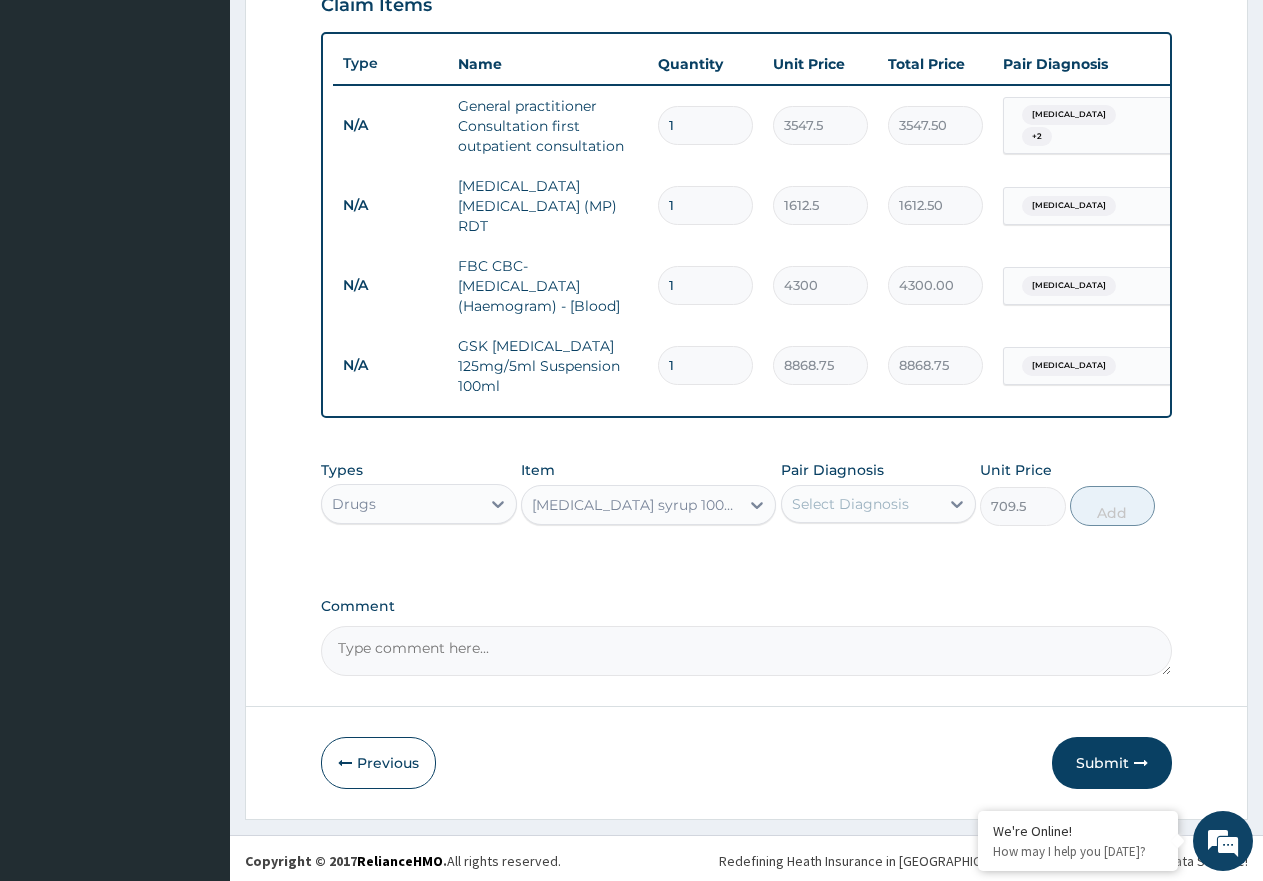 click on "Select Diagnosis" at bounding box center [850, 504] 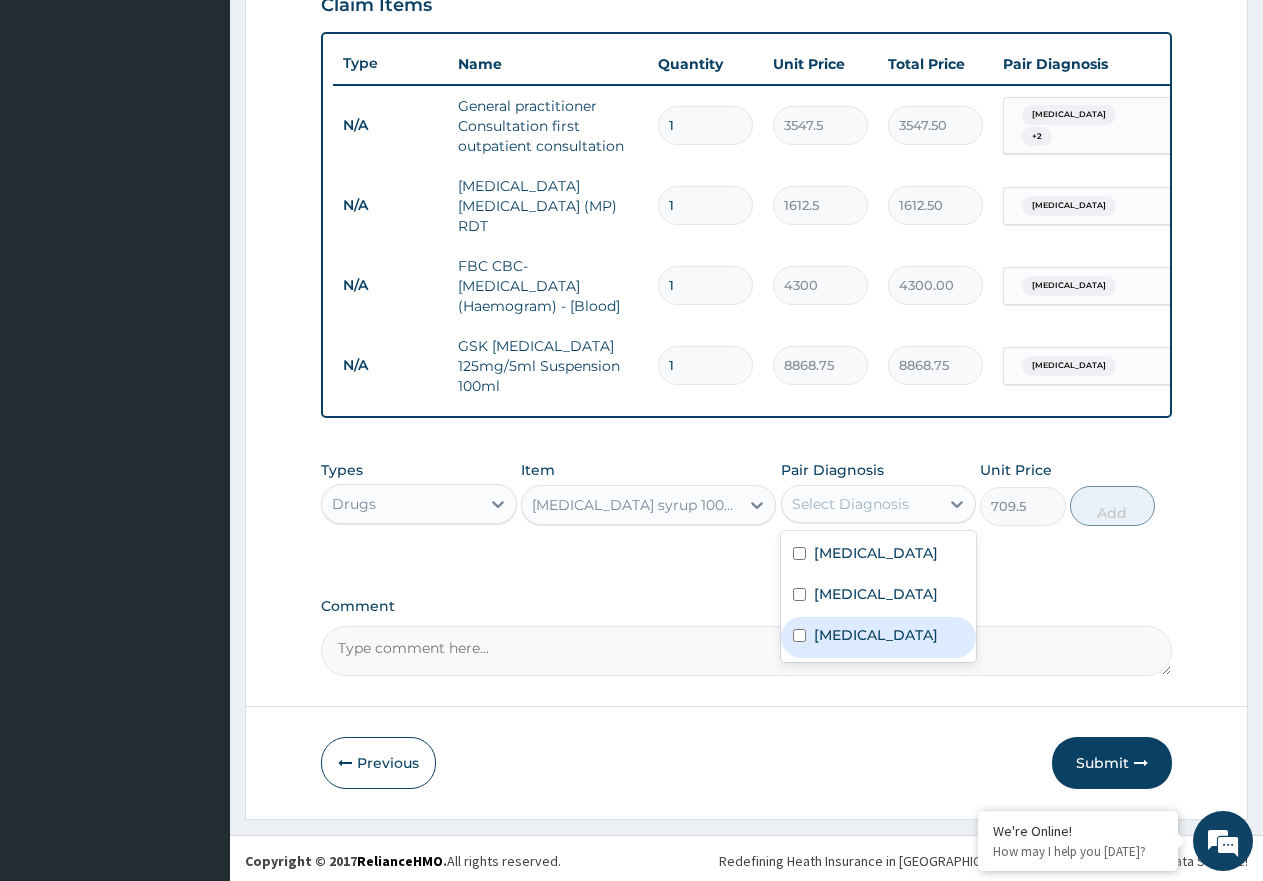 click at bounding box center [799, 635] 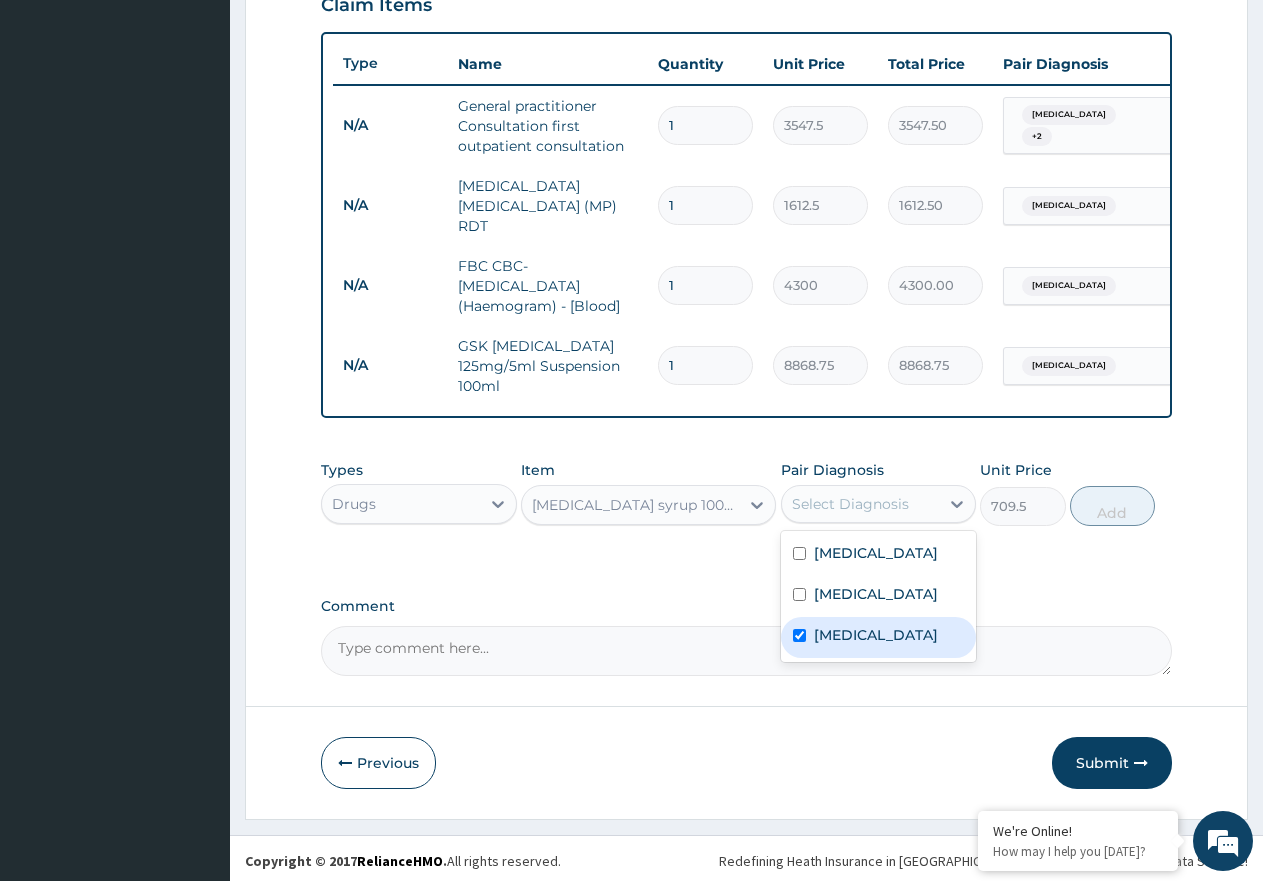 checkbox on "true" 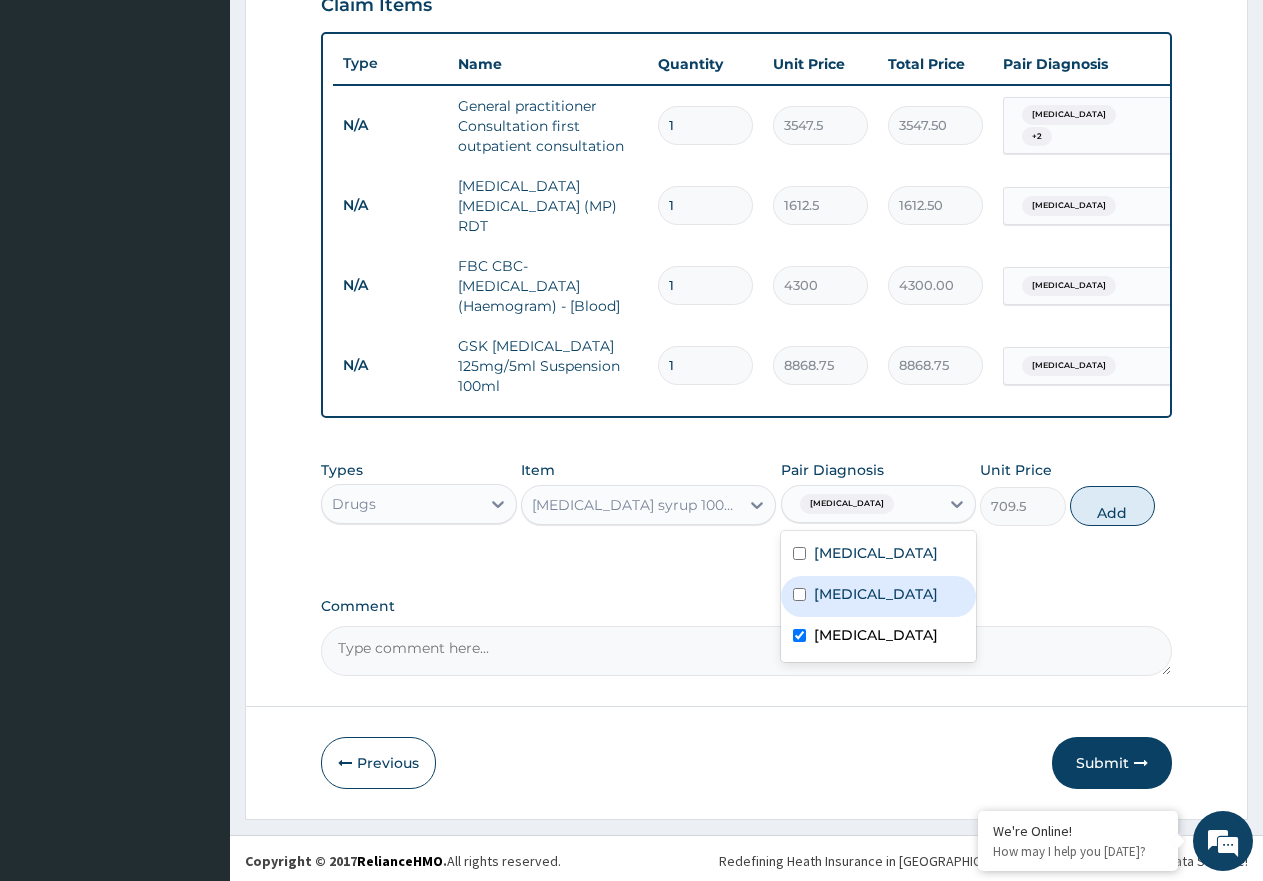click on "Sepsis" at bounding box center [879, 596] 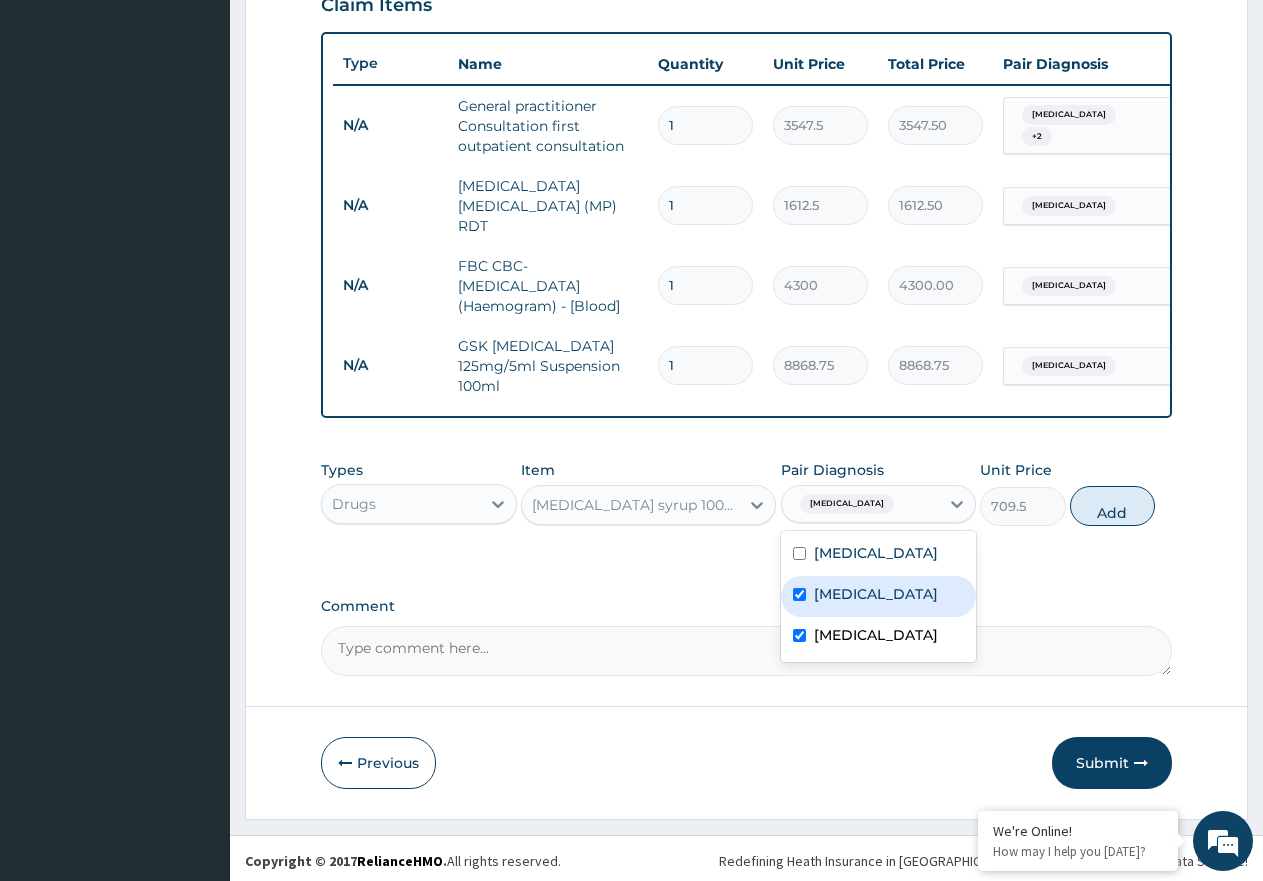checkbox on "true" 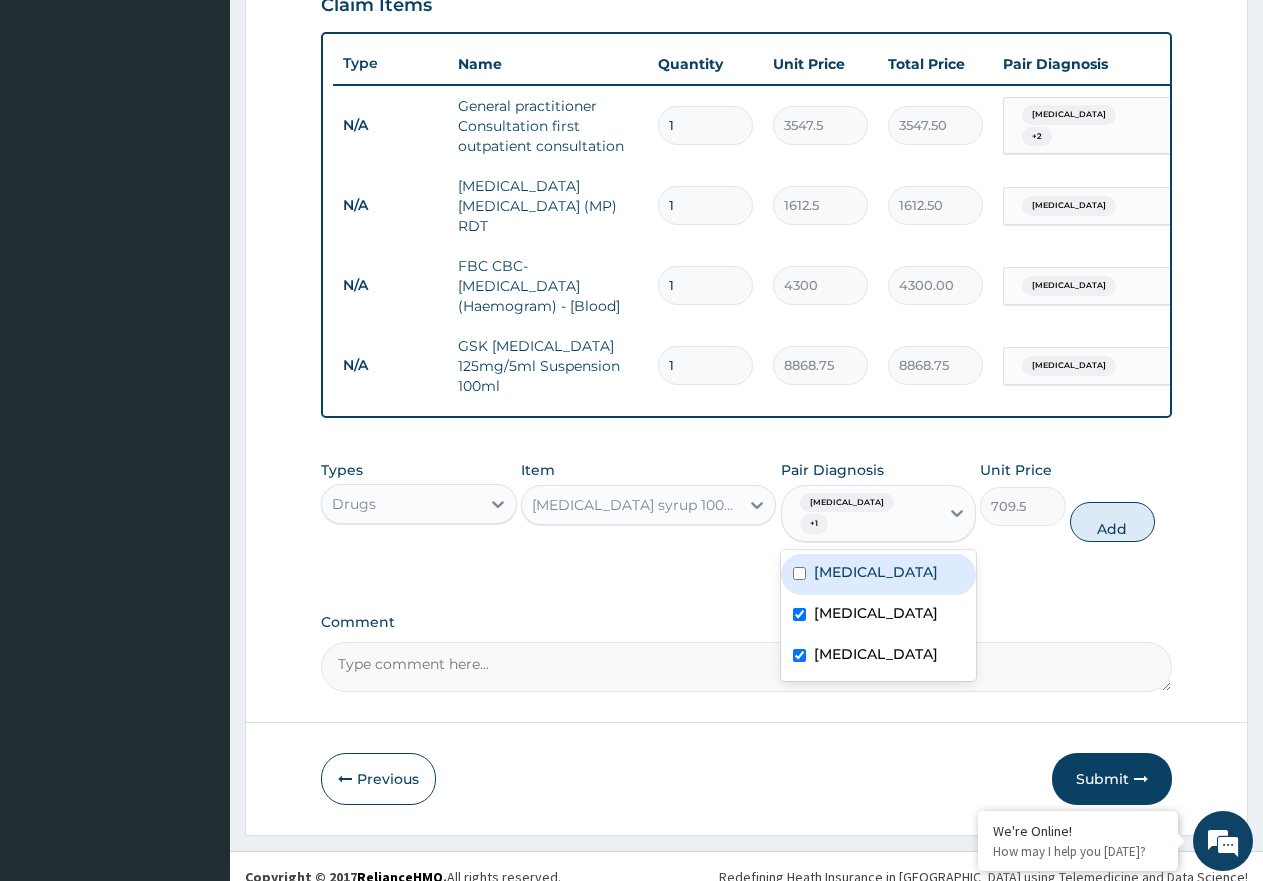 click on "Pair Diagnosis option Sepsis, selected. option Malaria focused, 1 of 3. 3 results available. Use Up and Down to choose options, press Enter to select the currently focused option, press Escape to exit the menu, press Tab to select the option and exit the menu. Bacteremia  + 1 Malaria Sepsis Bacteremia" at bounding box center (879, 501) 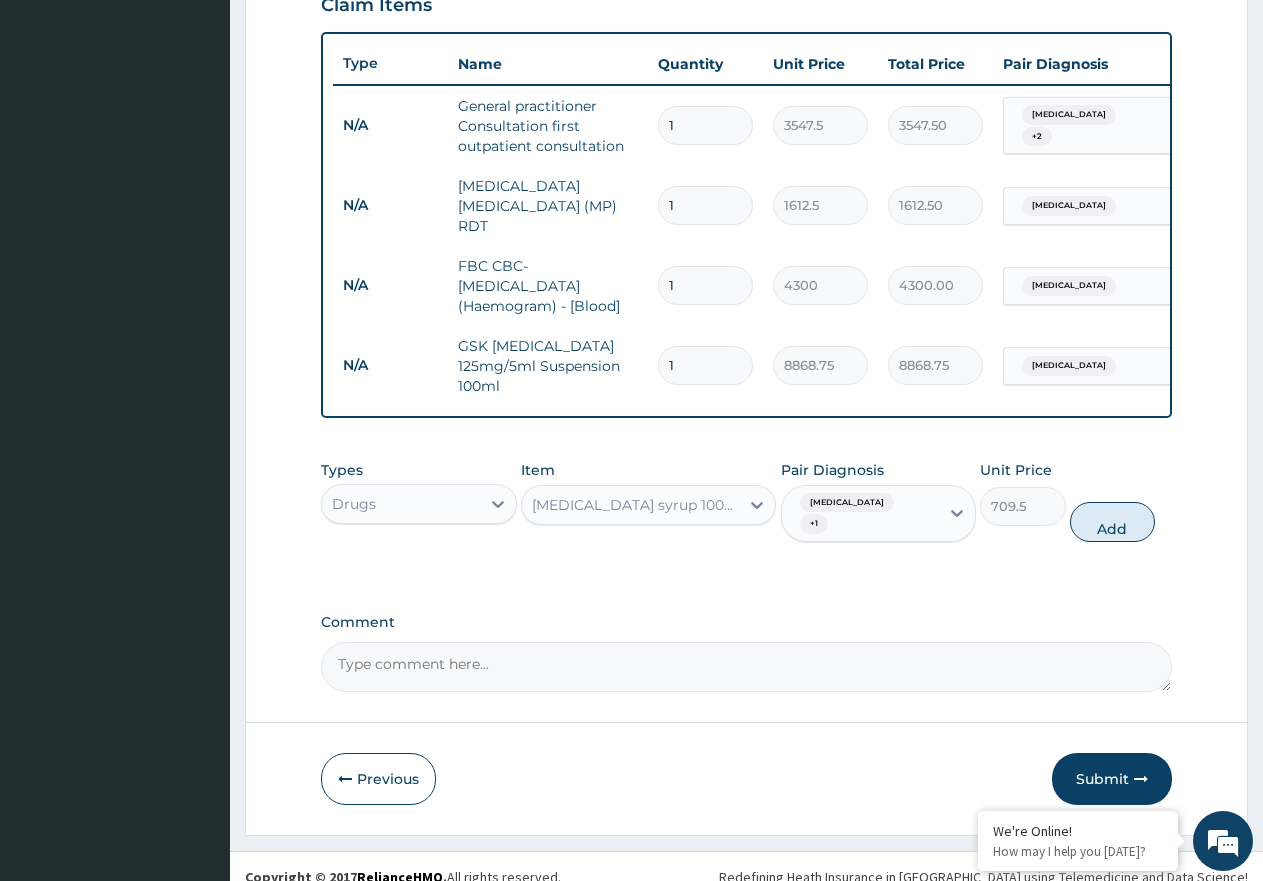 click on "+ 1" at bounding box center [814, 524] 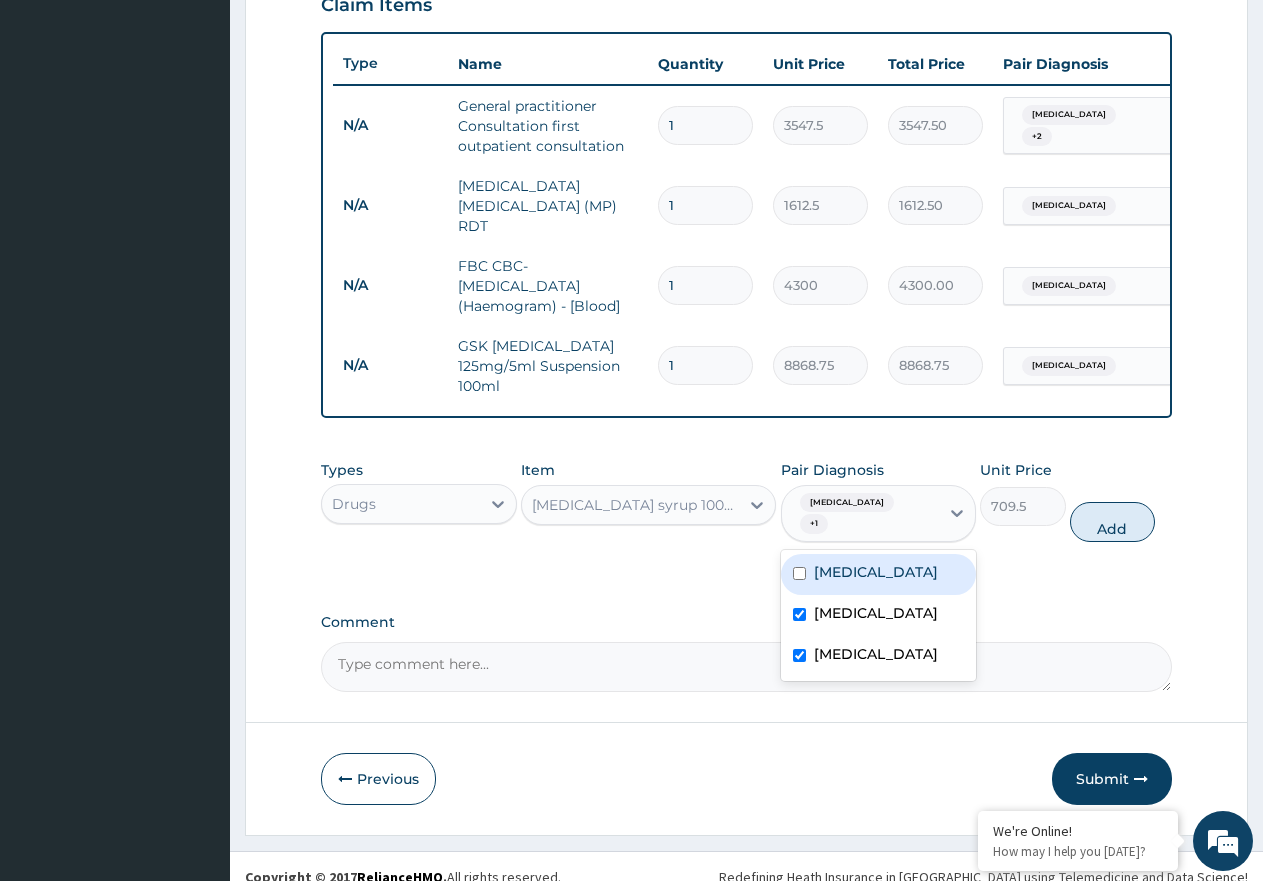 click at bounding box center [799, 573] 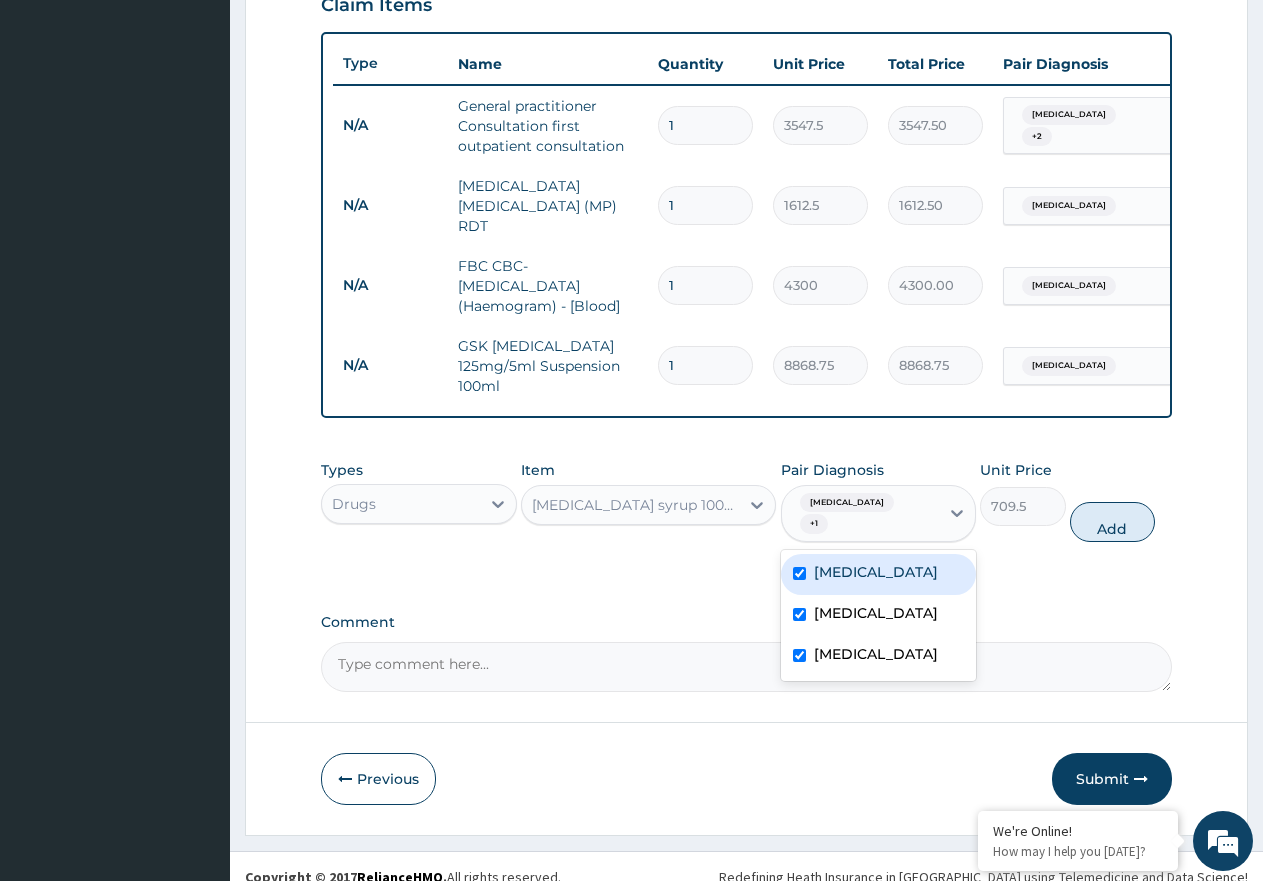 checkbox on "true" 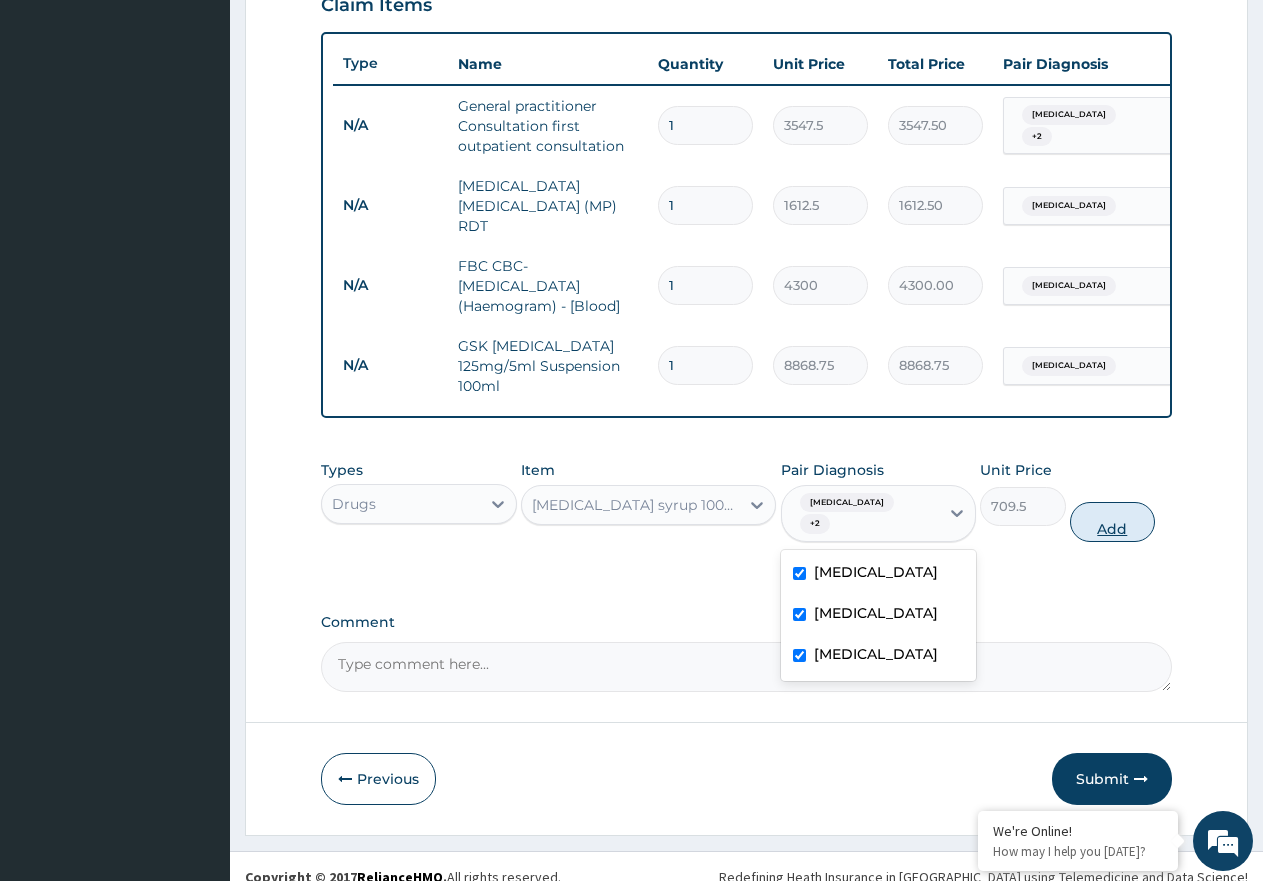 click on "Add" at bounding box center [1112, 522] 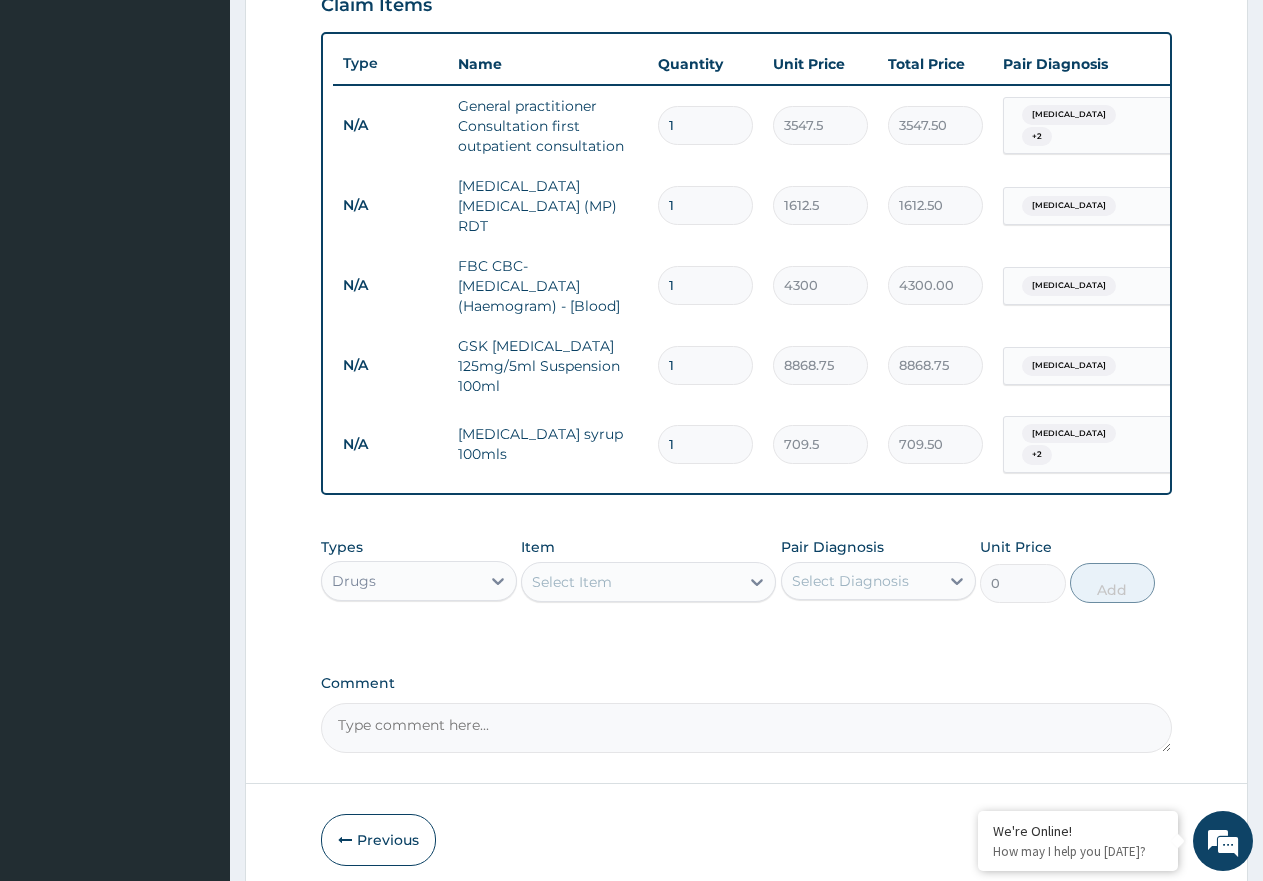 click on "Select Item" at bounding box center (572, 582) 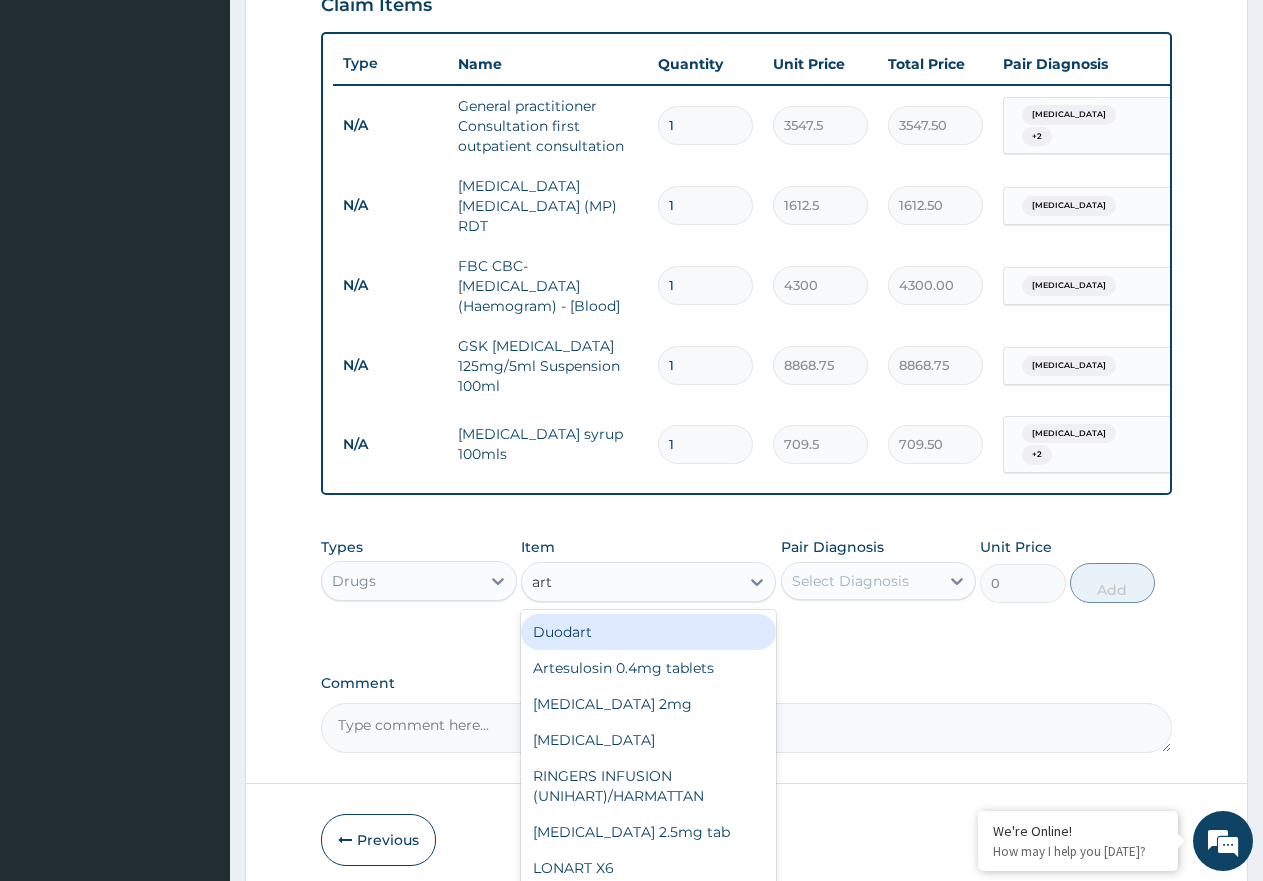 type on "arte" 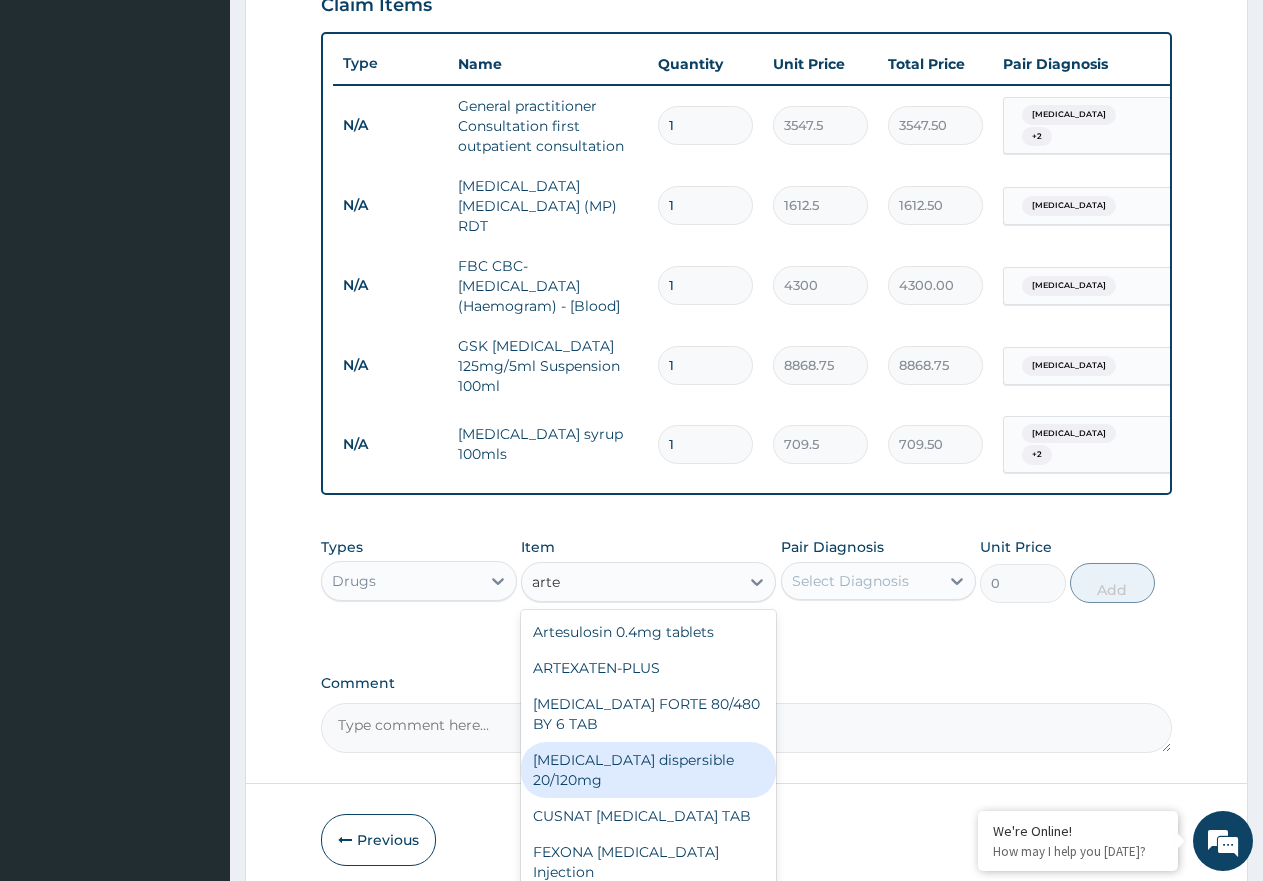 click on "Coartem dispersible 20/120mg" at bounding box center (648, 770) 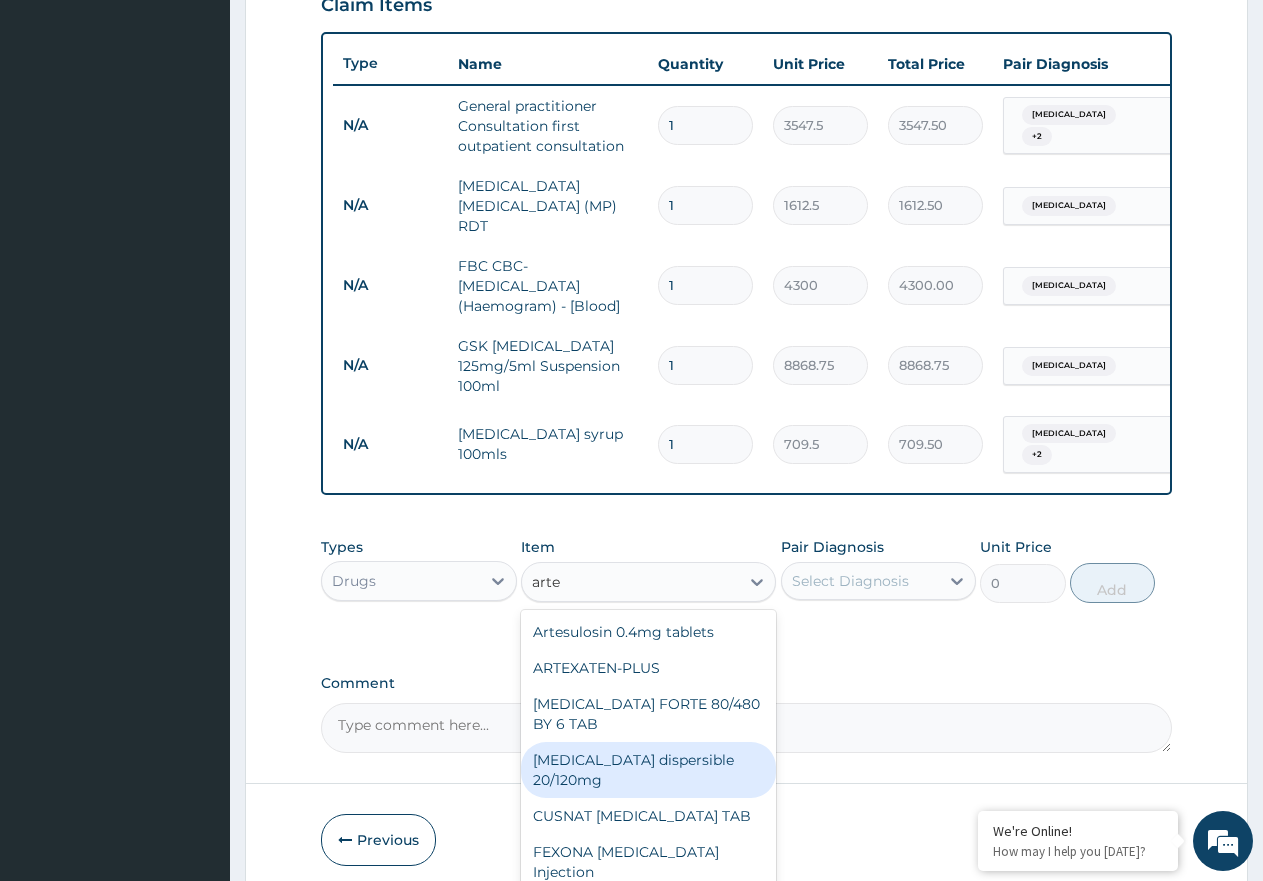 type 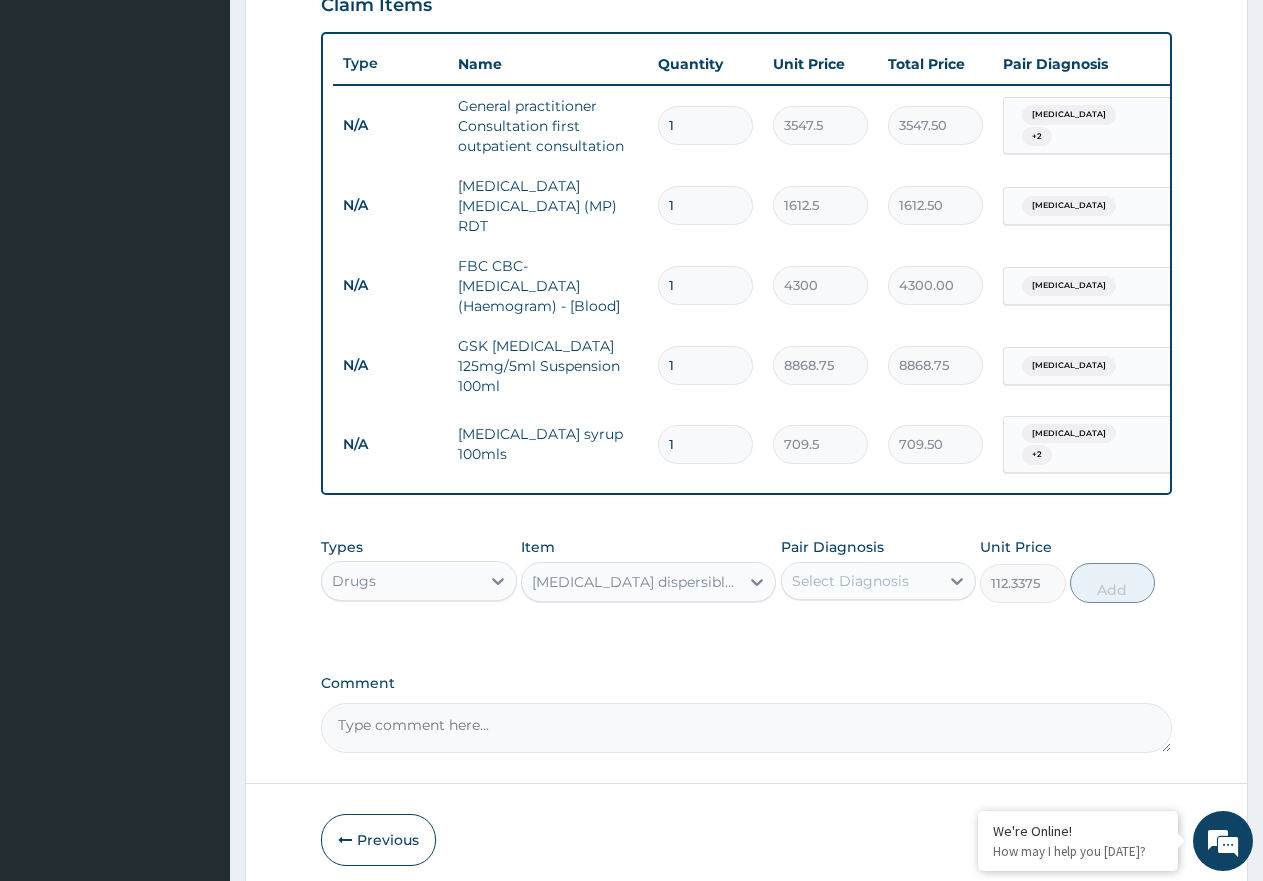 click on "Select Diagnosis" at bounding box center [879, 581] 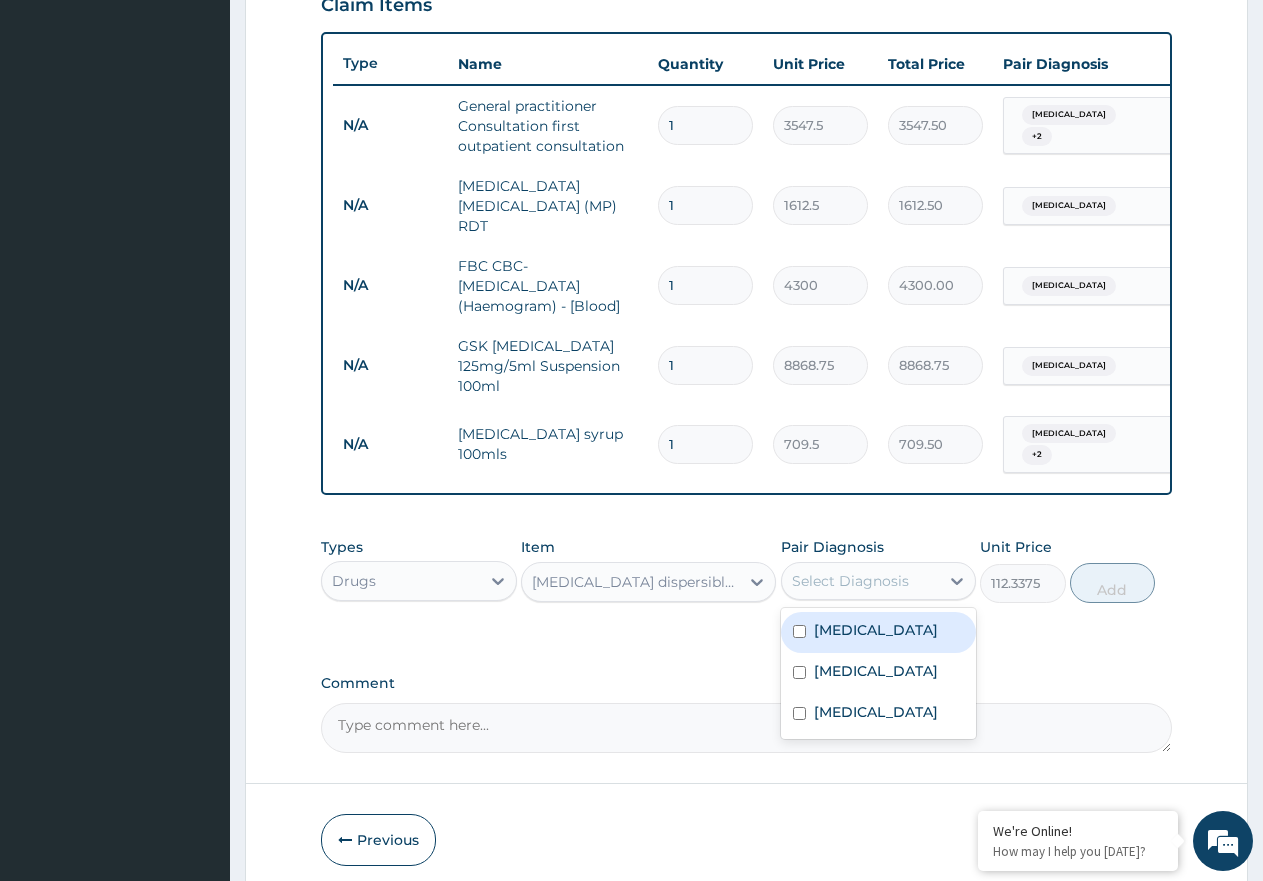 click at bounding box center [799, 631] 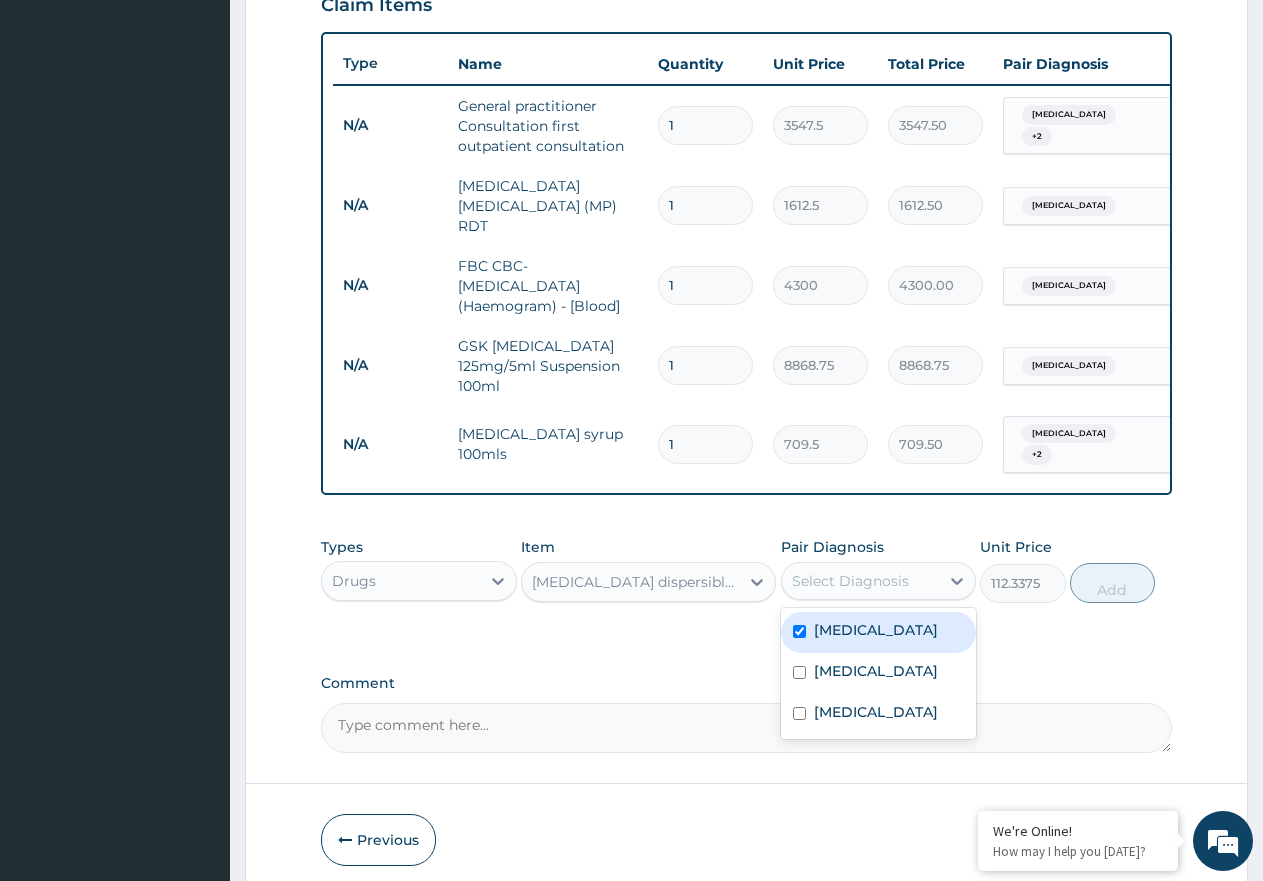 checkbox on "true" 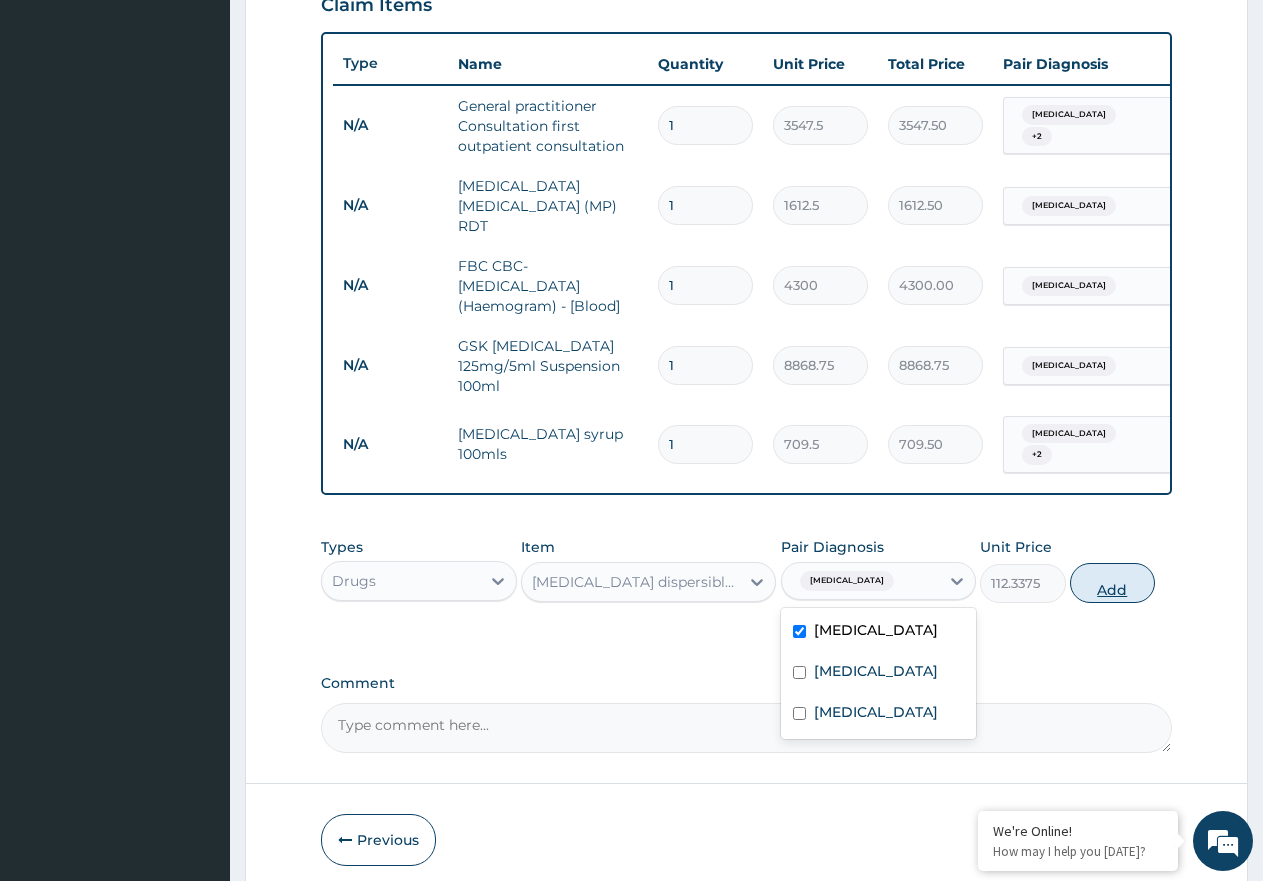 click on "Add" at bounding box center (1112, 583) 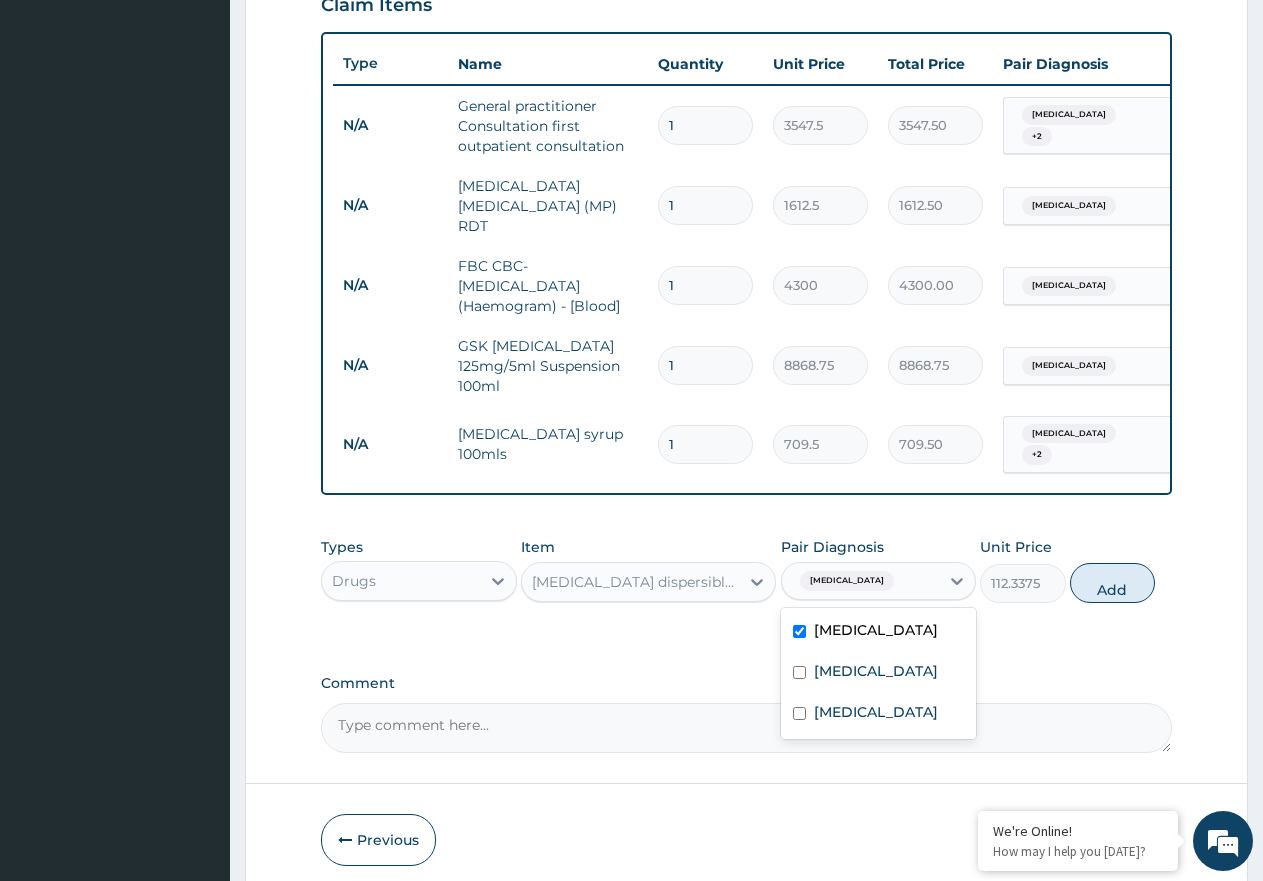 type on "0" 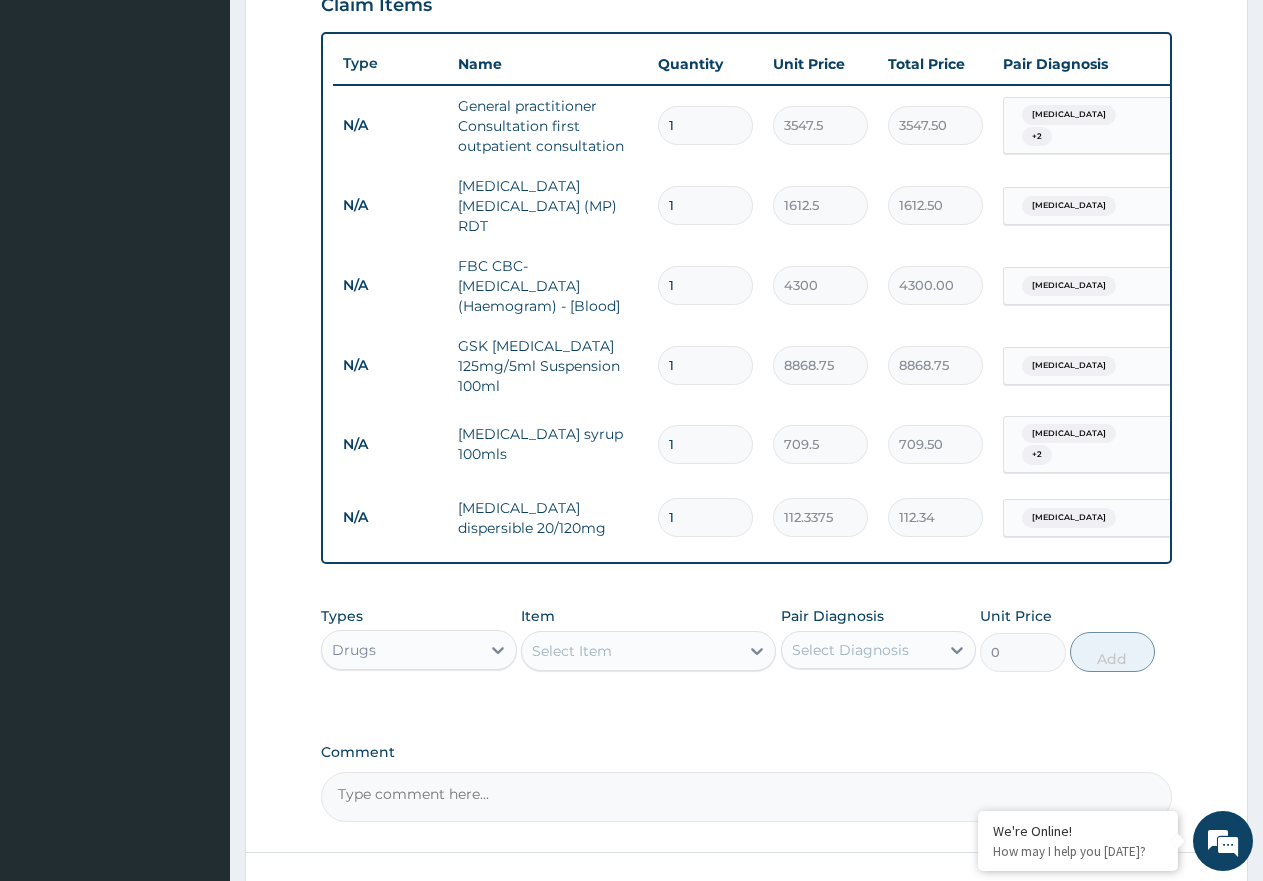 type on "12" 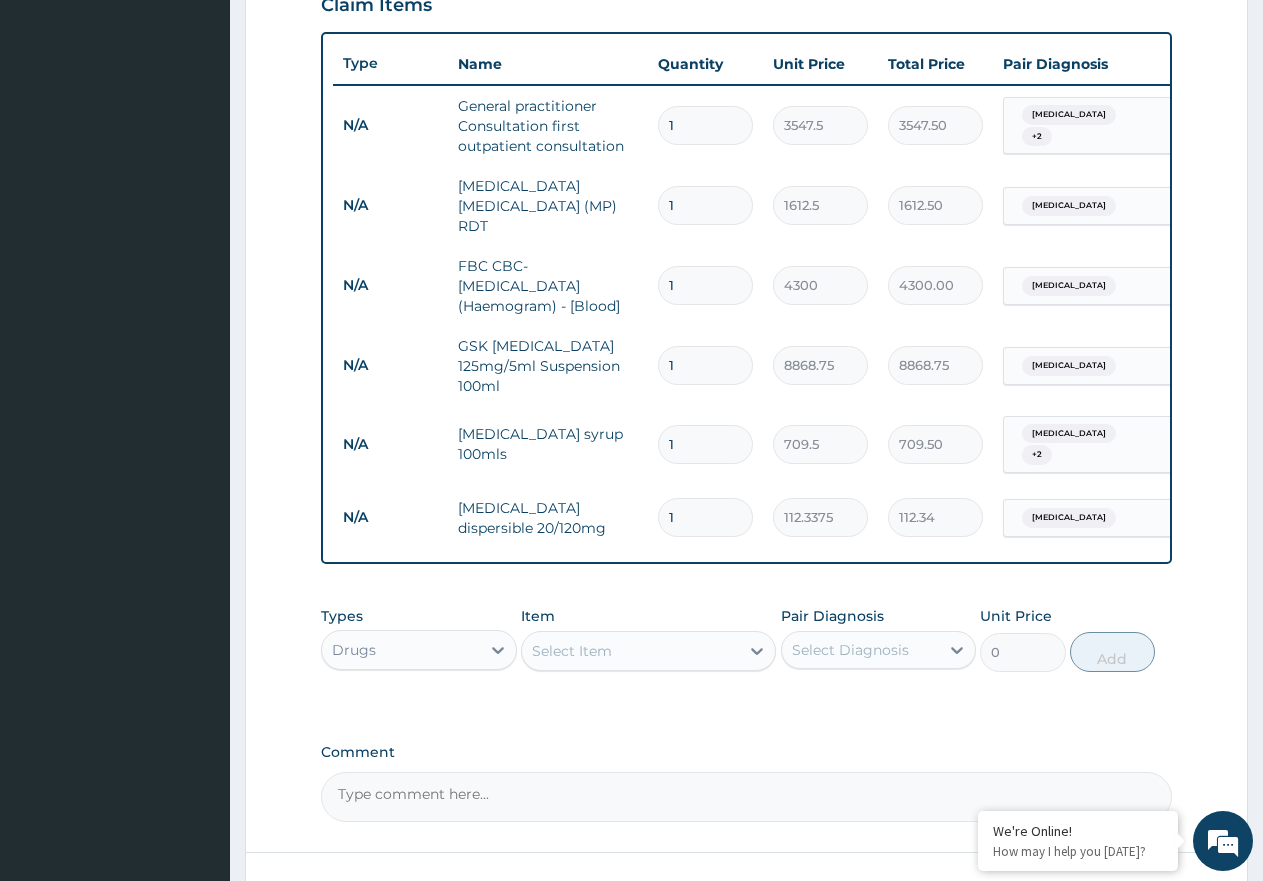 type on "1348.05" 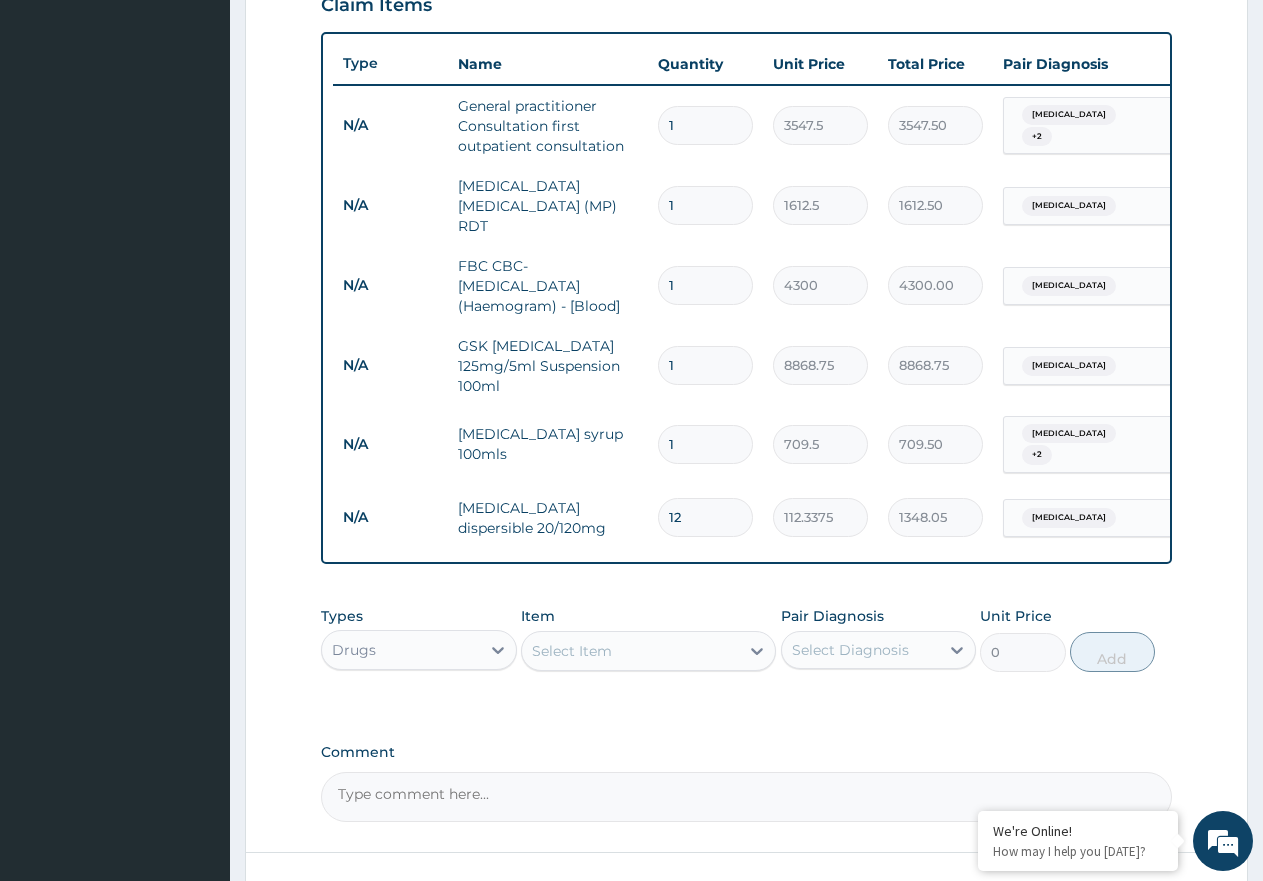 type on "12" 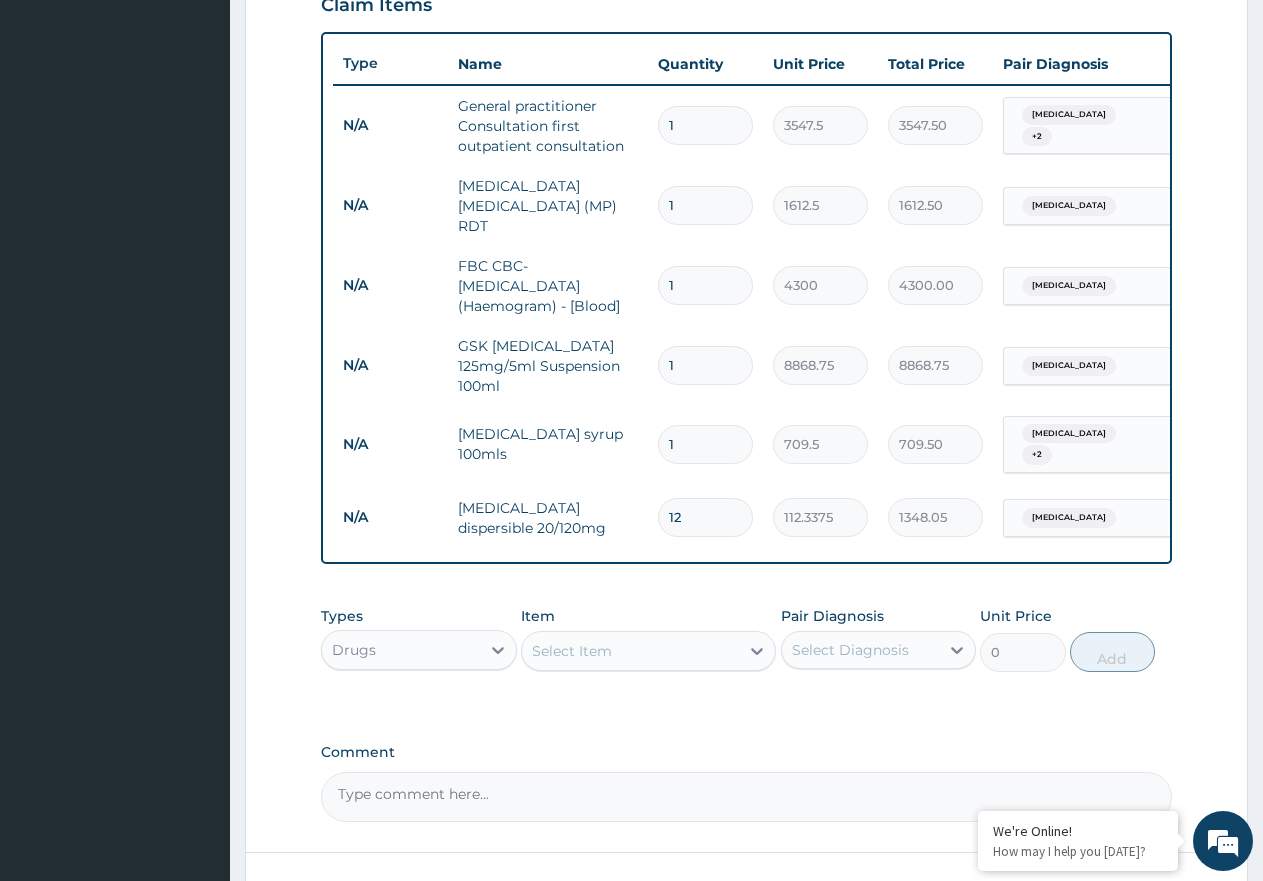 click on "Select Item" at bounding box center [648, 651] 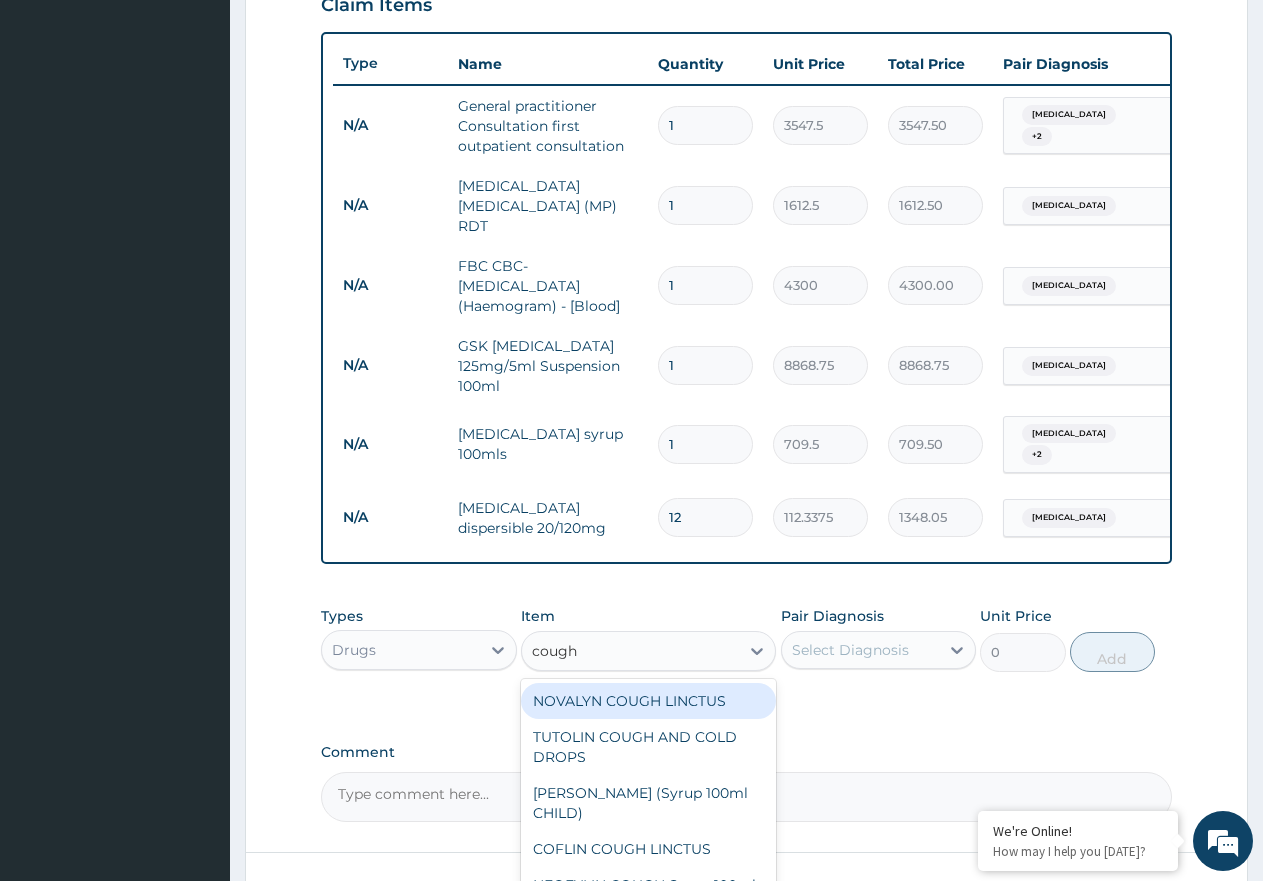 type on "cough" 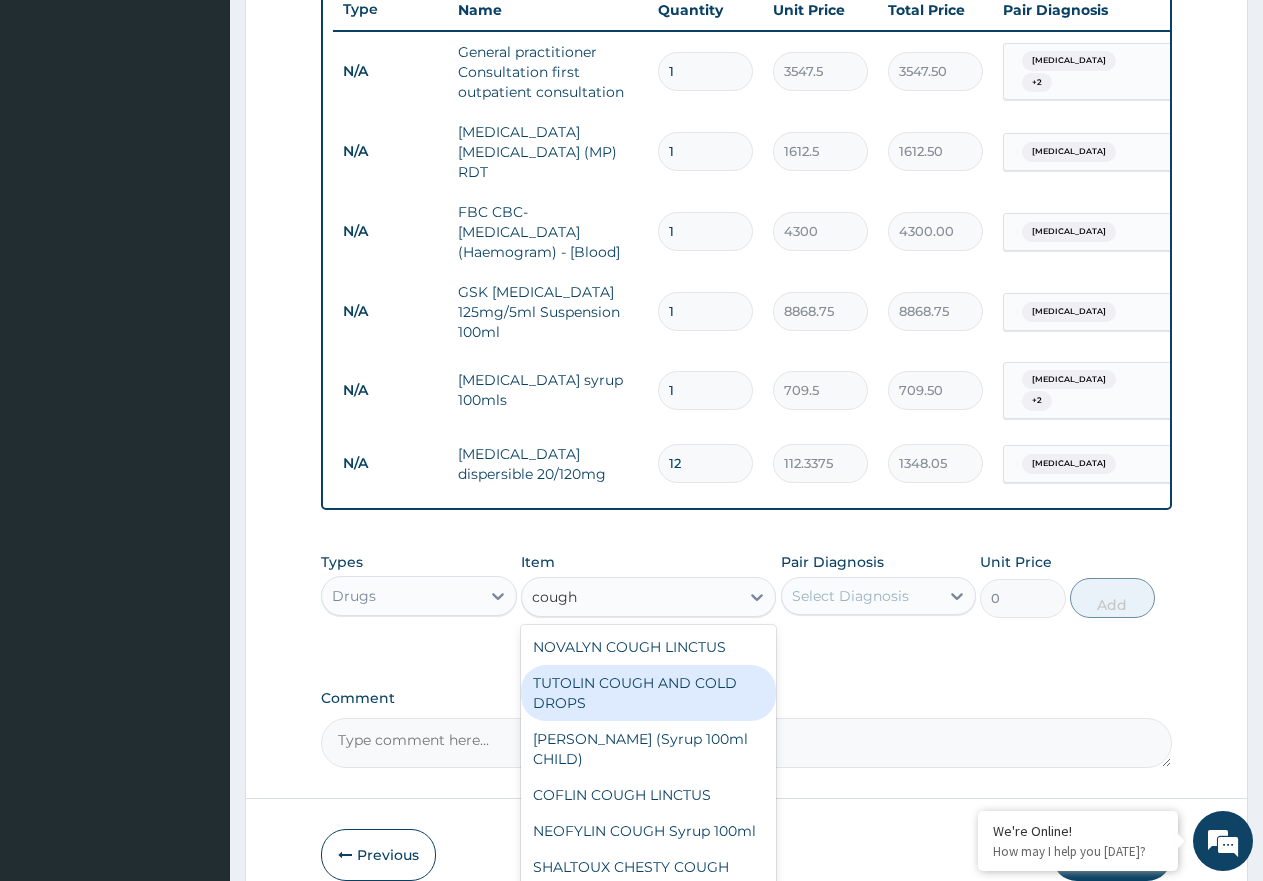 scroll, scrollTop: 850, scrollLeft: 0, axis: vertical 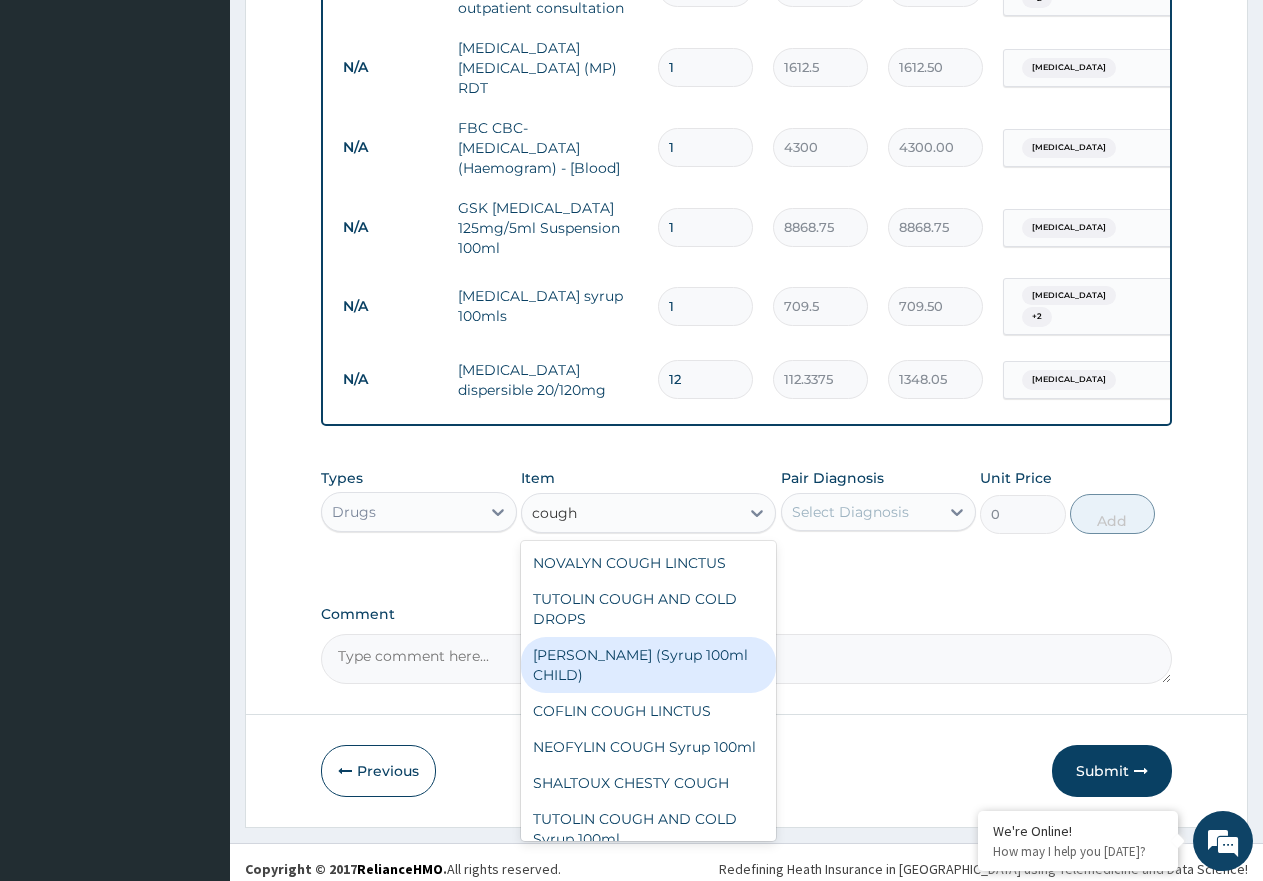 click on "EMZOLYN COUGH (Syrup 100ml CHILD)" at bounding box center (648, 665) 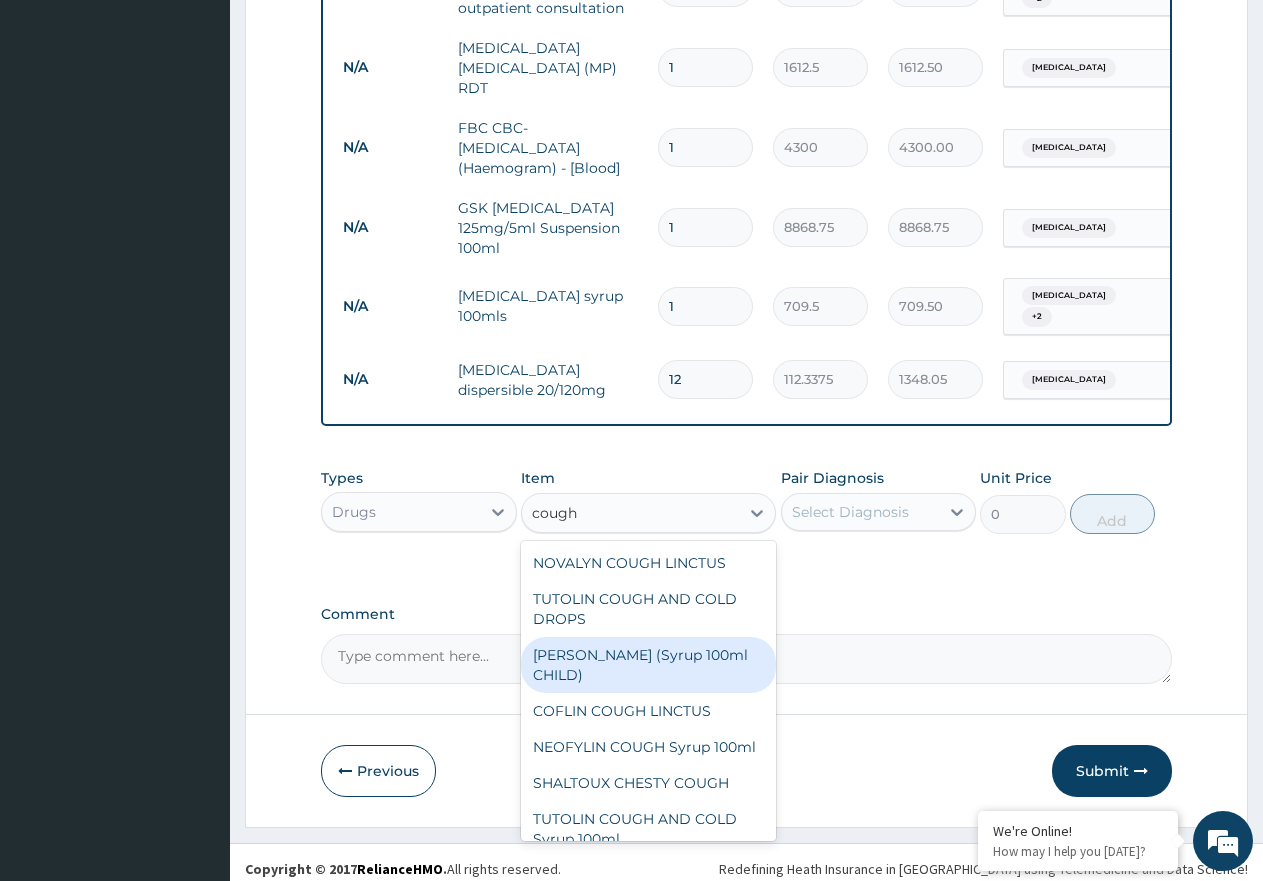 type 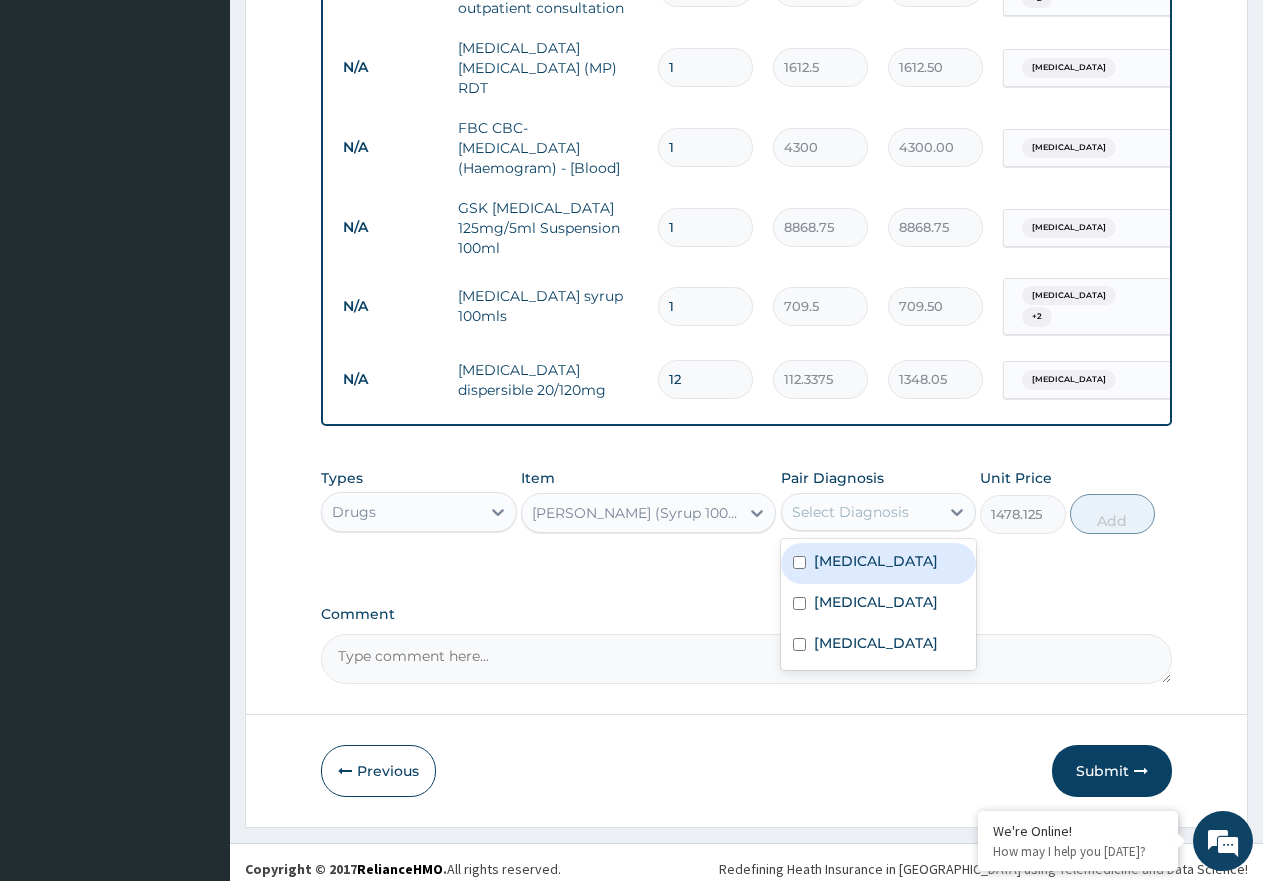 click on "Select Diagnosis" at bounding box center [879, 512] 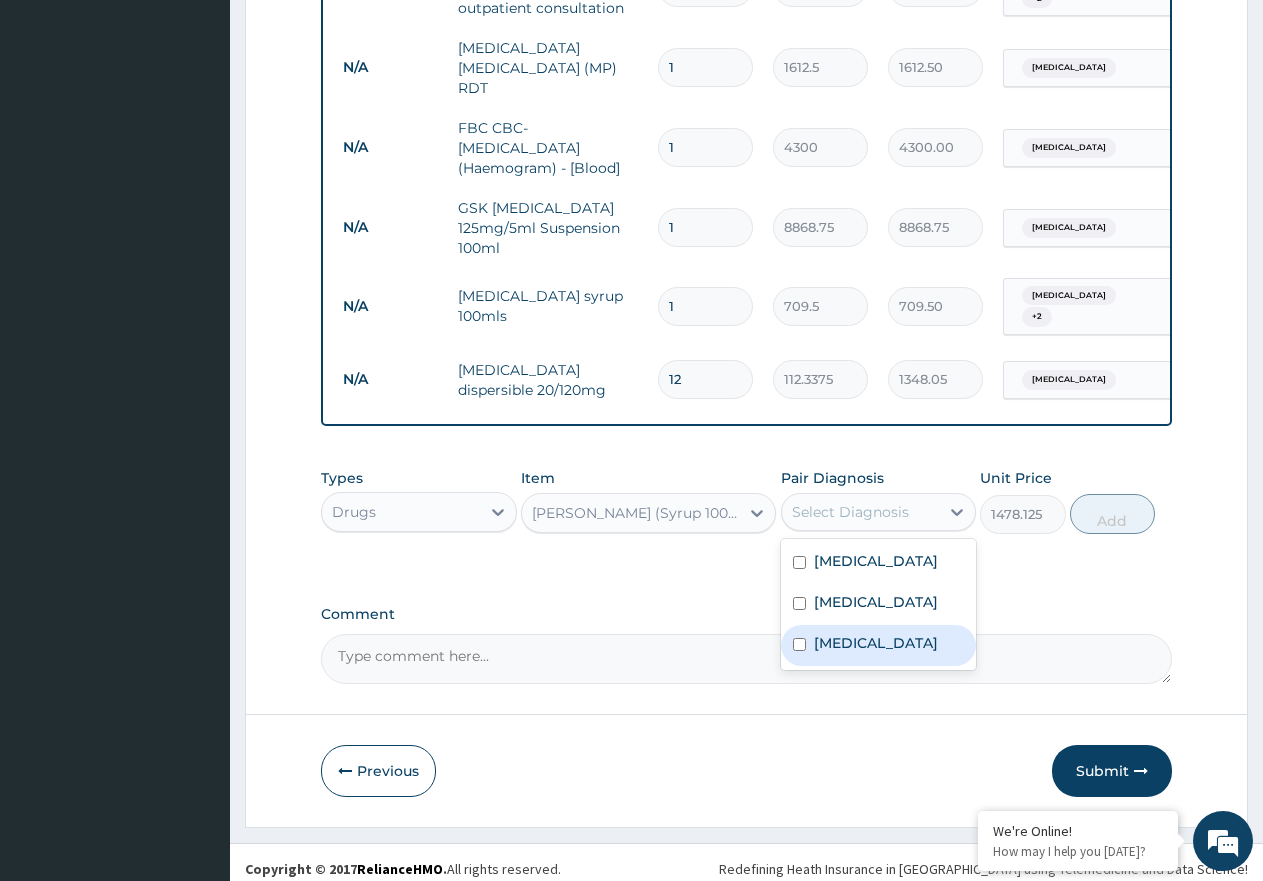 click on "Bacteremia" at bounding box center (879, 645) 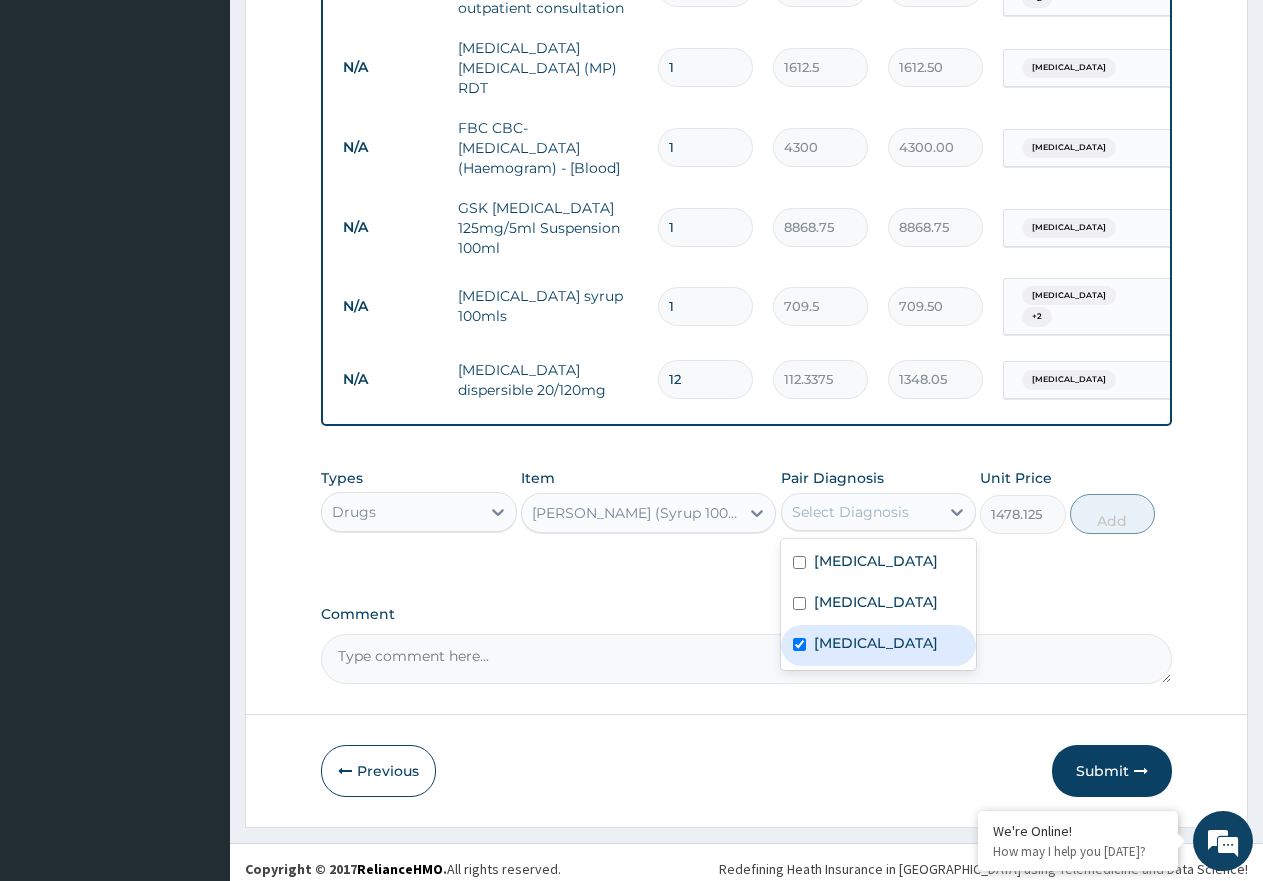 checkbox on "true" 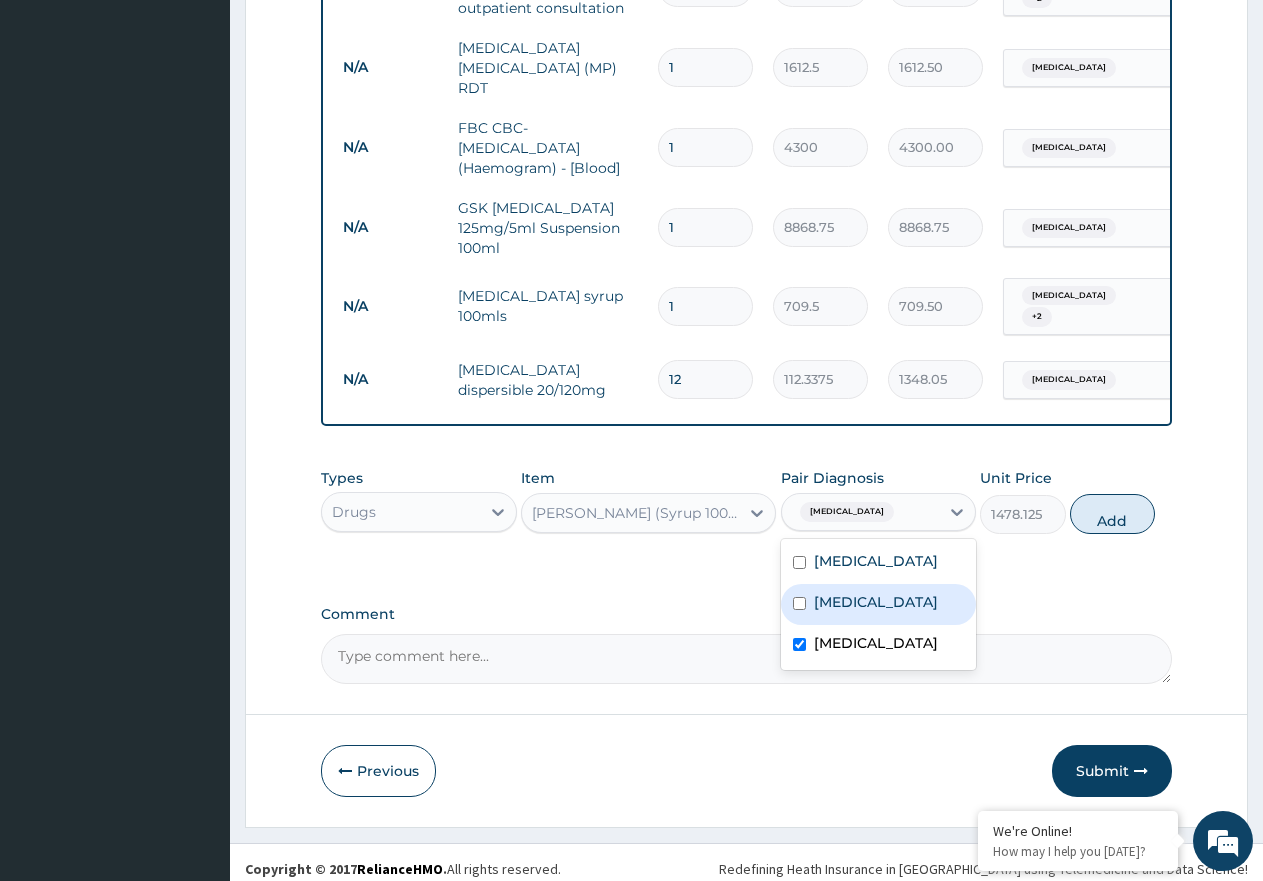 click on "Sepsis" at bounding box center [879, 604] 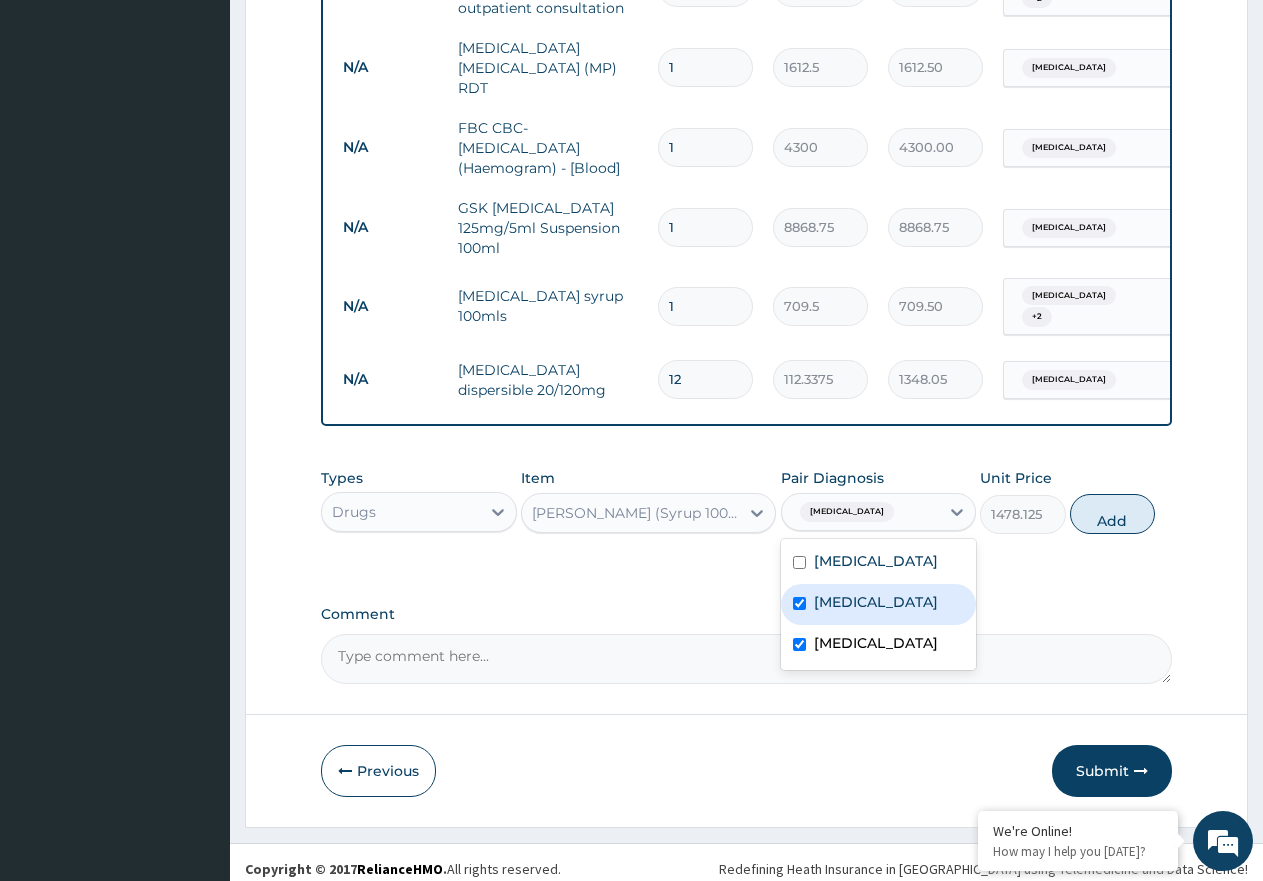 checkbox on "true" 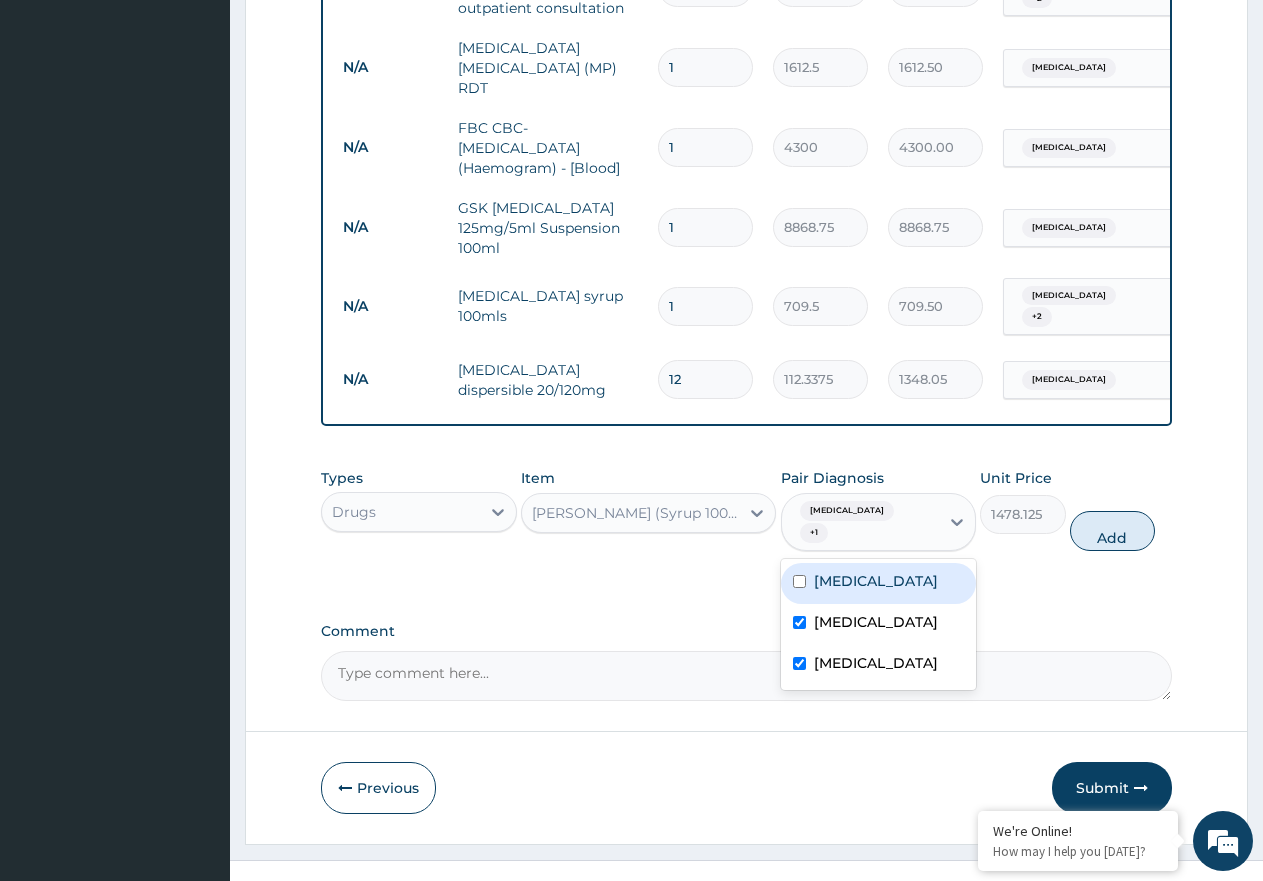 click on "Malaria" at bounding box center (879, 583) 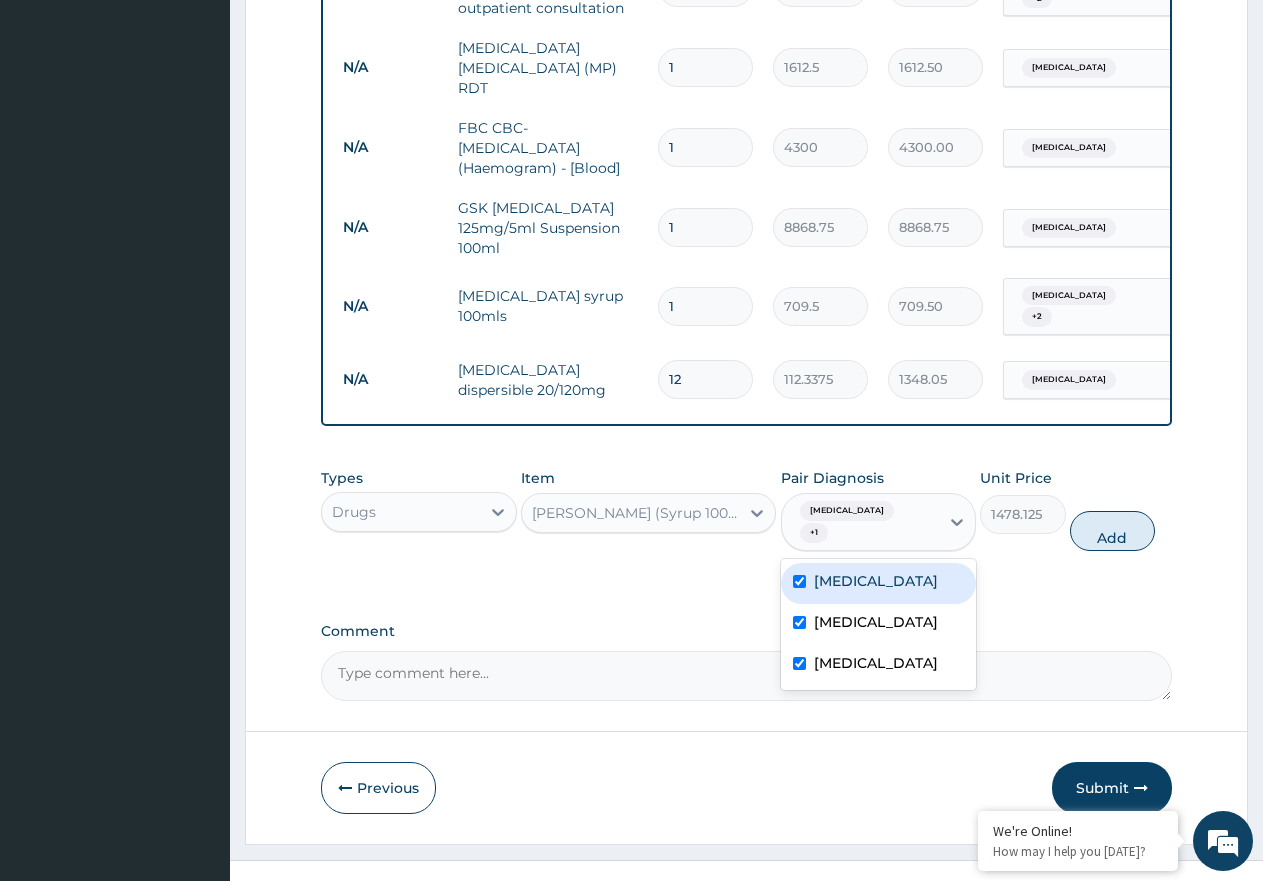 checkbox on "true" 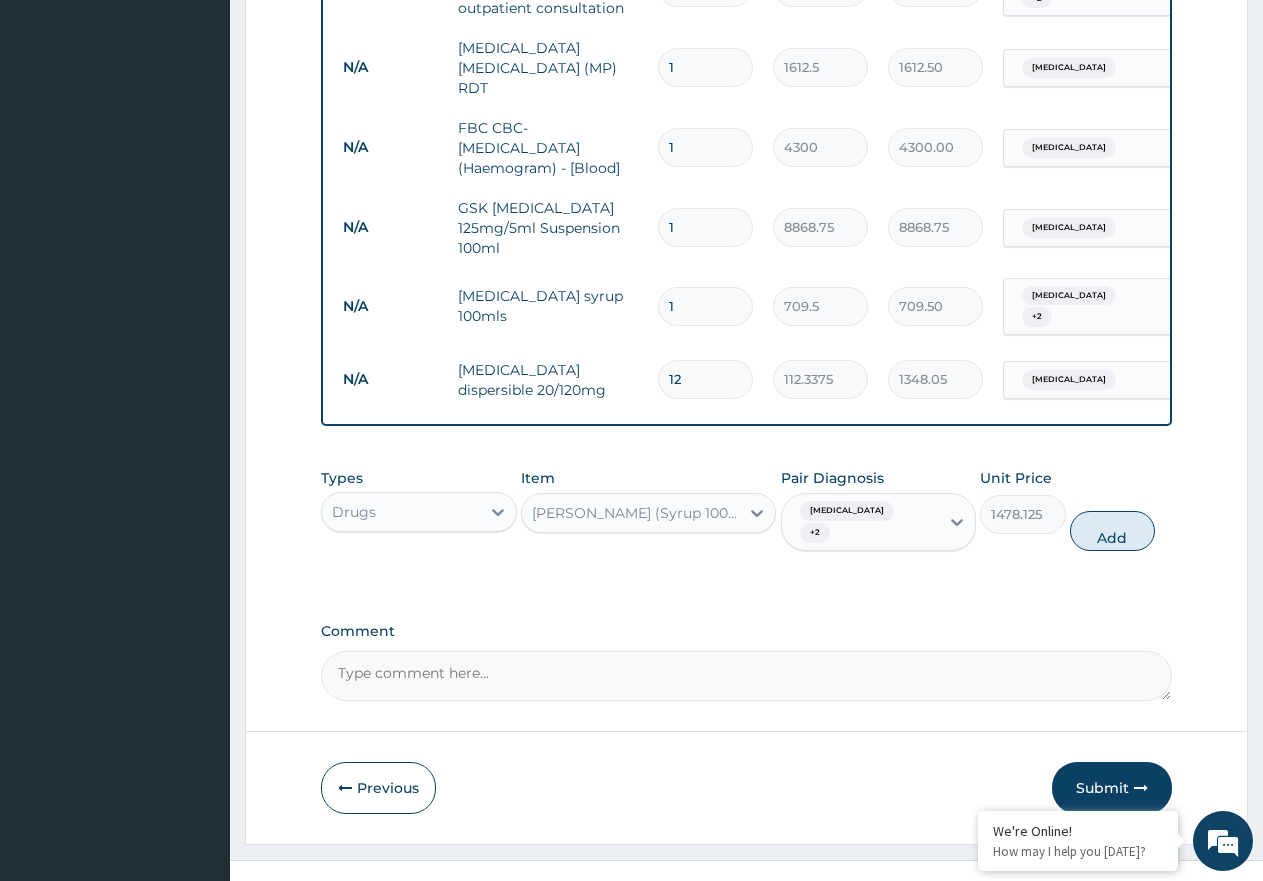 click on "PA Code / Prescription Code Enter Code(Secondary Care Only) Encounter Date 13-07-2025 Important Notice Please enter PA codes before entering items that are not attached to a PA code   All diagnoses entered must be linked to a claim item. Diagnosis & Claim Items that are visible but inactive cannot be edited because they were imported from an already approved PA code. Diagnosis Malaria Confirmed Sepsis Confirmed Bacteremia Confirmed NB: All diagnosis must be linked to a claim item Claim Items Type Name Quantity Unit Price Total Price Pair Diagnosis Actions N/A General practitioner Consultation first outpatient consultation 1 3547.5 3547.50 Malaria  + 2 Delete N/A MALARIA PARASITE (MP) RDT 1 1612.5 1612.50 Malaria Delete N/A FBC CBC-Complete Blood Count (Haemogram) - [Blood] 1 4300 4300.00 Sepsis Delete N/A GSK AMOXIL 125mg/5ml Suspension 100ml 1 8868.75 8868.75 Bacteremia Delete N/A Paracetamol syrup 100mls 1 709.5 709.50 Bacteremia  + 2 Delete N/A Coartem dispersible 20/120mg 12 112.3375 1348.05 Malaria Types" at bounding box center (746, 20) 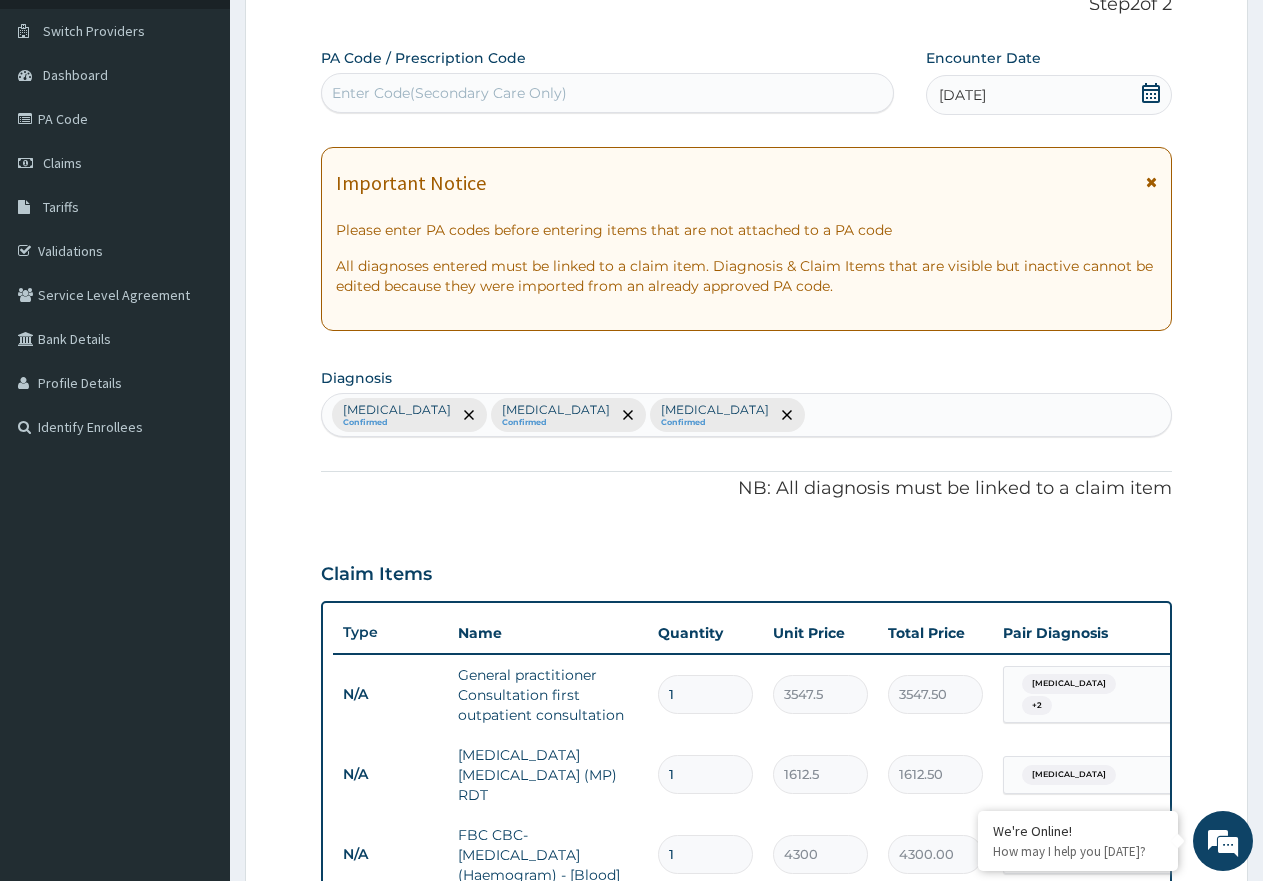 scroll, scrollTop: 0, scrollLeft: 0, axis: both 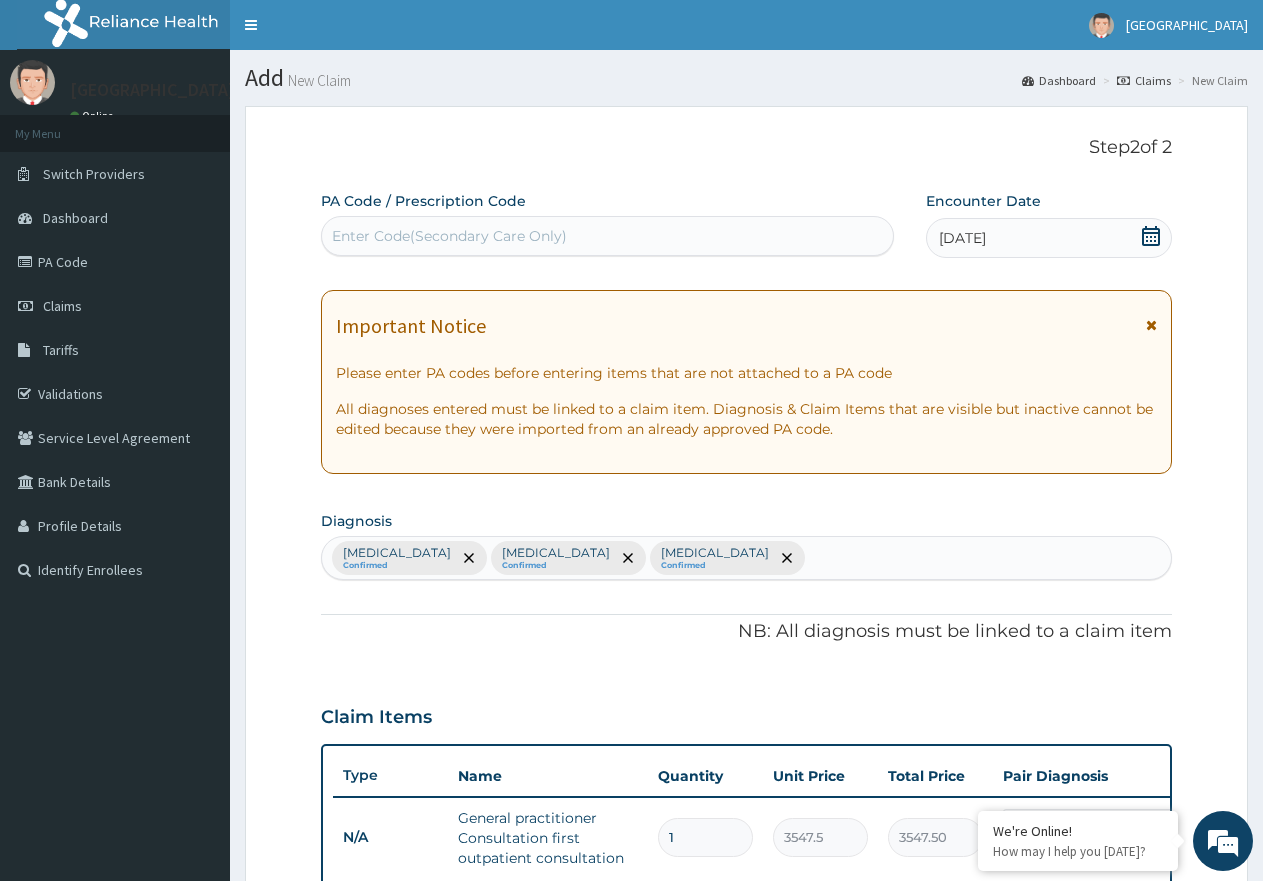 click on "Malaria Confirmed Sepsis Confirmed Bacteremia Confirmed" at bounding box center [746, 558] 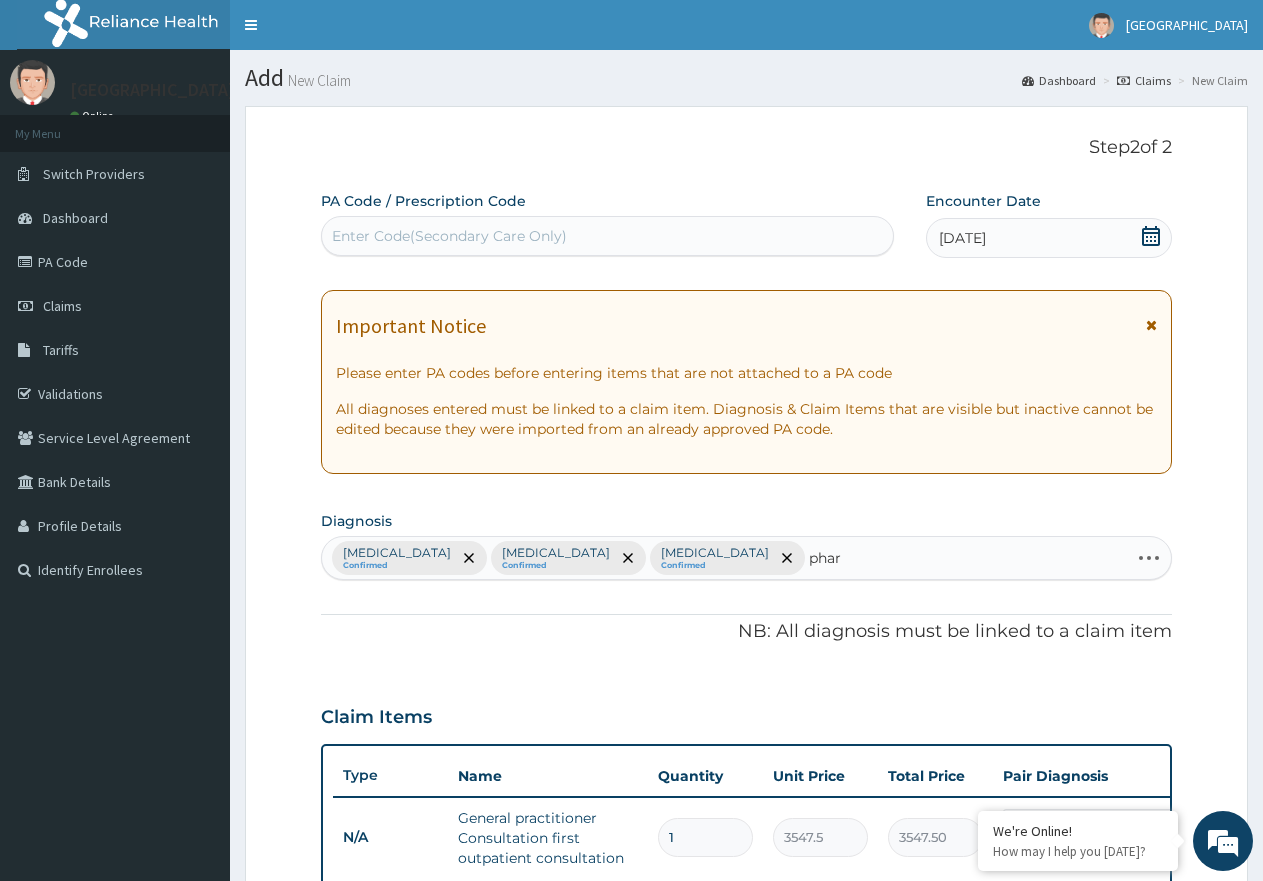 type on "phary" 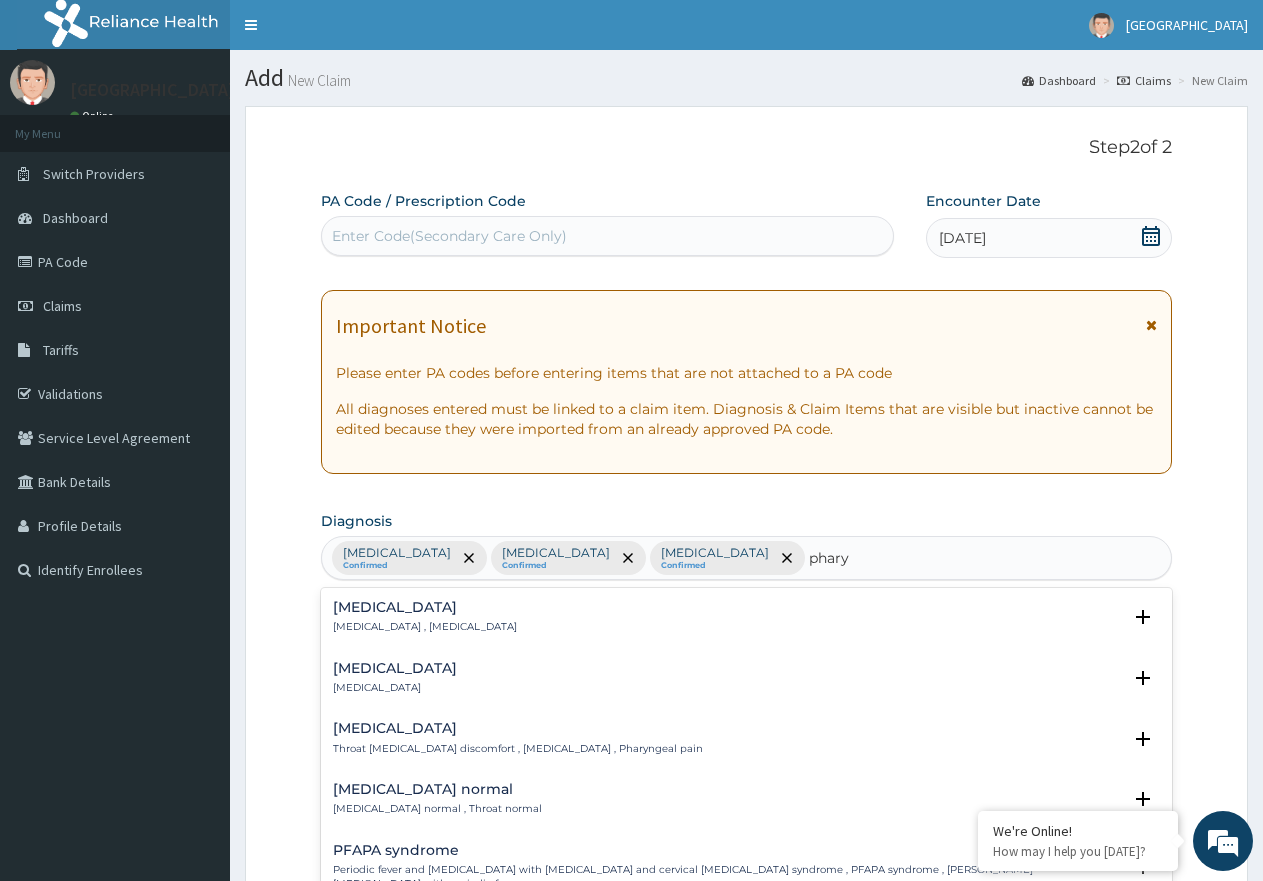 click on "Pharyngitis Pharyngitis" at bounding box center (746, 678) 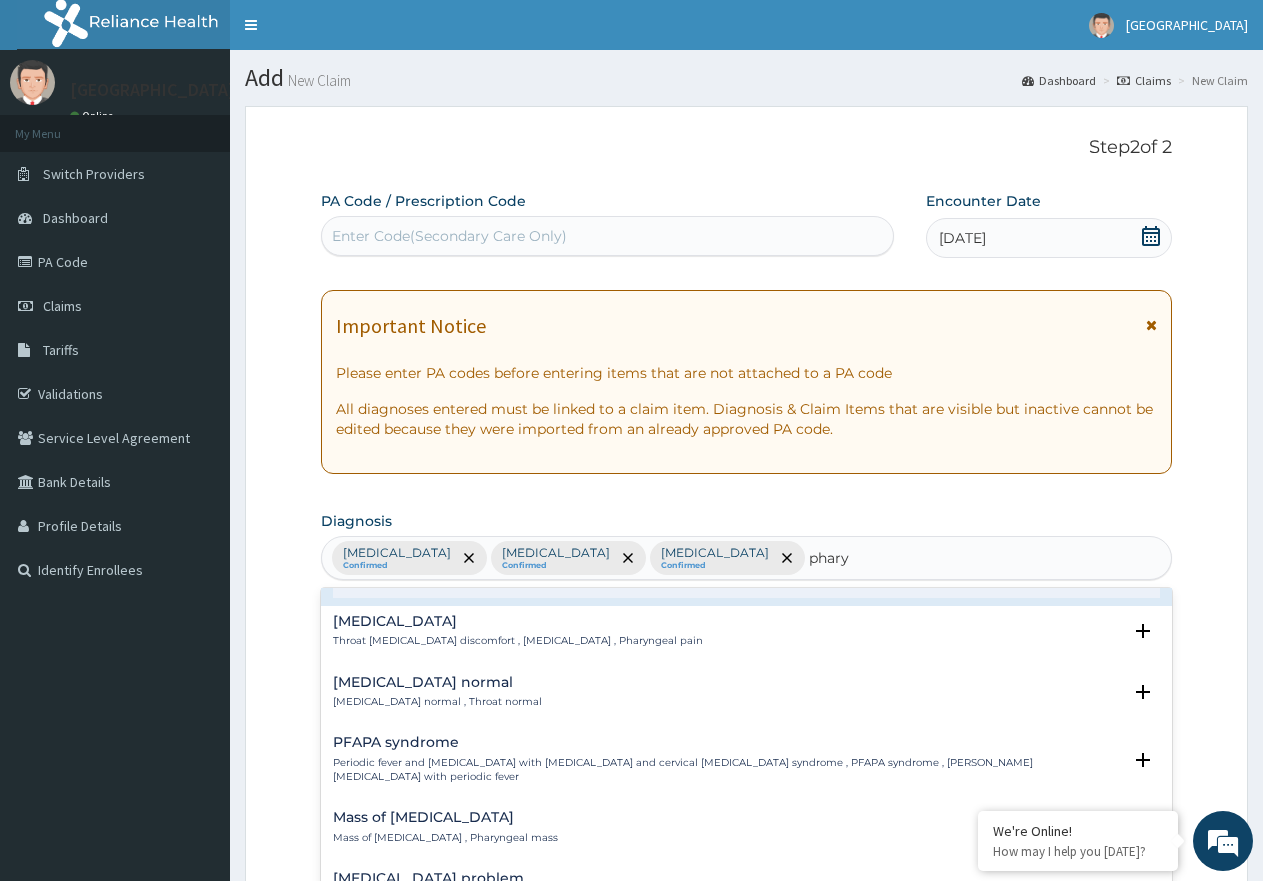 scroll, scrollTop: 100, scrollLeft: 0, axis: vertical 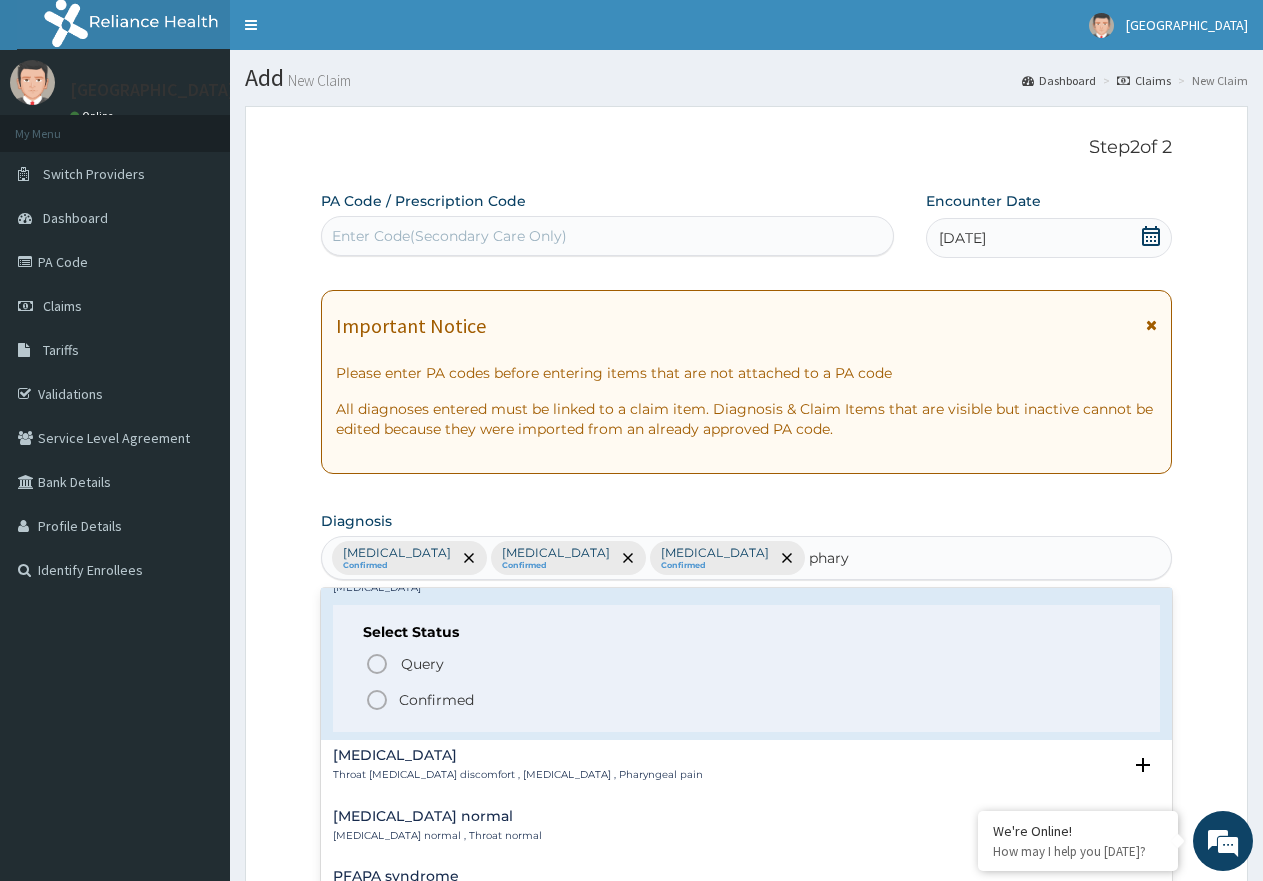click 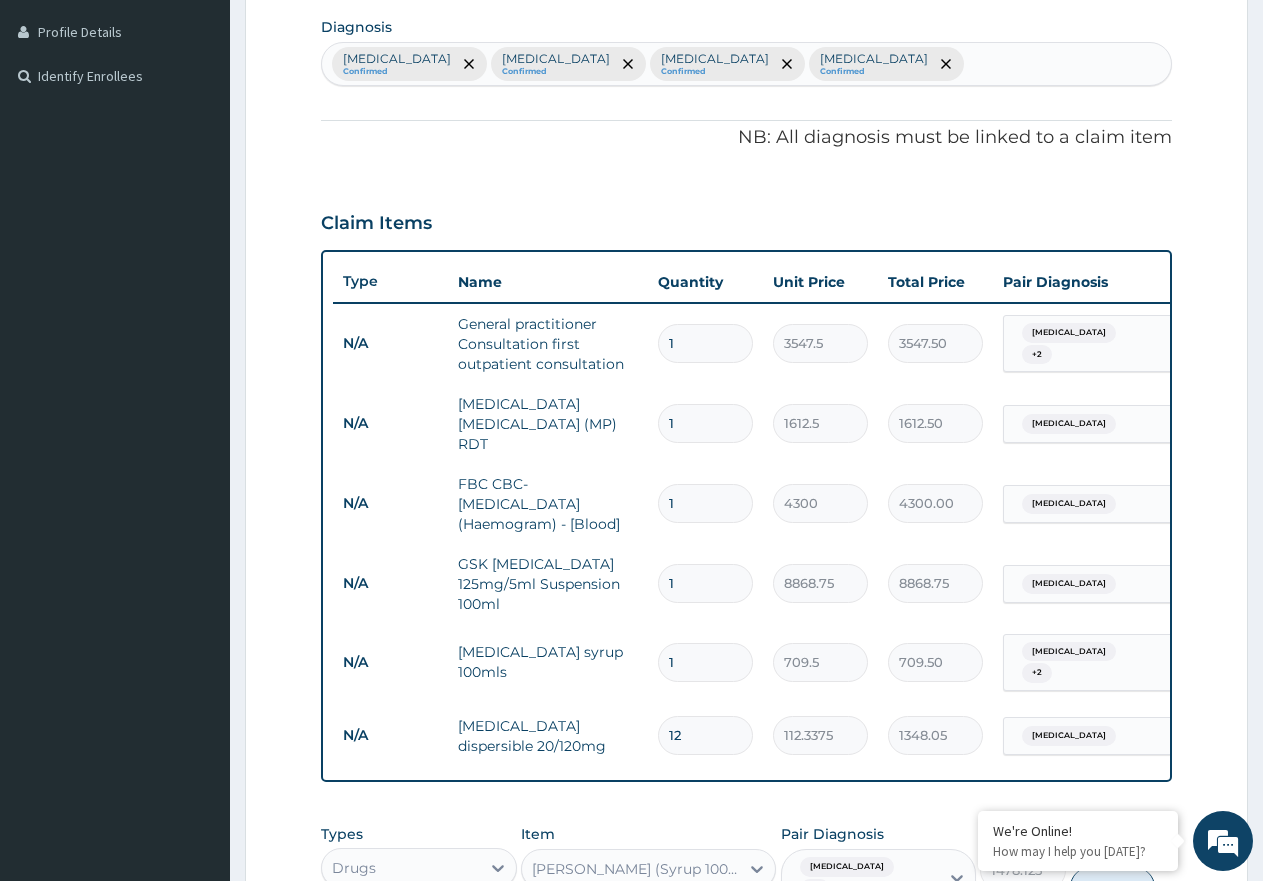 scroll, scrollTop: 800, scrollLeft: 0, axis: vertical 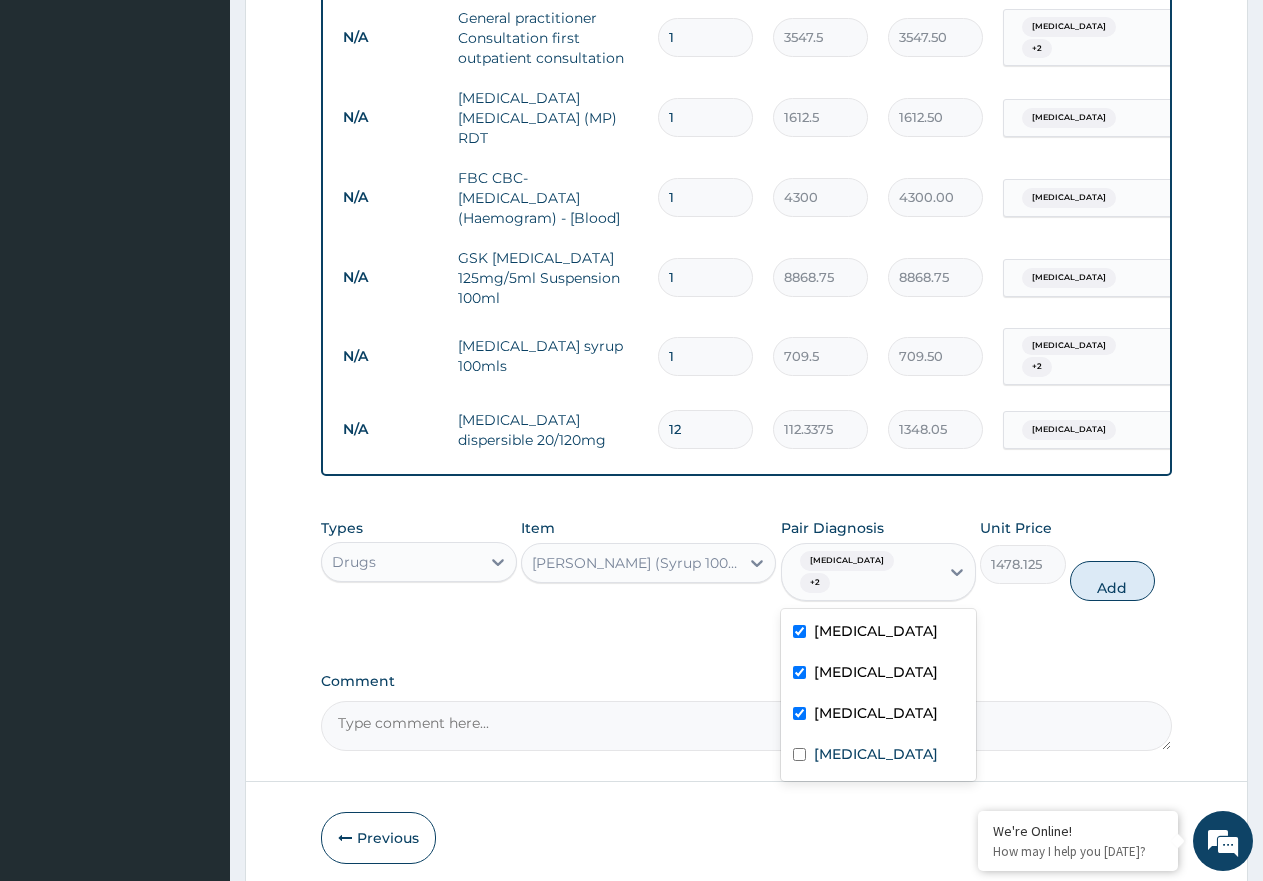 click on "Bacteremia  + 2" at bounding box center (861, 572) 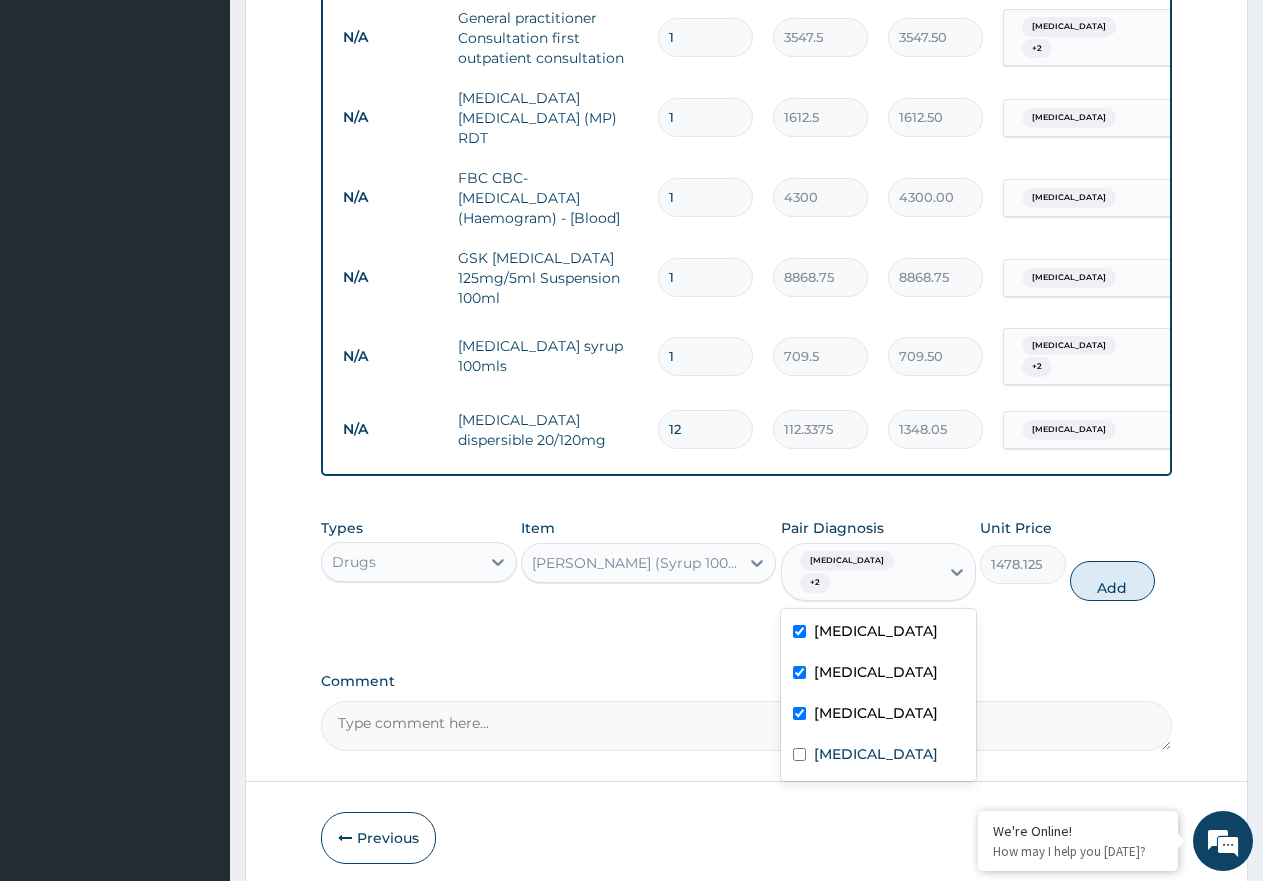 click at bounding box center [799, 713] 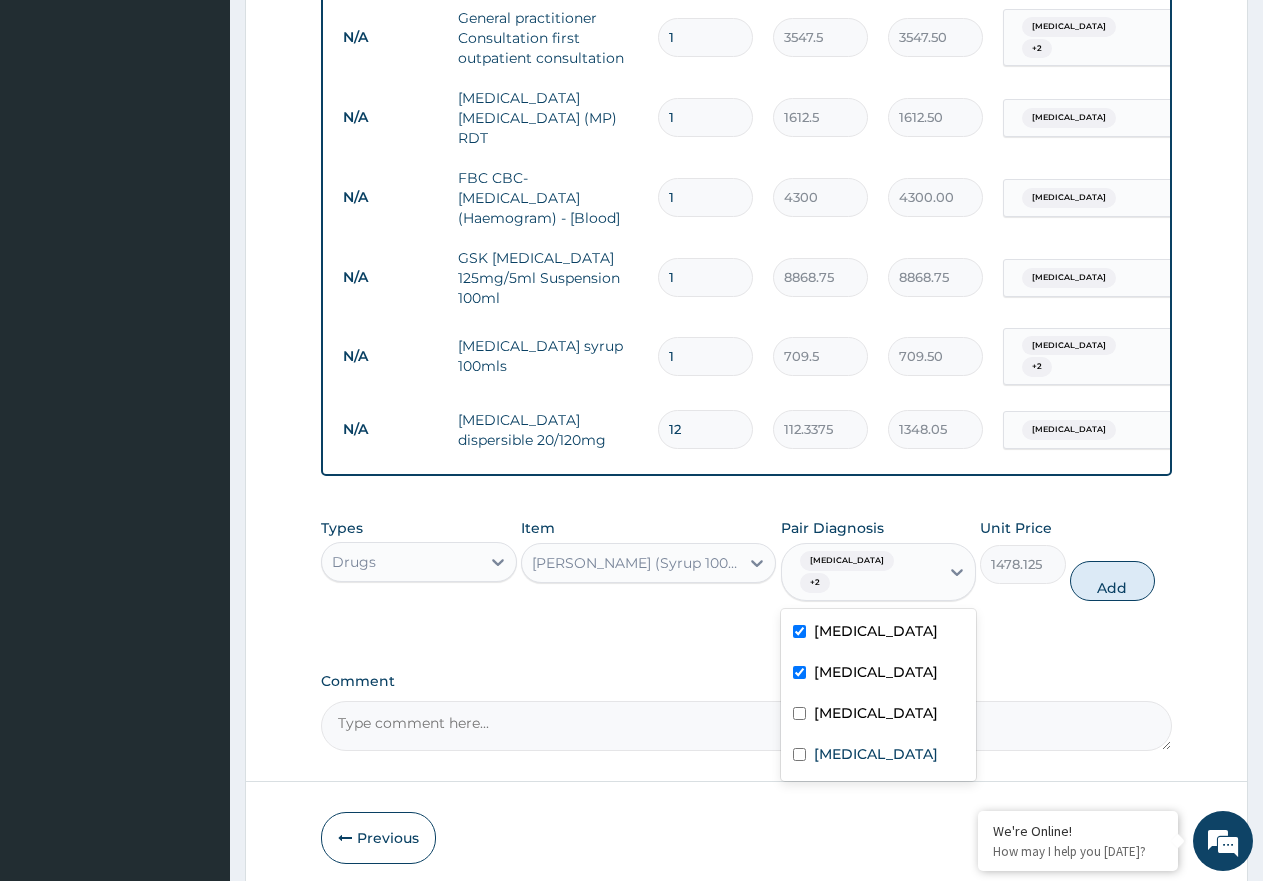 checkbox on "false" 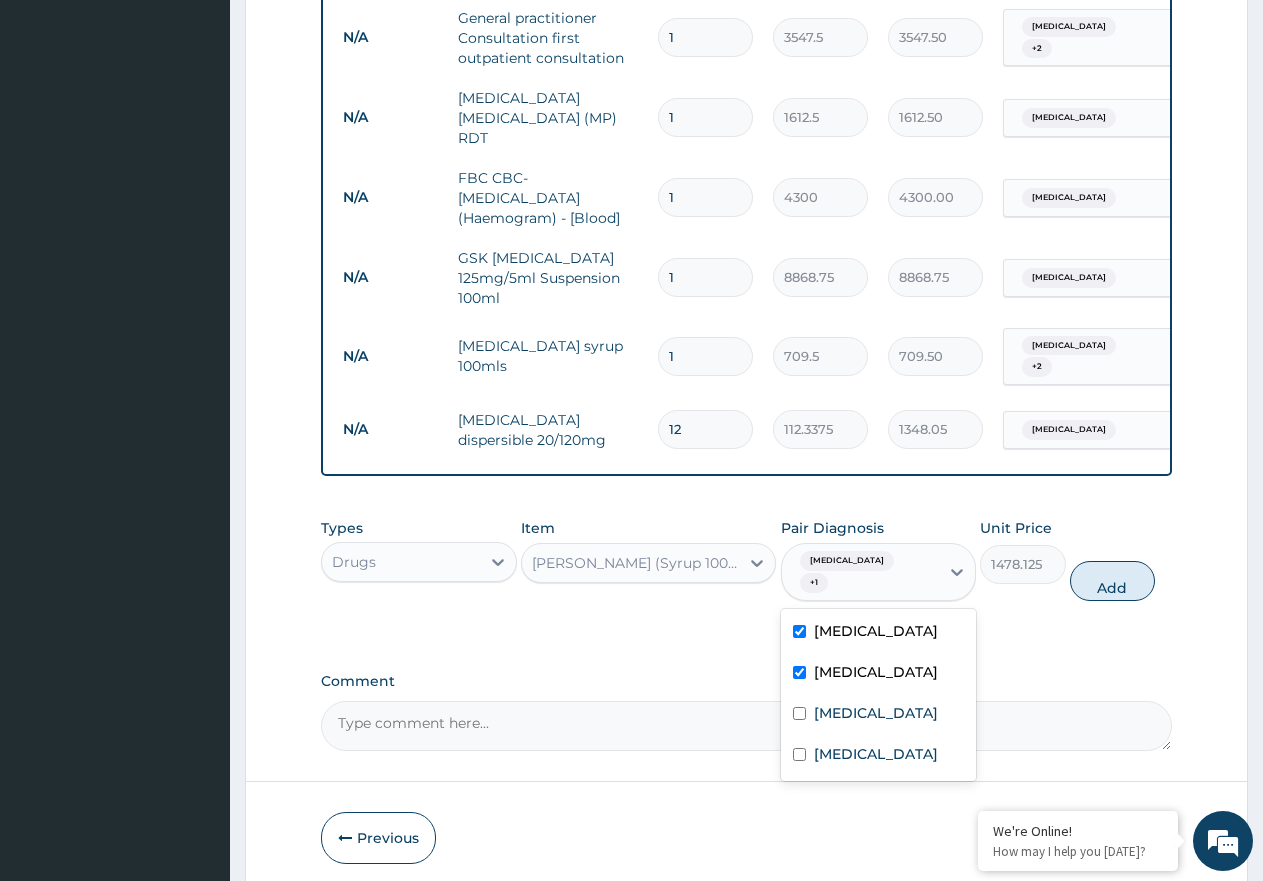 click at bounding box center [799, 672] 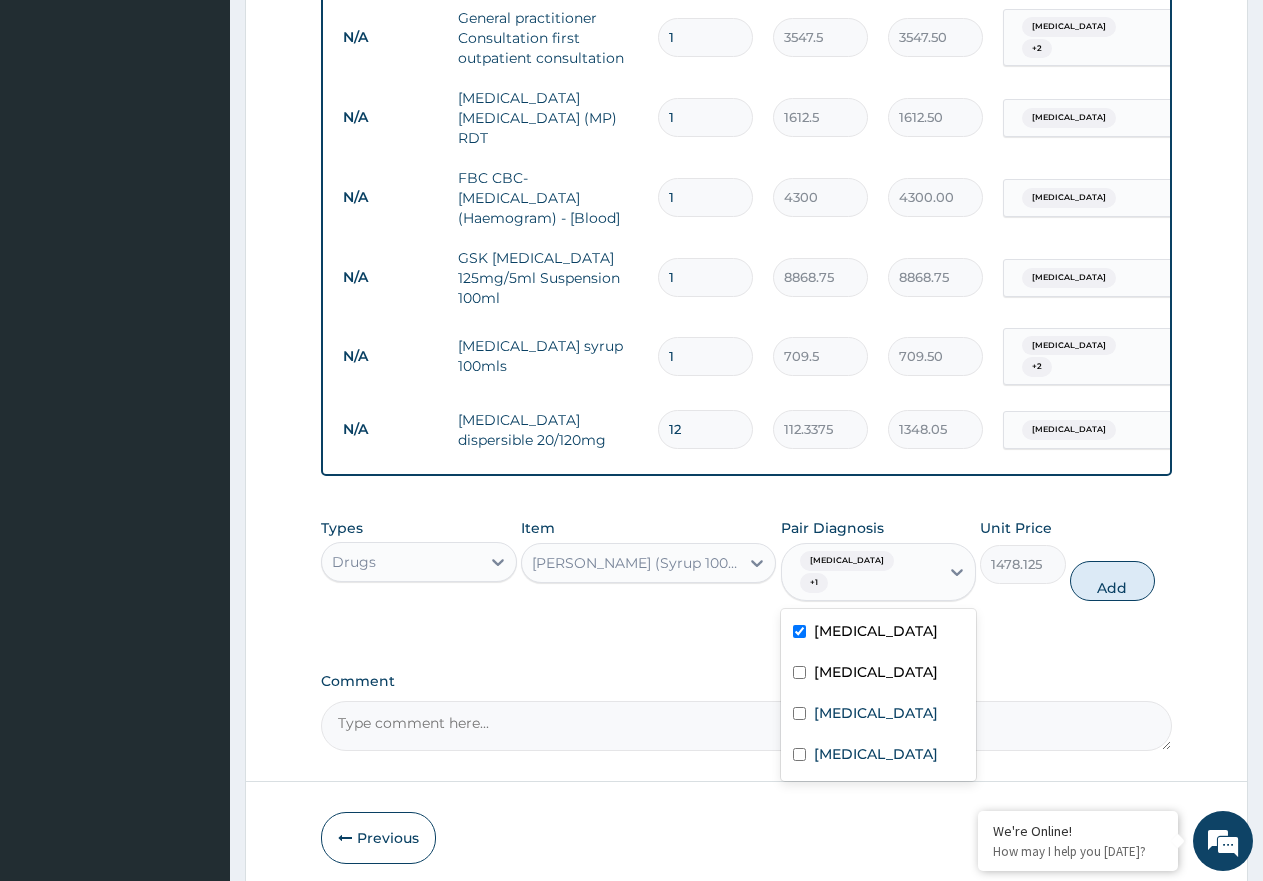 checkbox on "false" 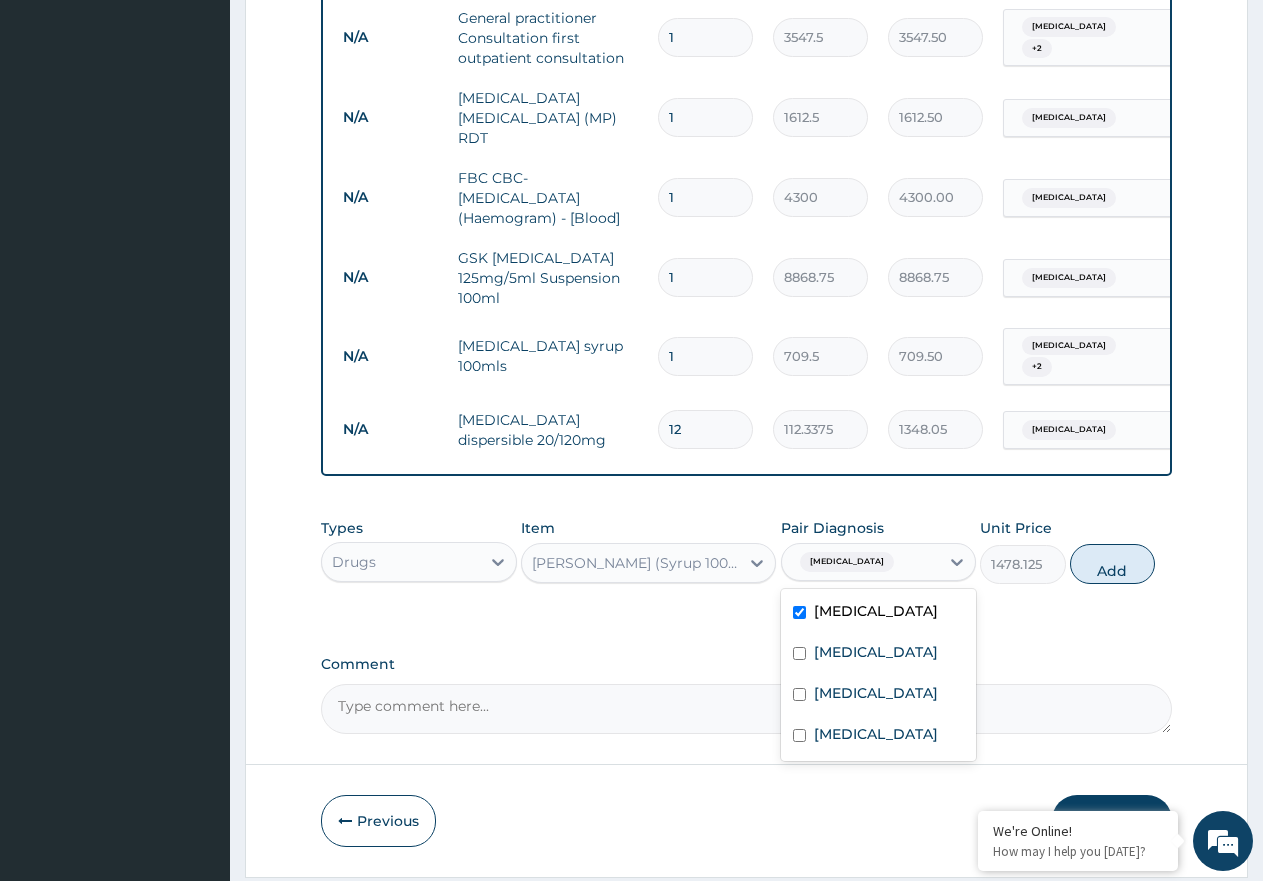 click at bounding box center [799, 612] 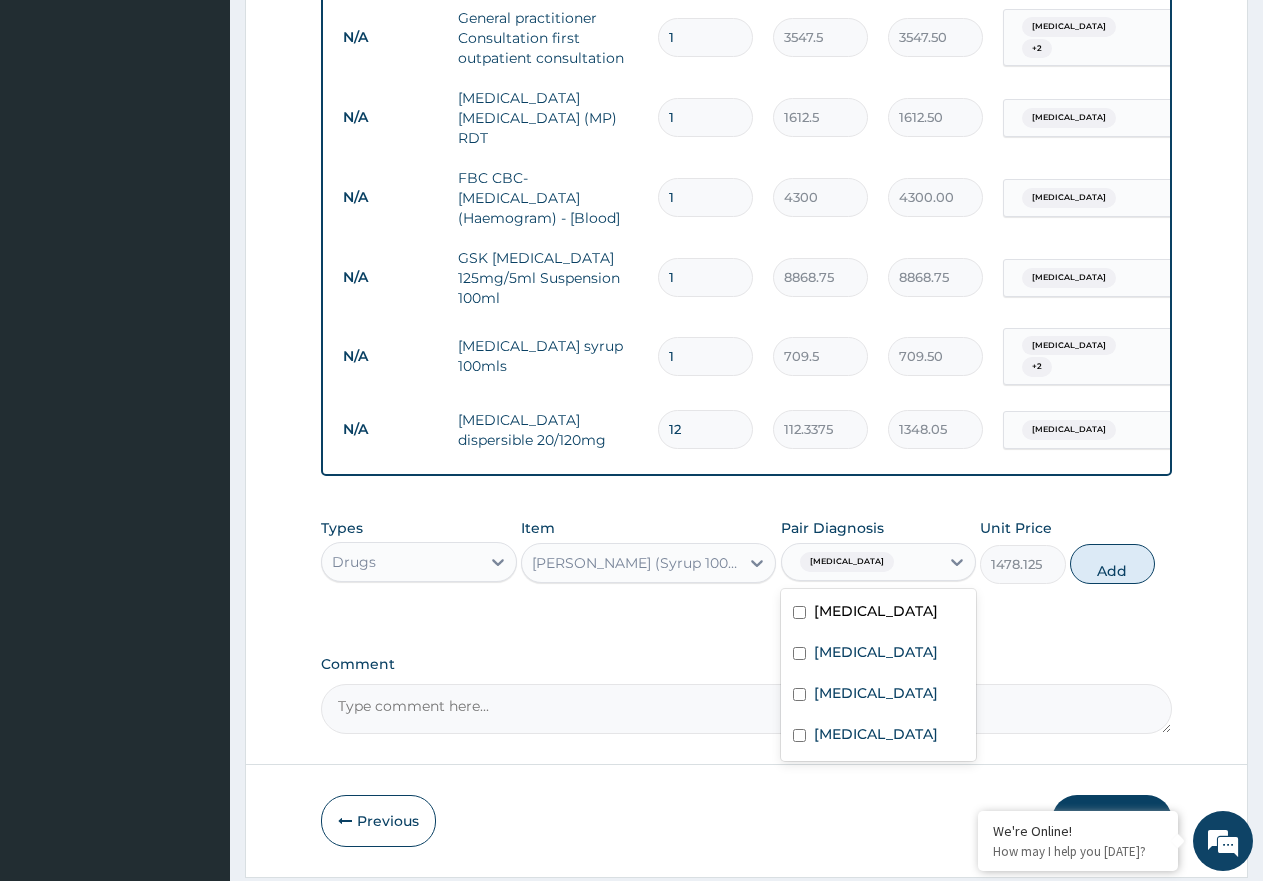 checkbox on "false" 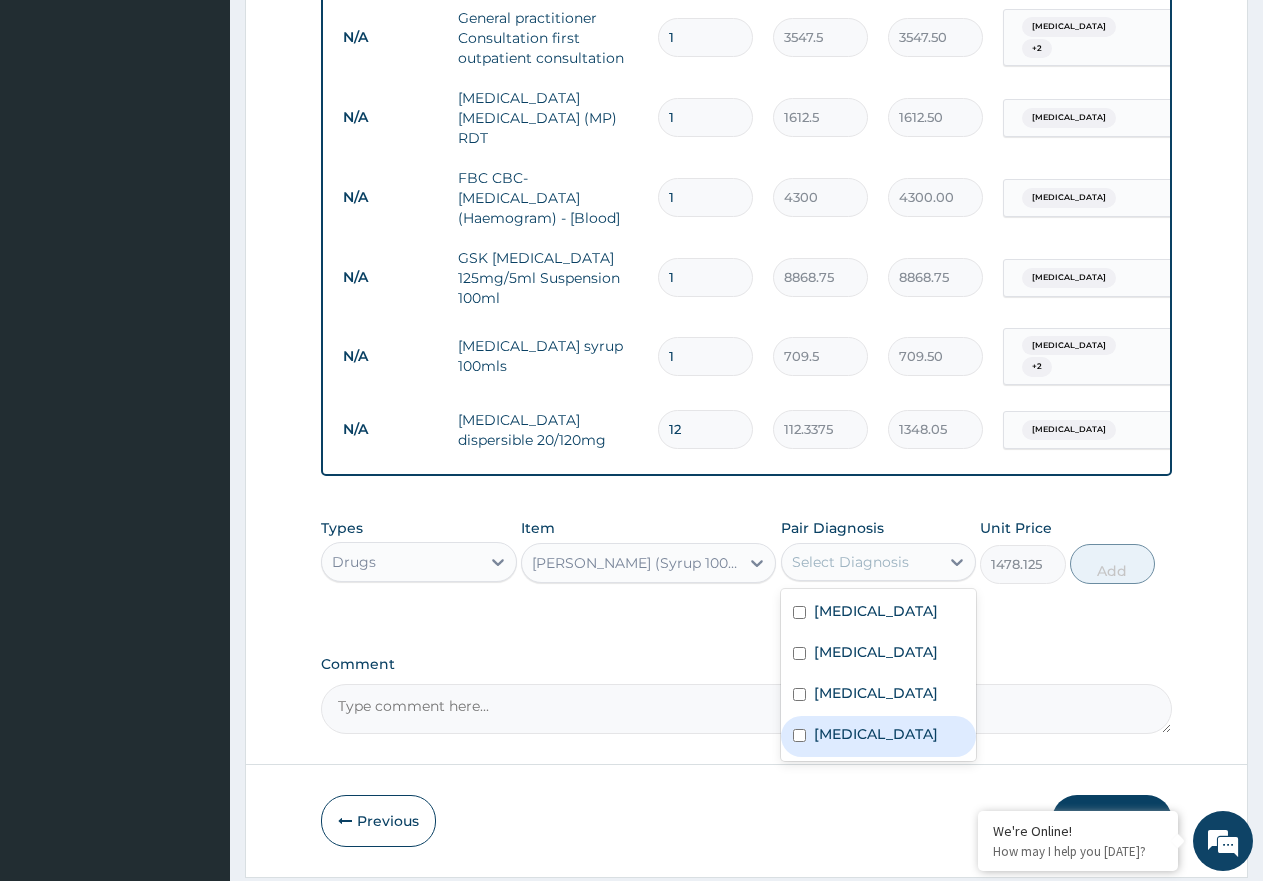 click on "Pharyngitis" at bounding box center (879, 736) 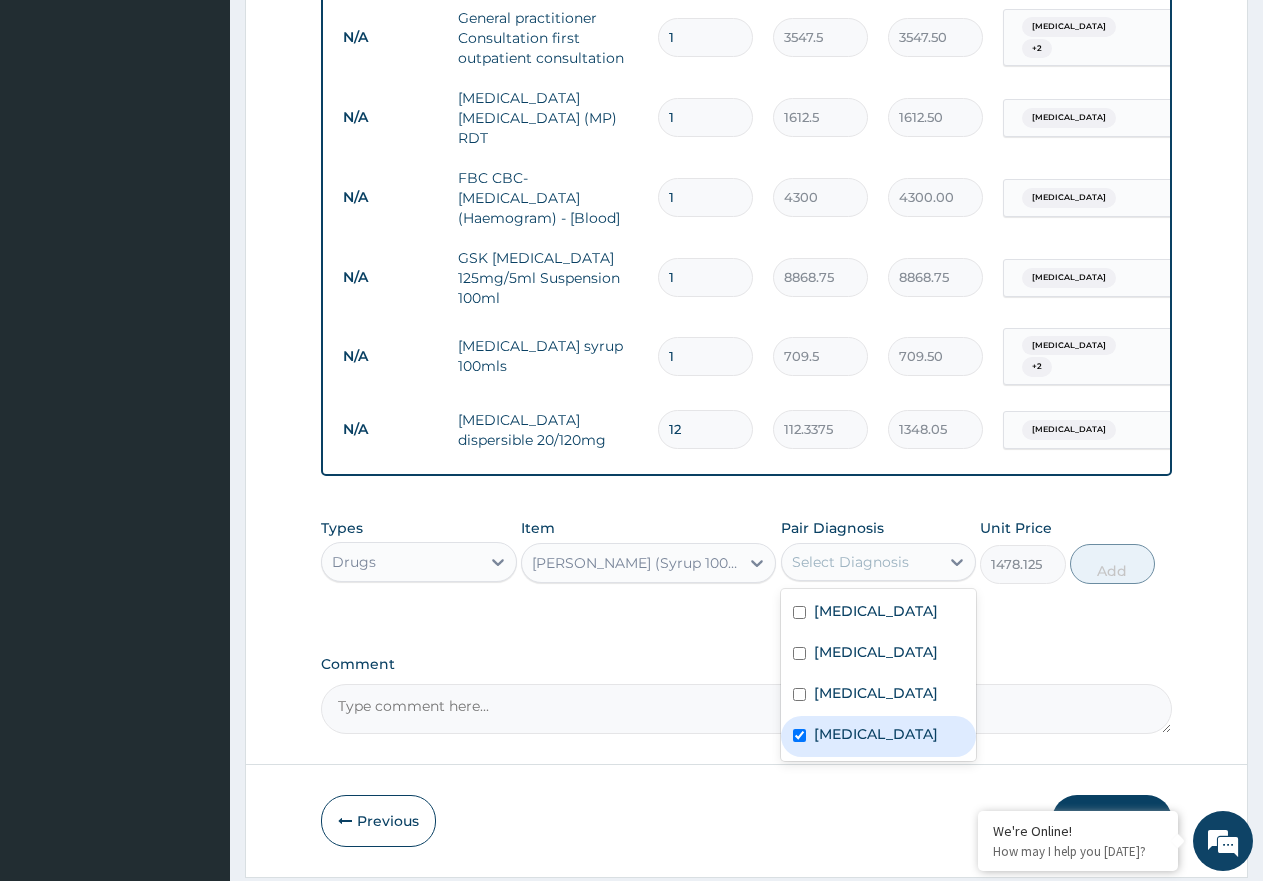 checkbox on "true" 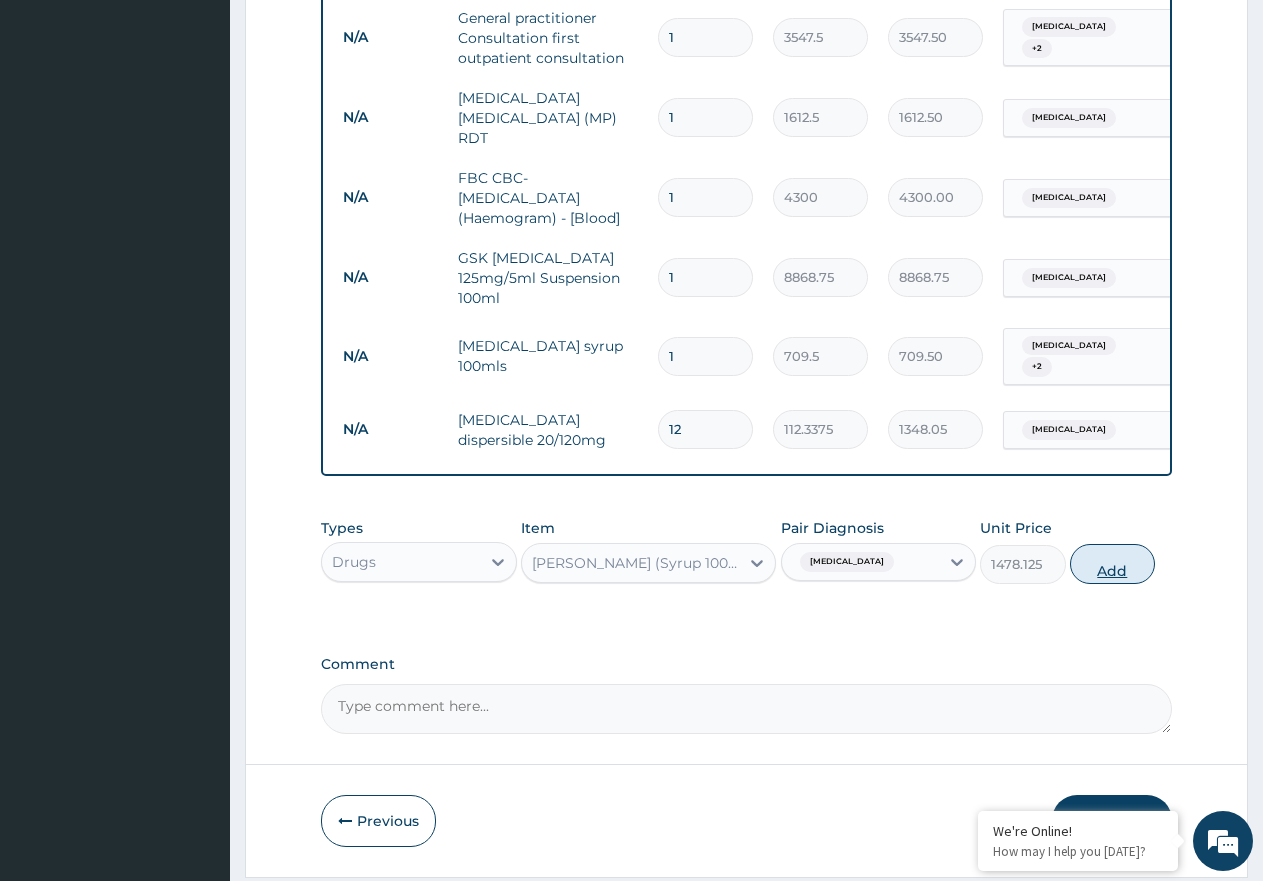 click on "Add" at bounding box center (1112, 564) 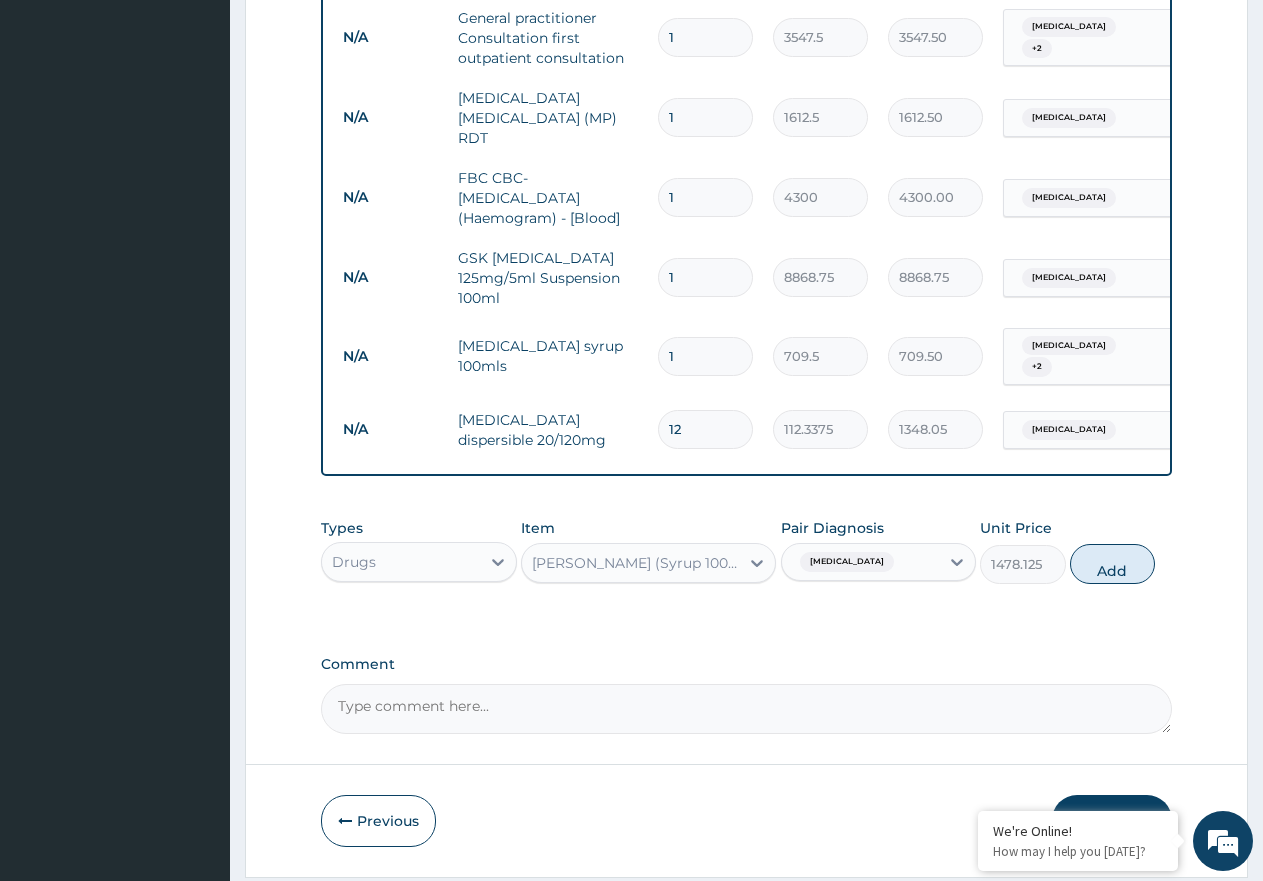 type on "0" 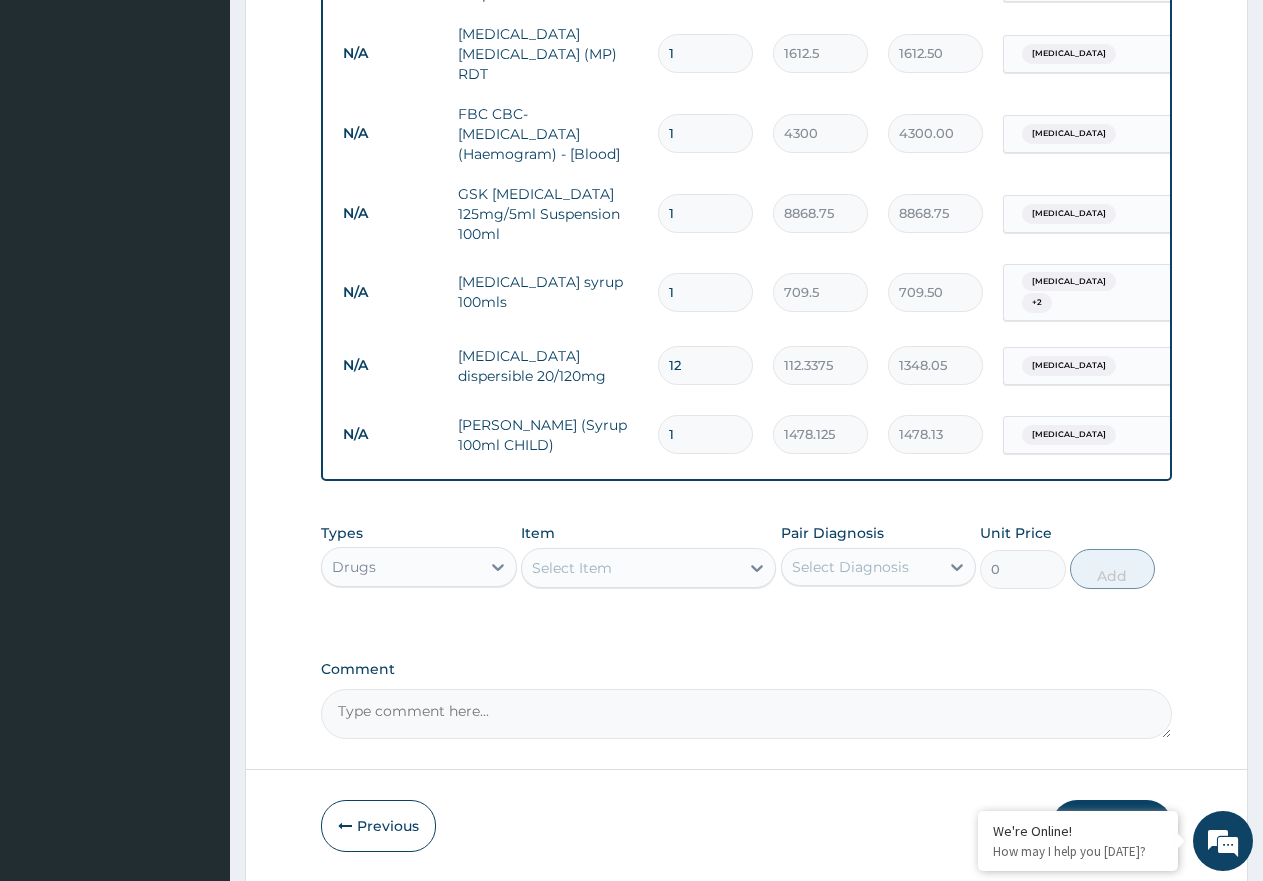scroll, scrollTop: 919, scrollLeft: 0, axis: vertical 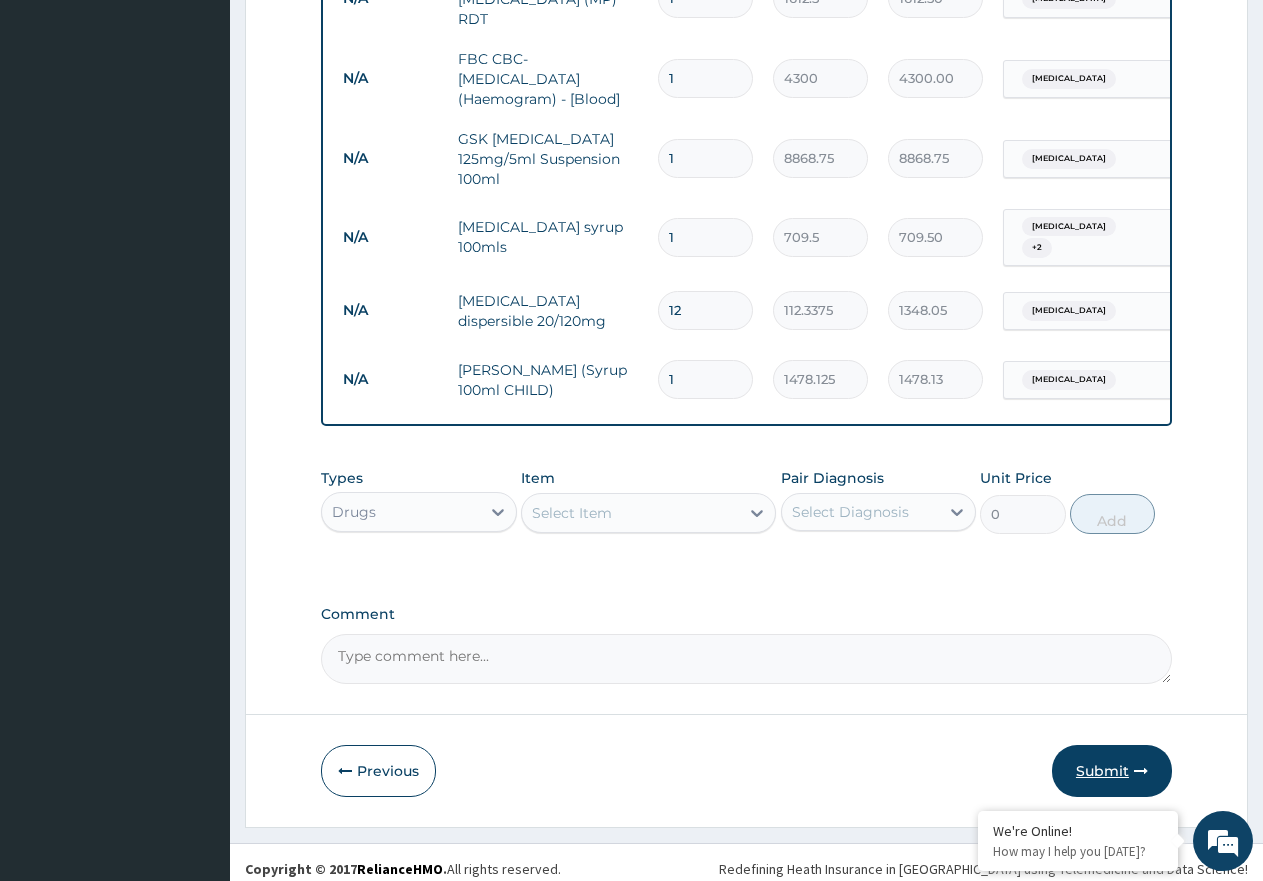 click on "Submit" at bounding box center [1112, 771] 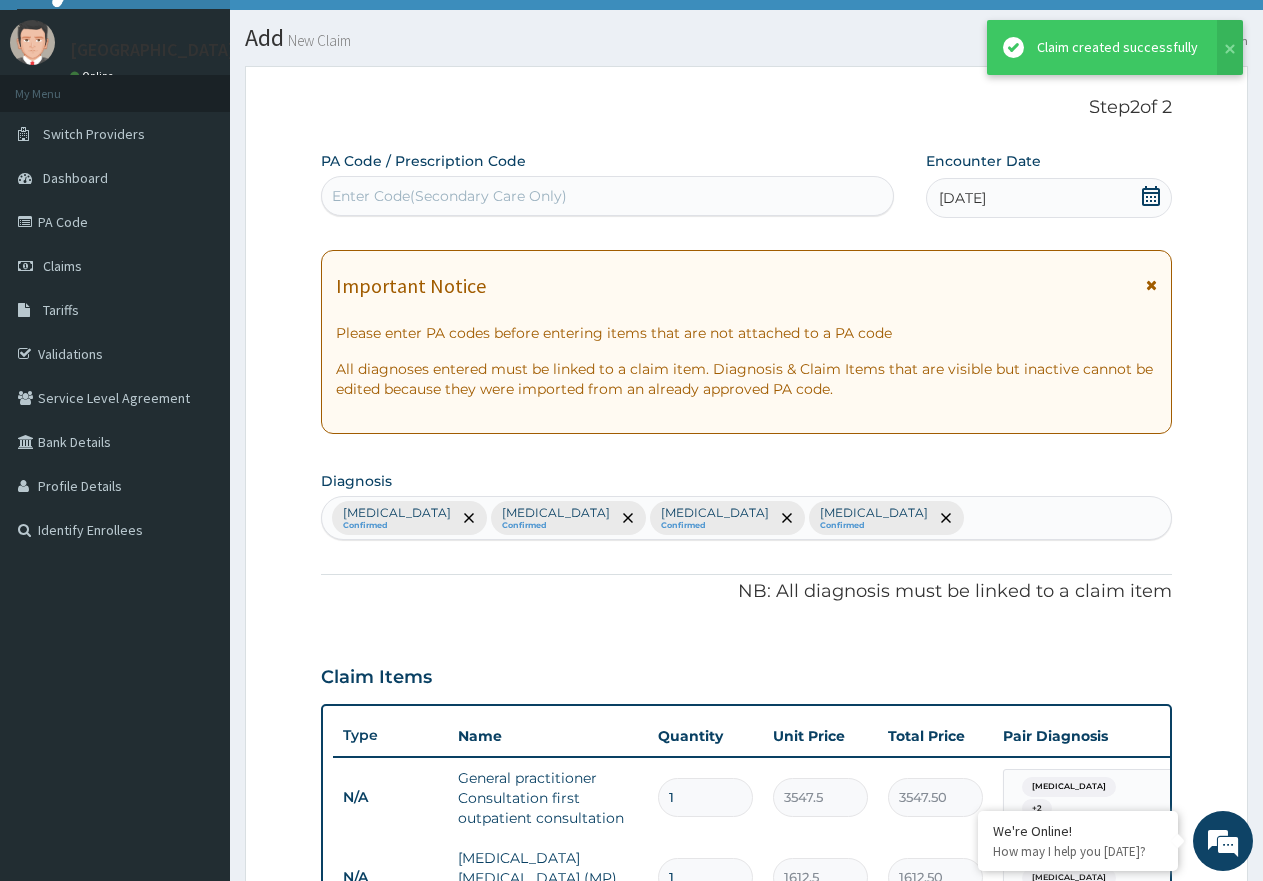scroll, scrollTop: 919, scrollLeft: 0, axis: vertical 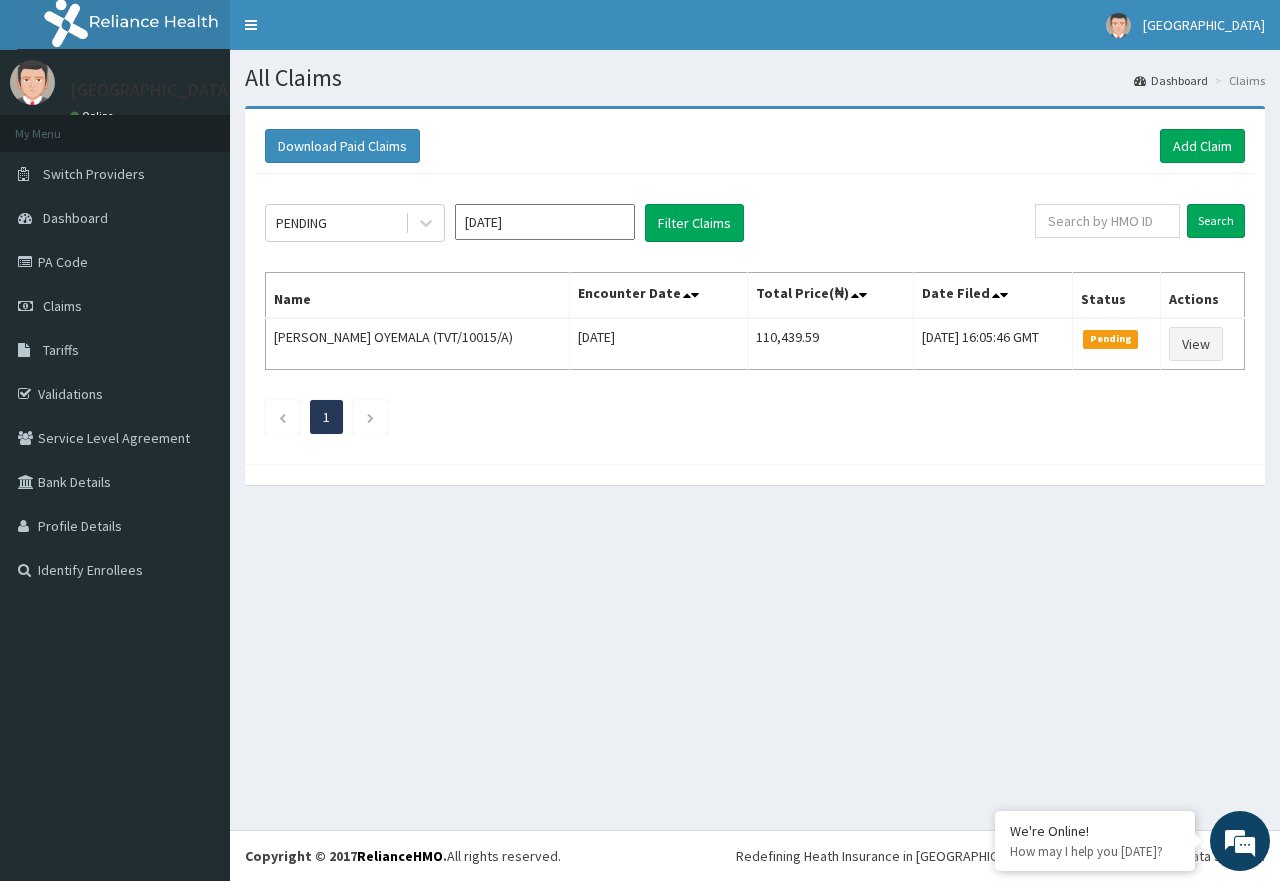 click on "PENDING [DATE] Filter Claims Search Name Encounter Date Total Price(₦) Date Filed Status Actions [PERSON_NAME] OYEMALA (TVT/10015/A) [DATE] 110,439.59 [DATE] 16:05:46 GMT Pending View 1" 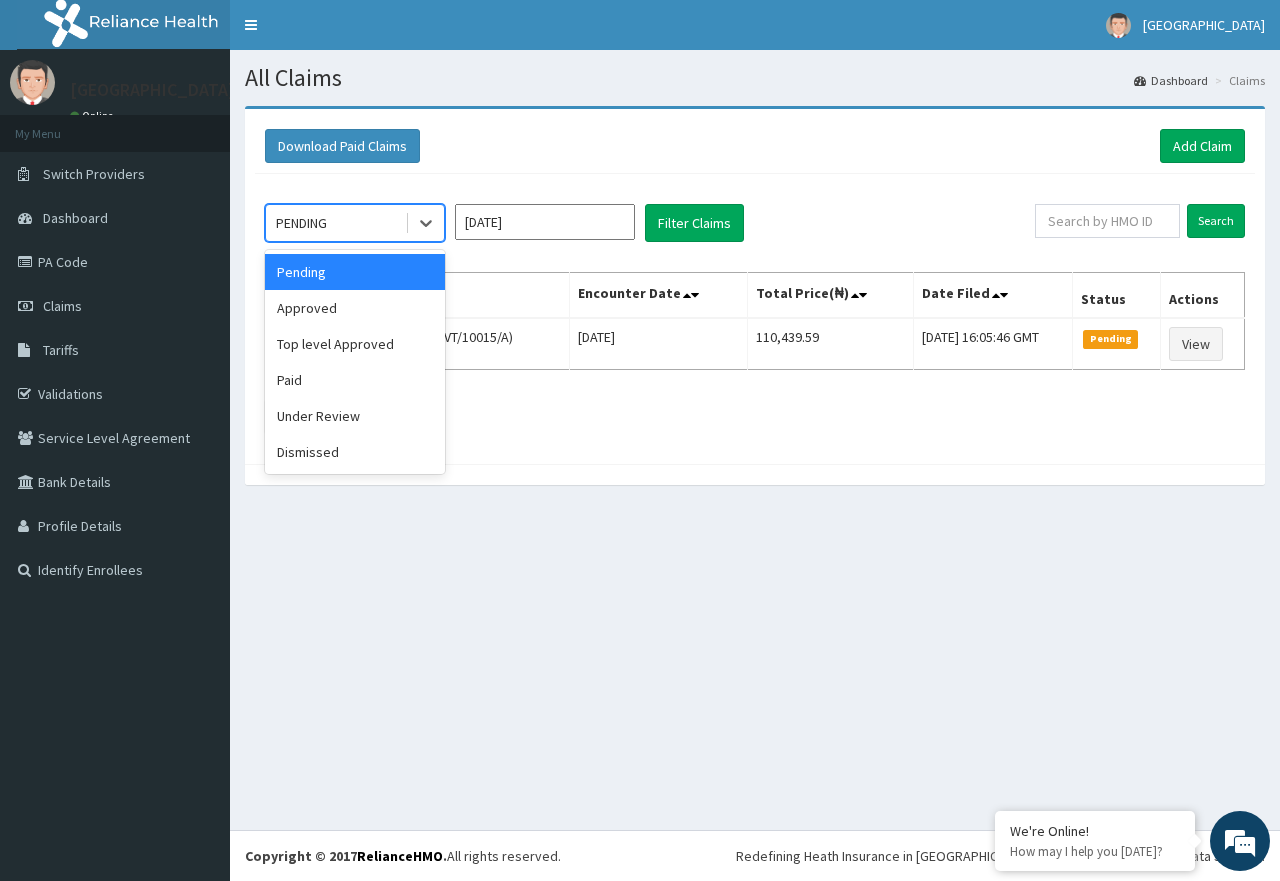click on "PENDING" at bounding box center (335, 223) 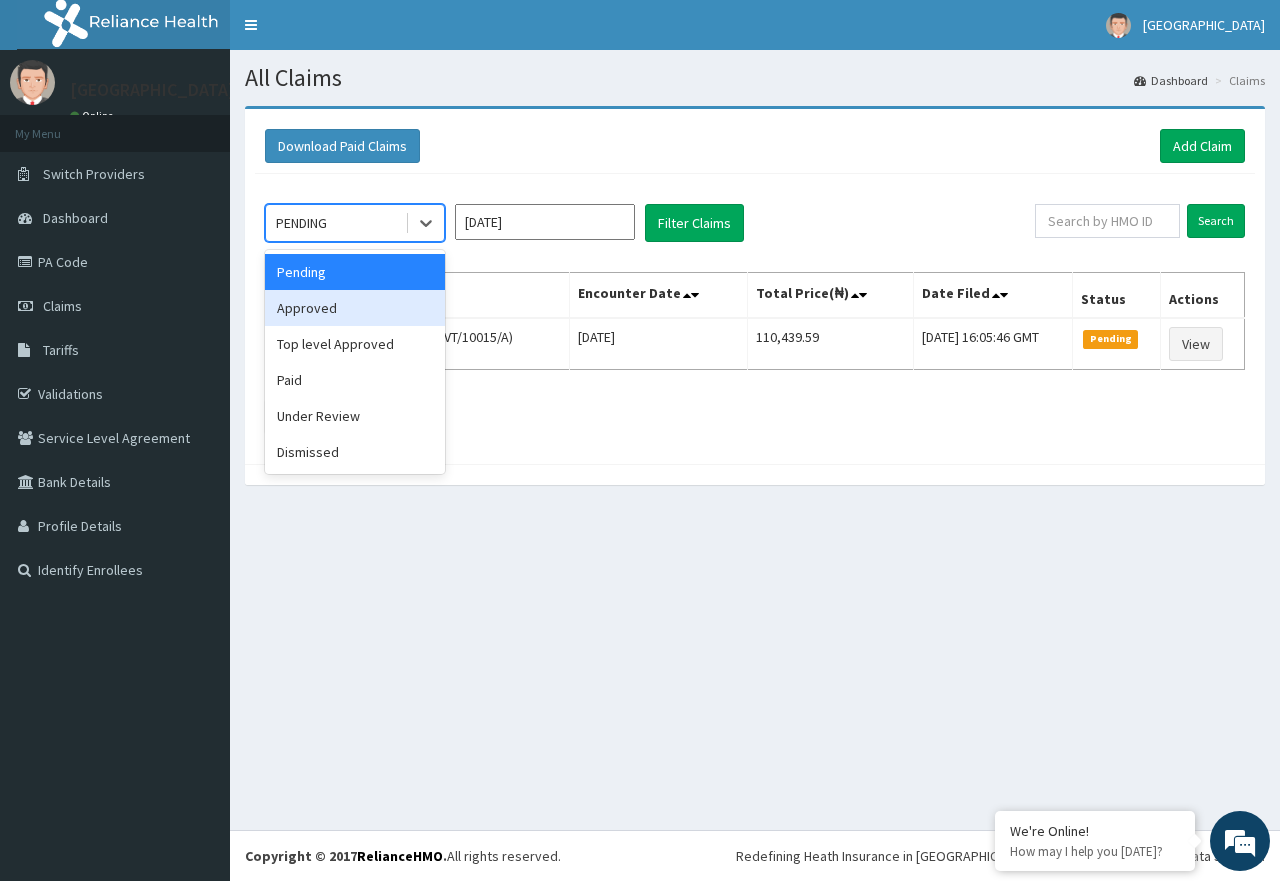 click on "Approved" at bounding box center (355, 308) 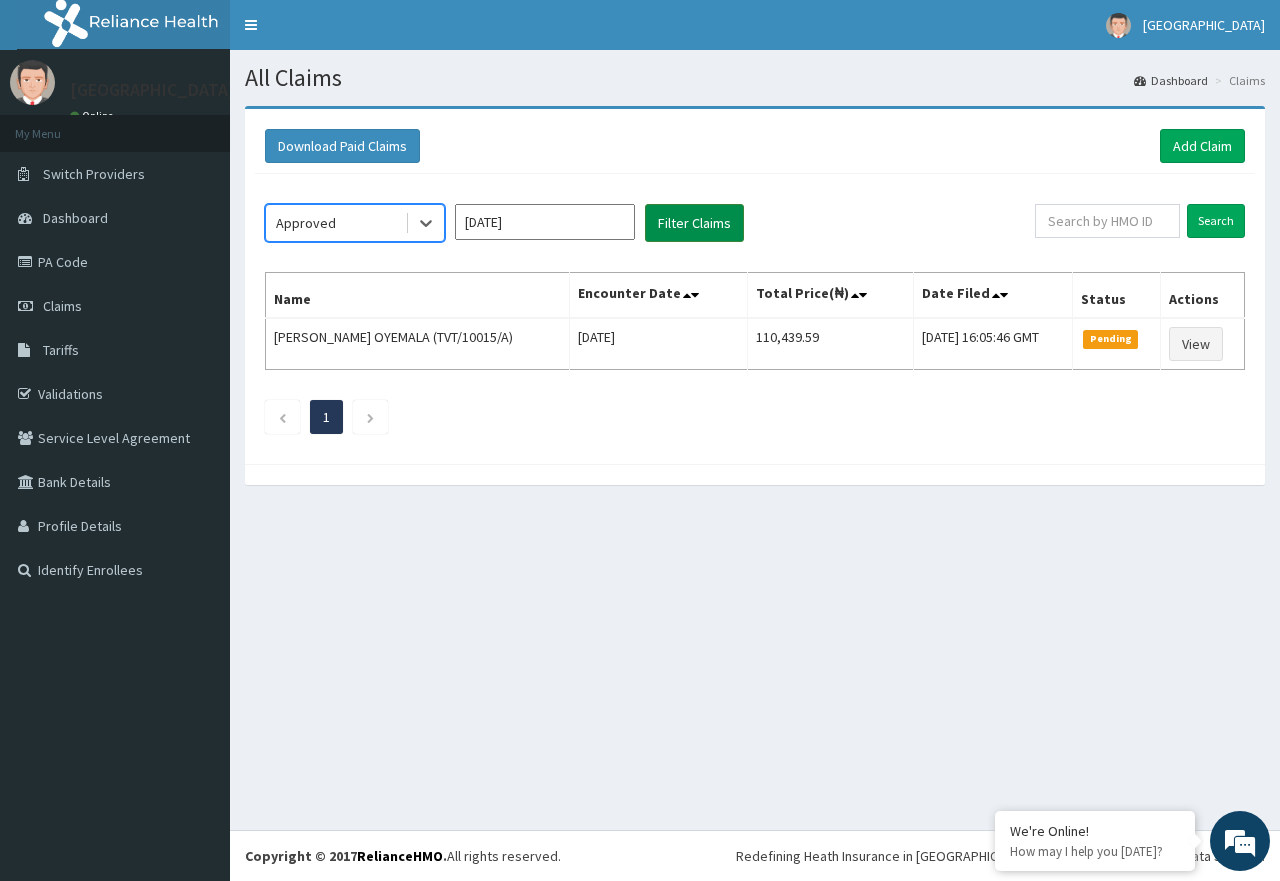 click on "Filter Claims" at bounding box center [694, 223] 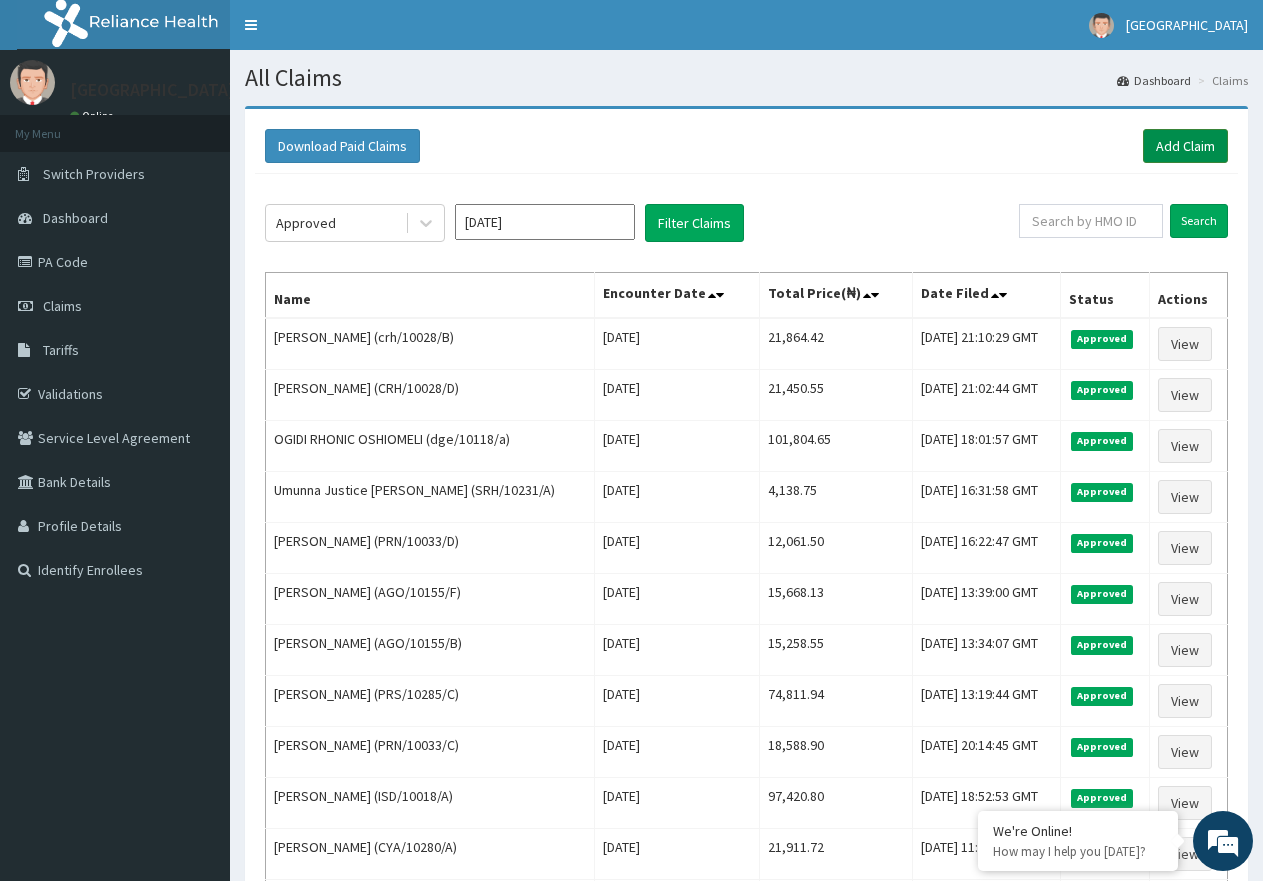 click on "Add Claim" at bounding box center (1185, 146) 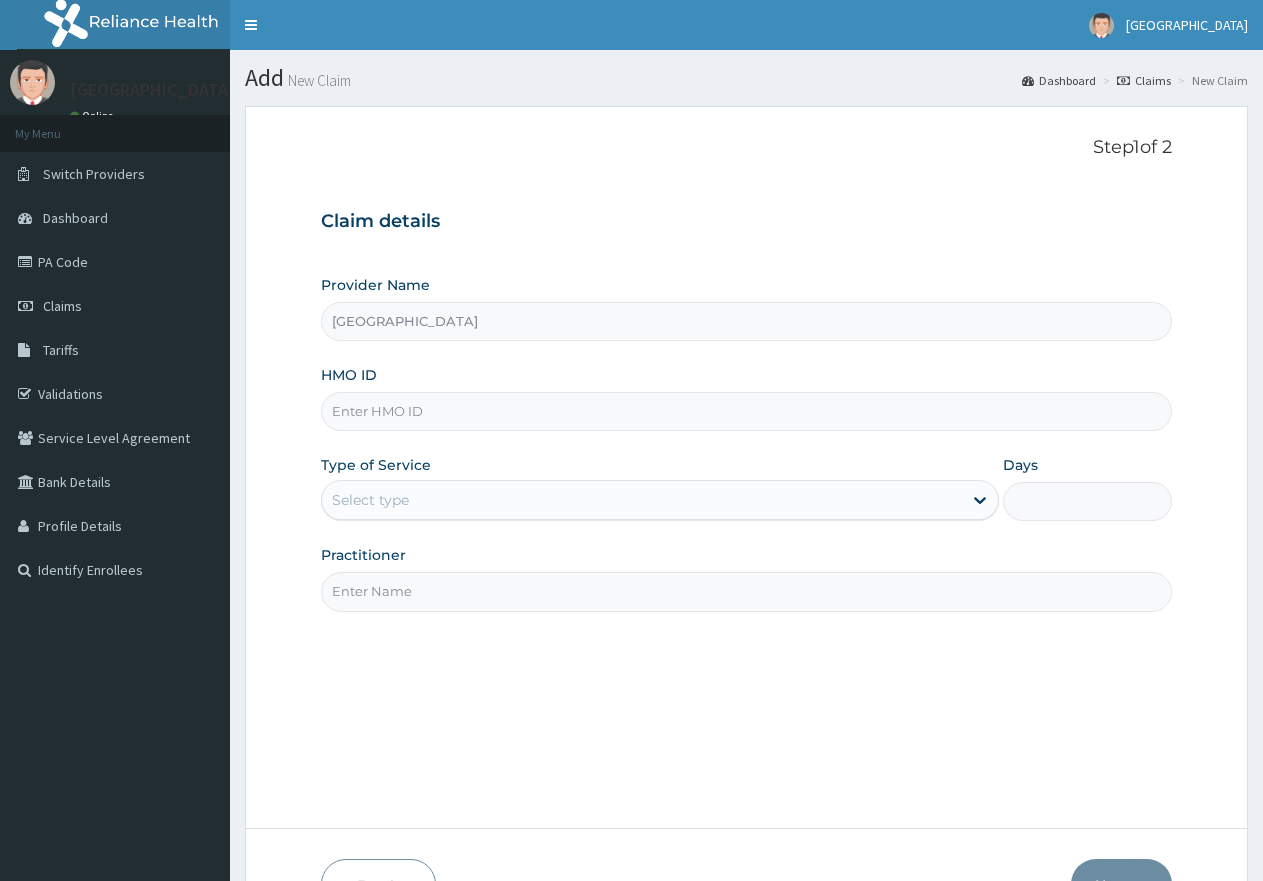 scroll, scrollTop: 0, scrollLeft: 0, axis: both 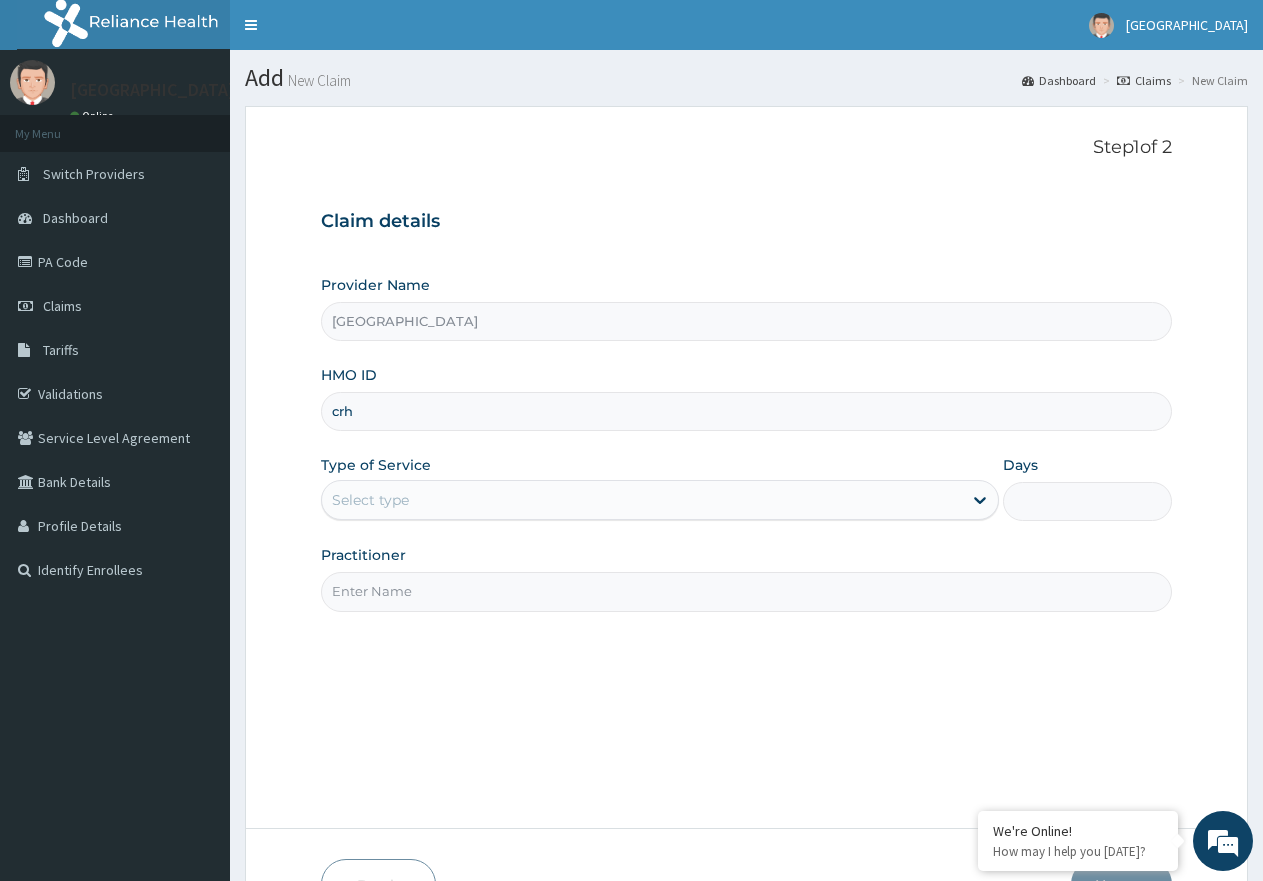 type on "crh/10028/c" 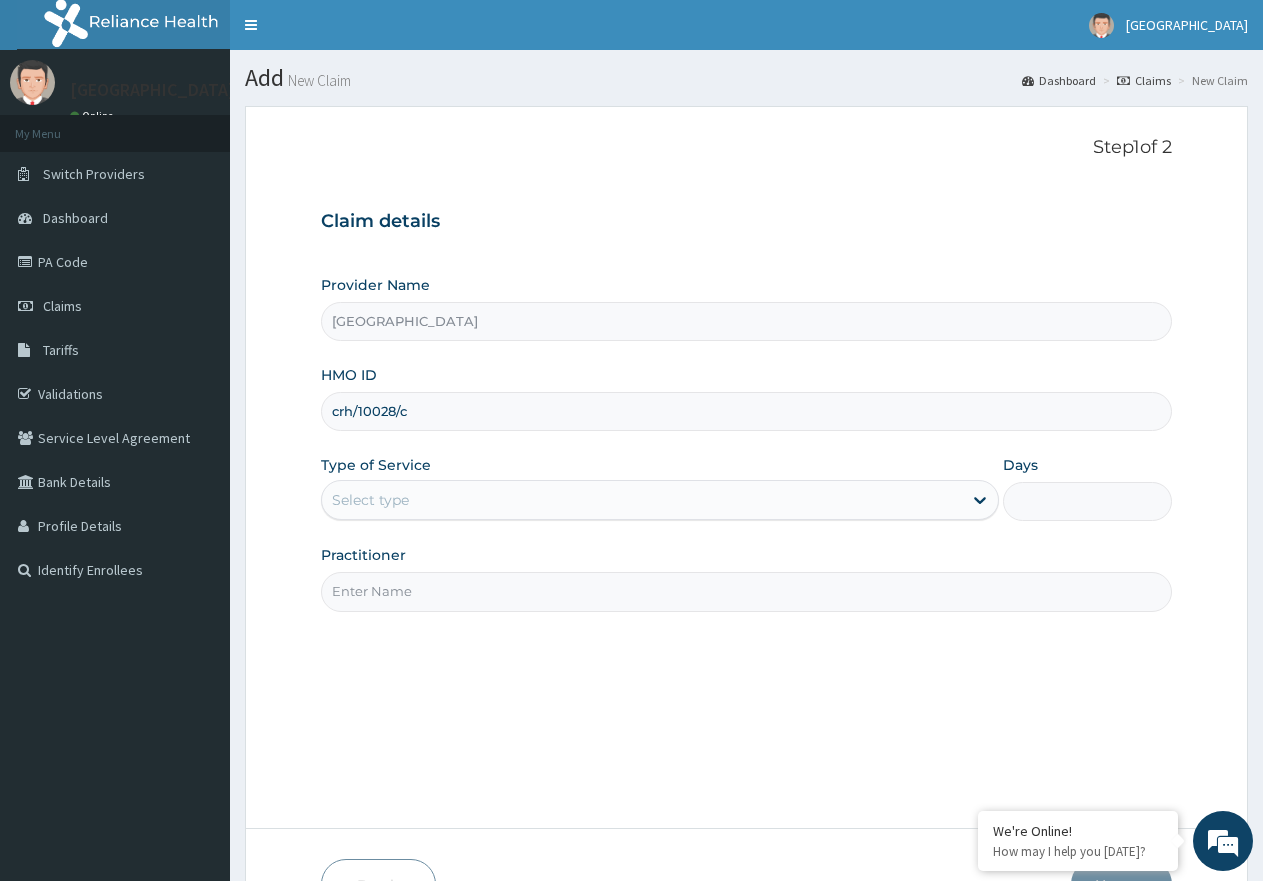 click on "Select type" at bounding box center (641, 500) 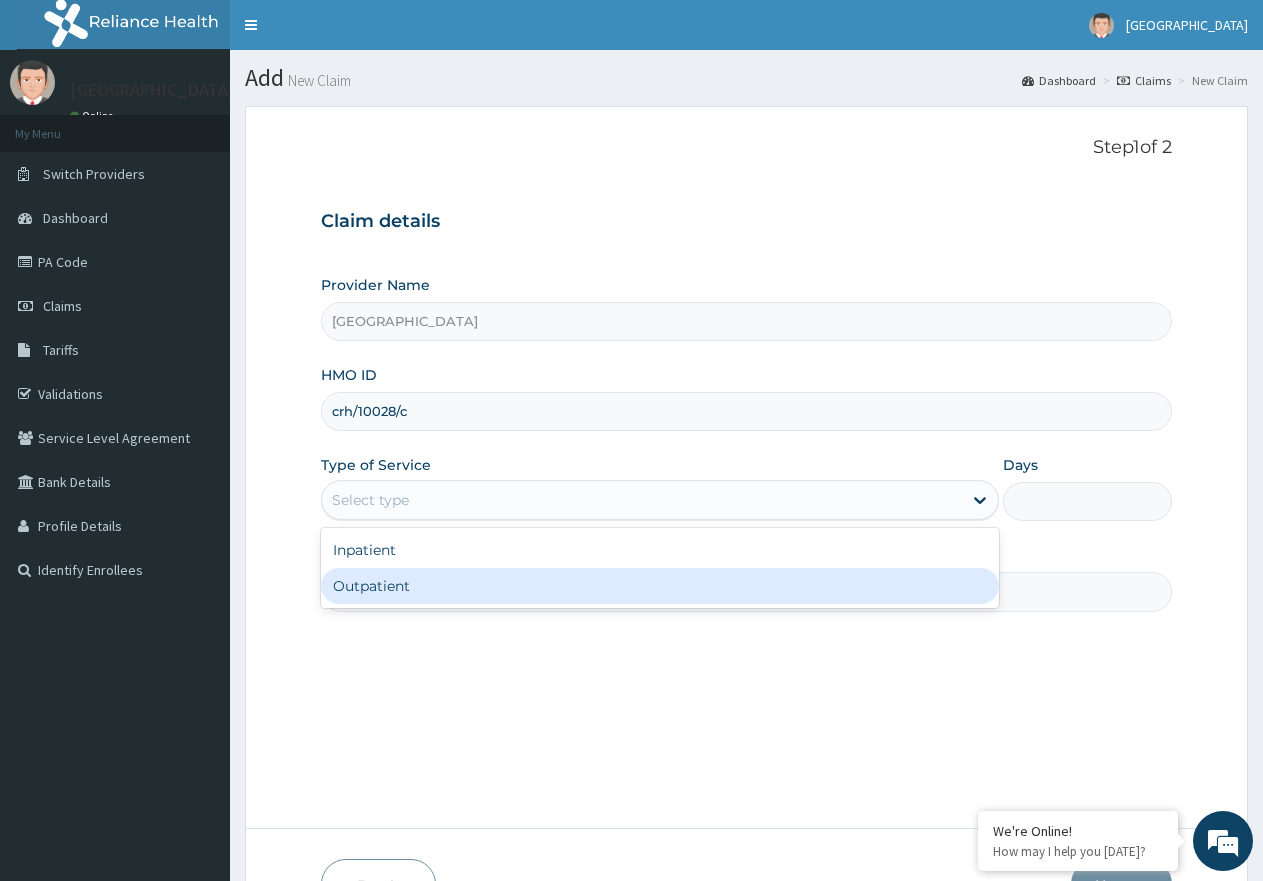 click on "Outpatient" at bounding box center (659, 586) 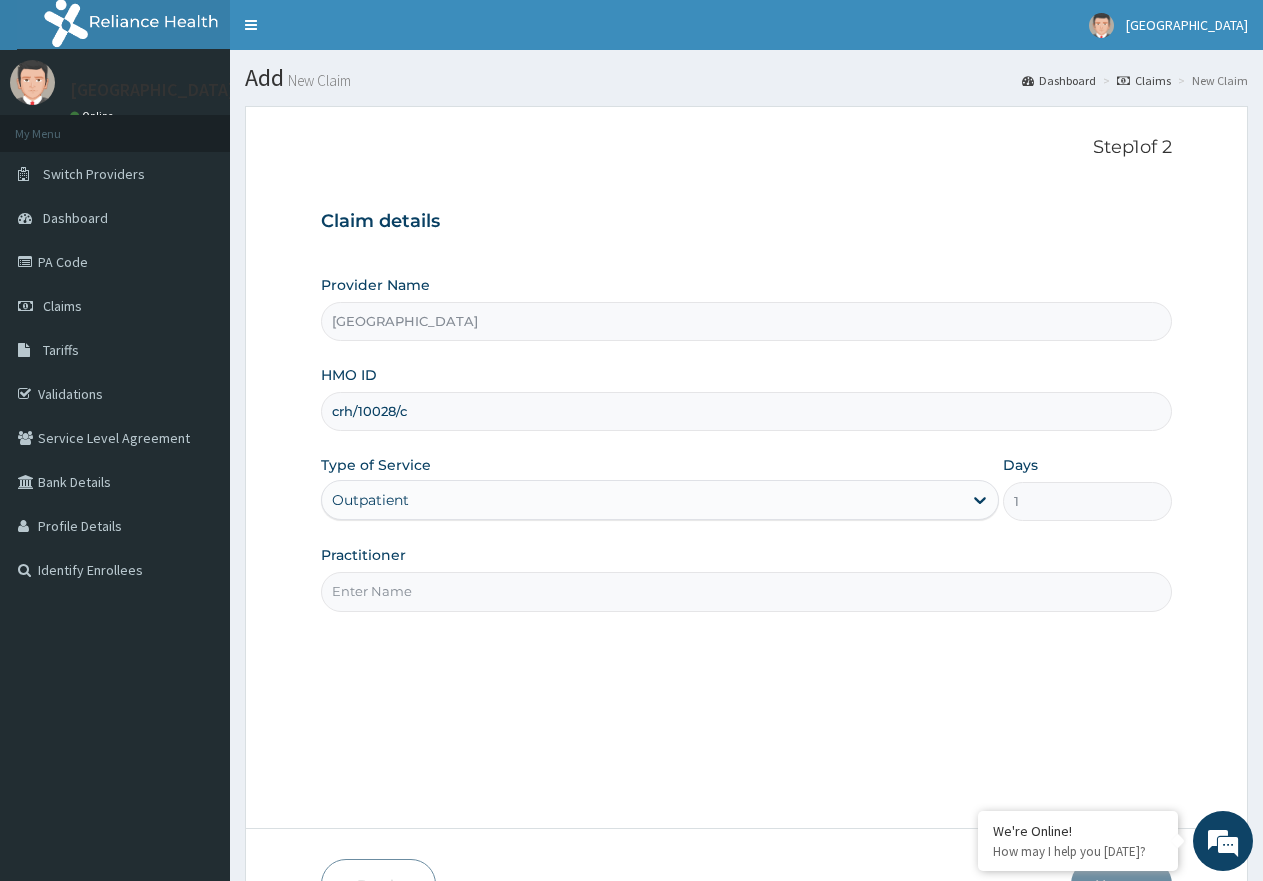 click on "Practitioner" at bounding box center [746, 591] 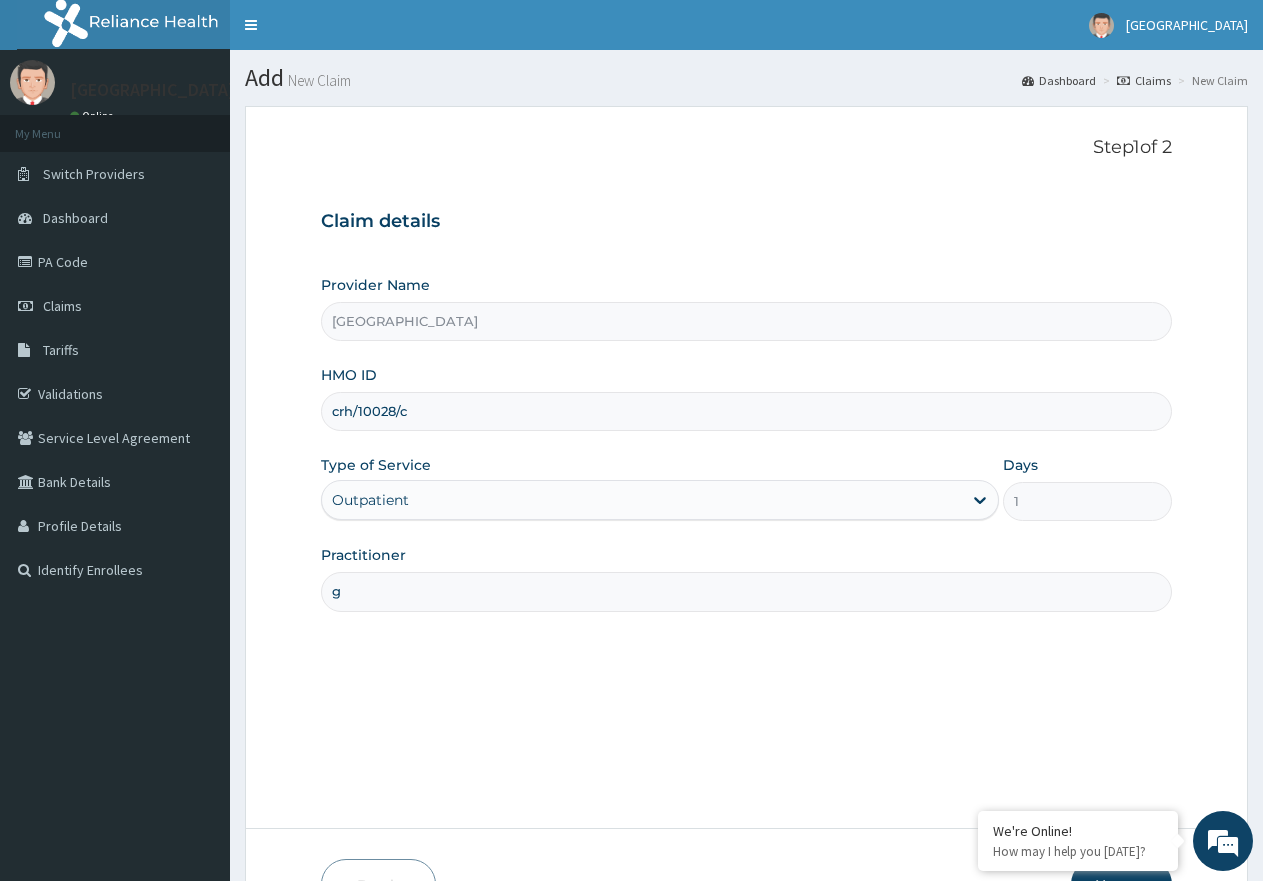 scroll, scrollTop: 0, scrollLeft: 0, axis: both 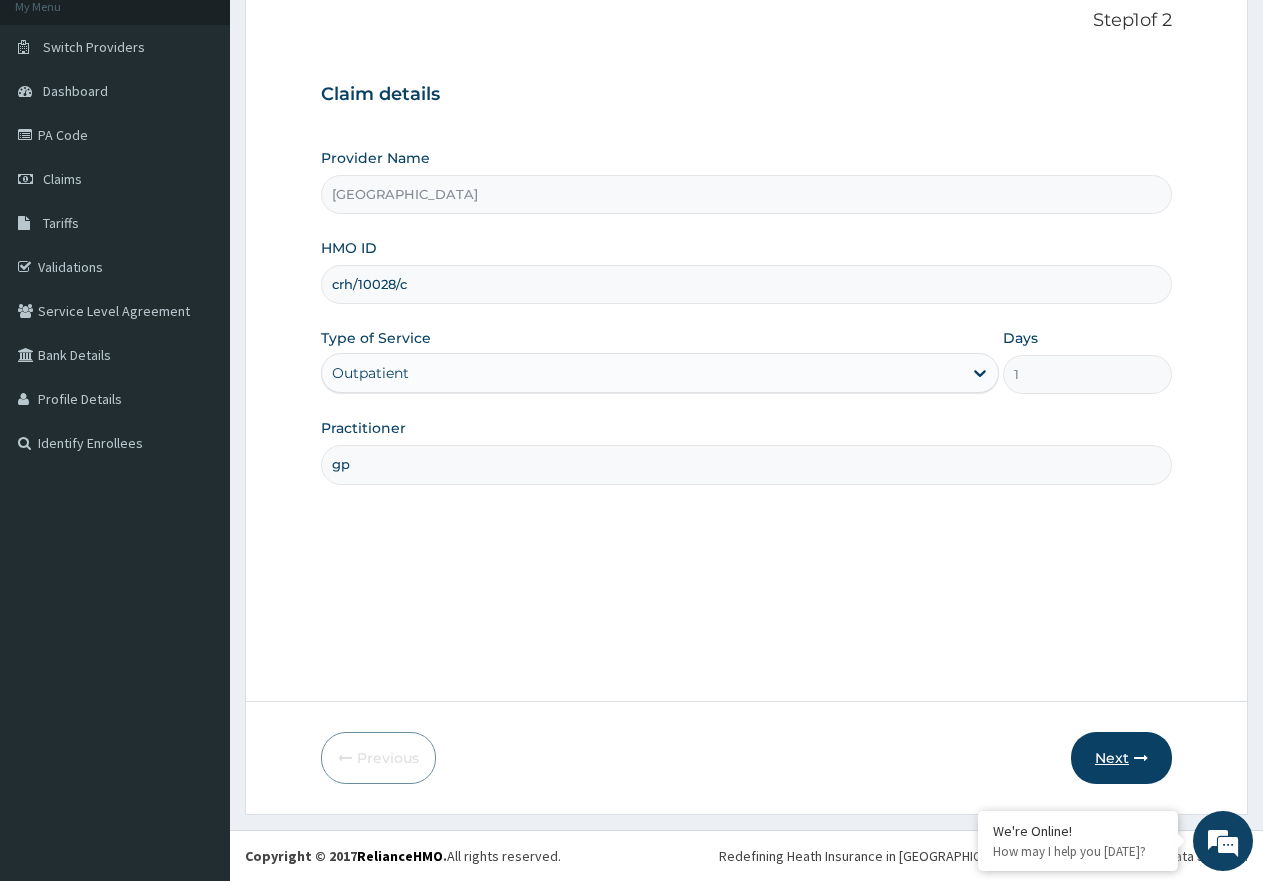 type on "gp" 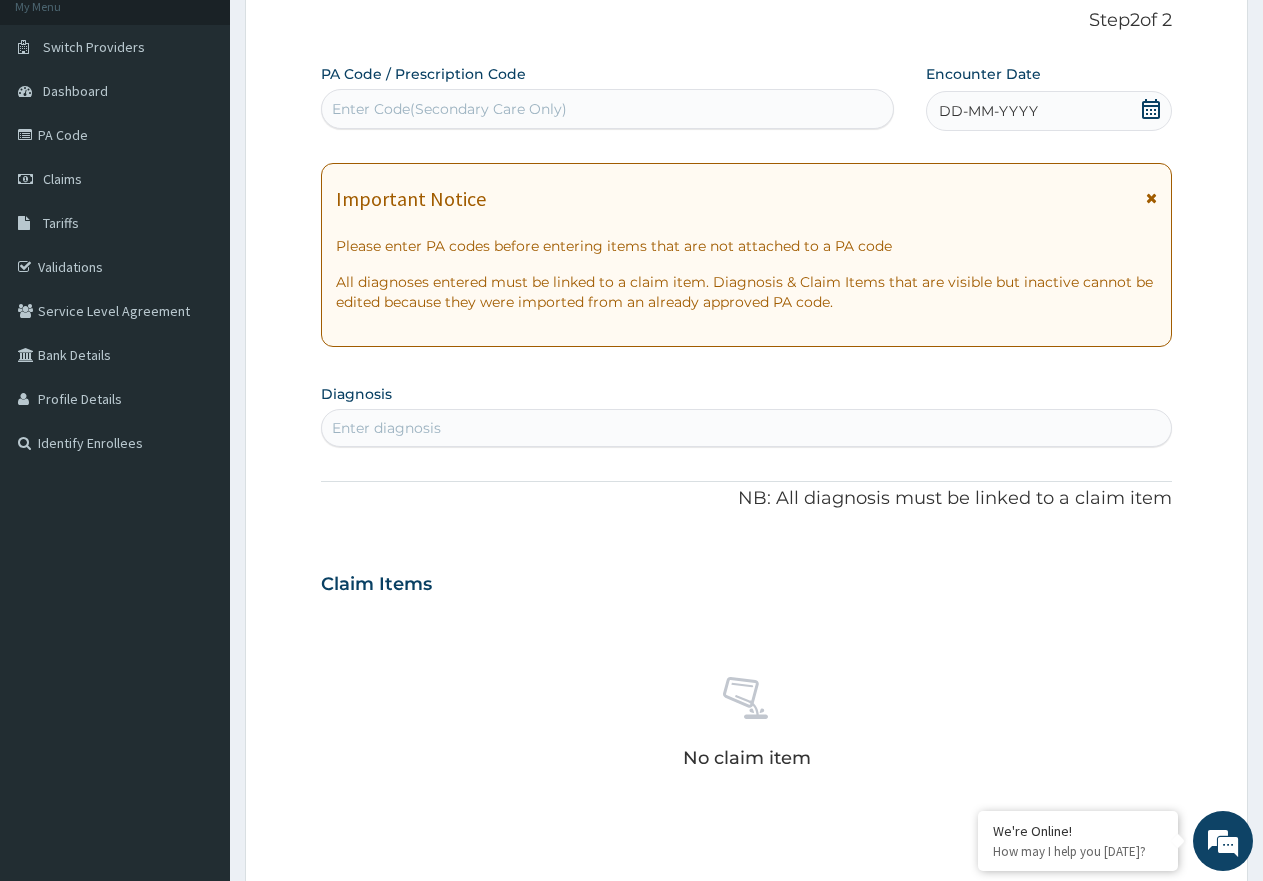 click on "Enter diagnosis" at bounding box center [386, 428] 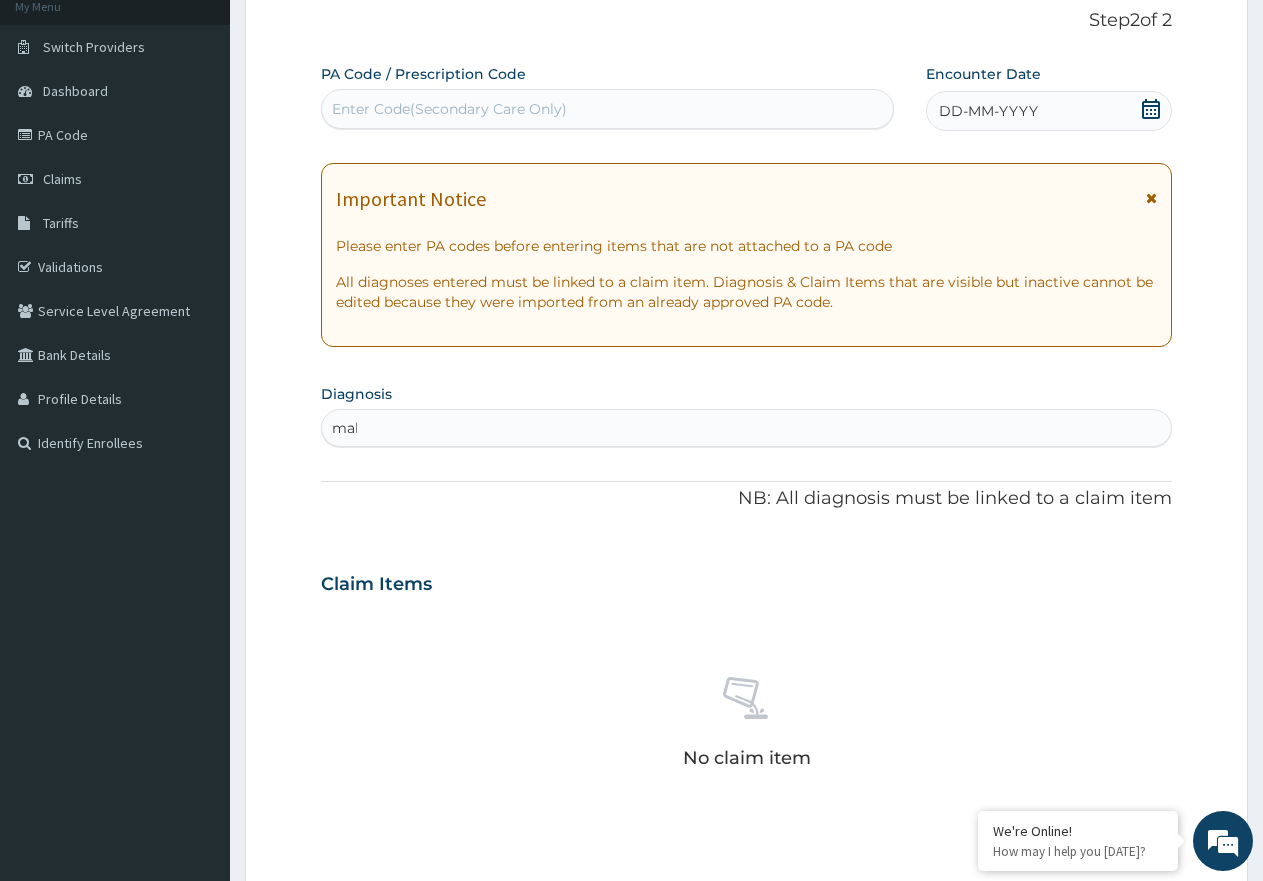 type on "mala" 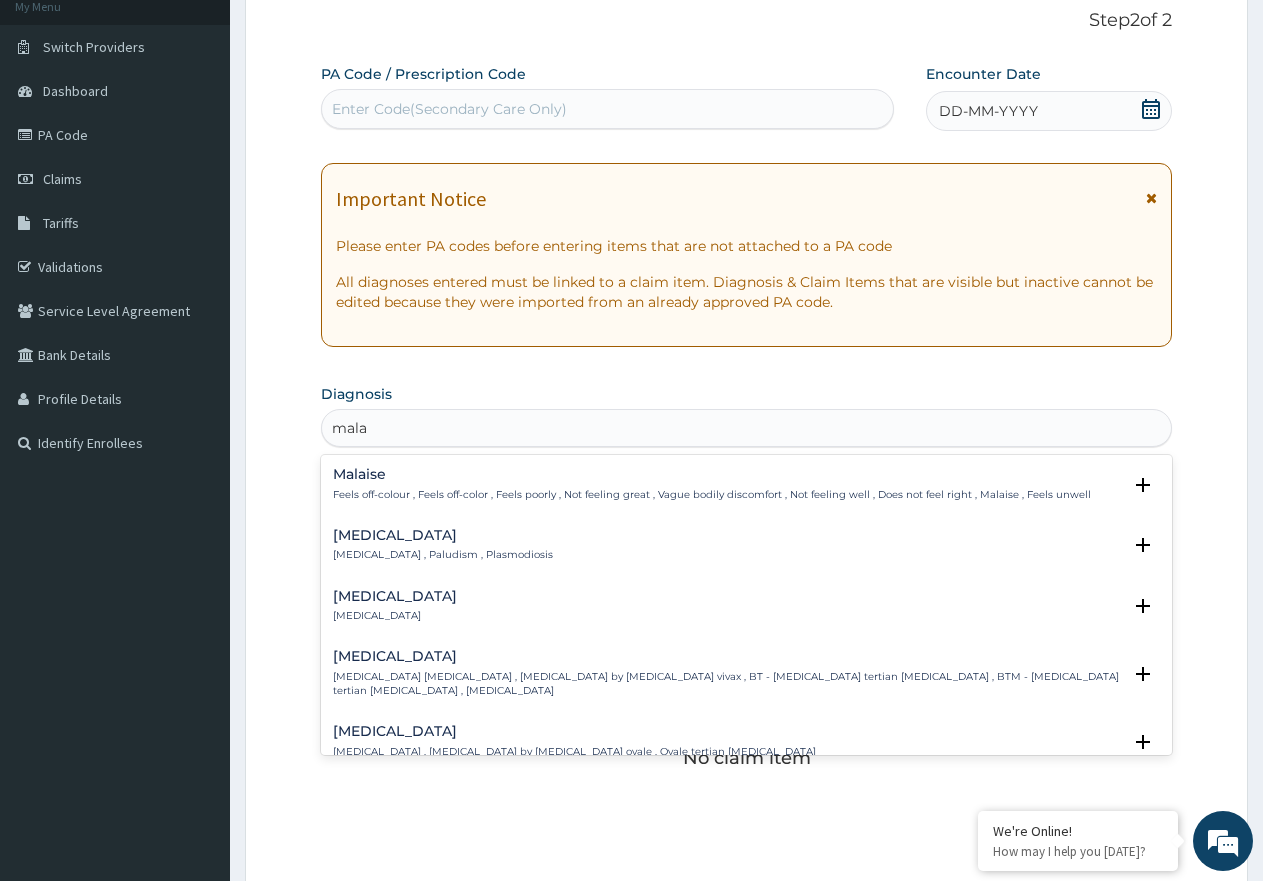 click on "Malaria" at bounding box center (443, 535) 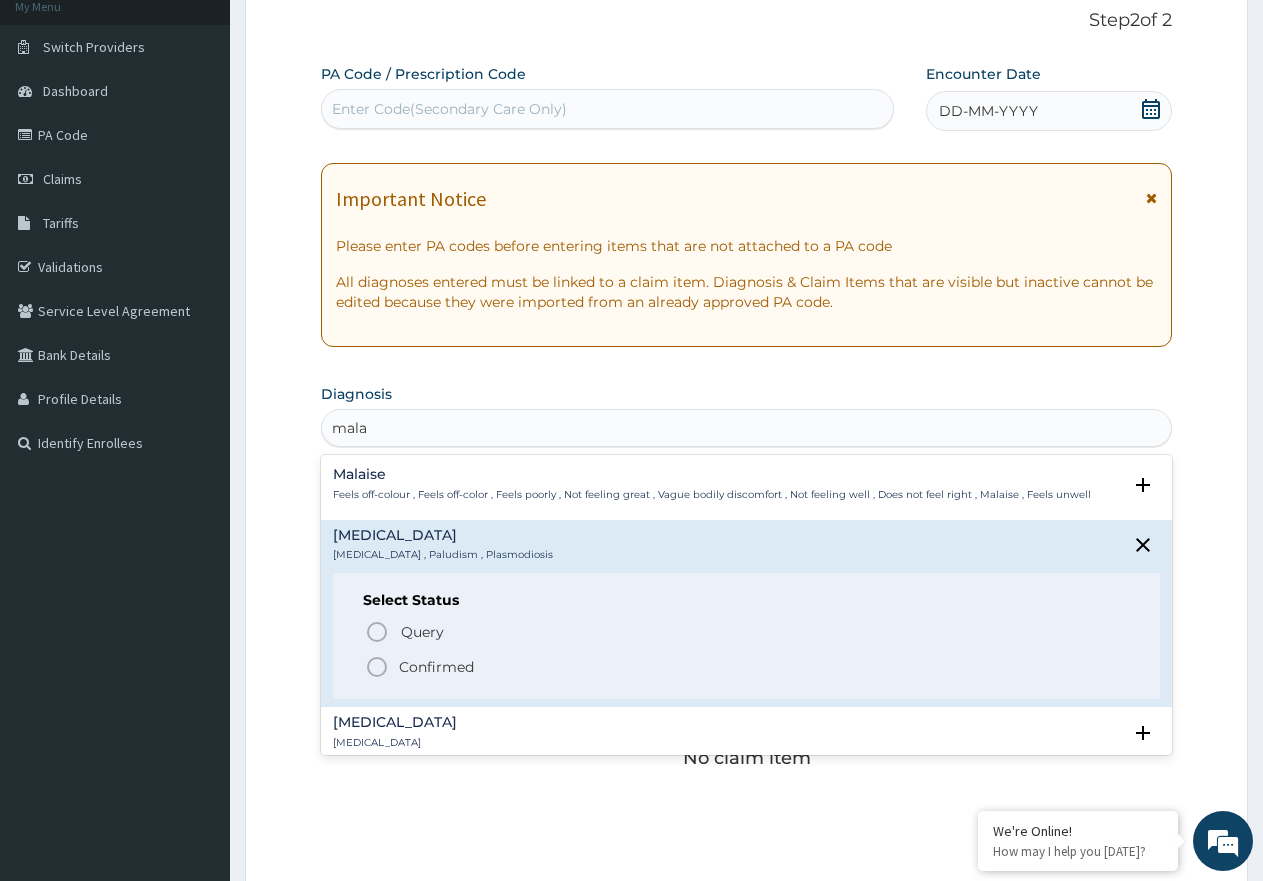 click 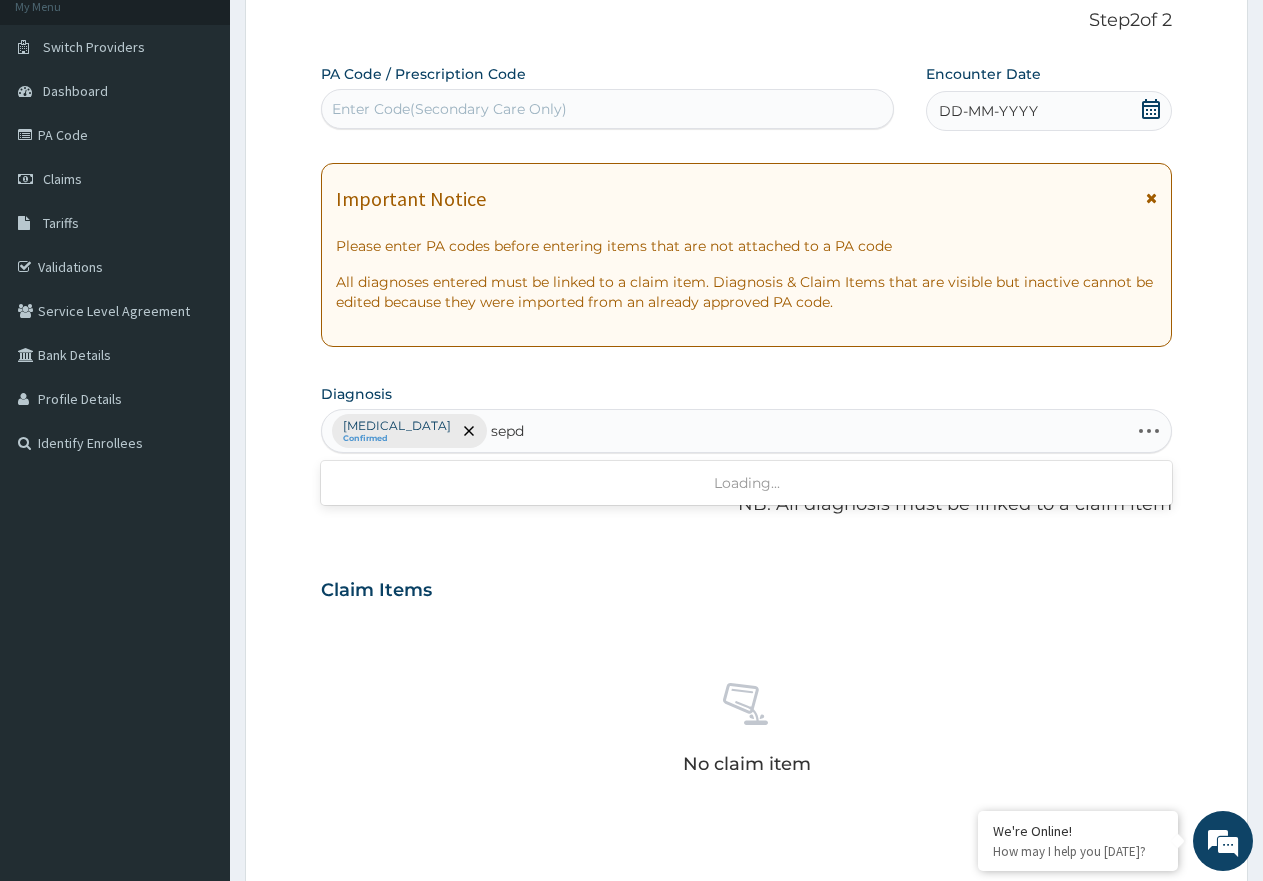 type on "sep" 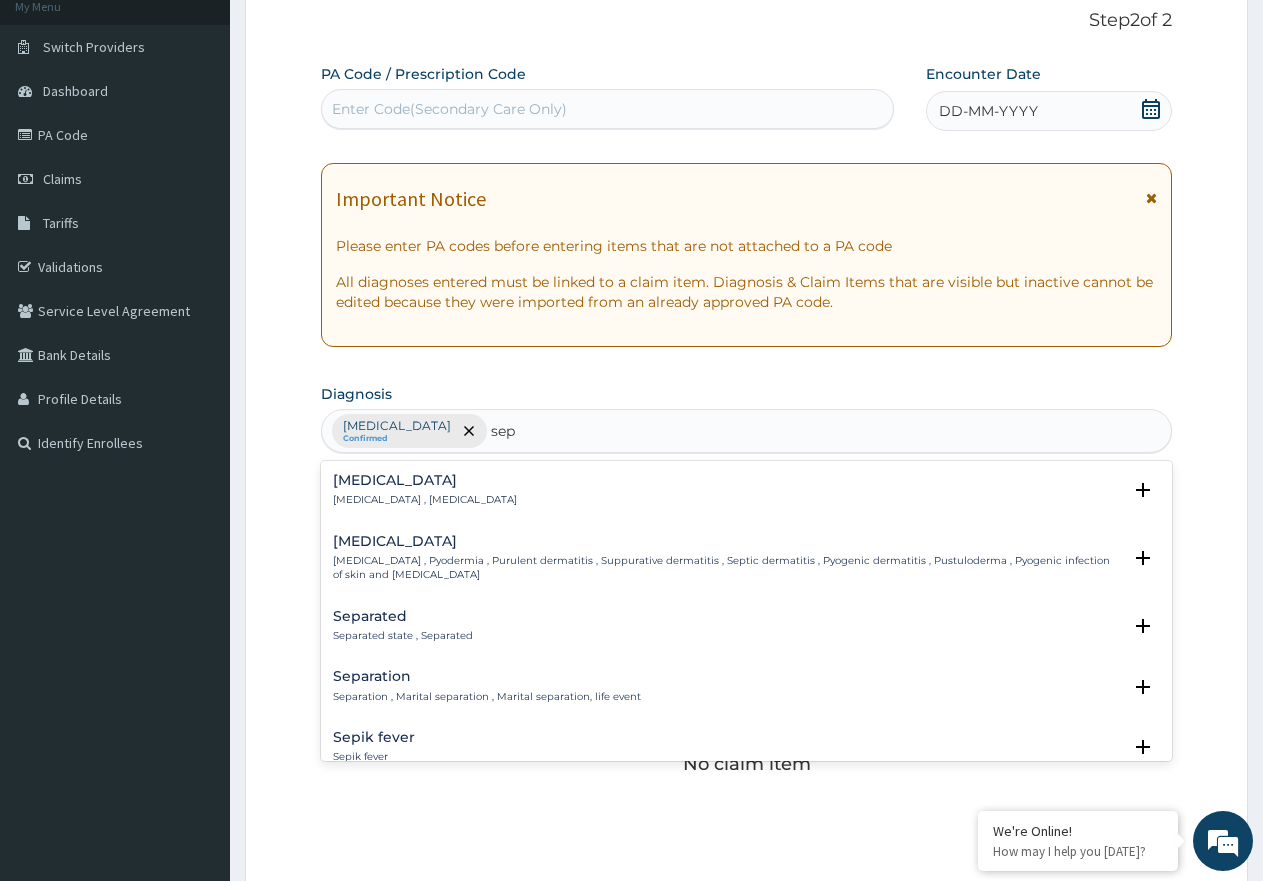 click on "Systemic infection , Sepsis" at bounding box center (425, 500) 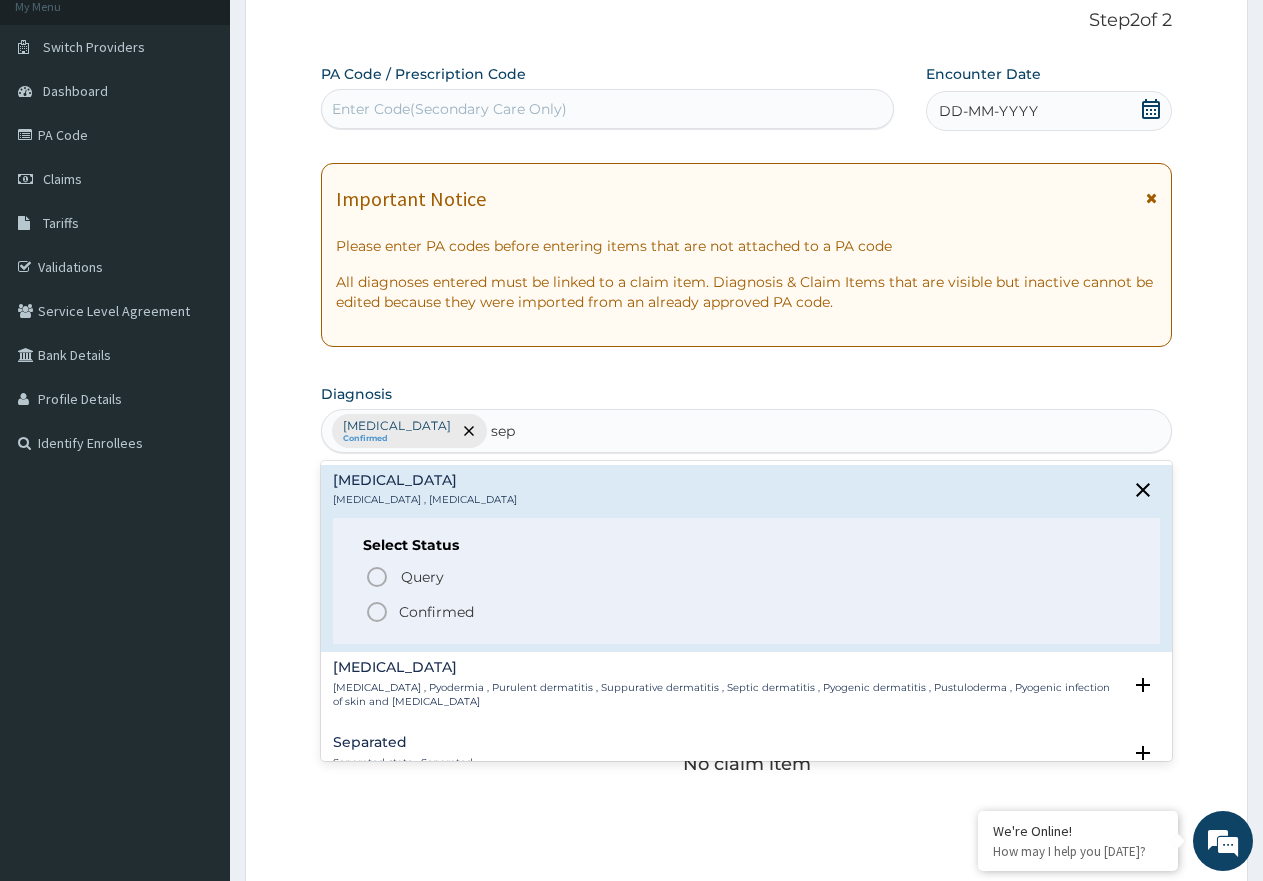 click 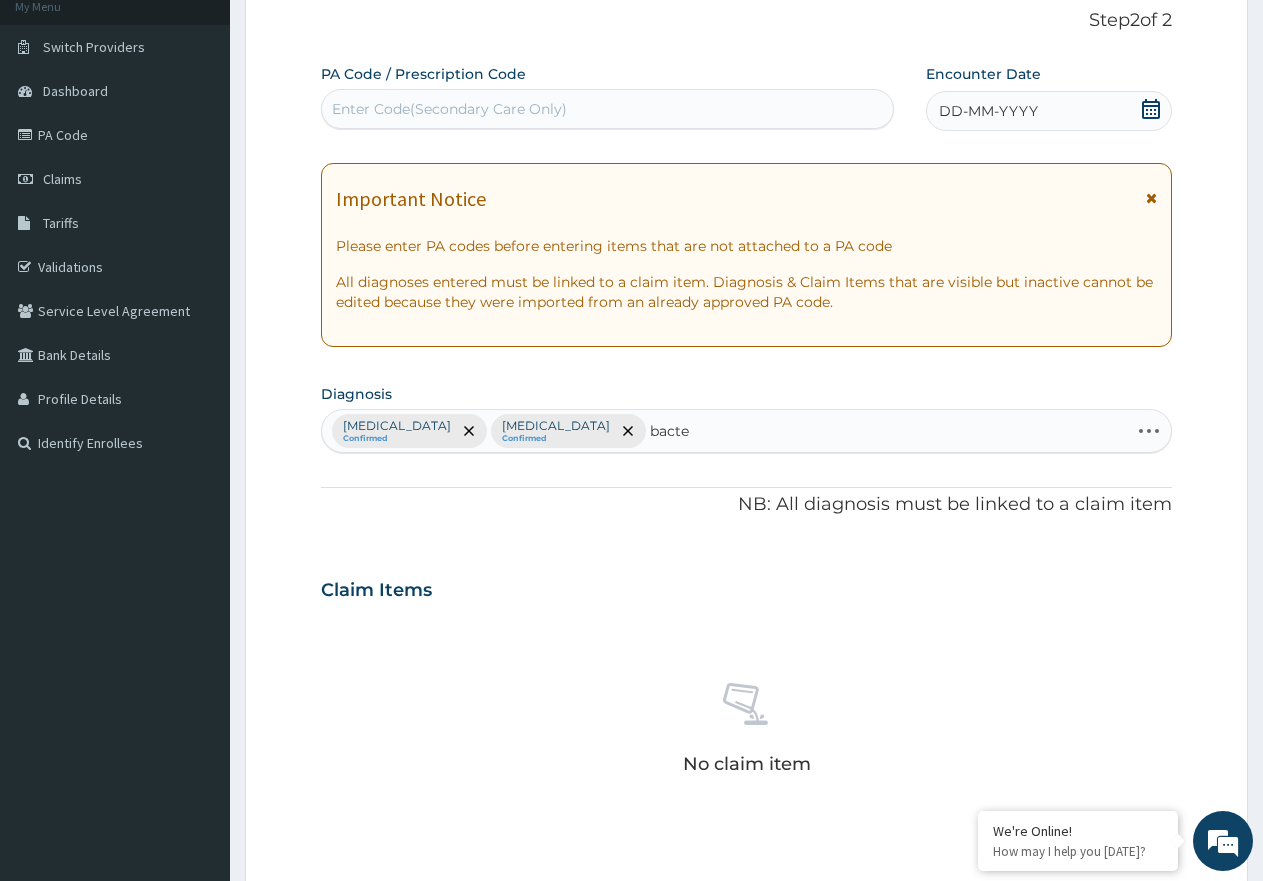 type on "bacter" 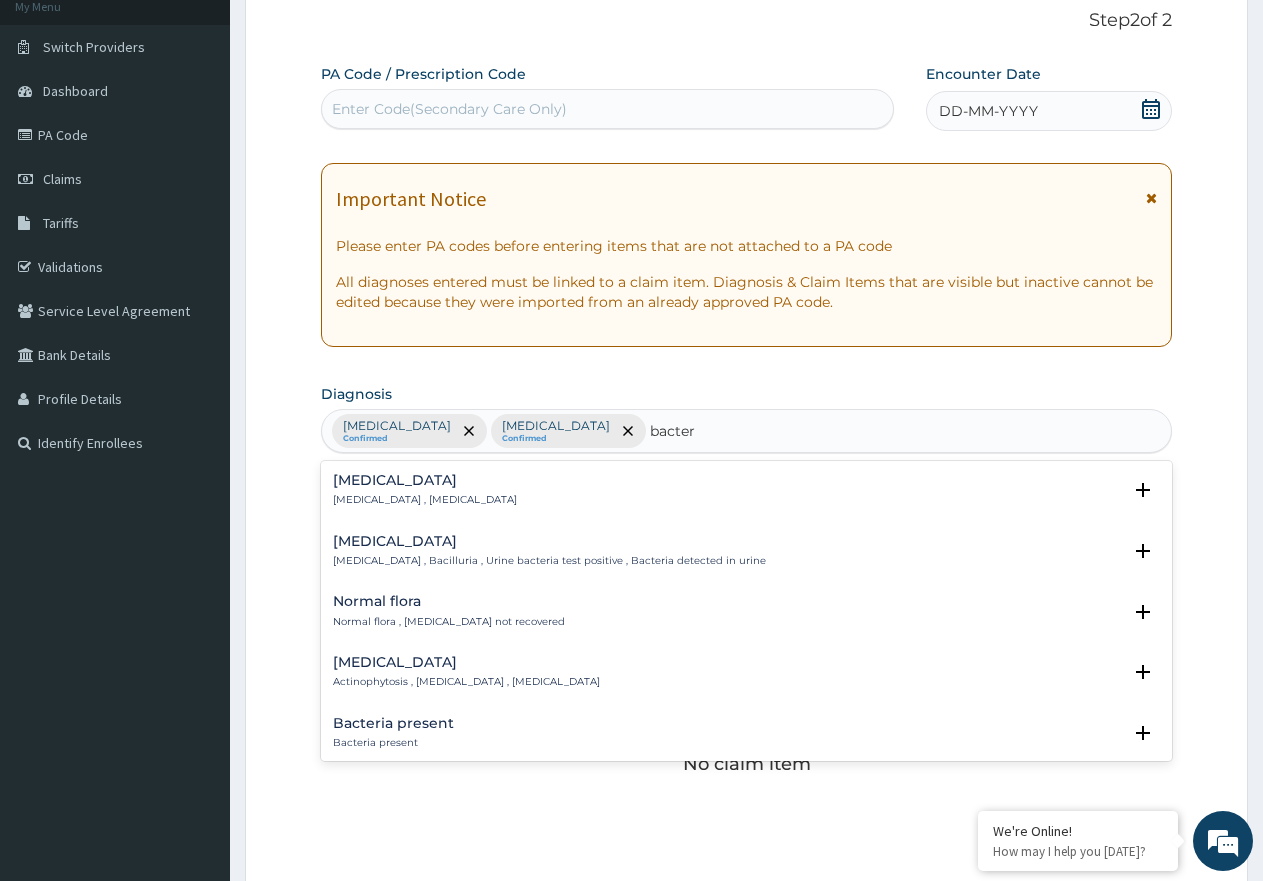 click on "Bacteremia" at bounding box center (425, 480) 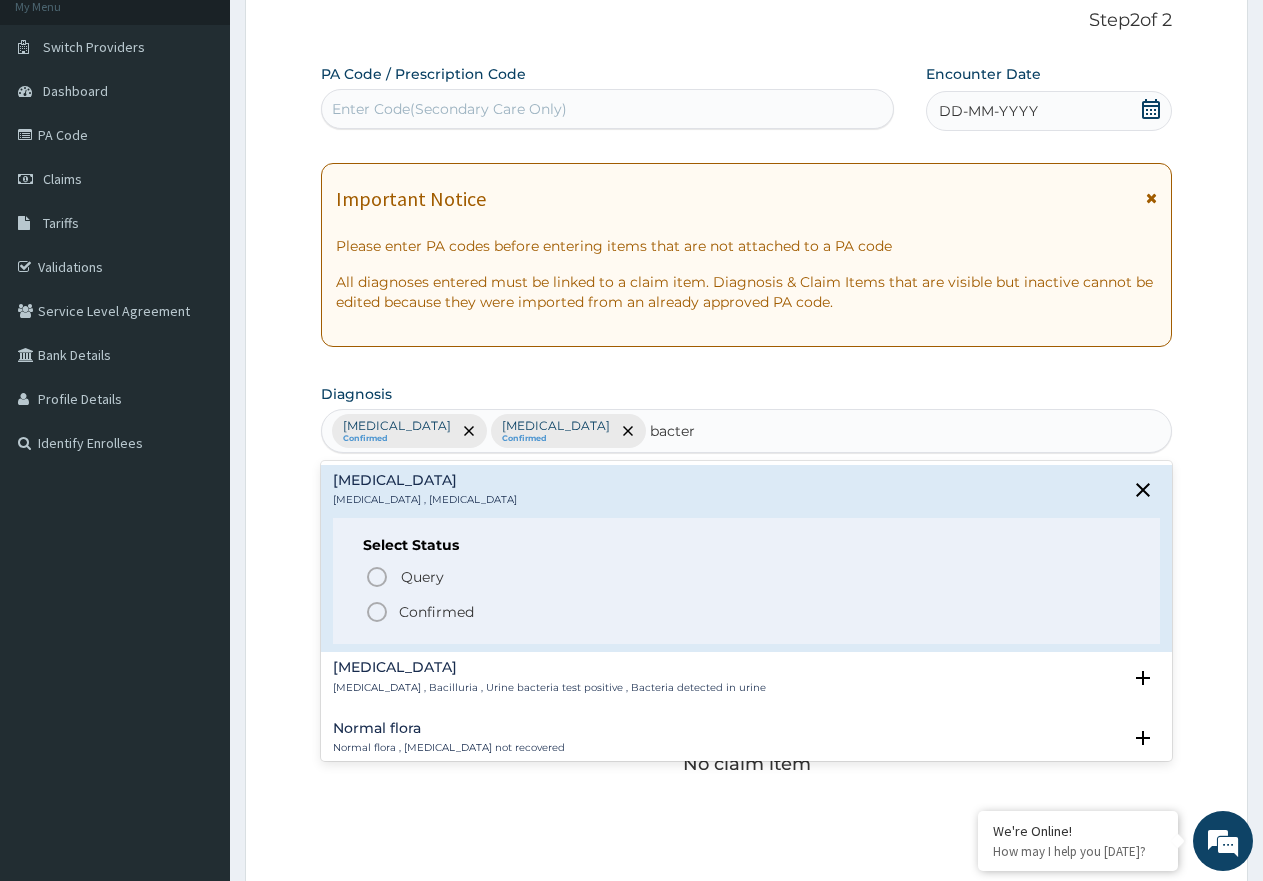 click 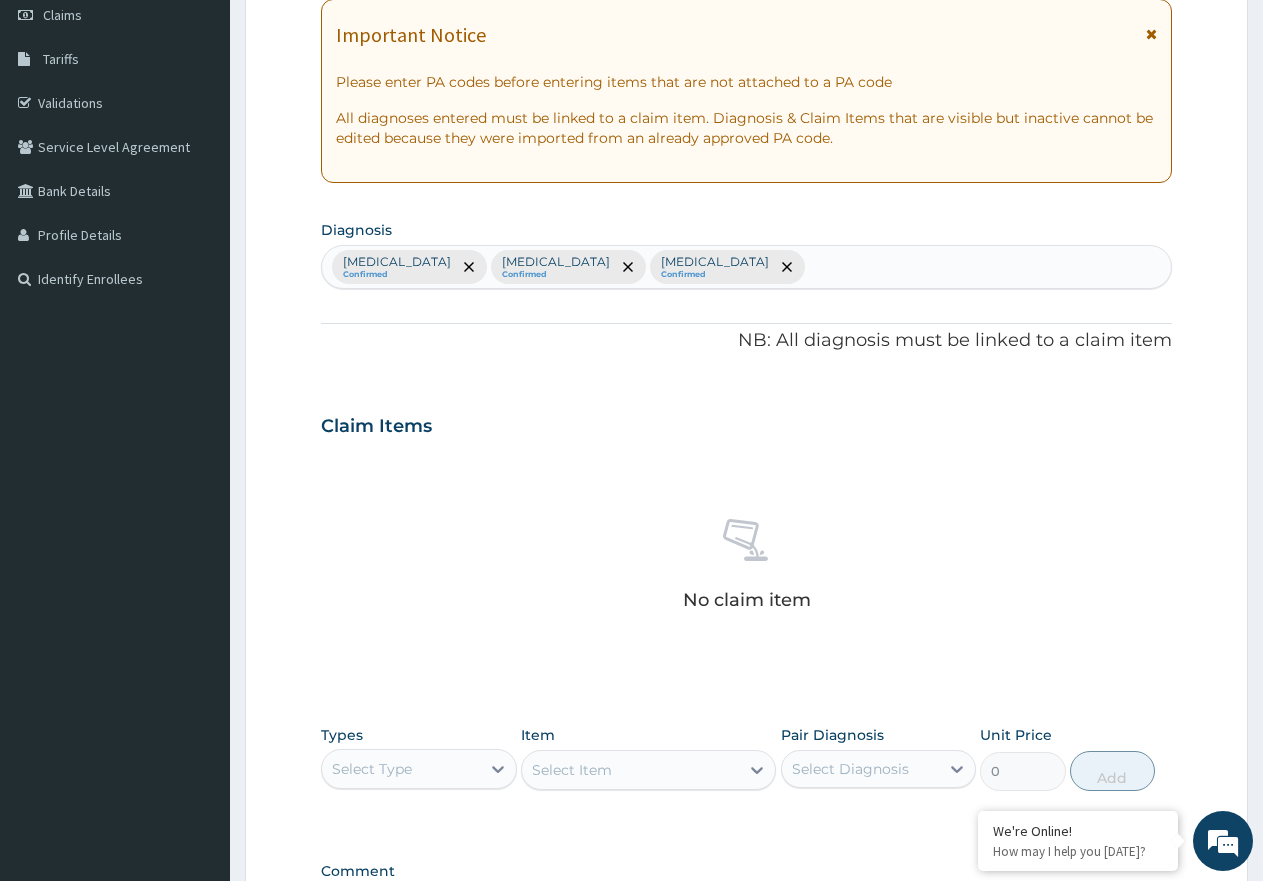 scroll, scrollTop: 527, scrollLeft: 0, axis: vertical 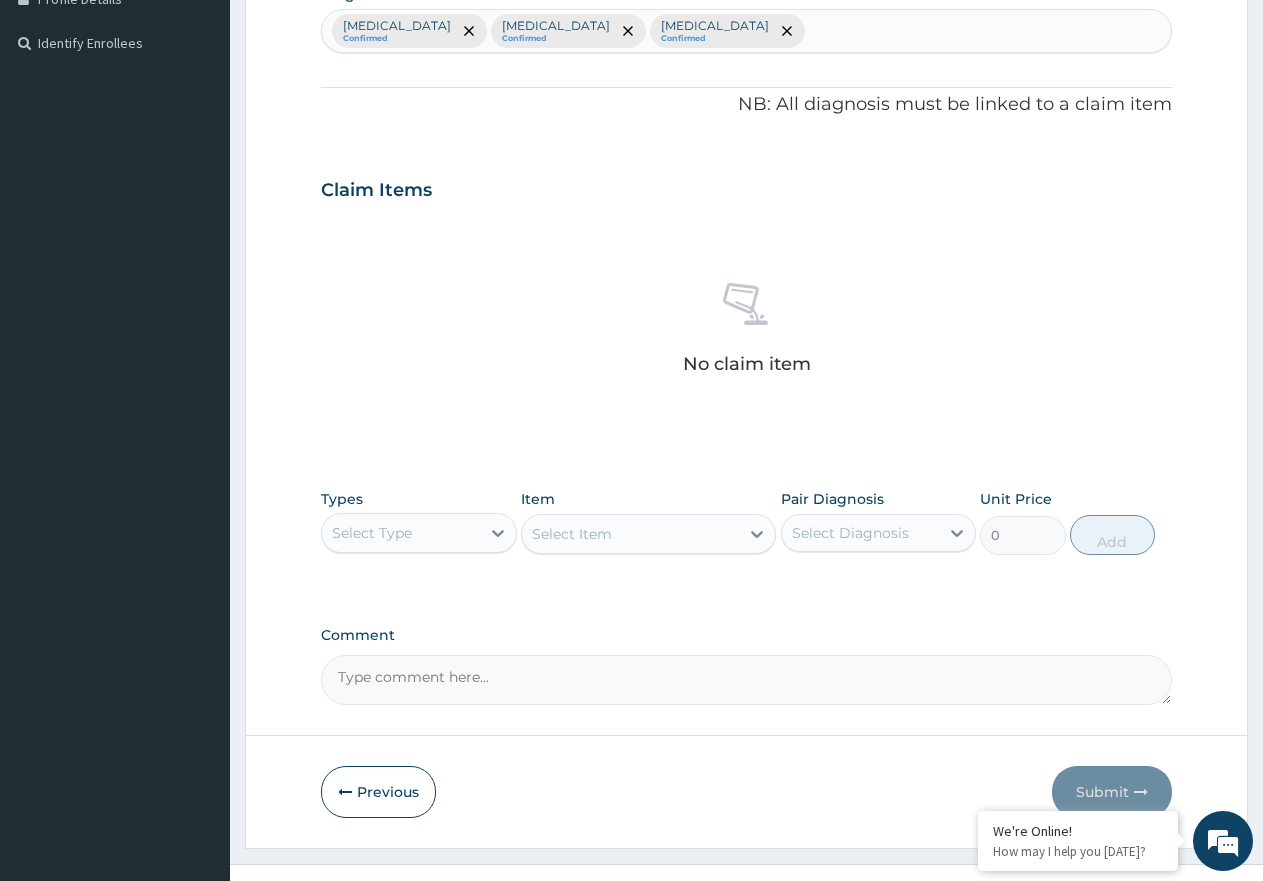 click on "Select Type" at bounding box center [401, 533] 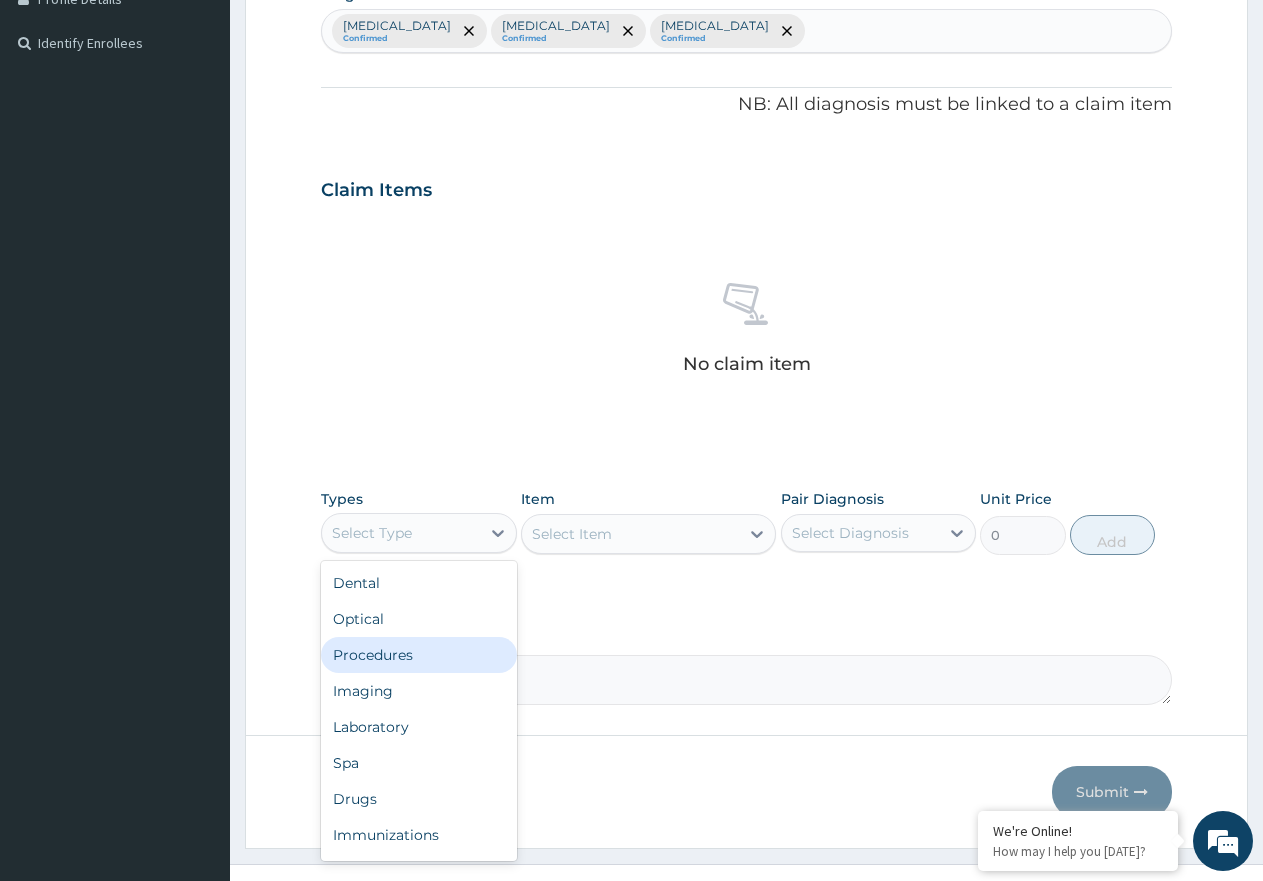 click on "Procedures" at bounding box center [419, 655] 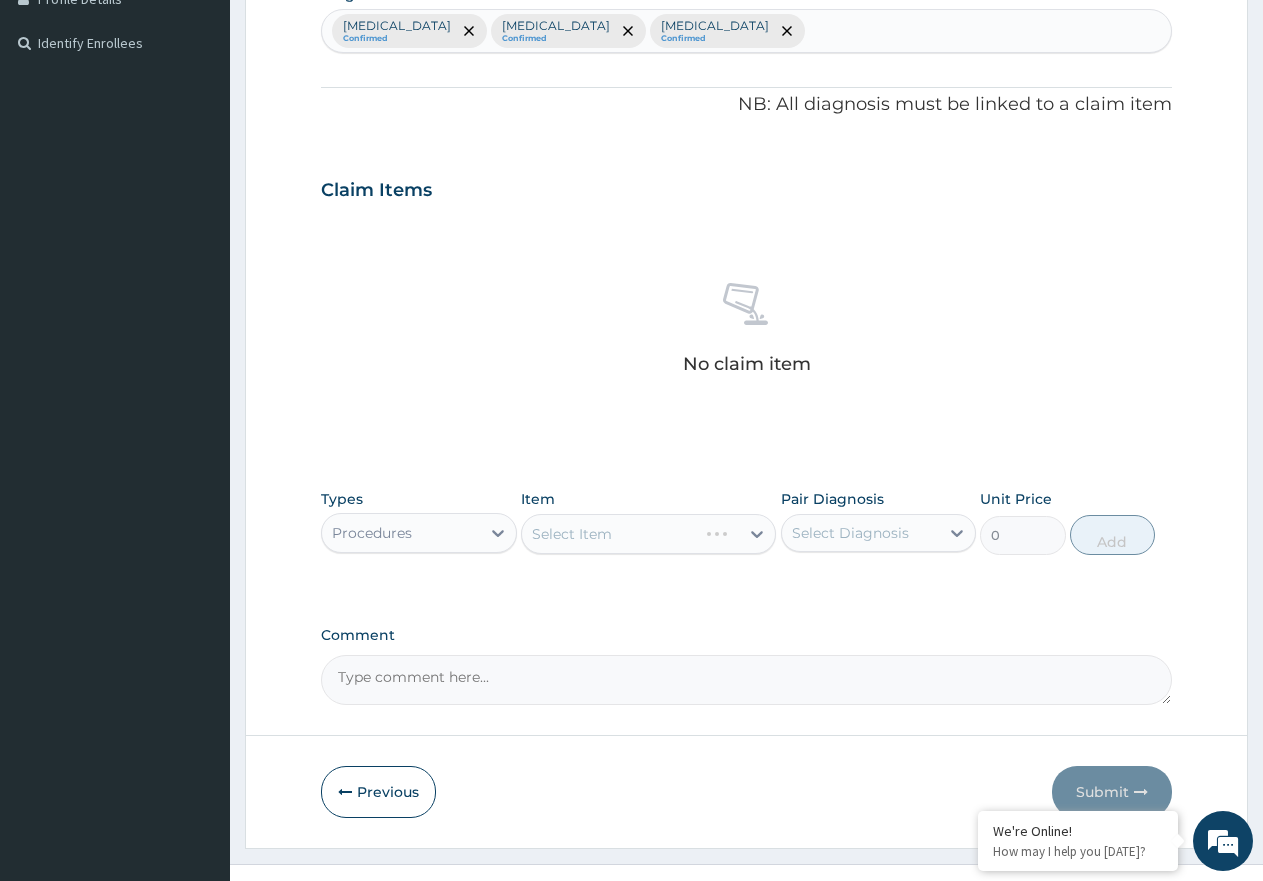 click on "Select Item" at bounding box center [648, 534] 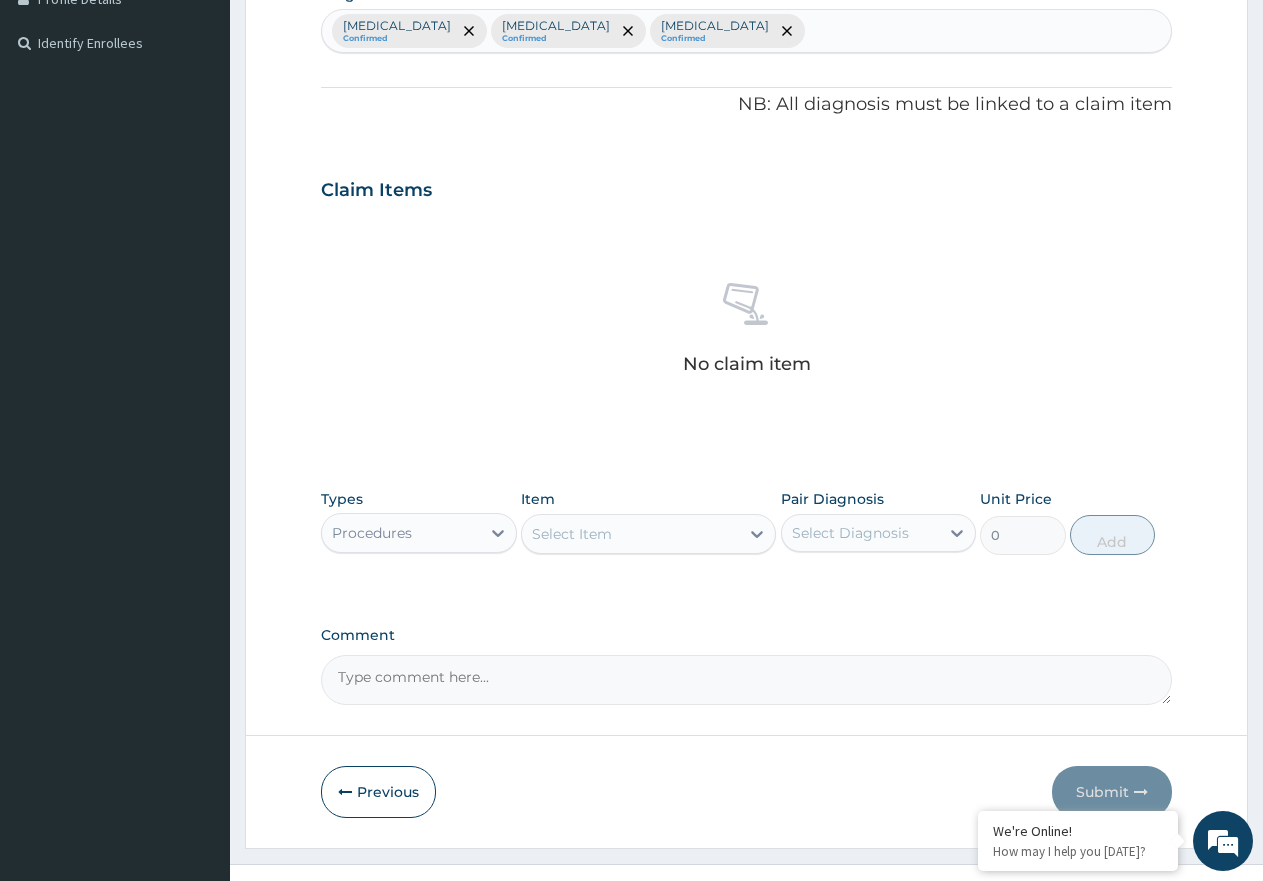 click on "Select Item" at bounding box center [572, 534] 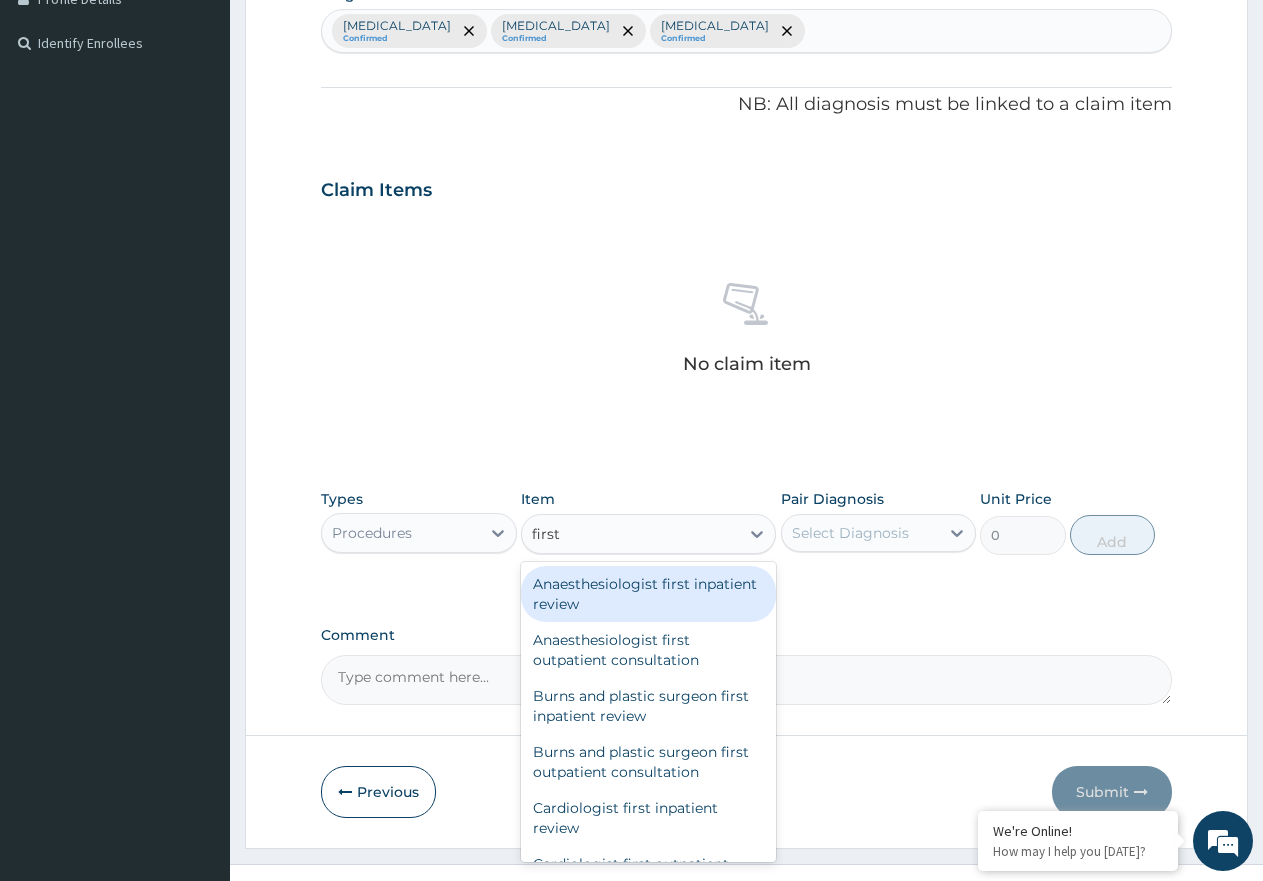 type on "first" 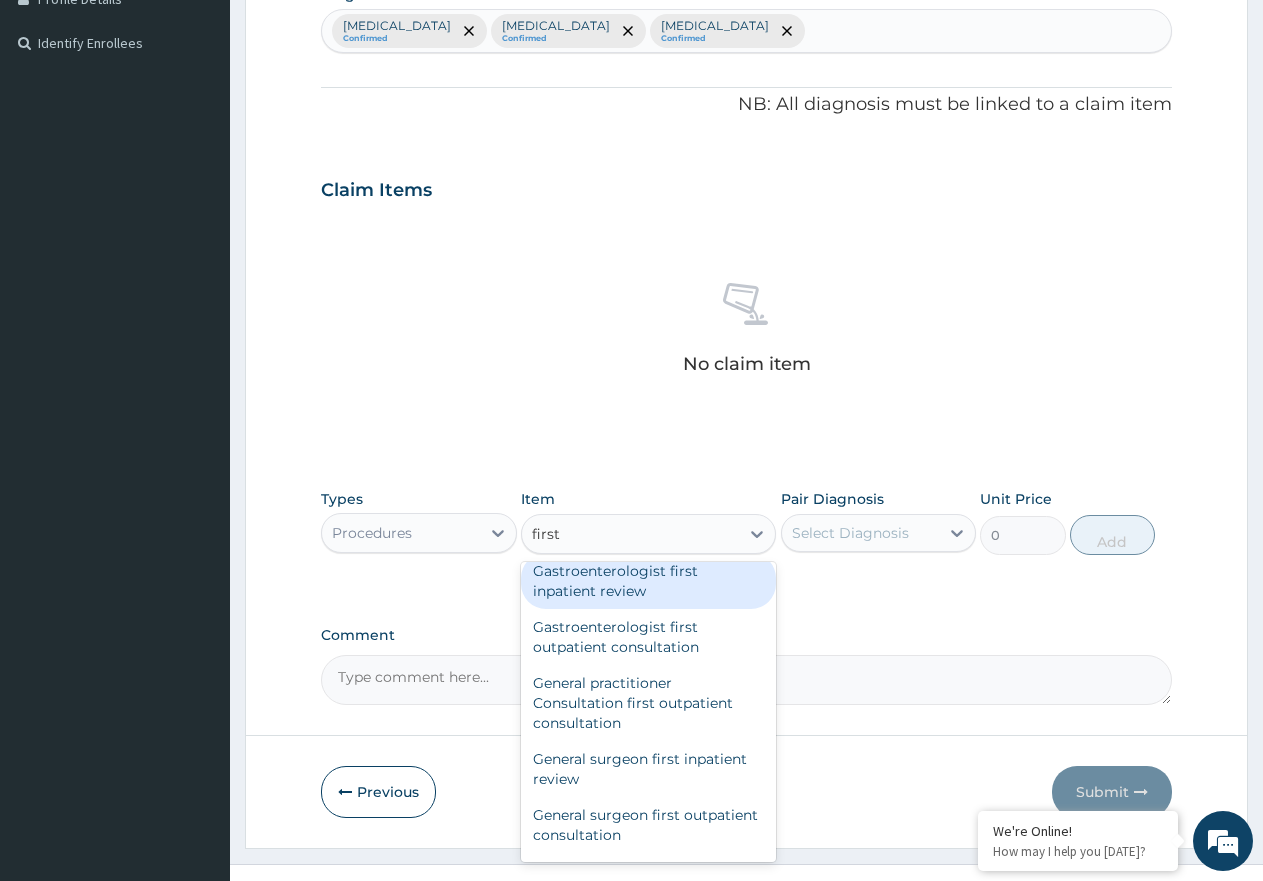 scroll, scrollTop: 1000, scrollLeft: 0, axis: vertical 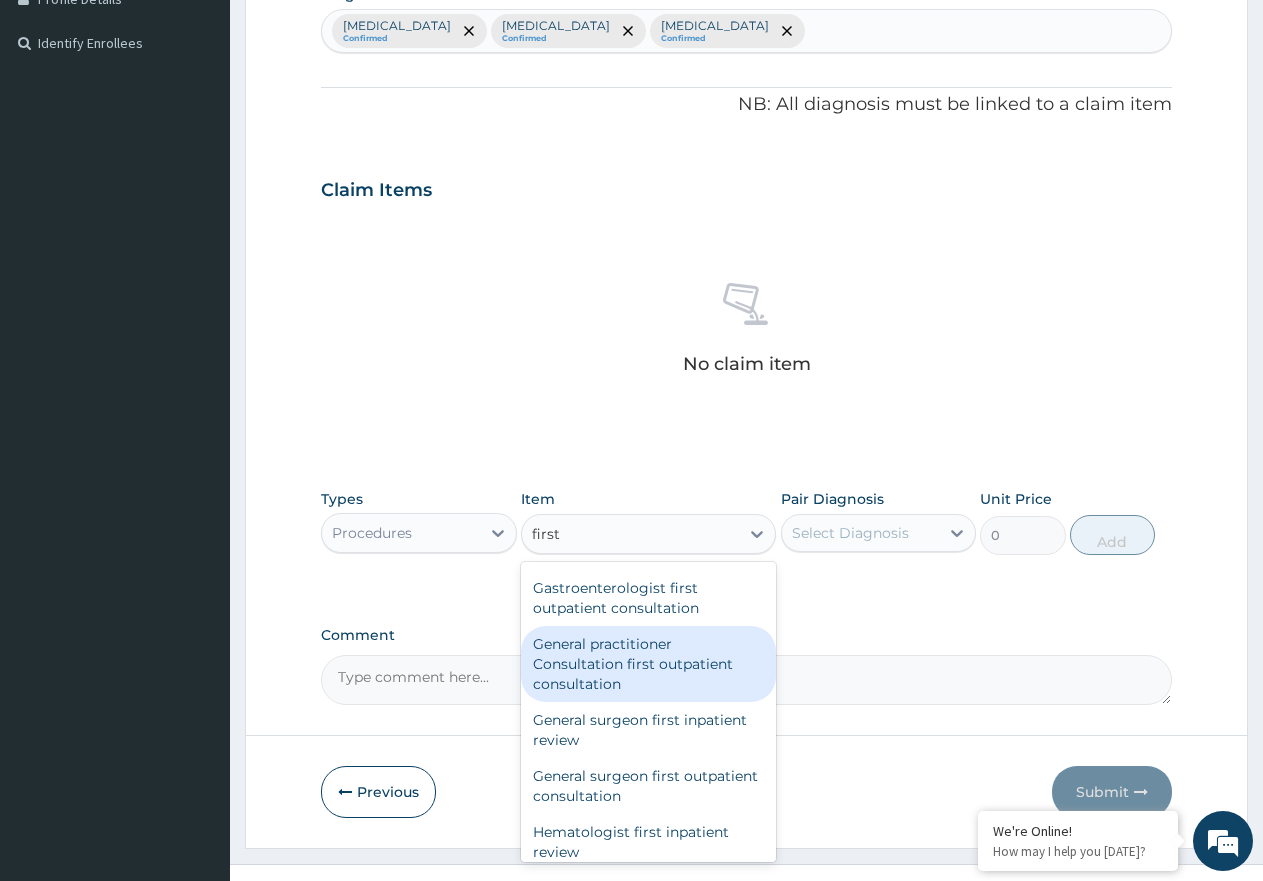 click on "General practitioner Consultation first outpatient consultation" at bounding box center (648, 664) 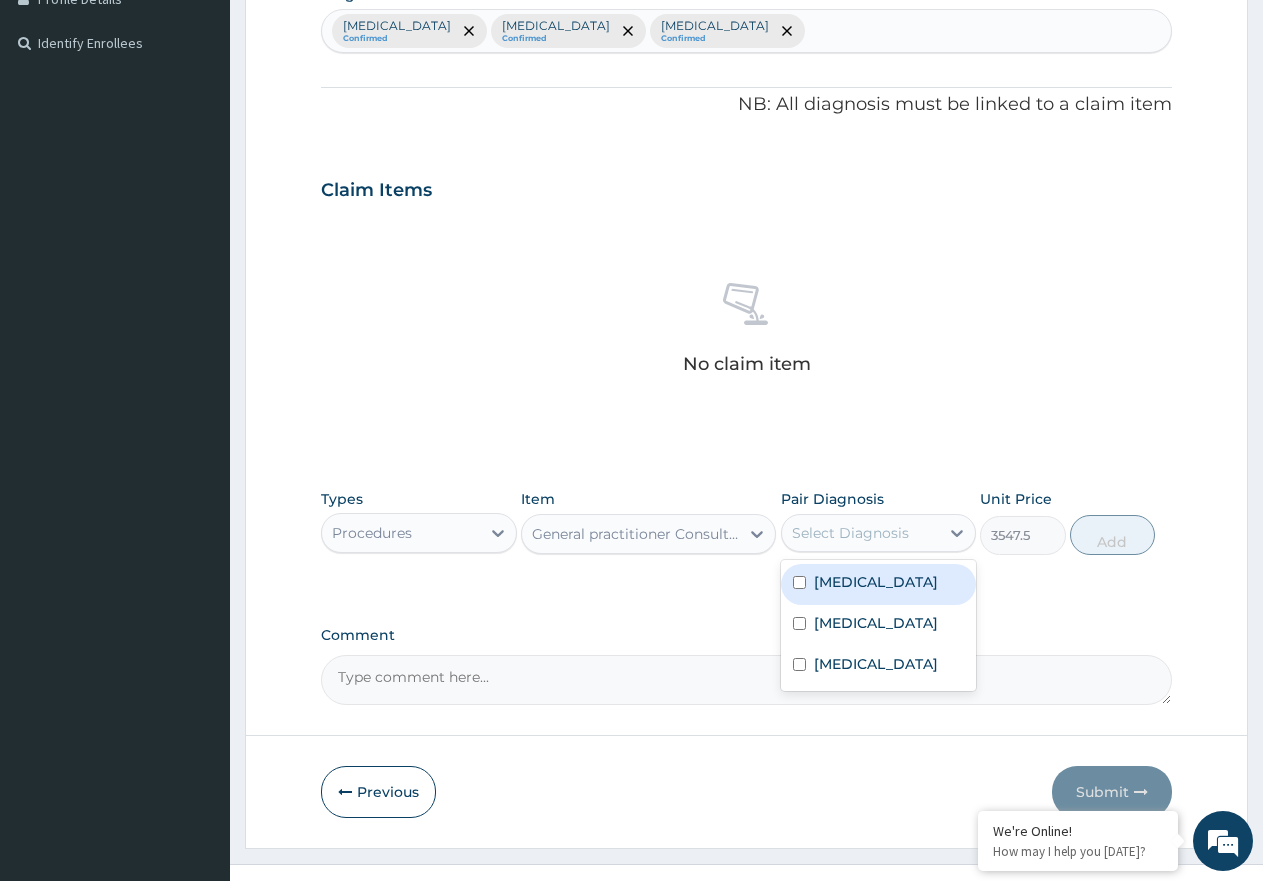 click on "Select Diagnosis" at bounding box center (850, 533) 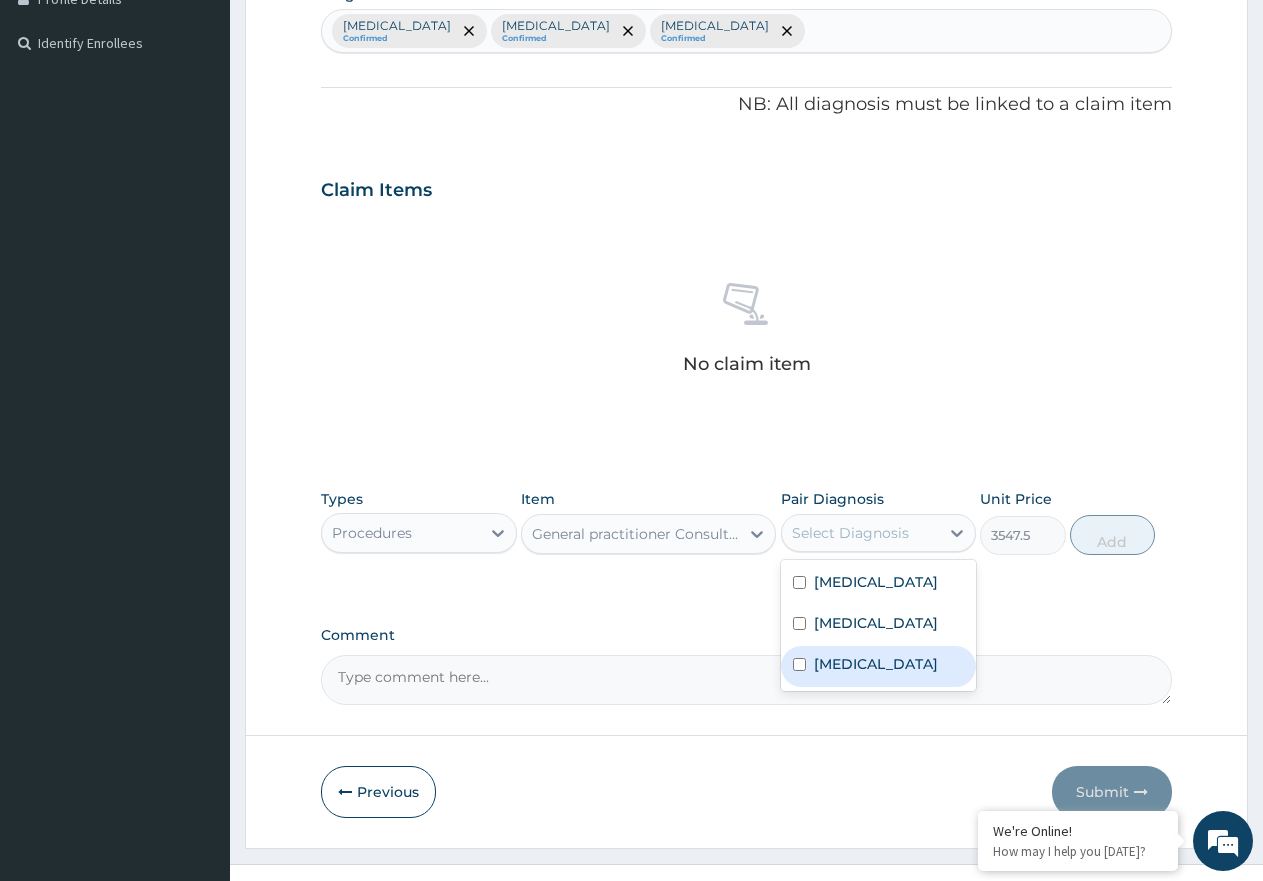 click on "Bacteremia" at bounding box center [879, 666] 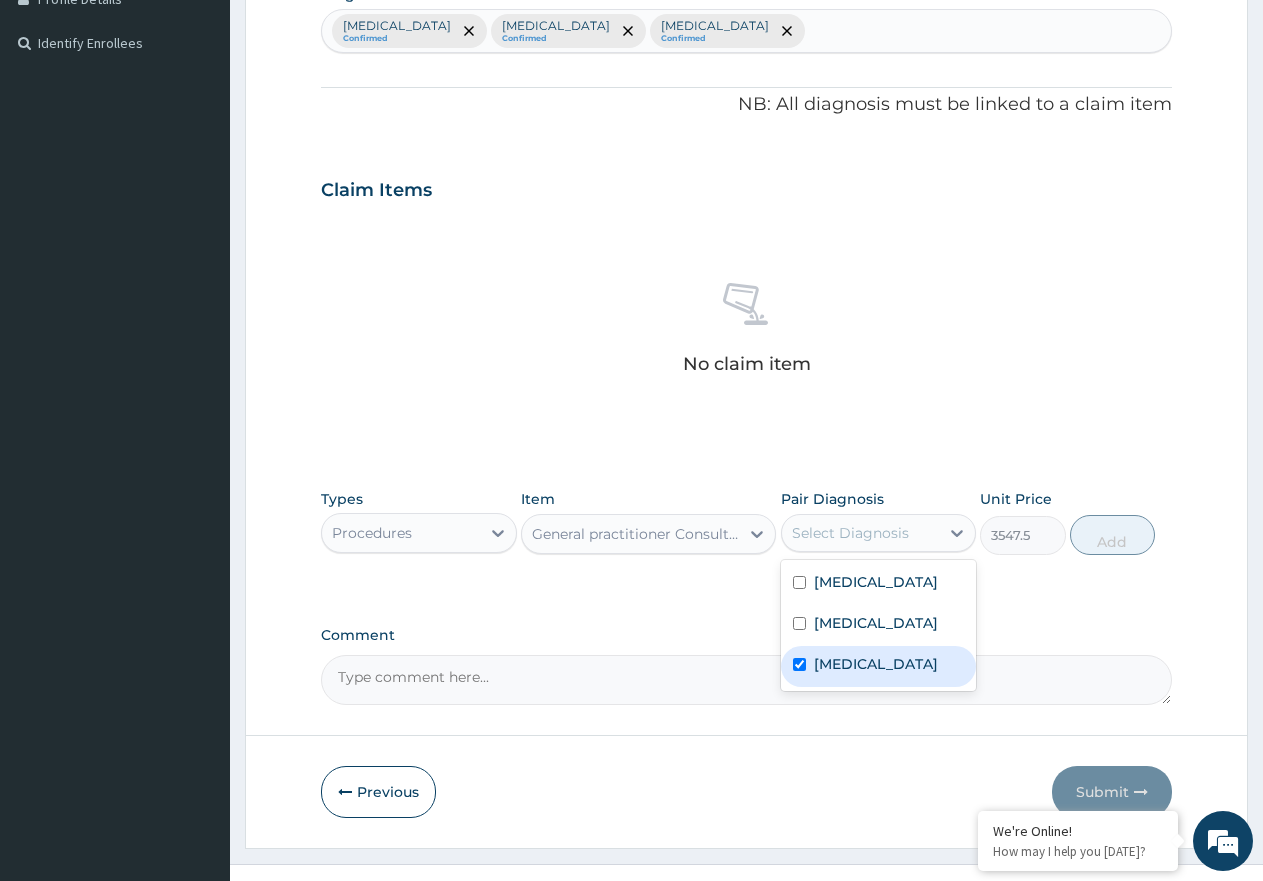 checkbox on "true" 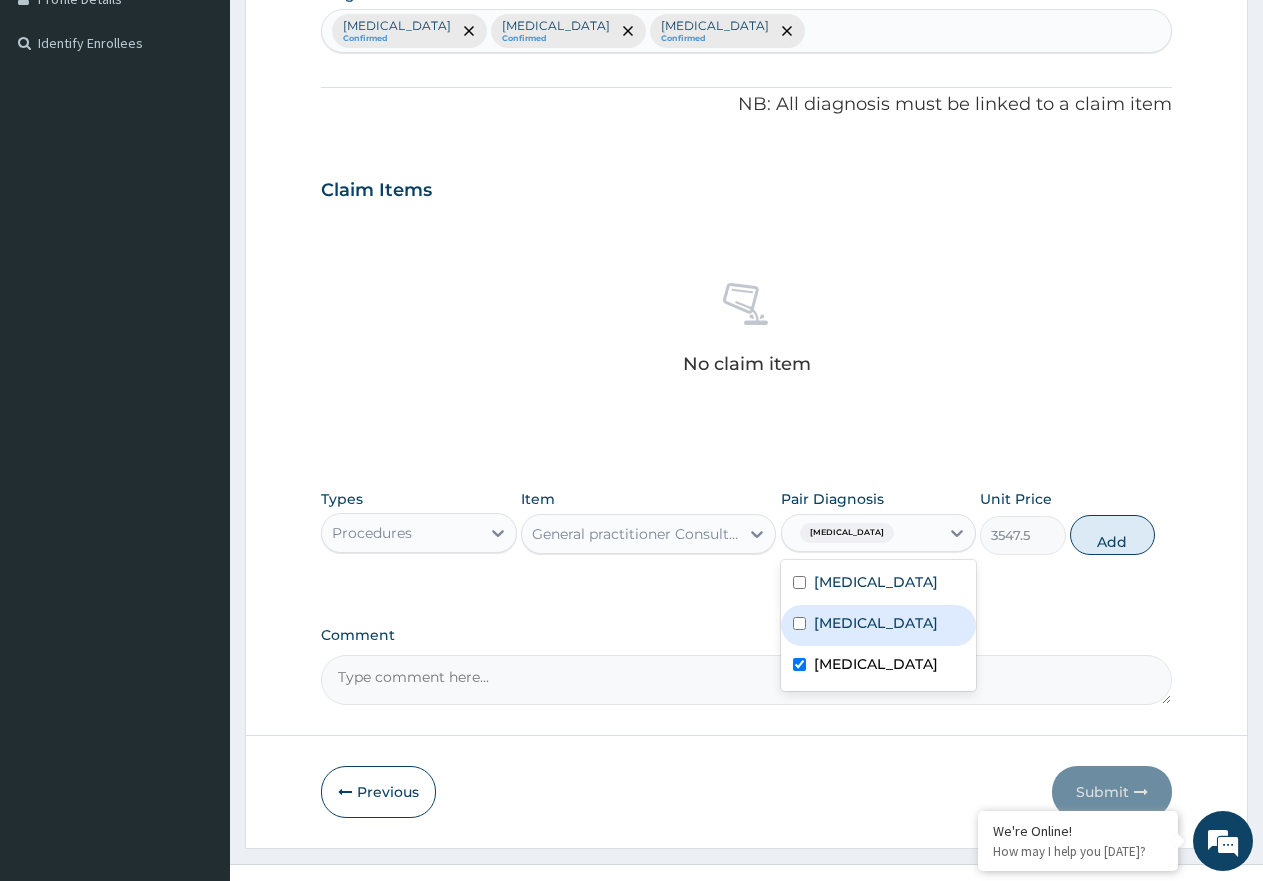 click at bounding box center (799, 623) 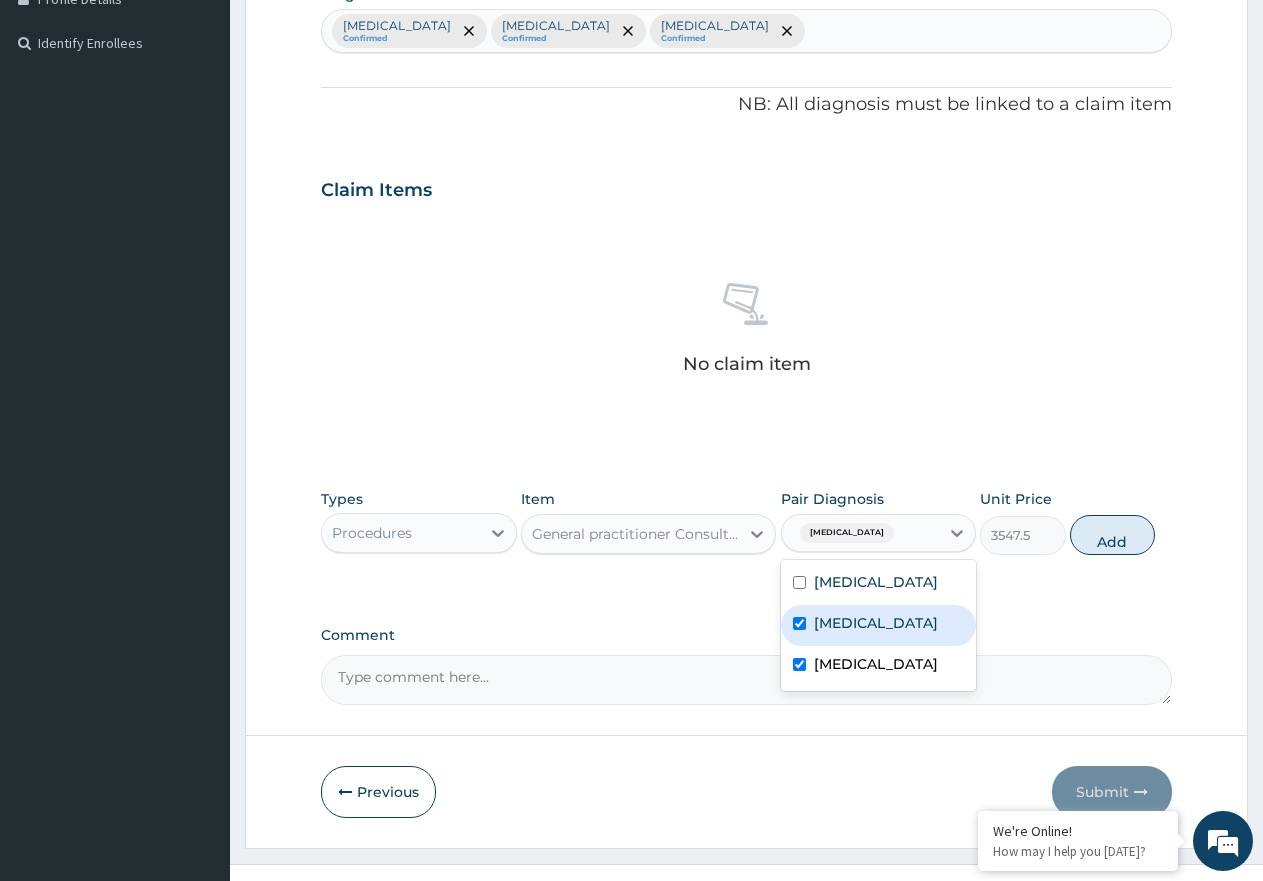 checkbox on "true" 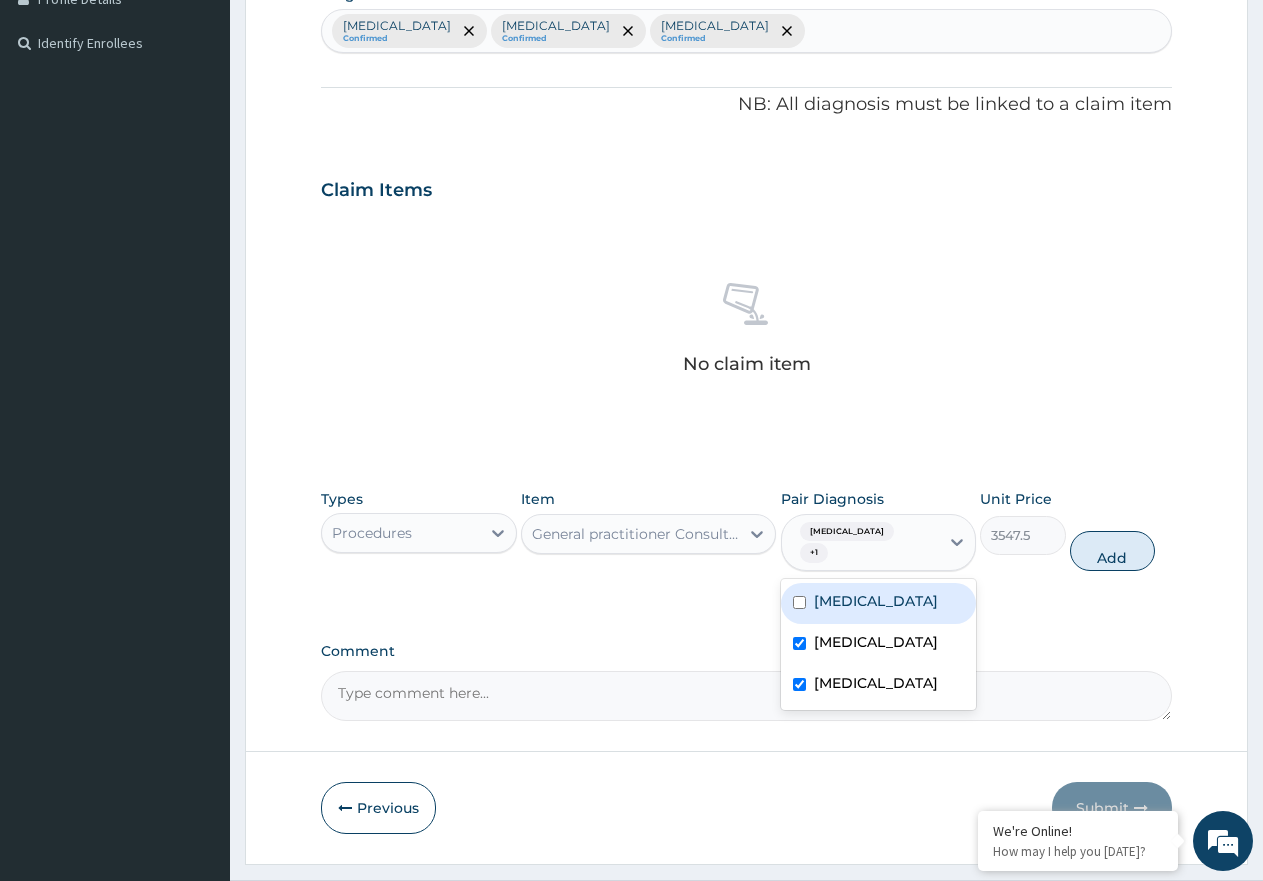 click at bounding box center [799, 602] 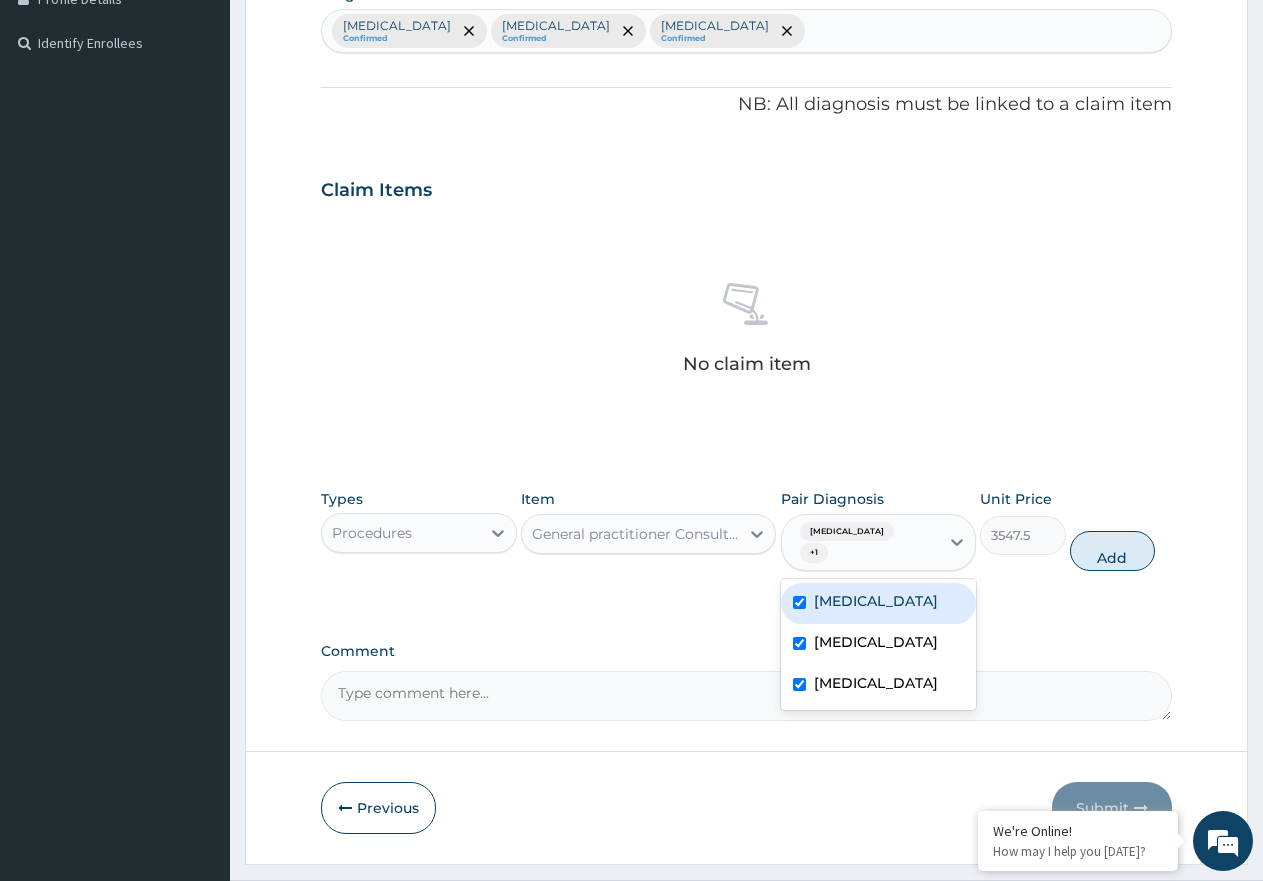 checkbox on "true" 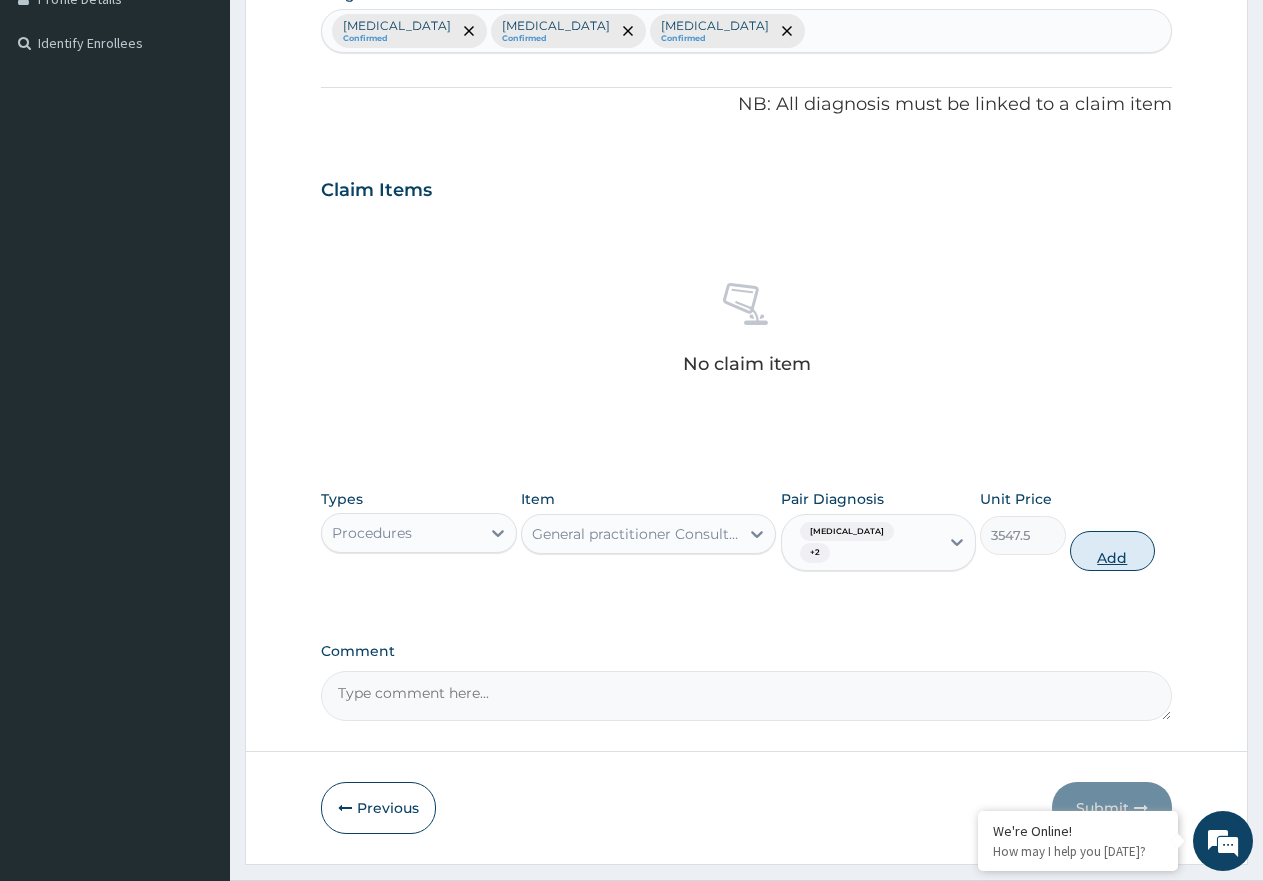 click on "Add" at bounding box center [1112, 551] 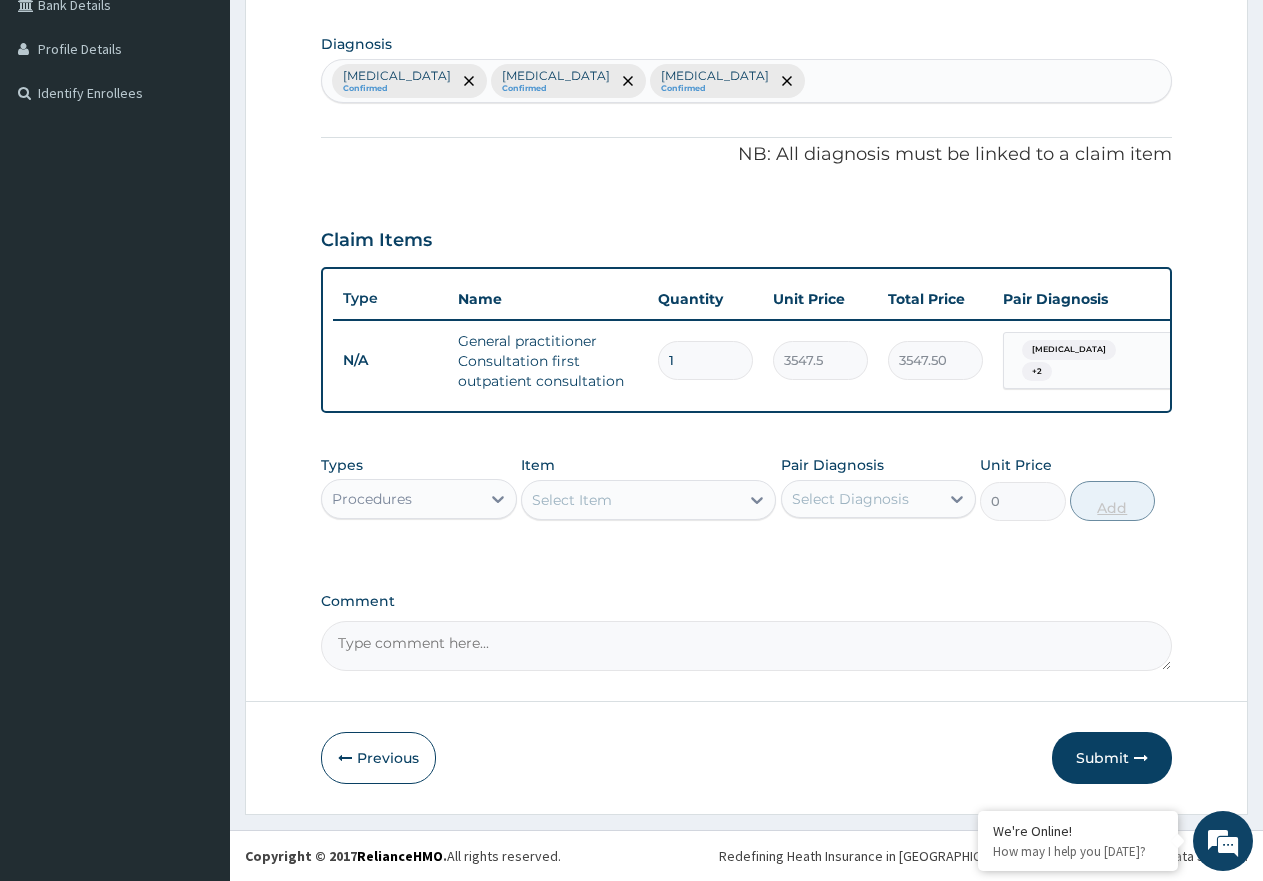 scroll, scrollTop: 494, scrollLeft: 0, axis: vertical 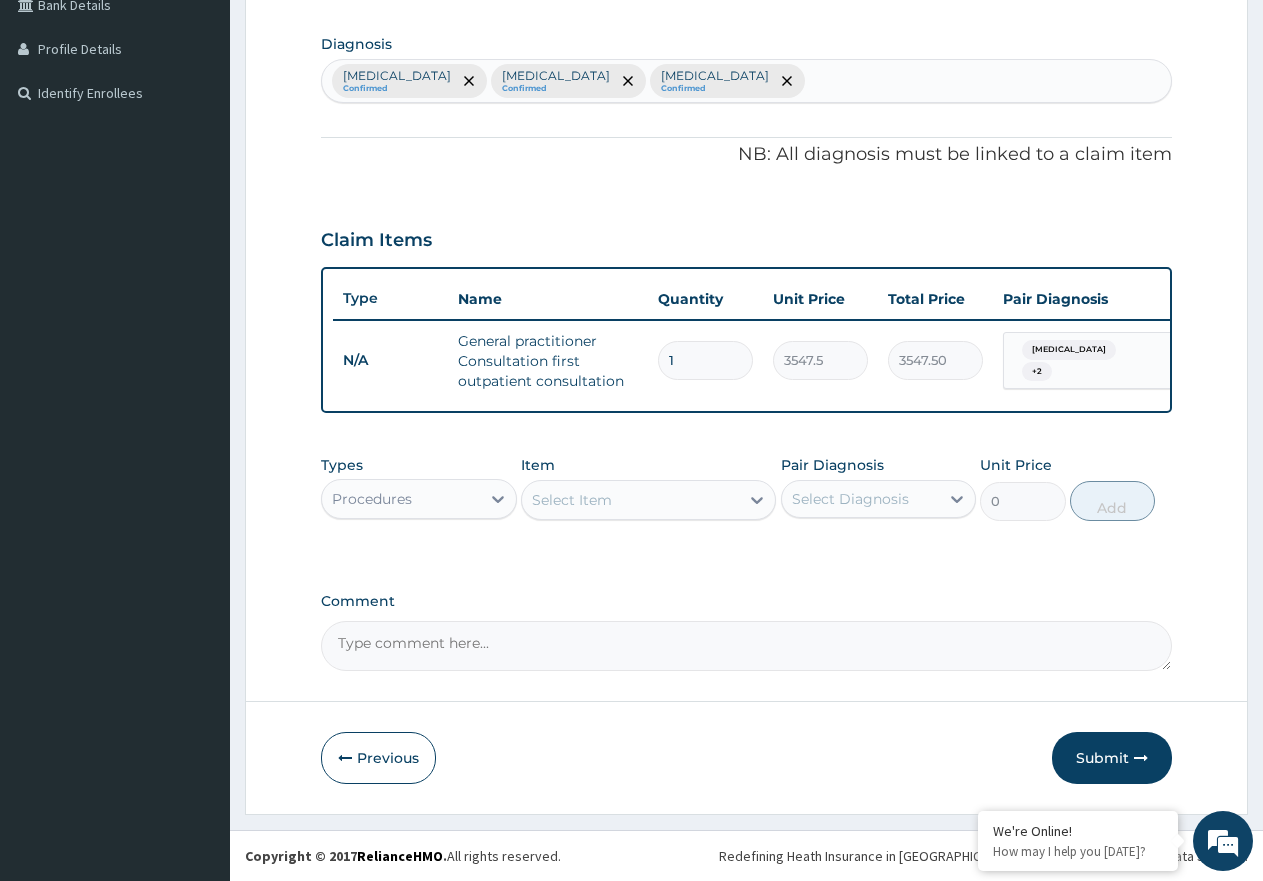 click on "Procedures" at bounding box center [401, 499] 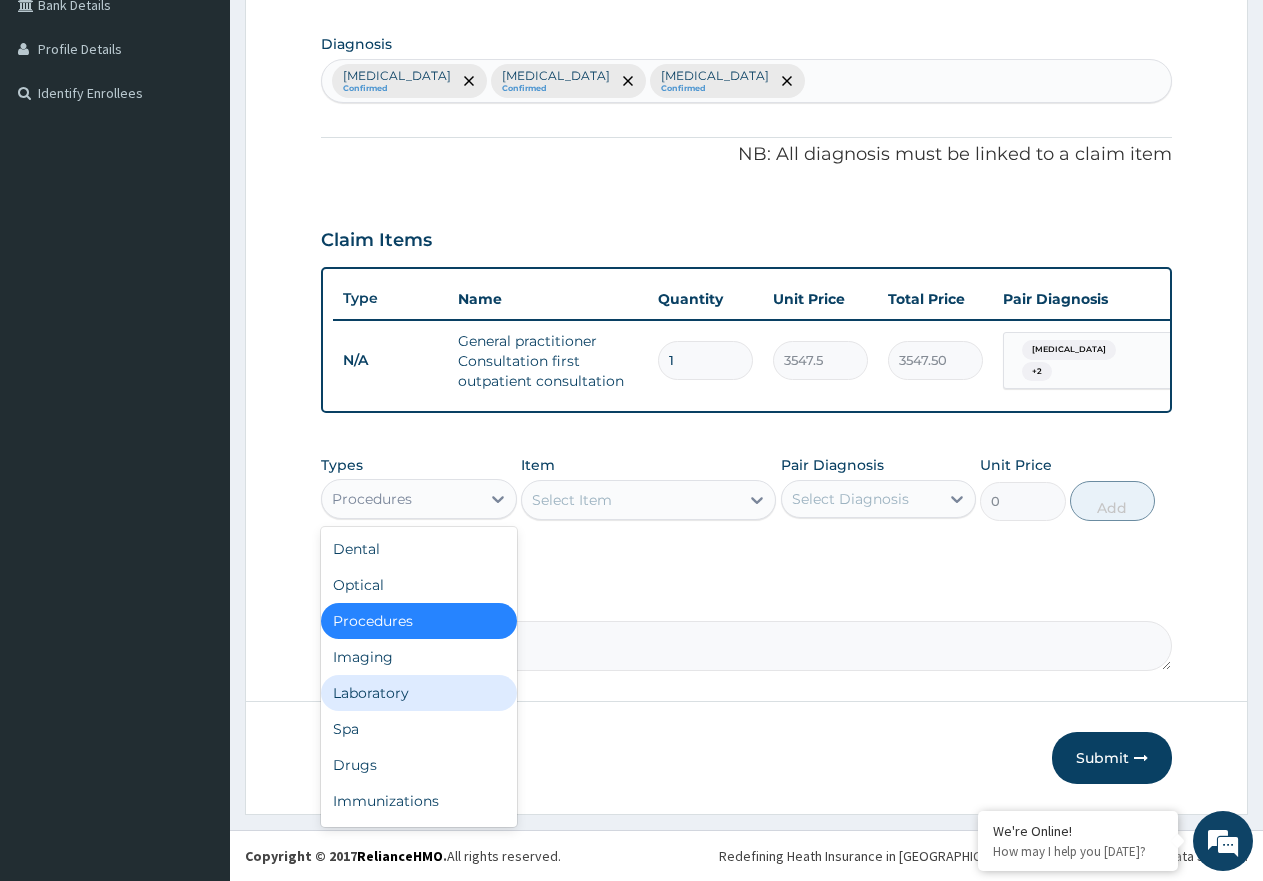 click on "Laboratory" at bounding box center [419, 693] 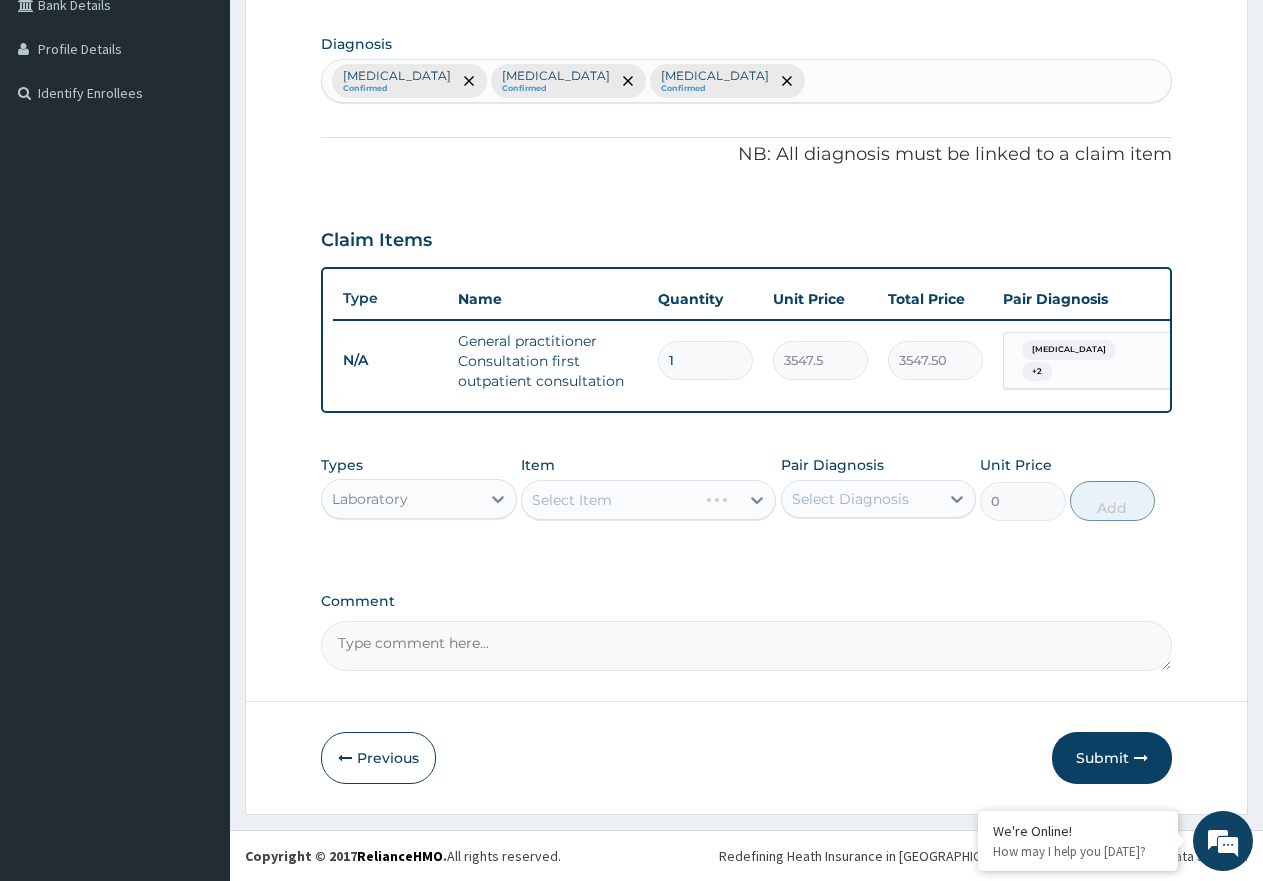 click on "Select Item" at bounding box center [648, 500] 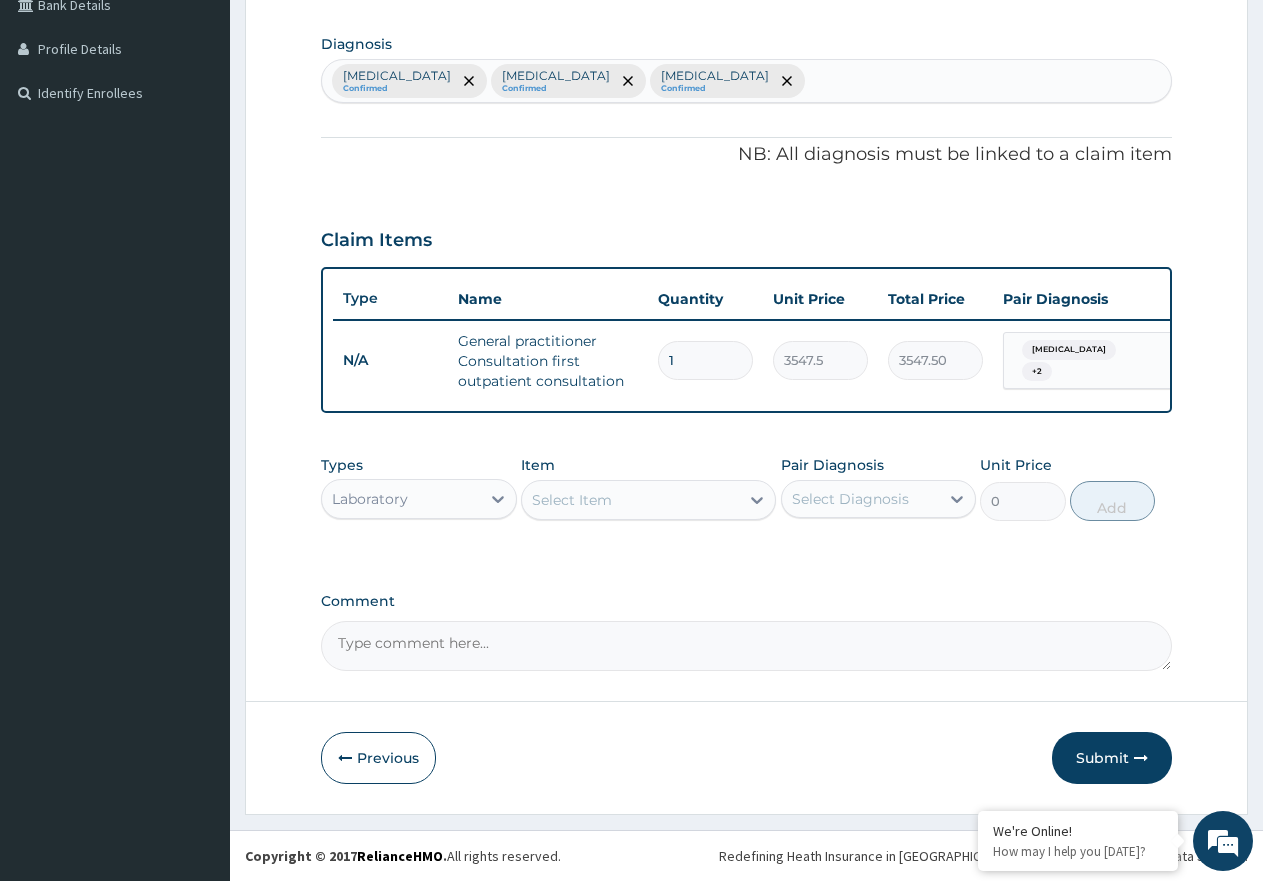 click on "Select Item" at bounding box center (572, 500) 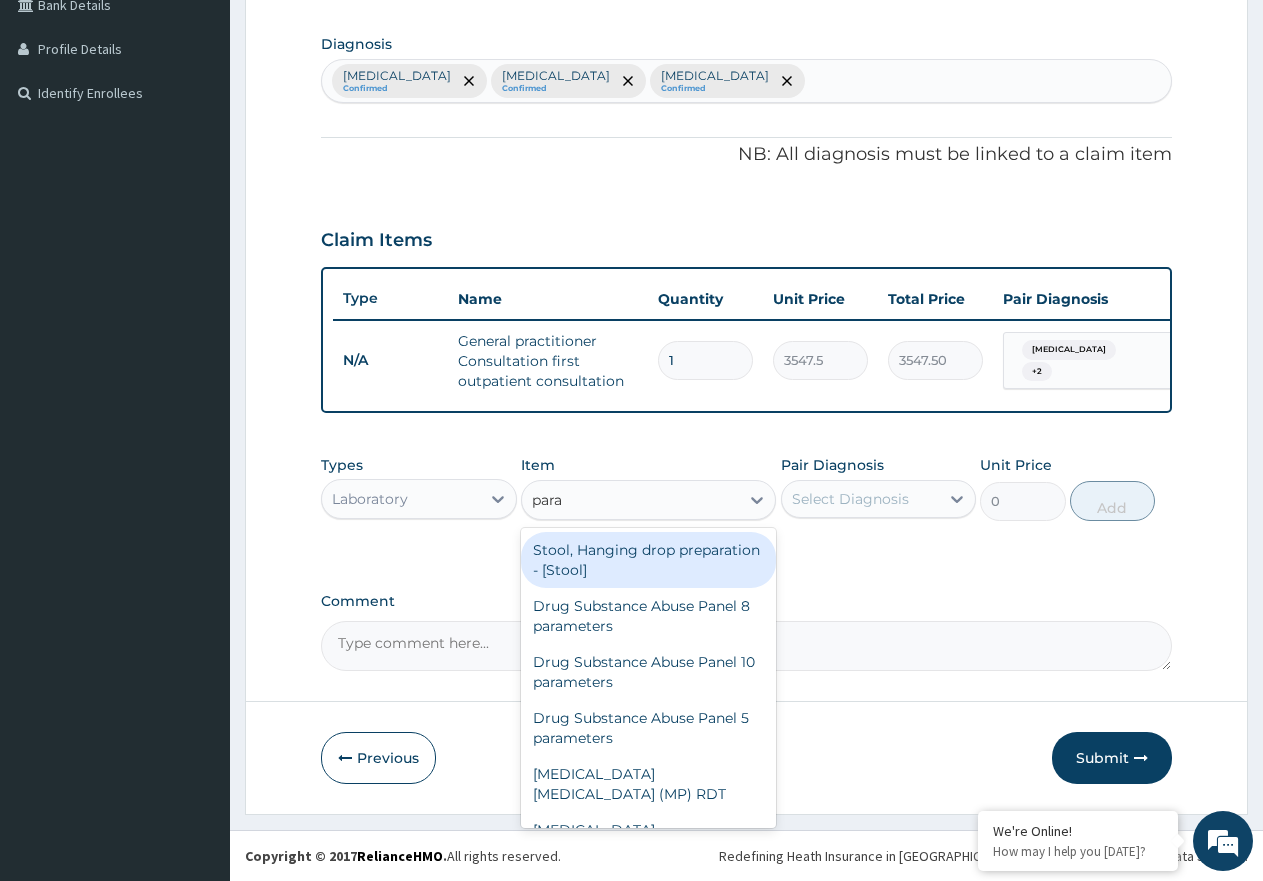 type on "paras" 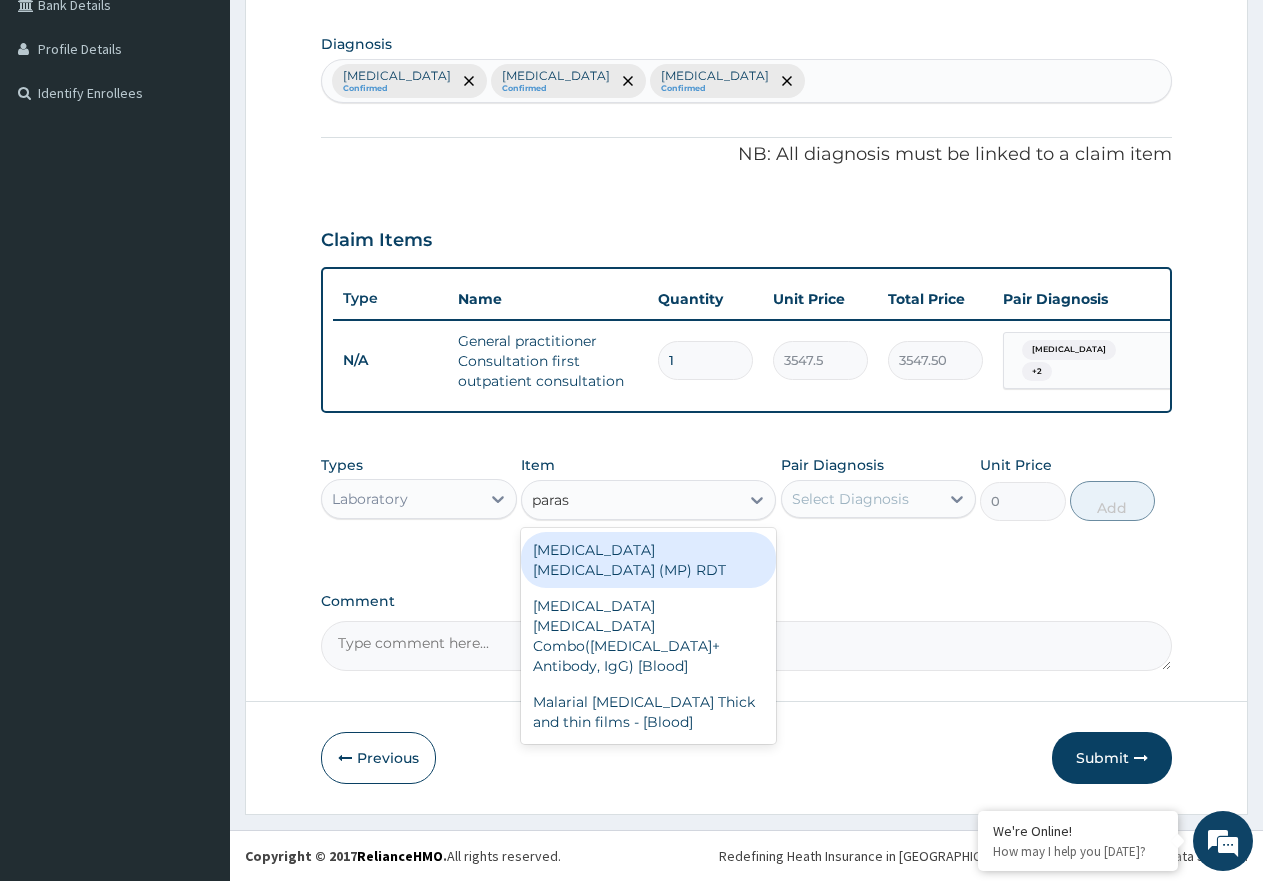 click on "MALARIA PARASITE (MP) RDT" at bounding box center [648, 560] 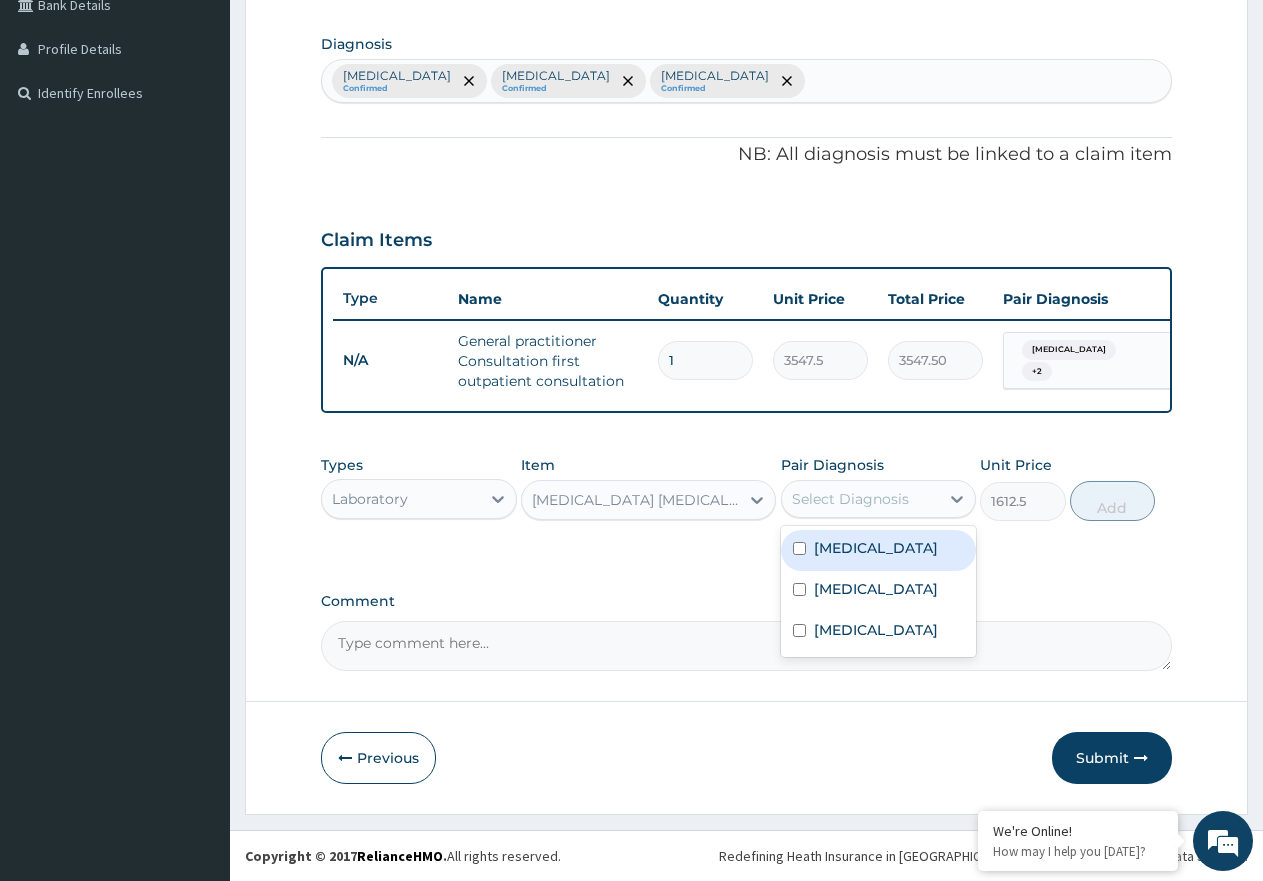 click on "Select Diagnosis" at bounding box center [861, 499] 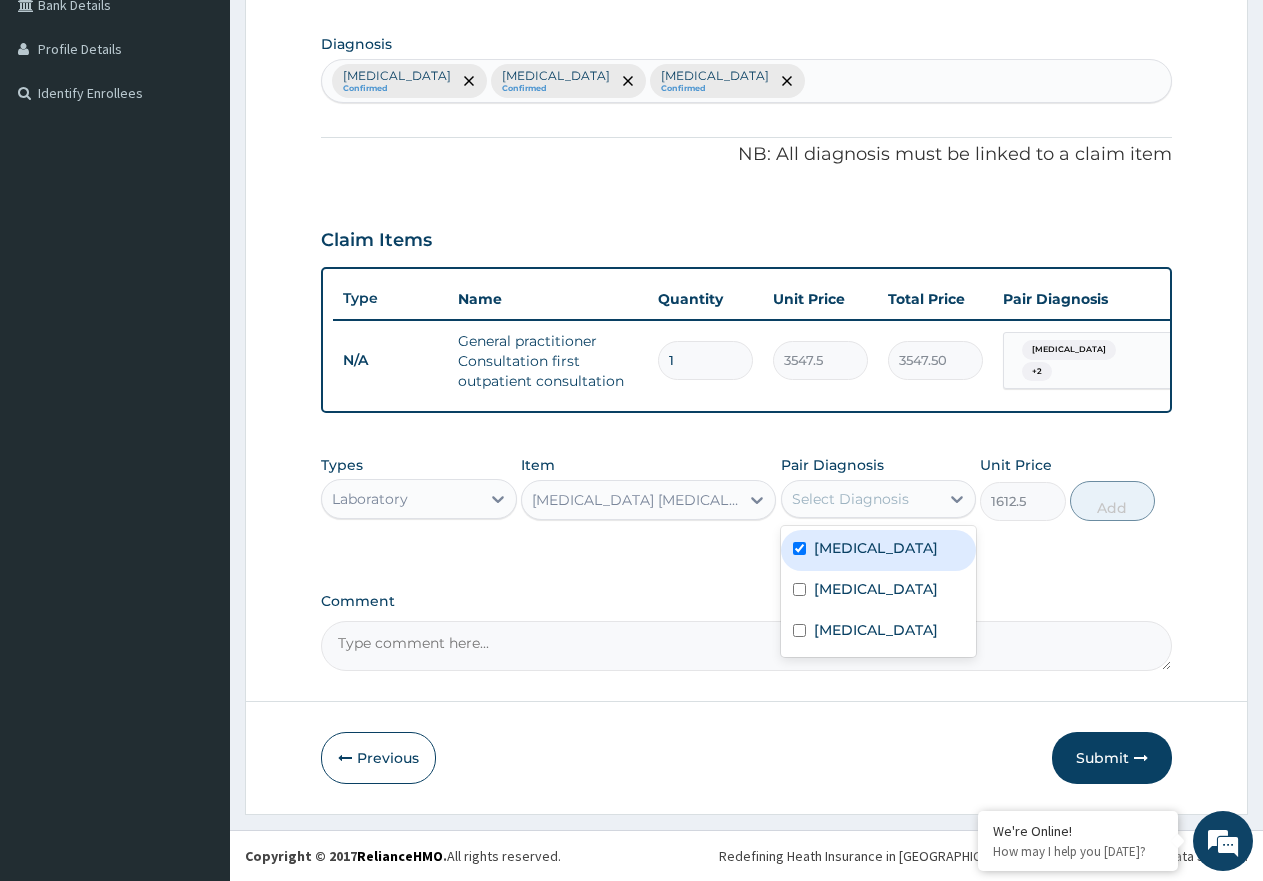 checkbox on "true" 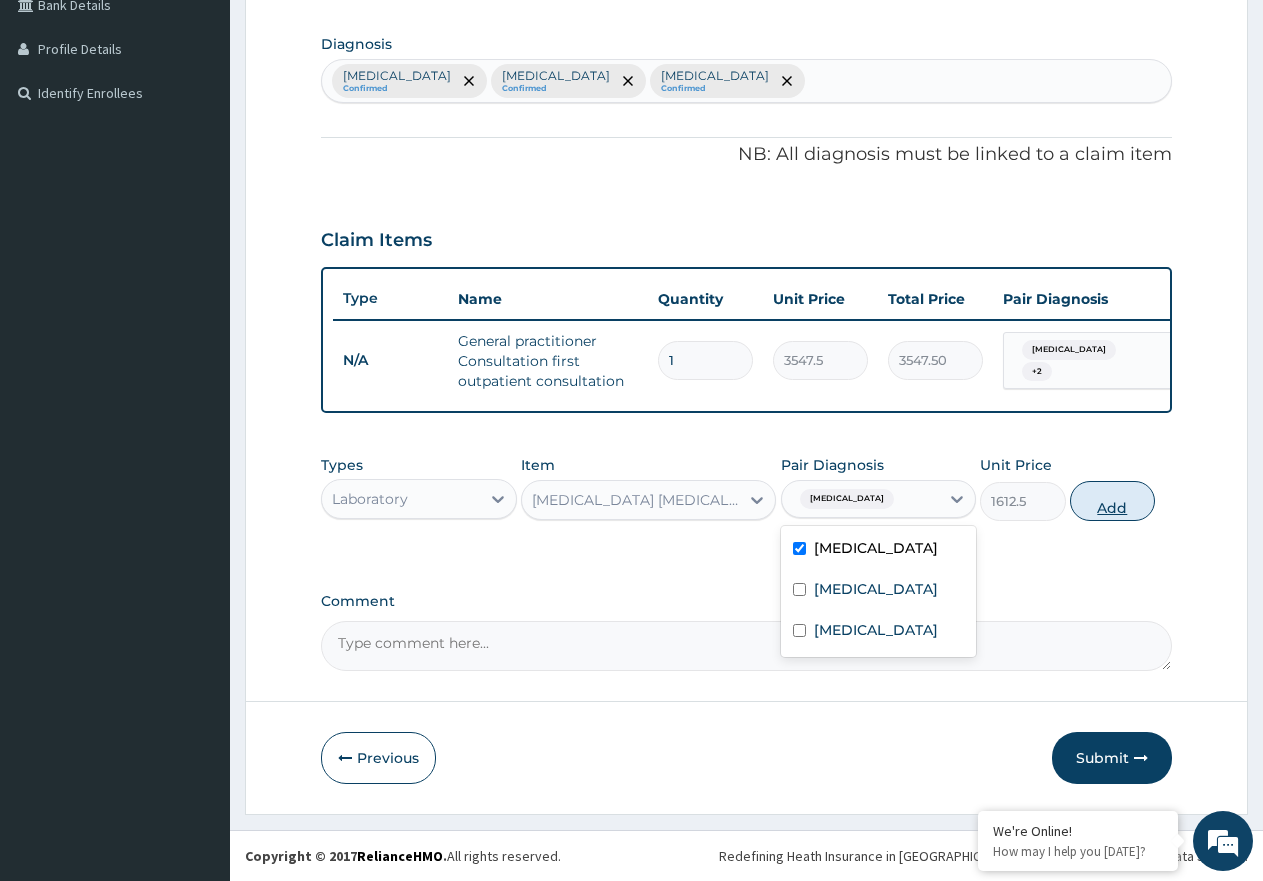 click on "Add" at bounding box center (1112, 501) 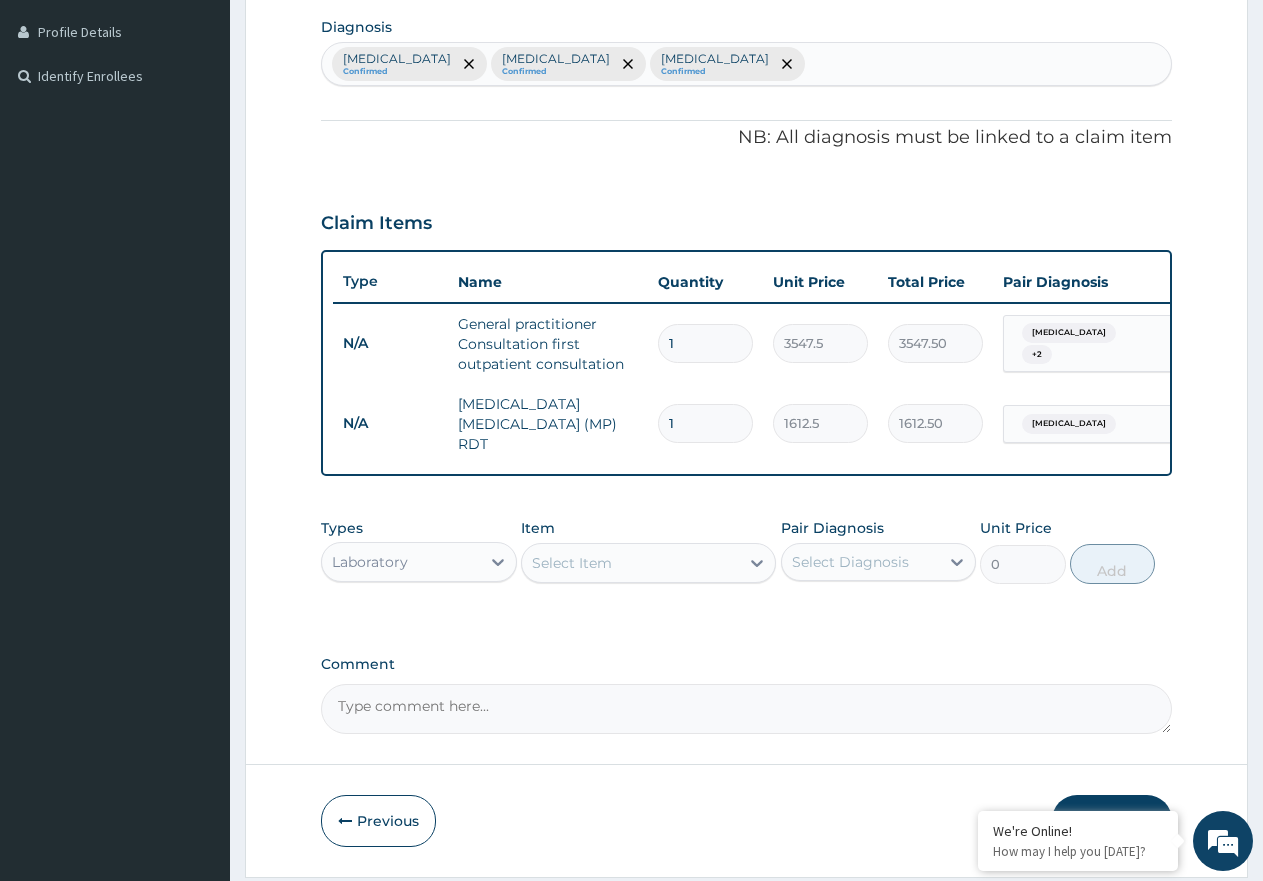 click on "Select Item" at bounding box center (572, 563) 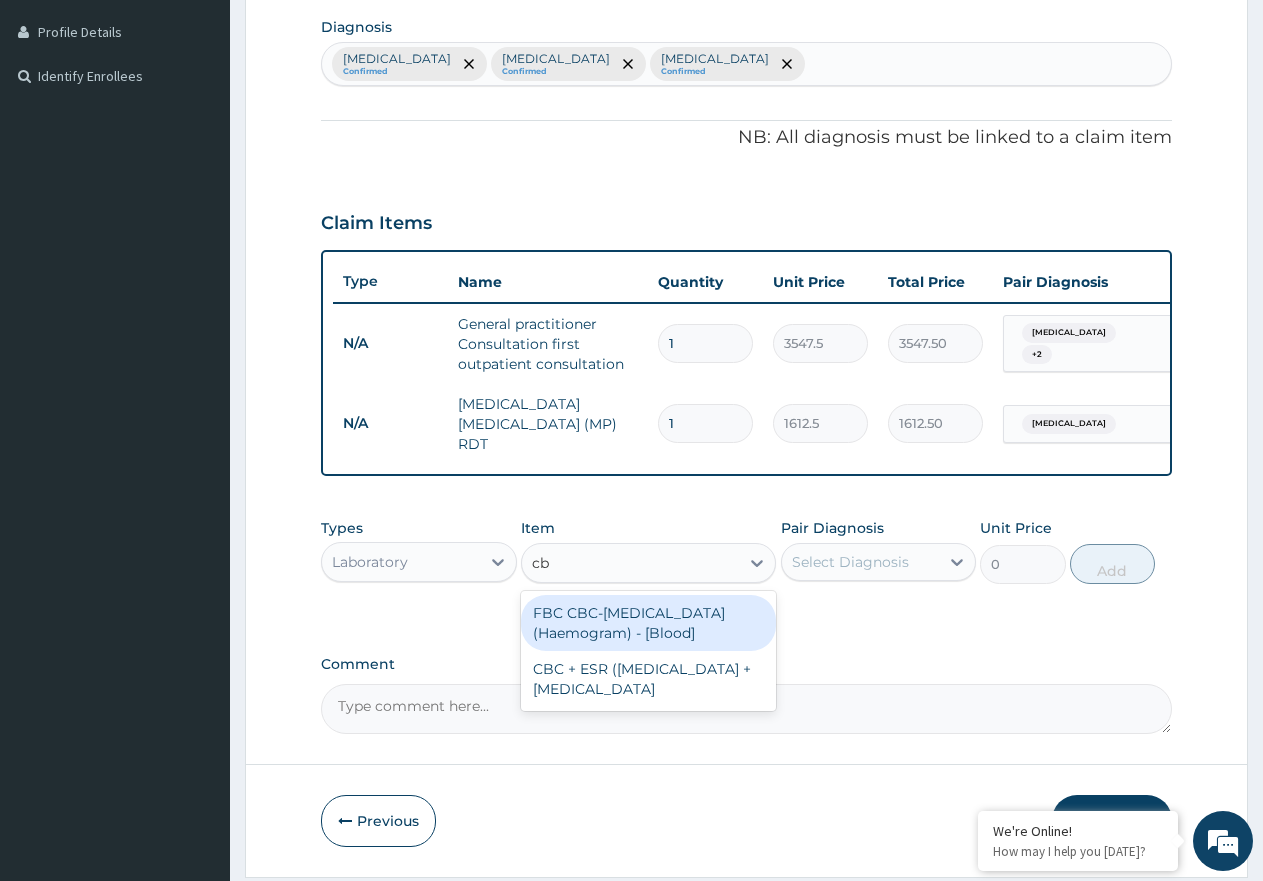 type on "cbc" 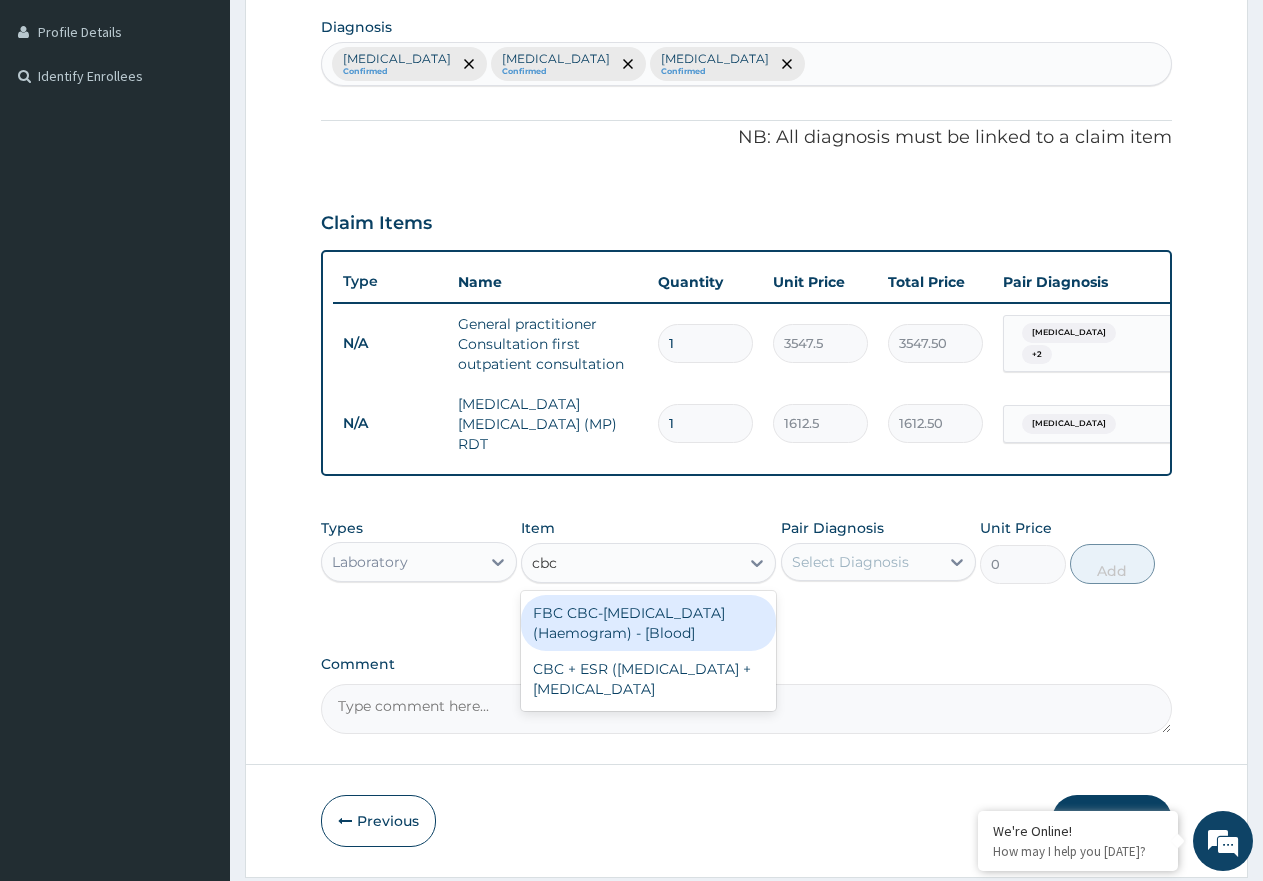 click on "FBC CBC-Complete Blood Count (Haemogram) - [Blood]" at bounding box center [648, 623] 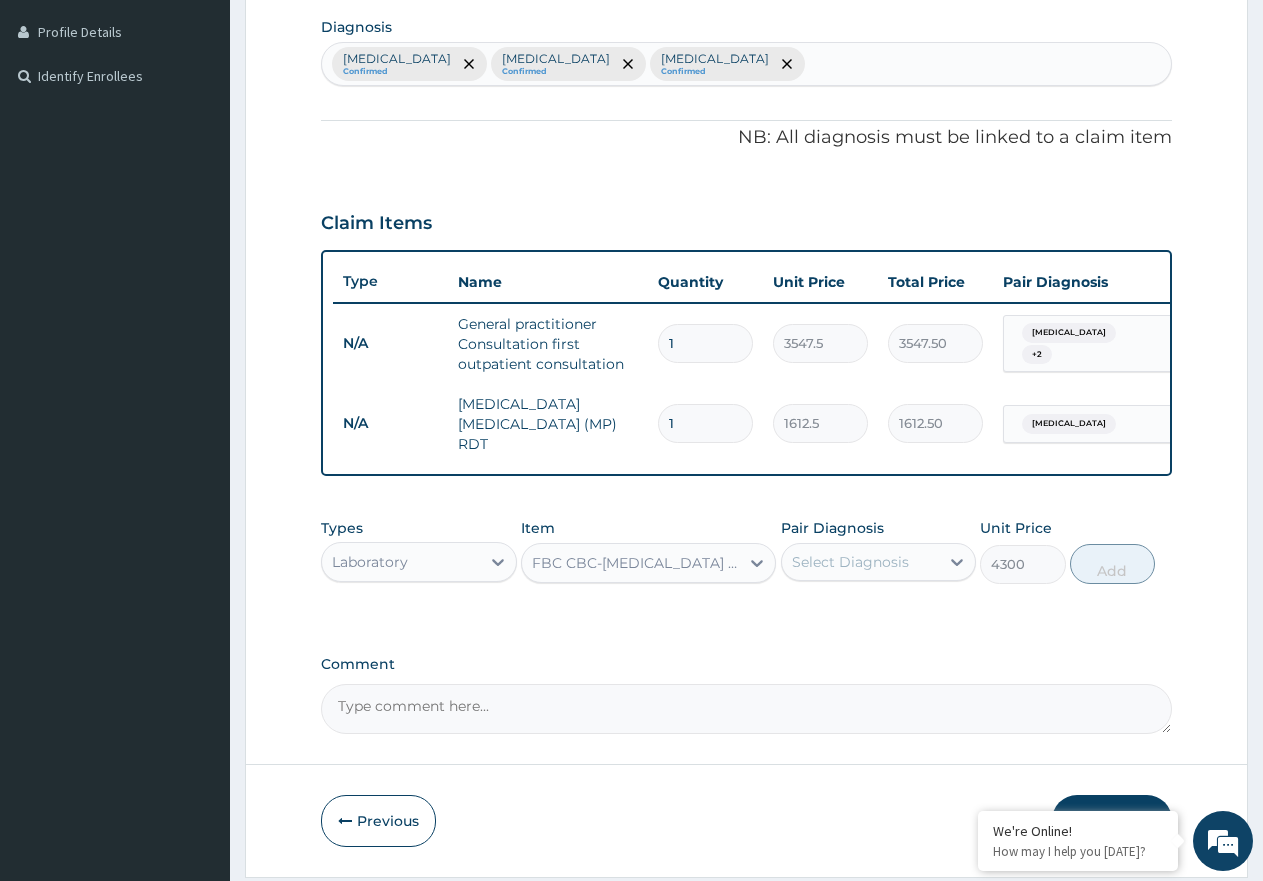 click on "Select Diagnosis" at bounding box center [879, 562] 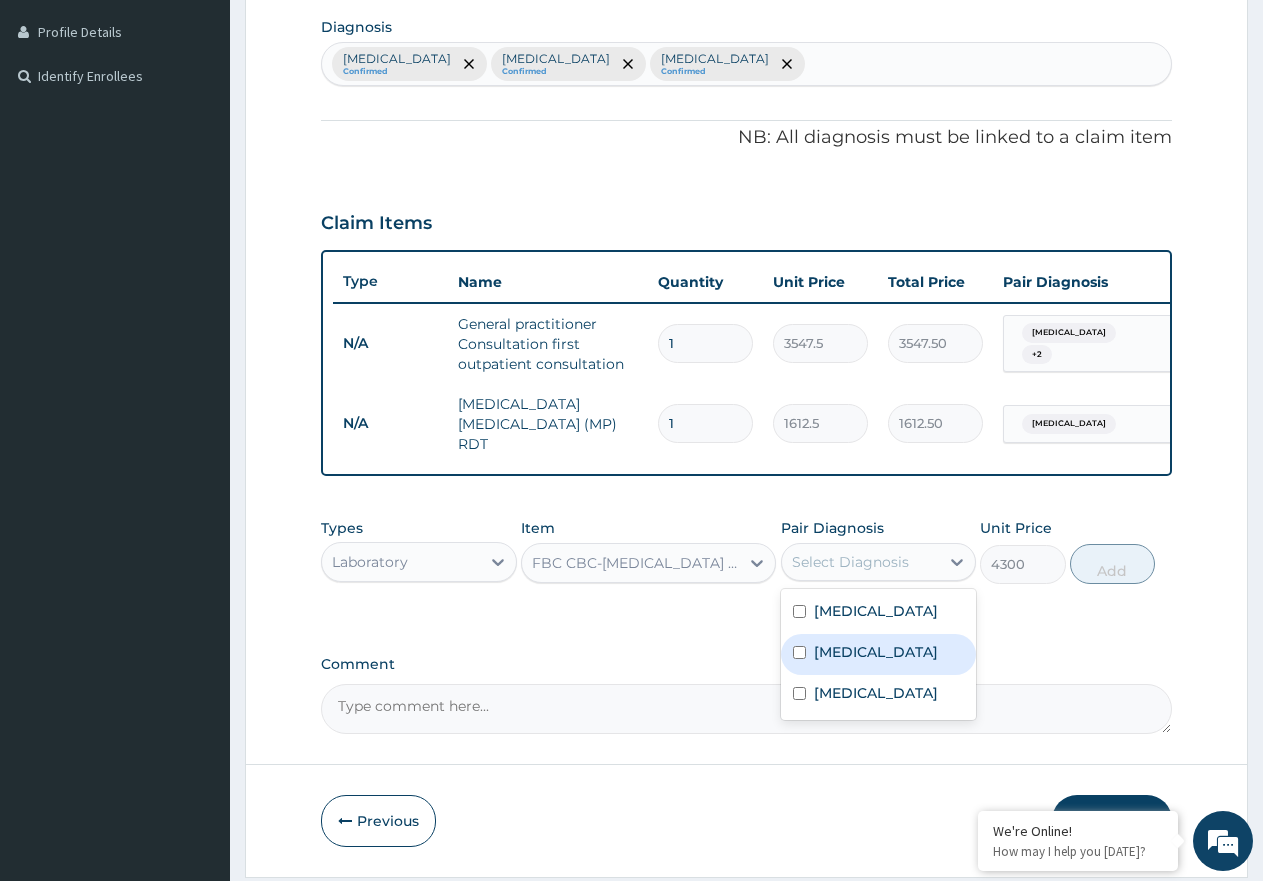 click at bounding box center [799, 652] 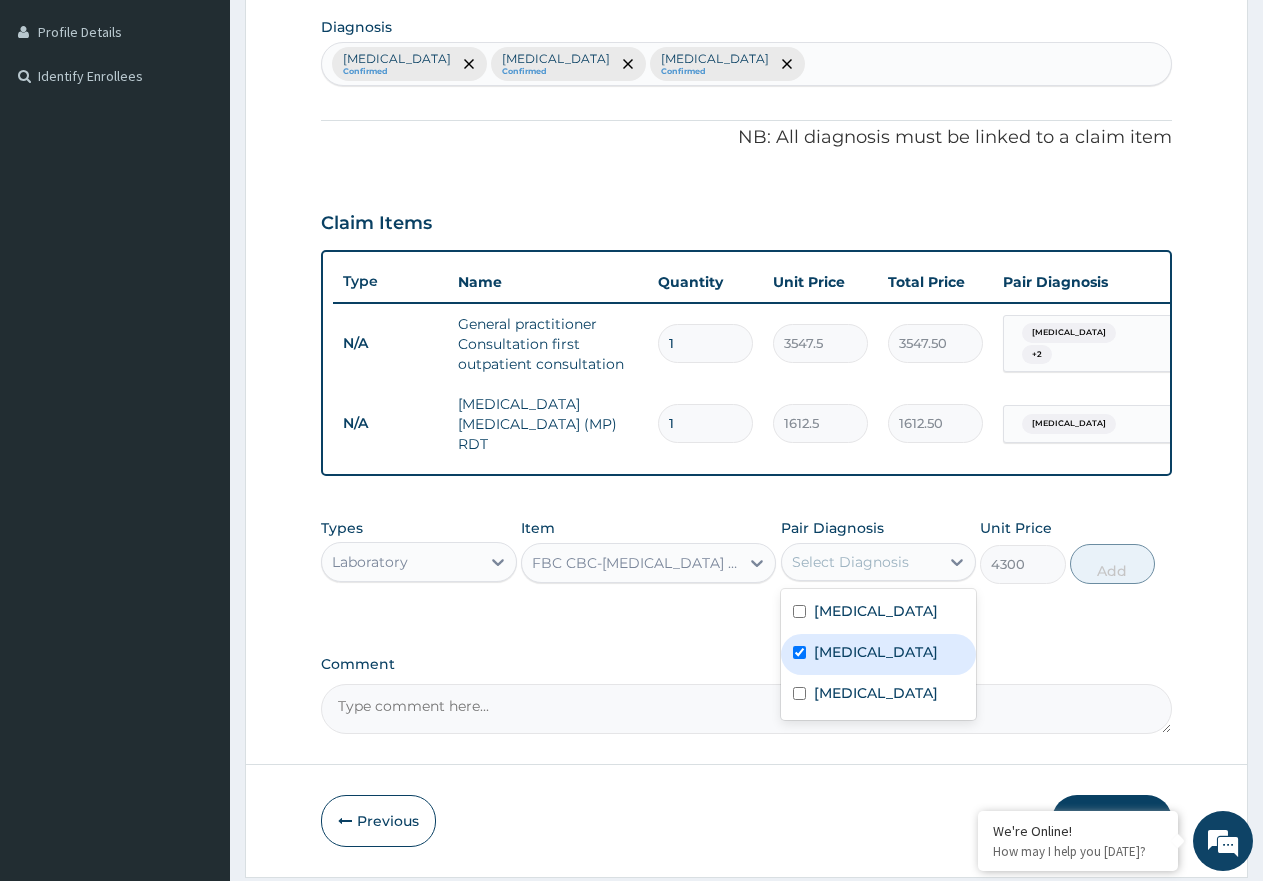 checkbox on "true" 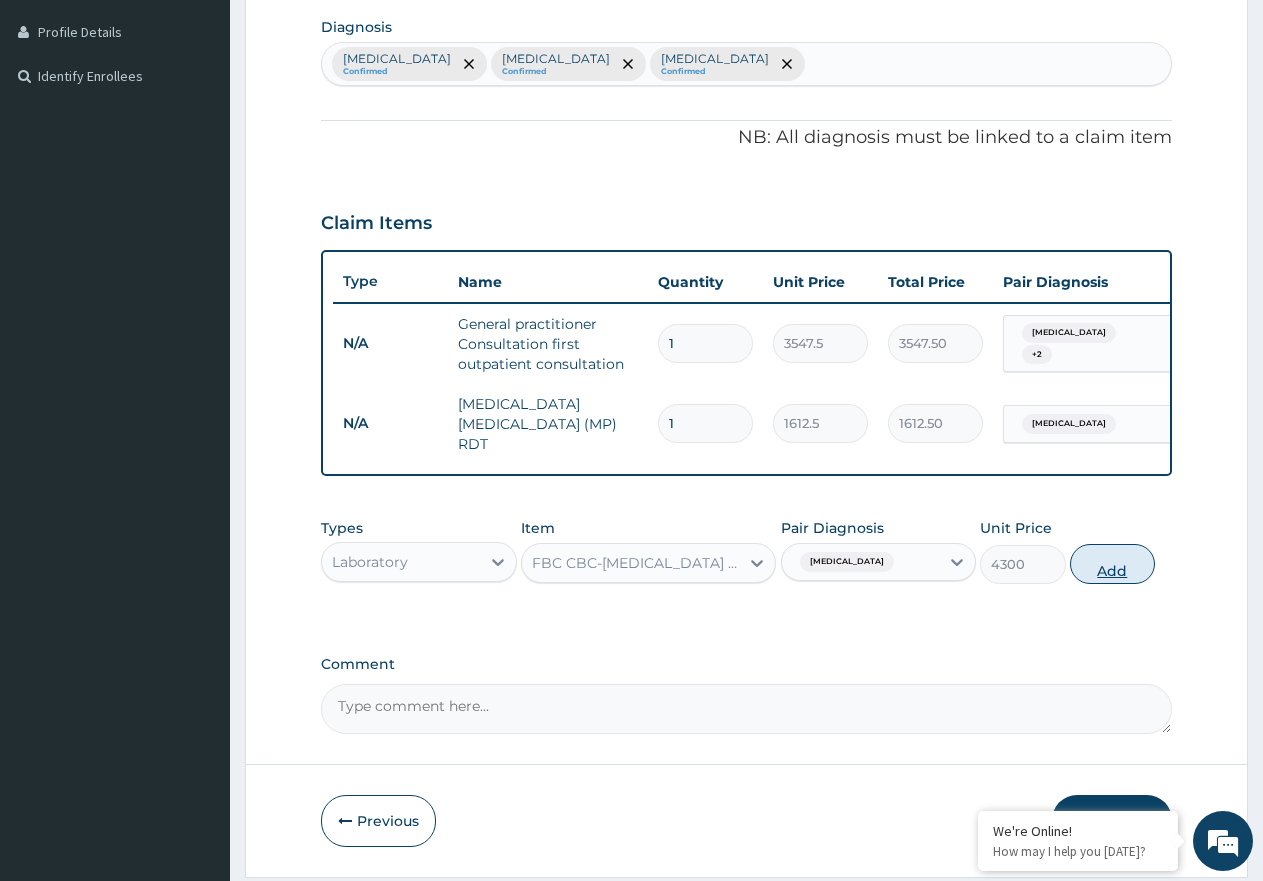 click on "Add" at bounding box center [1112, 564] 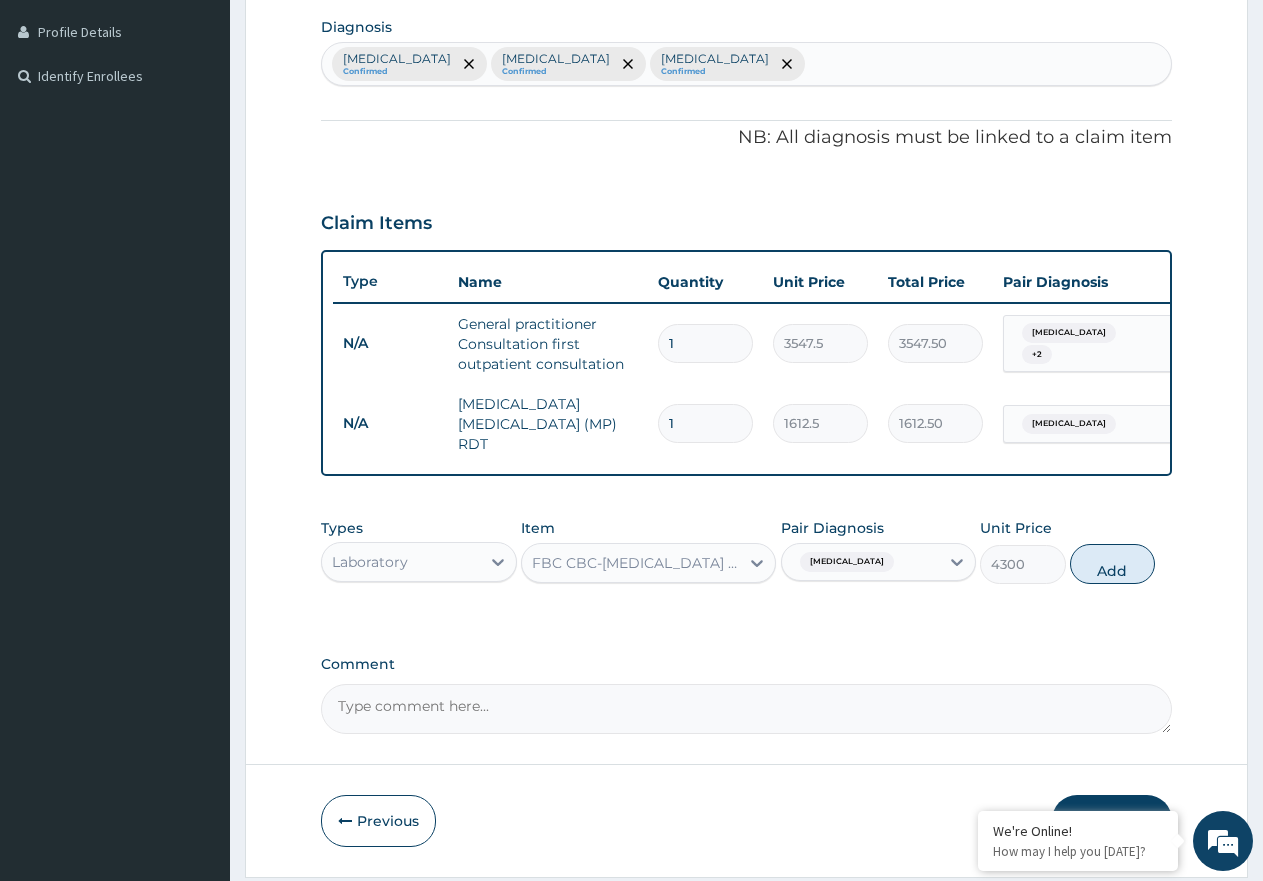 type on "0" 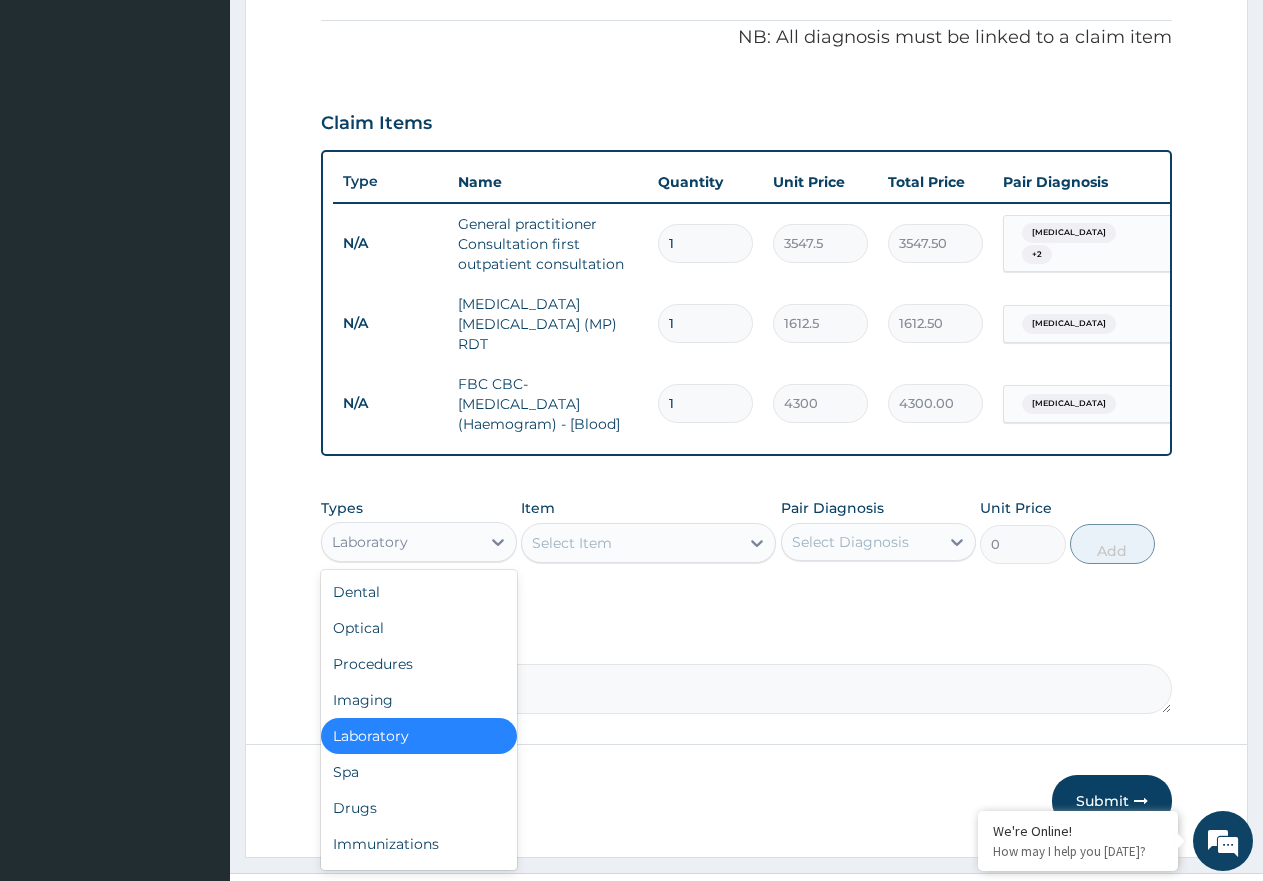click on "Laboratory" at bounding box center [401, 542] 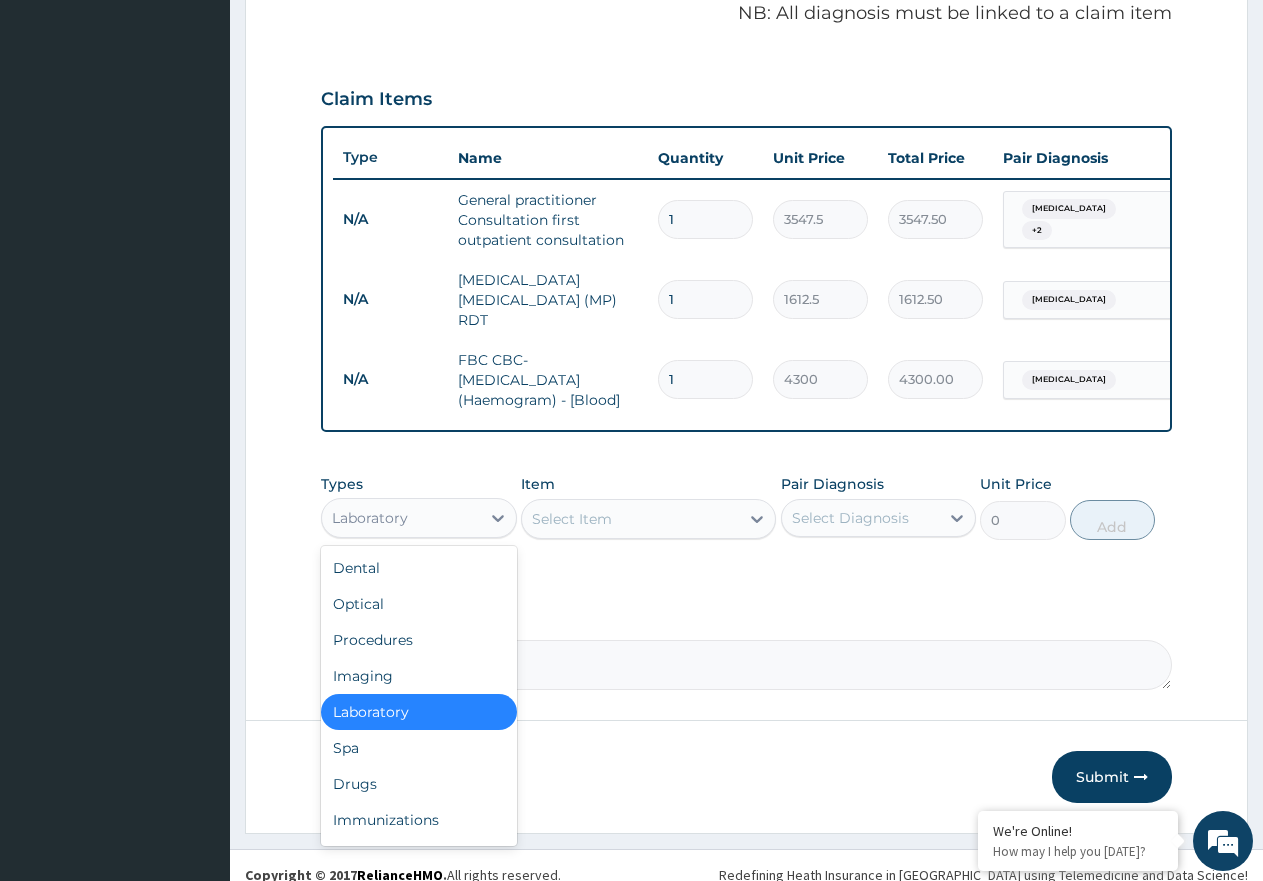 scroll, scrollTop: 643, scrollLeft: 0, axis: vertical 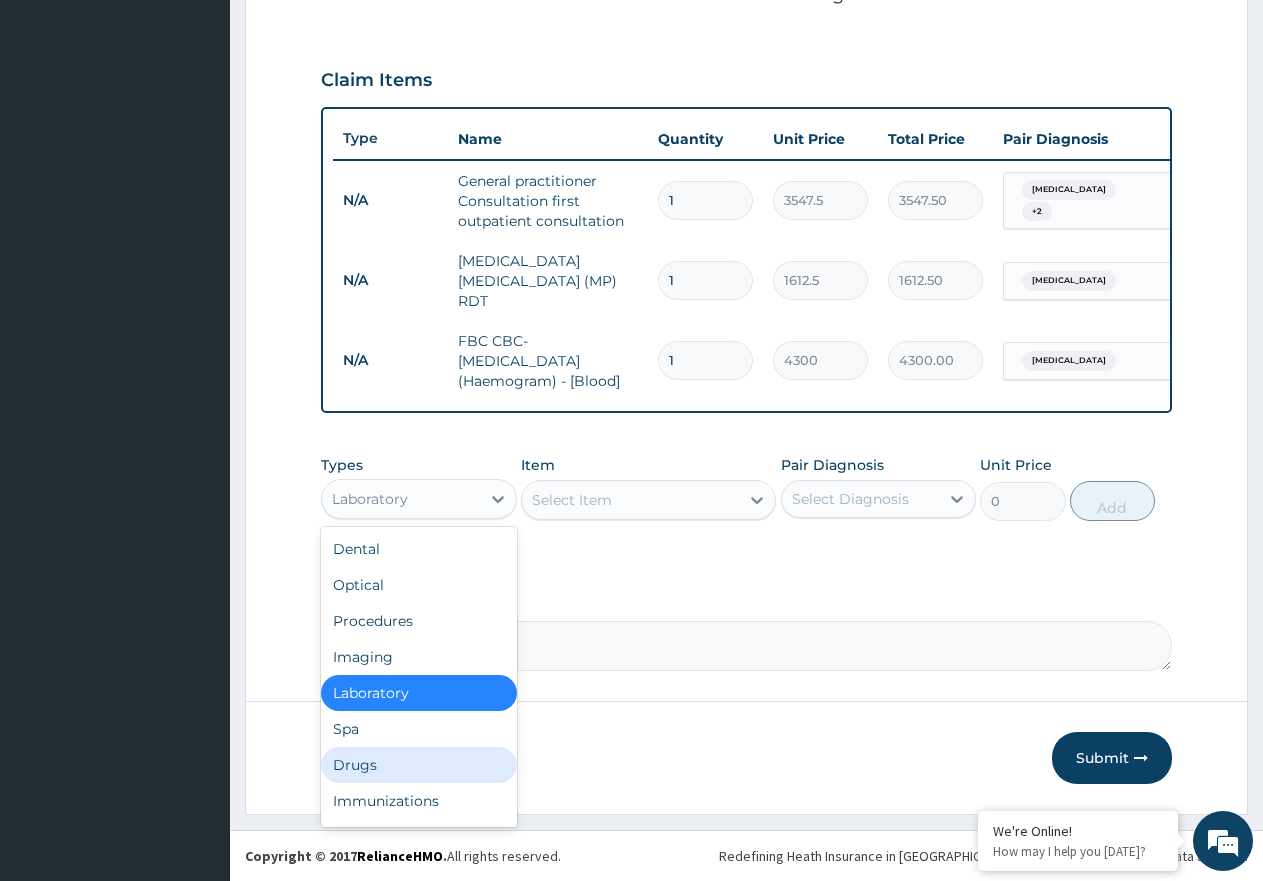 click on "Drugs" at bounding box center [419, 765] 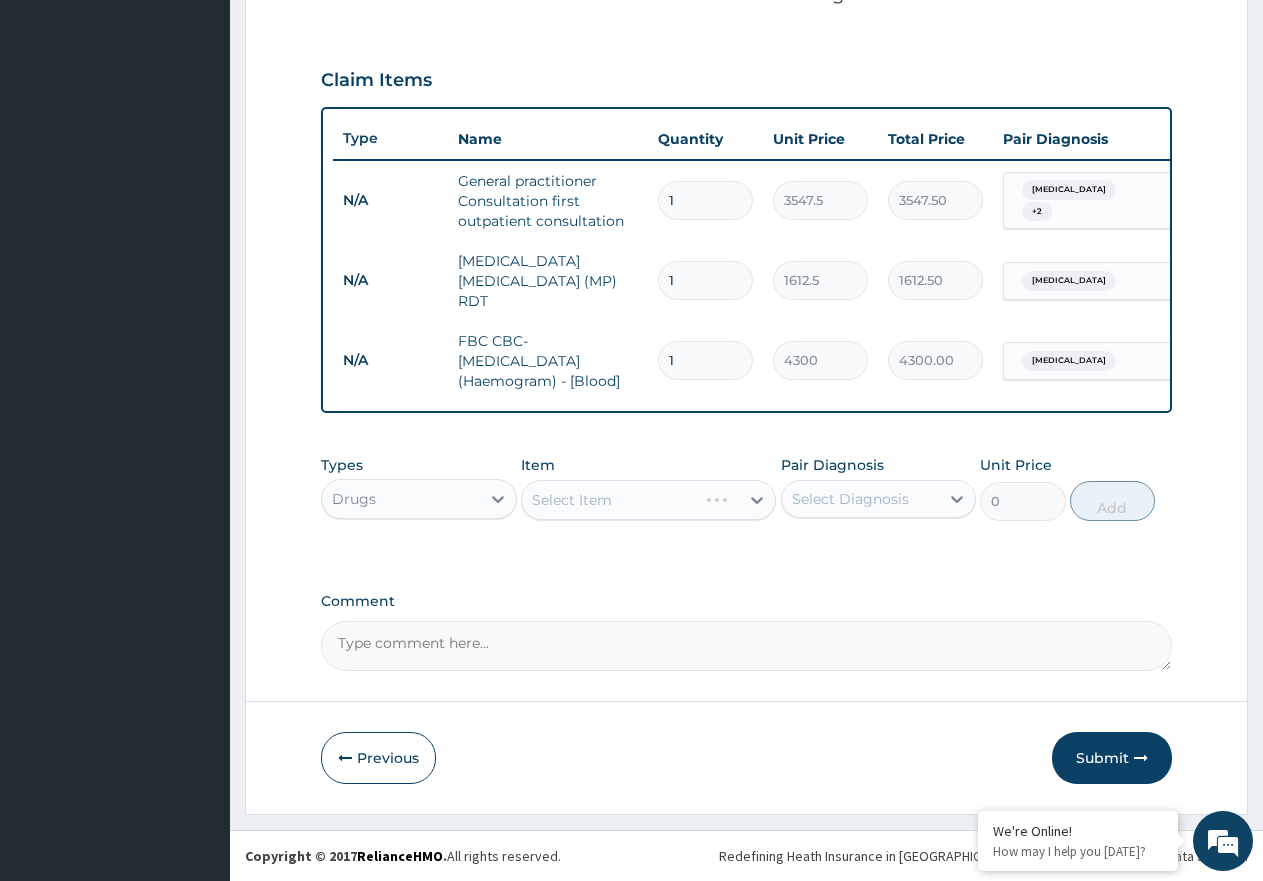 click on "Select Item" at bounding box center (648, 500) 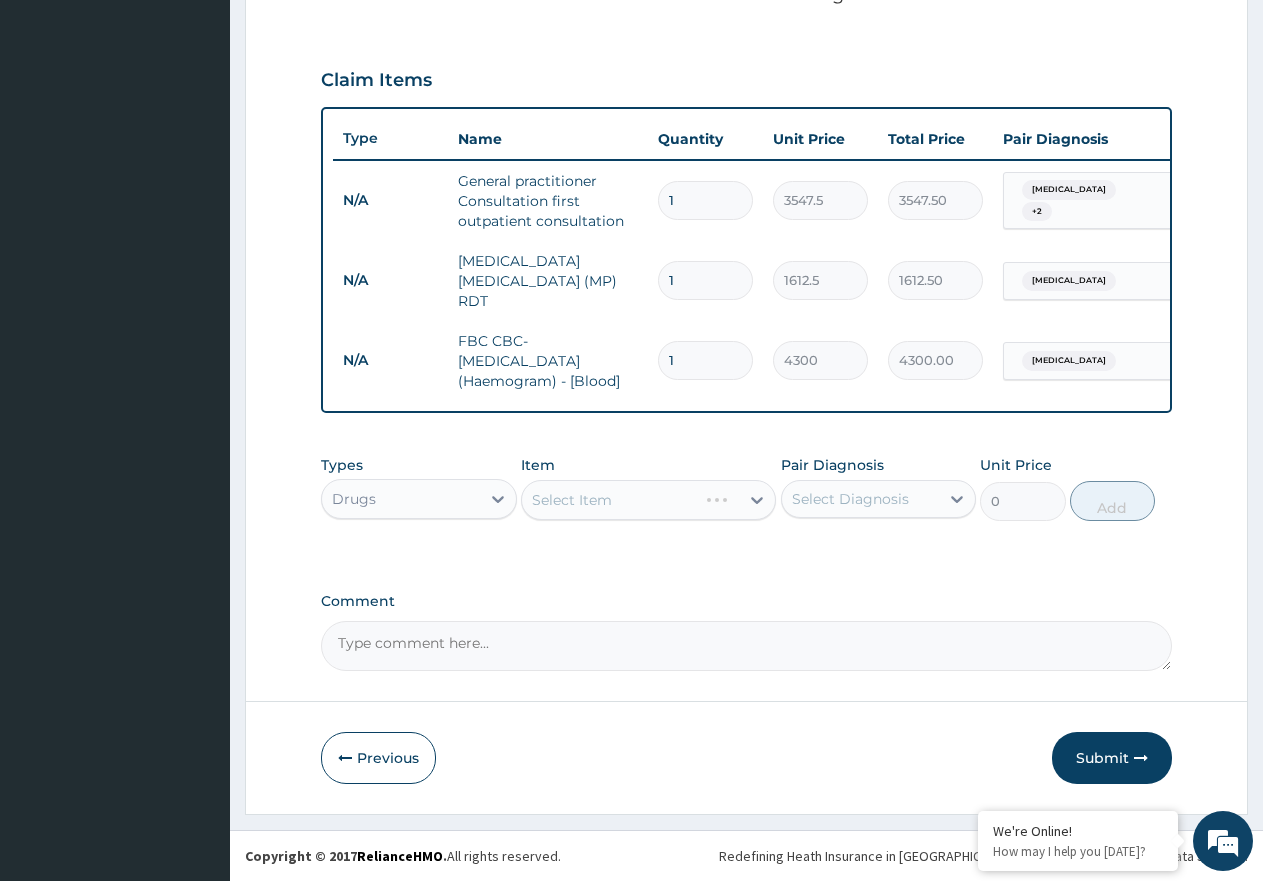 click on "Select Item" at bounding box center (648, 500) 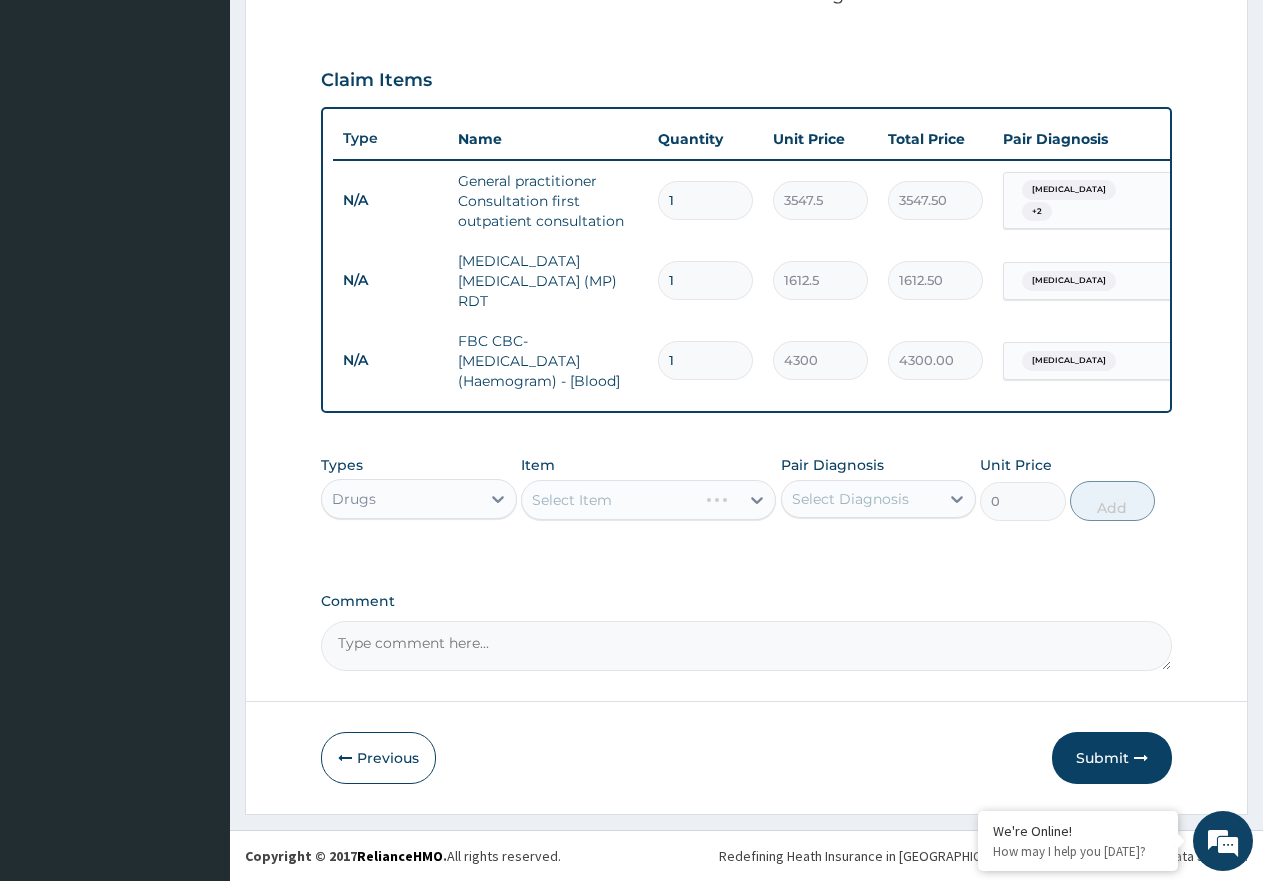 click on "Select Item" at bounding box center [648, 500] 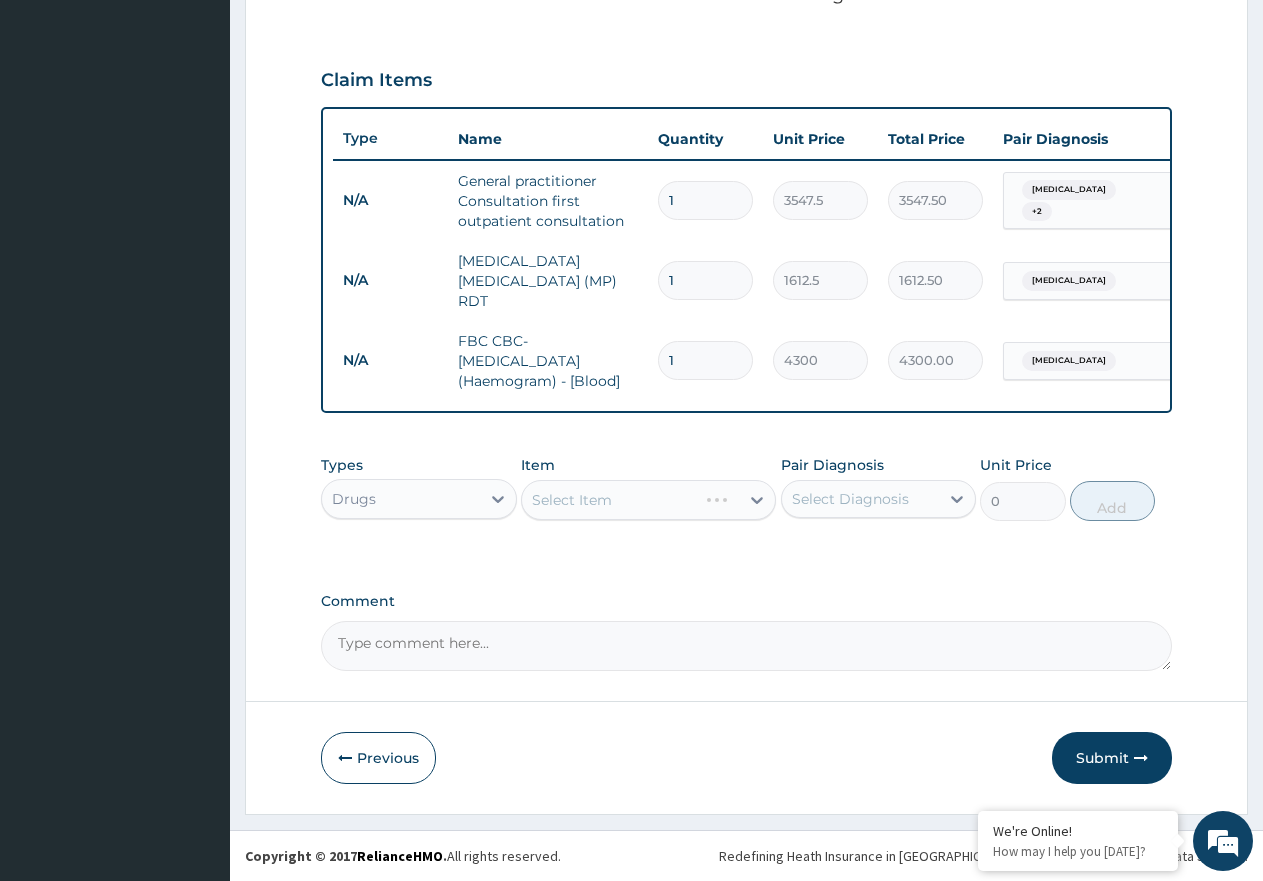 click on "Select Item" at bounding box center (648, 500) 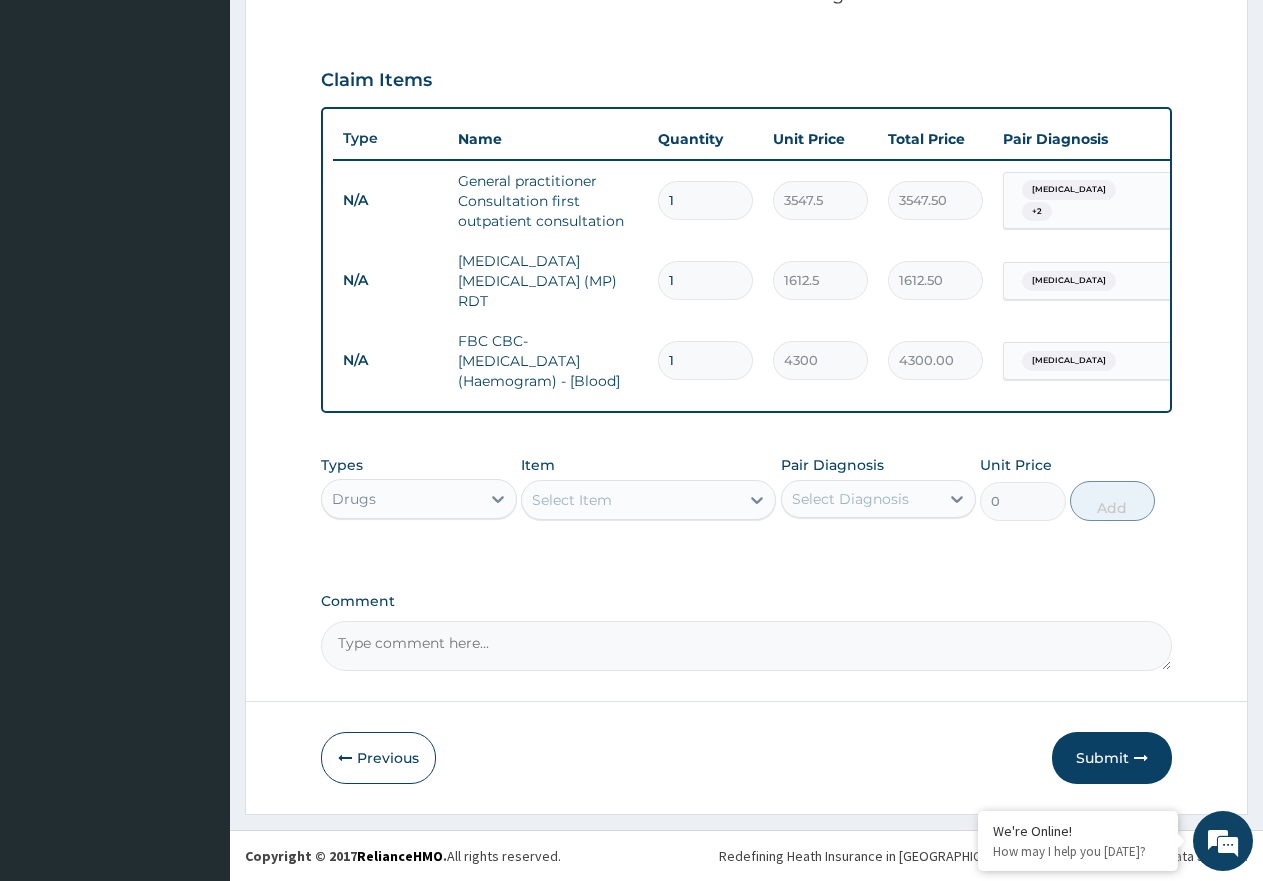 click on "Select Item" at bounding box center [630, 500] 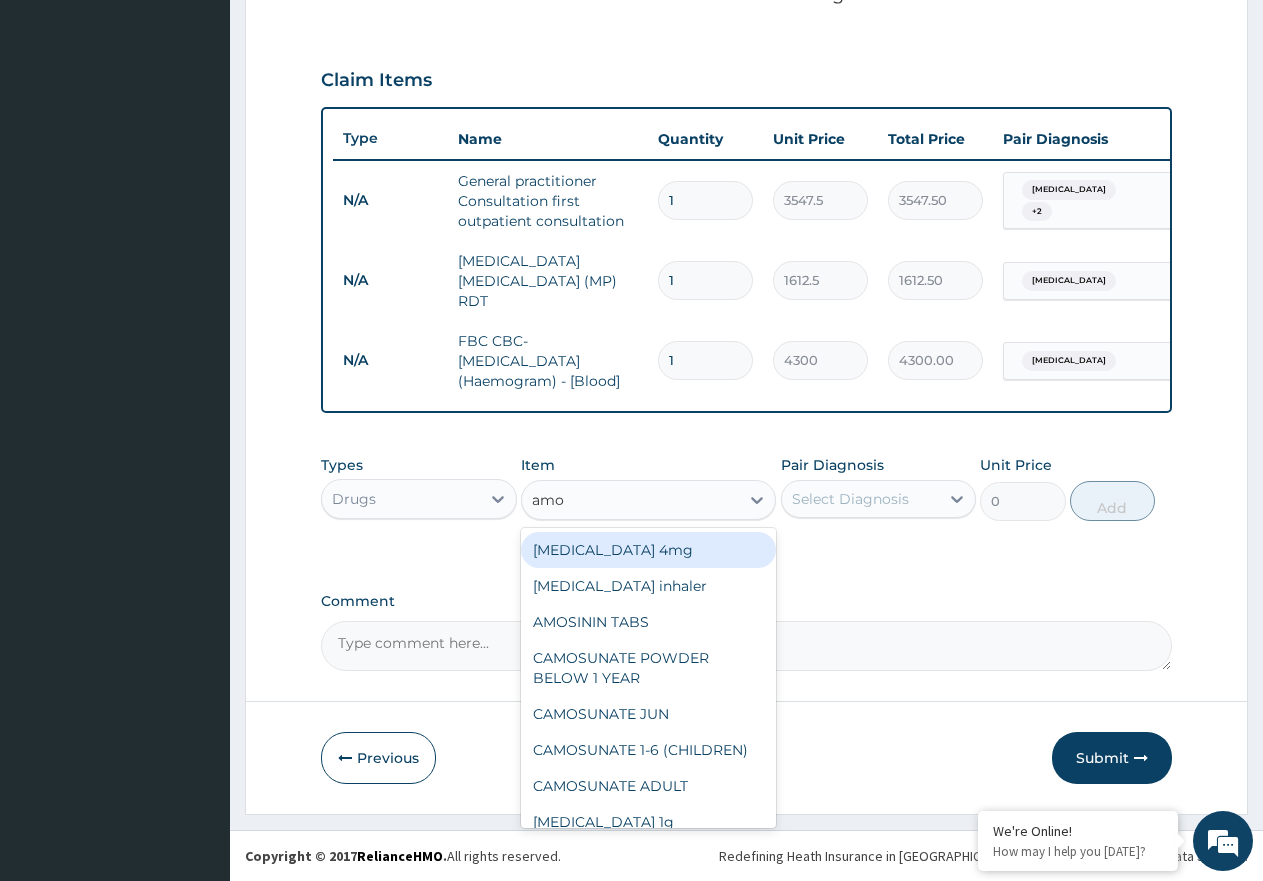 type on "amox" 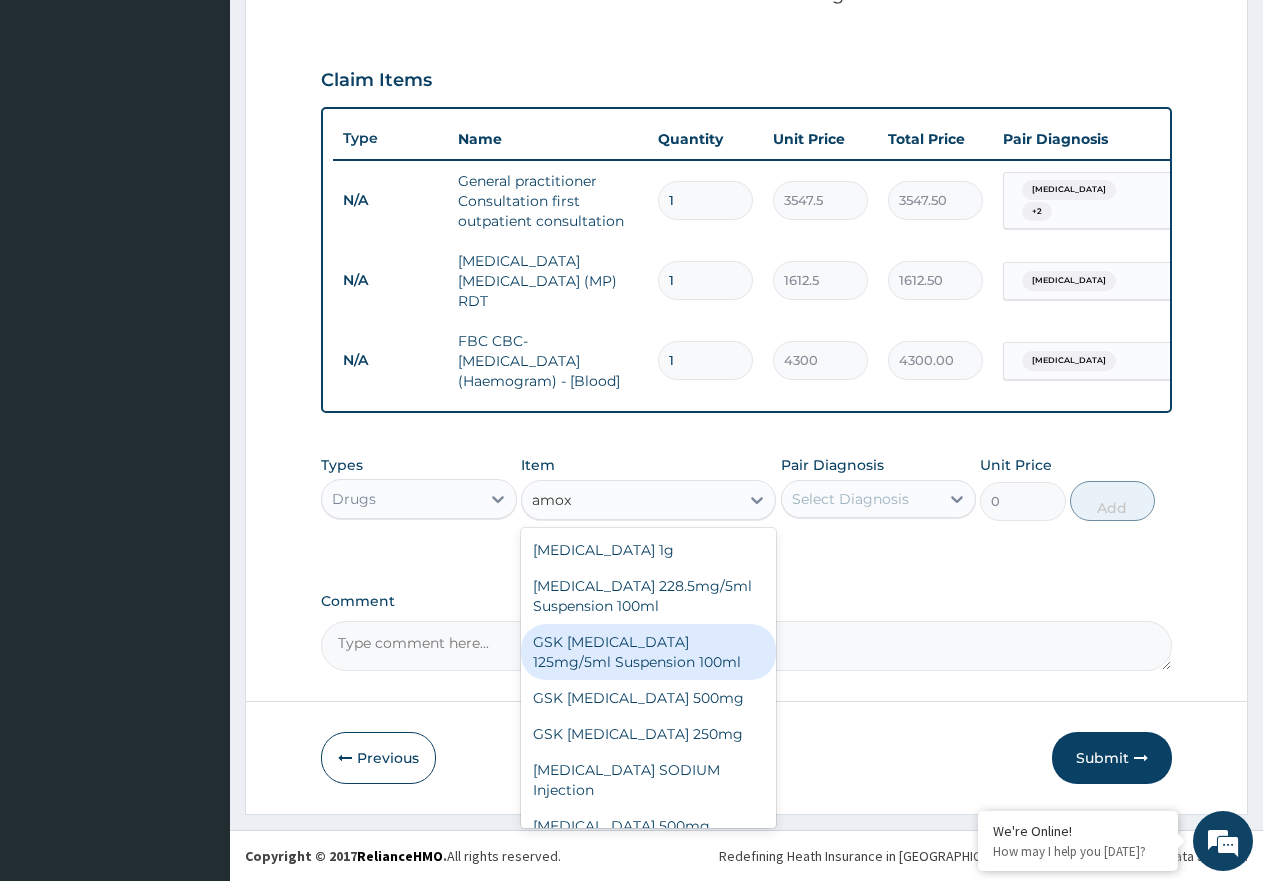 click on "GSK AMOXIL 125mg/5ml Suspension 100ml" at bounding box center [648, 652] 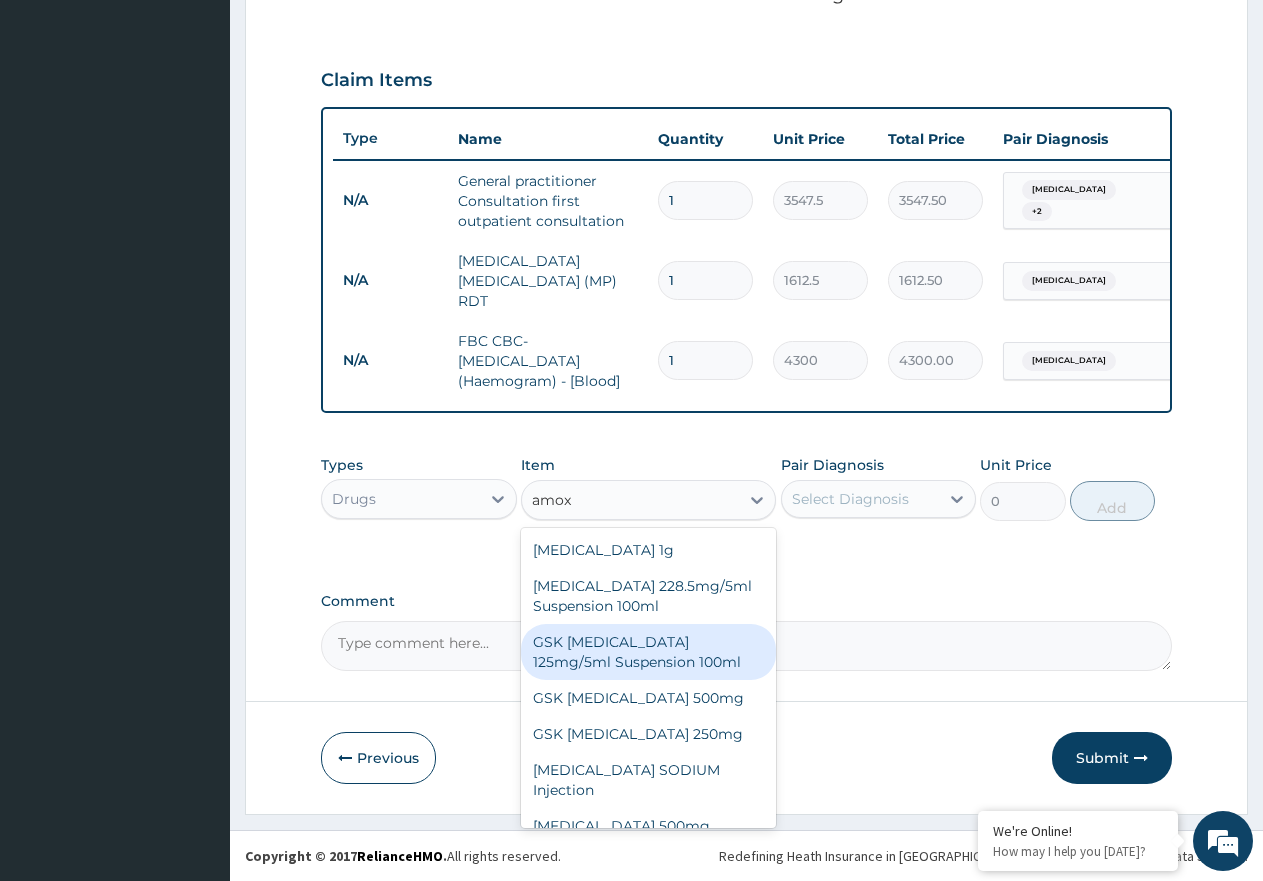 type 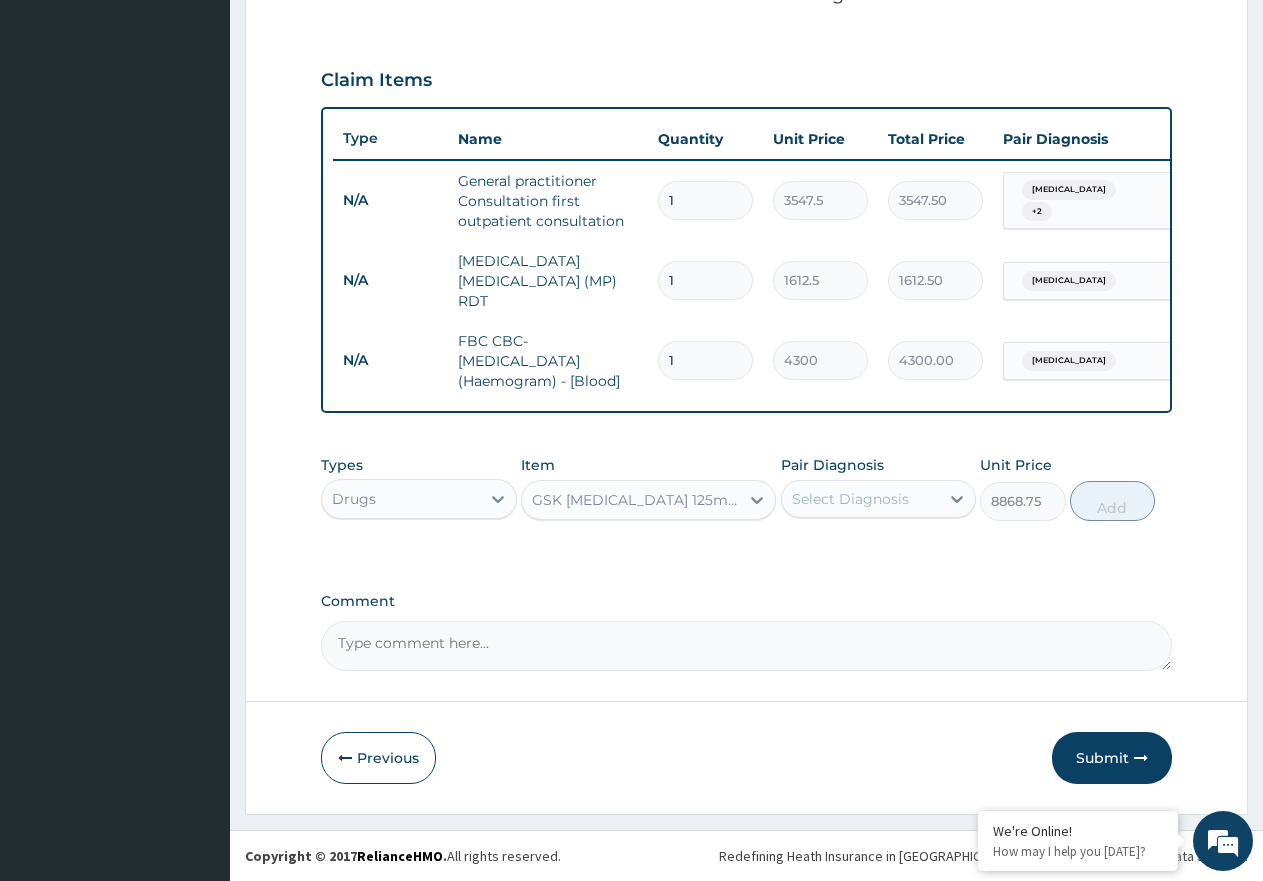 click on "Comment" at bounding box center [746, 646] 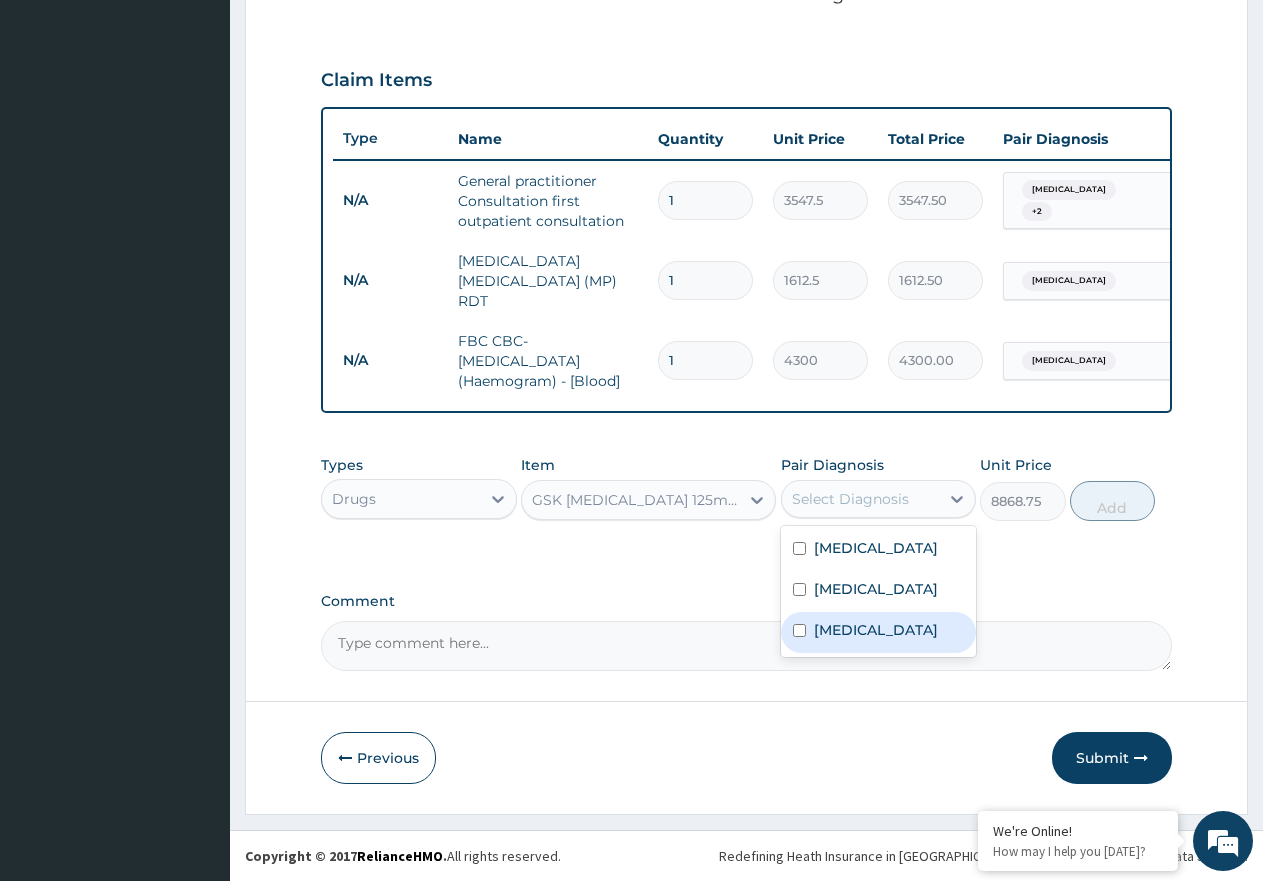 click on "[MEDICAL_DATA]" at bounding box center (879, 632) 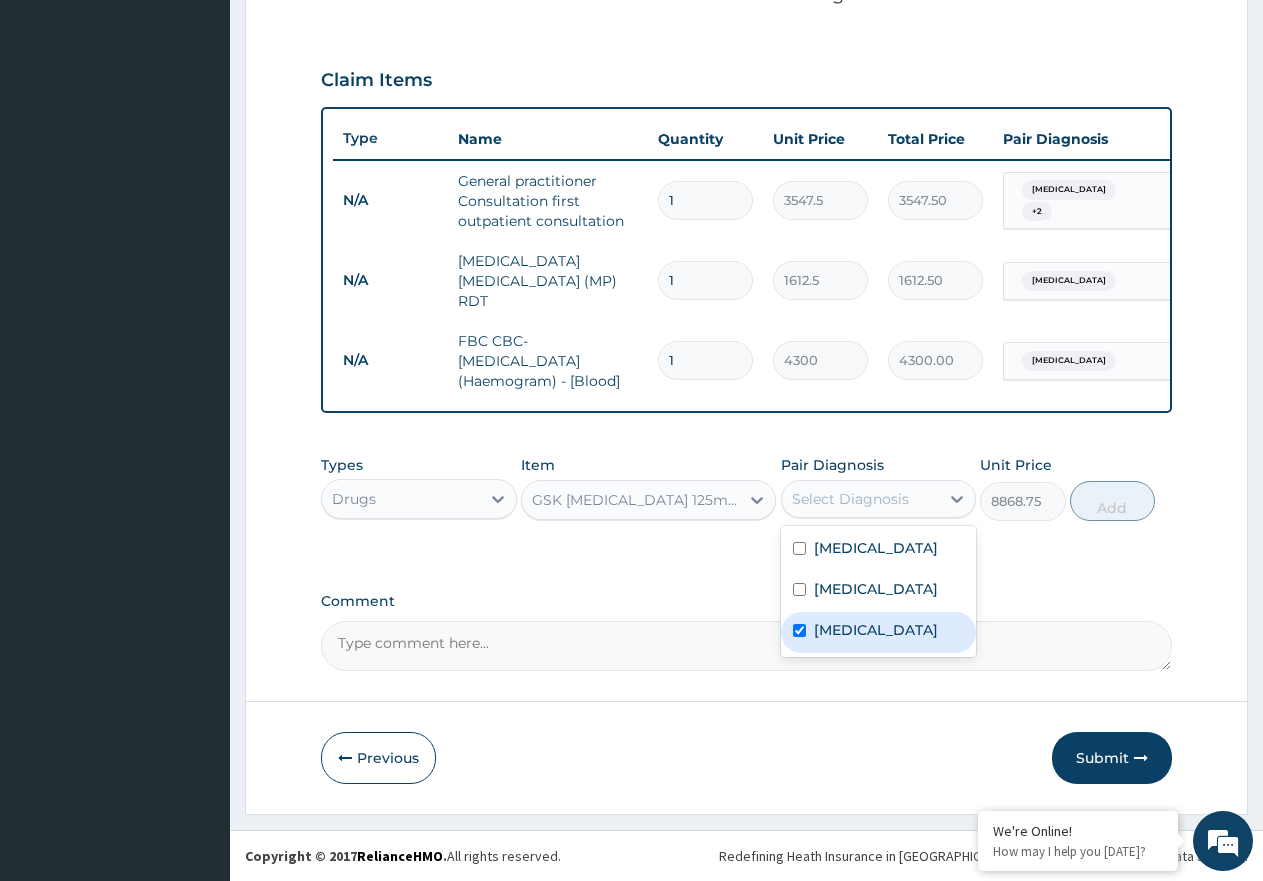 checkbox on "true" 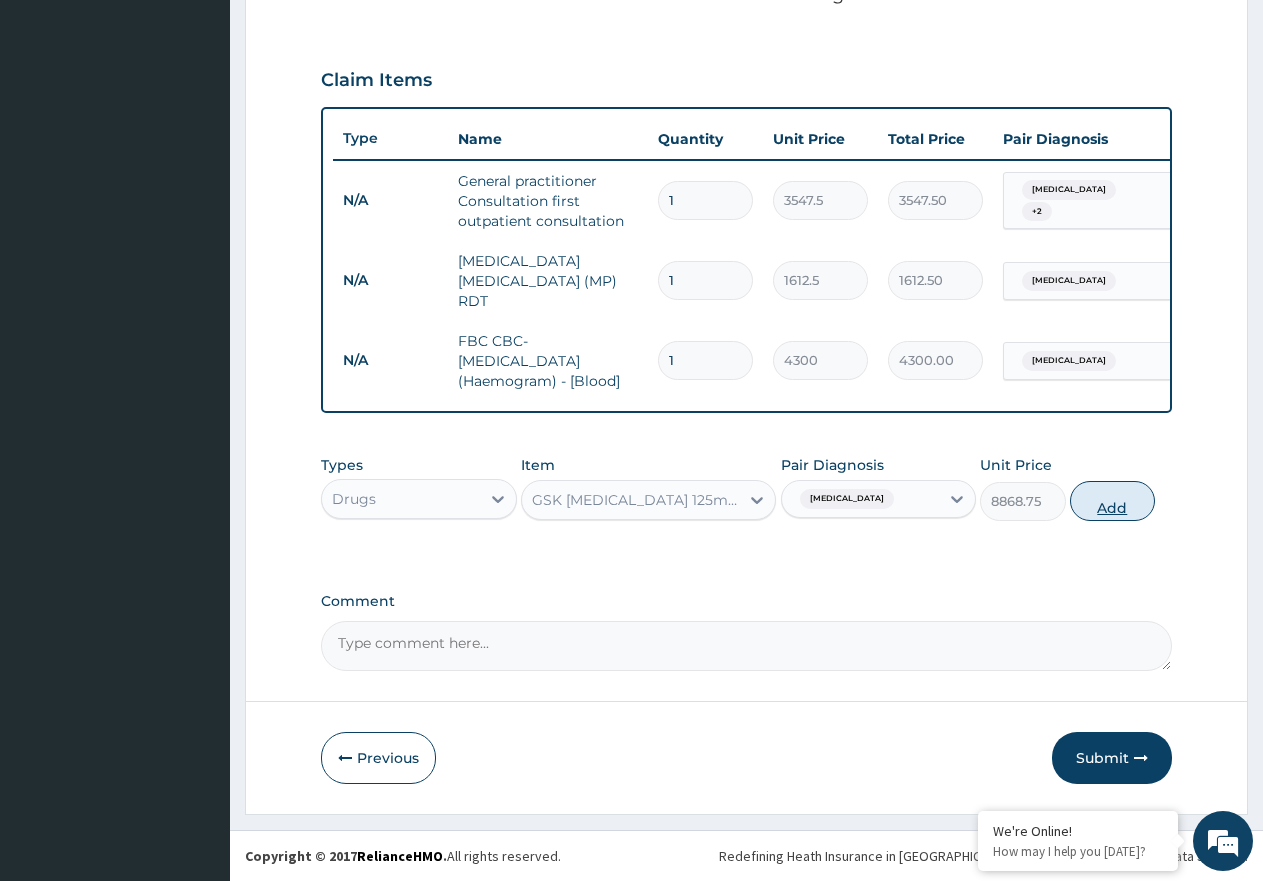 click on "Add" at bounding box center (1112, 501) 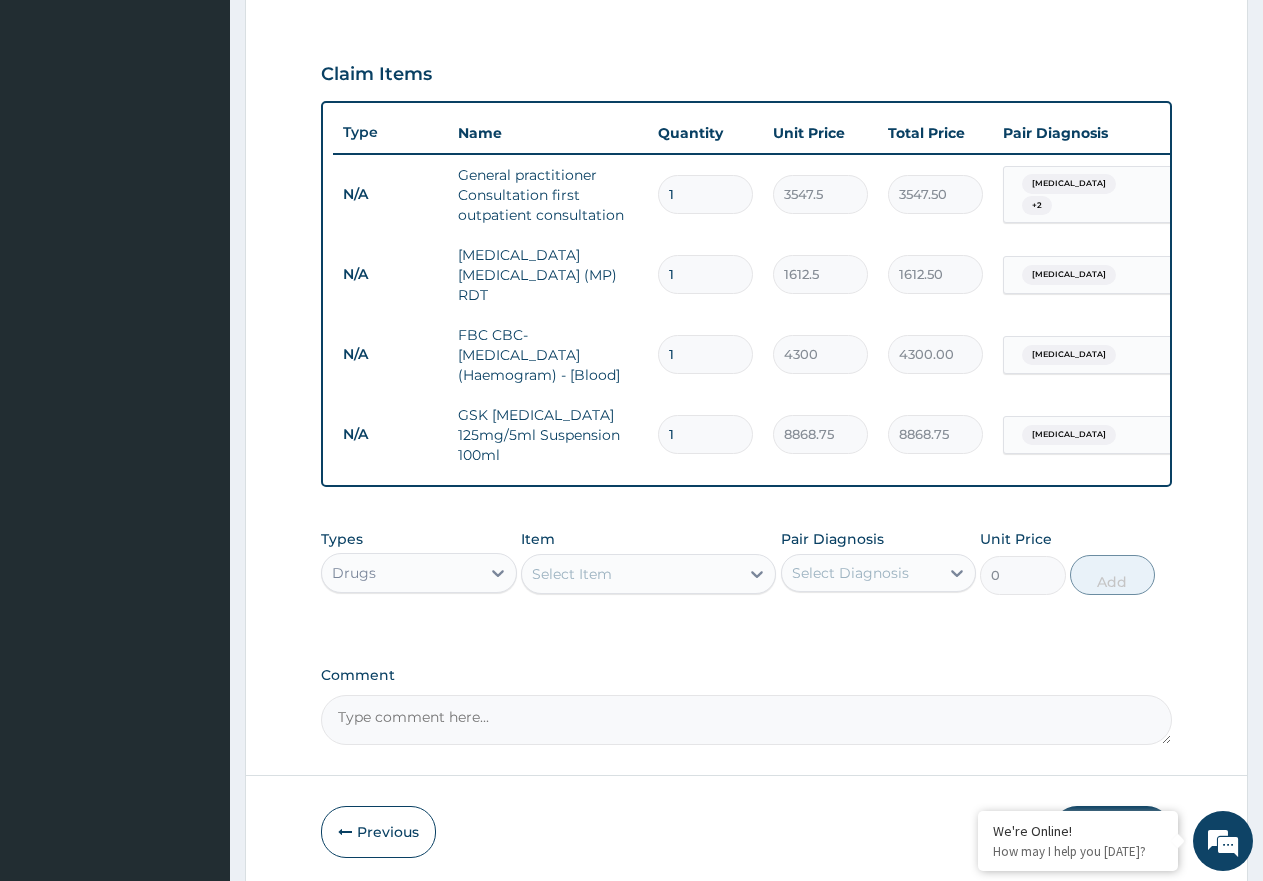 click on "Select Item" at bounding box center [572, 574] 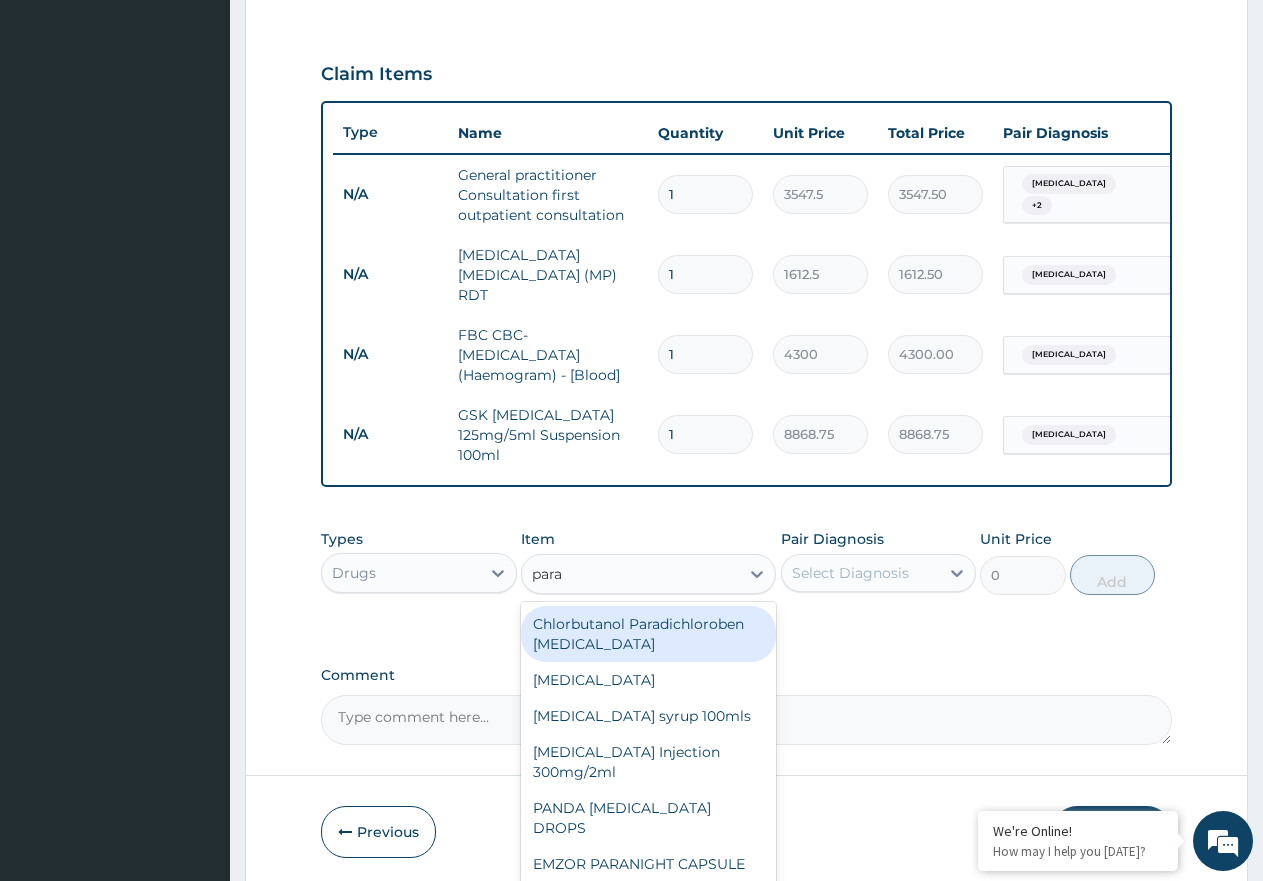 type on "parac" 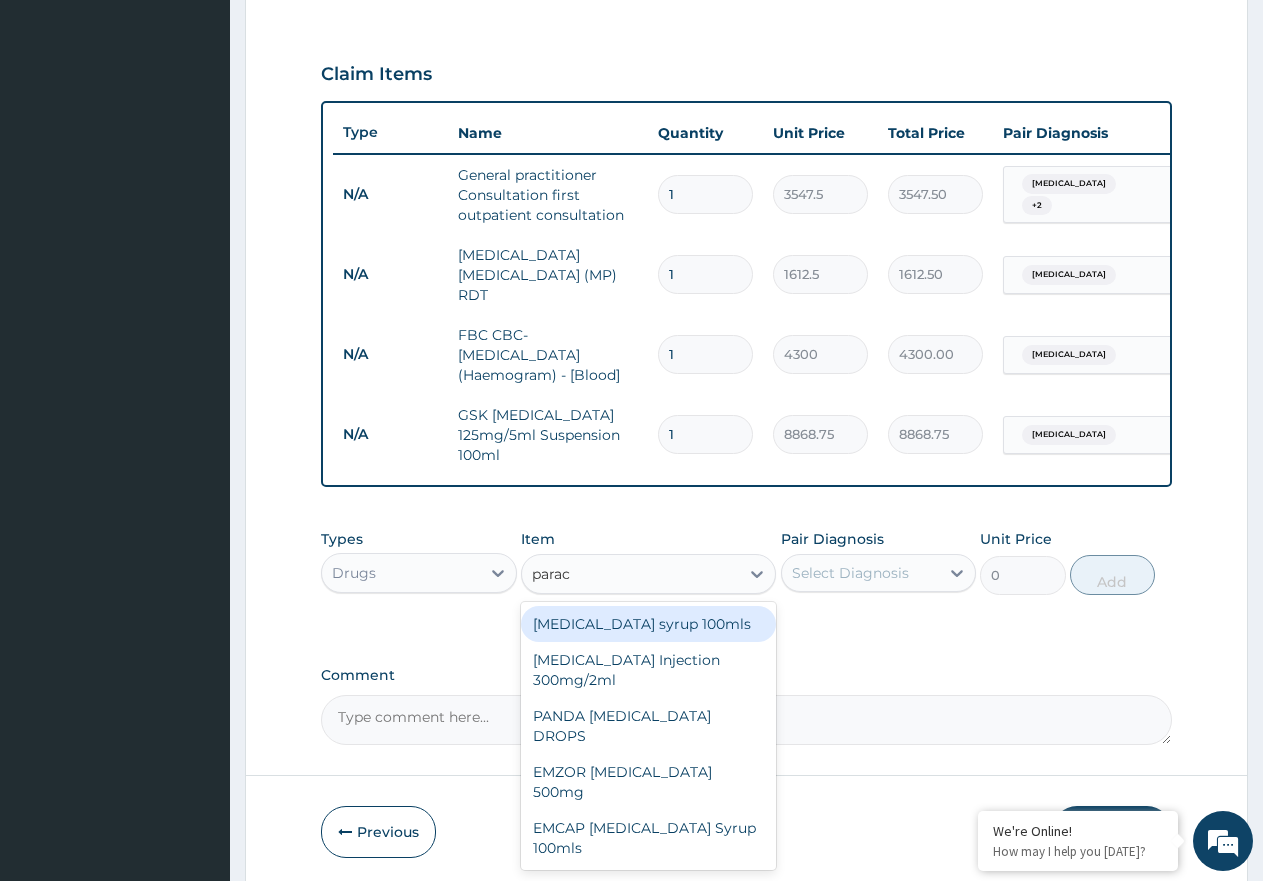 click on "Paracetamol syrup 100mls" at bounding box center (648, 624) 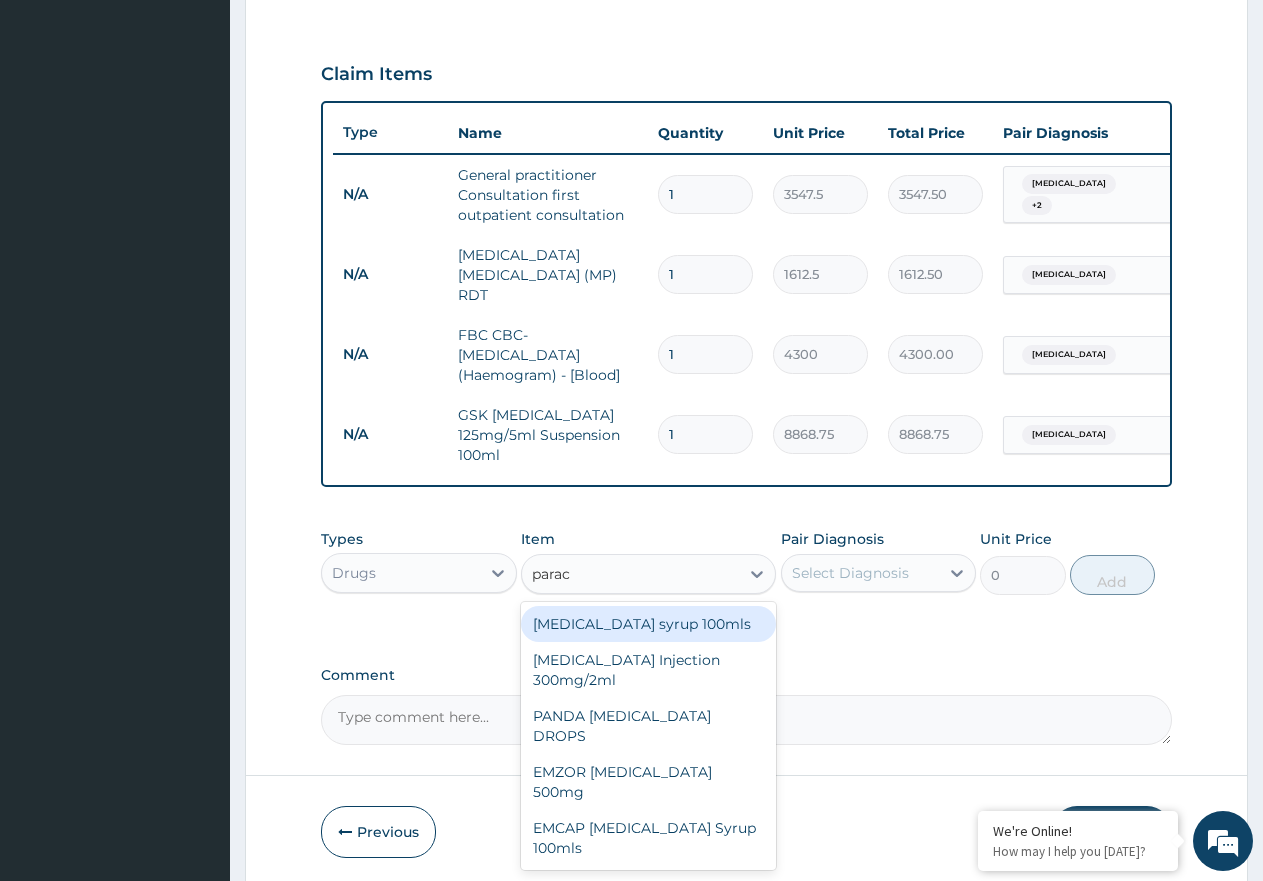 type 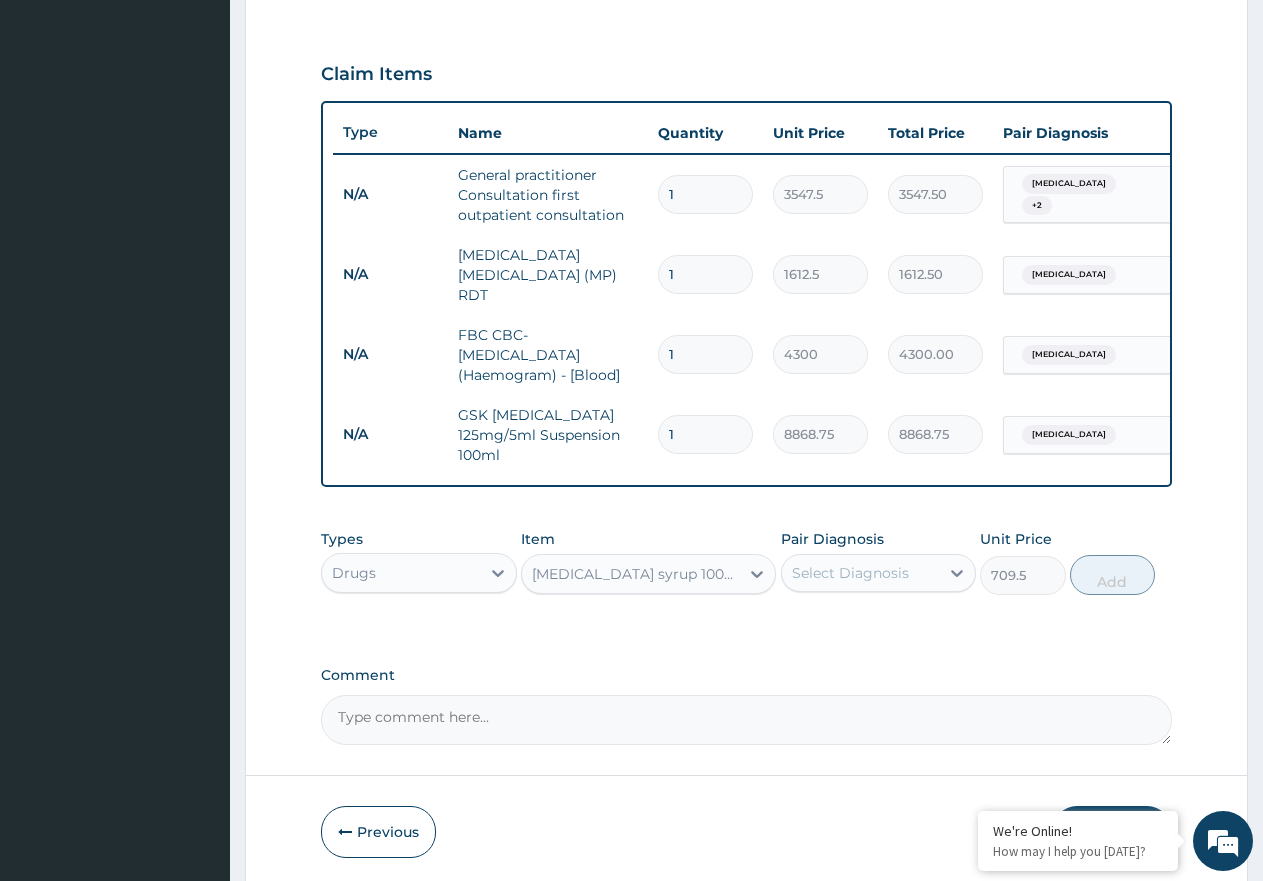 click on "Select Diagnosis" at bounding box center (861, 573) 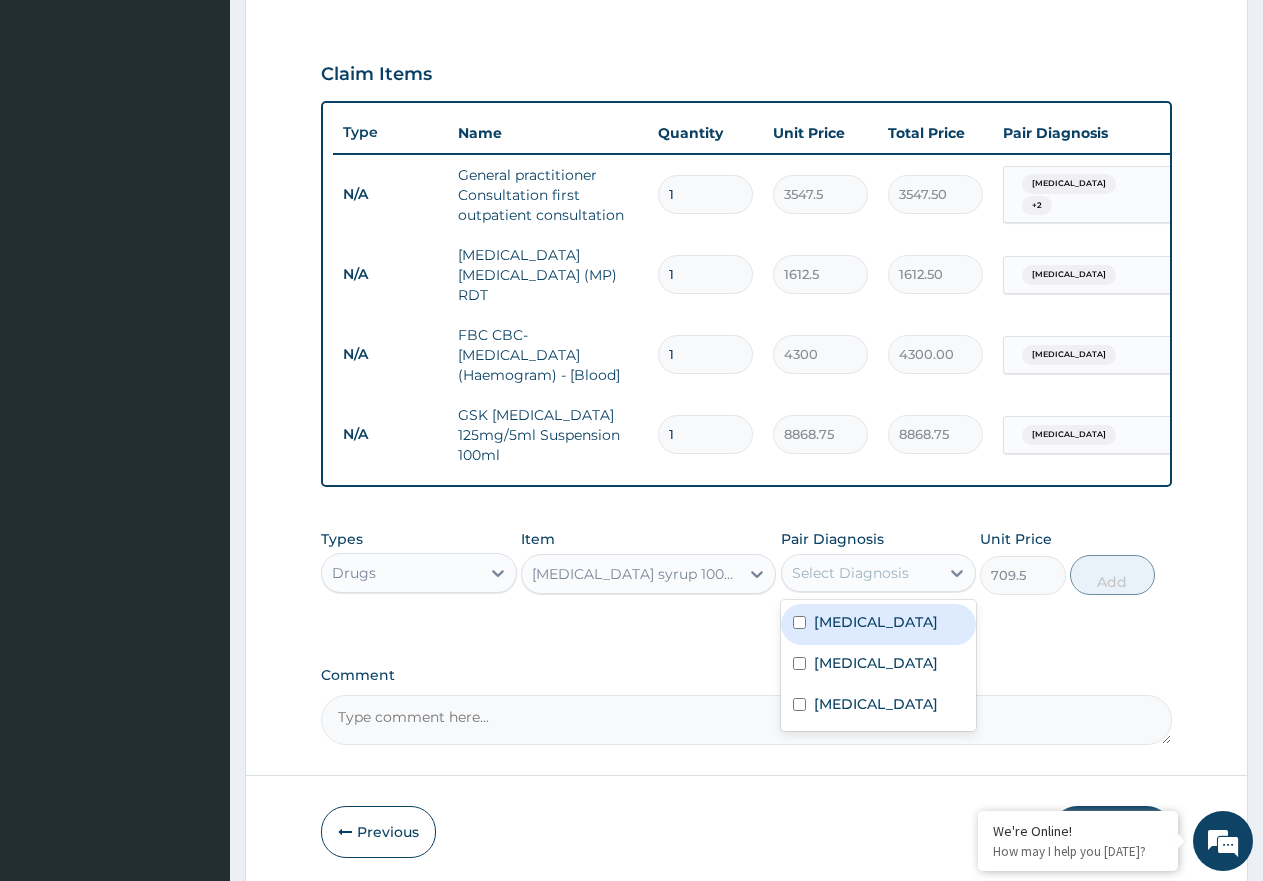 click on "[MEDICAL_DATA]" at bounding box center (879, 624) 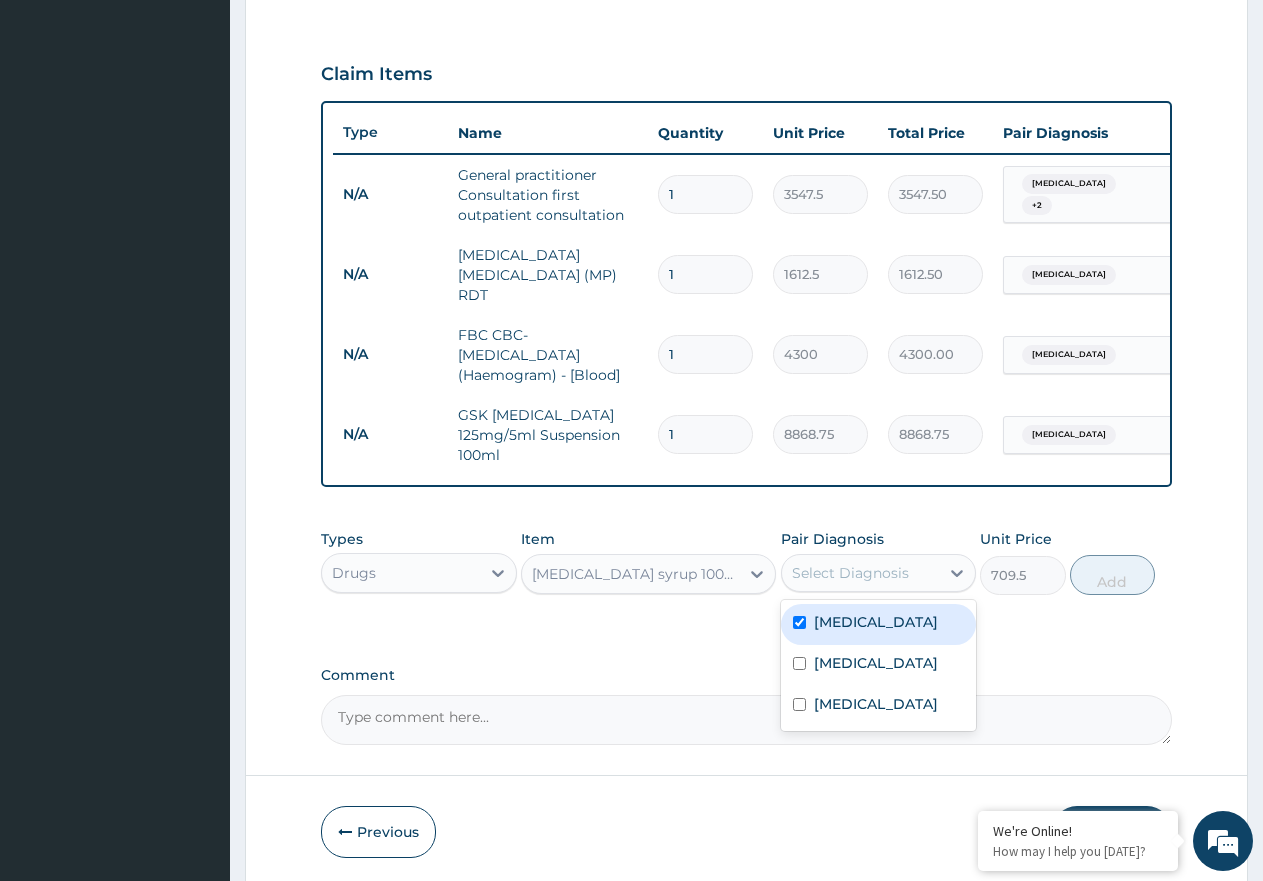 checkbox on "true" 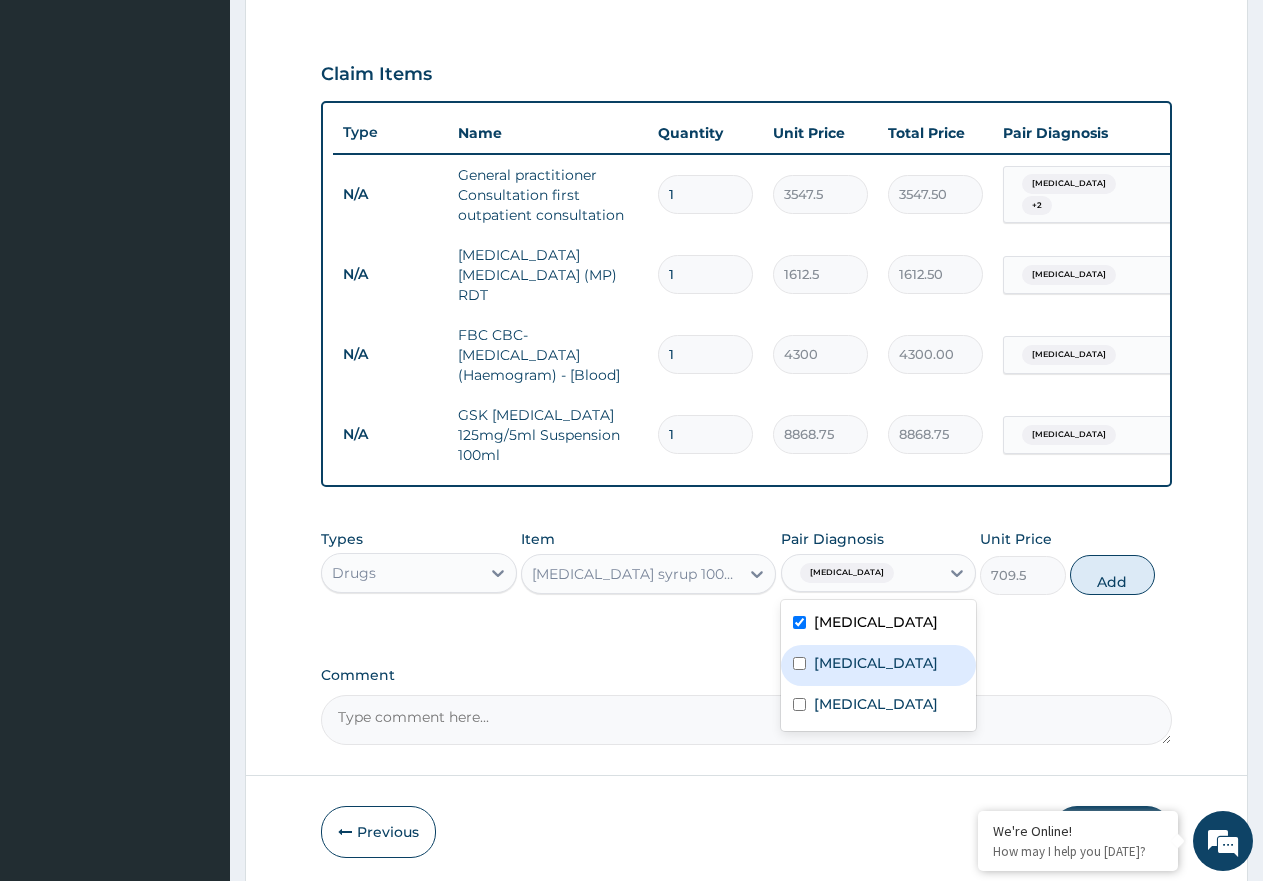 drag, startPoint x: 798, startPoint y: 658, endPoint x: 806, endPoint y: 711, distance: 53.600372 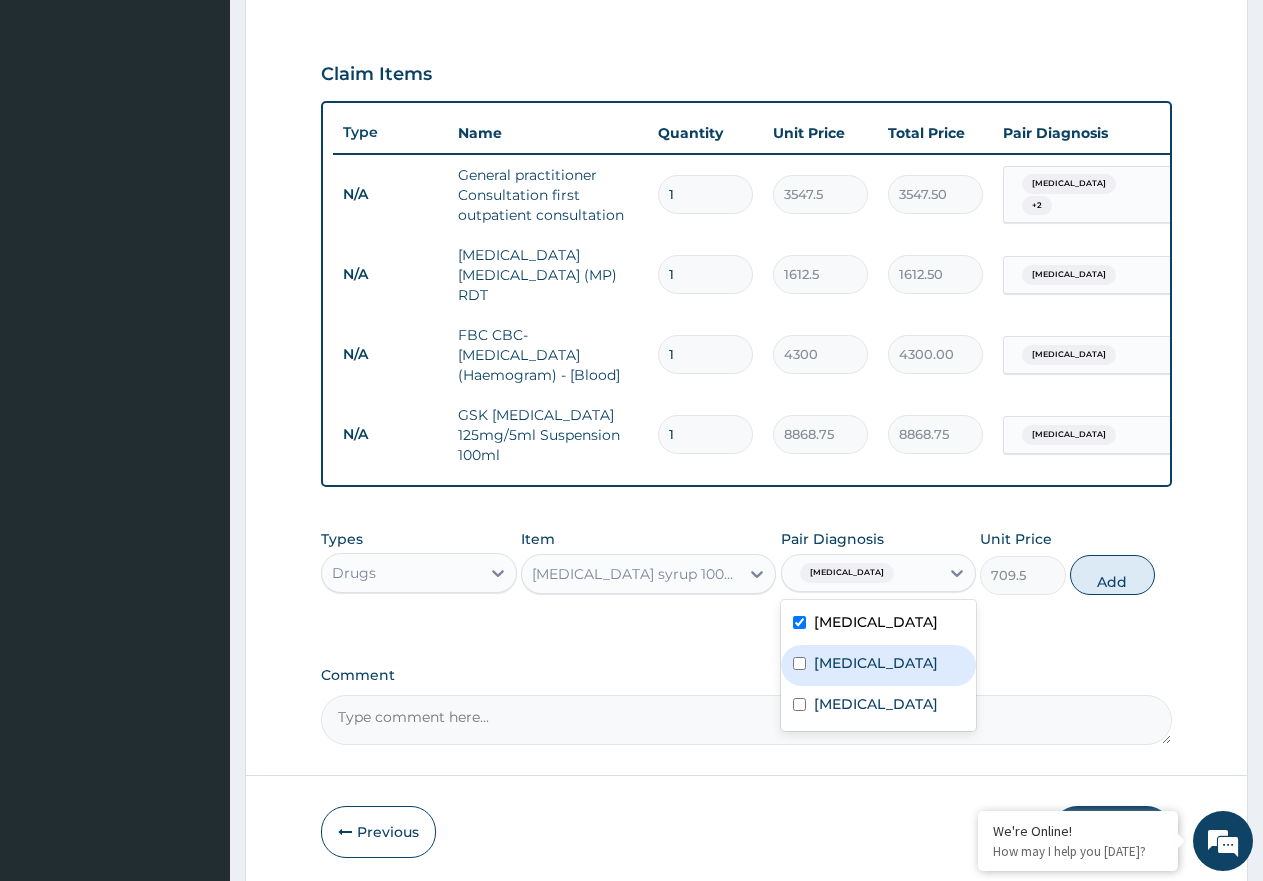 click at bounding box center [799, 663] 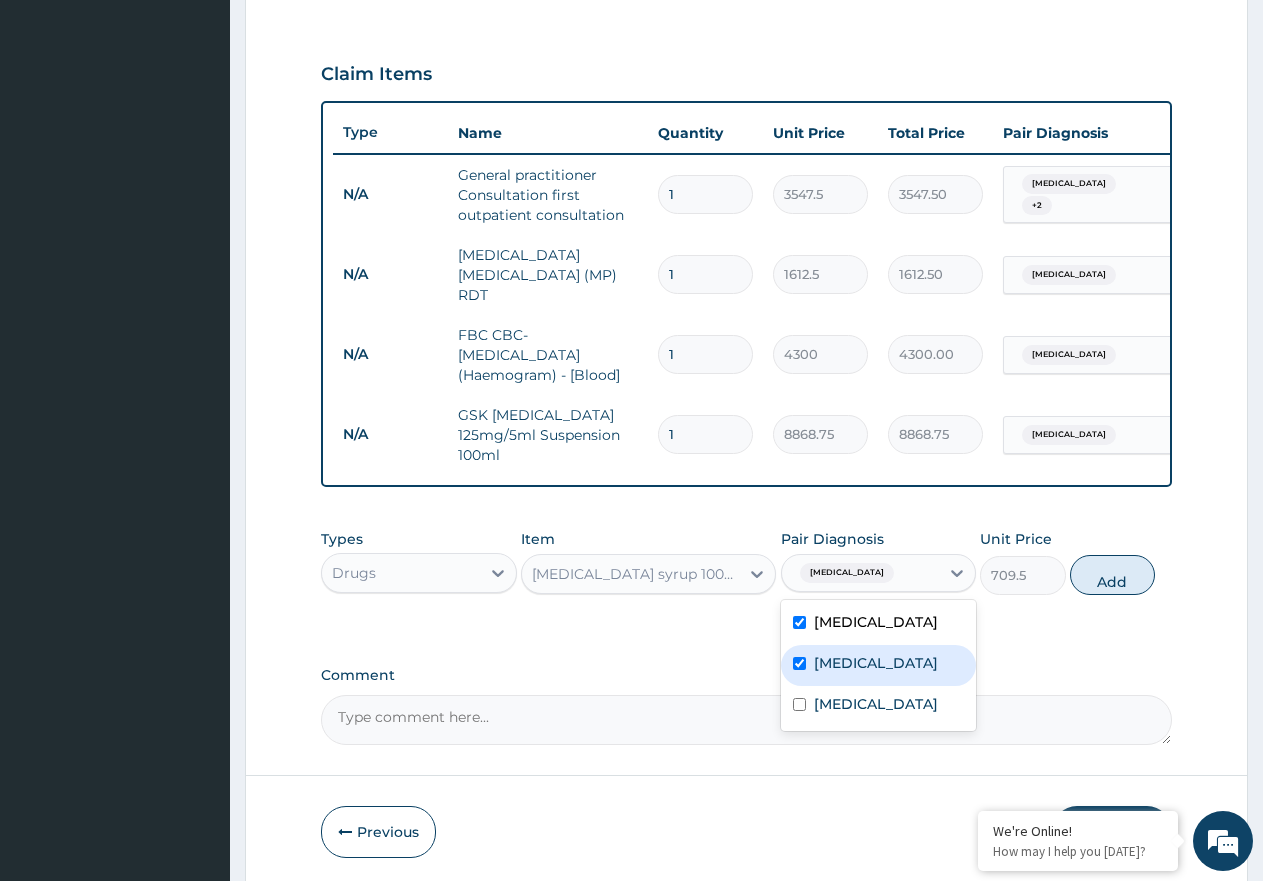 checkbox on "true" 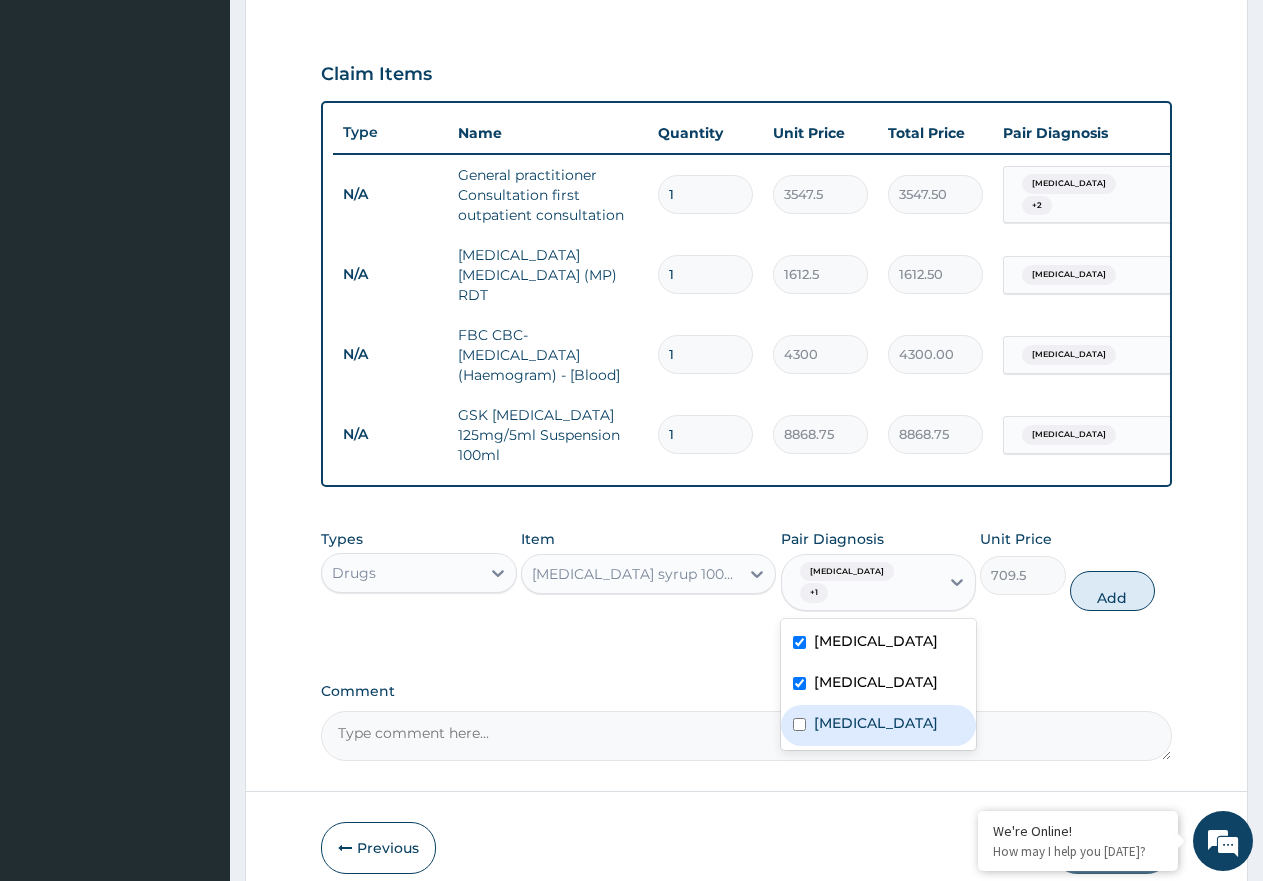 click on "[MEDICAL_DATA]" at bounding box center [879, 725] 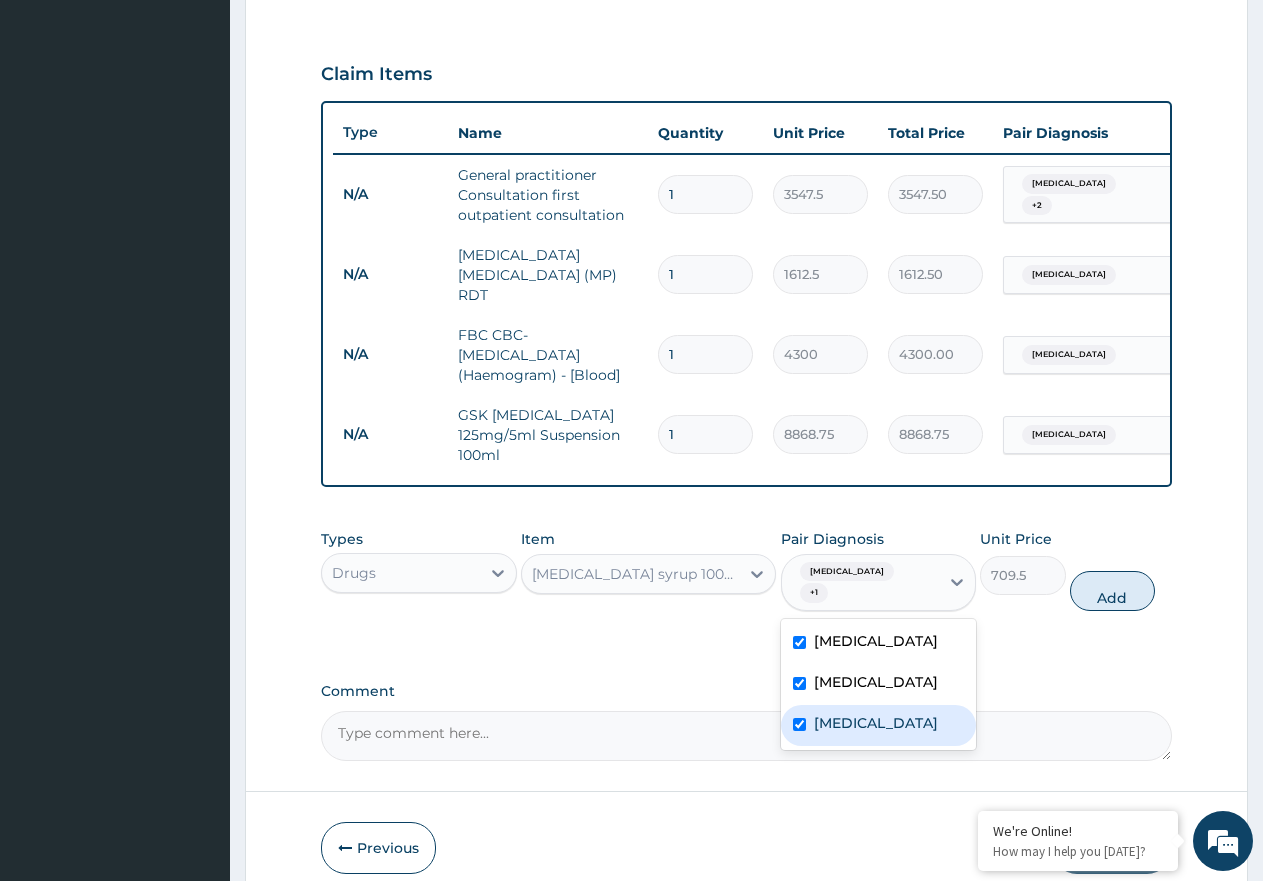 checkbox on "true" 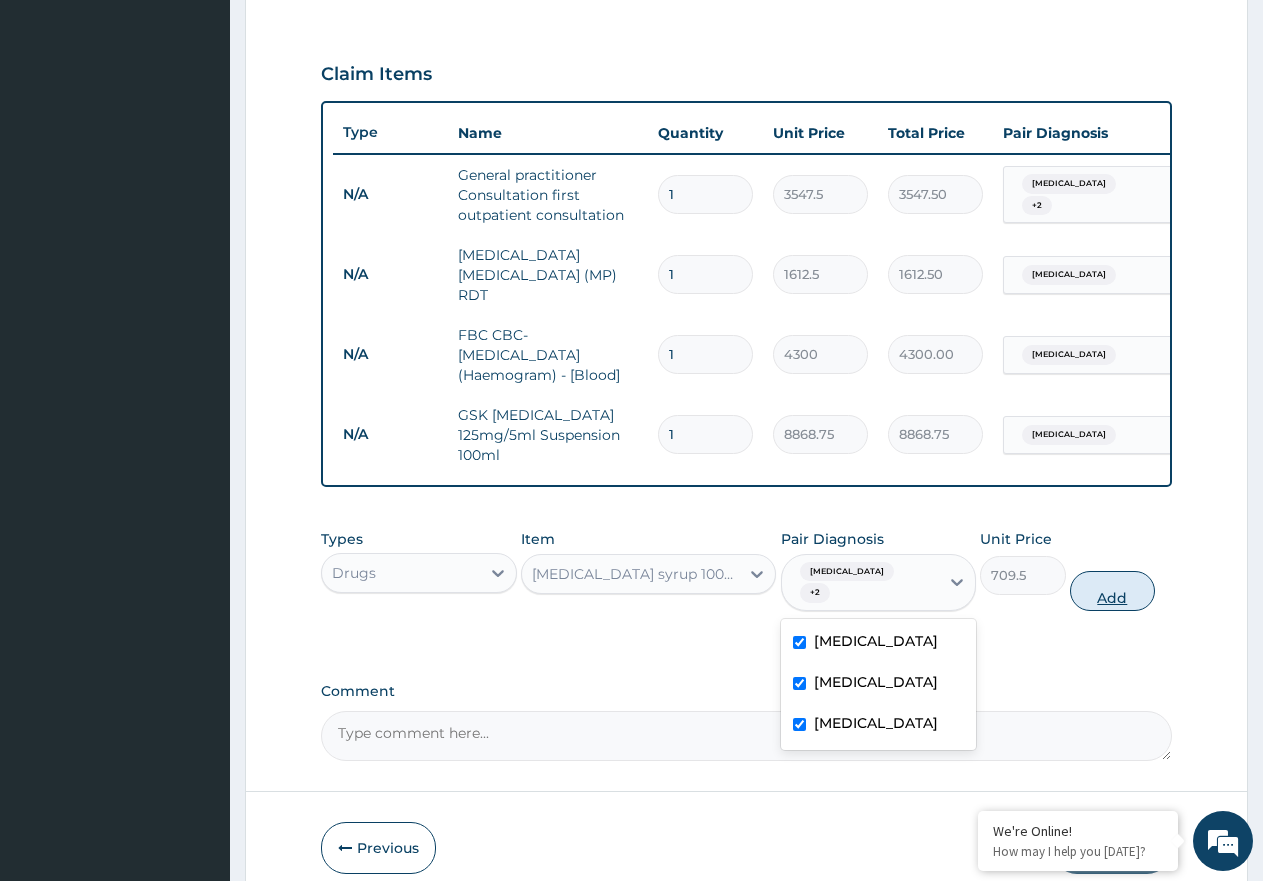 click on "Add" at bounding box center (1112, 591) 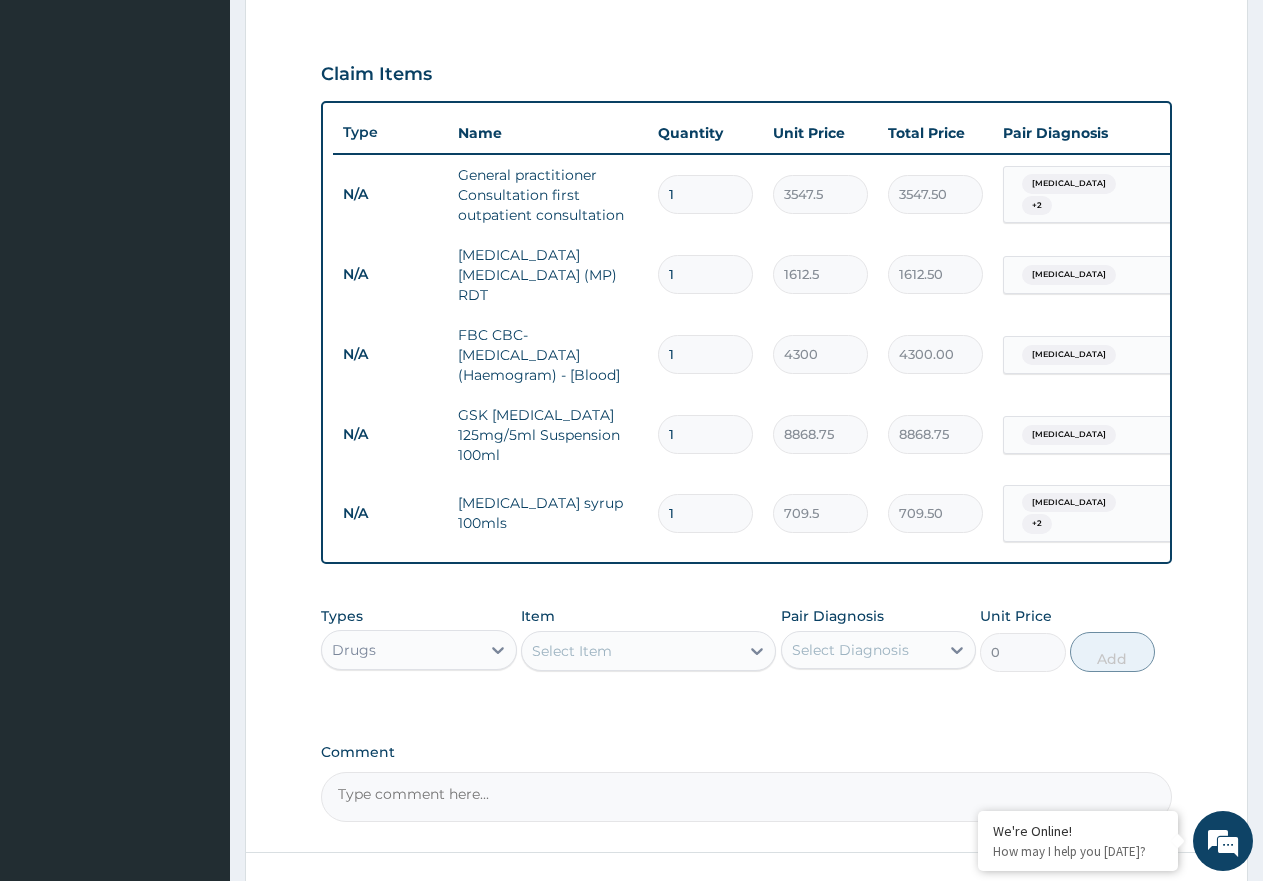 click on "Select Item" at bounding box center (630, 651) 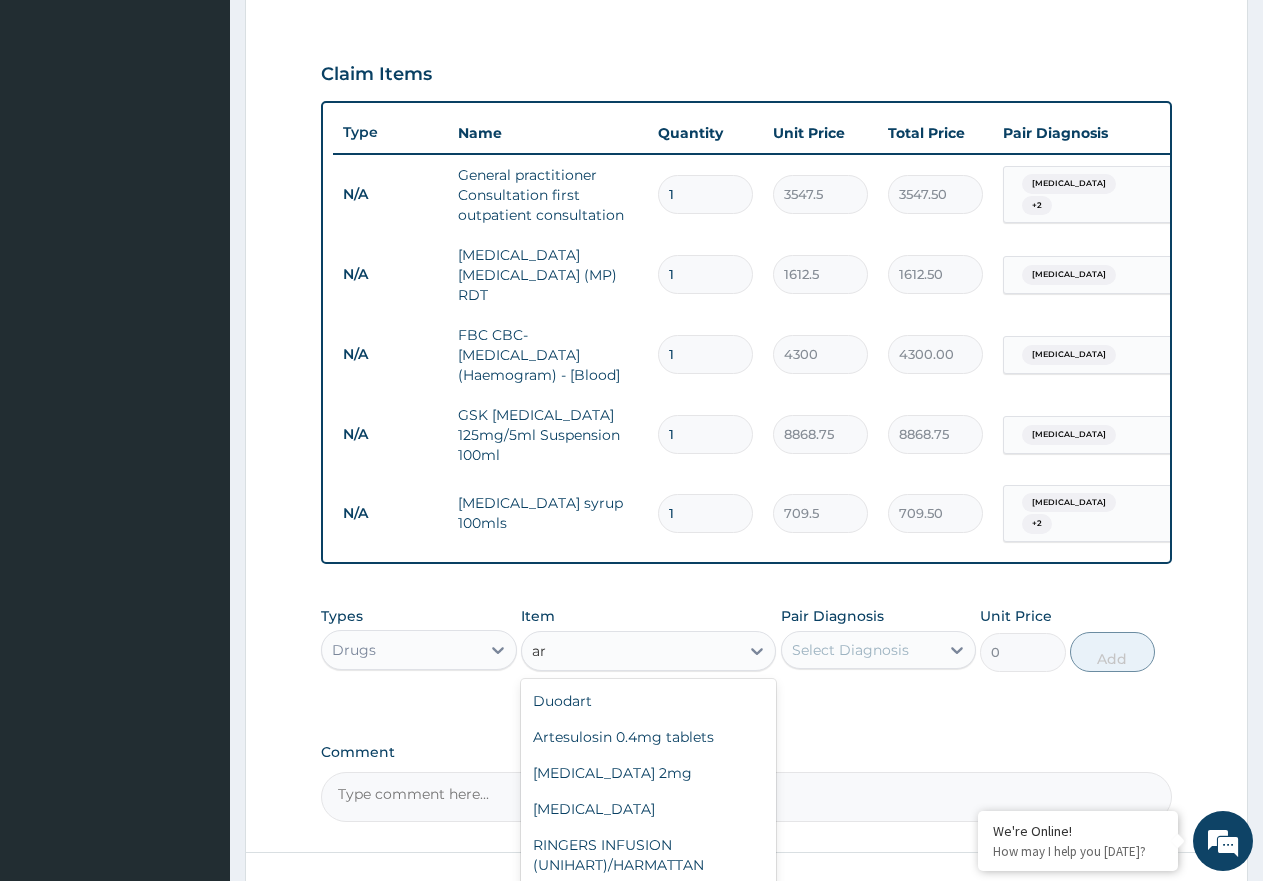 type on "a" 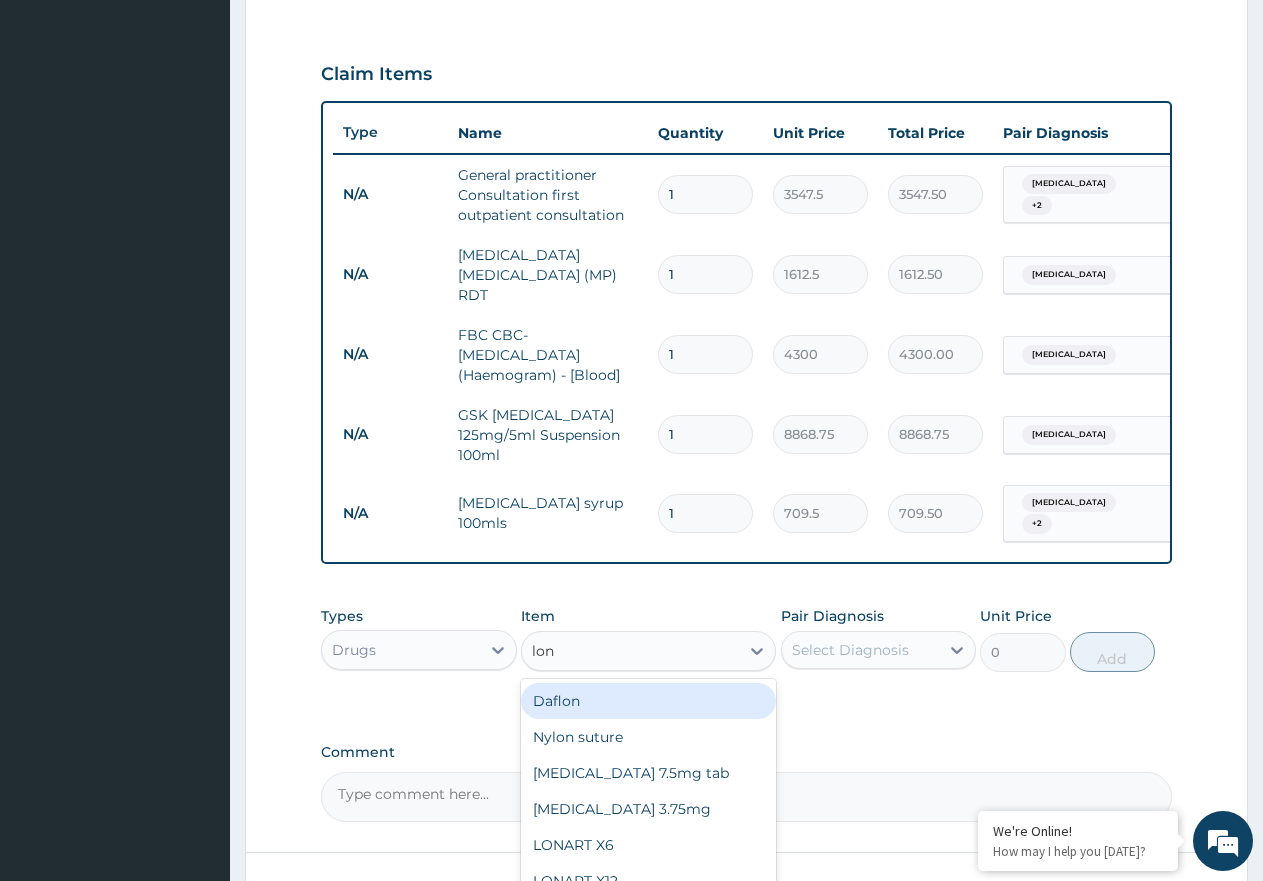 type on "lona" 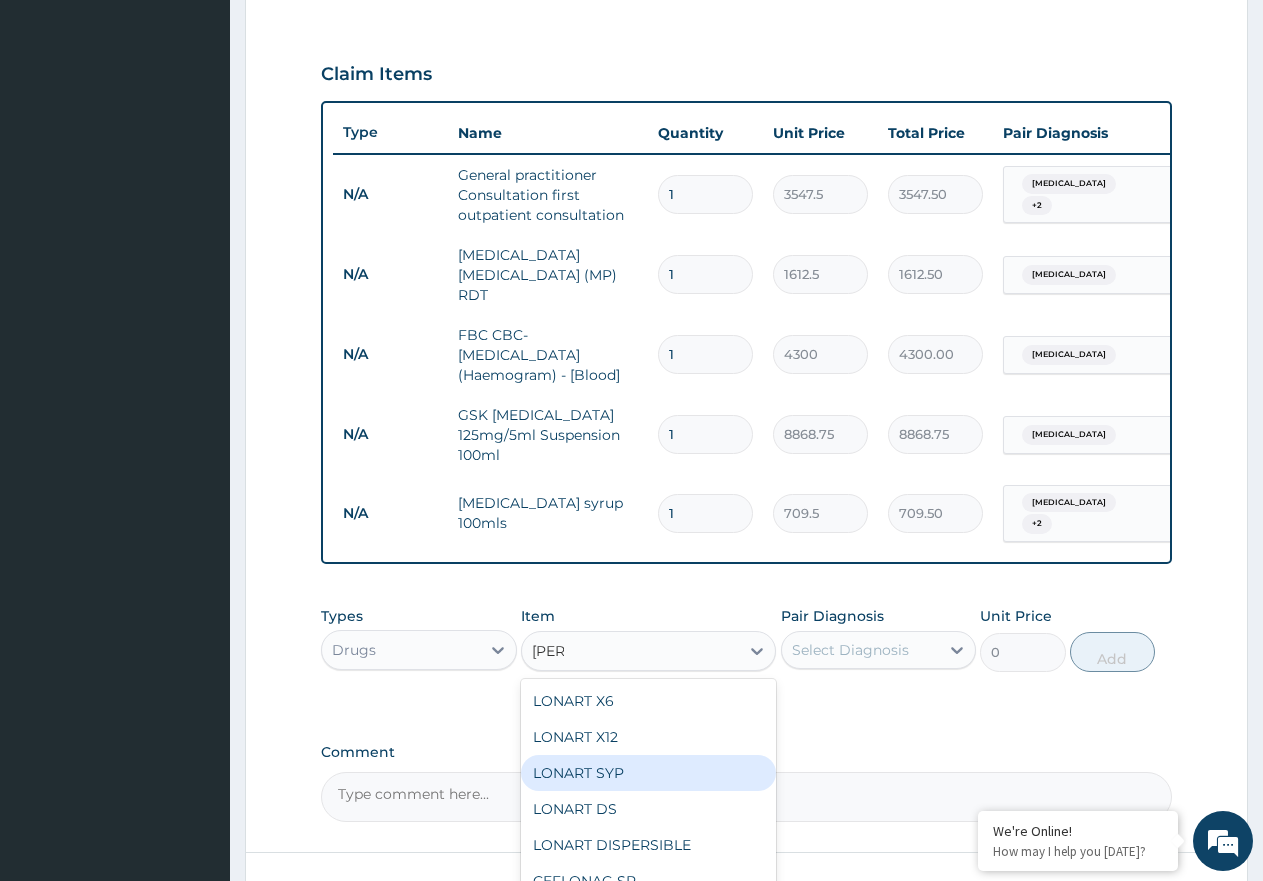 click on "LONART SYP" at bounding box center [648, 773] 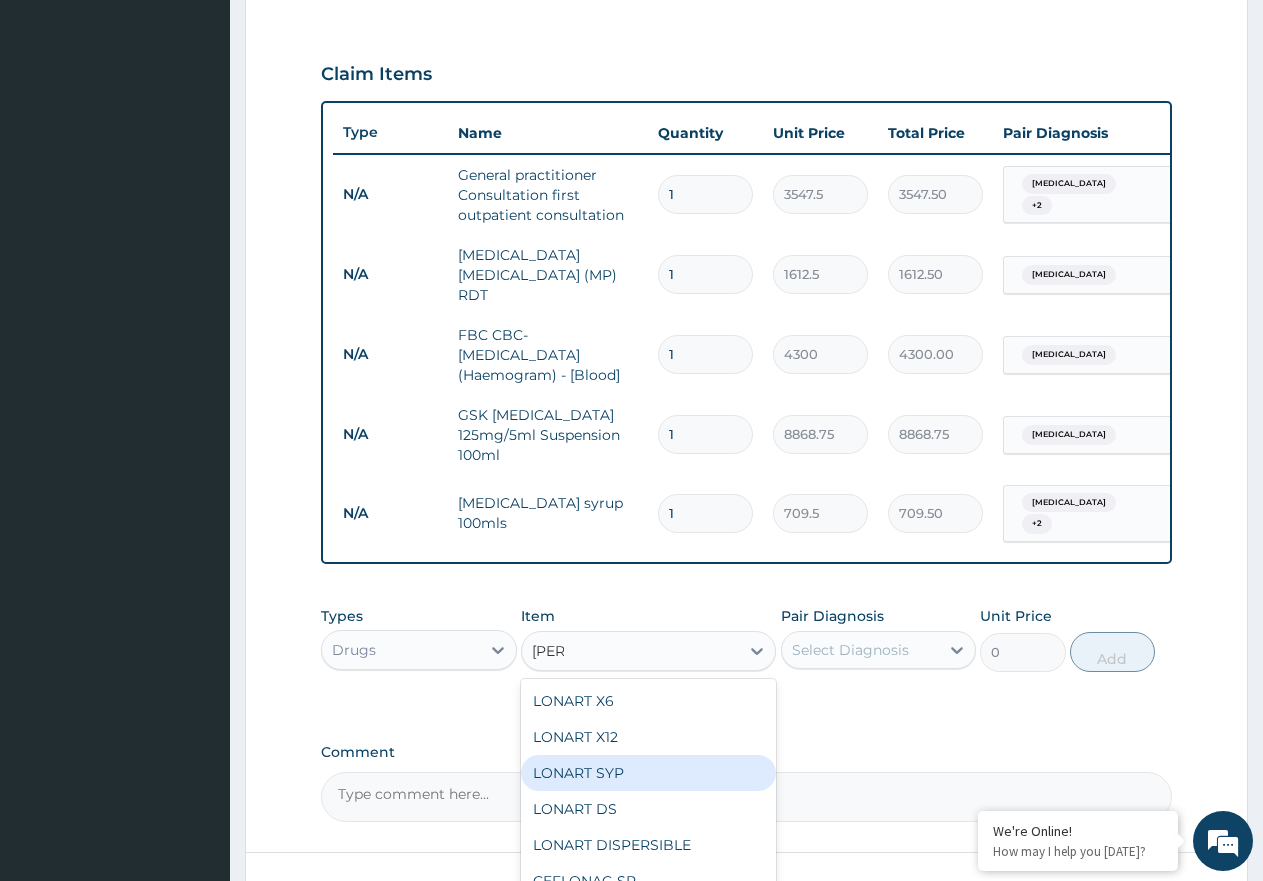 type 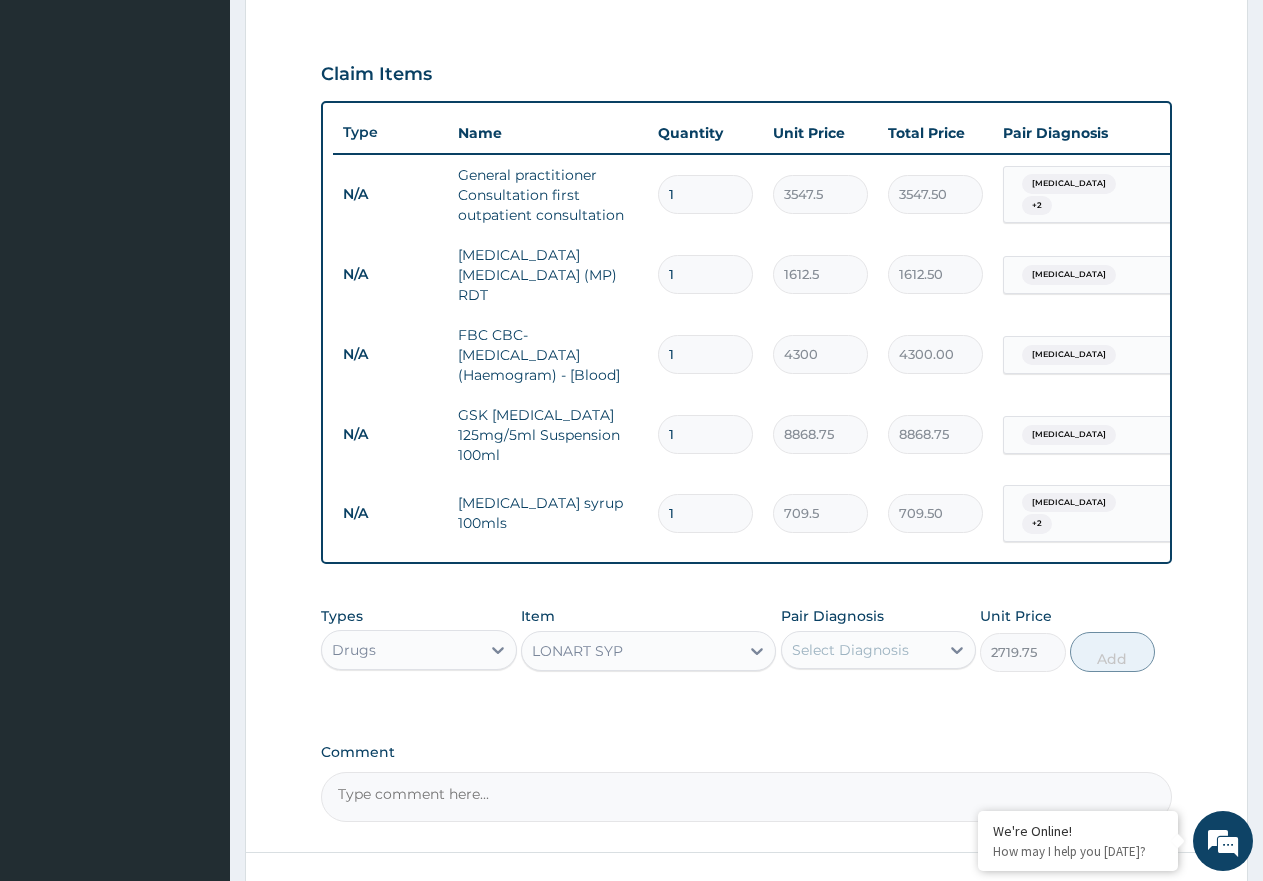 click on "Select Diagnosis" at bounding box center (850, 650) 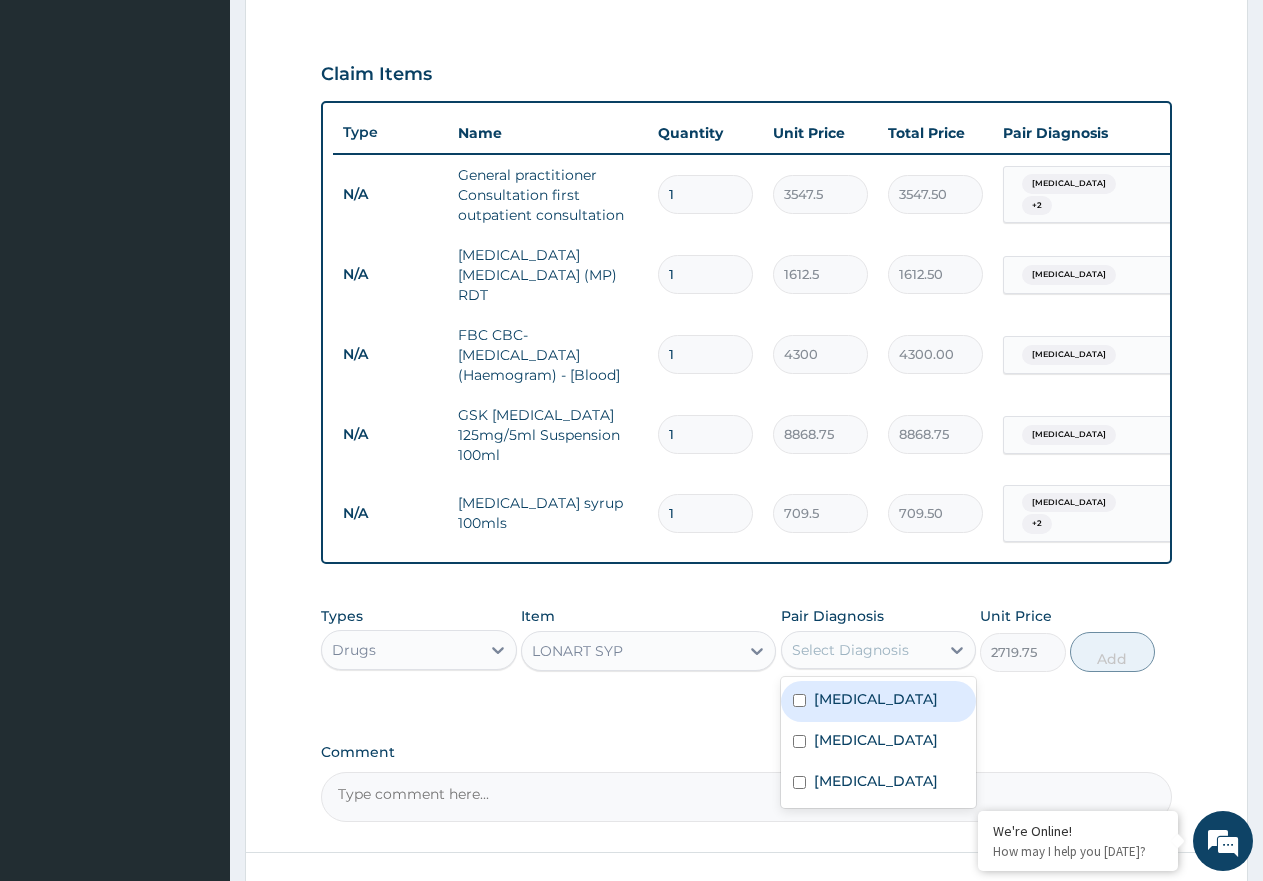 click at bounding box center (799, 700) 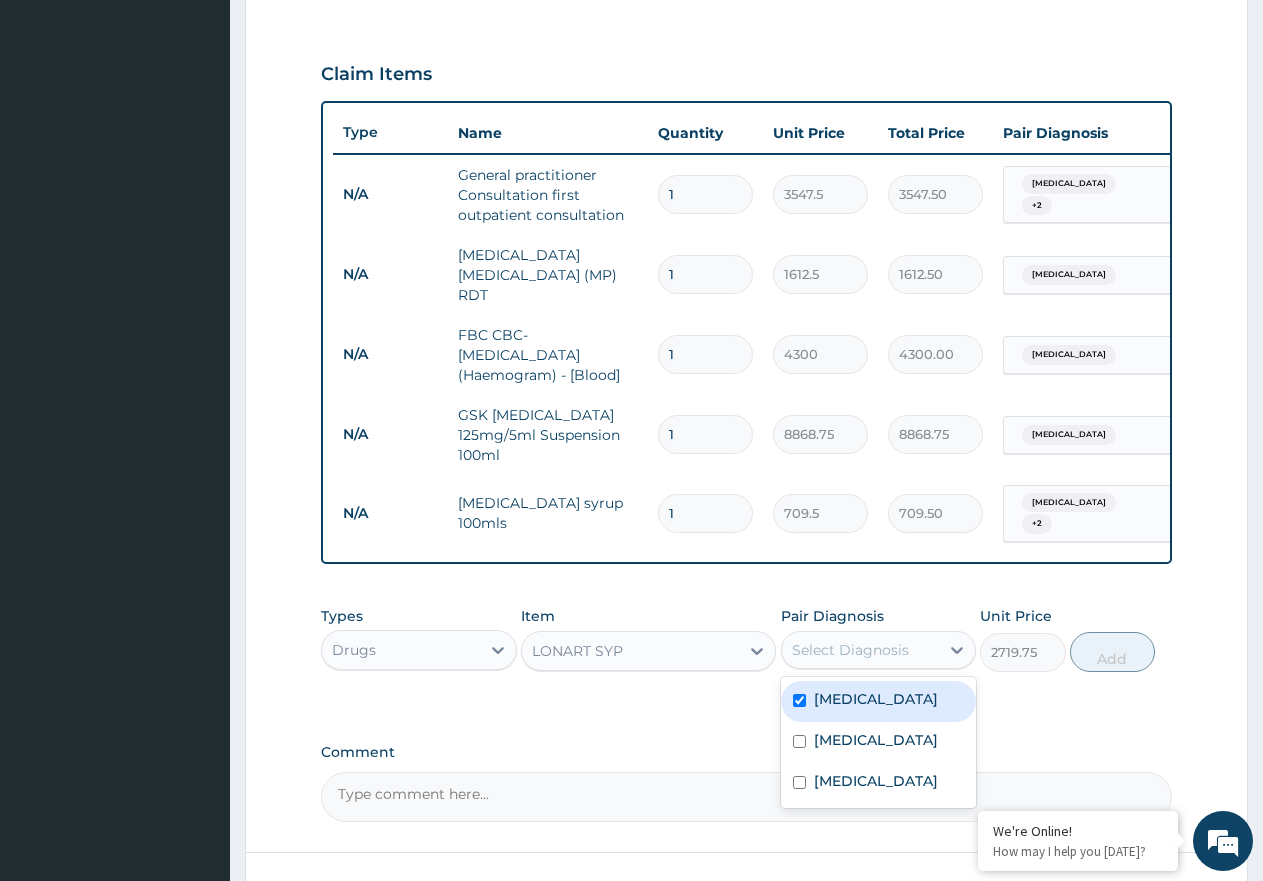 checkbox on "true" 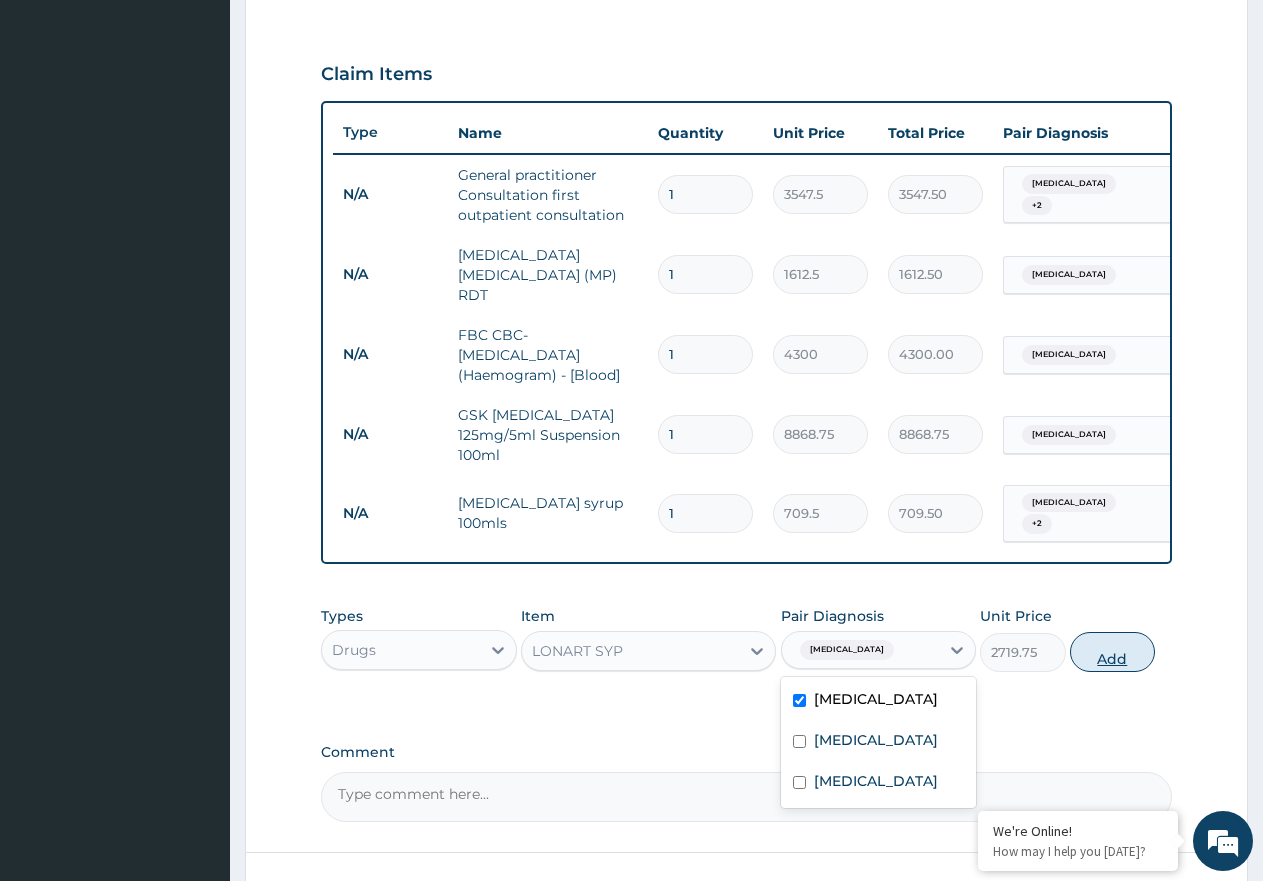 click on "Add" at bounding box center [1112, 652] 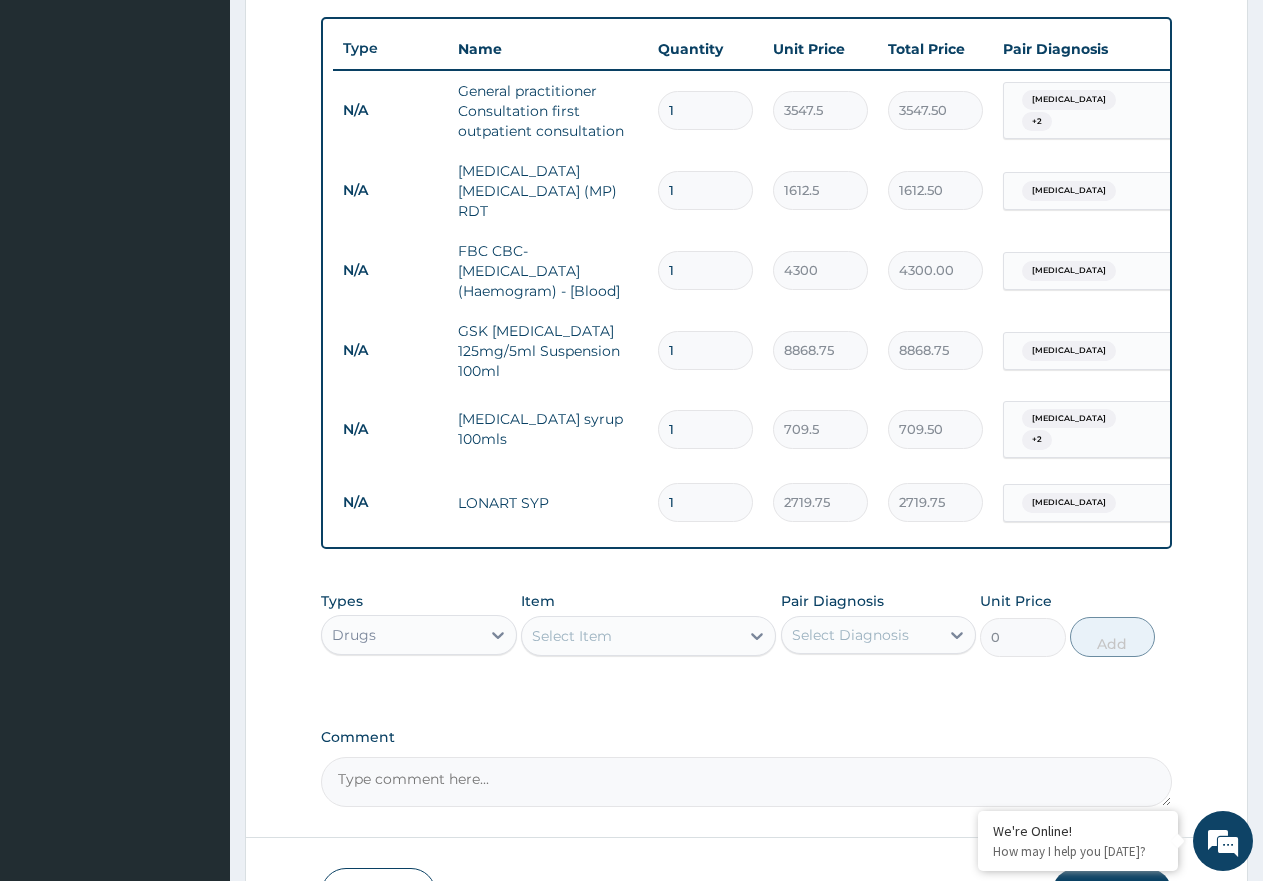 scroll, scrollTop: 850, scrollLeft: 0, axis: vertical 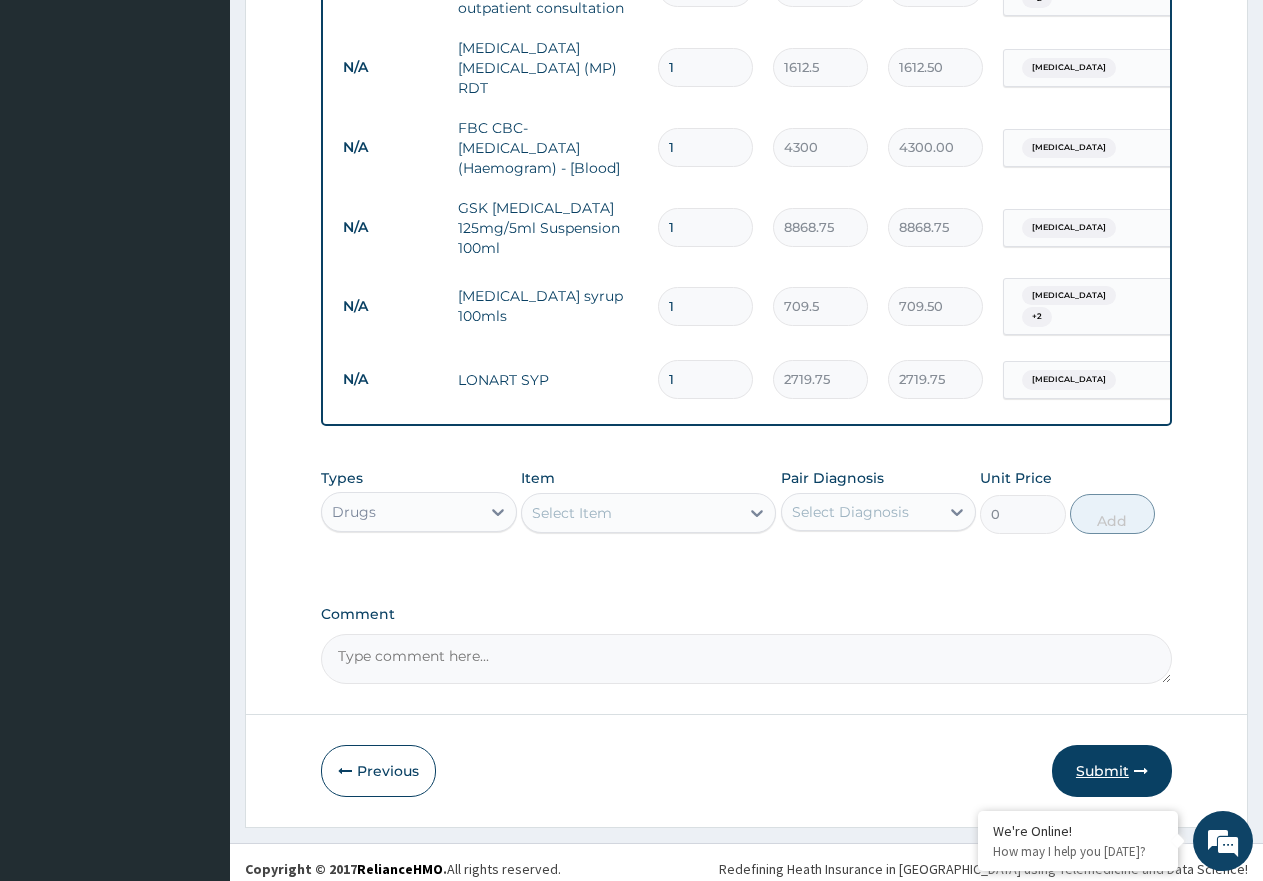 click on "Submit" at bounding box center [1112, 771] 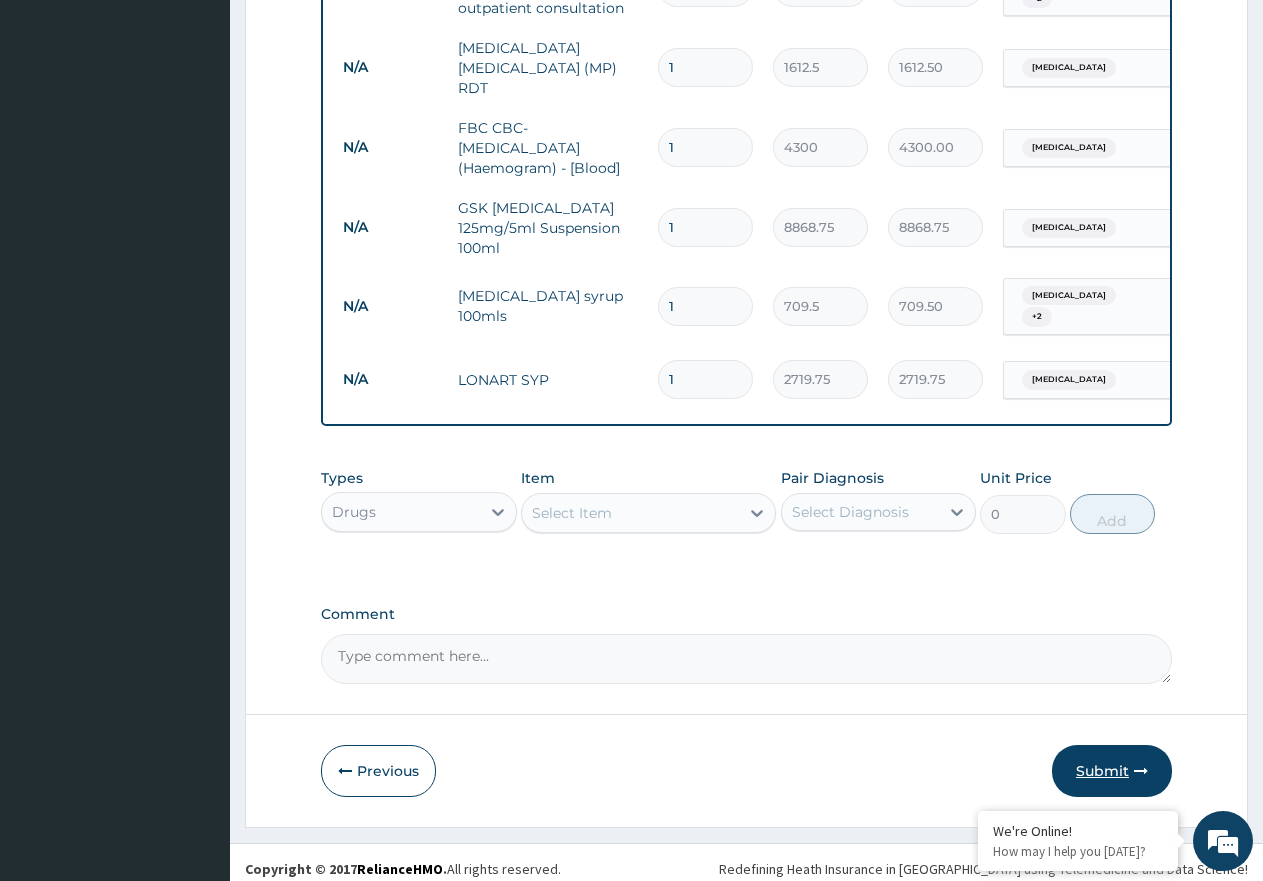 click on "Submit" at bounding box center [1112, 771] 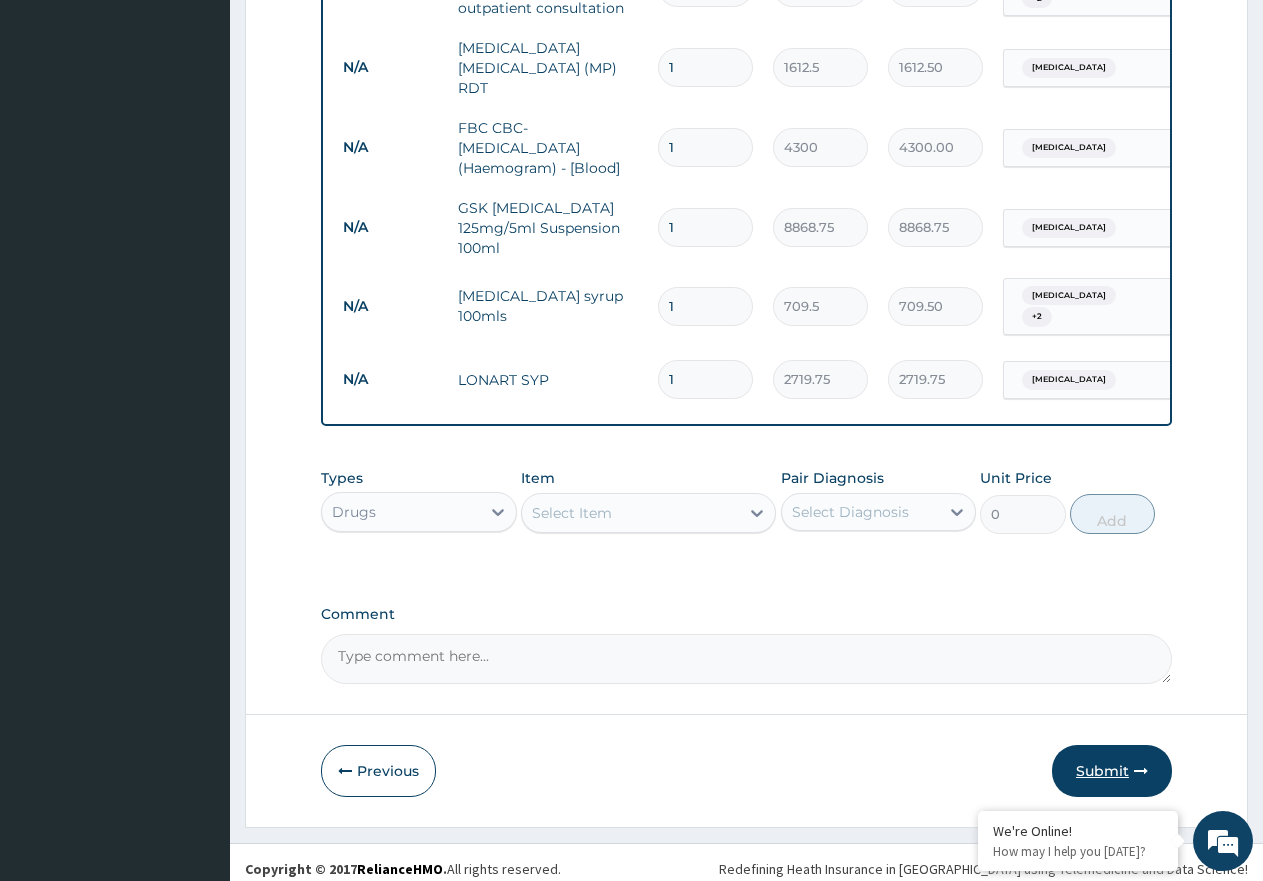 click on "Submit" at bounding box center (1112, 771) 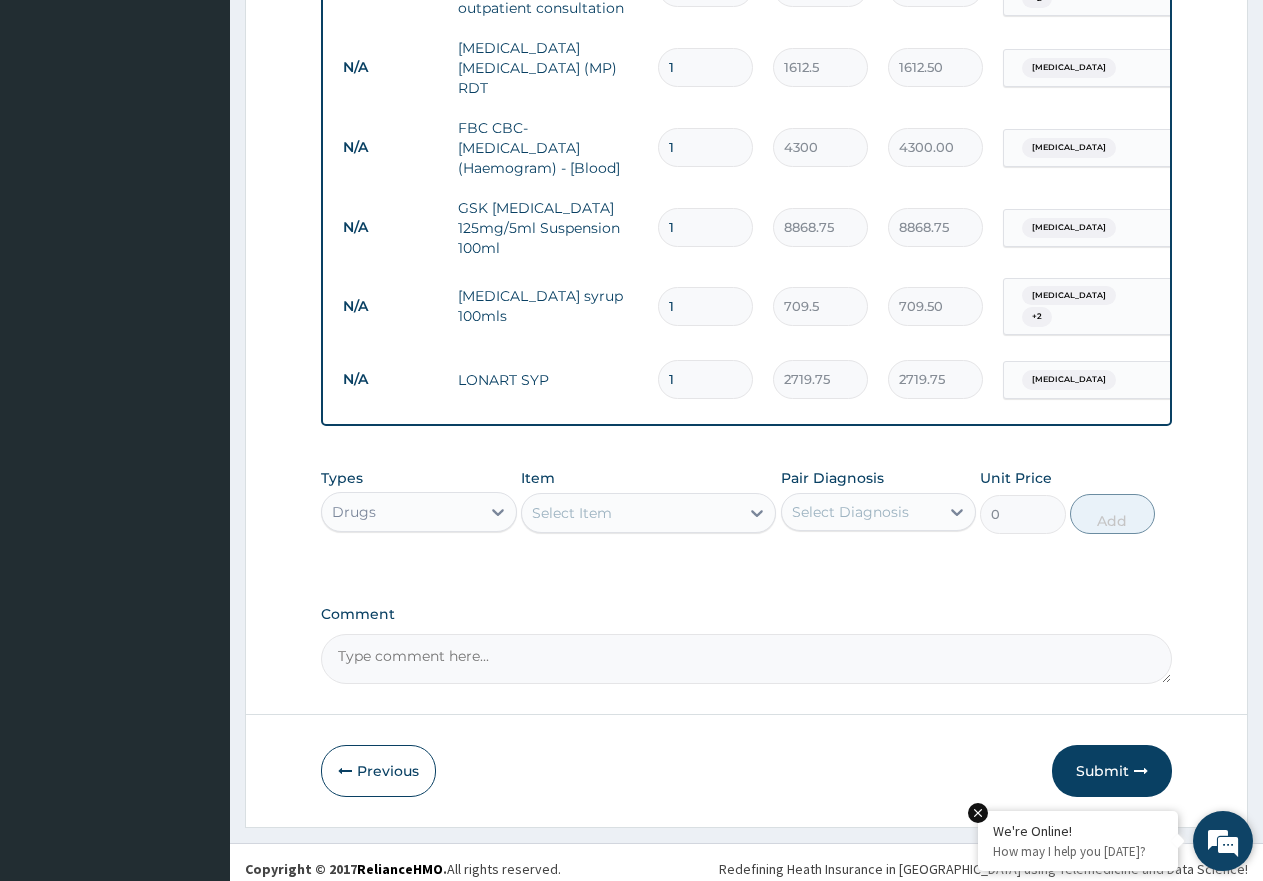 click at bounding box center (978, 813) 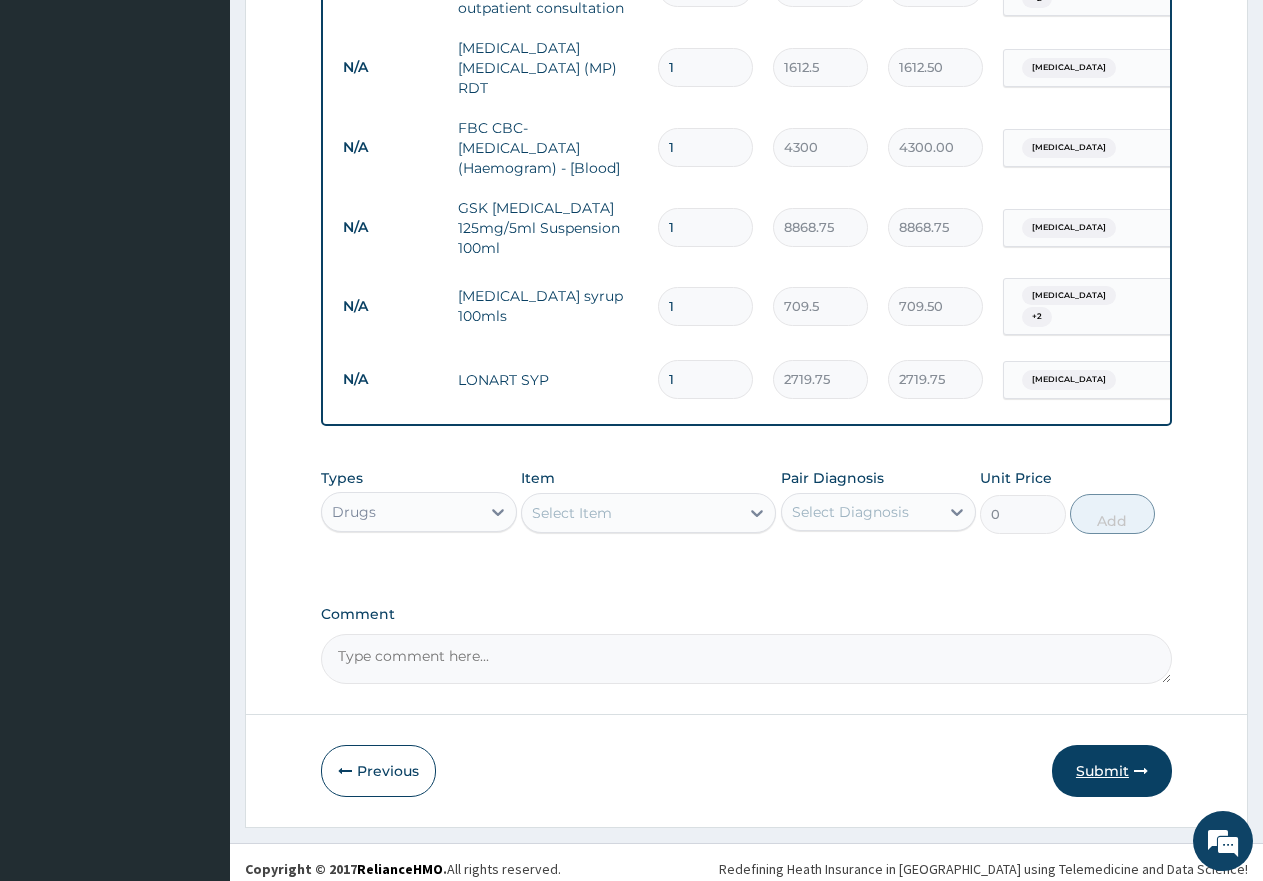 click on "Submit" at bounding box center (1112, 771) 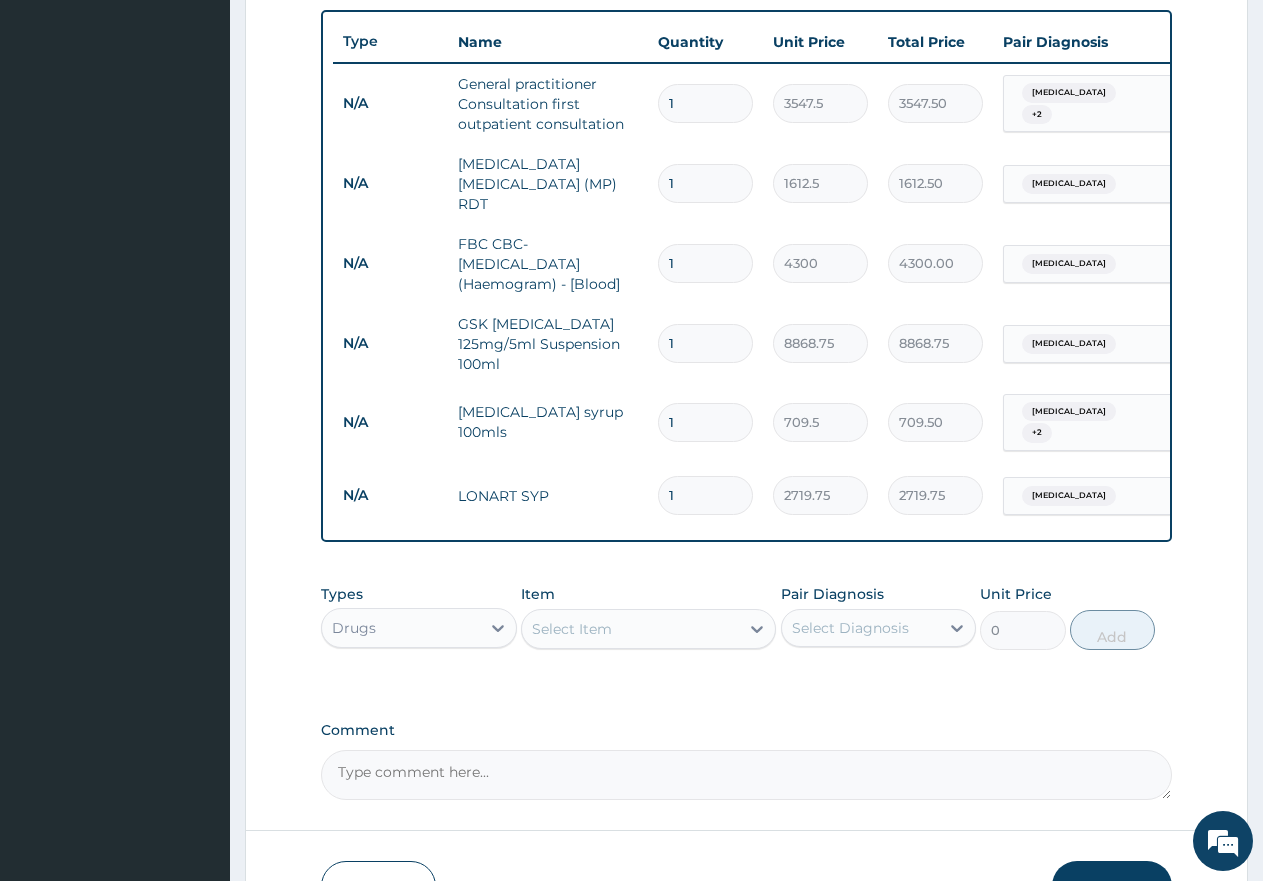 scroll, scrollTop: 850, scrollLeft: 0, axis: vertical 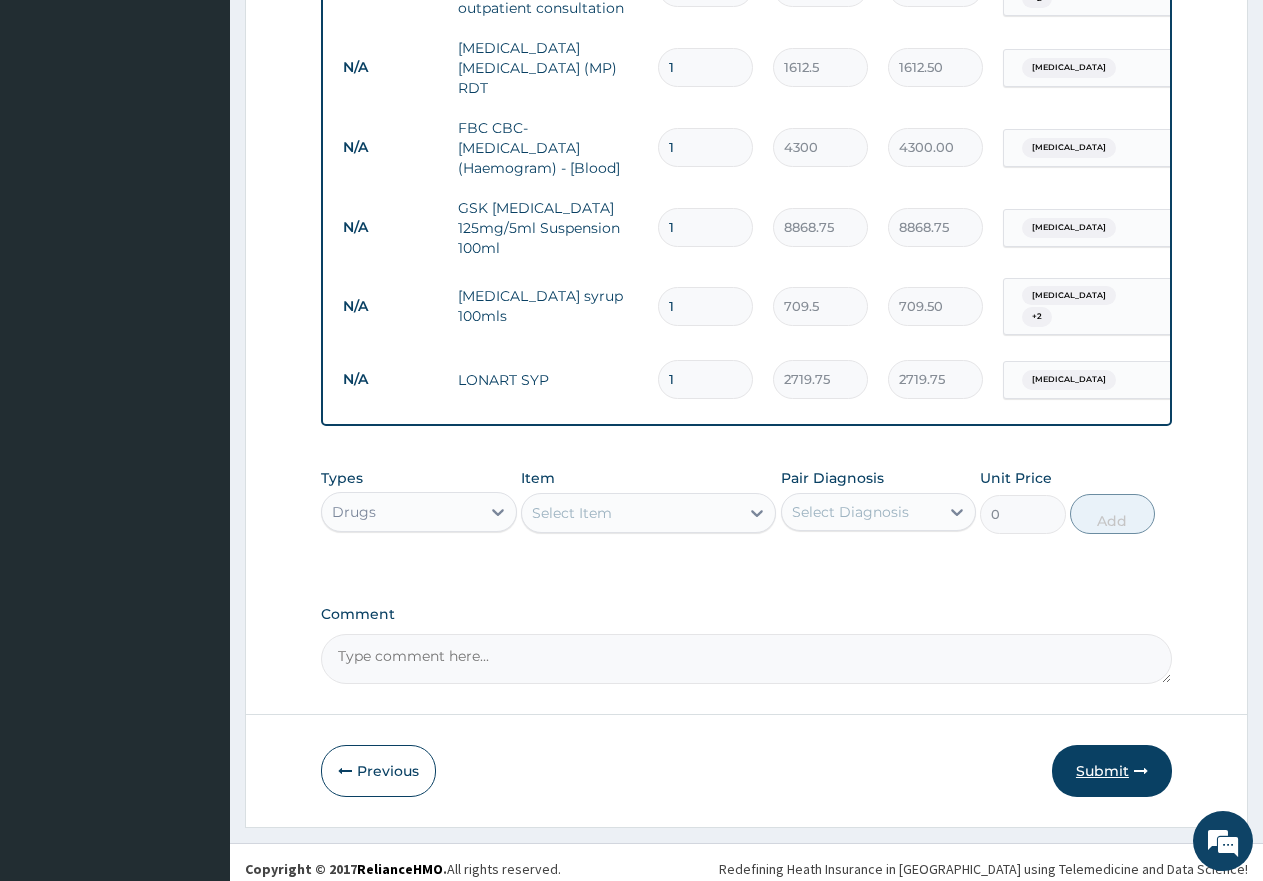 click on "Submit" at bounding box center [1112, 771] 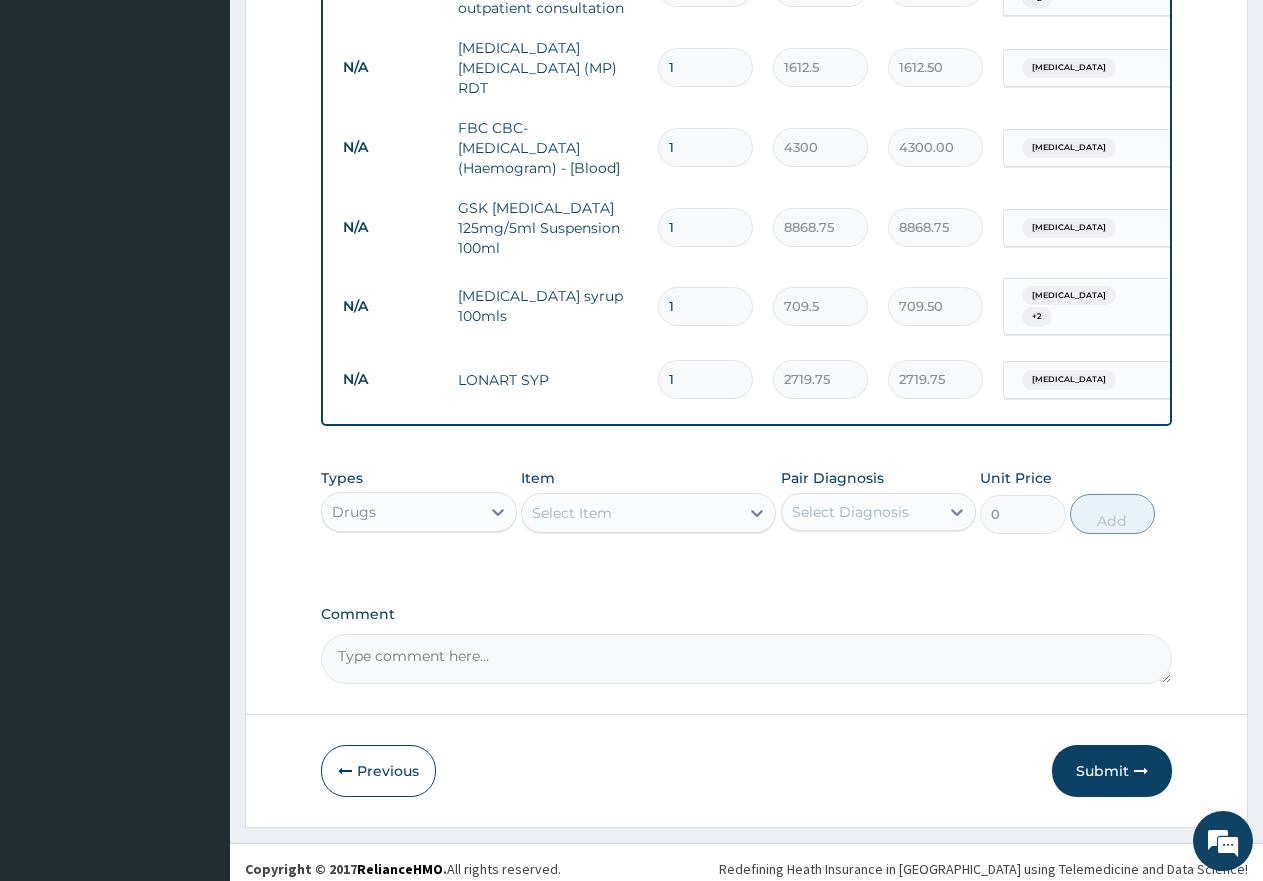 drag, startPoint x: 1153, startPoint y: 766, endPoint x: 1159, endPoint y: 804, distance: 38.470768 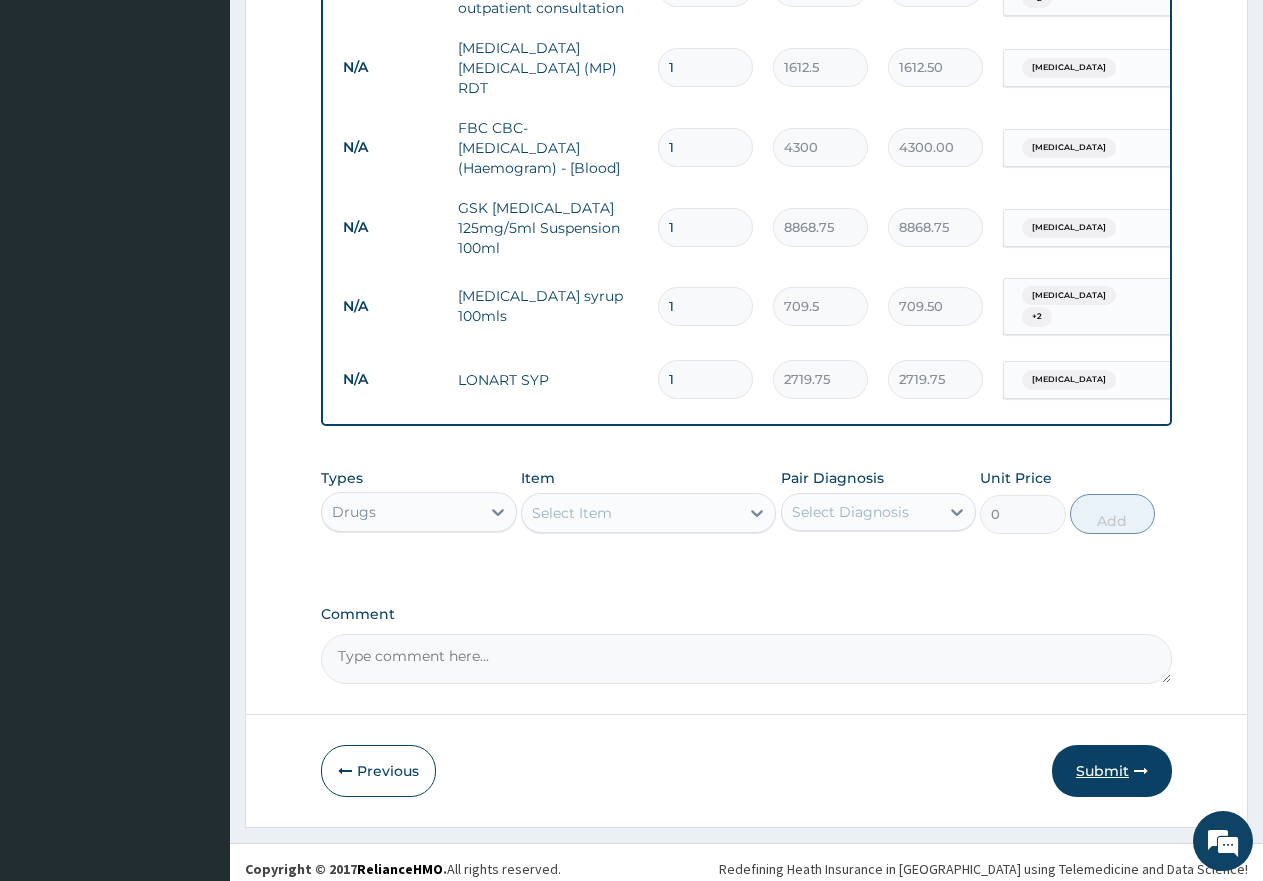 click on "Submit" at bounding box center (1112, 771) 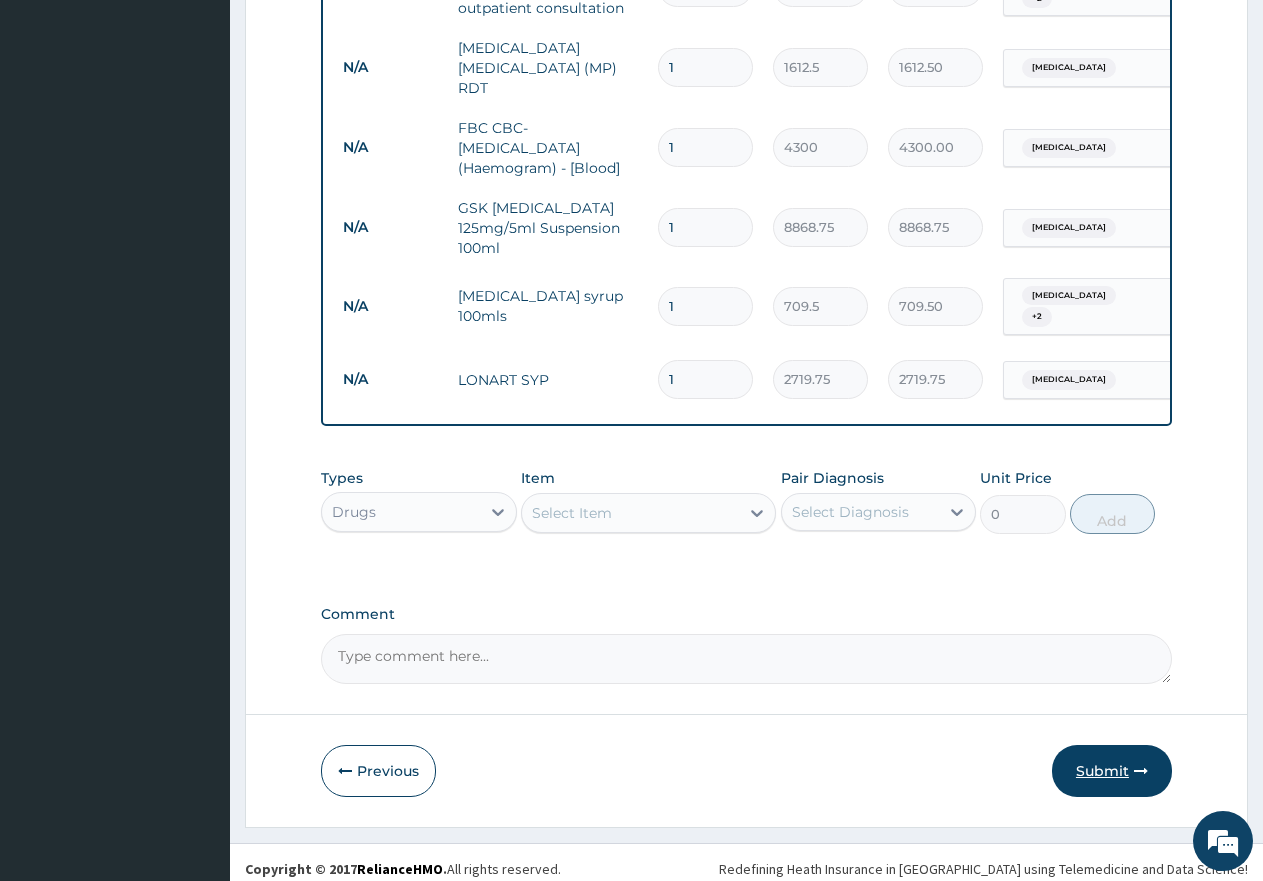 click on "Submit" at bounding box center [1112, 771] 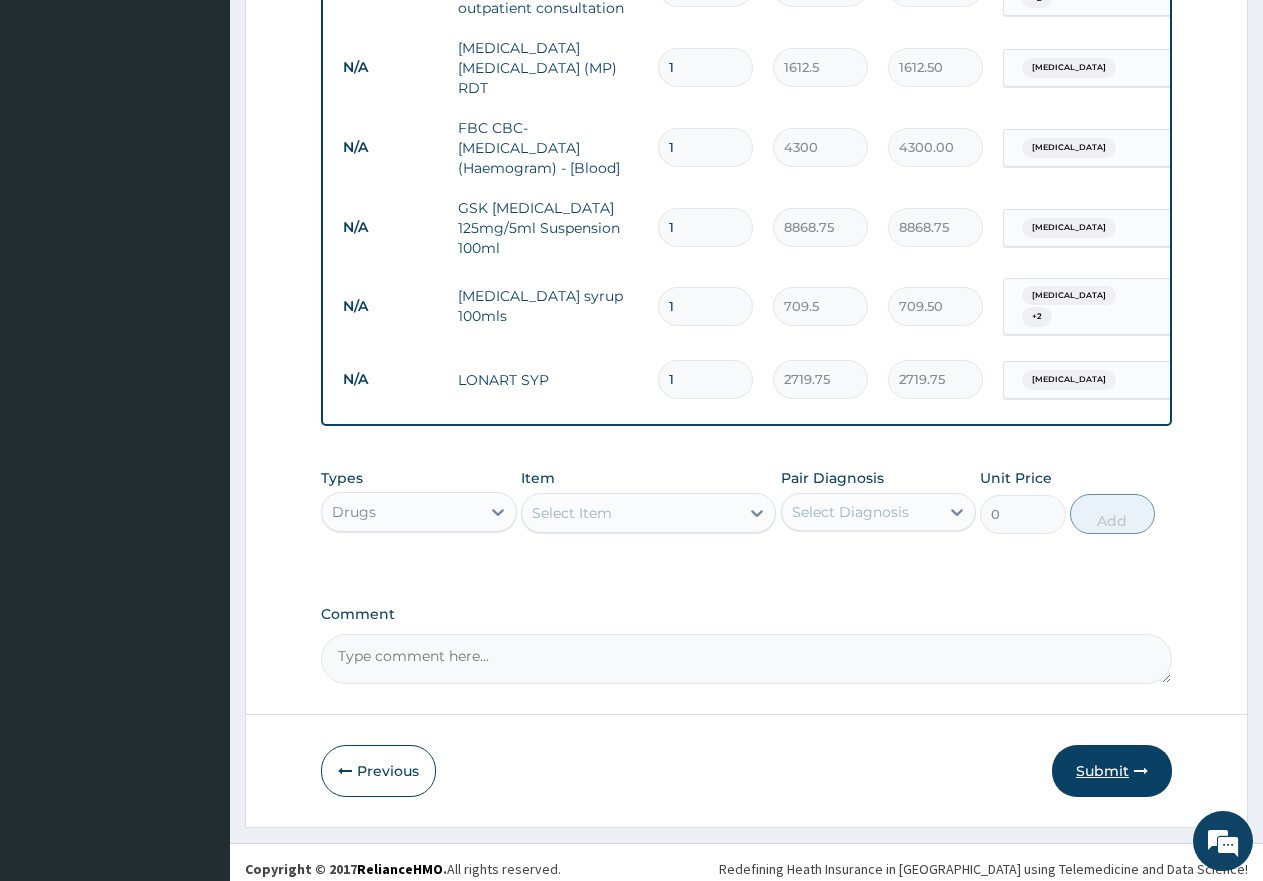 click on "Submit" at bounding box center (1112, 771) 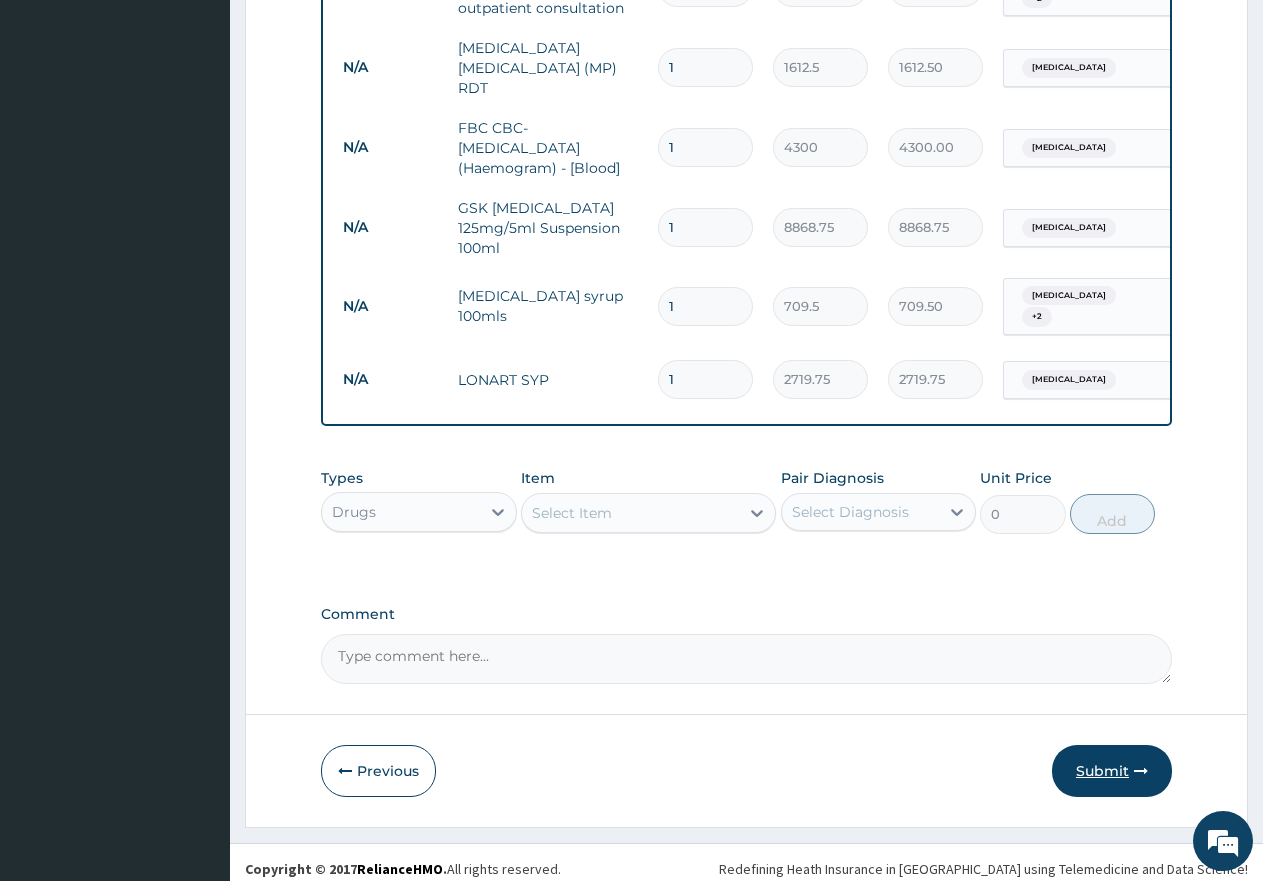 click on "Submit" at bounding box center [1112, 771] 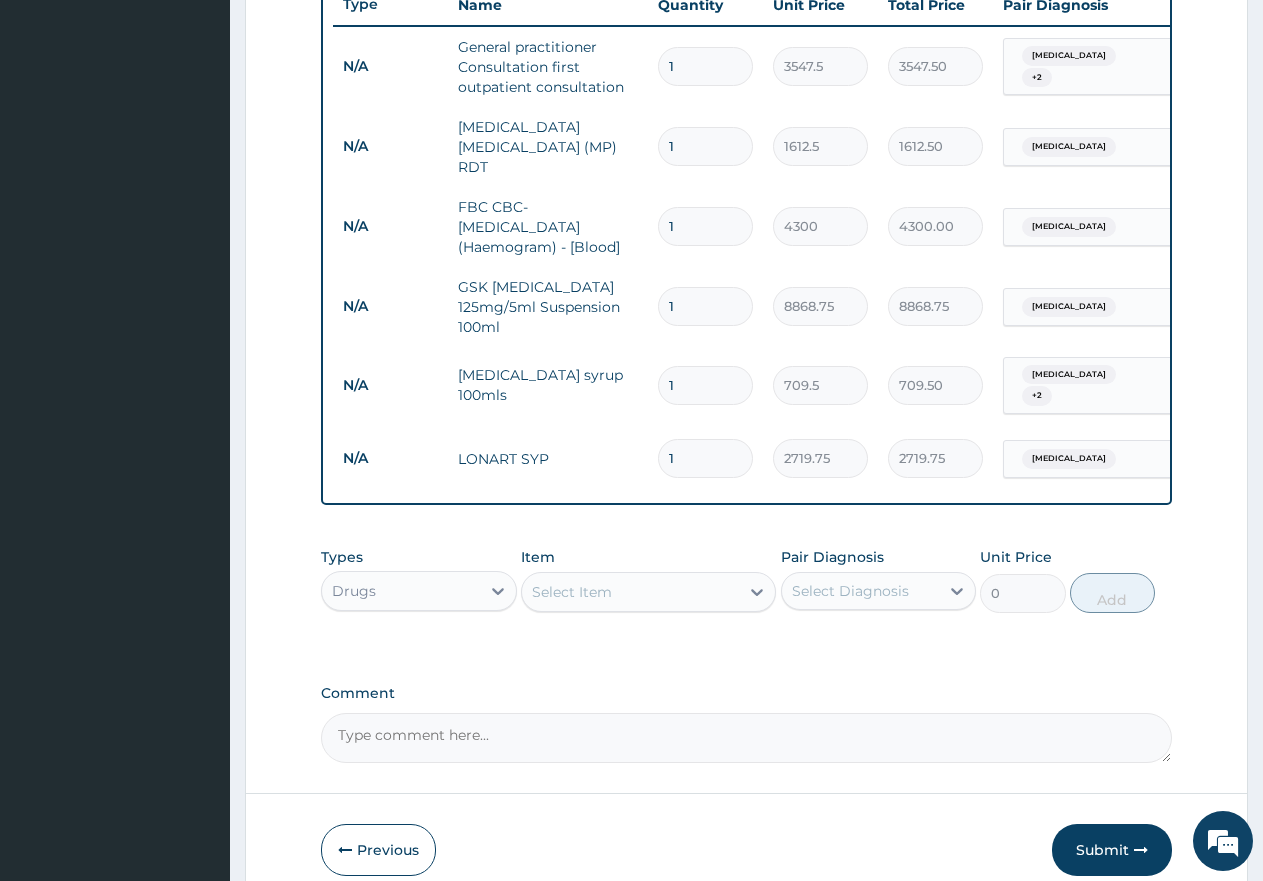 scroll, scrollTop: 850, scrollLeft: 0, axis: vertical 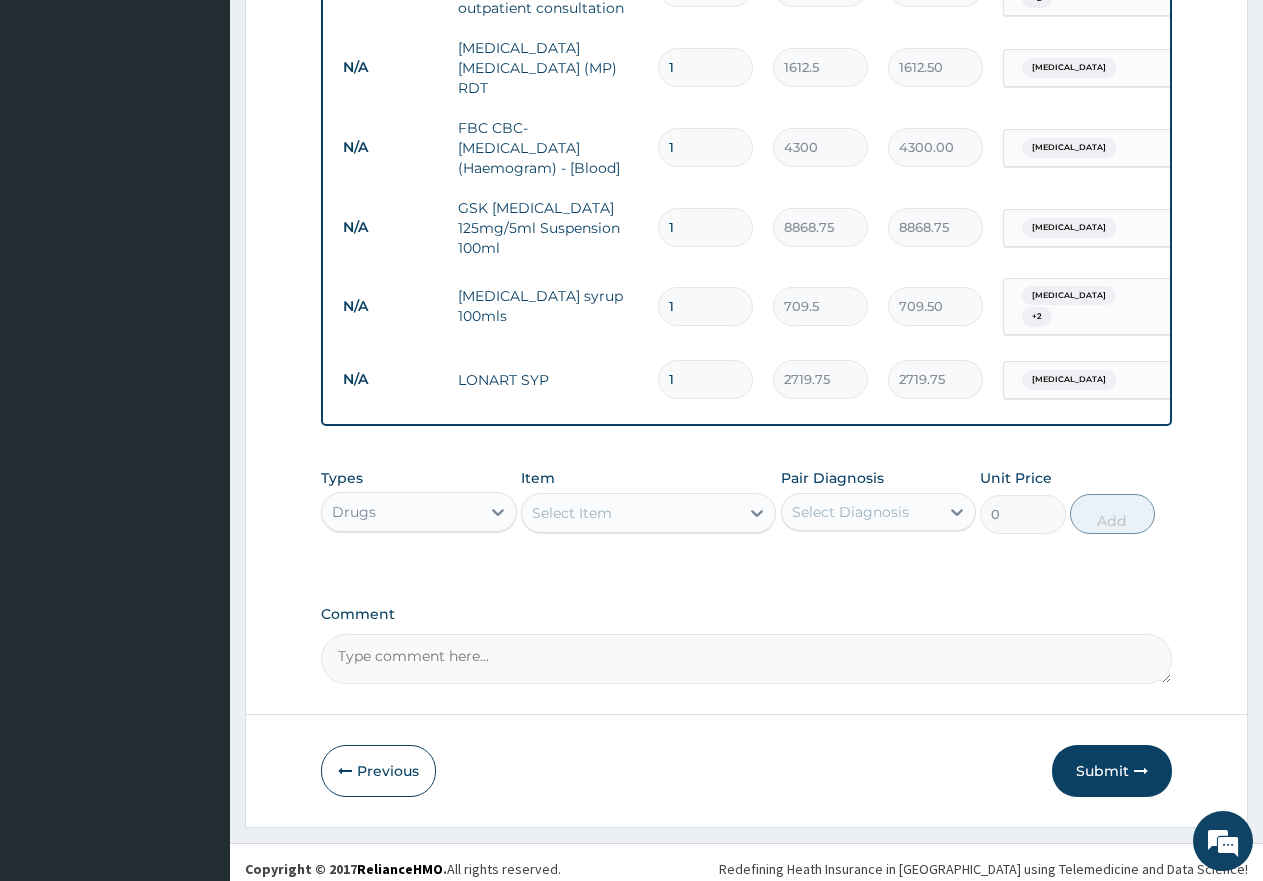 click on "Submit" at bounding box center (1112, 771) 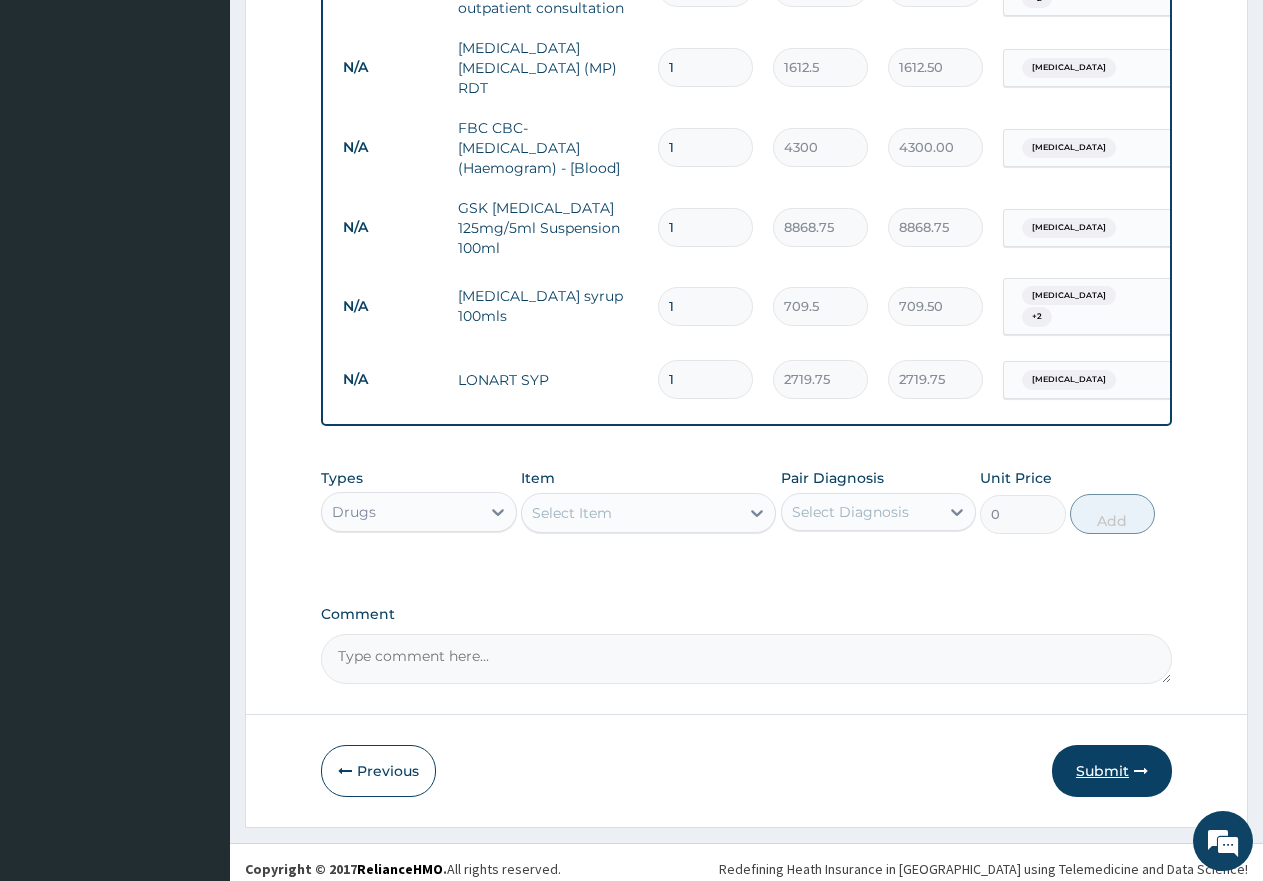 click on "Submit" at bounding box center [1112, 771] 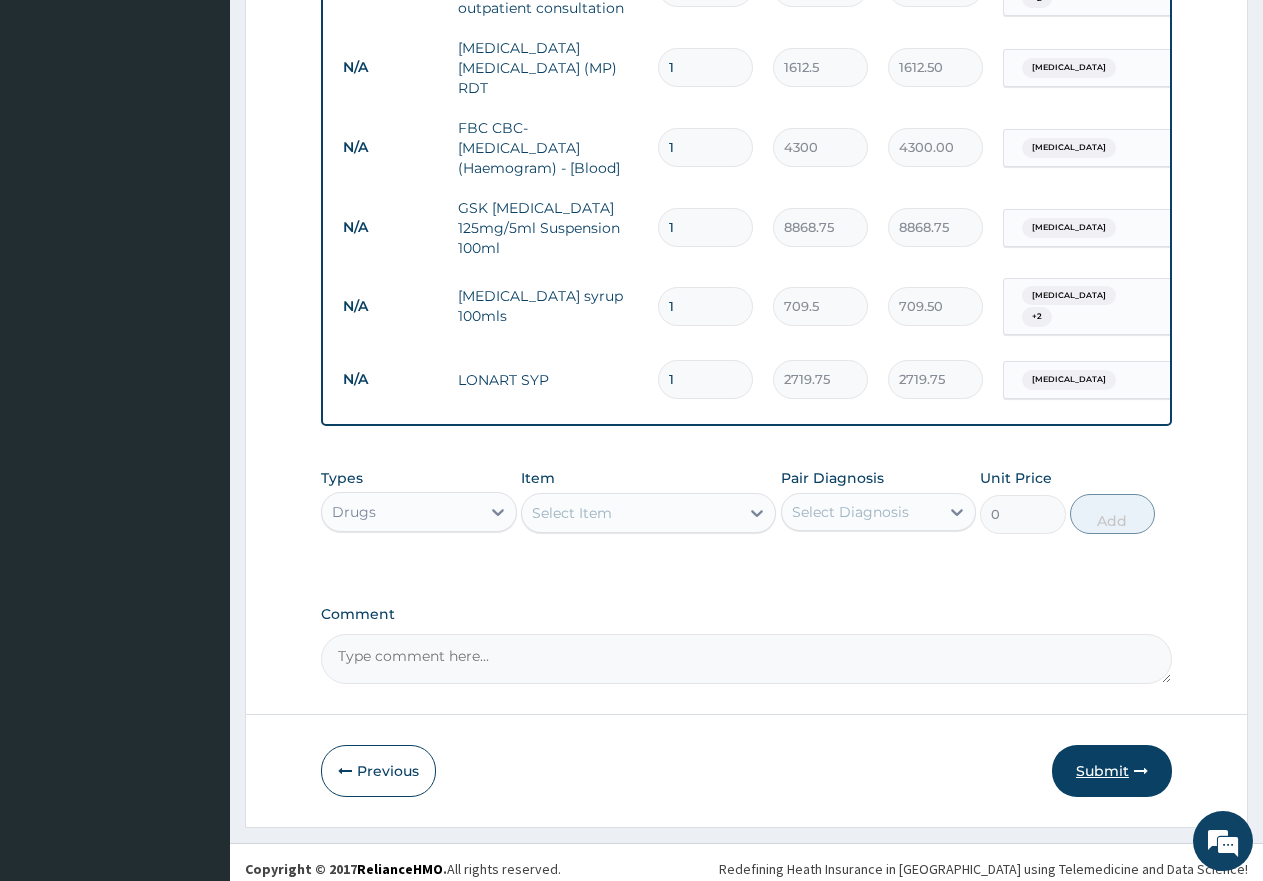 click on "Submit" at bounding box center (1112, 771) 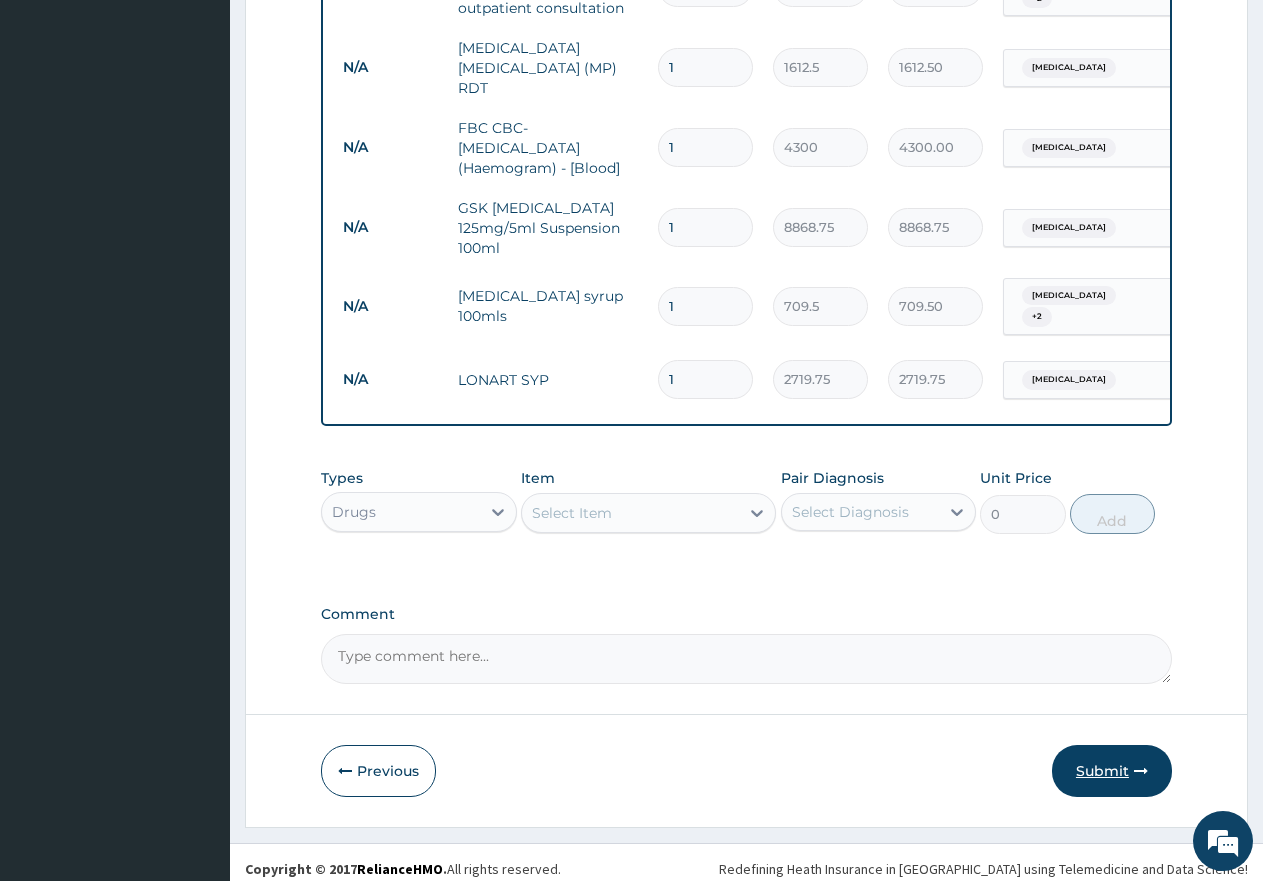 click on "Submit" at bounding box center [1112, 771] 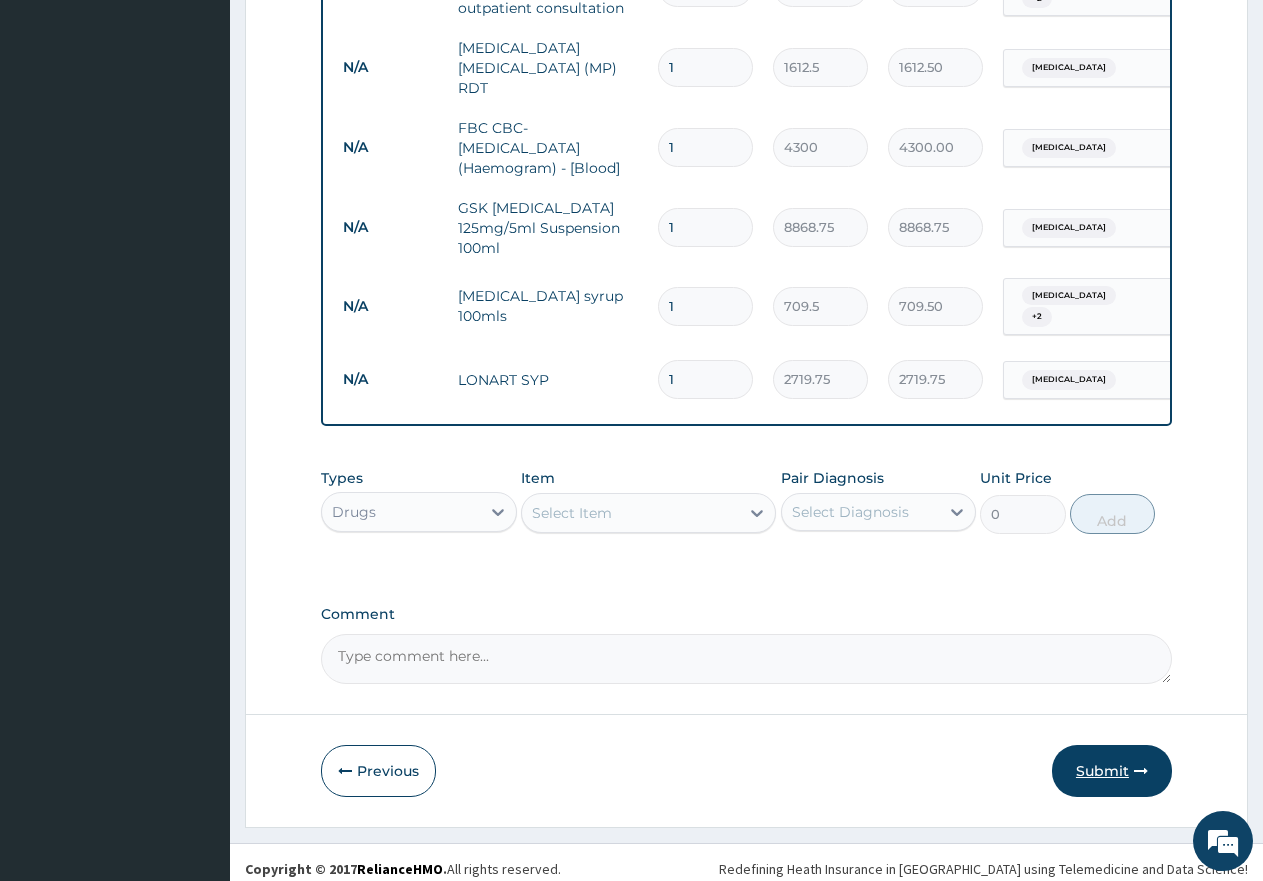 click on "Submit" at bounding box center [1112, 771] 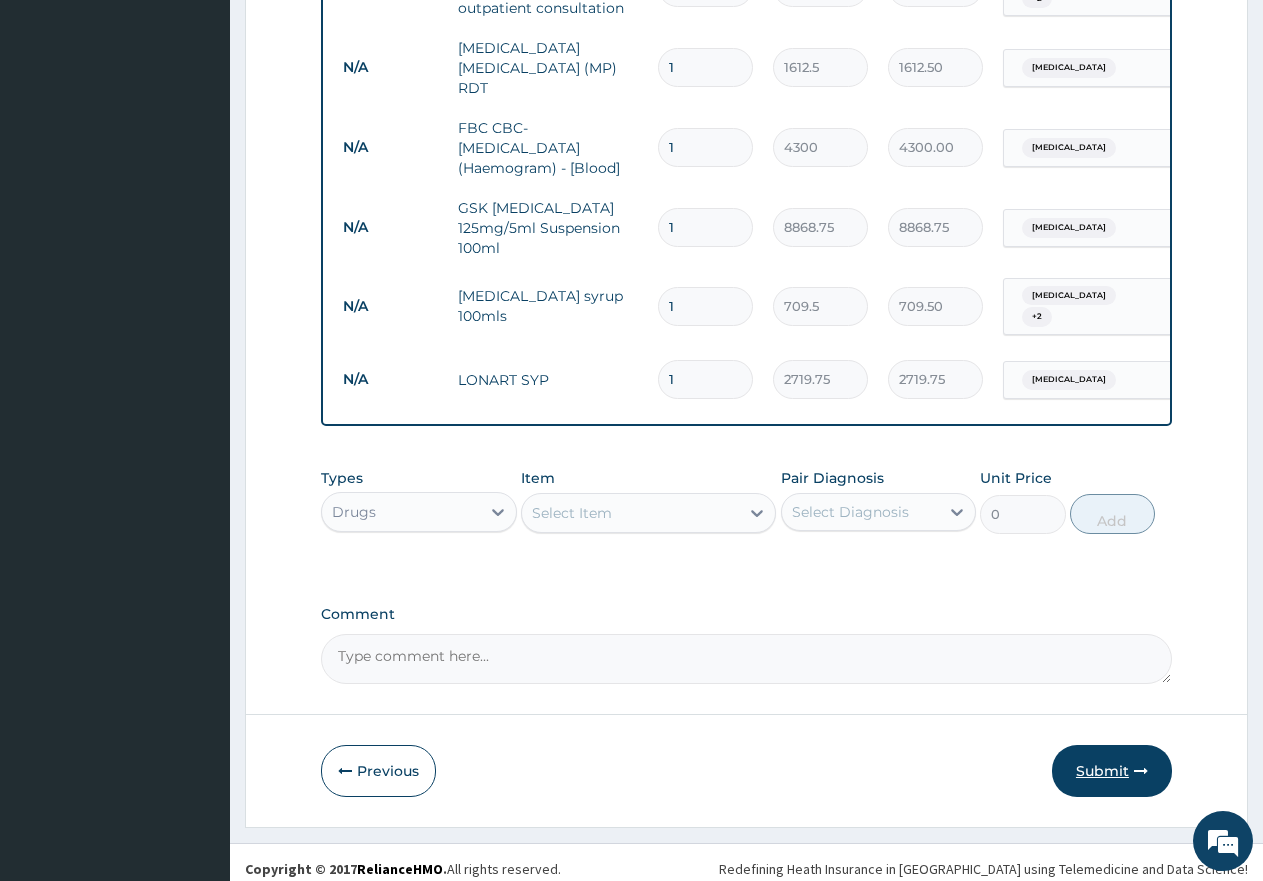 click on "Submit" at bounding box center (1112, 771) 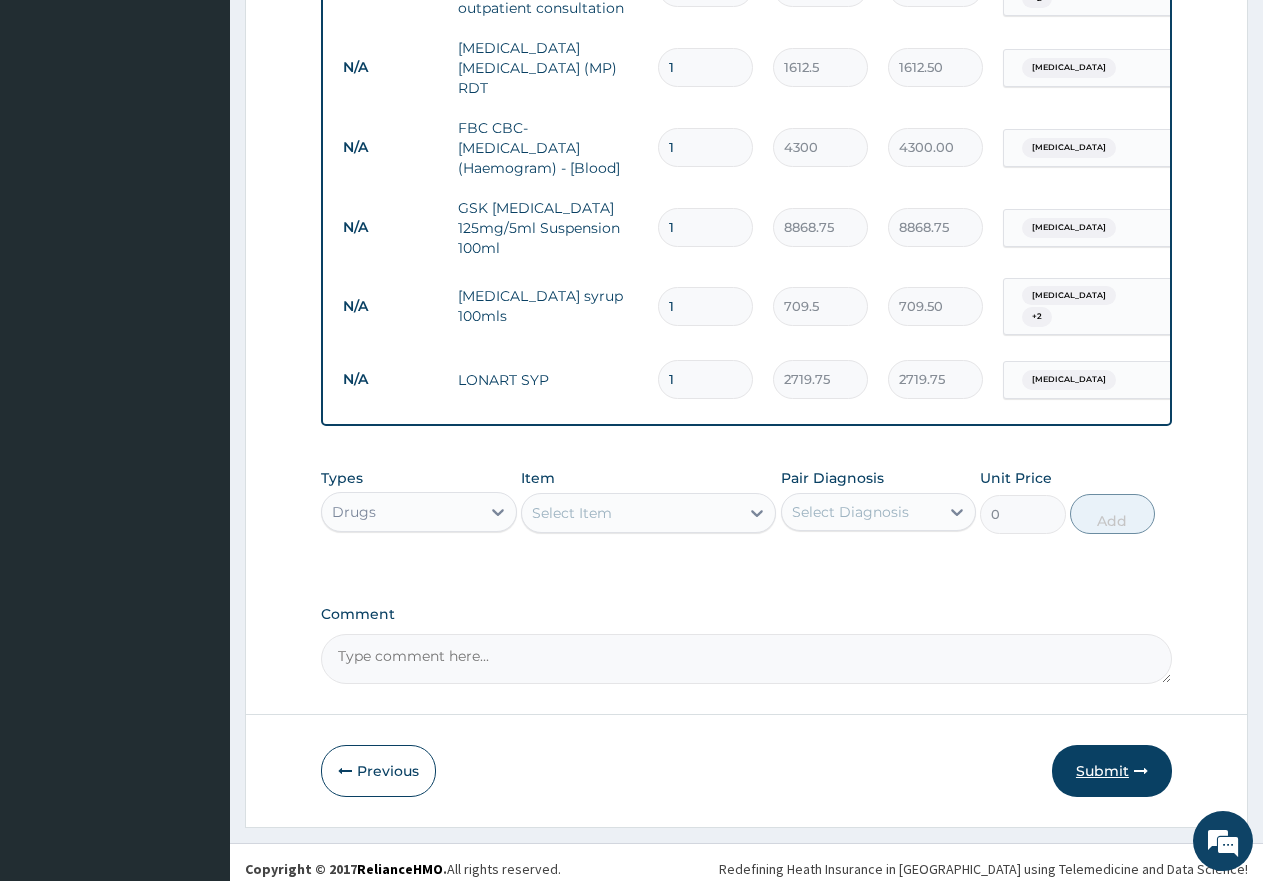 click on "Submit" at bounding box center [1112, 771] 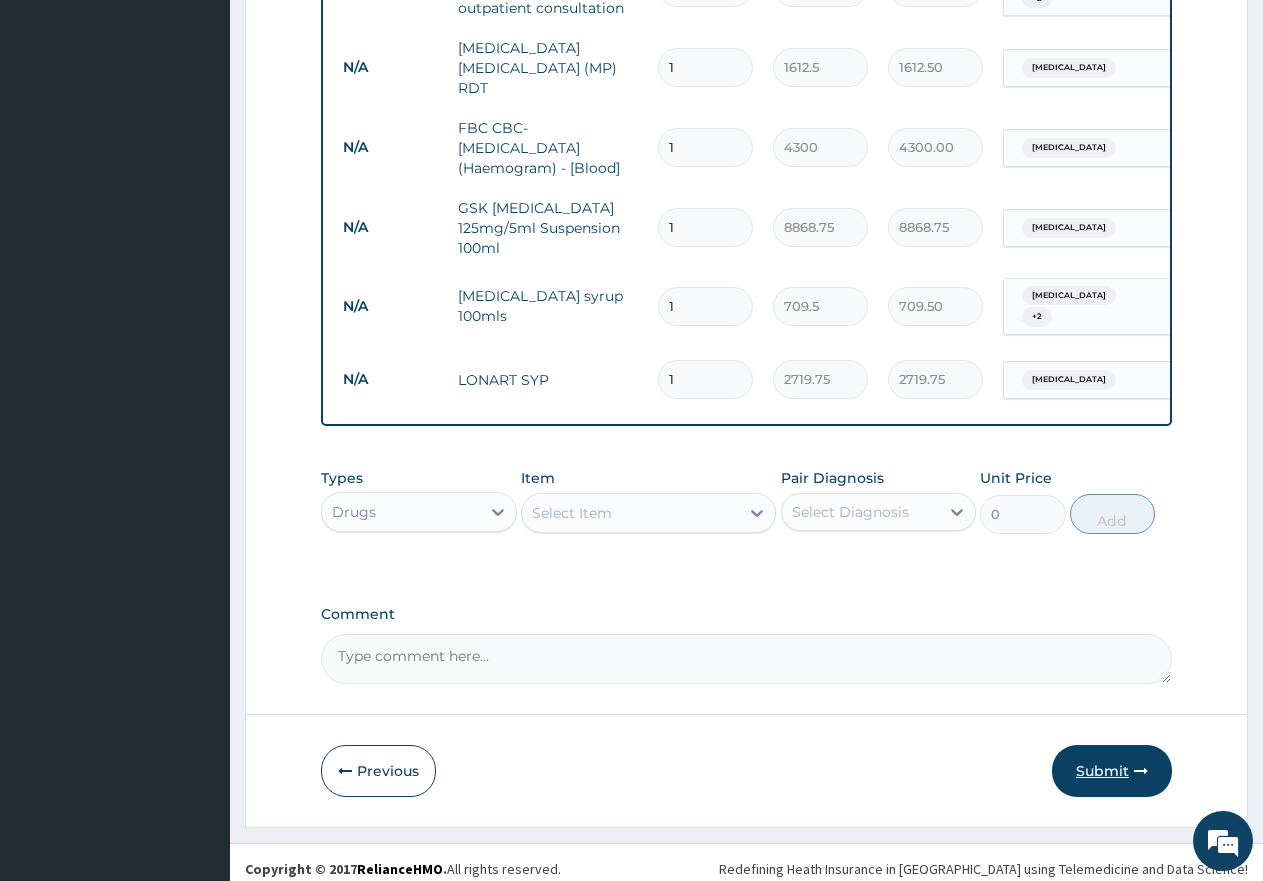 click on "Submit" at bounding box center [1112, 771] 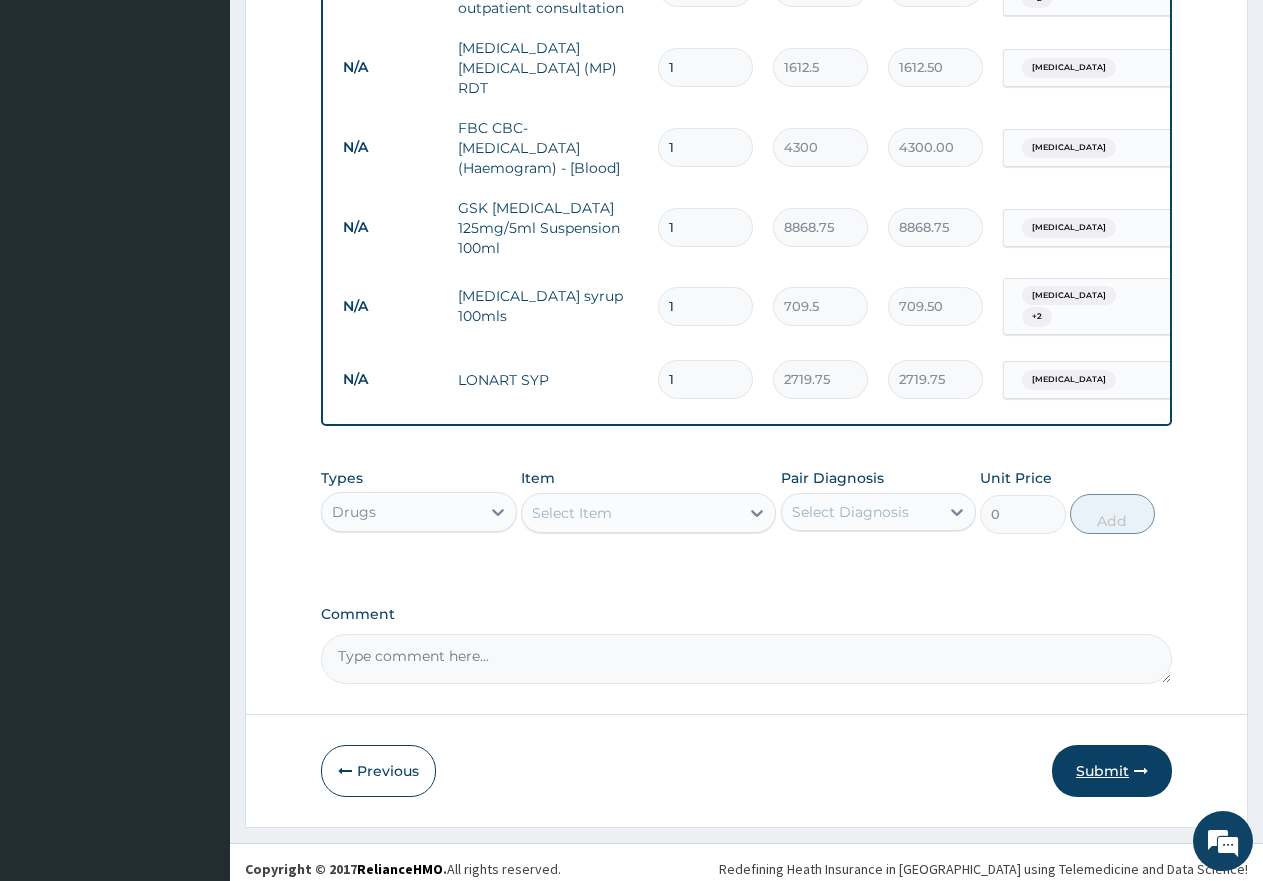 click at bounding box center (1141, 771) 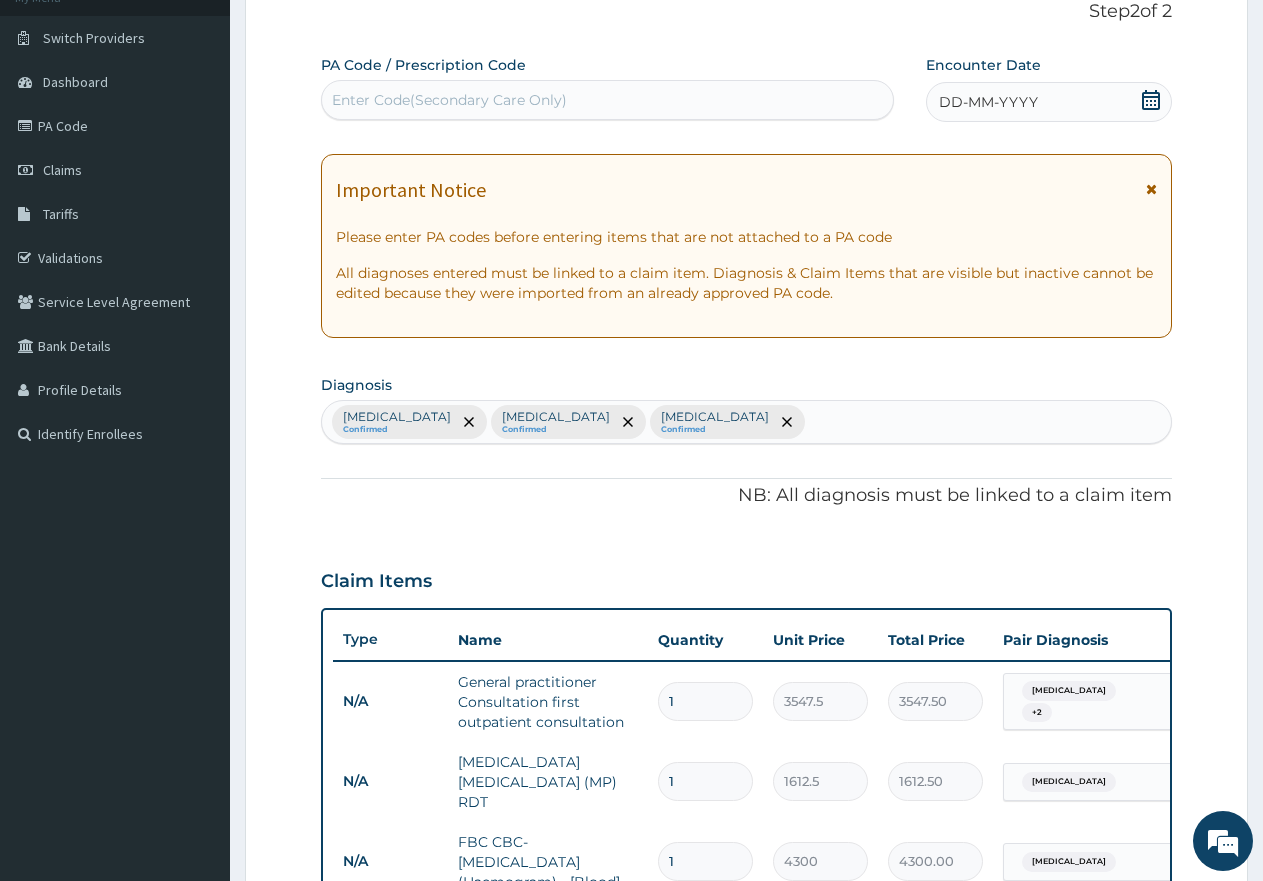 scroll, scrollTop: 0, scrollLeft: 0, axis: both 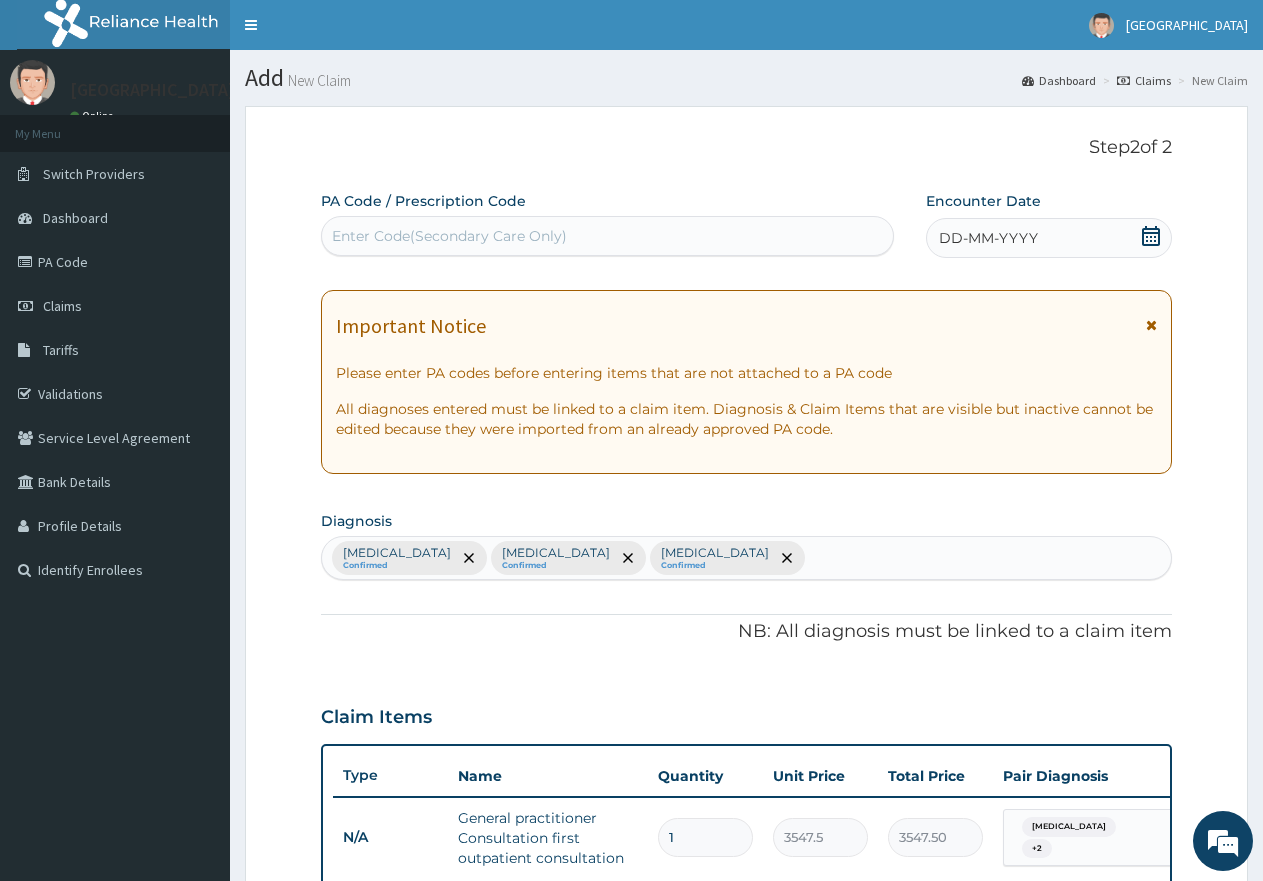 drag, startPoint x: 531, startPoint y: 100, endPoint x: 409, endPoint y: 49, distance: 132.23087 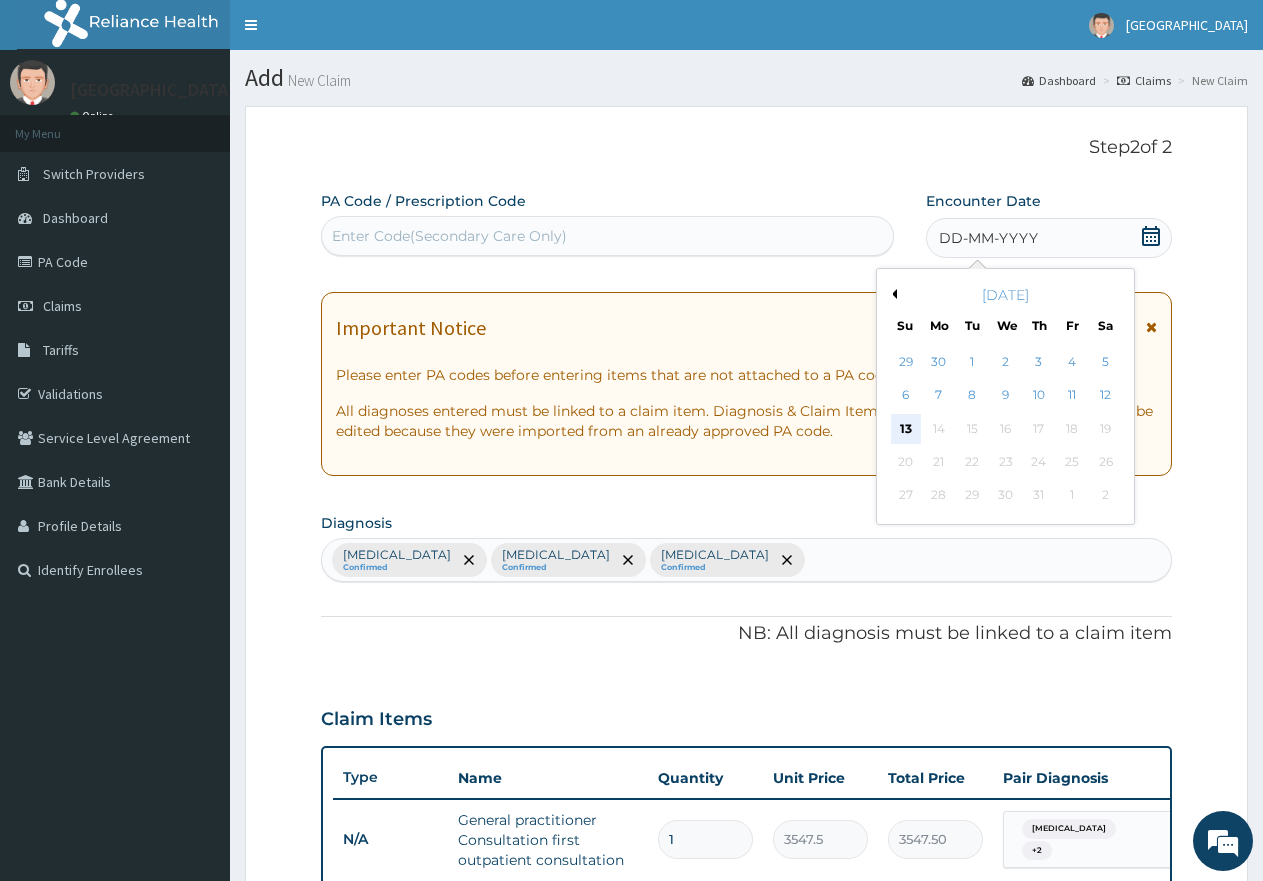 click on "13" at bounding box center (906, 429) 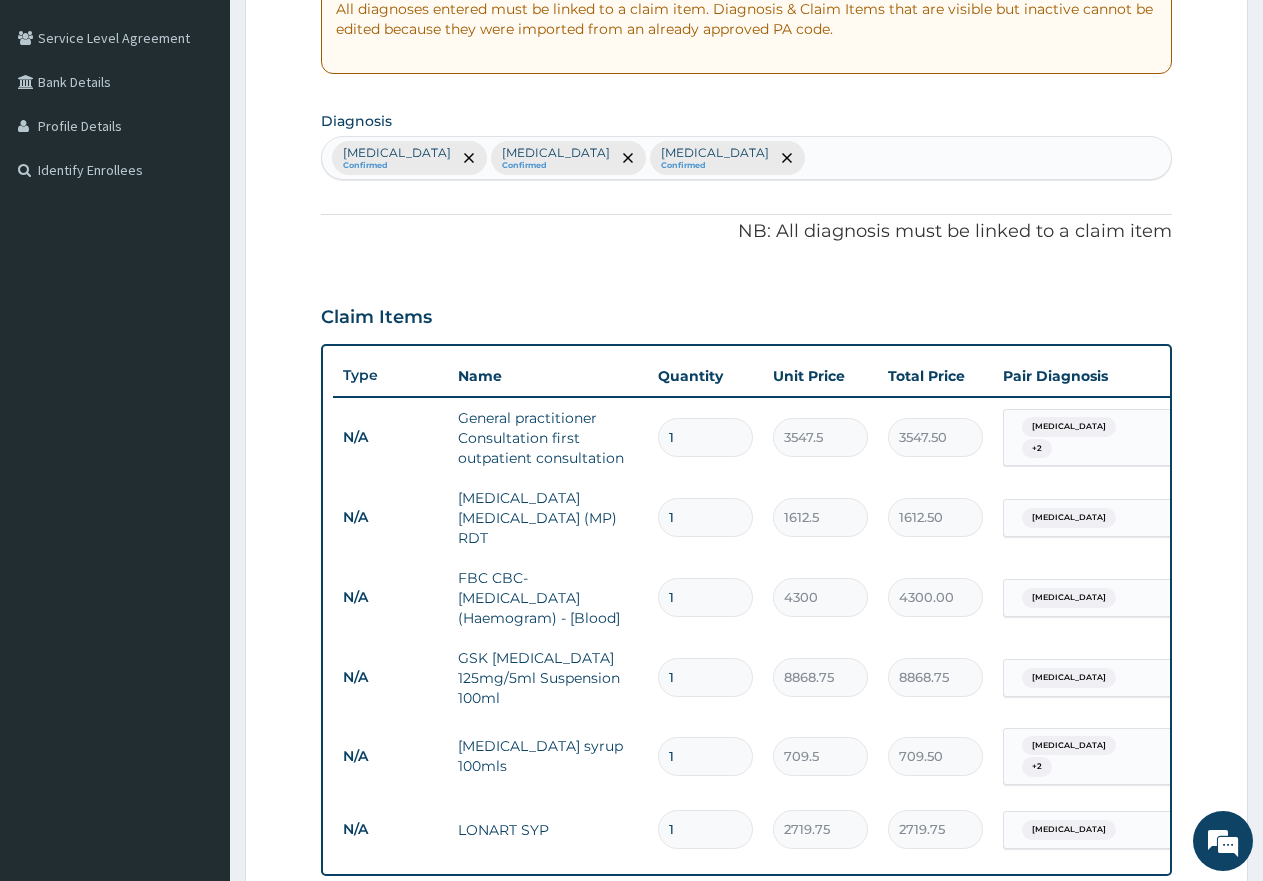 scroll, scrollTop: 850, scrollLeft: 0, axis: vertical 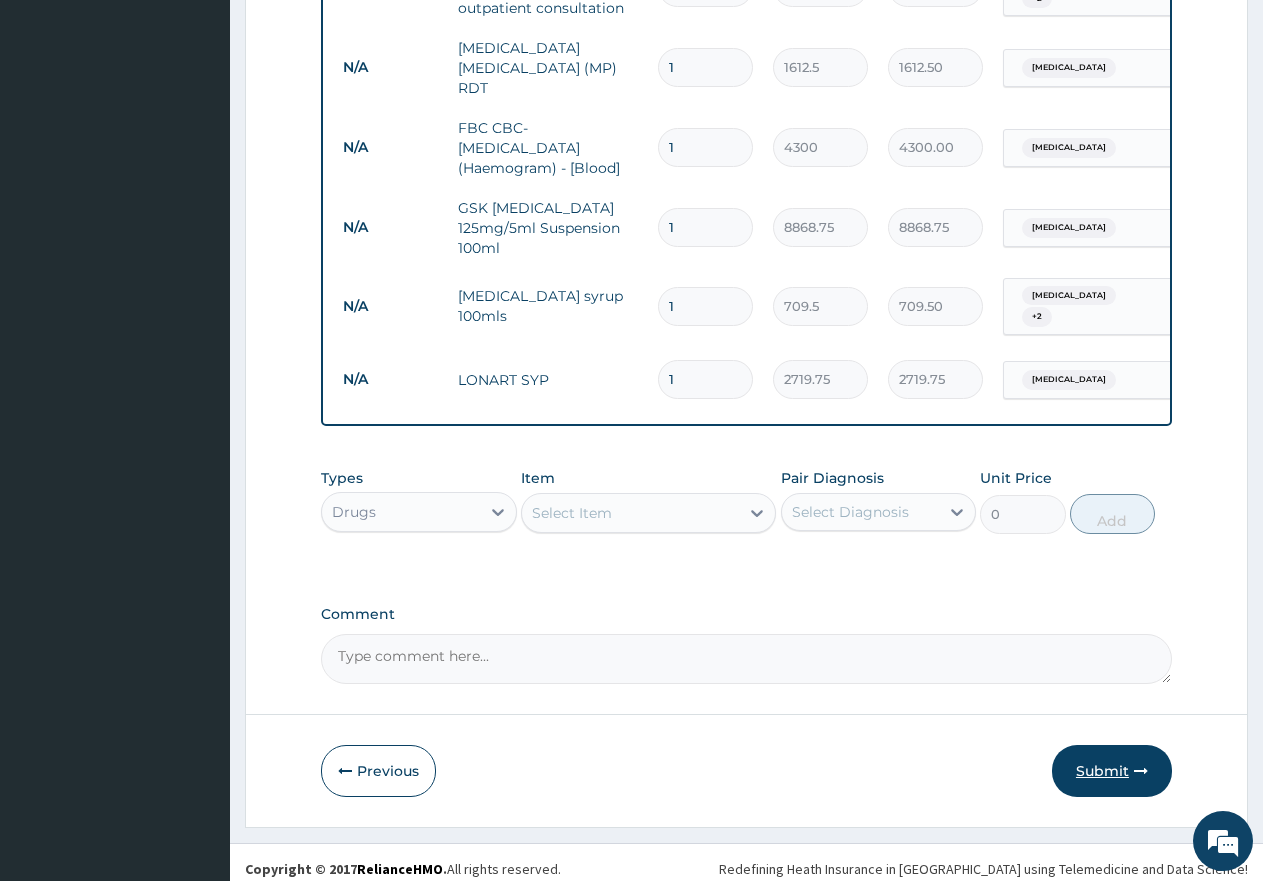 click on "Submit" at bounding box center [1112, 771] 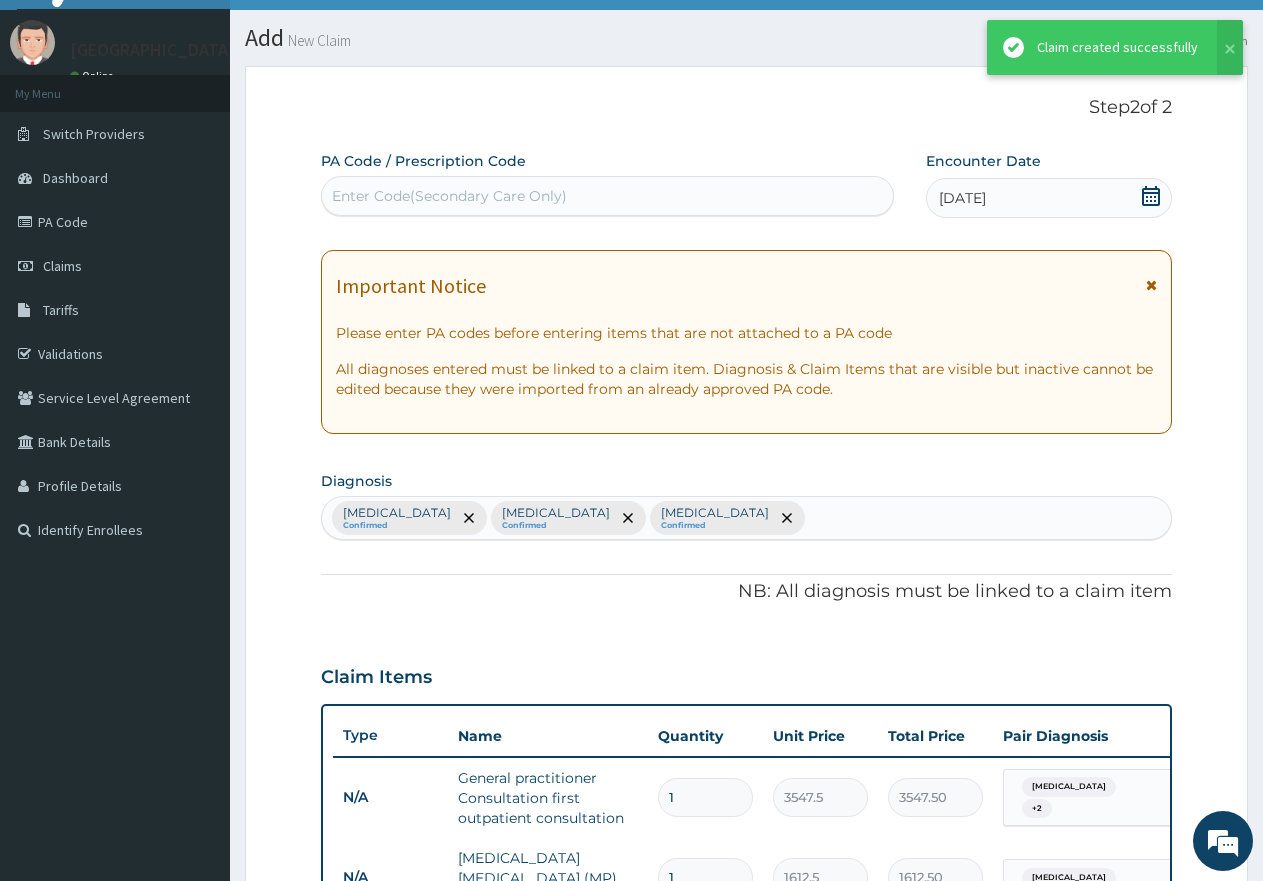scroll, scrollTop: 850, scrollLeft: 0, axis: vertical 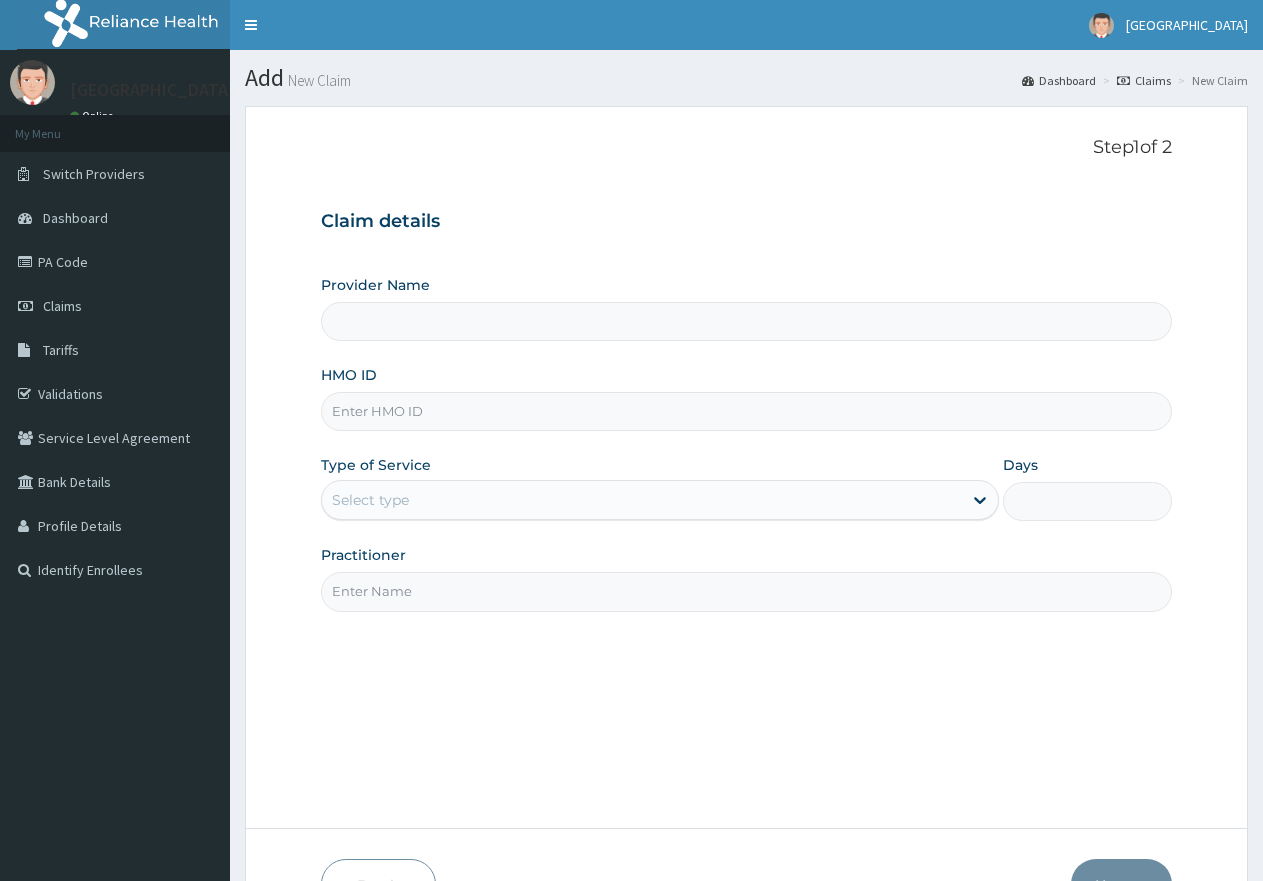 type on "[GEOGRAPHIC_DATA]" 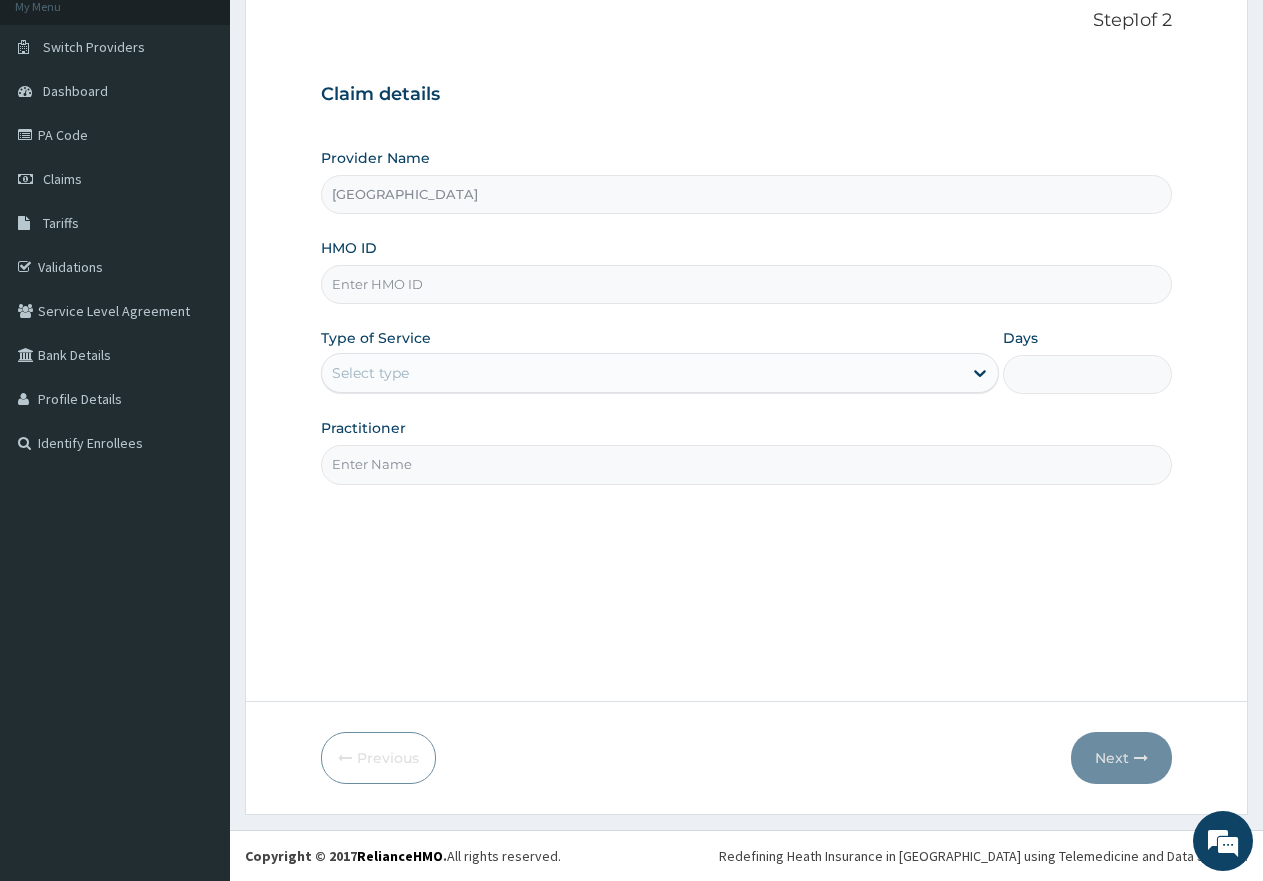 scroll, scrollTop: 127, scrollLeft: 0, axis: vertical 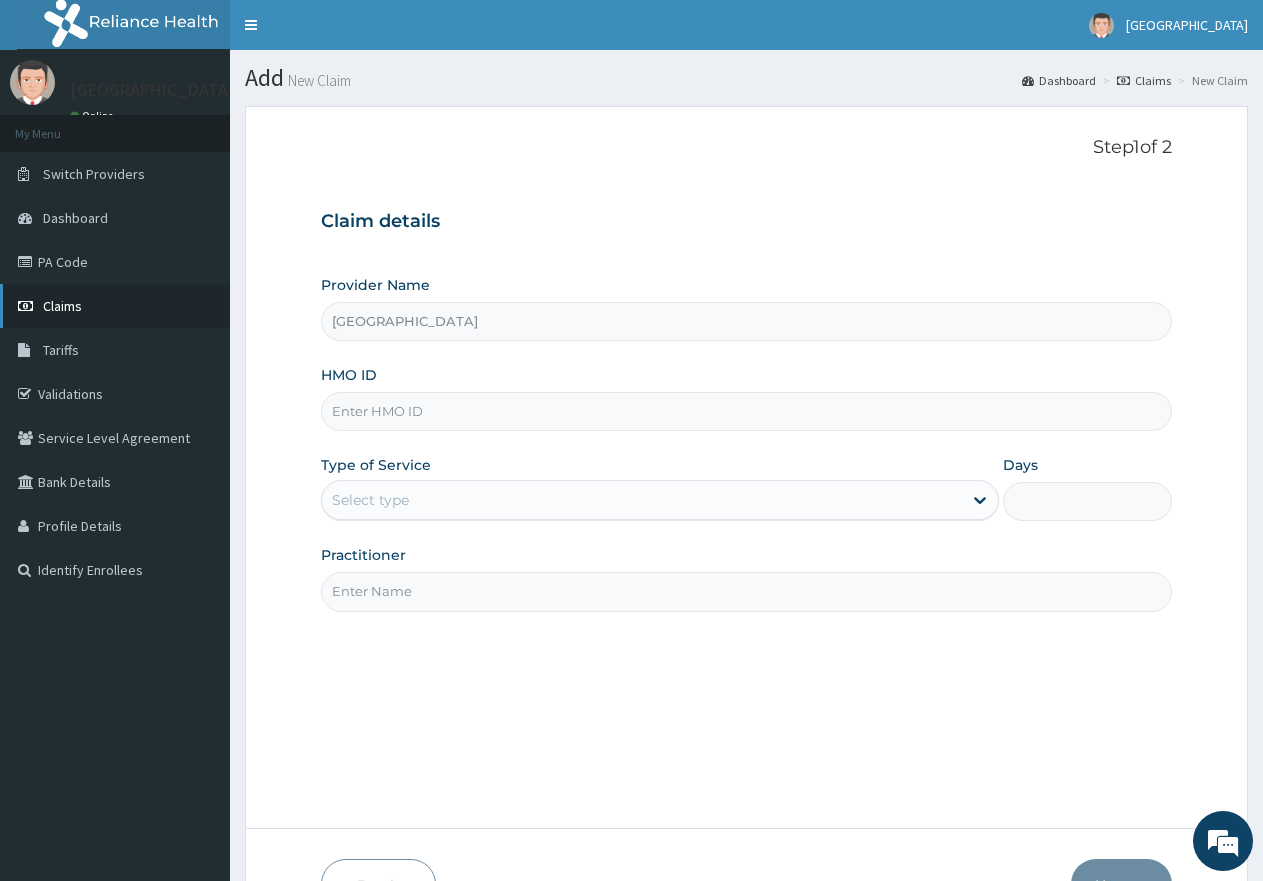 click on "Claims" at bounding box center [62, 306] 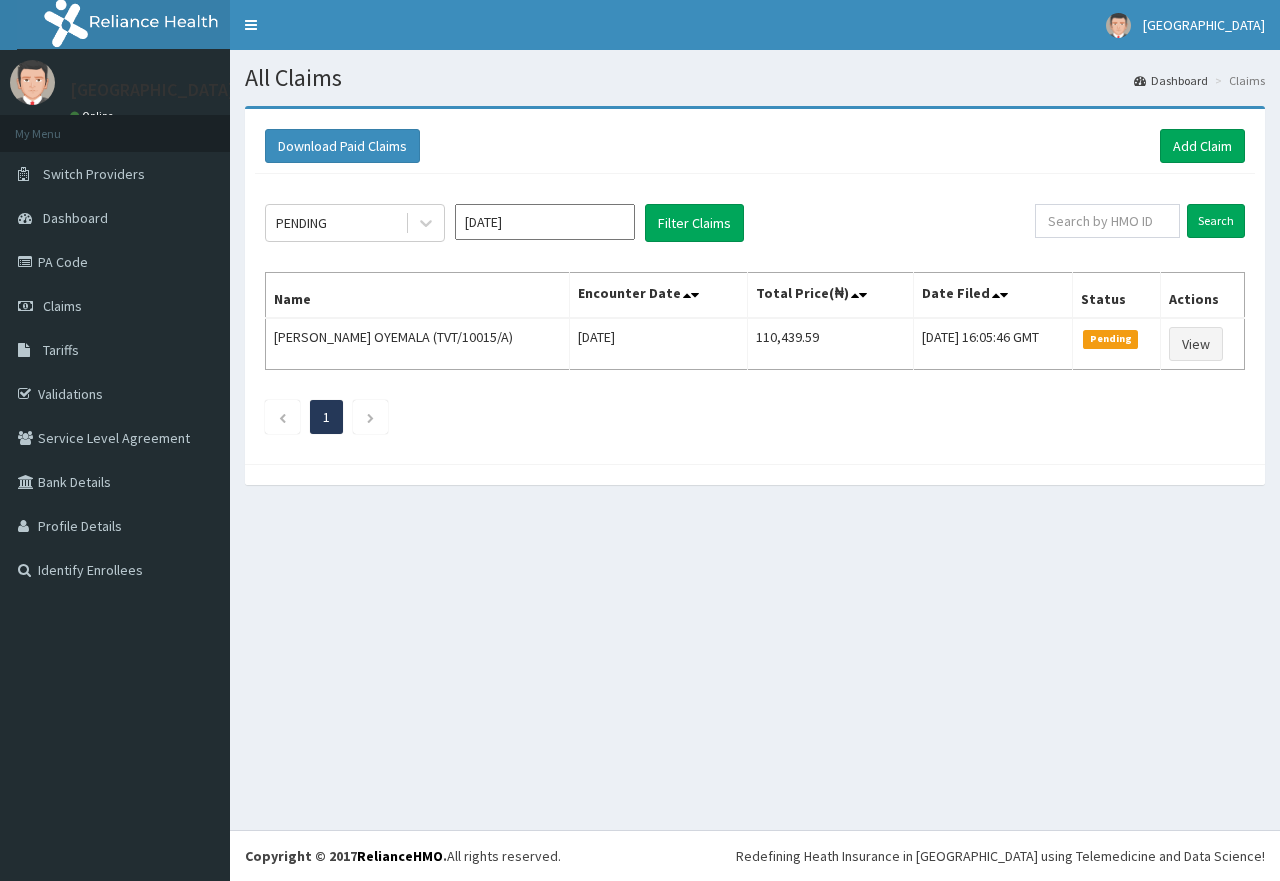 scroll, scrollTop: 0, scrollLeft: 0, axis: both 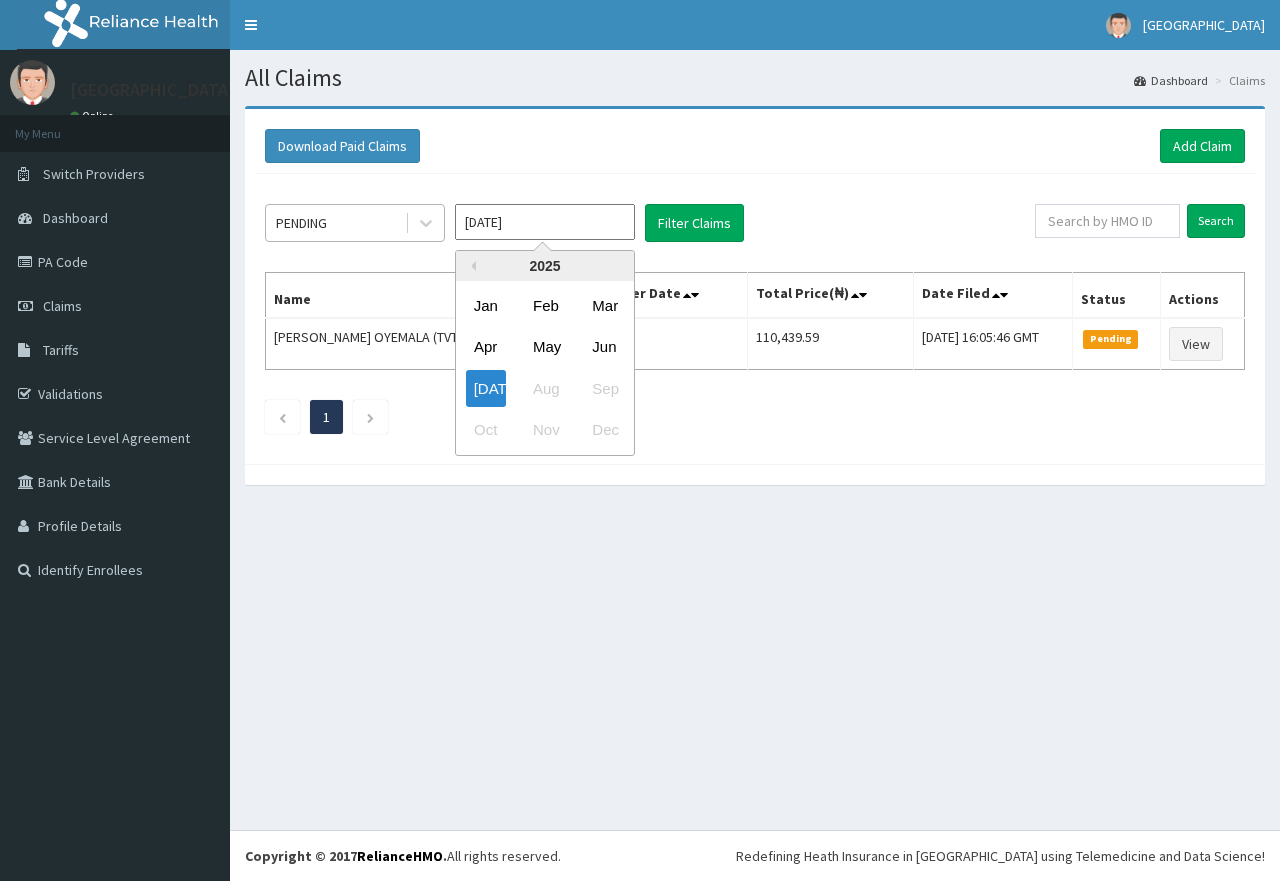 click on "PENDING" at bounding box center (335, 223) 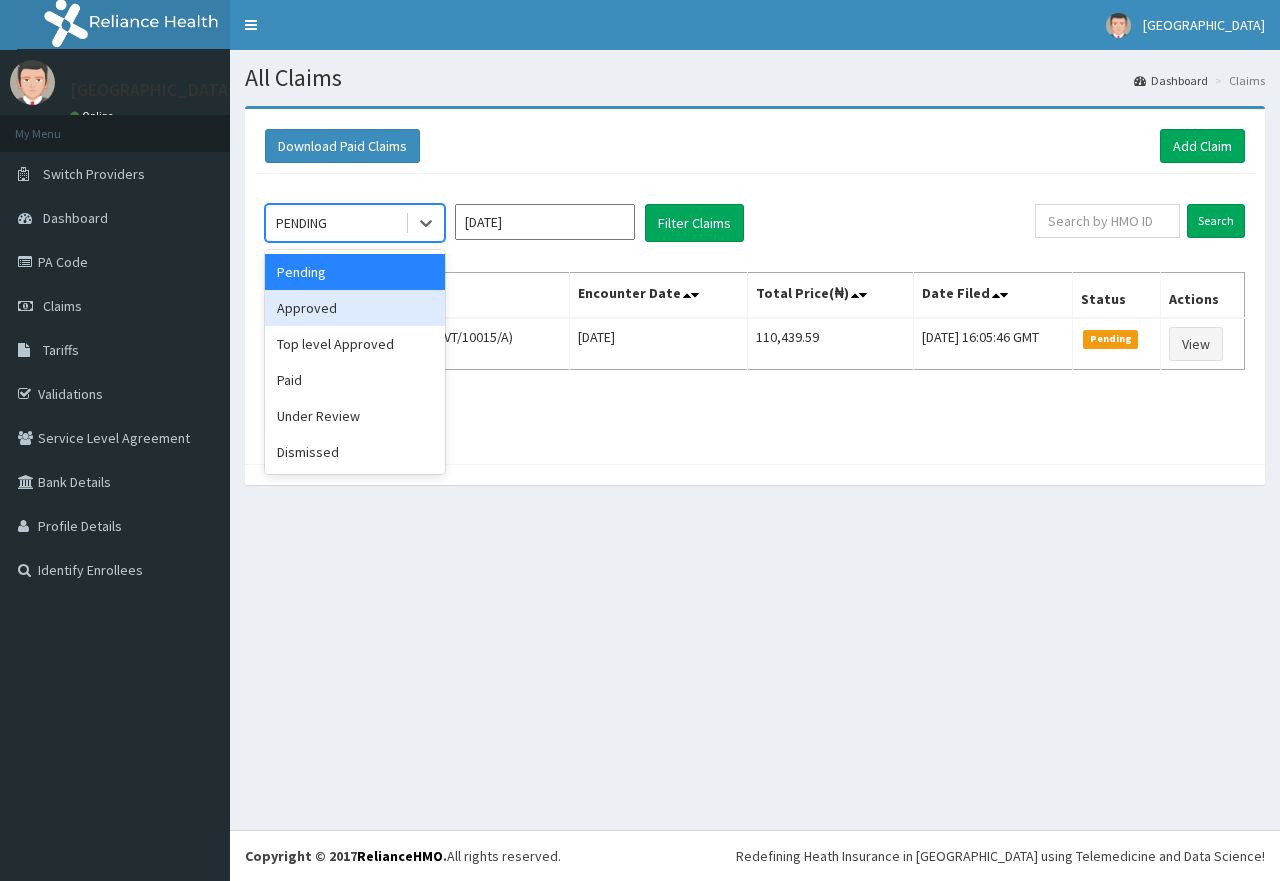 click on "Approved" at bounding box center (355, 308) 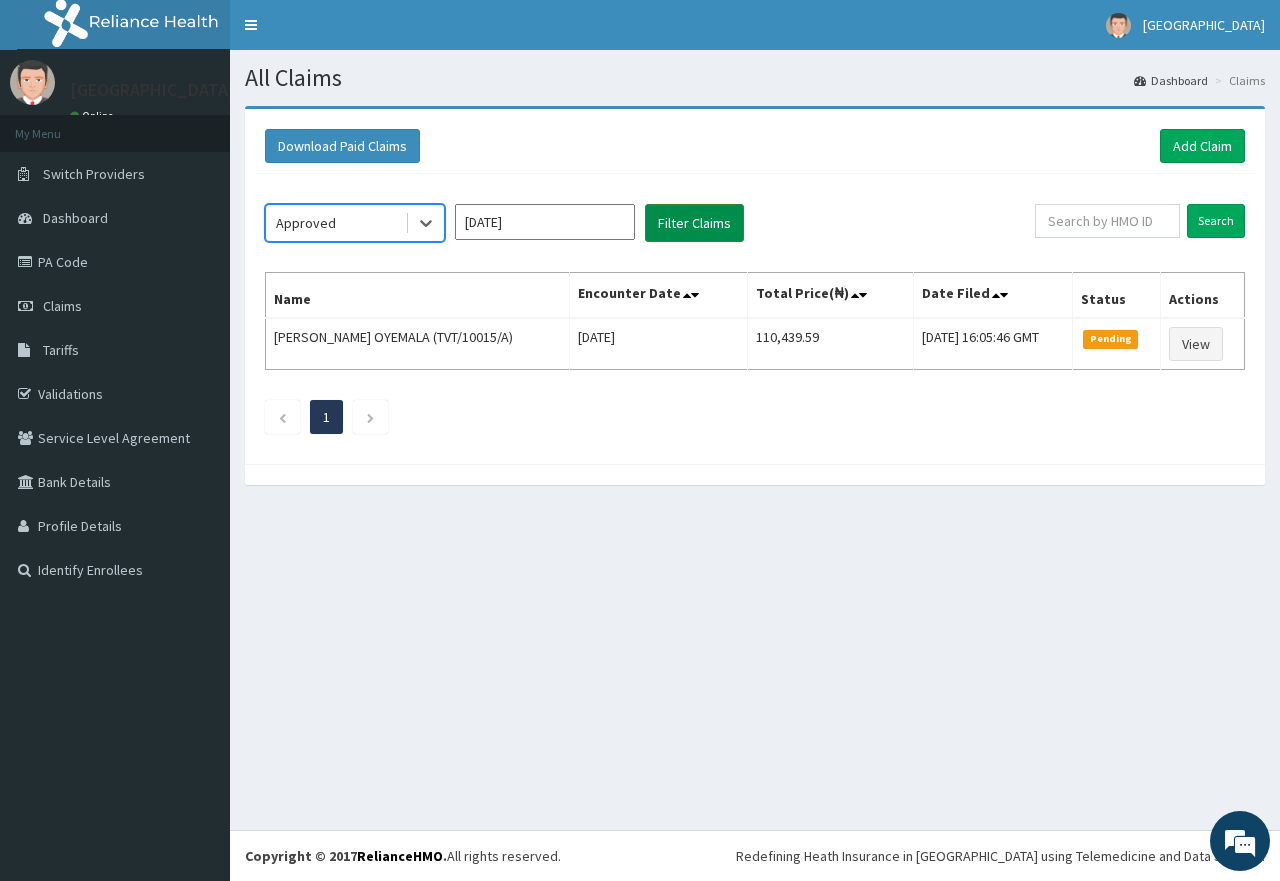 click on "Filter Claims" at bounding box center (694, 223) 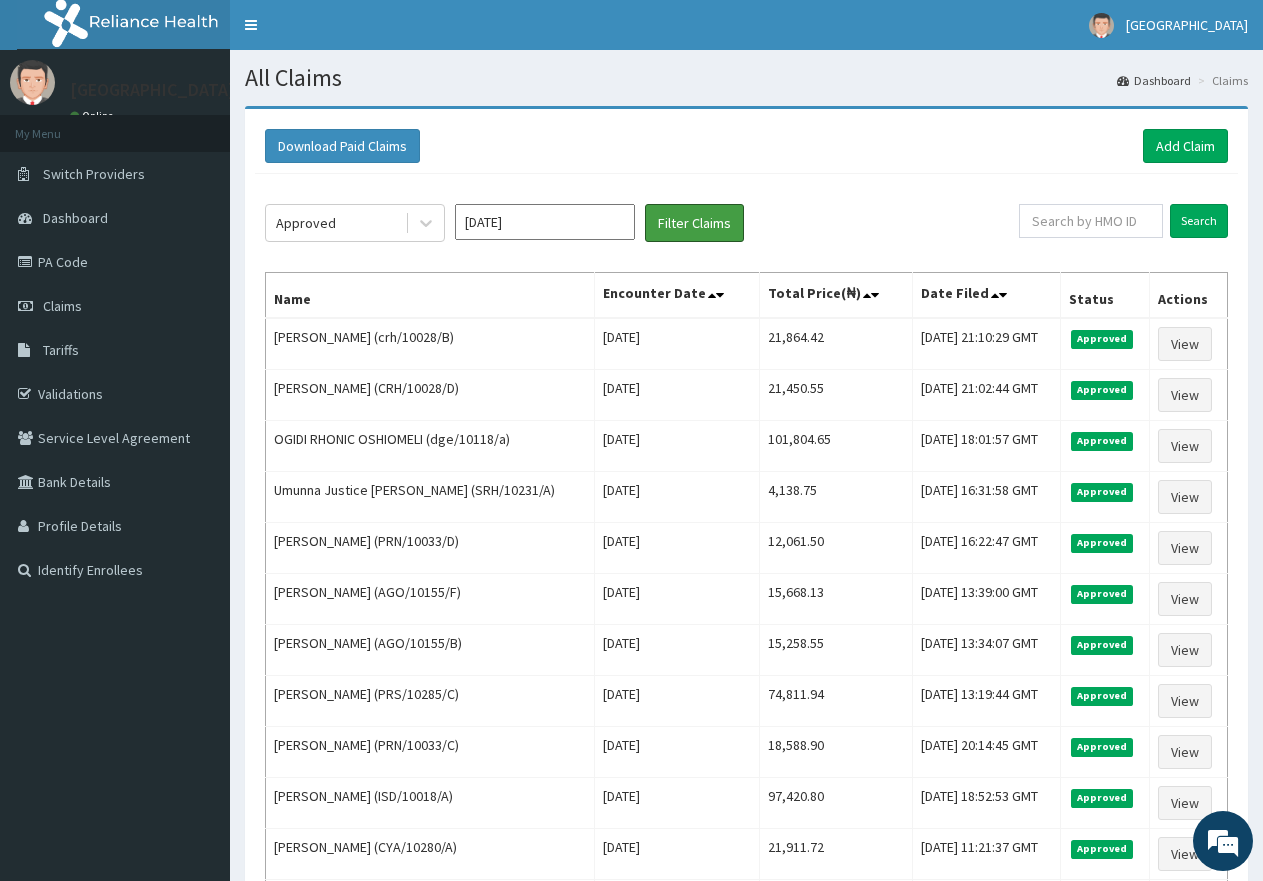 scroll, scrollTop: 0, scrollLeft: 0, axis: both 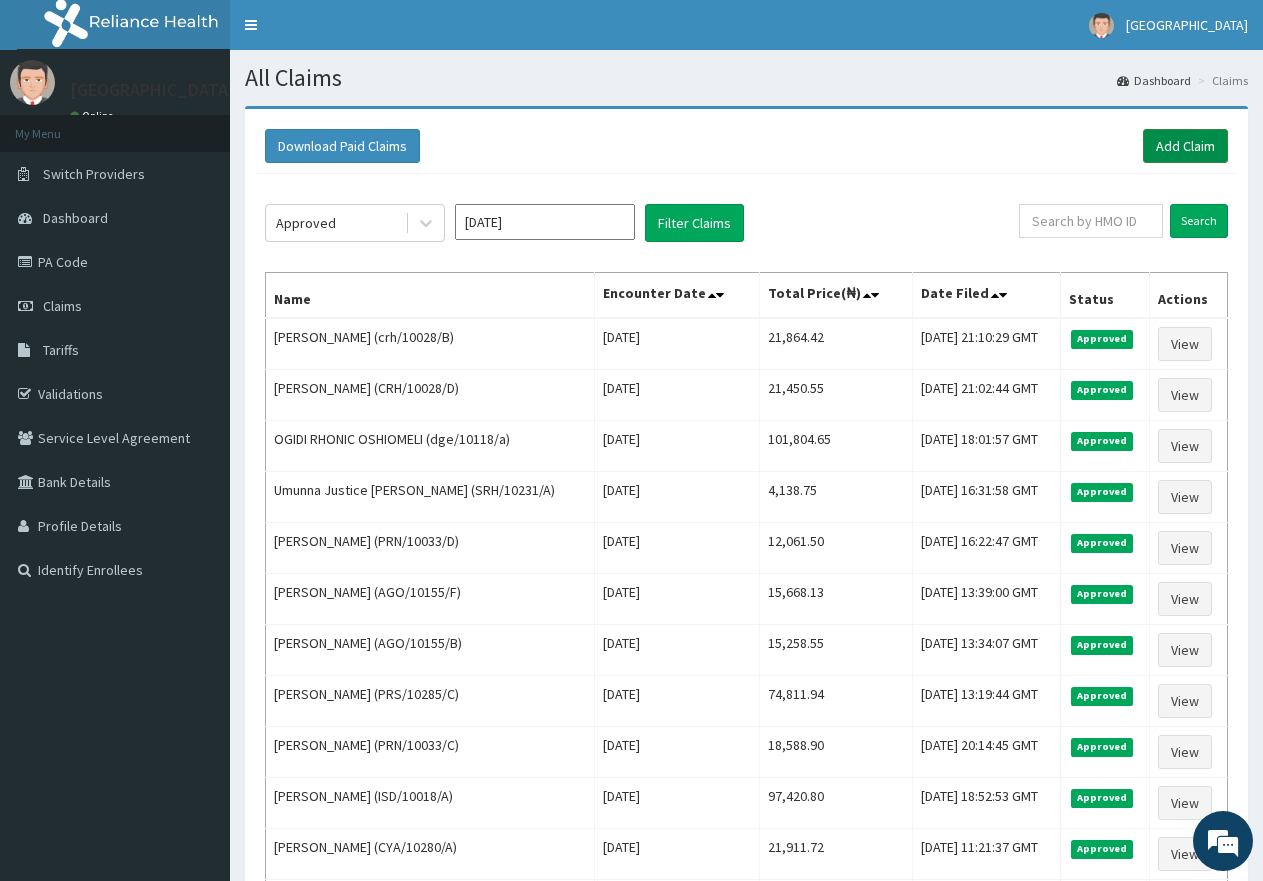 click on "Add Claim" at bounding box center [1185, 146] 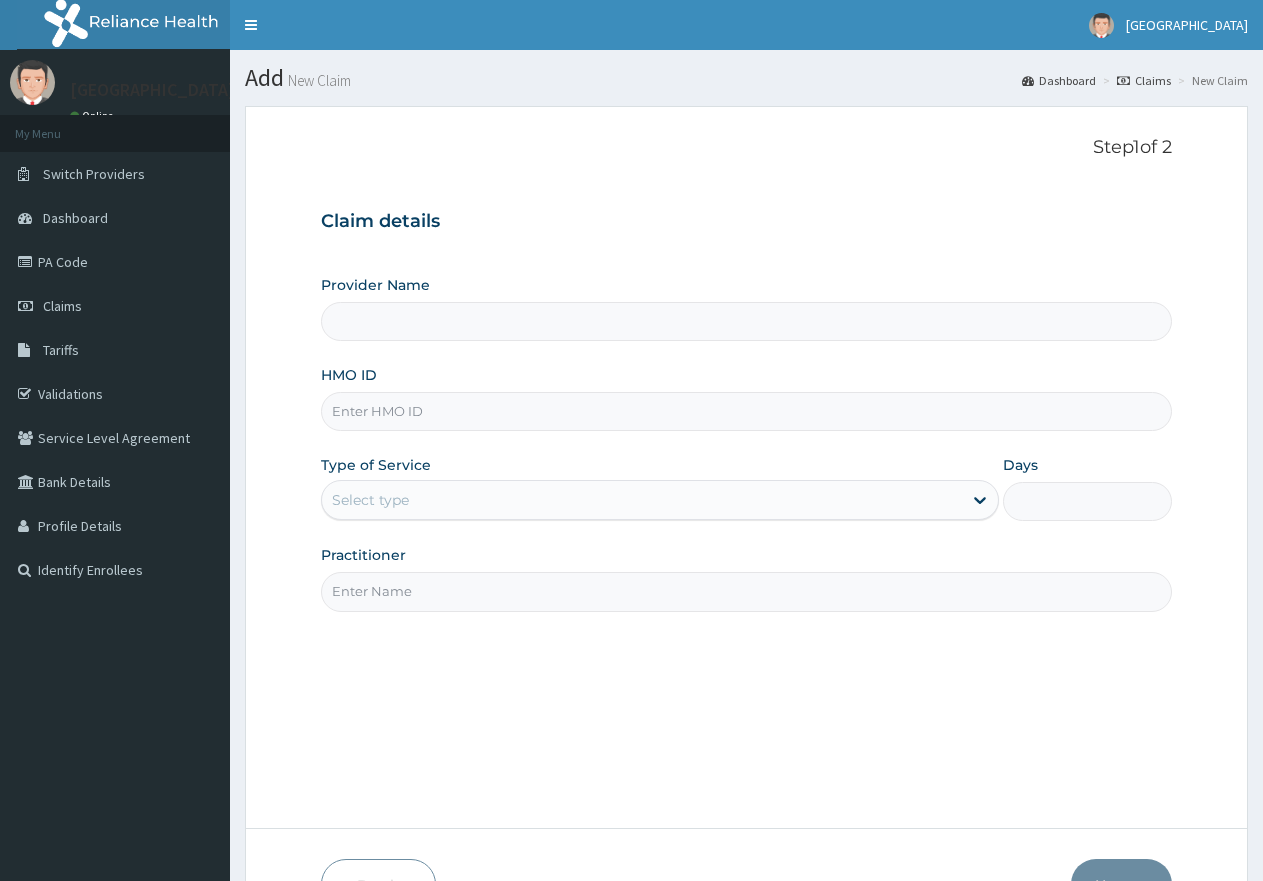 scroll, scrollTop: 0, scrollLeft: 0, axis: both 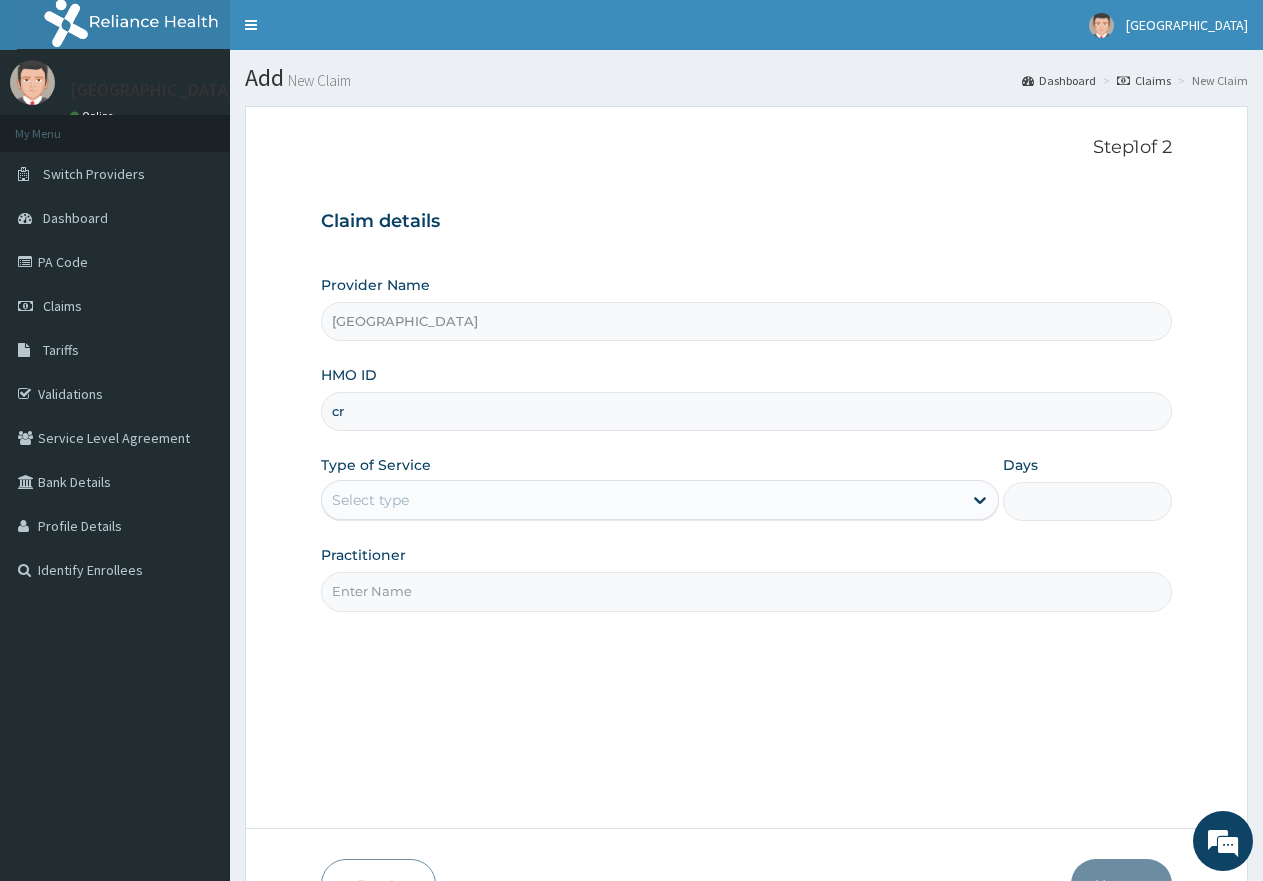 type on "crh/10028/c" 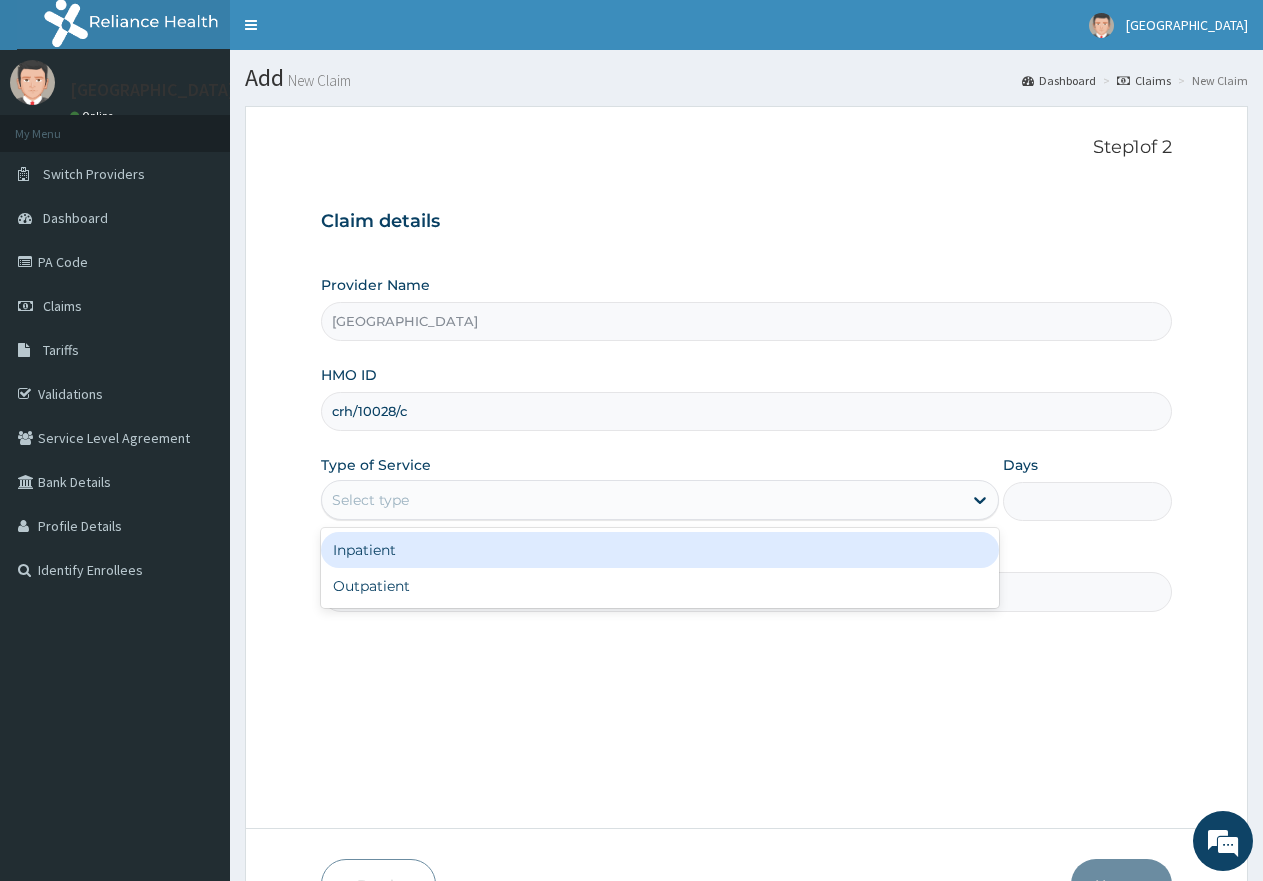 click on "Select type" at bounding box center [641, 500] 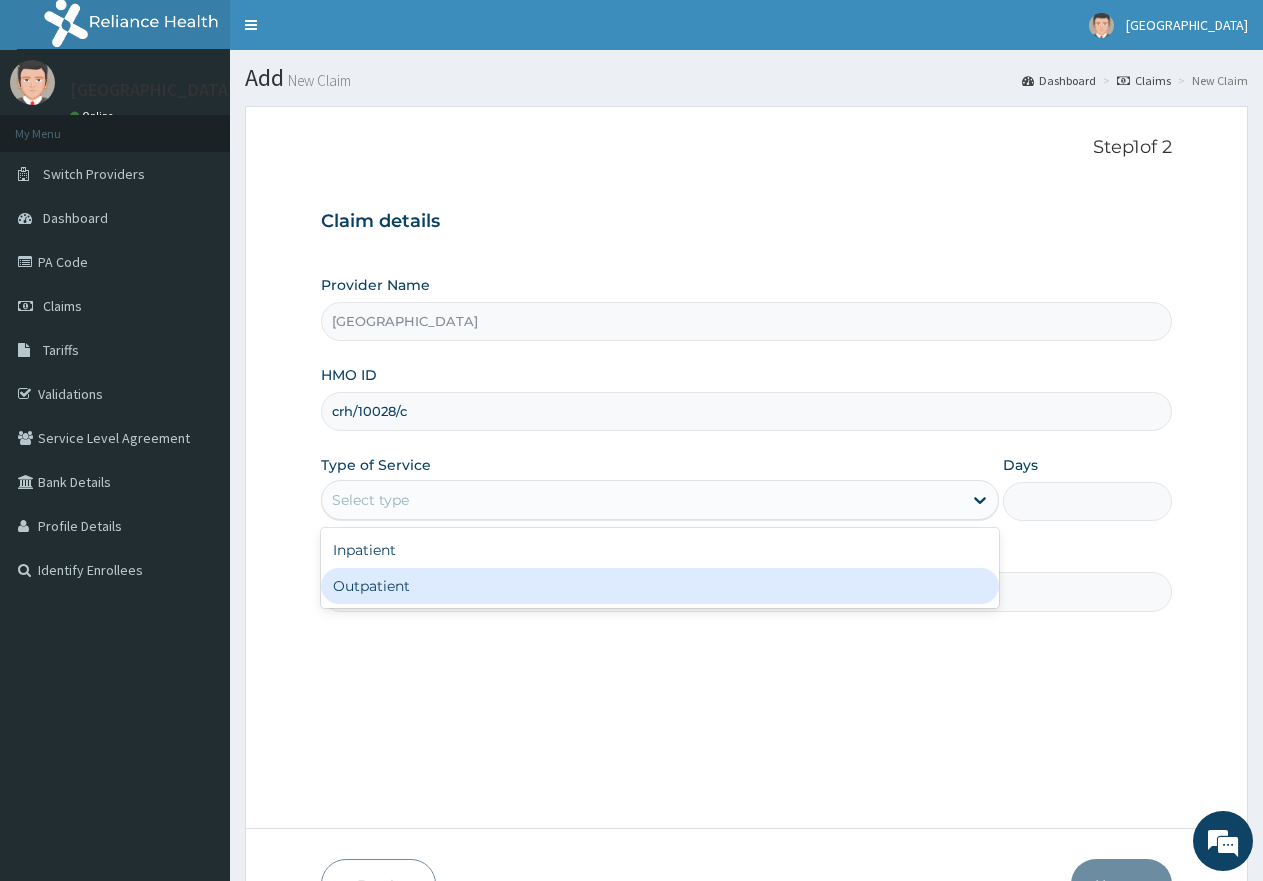 click on "Outpatient" at bounding box center (659, 586) 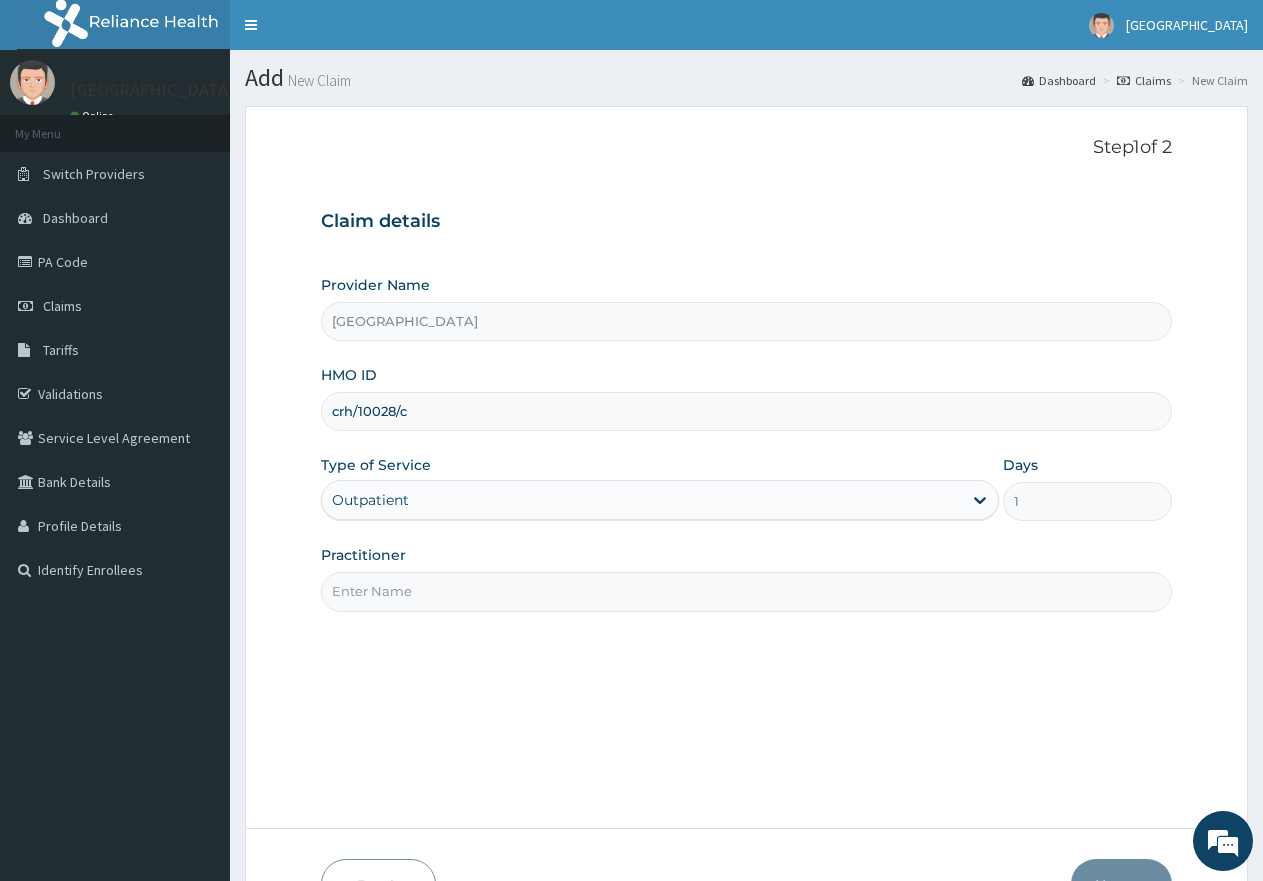 click on "Practitioner" at bounding box center (746, 591) 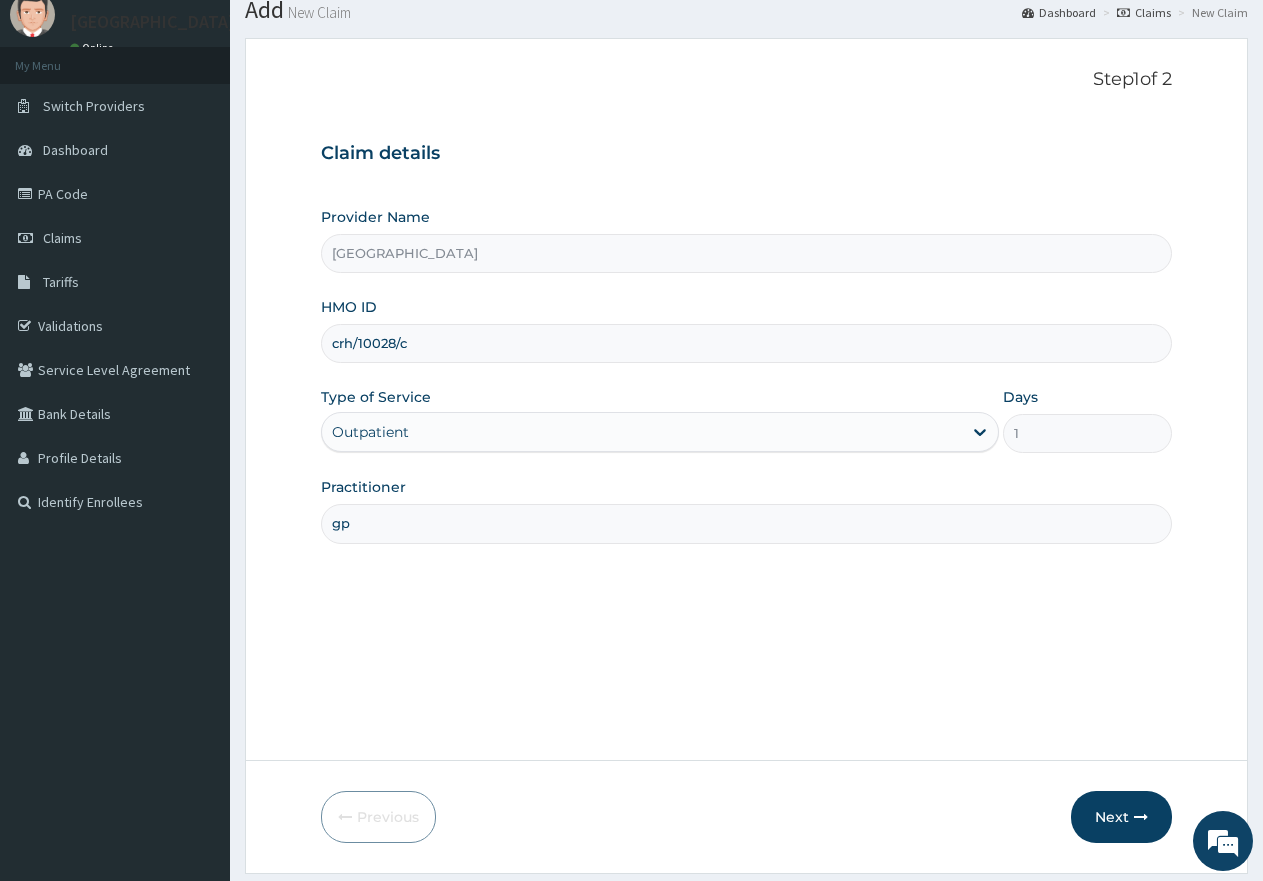 scroll, scrollTop: 127, scrollLeft: 0, axis: vertical 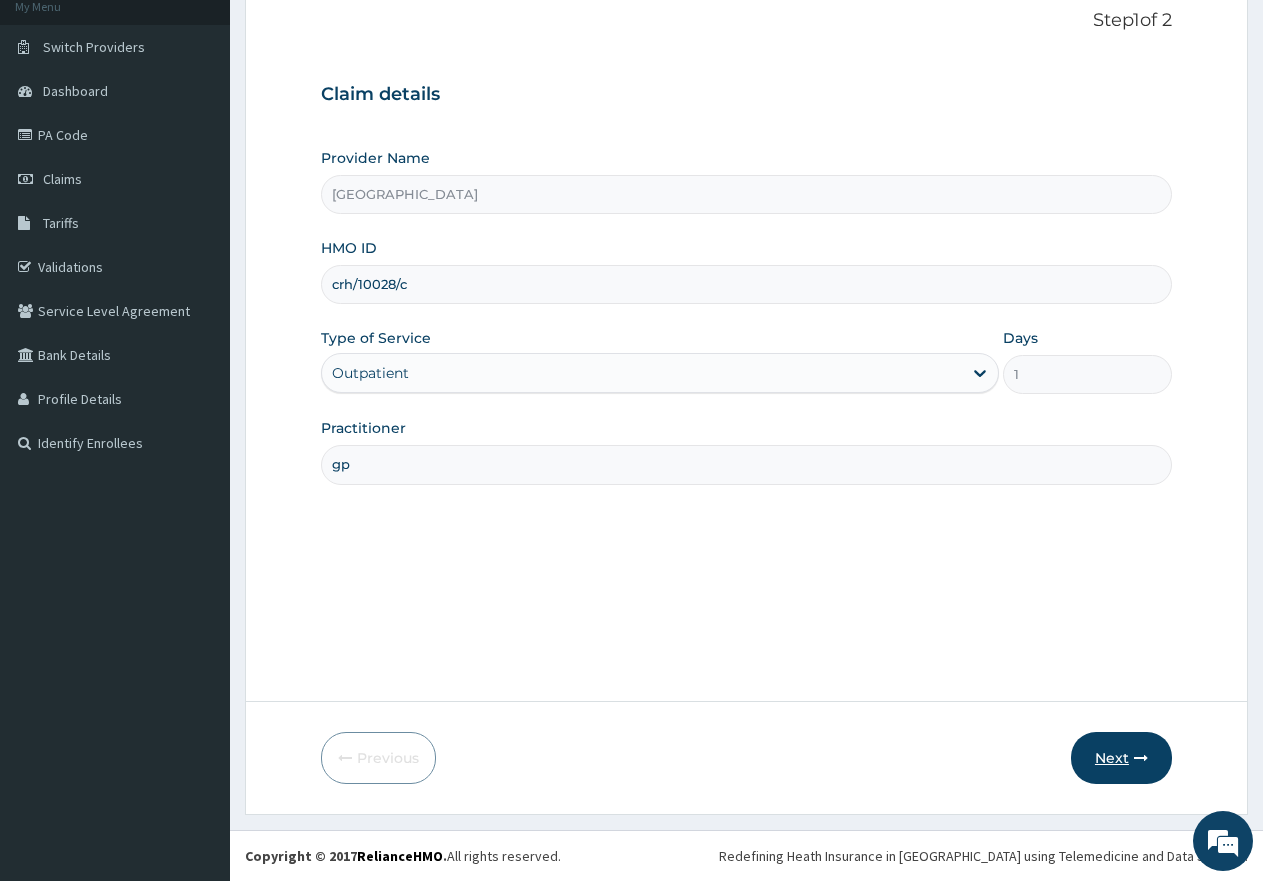 type on "gp" 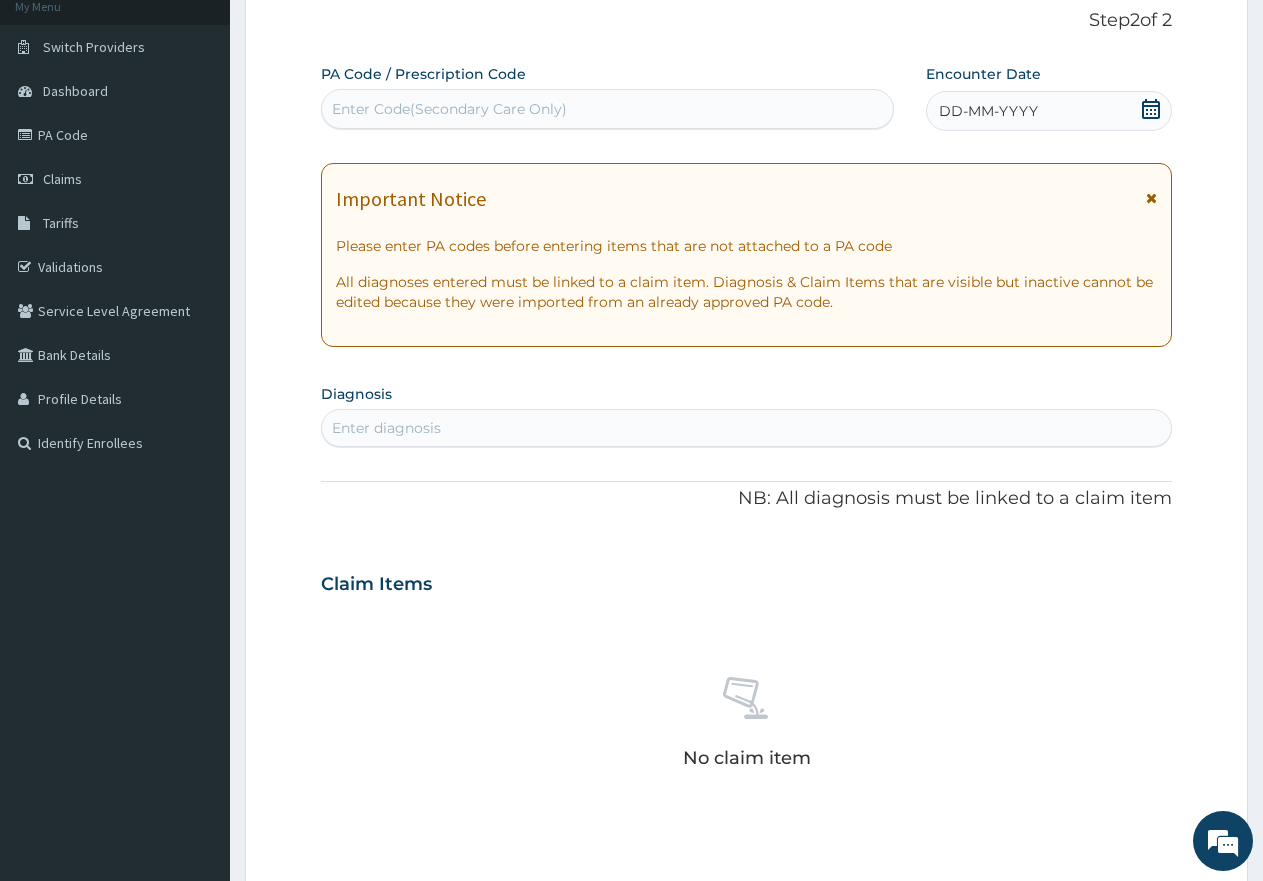 scroll, scrollTop: 0, scrollLeft: 0, axis: both 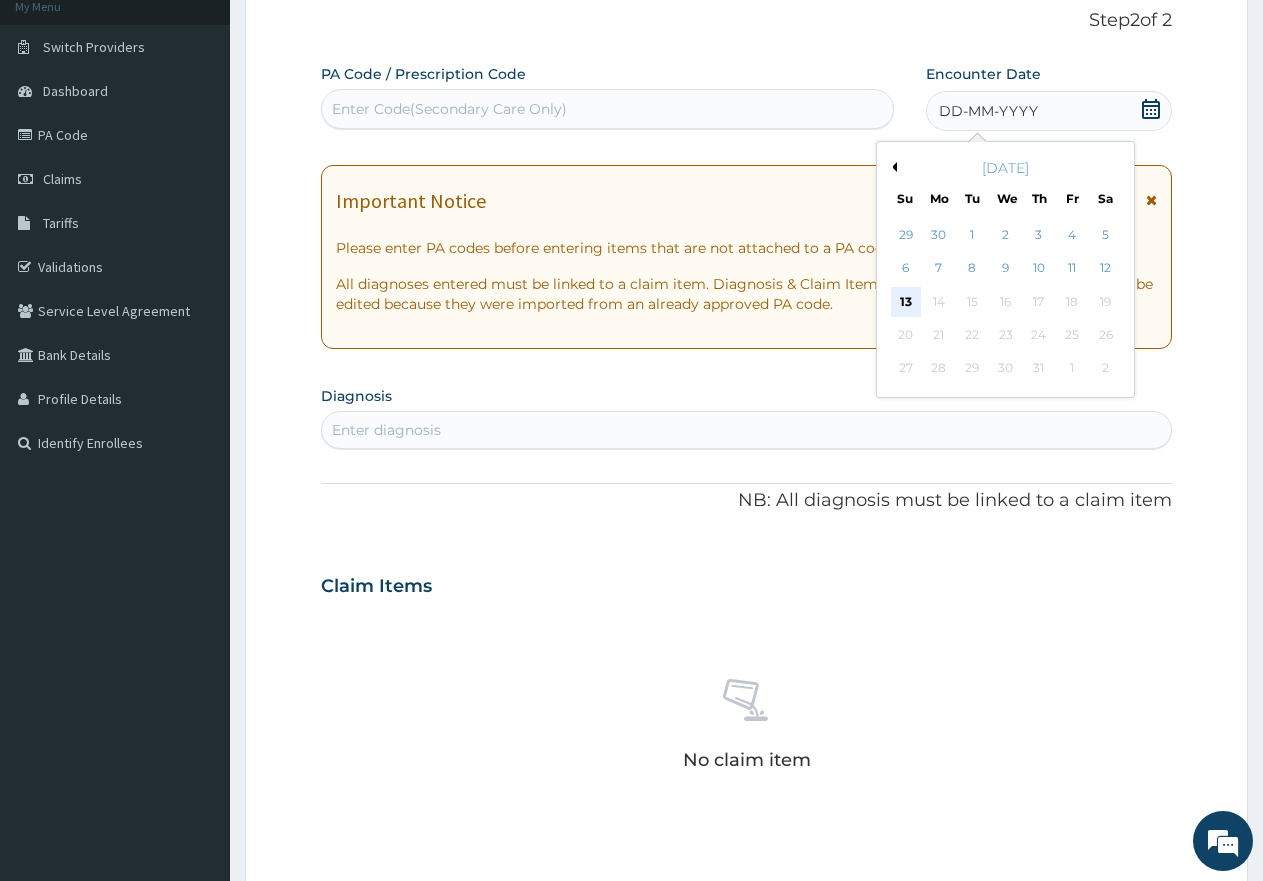 click on "13" at bounding box center (906, 302) 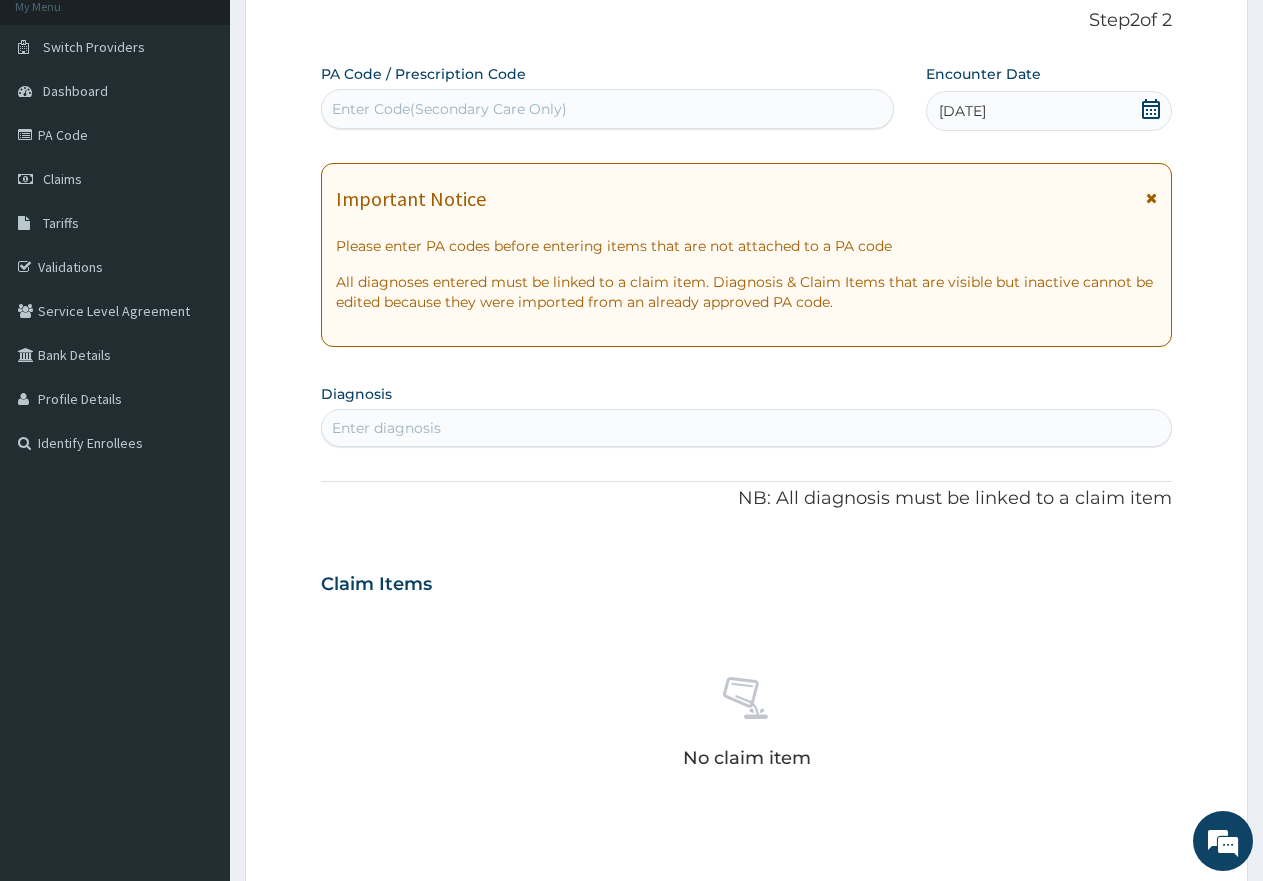 click on "Enter diagnosis" at bounding box center (746, 428) 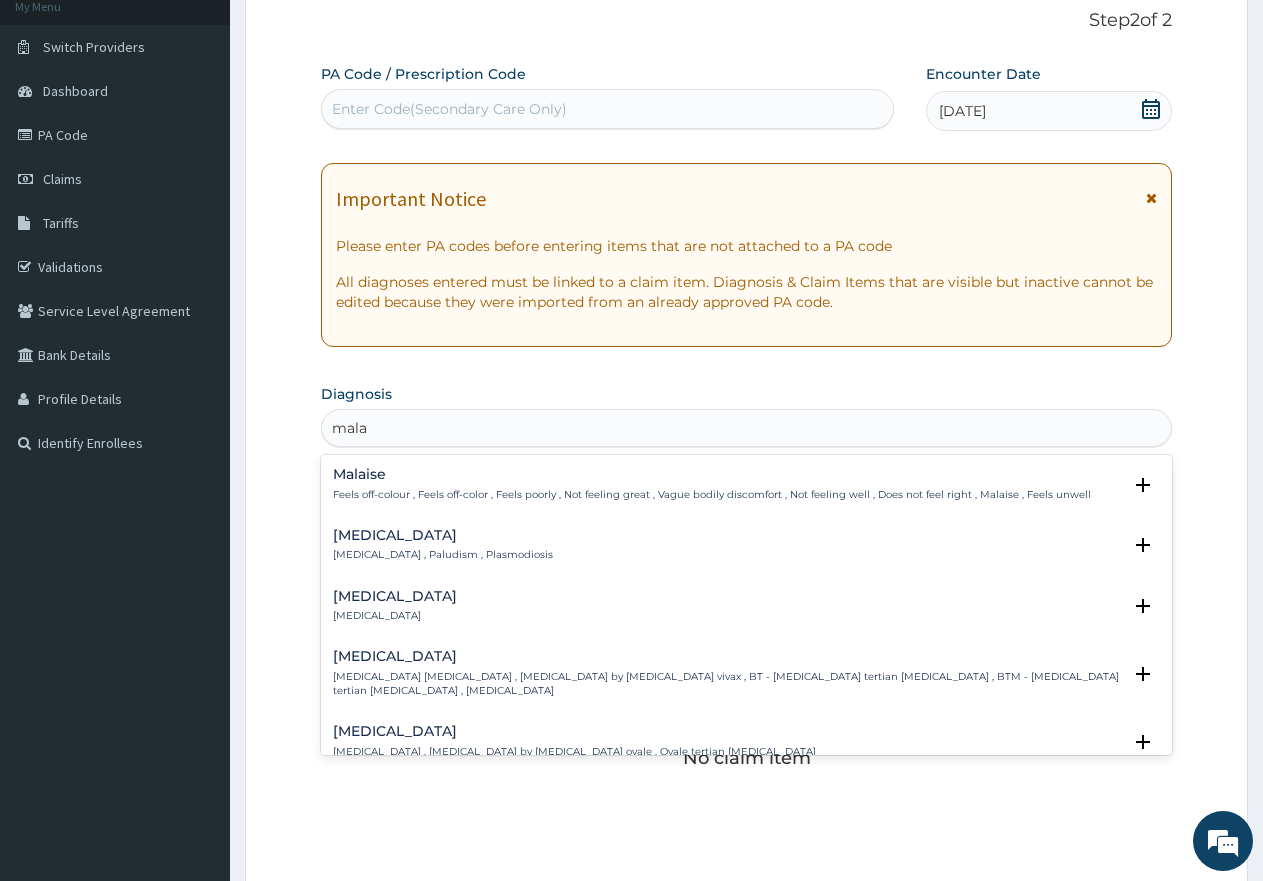 click on "Feels off-colour , Feels off-color , Feels poorly , Not feeling great , Vague bodily discomfort , Not feeling well , Does not feel right , Malaise , Feels unwell" at bounding box center (712, 495) 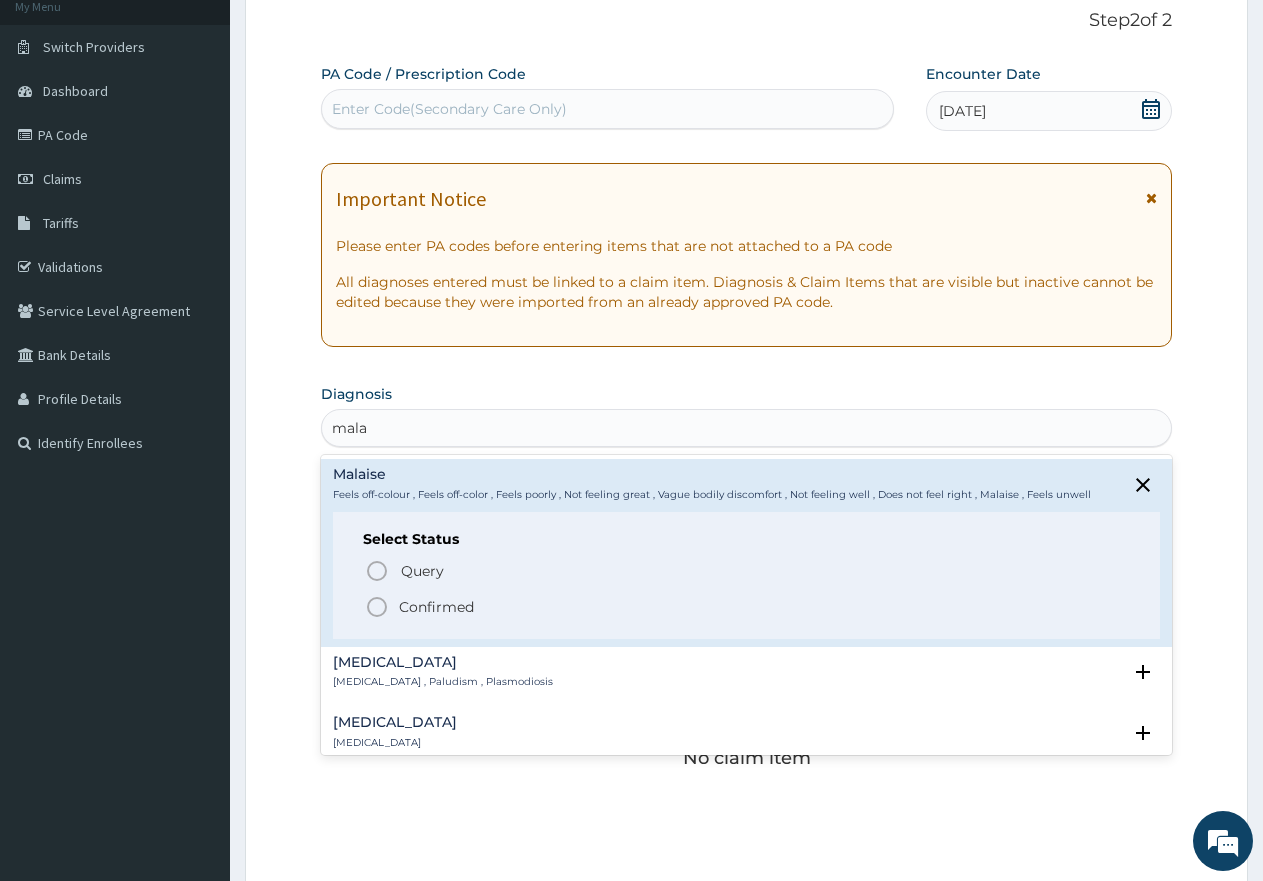 type on "mala" 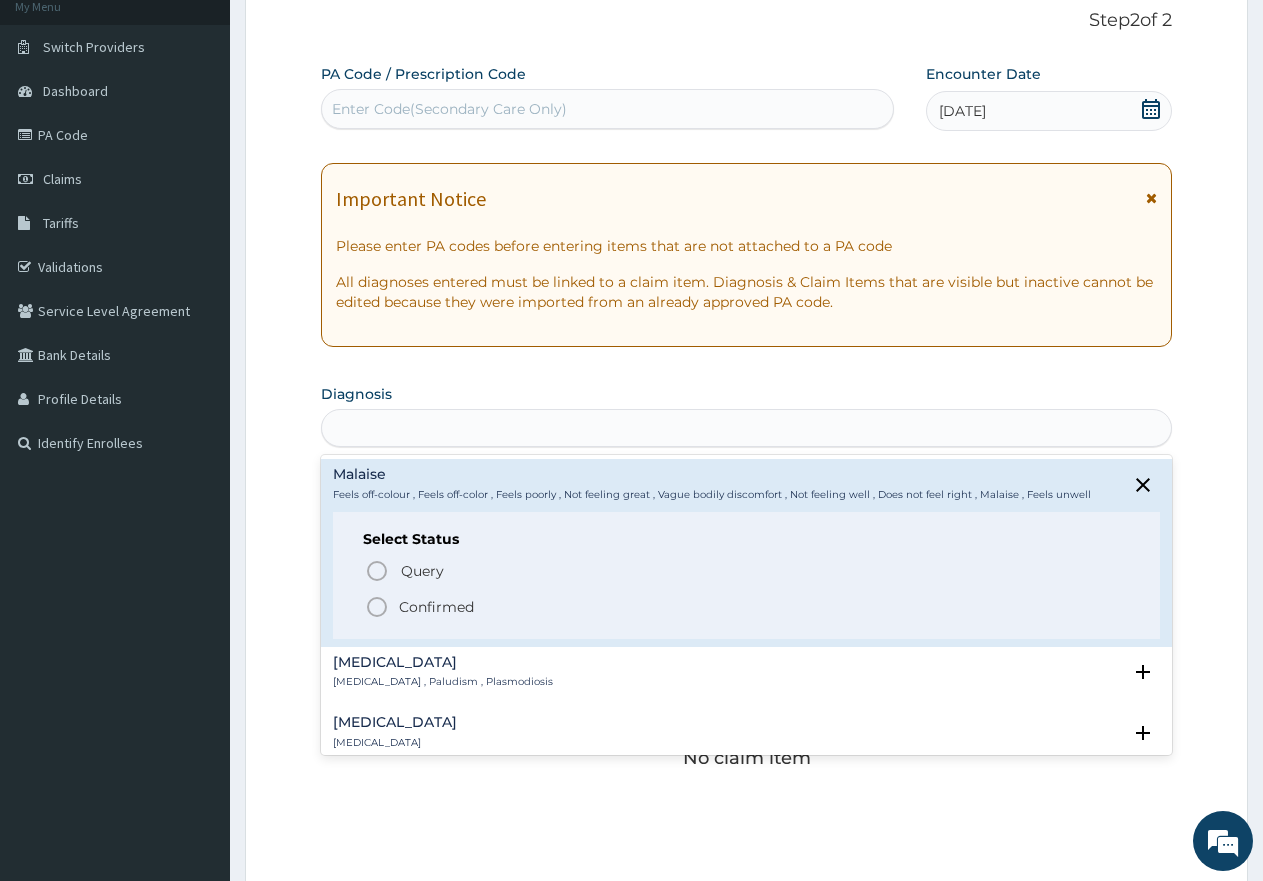 click on "Diagnosis option Malaise focused, 1 of 50. 50 results available for search term mala. Use Up and Down to choose options, press Enter to select the currently focused option, press Escape to exit the menu, press Tab to select the option and exit the menu. mala Malaise Feels off-colour , Feels off-color , Feels poorly , Not feeling great , Vague bodily discomfort , Not feeling well , Does not feel right , Malaise , Feels unwell Select Status Query Query covers suspected (?), Keep in view (kiv), Ruled out (r/o) Confirmed [MEDICAL_DATA] [MEDICAL_DATA] , Paludism , Plasmodiosis Select Status Query Query covers suspected (?), Keep in view (kiv), Ruled out (r/o) Confirmed [MEDICAL_DATA] [MEDICAL_DATA] Select Status Query Query covers suspected (?), Keep in view (kiv), Ruled out (r/o) Confirmed [MEDICAL_DATA] [MEDICAL_DATA] [MEDICAL_DATA] , [MEDICAL_DATA] by [MEDICAL_DATA] vivax , BT - [MEDICAL_DATA] tertian [MEDICAL_DATA] , BTM - [MEDICAL_DATA] tertian [MEDICAL_DATA] , [MEDICAL_DATA] Select Status Query Confirmed [MEDICAL_DATA] Select Status Query" at bounding box center (746, 413) 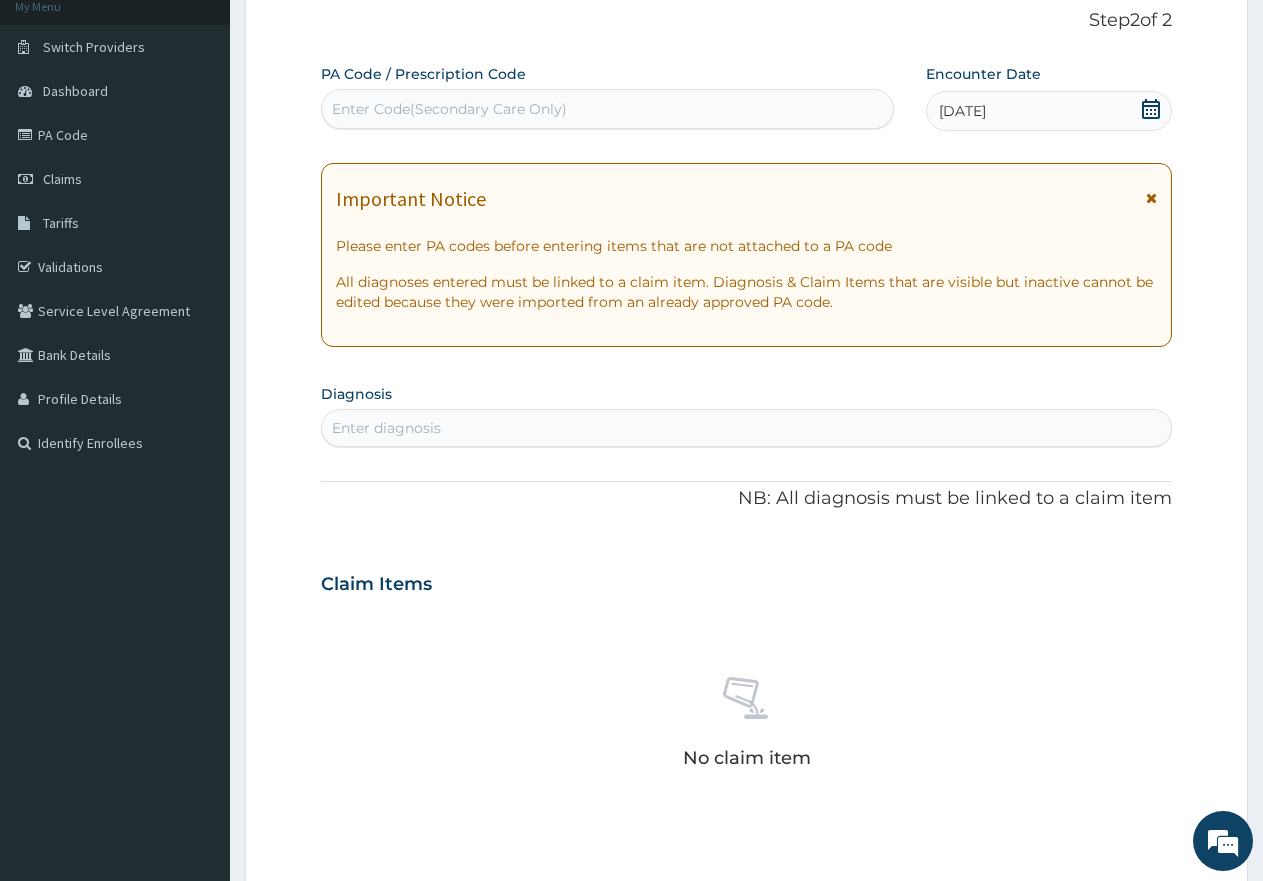 click on "Enter diagnosis" at bounding box center [746, 428] 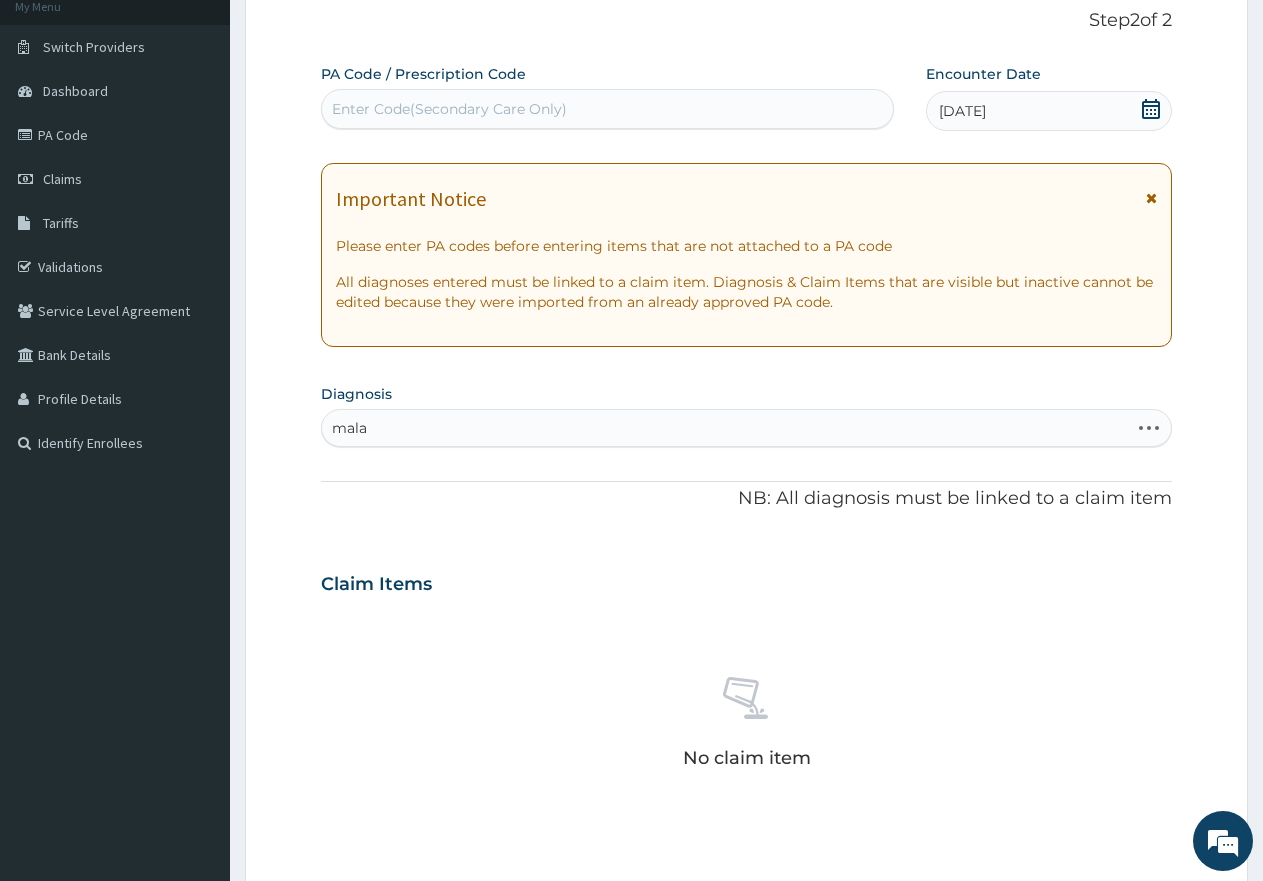 type on "malar" 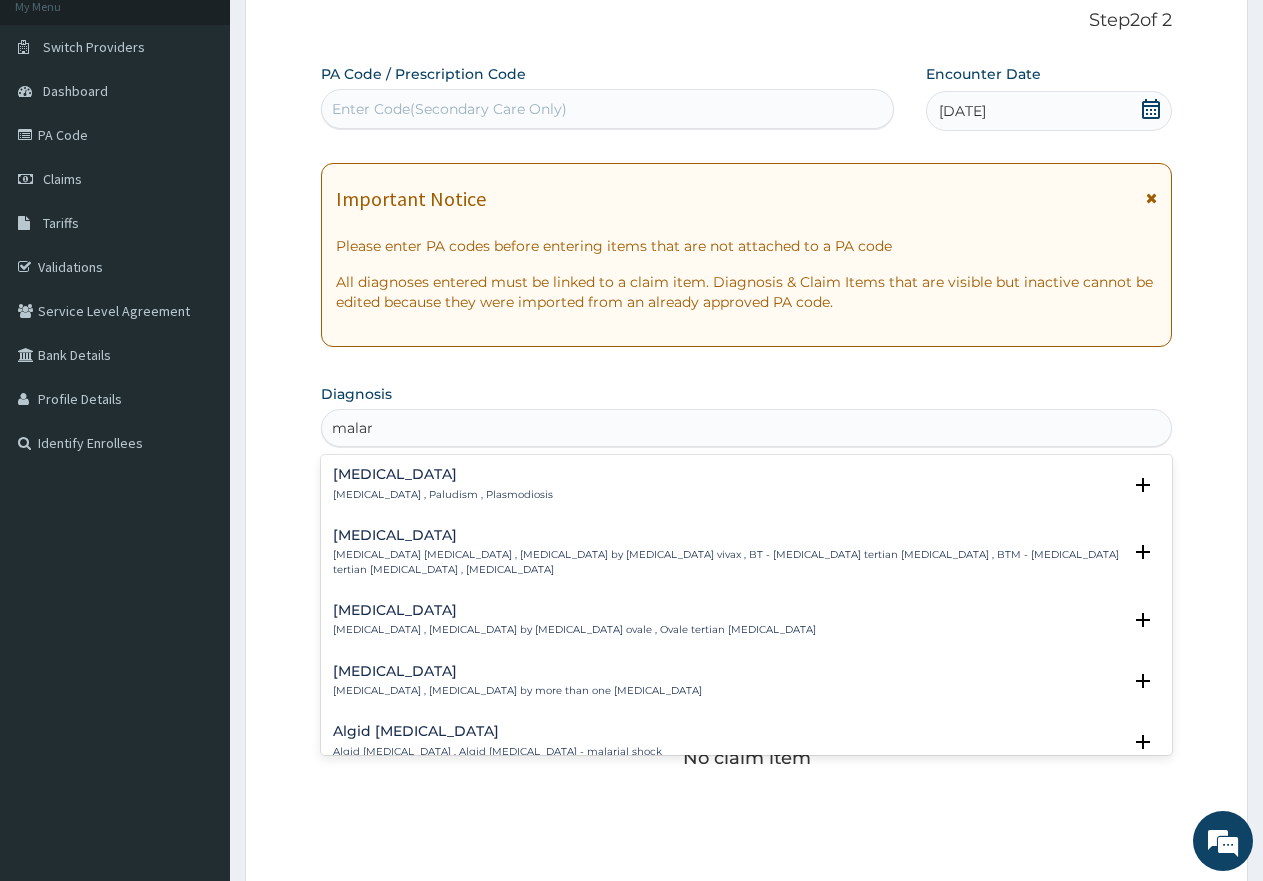click on "[MEDICAL_DATA] [MEDICAL_DATA] , Paludism , Plasmodiosis Select Status Query Query covers suspected (?), Keep in view (kiv), Ruled out (r/o) Confirmed [MEDICAL_DATA] [MEDICAL_DATA] [MEDICAL_DATA] , [MEDICAL_DATA] by [MEDICAL_DATA] vivax , BT - [MEDICAL_DATA] tertian [MEDICAL_DATA] , BTM - [MEDICAL_DATA] tertian [MEDICAL_DATA] , [MEDICAL_DATA] Select Status Query Query covers suspected (?), Keep in view (kiv), Ruled out (r/o) Confirmed [MEDICAL_DATA] [MEDICAL_DATA] , [MEDICAL_DATA] by [MEDICAL_DATA] ovale , Ovale tertian [MEDICAL_DATA] Select Status Query Query covers suspected (?), Keep in view (kiv), Ruled out (r/o) Confirmed [MEDICAL_DATA] [MEDICAL_DATA] , [MEDICAL_DATA] by more than one [MEDICAL_DATA] Select Status Query Query covers suspected (?), Keep in view (kiv), Ruled out (r/o) Confirmed Algid [MEDICAL_DATA] Algid [MEDICAL_DATA] , Algid [MEDICAL_DATA] - malarial shock Select Status Query Query covers suspected (?), Keep in view (kiv), Ruled out (r/o) Confirmed Malarial fever Malarial fever Select Status Query Query covers suspected (?), Keep in view (kiv), Ruled out (r/o) Confirmed" at bounding box center [746, 605] 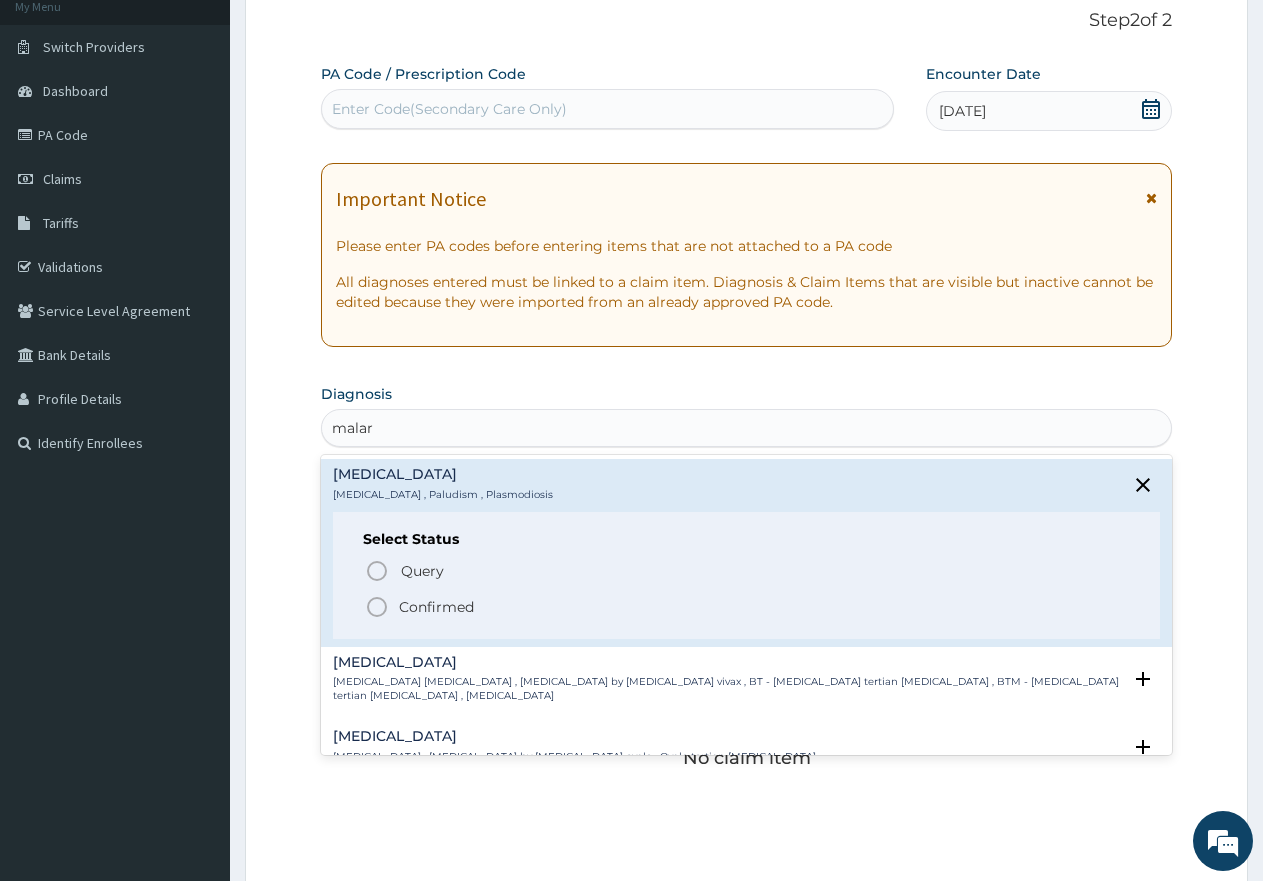 click 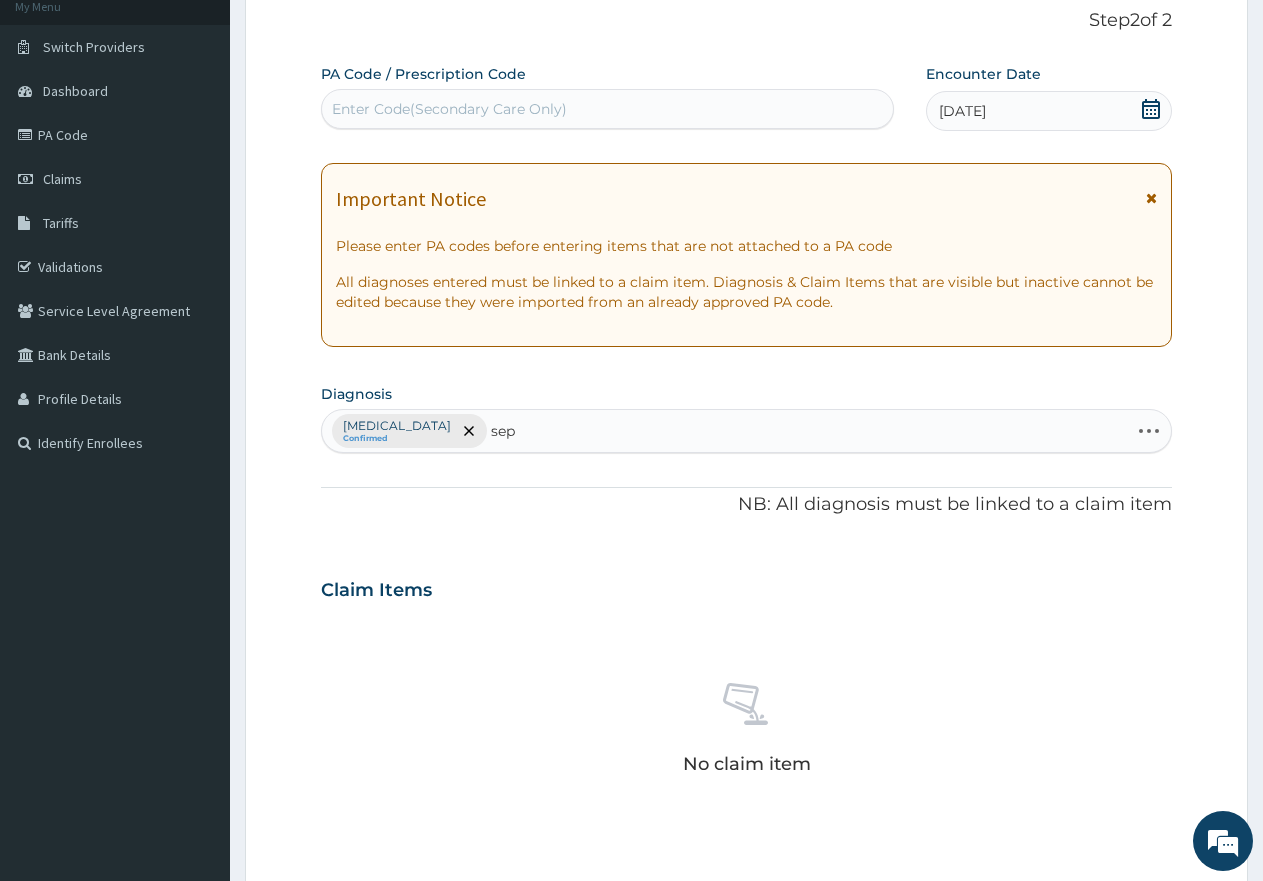 type on "seps" 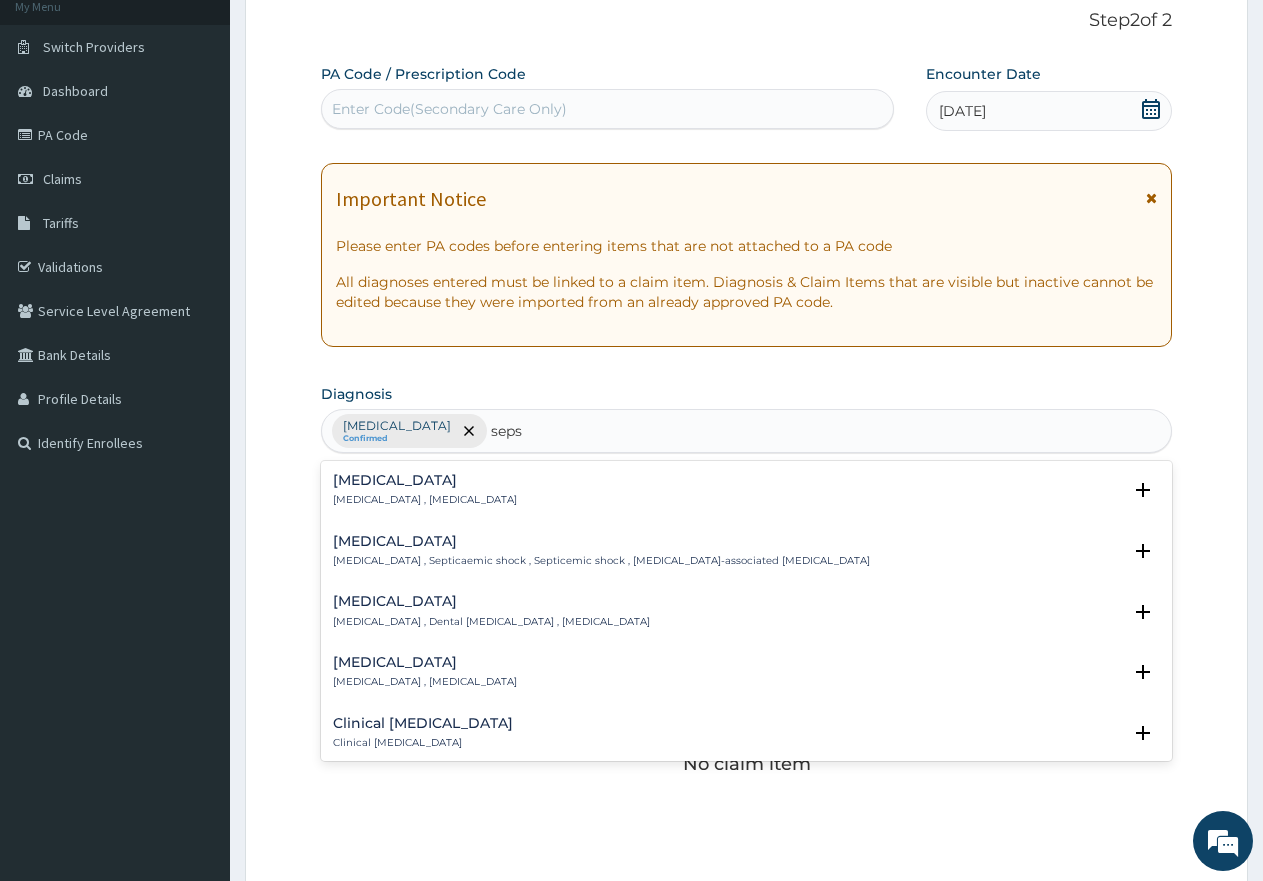 click on "[MEDICAL_DATA] , [MEDICAL_DATA]" at bounding box center (425, 500) 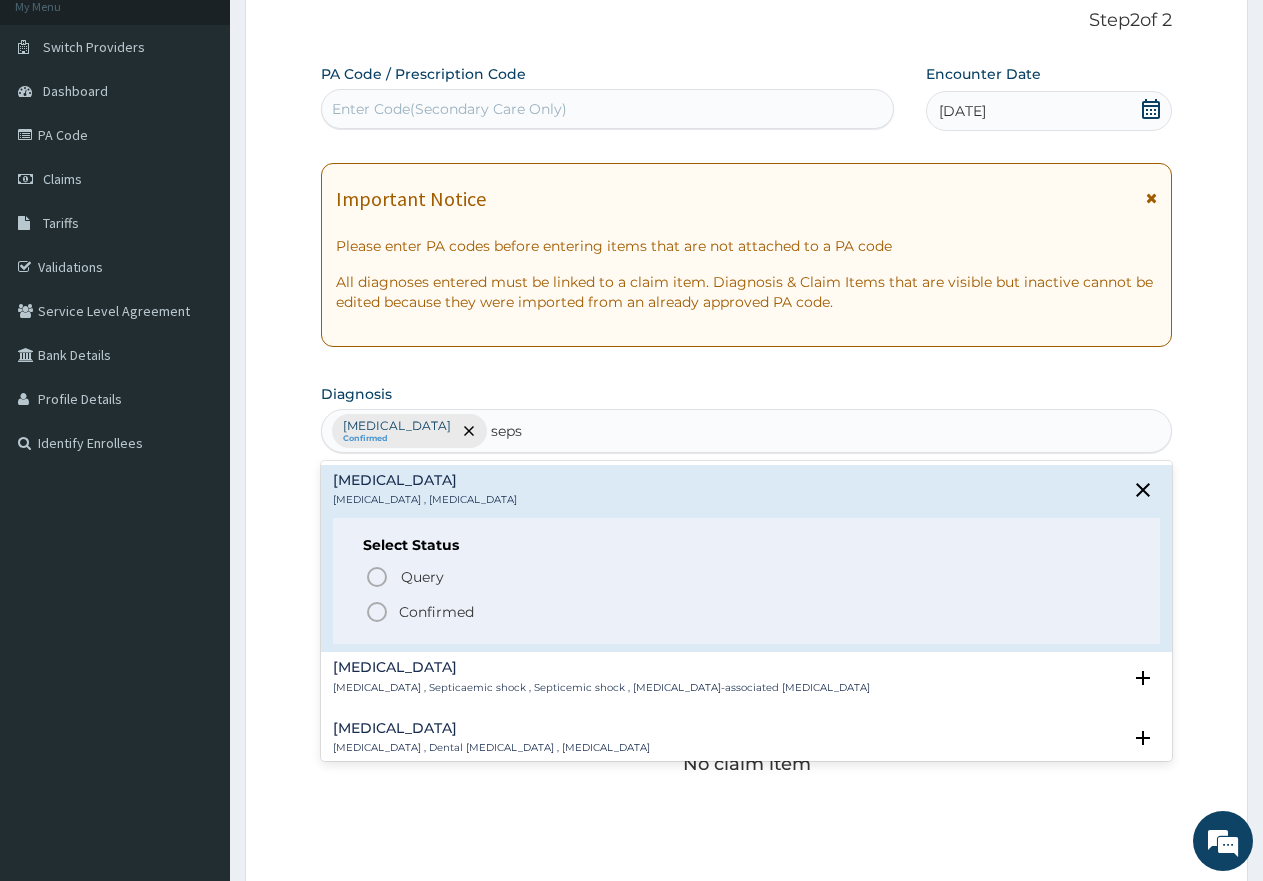 click 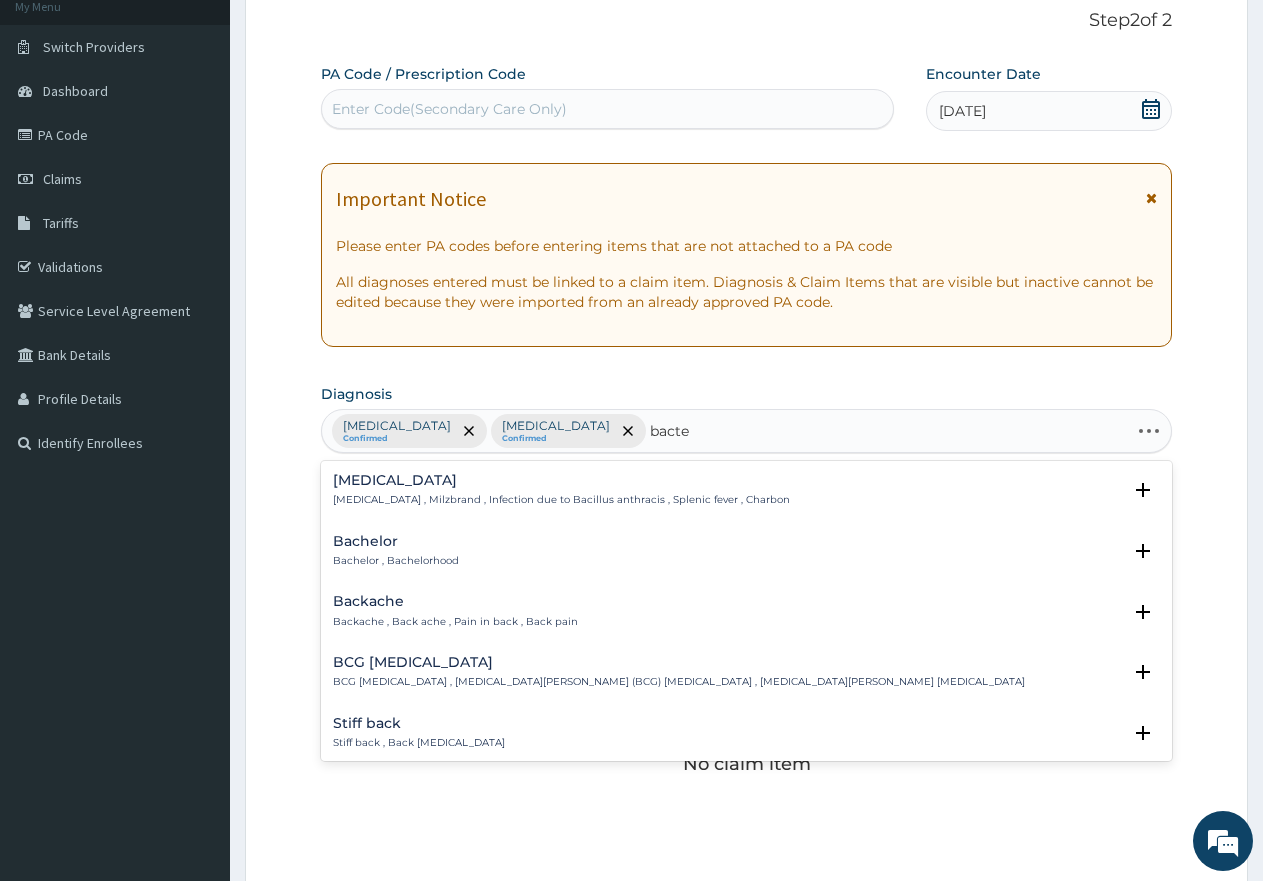 type on "bacter" 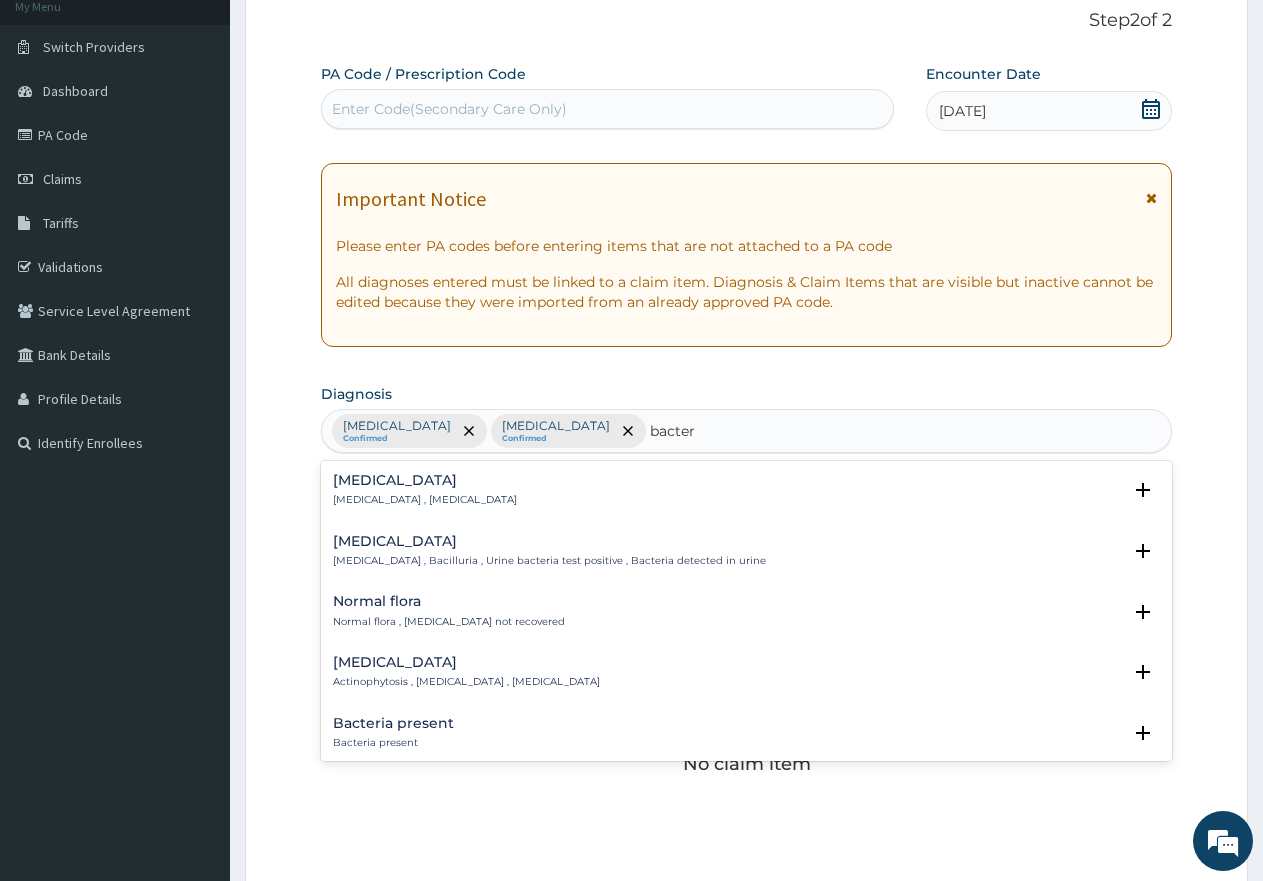 click on "[MEDICAL_DATA] [MEDICAL_DATA] , [MEDICAL_DATA]" at bounding box center [746, 490] 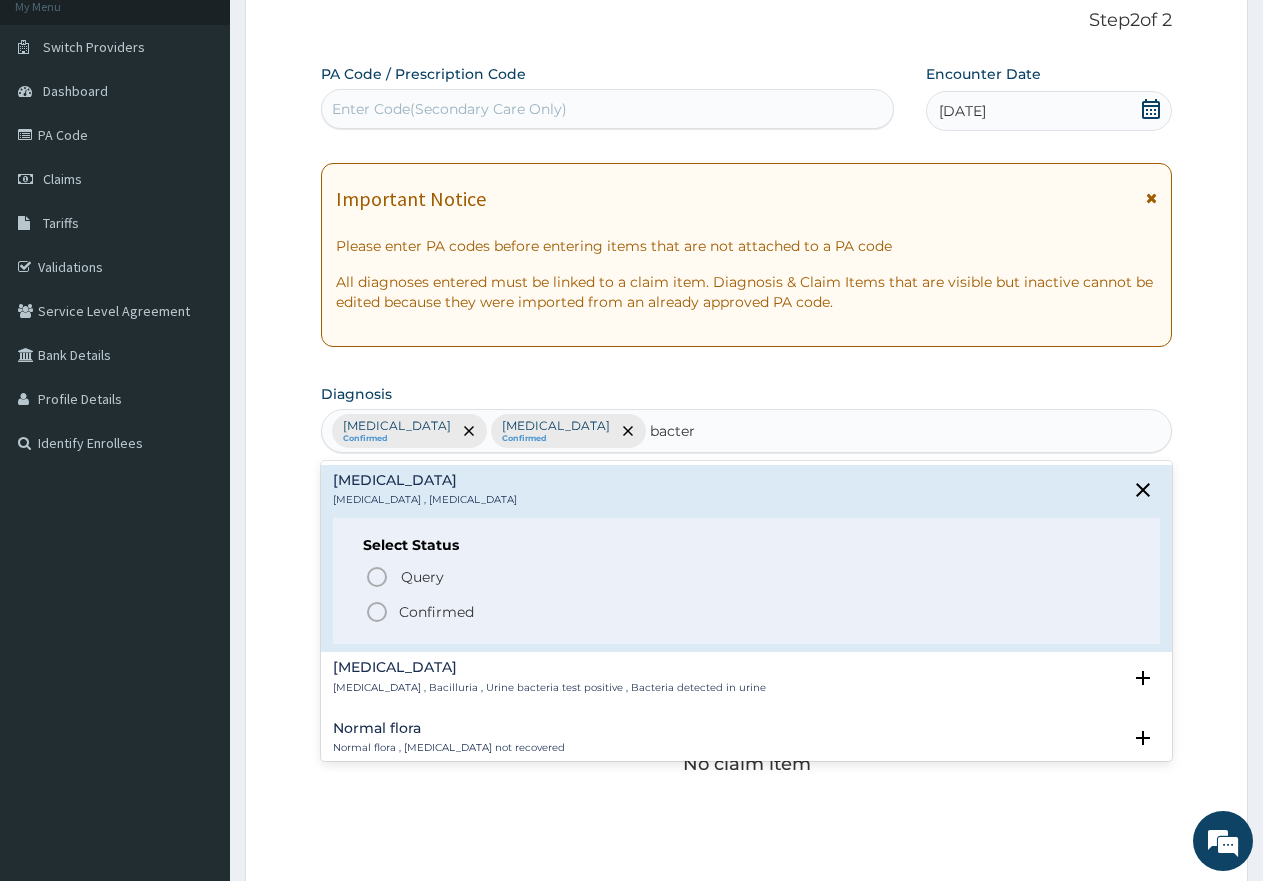 click 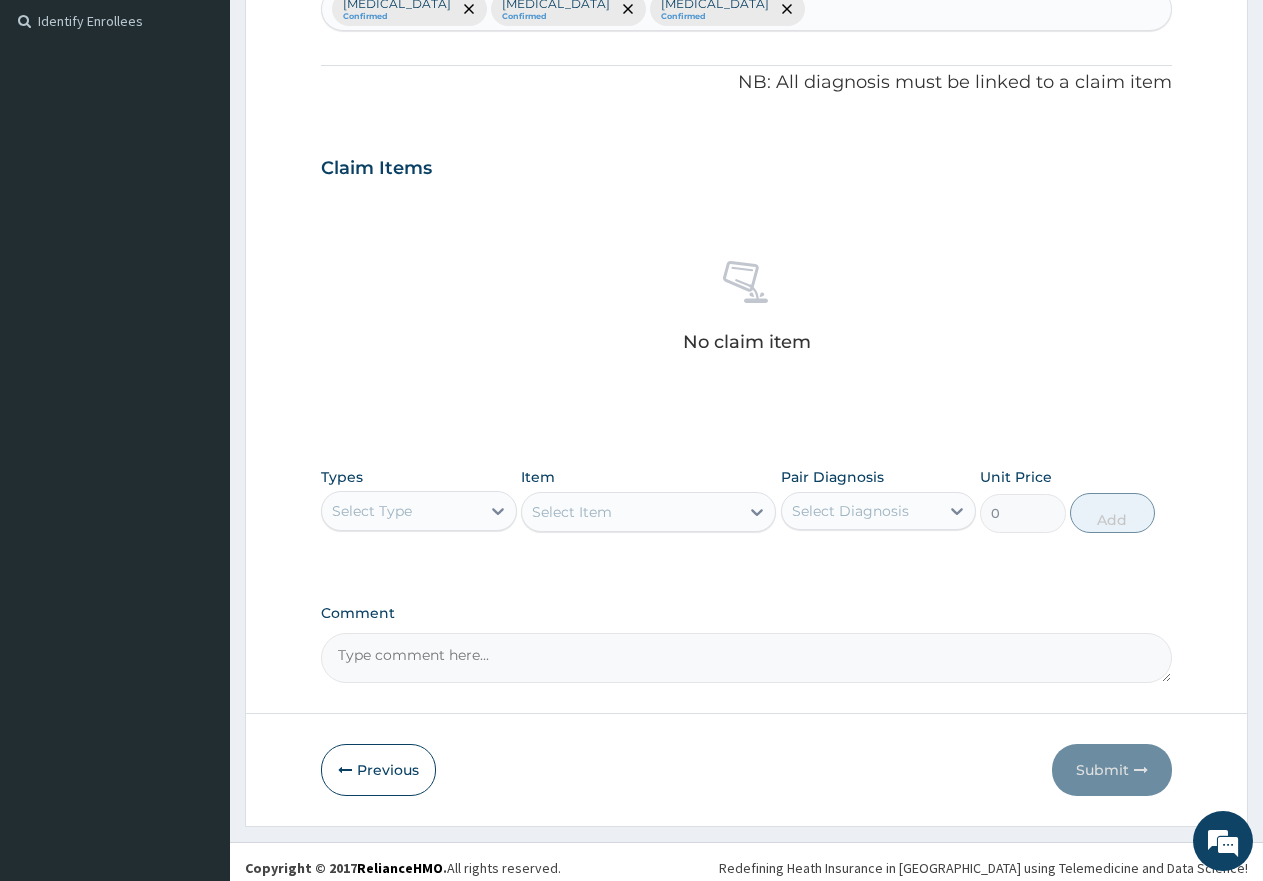 scroll, scrollTop: 561, scrollLeft: 0, axis: vertical 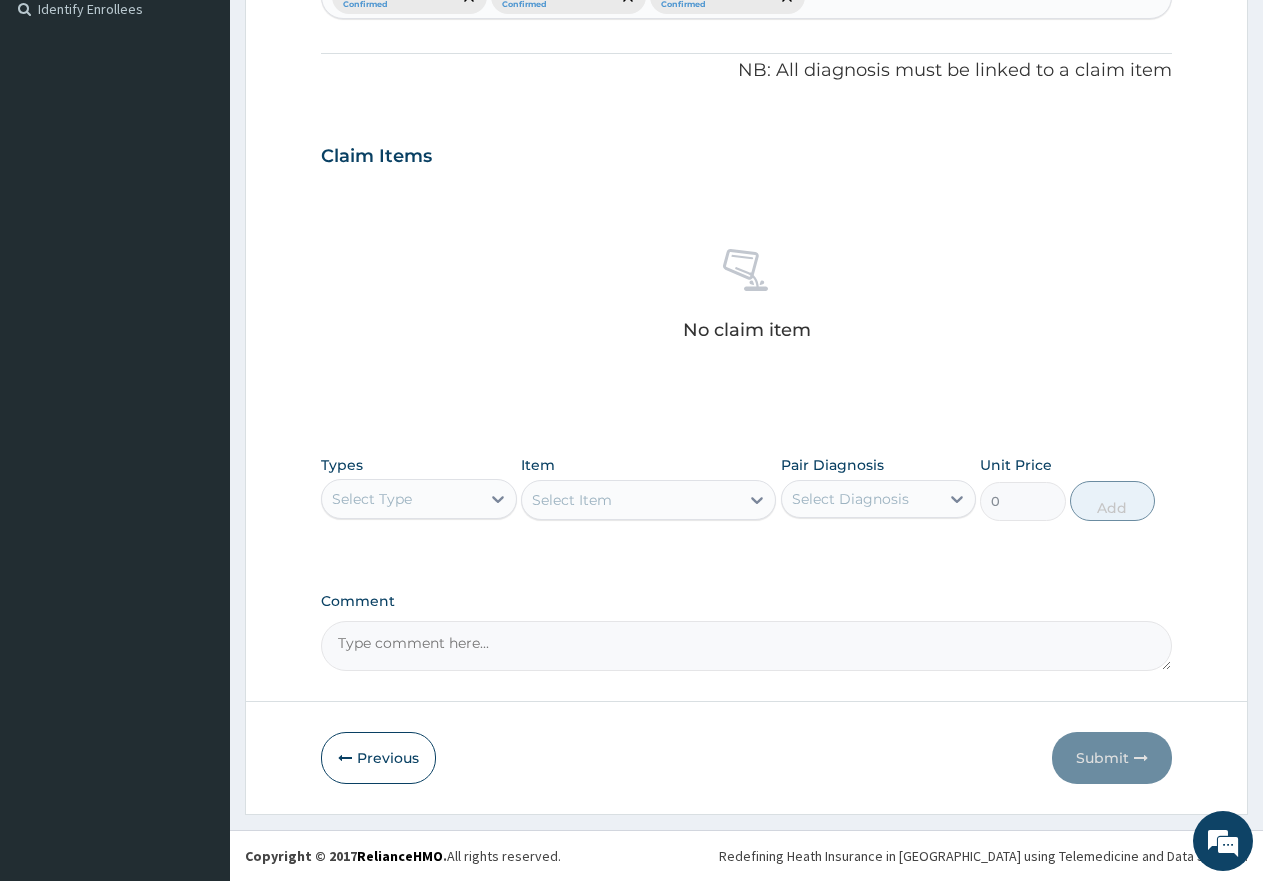 click on "Select Type" at bounding box center (401, 499) 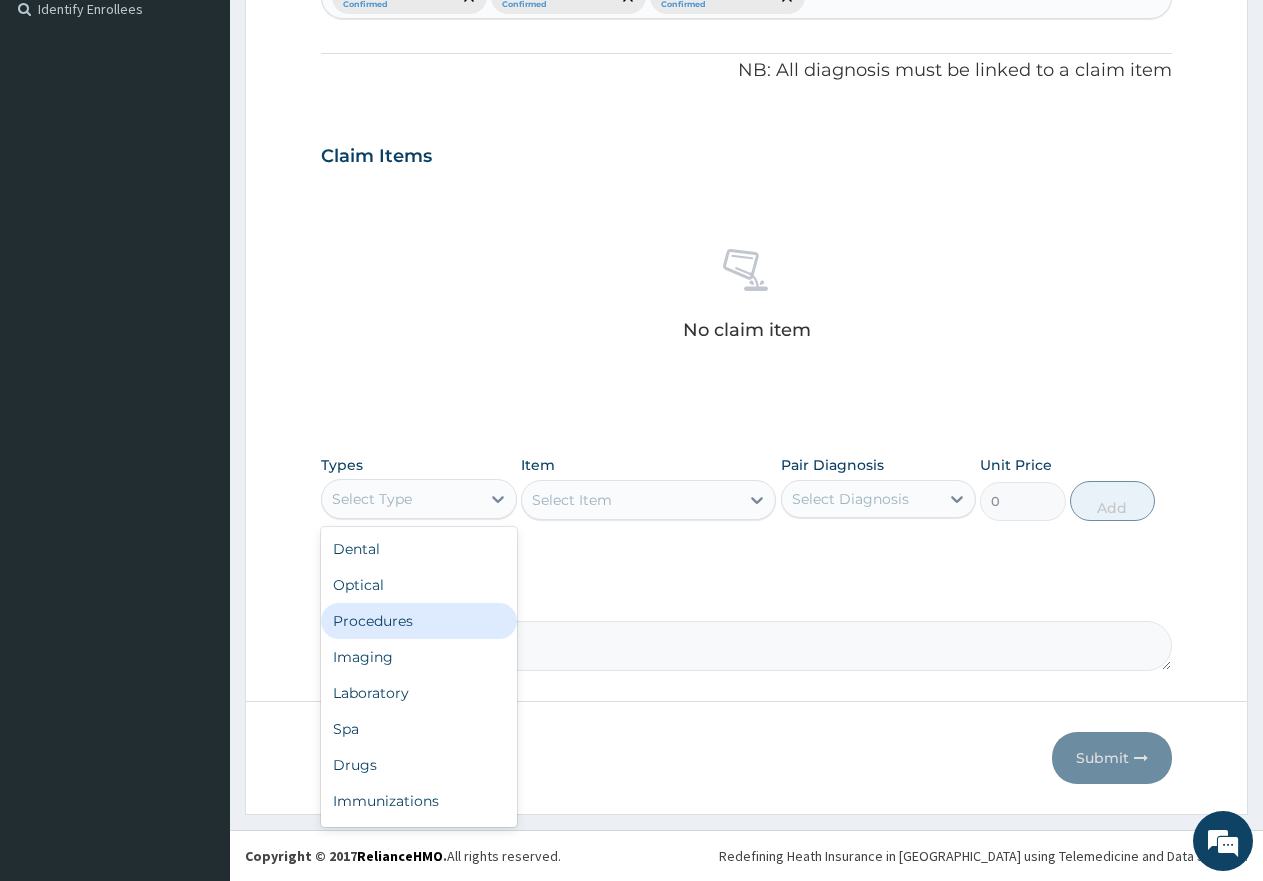 click on "Procedures" at bounding box center (419, 621) 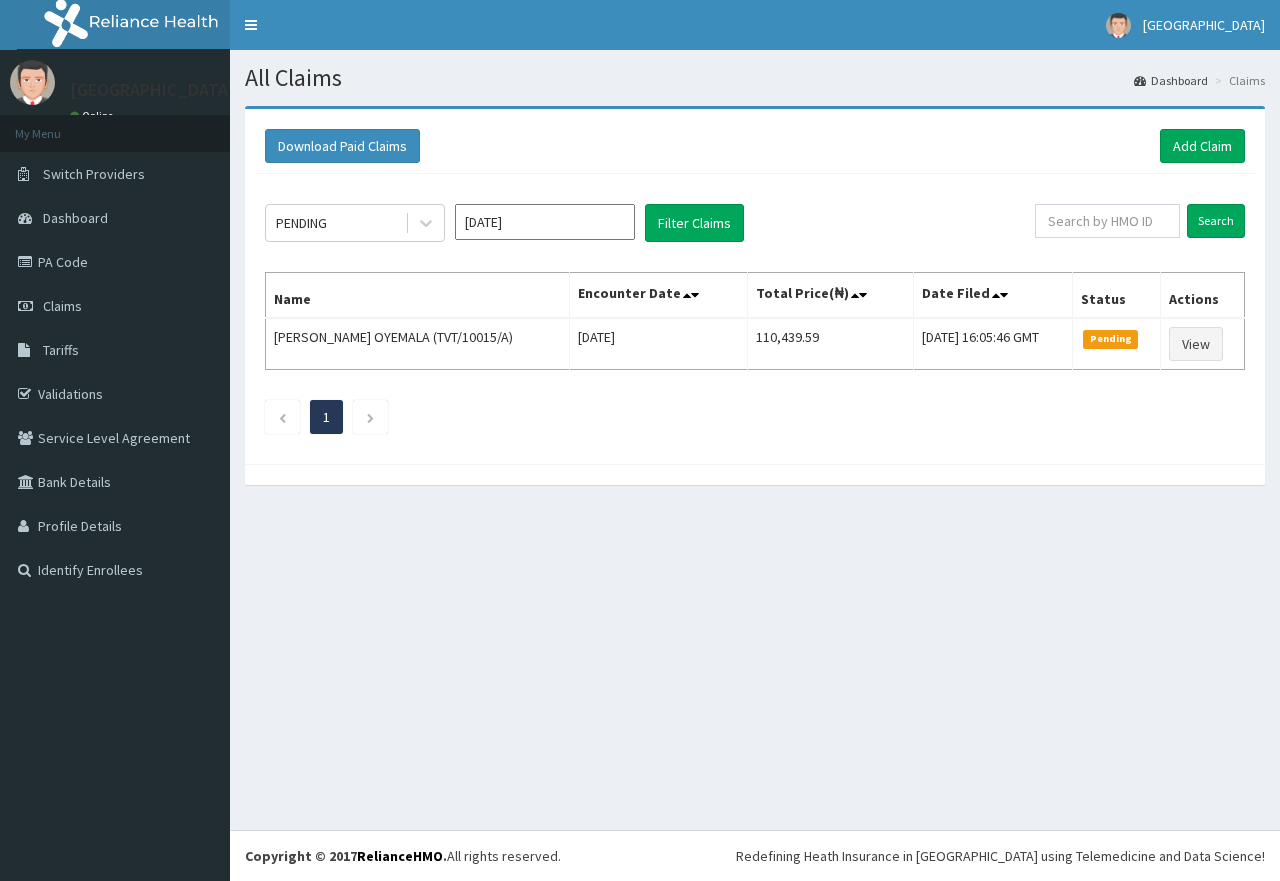 scroll, scrollTop: 0, scrollLeft: 0, axis: both 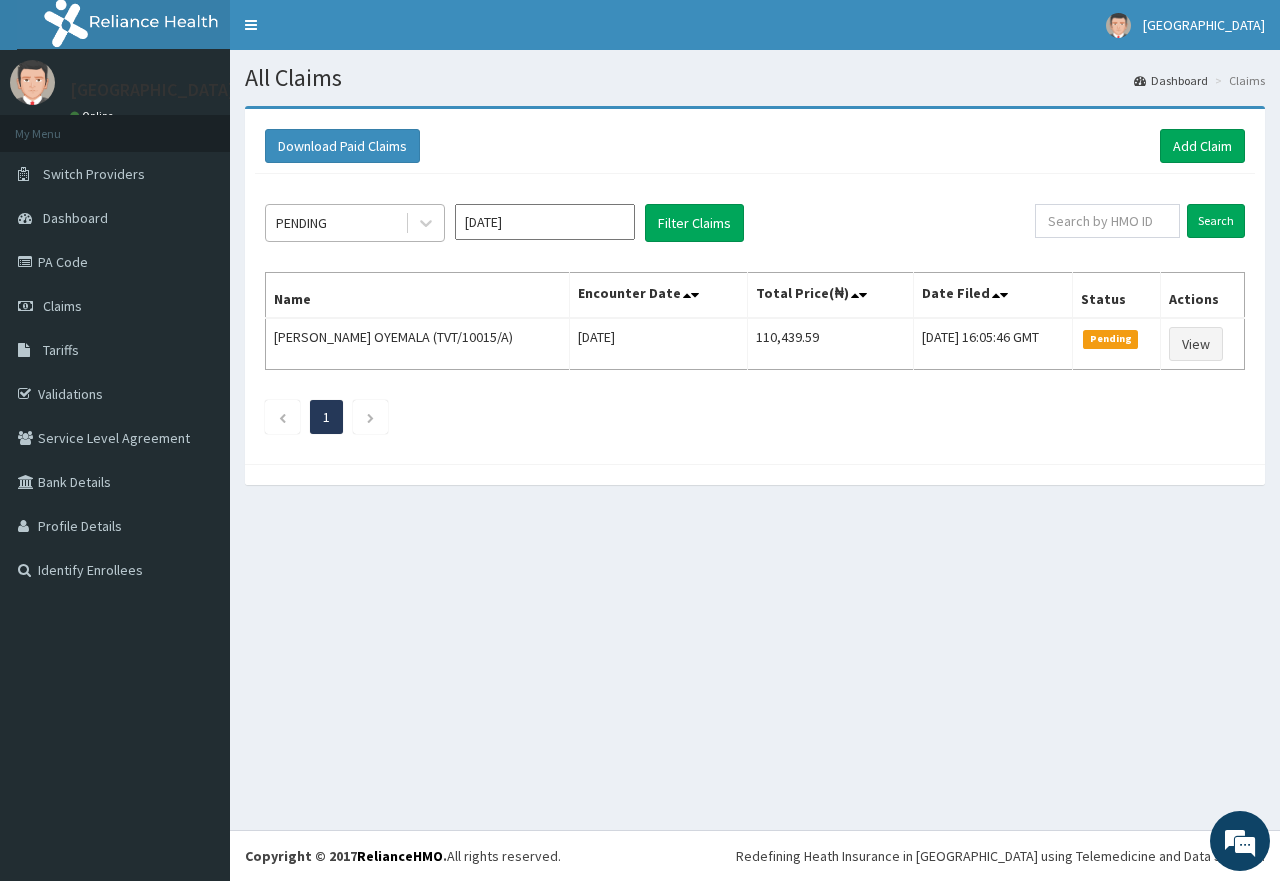 click on "PENDING" at bounding box center [335, 223] 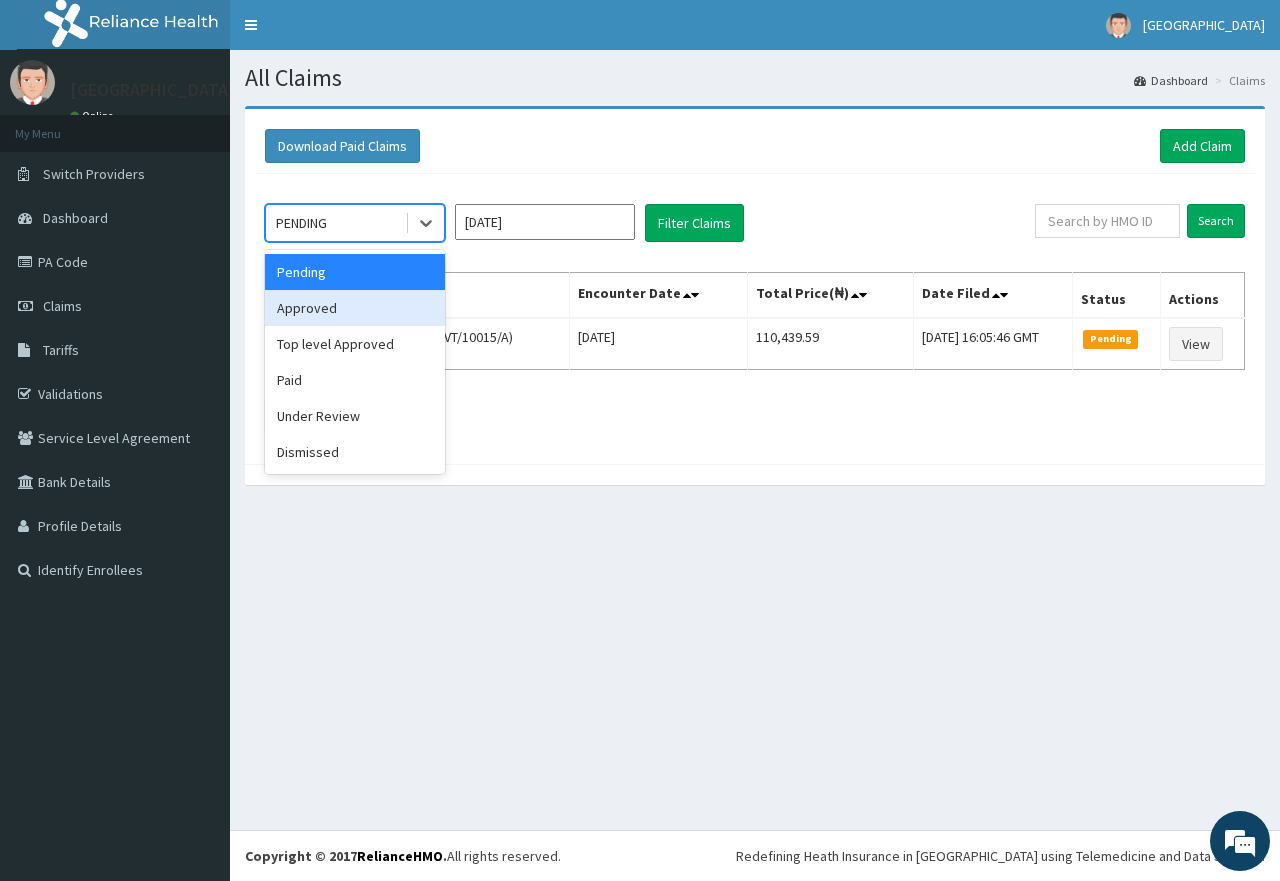 click on "Approved" at bounding box center (355, 308) 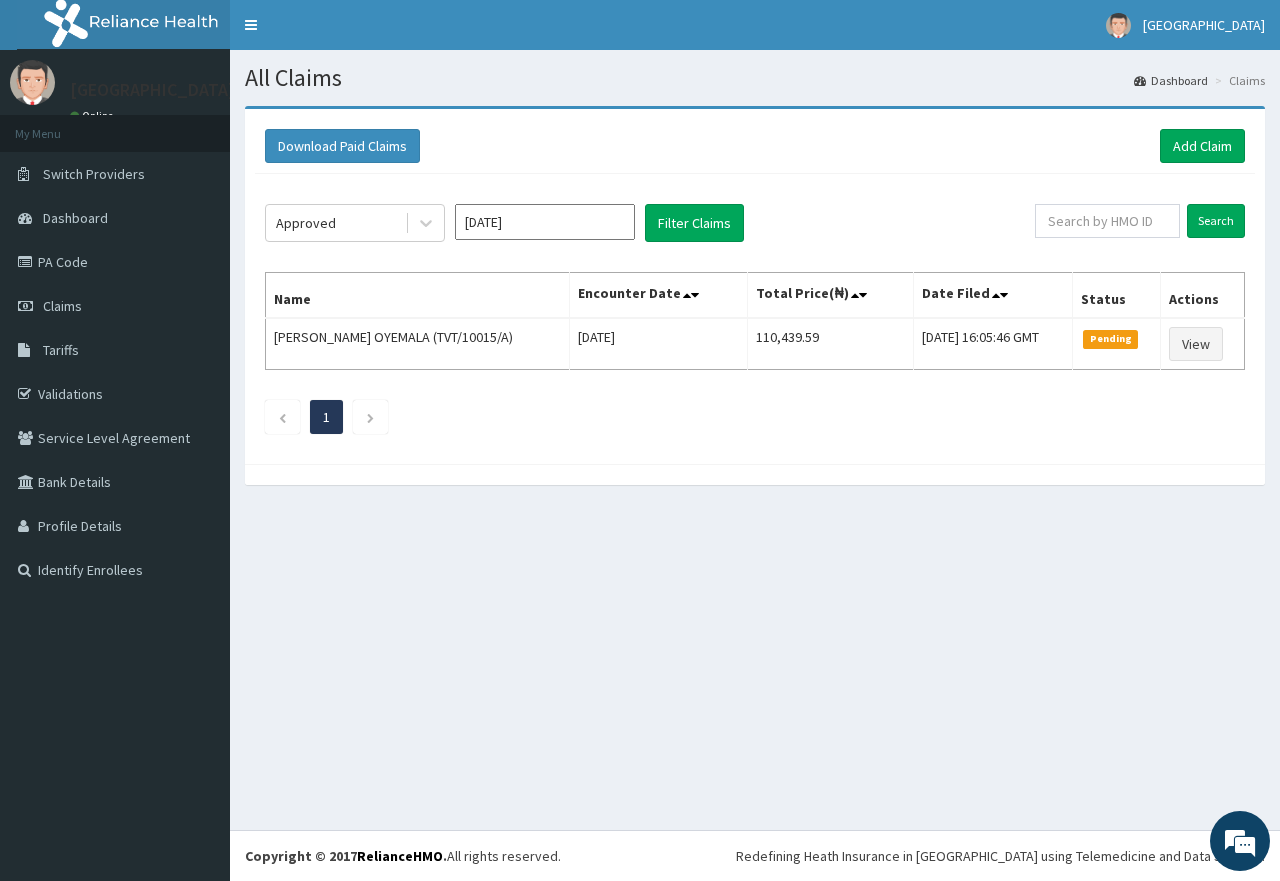 click on "Approved [DATE] Filter Claims Search Name Encounter Date Total Price(₦) Date Filed Status Actions [PERSON_NAME] OYEMALA (TVT/10015/A) [DATE] 110,439.59 [DATE] 16:05:46 GMT Pending View 1" 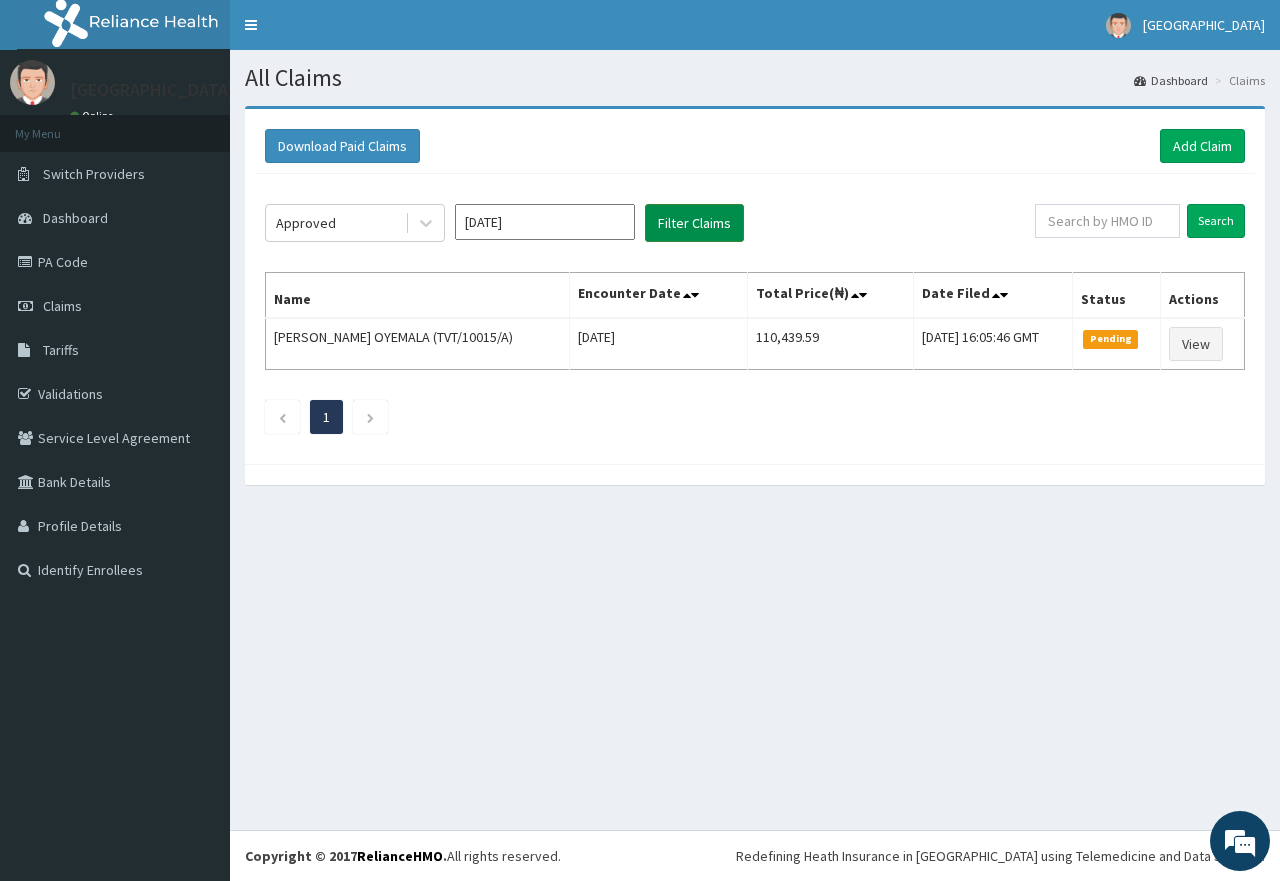 click on "Filter Claims" at bounding box center [694, 223] 